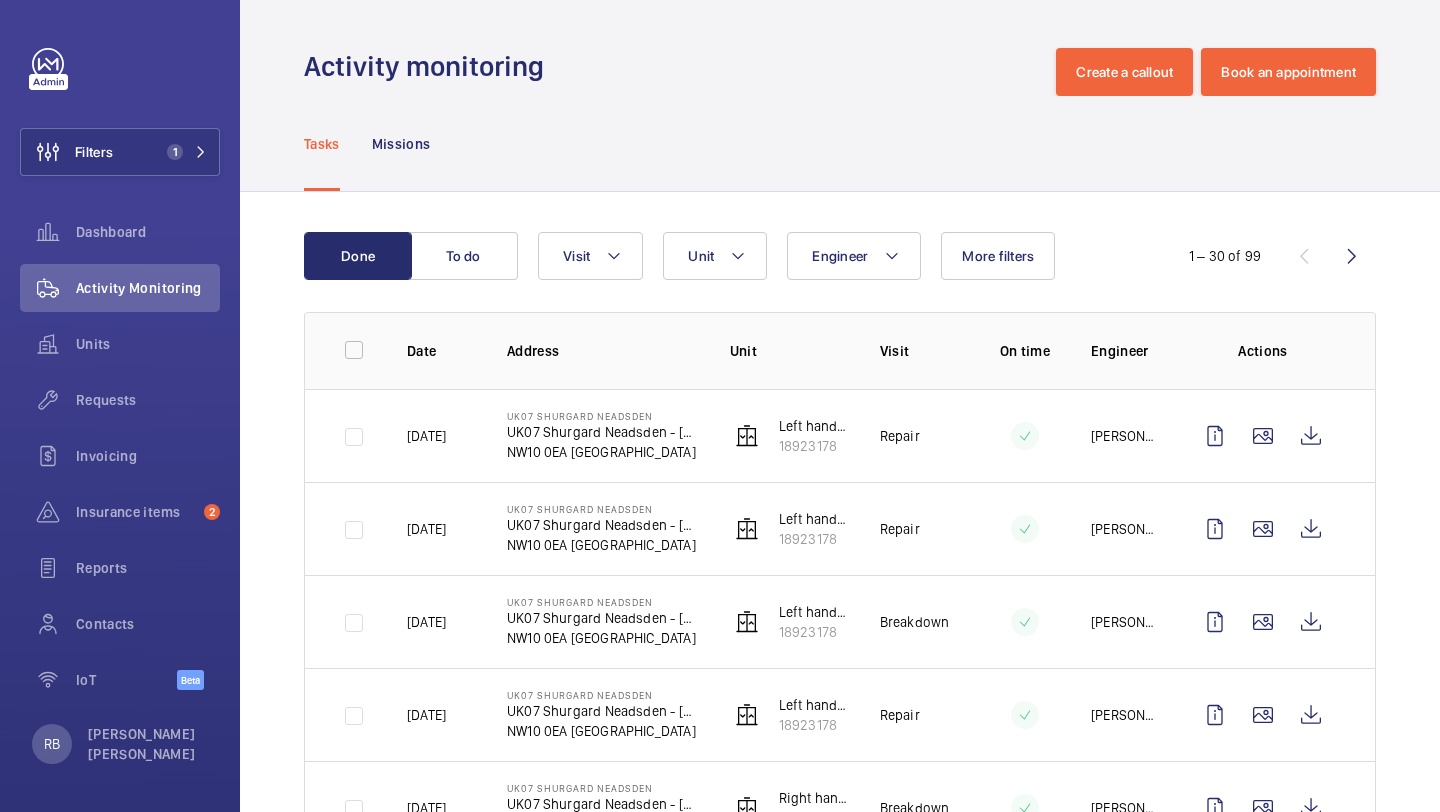 scroll, scrollTop: 0, scrollLeft: 0, axis: both 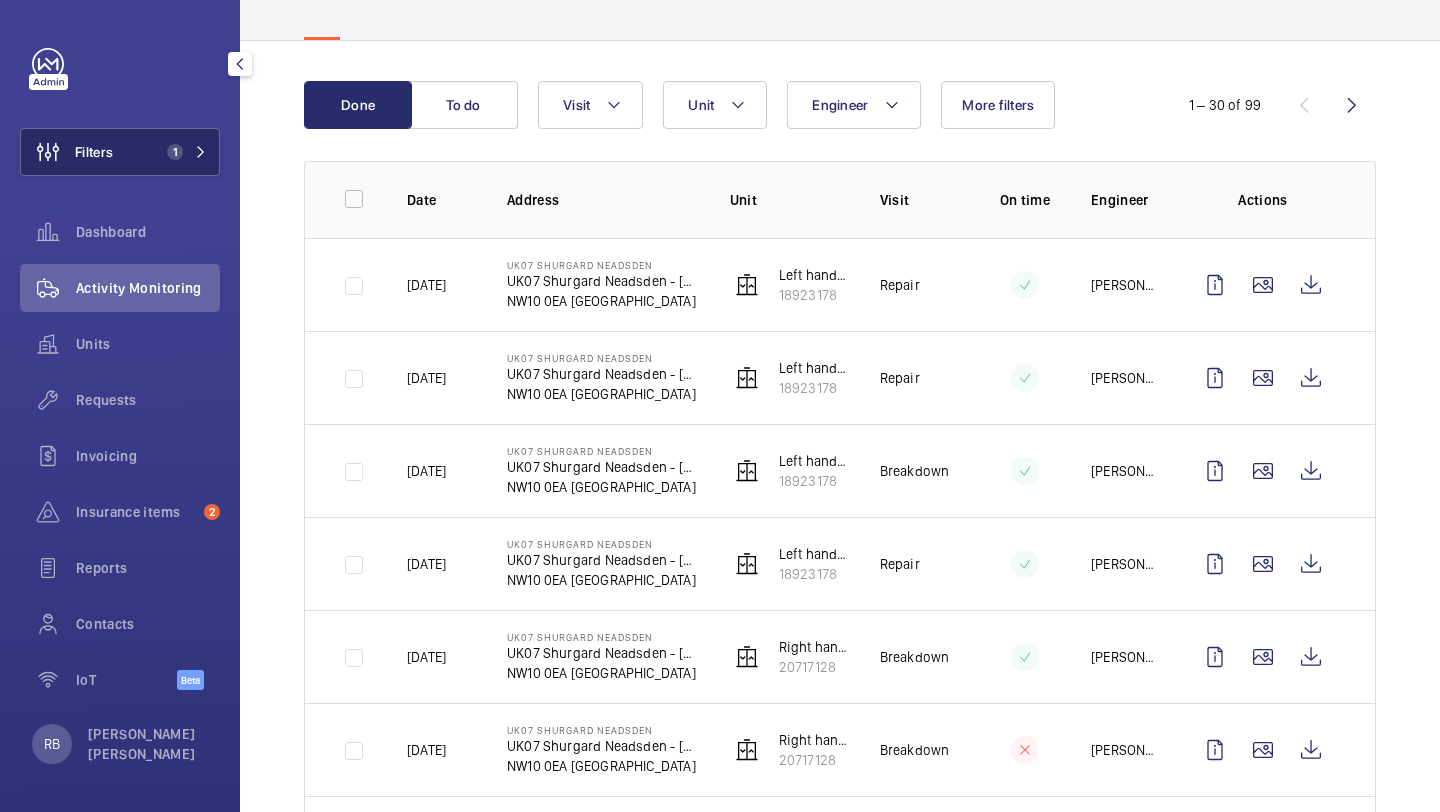 click on "Filters 1" 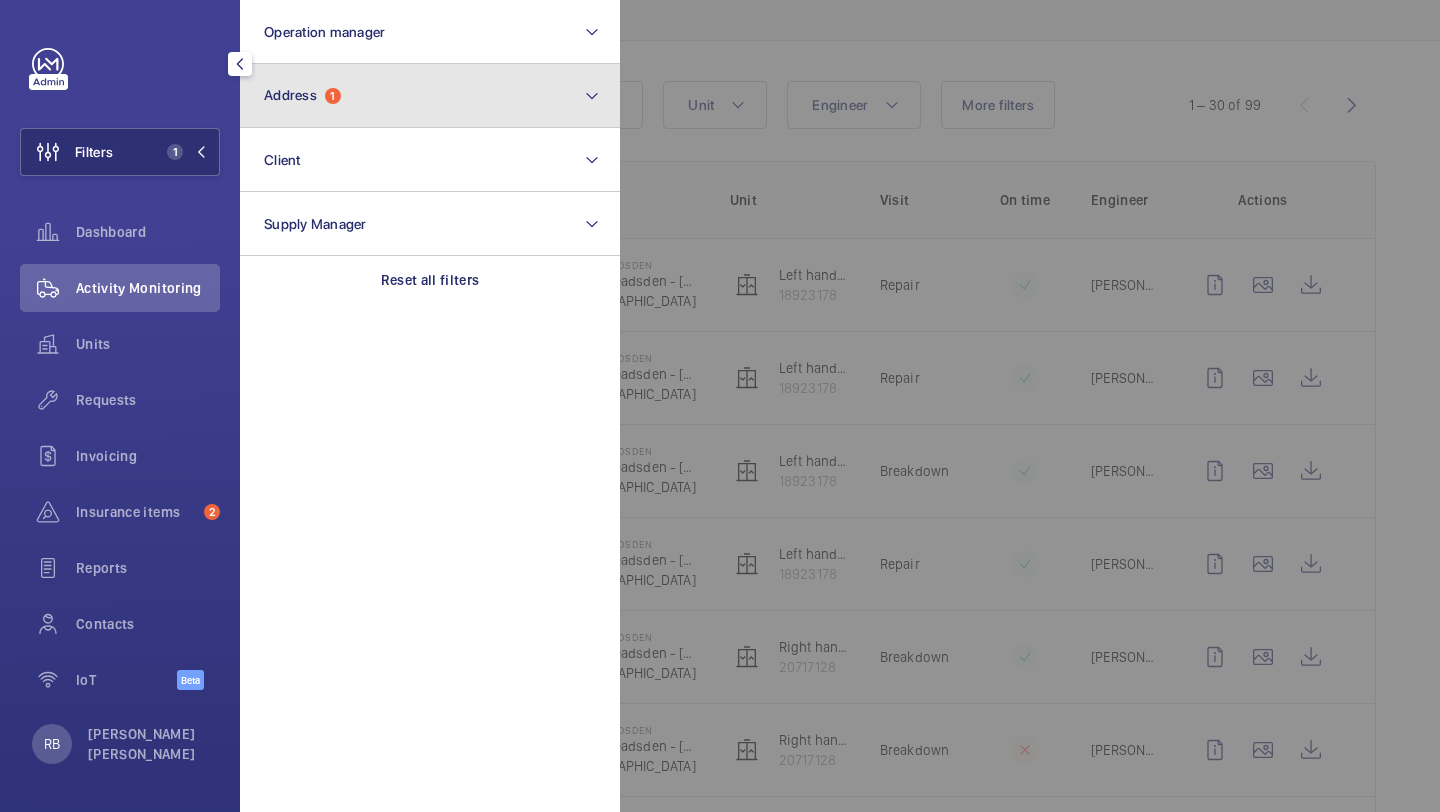 click on "Address  1" 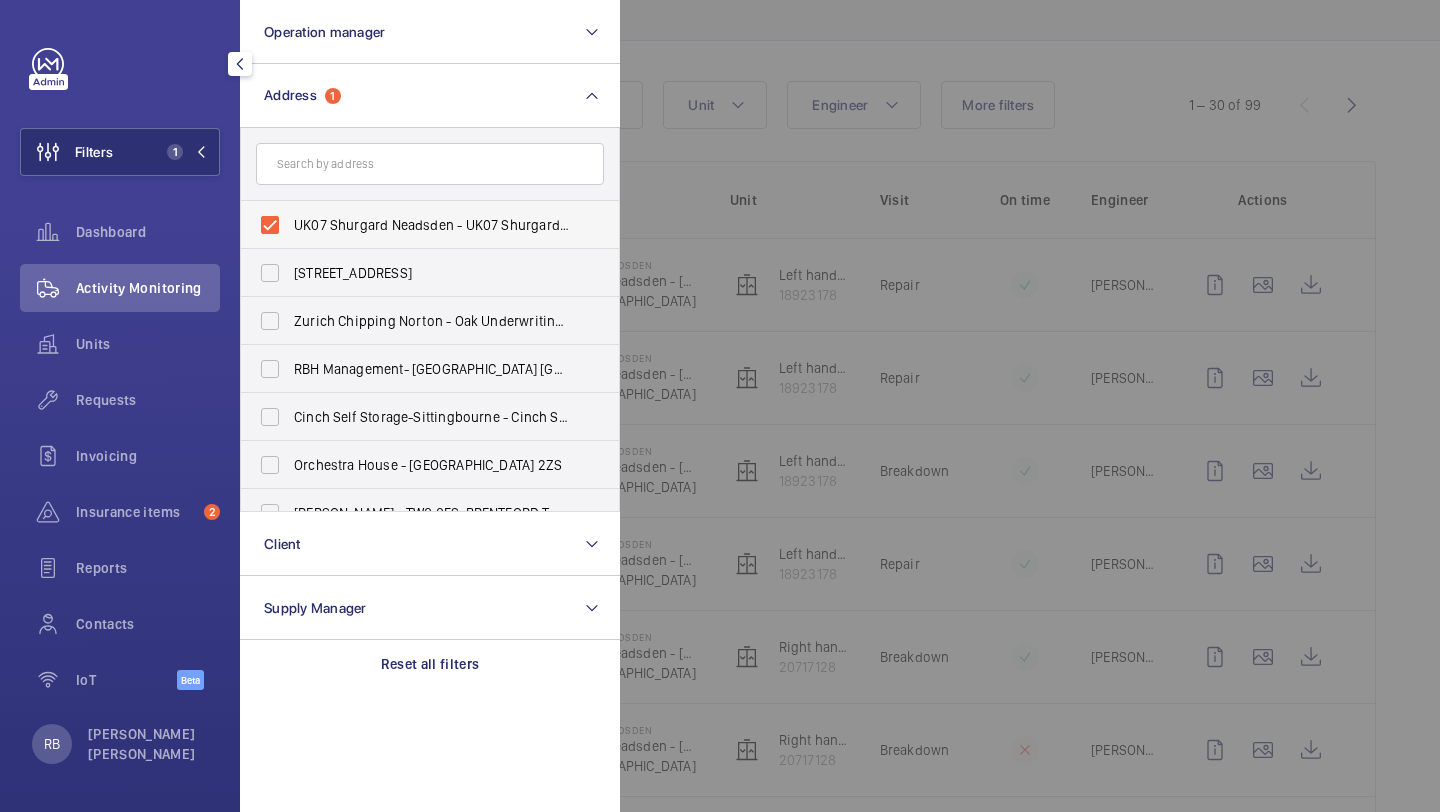 click on "UK07 Shurgard Neadsden - UK07 Shurgard Neadsden - [STREET_ADDRESS]" at bounding box center (431, 225) 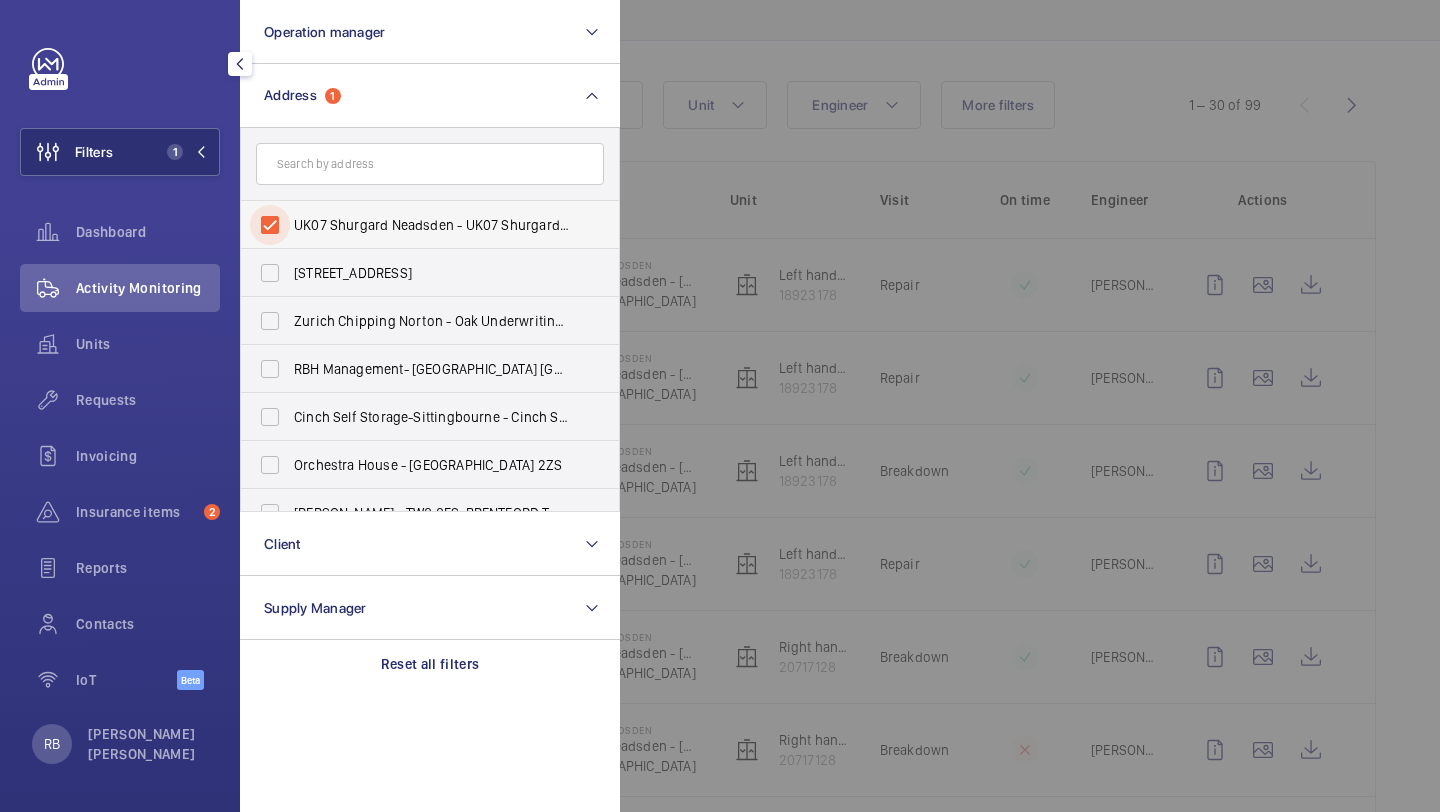 click on "UK07 Shurgard Neadsden - UK07 Shurgard Neadsden - [STREET_ADDRESS]" at bounding box center [270, 225] 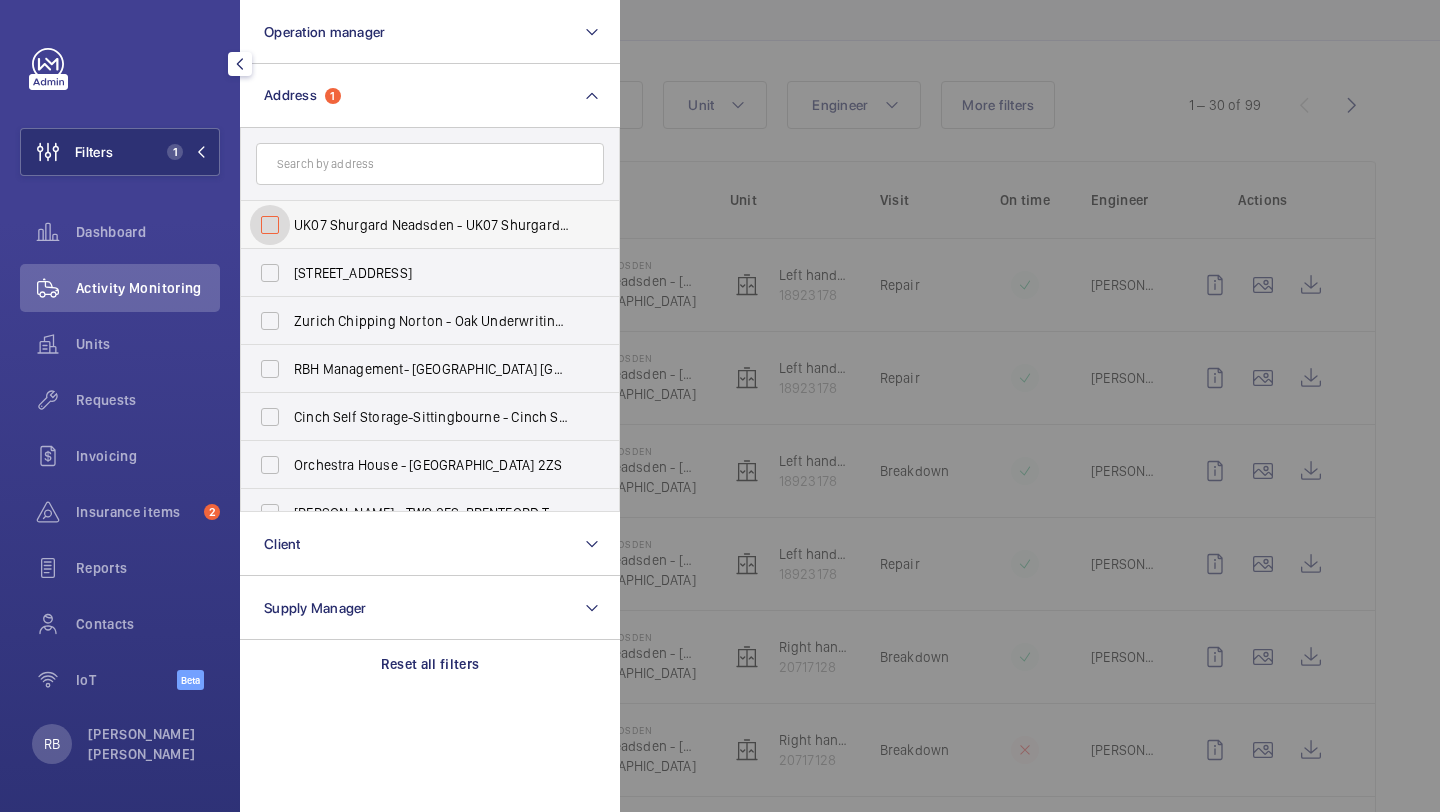 checkbox on "false" 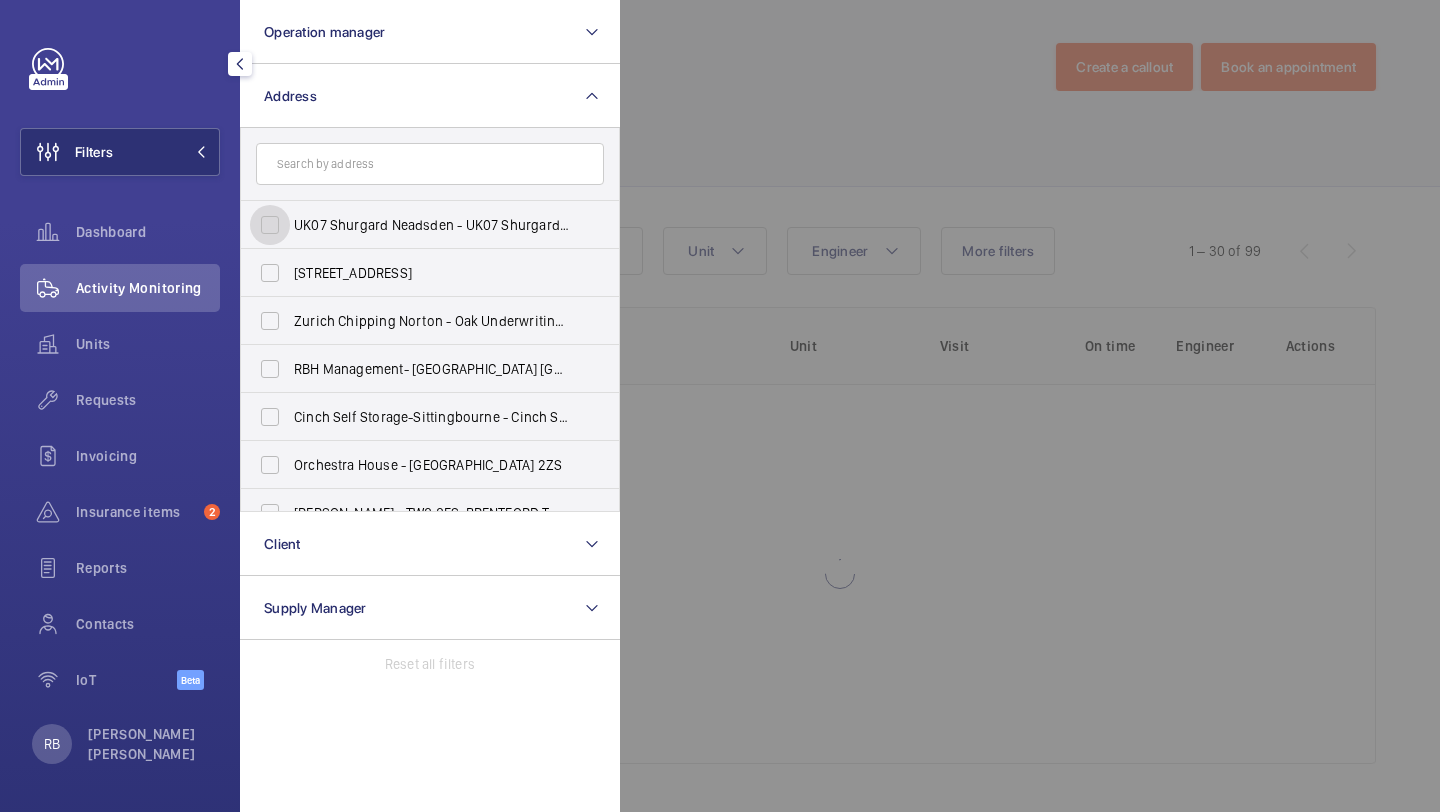 scroll, scrollTop: 5, scrollLeft: 0, axis: vertical 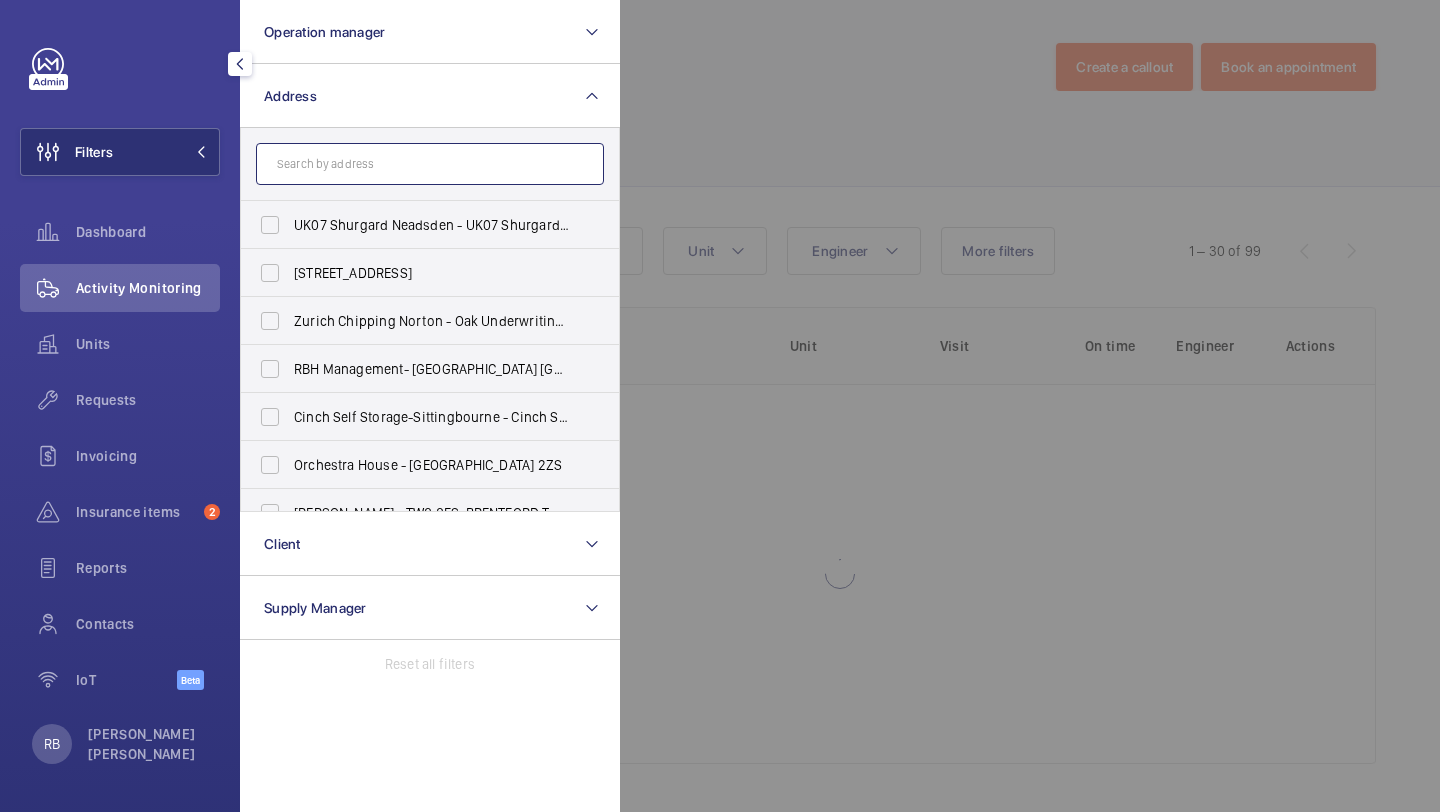 click 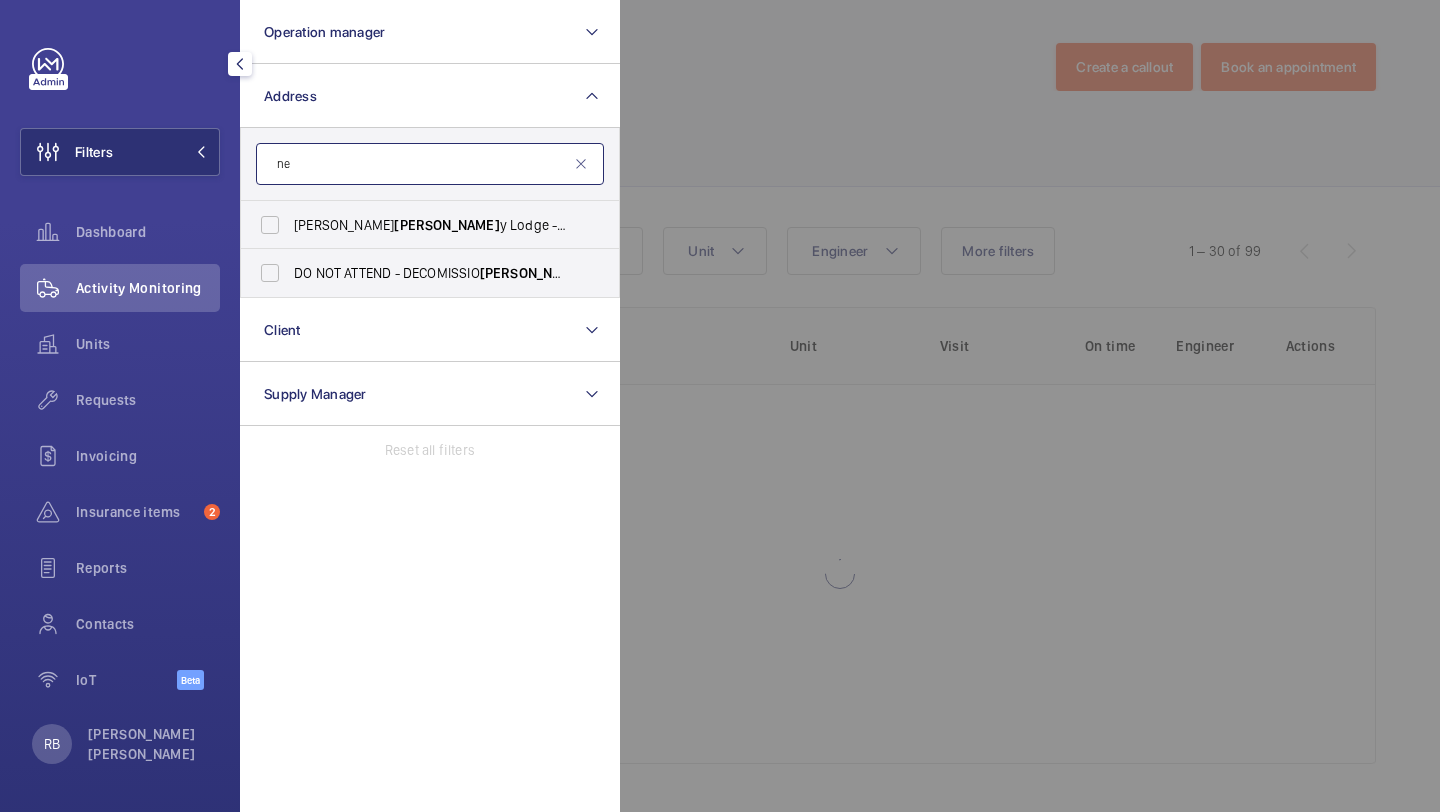 type on "n" 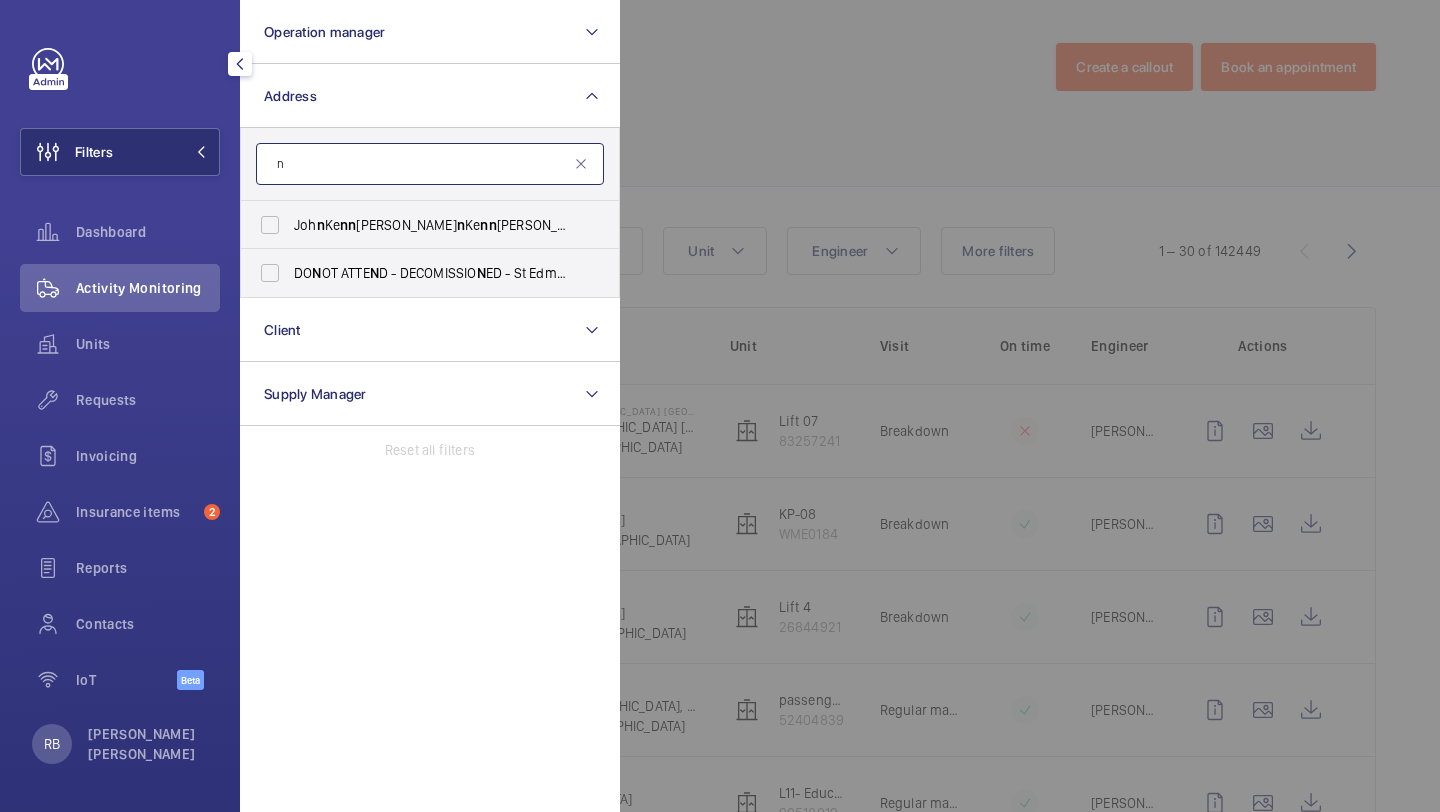 scroll, scrollTop: 151, scrollLeft: 0, axis: vertical 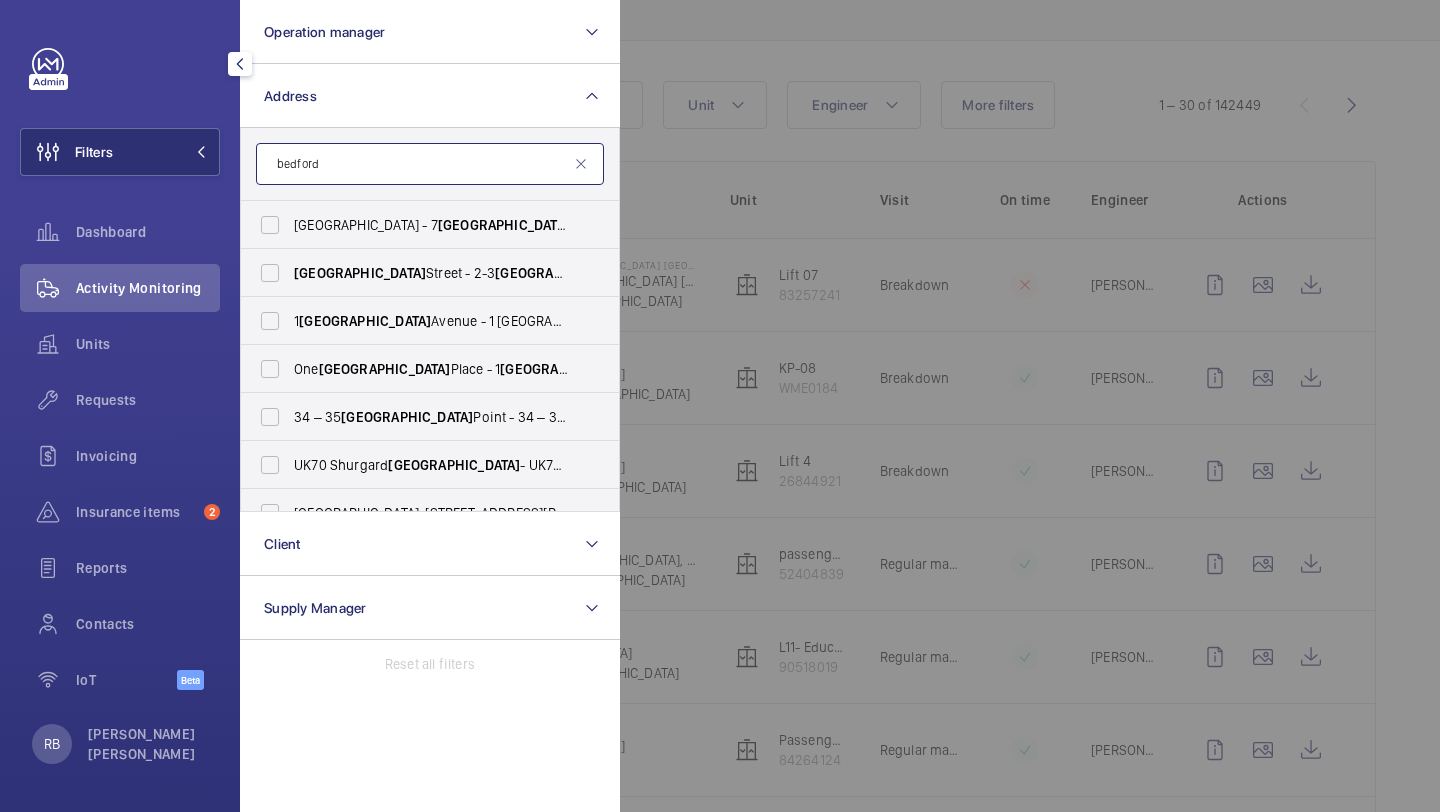 type on "bedford" 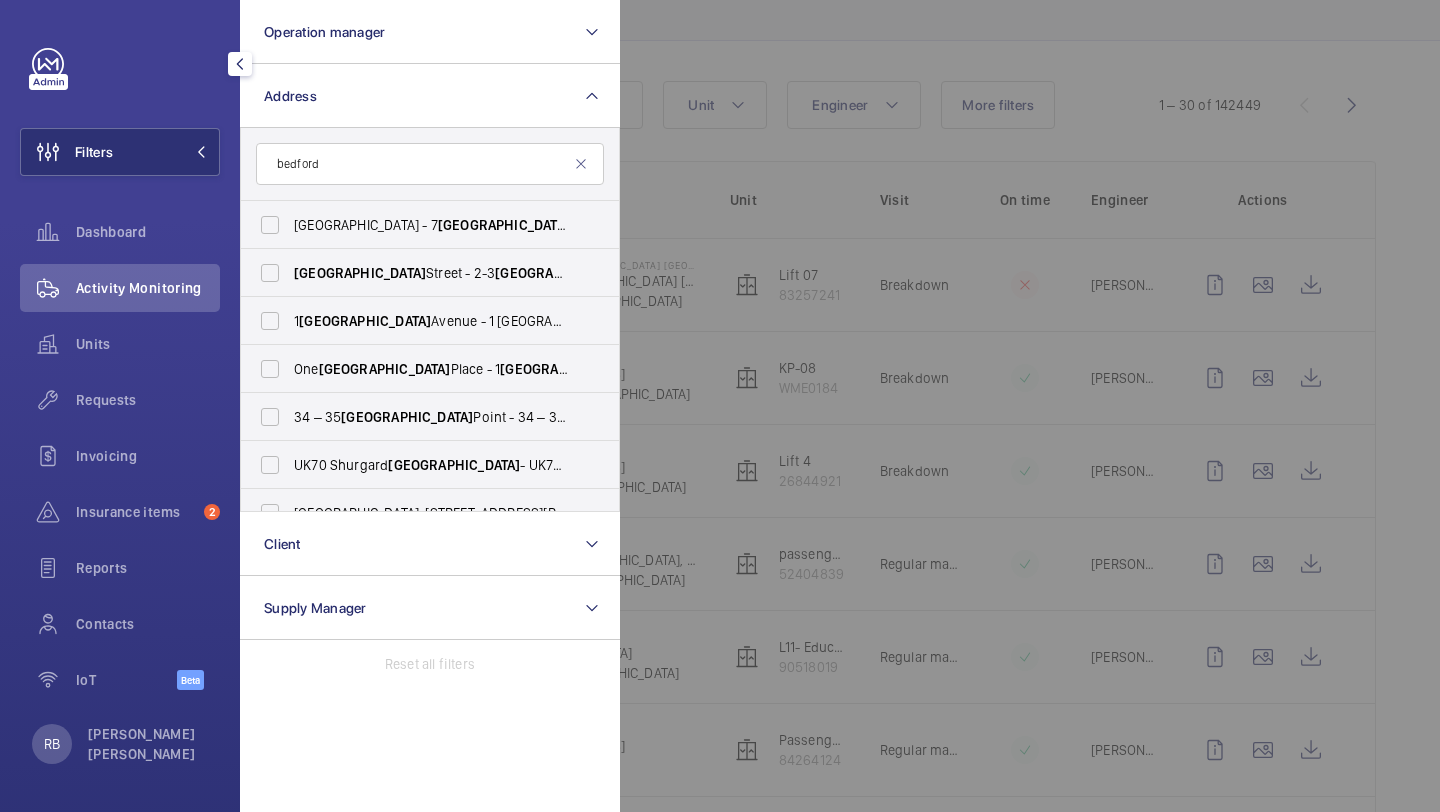 click 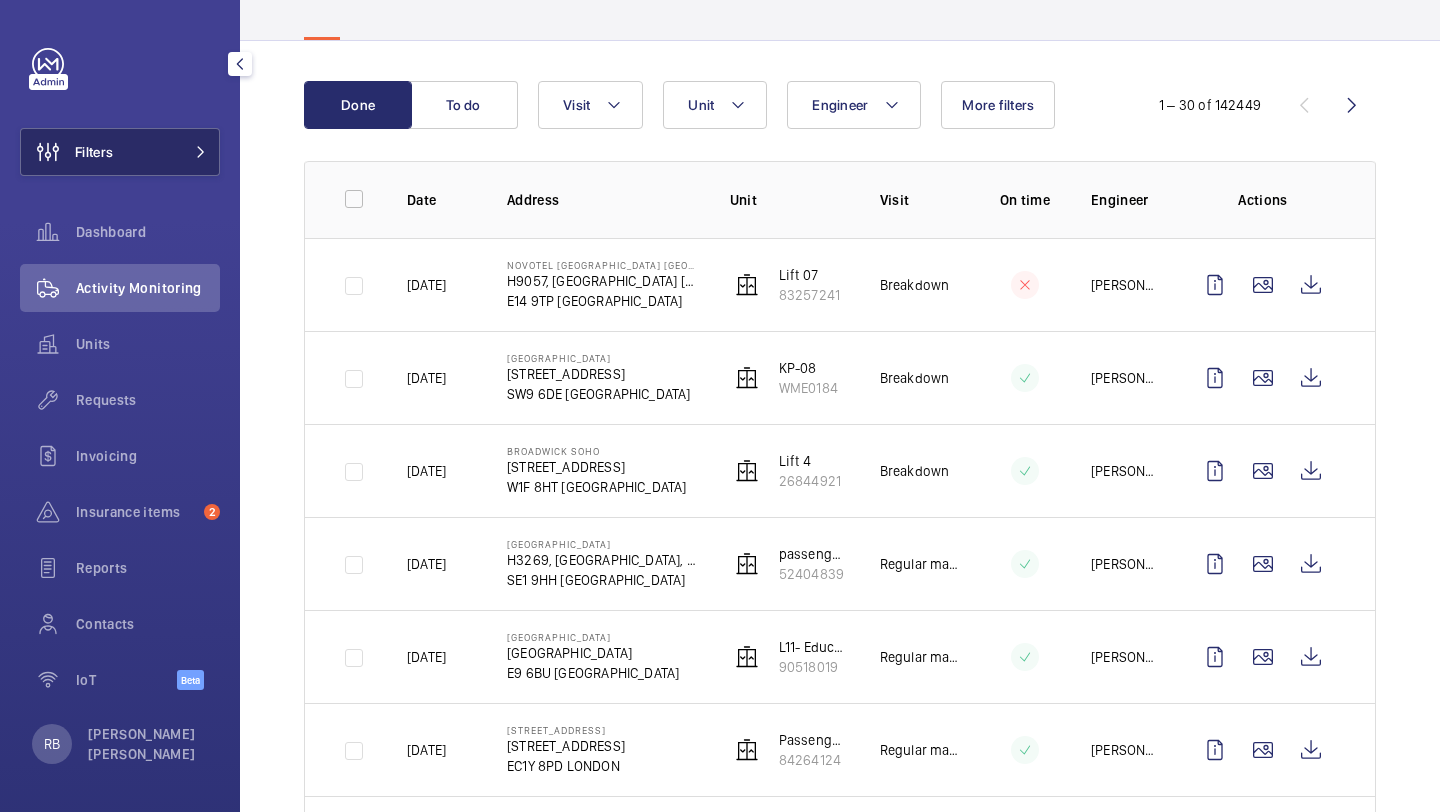 click on "Filters" 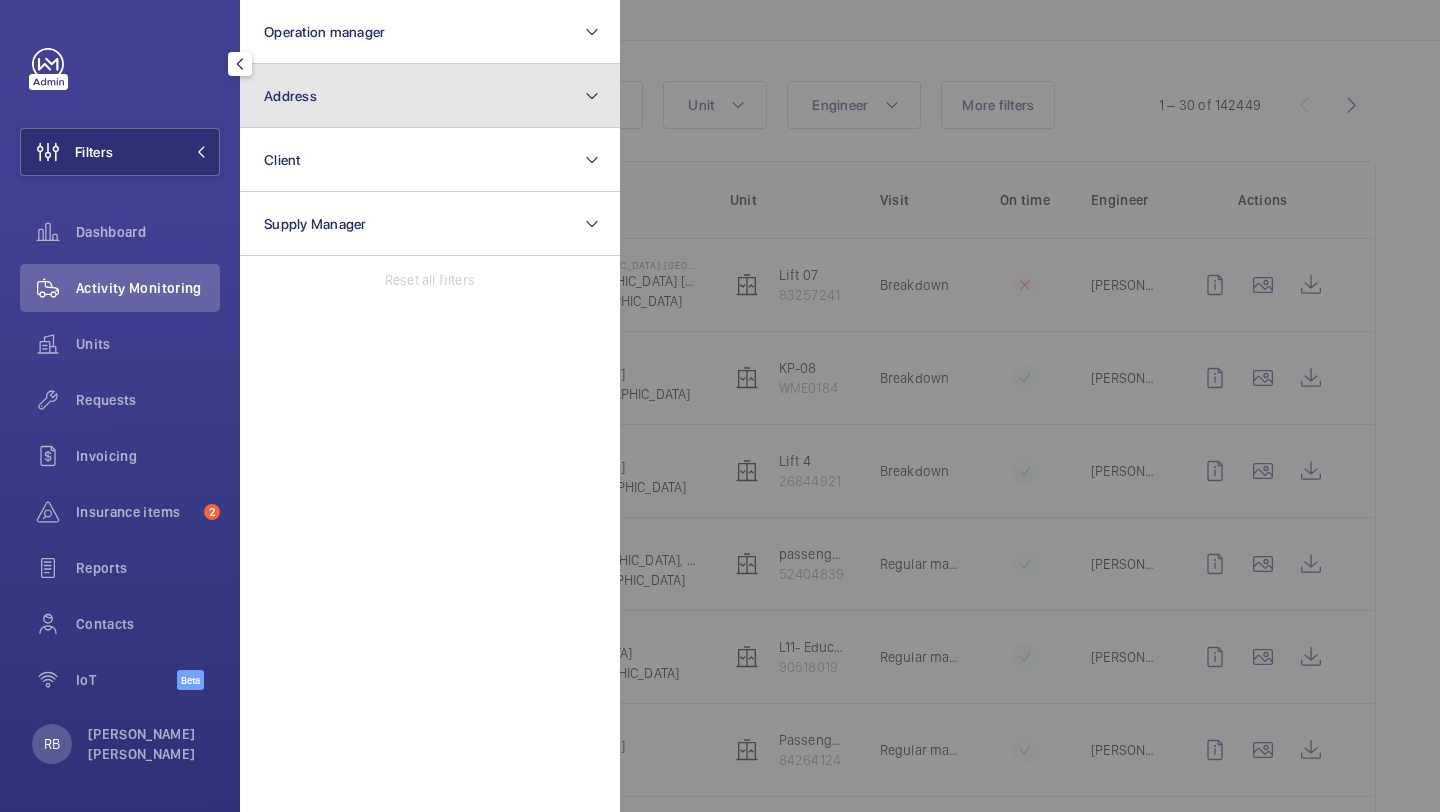 click on "Address" 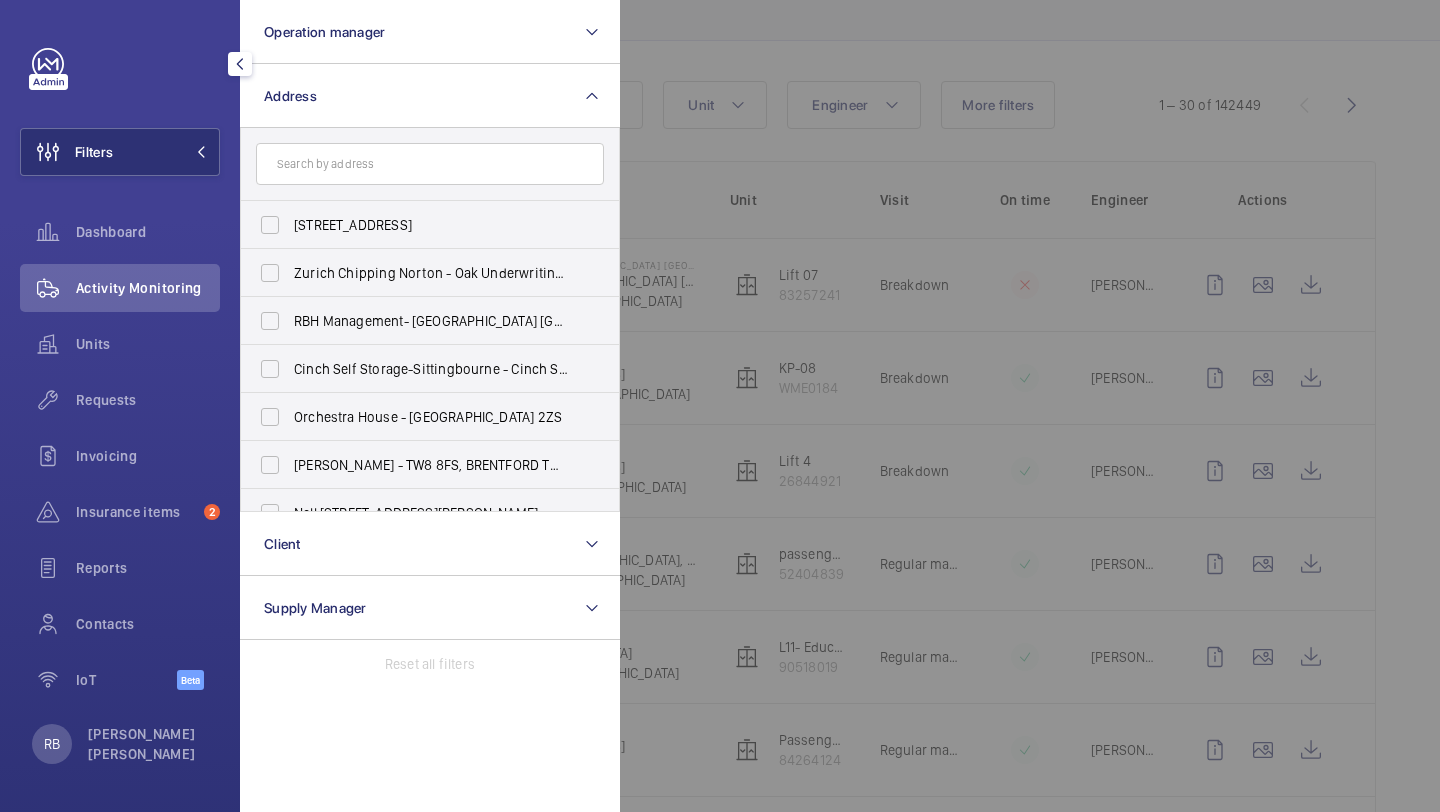 click 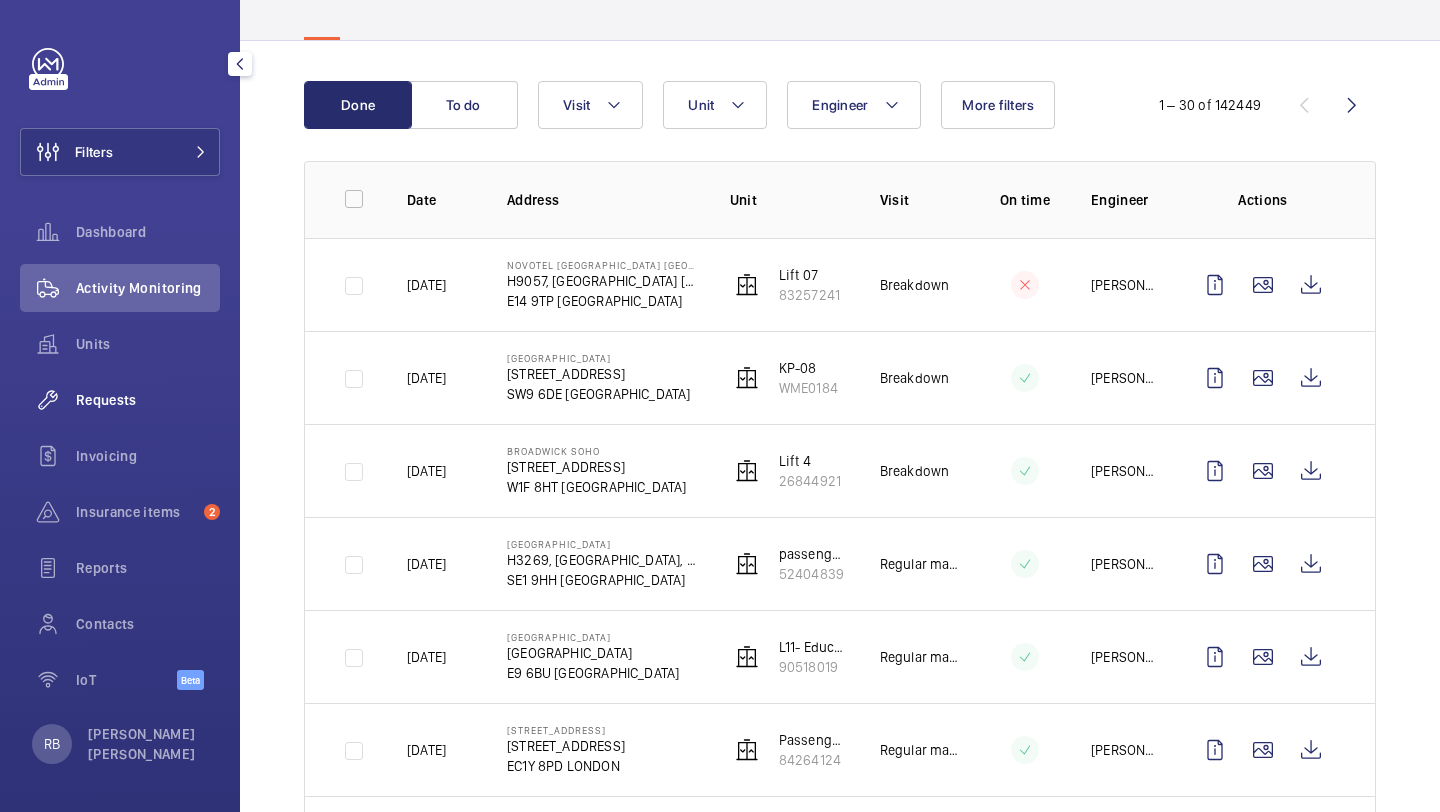 click on "Requests" 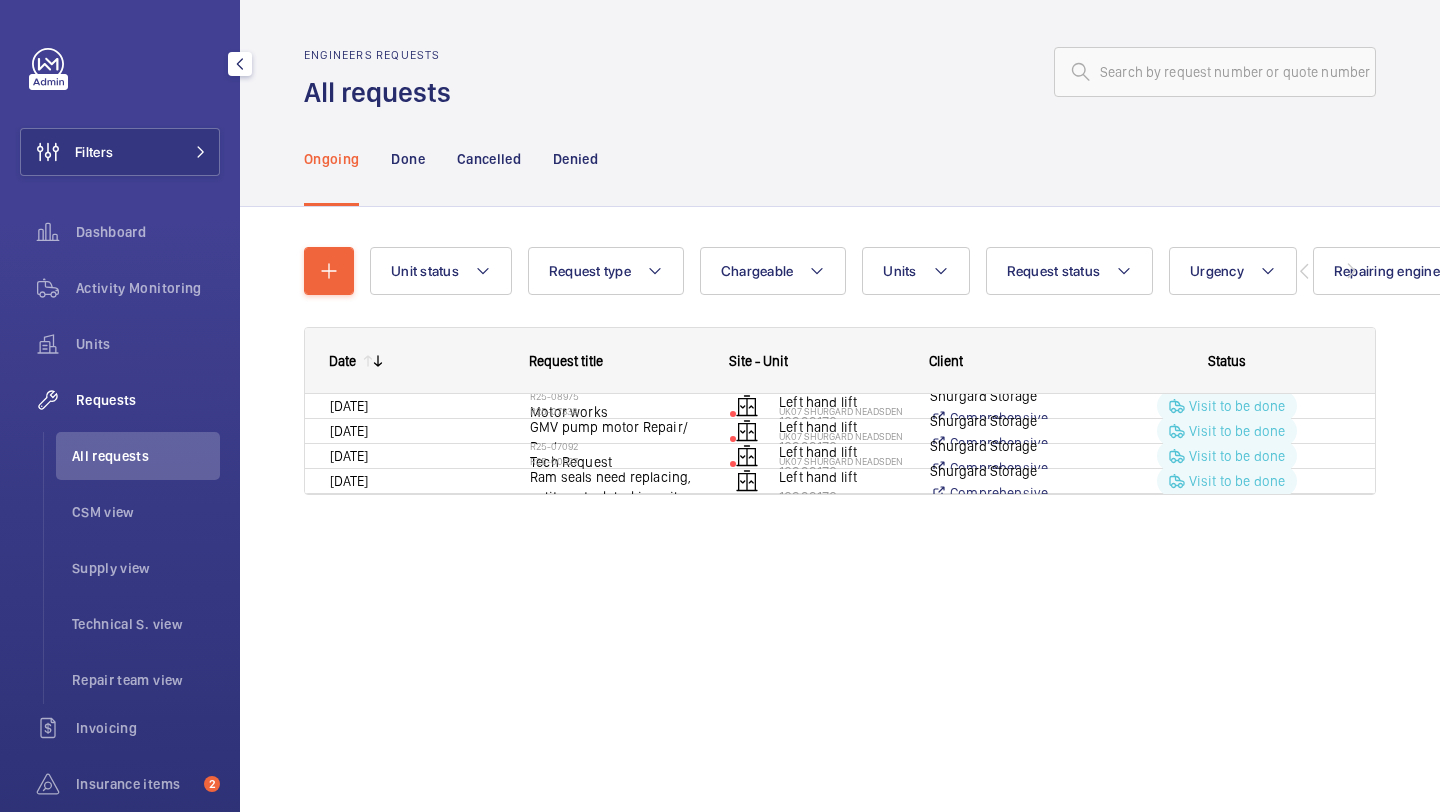scroll, scrollTop: 0, scrollLeft: 0, axis: both 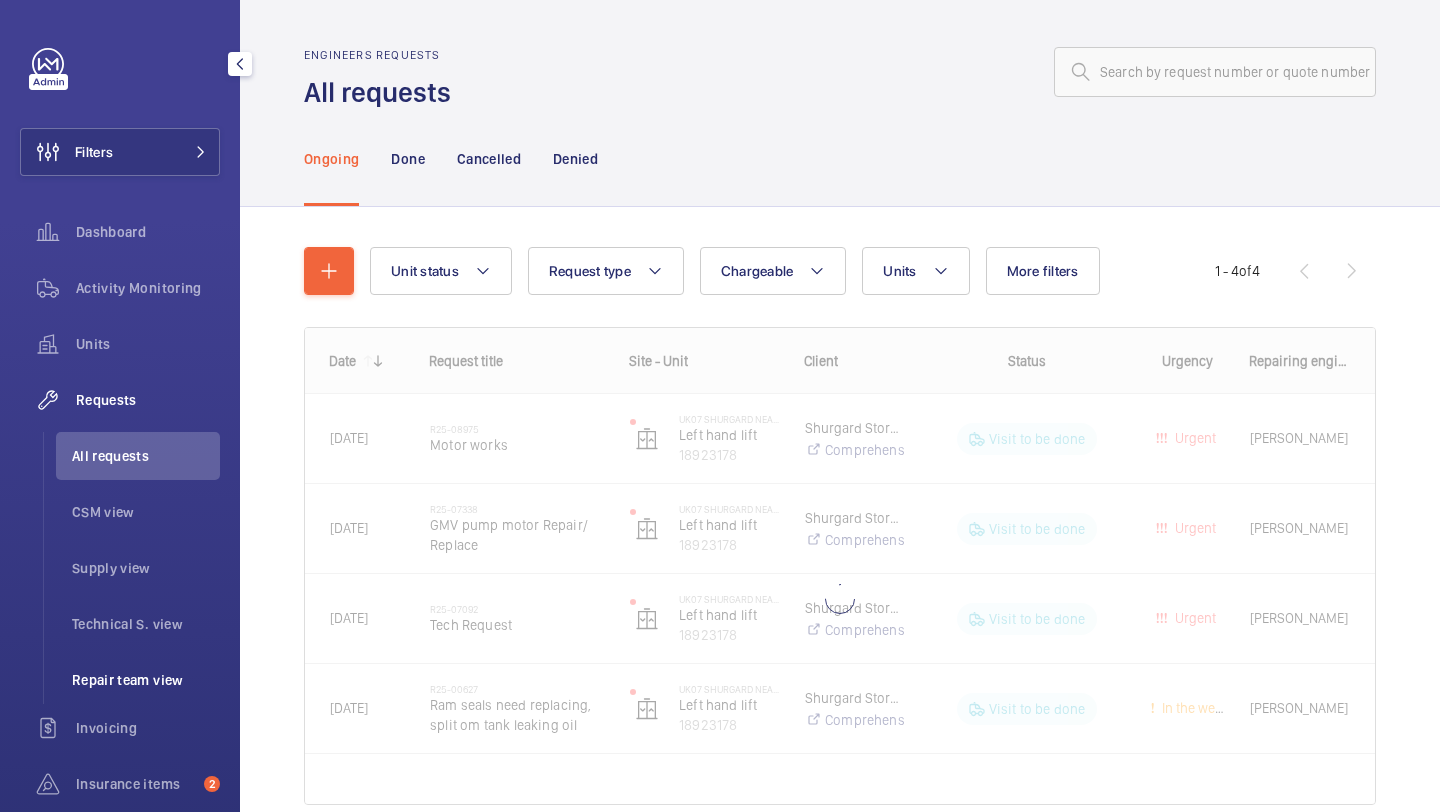 click on "Repair team view" 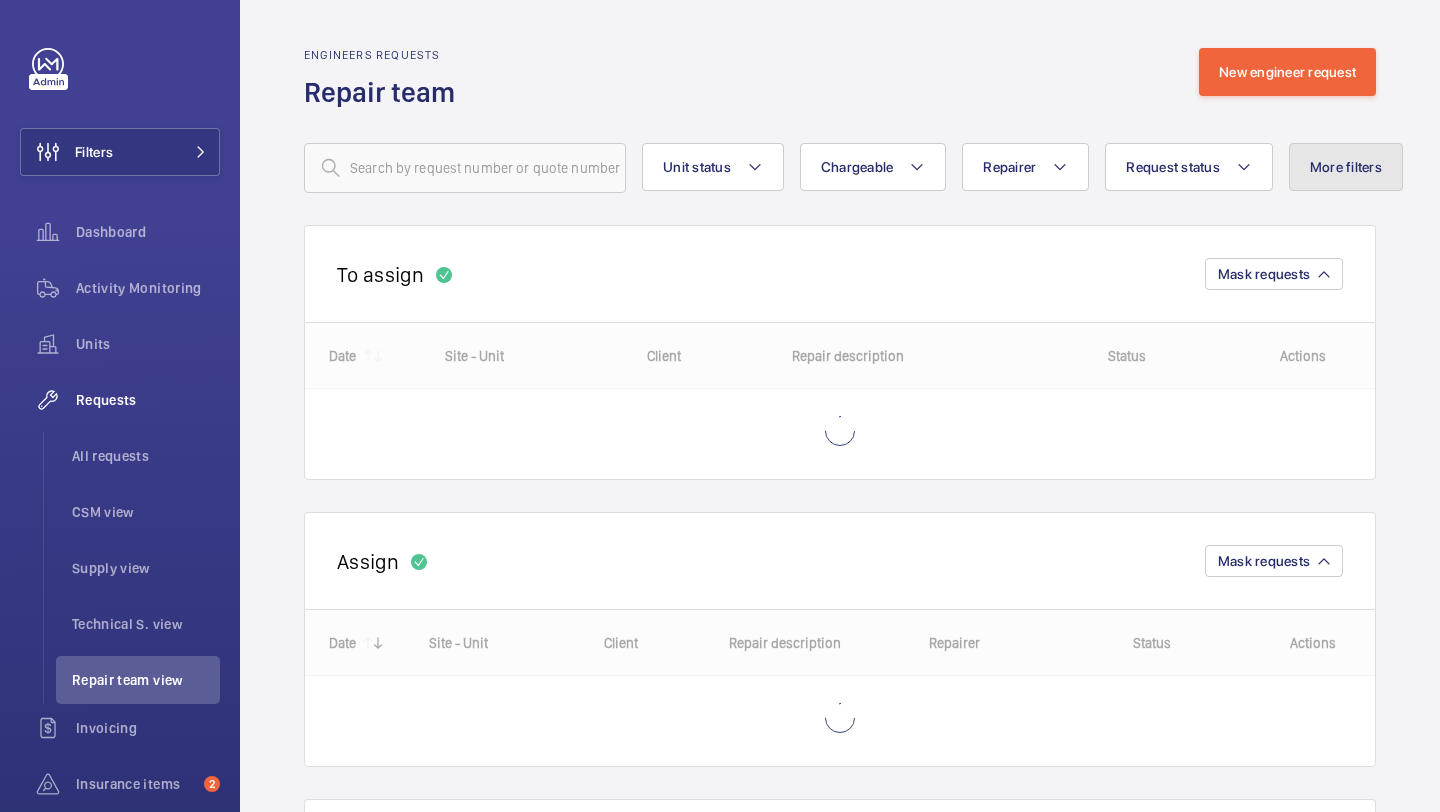click on "More filters" 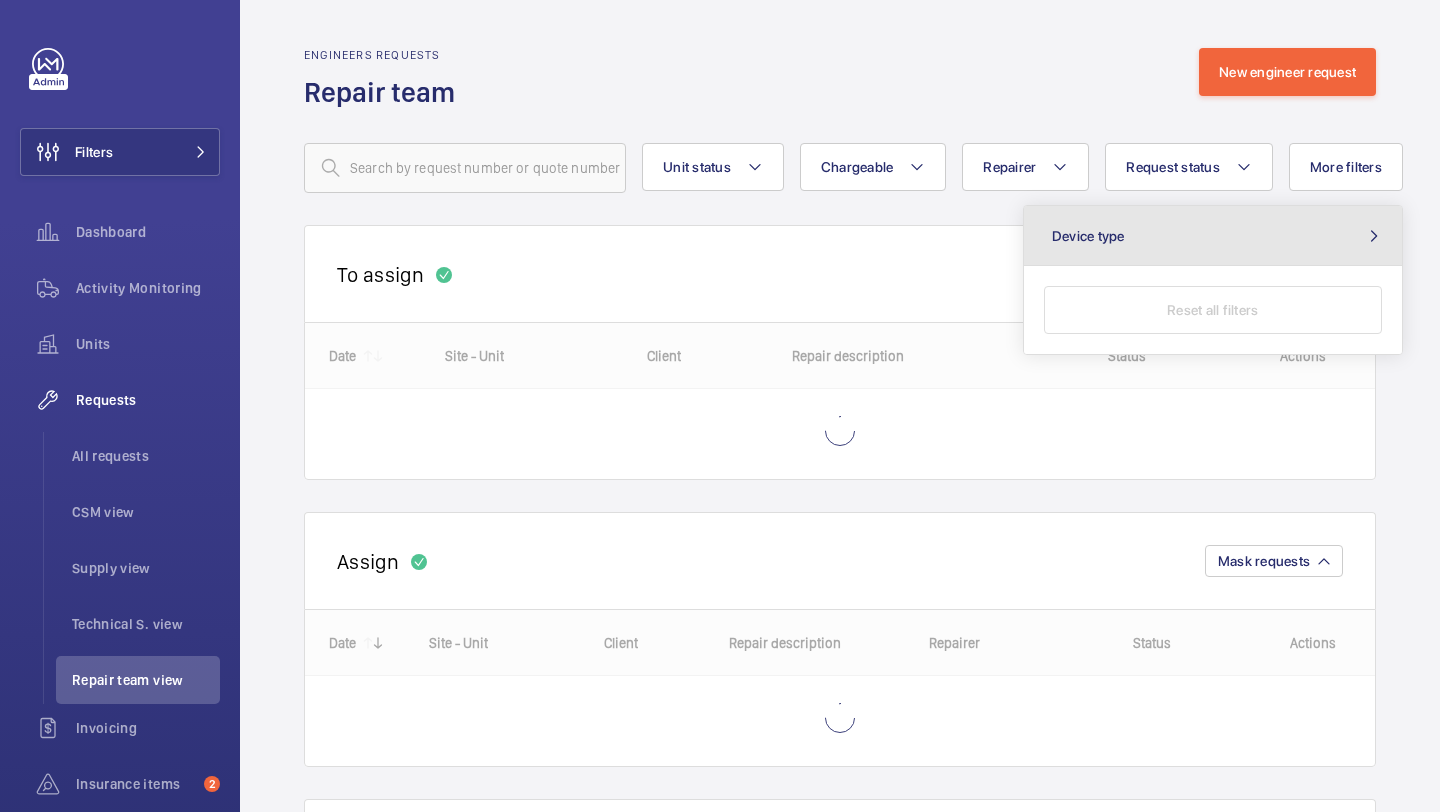 click on "Device type" 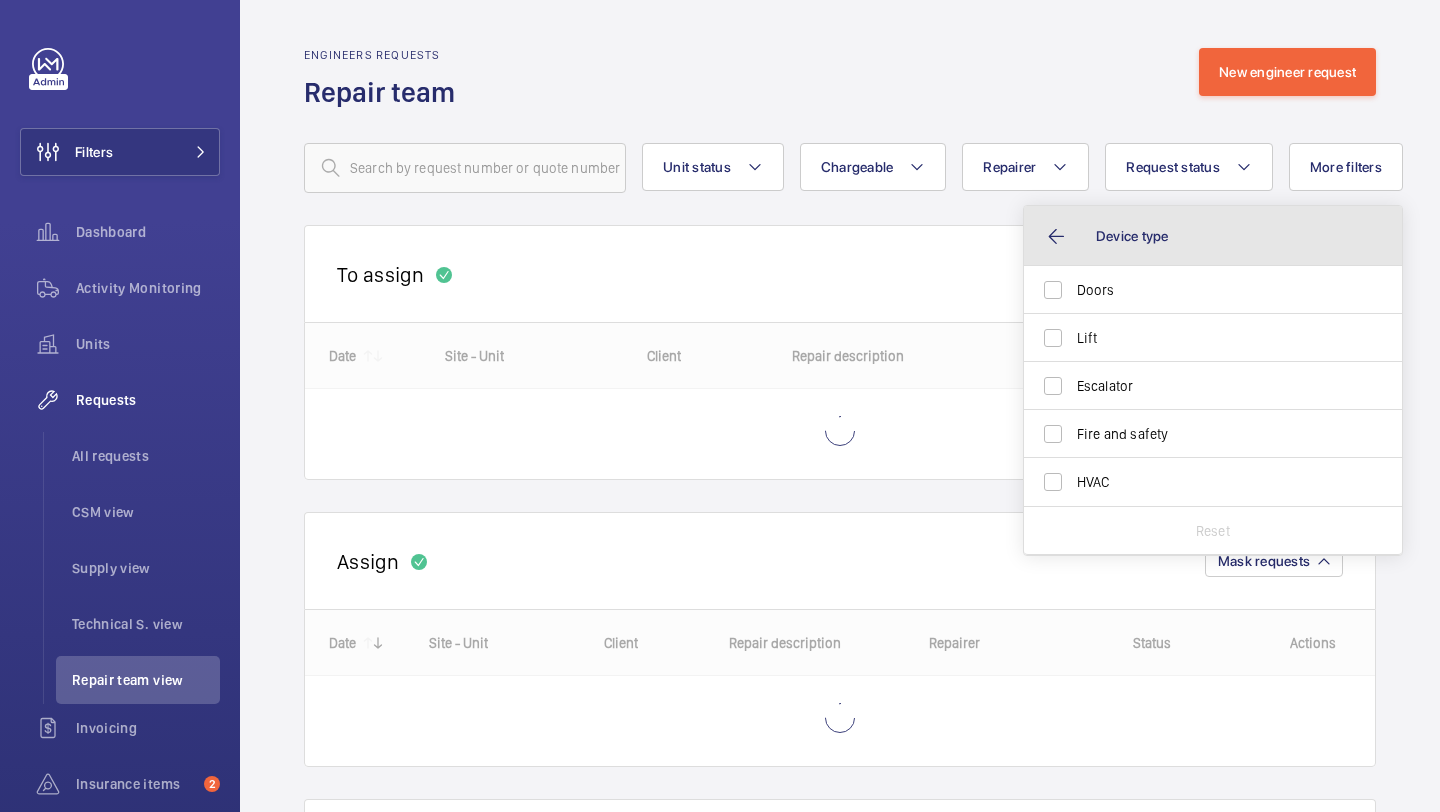 click on "Device type" 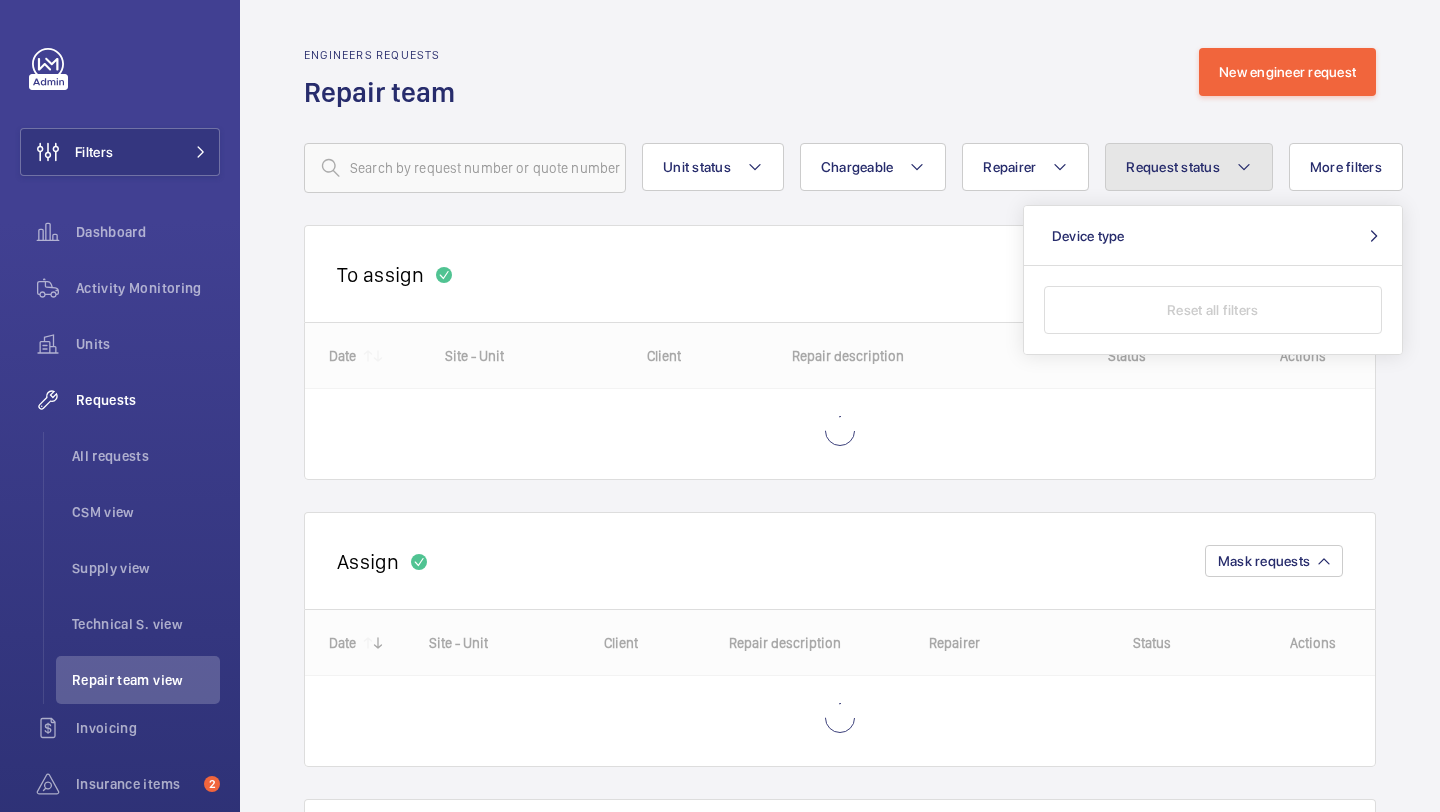click on "Request status" 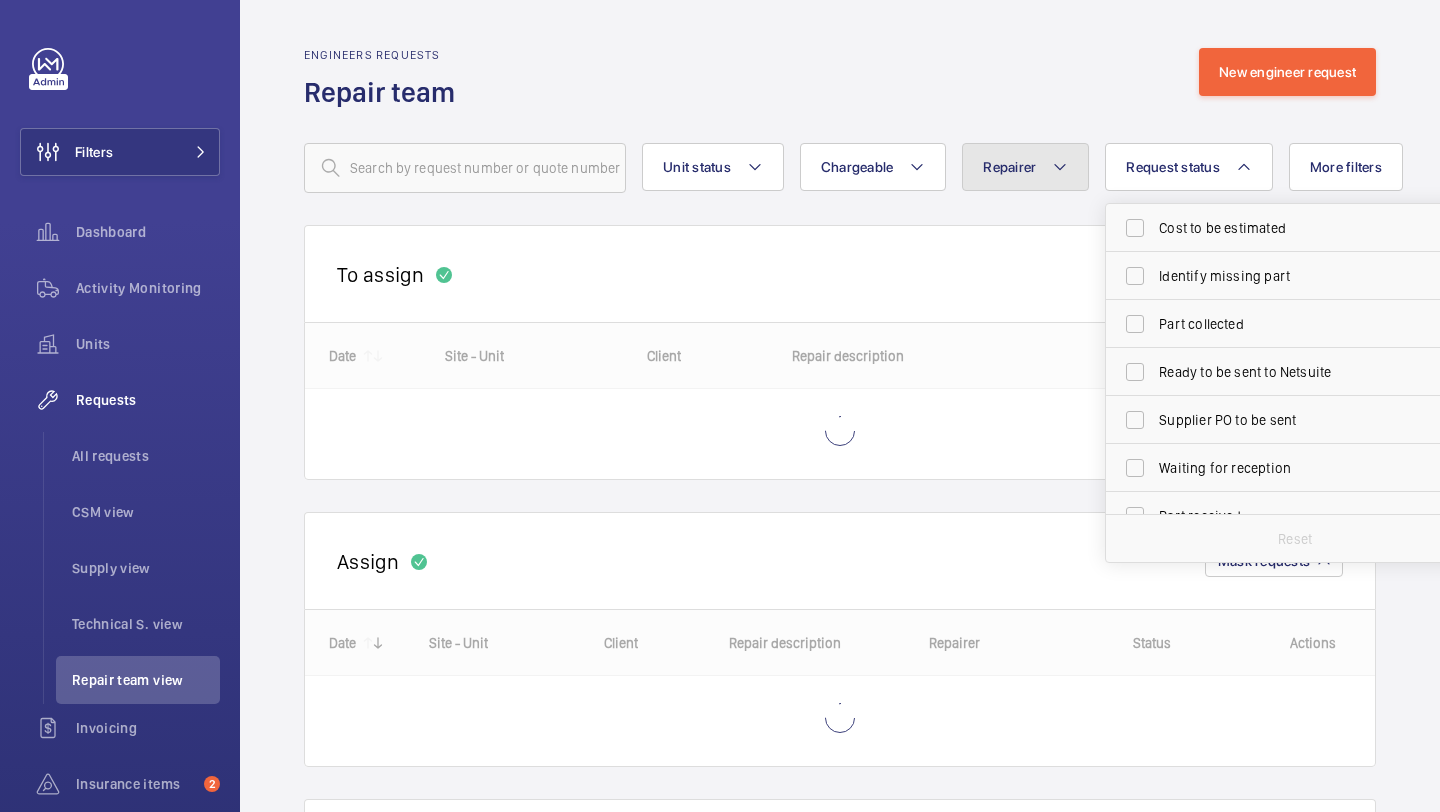 click on "Repairer" 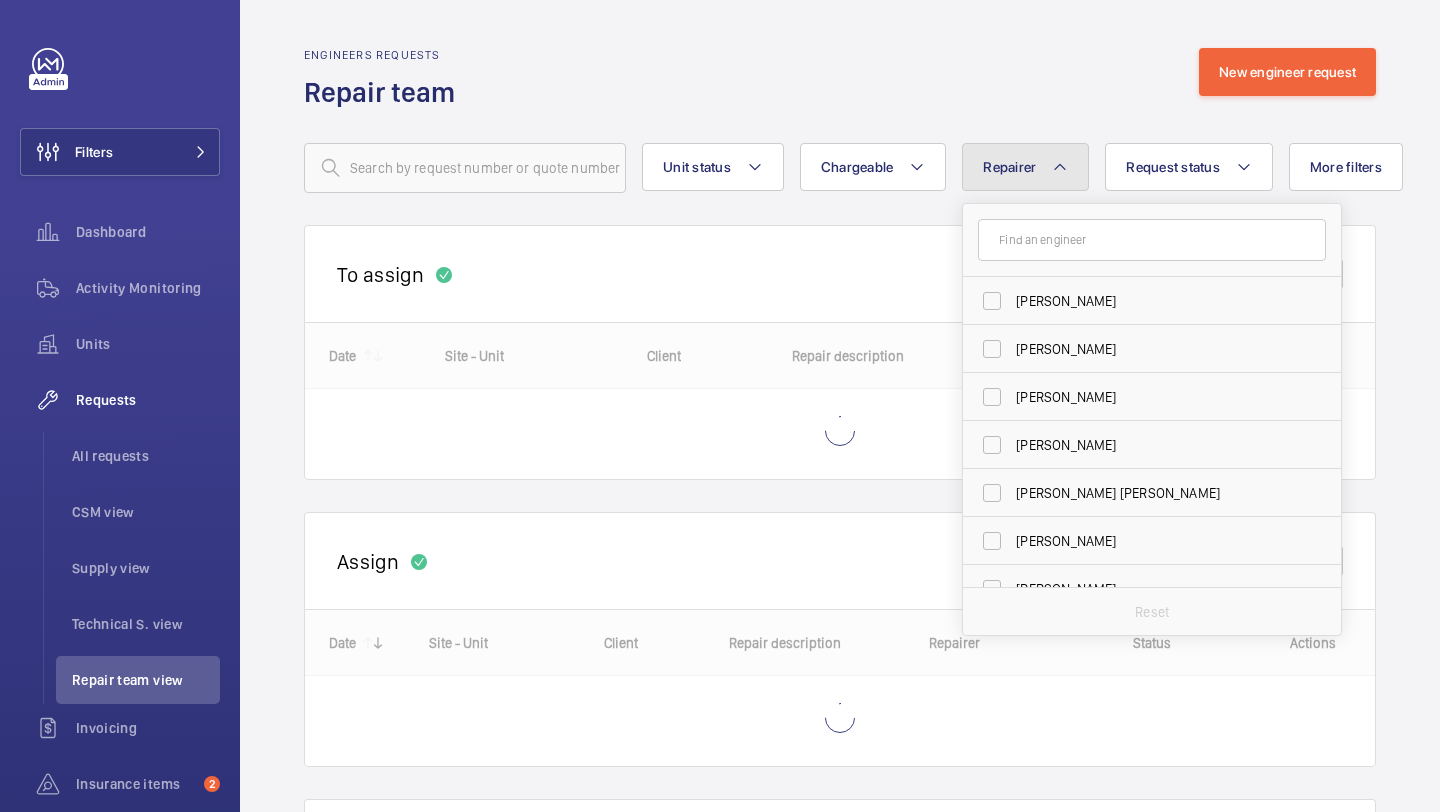 click on "Repairer" 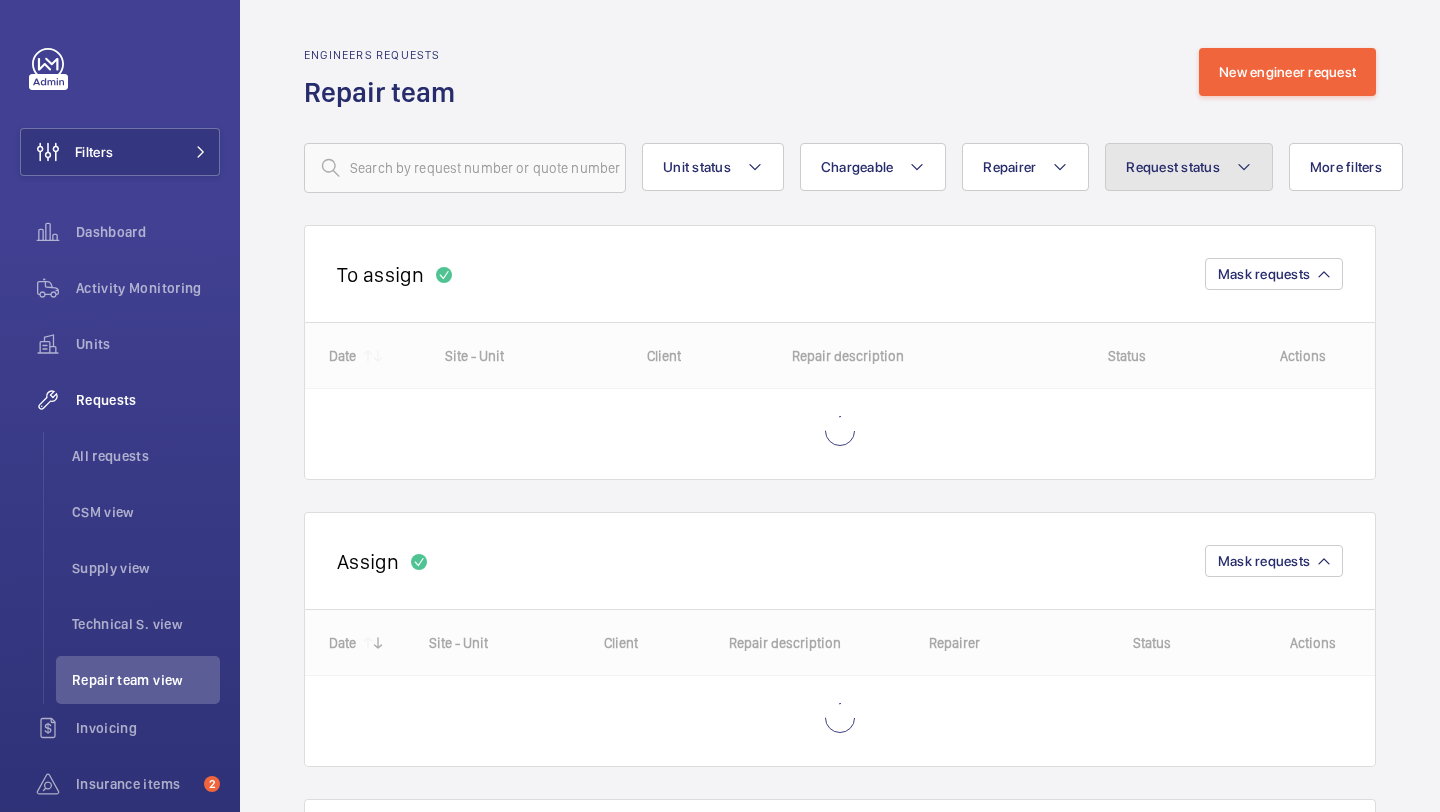click on "Request status" 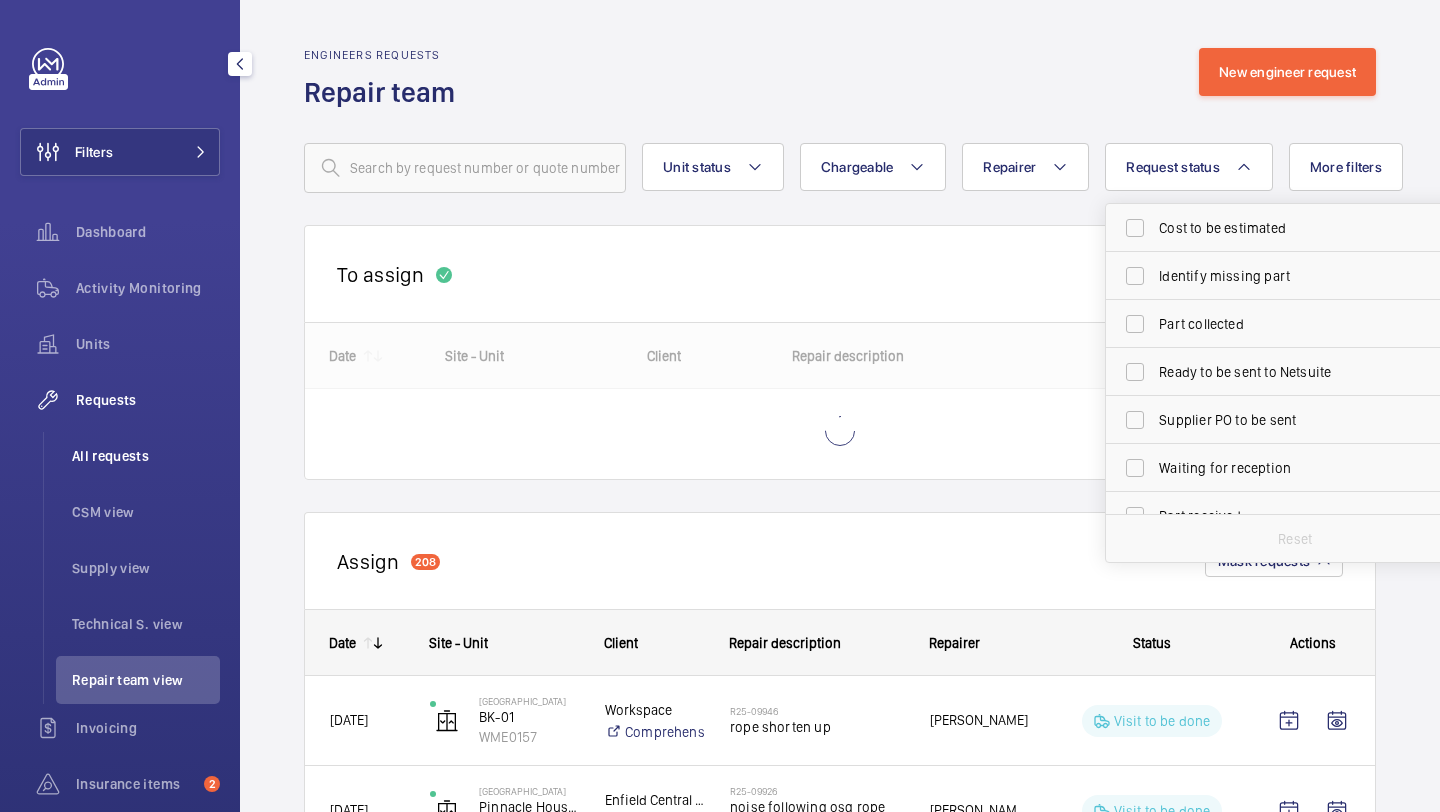 click on "All requests" 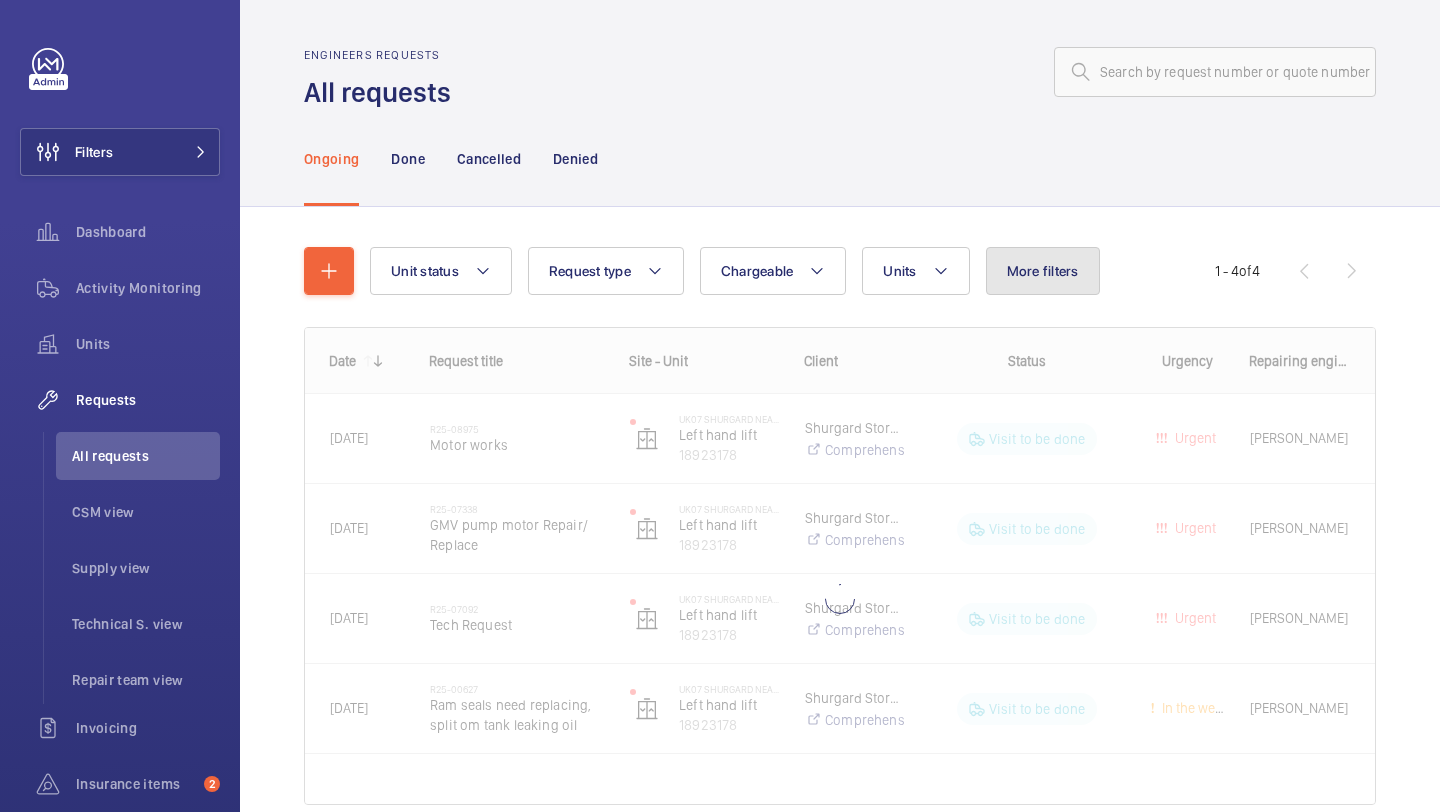 click on "More filters" 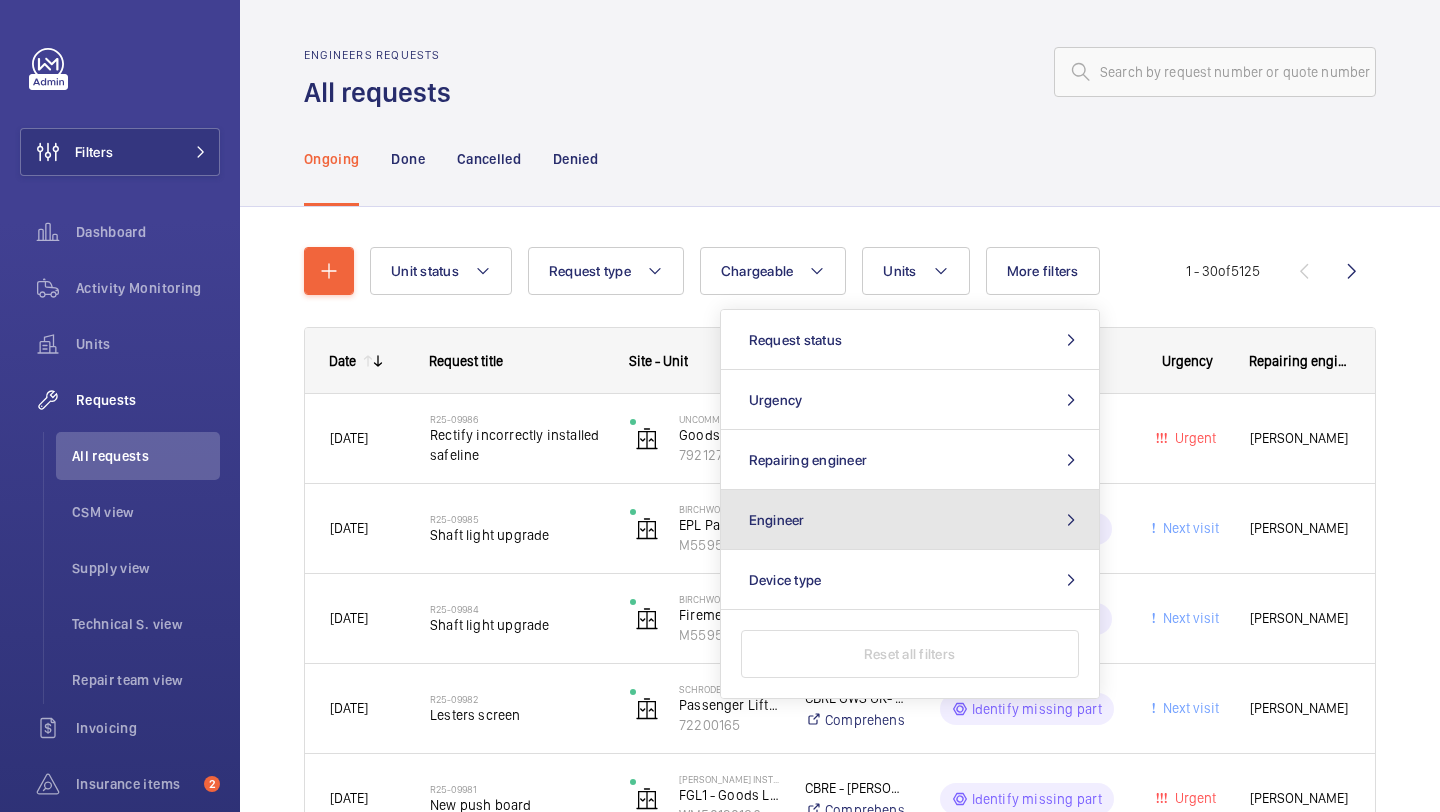 click on "Engineer" 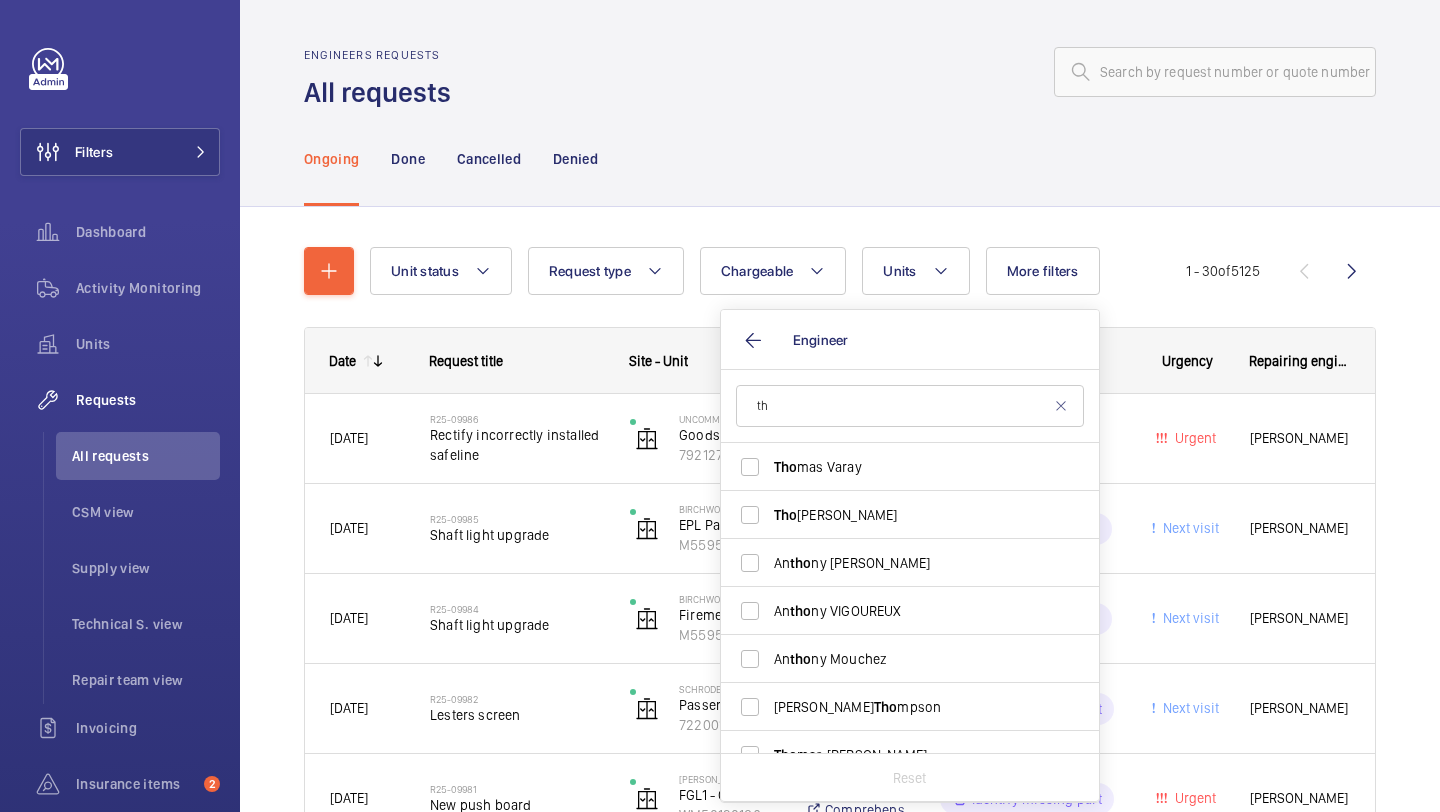 type on "t" 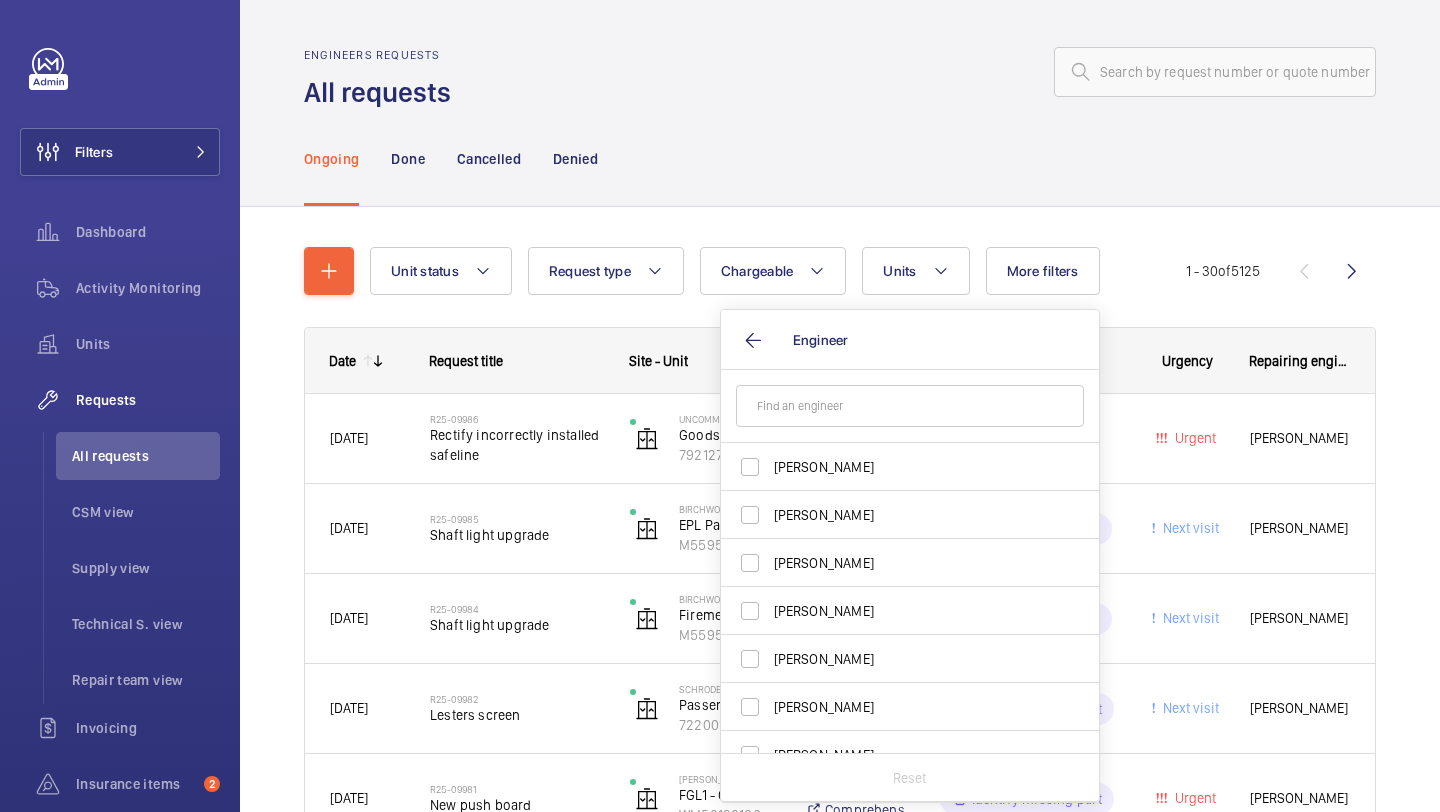 type on "t" 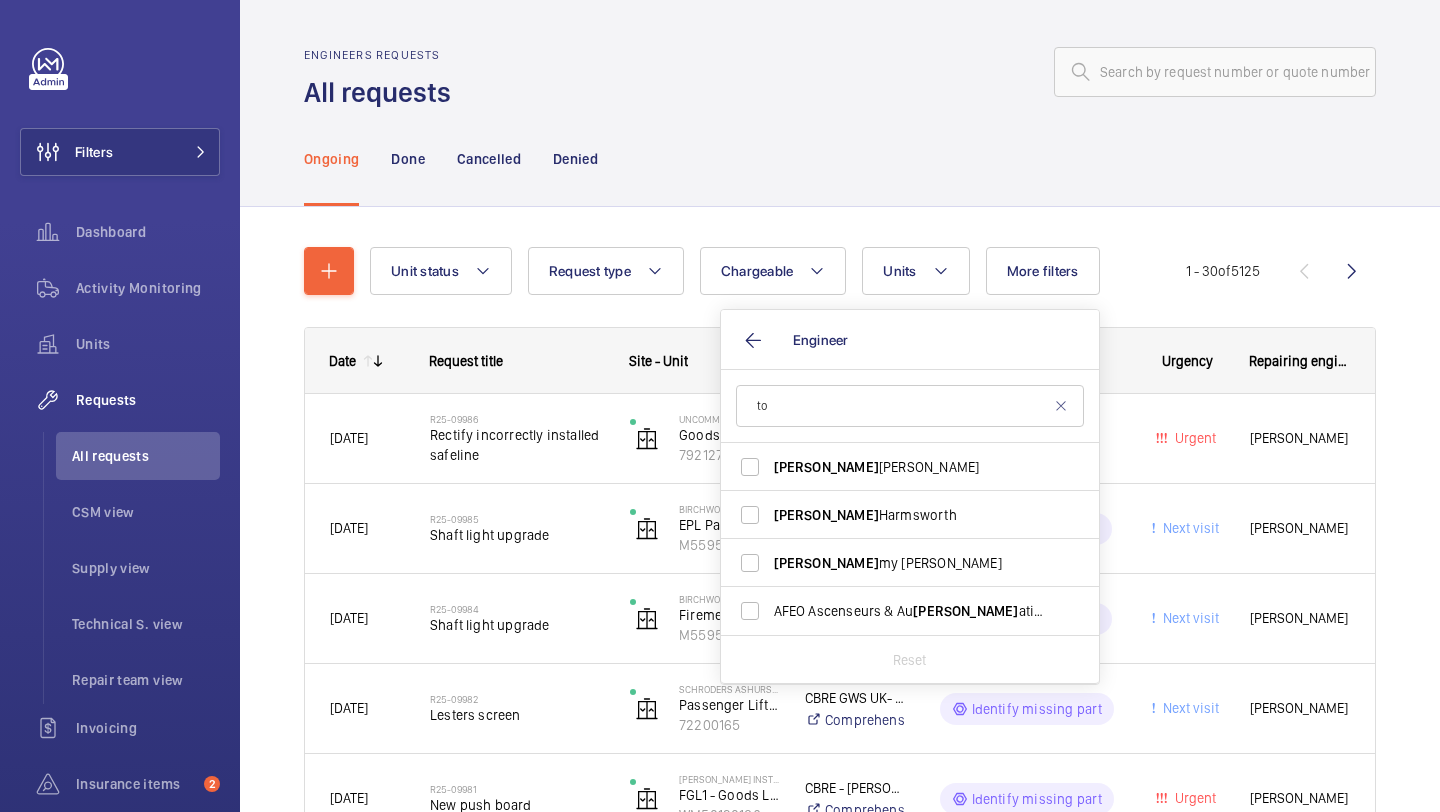 type on "t" 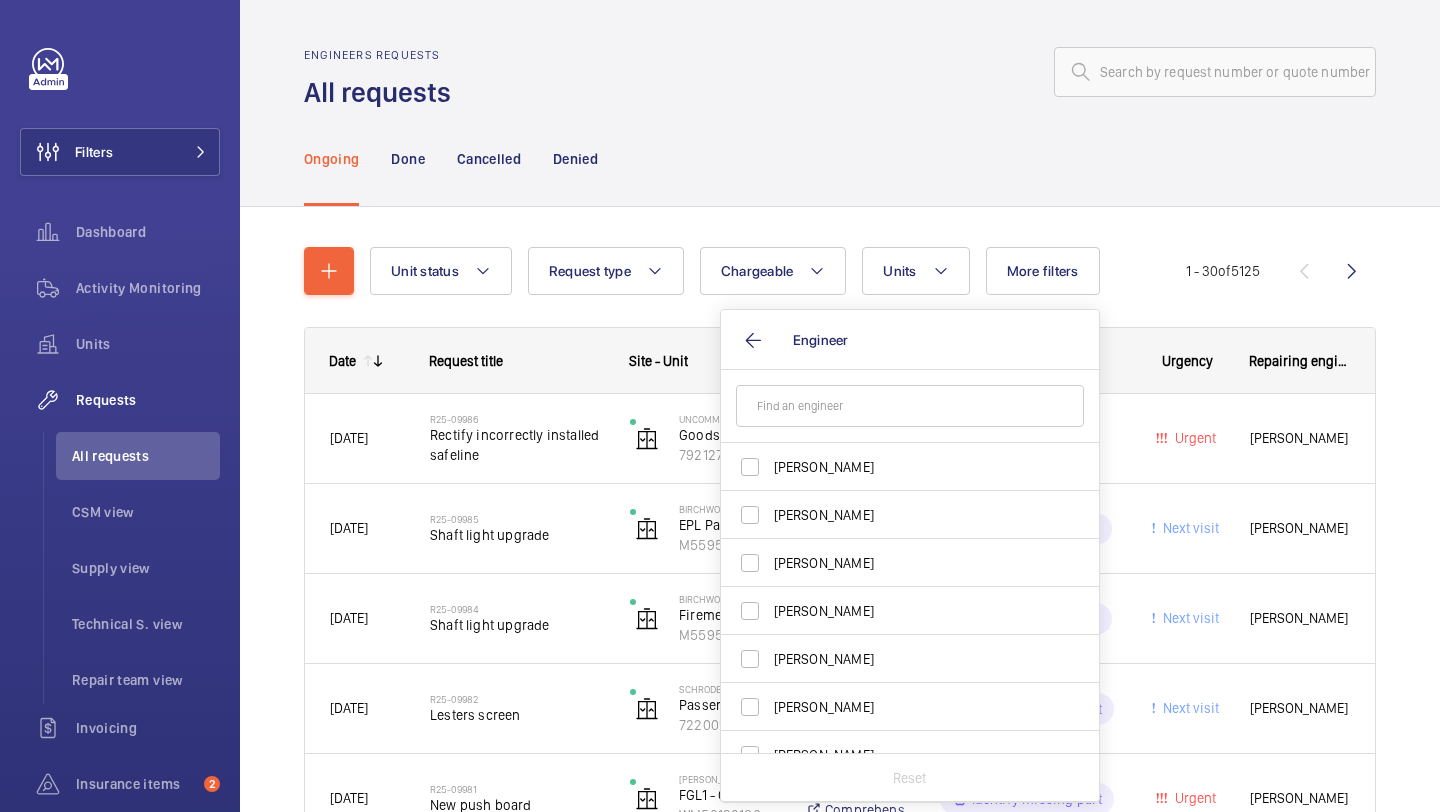 type on "i" 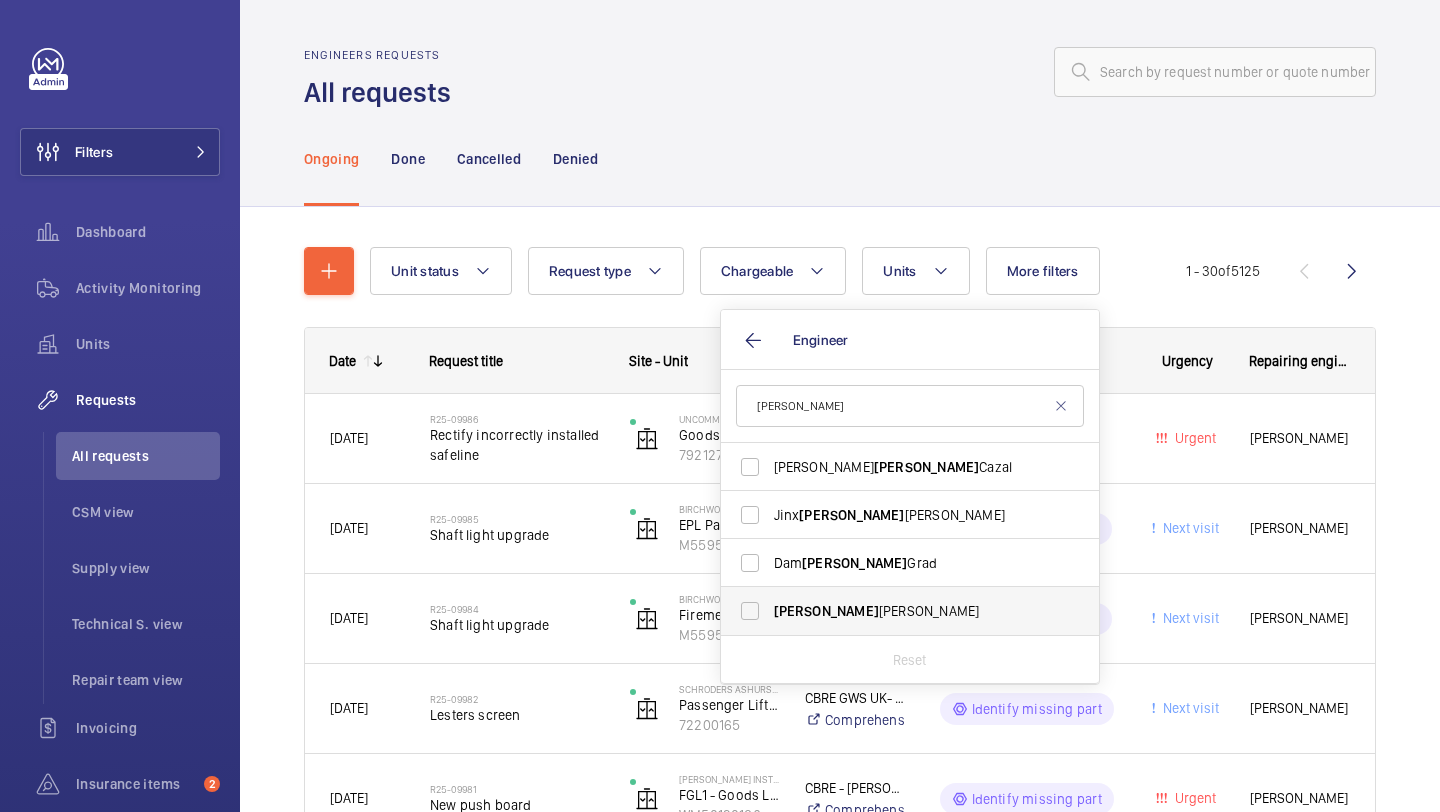 type on "[PERSON_NAME]" 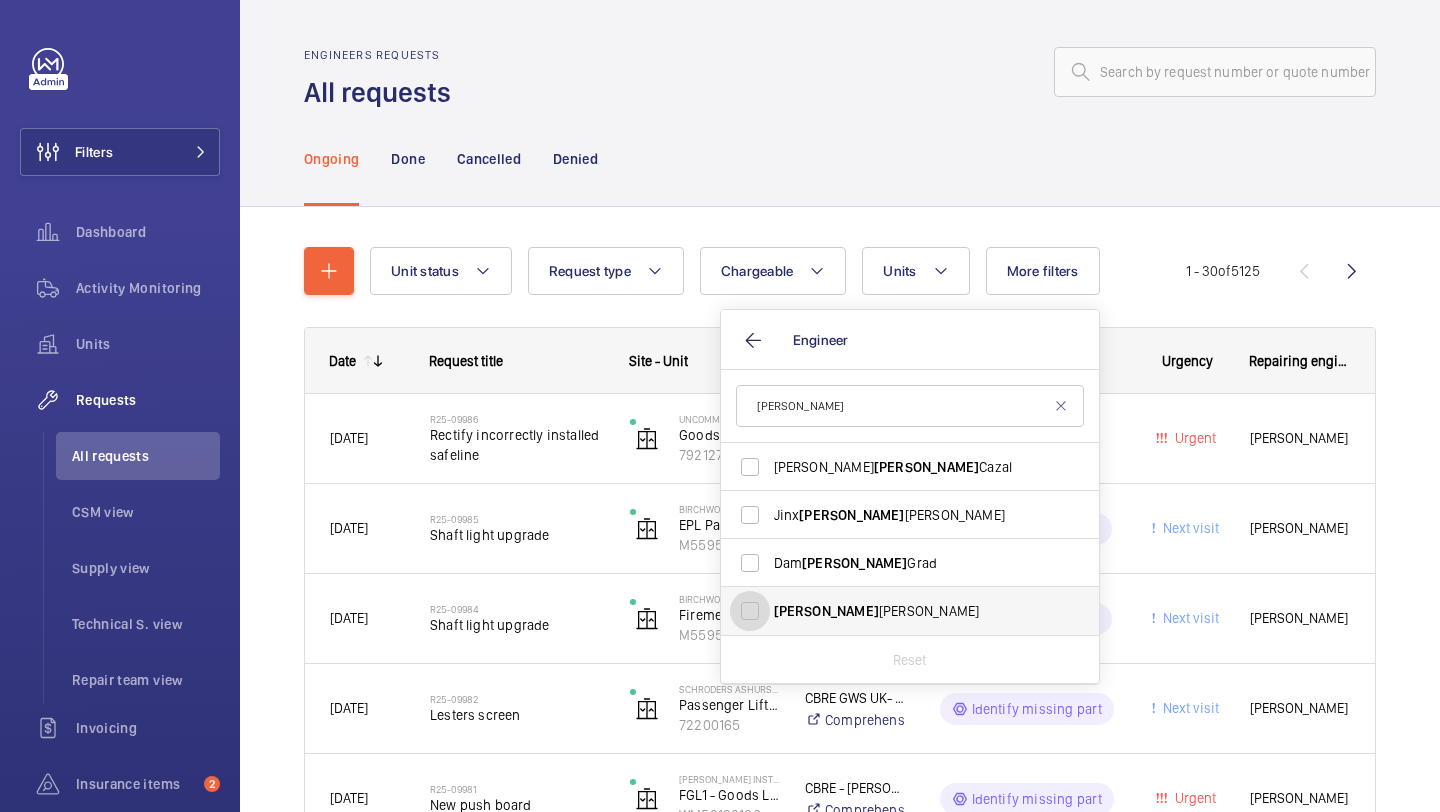 click on "[PERSON_NAME]" at bounding box center (750, 611) 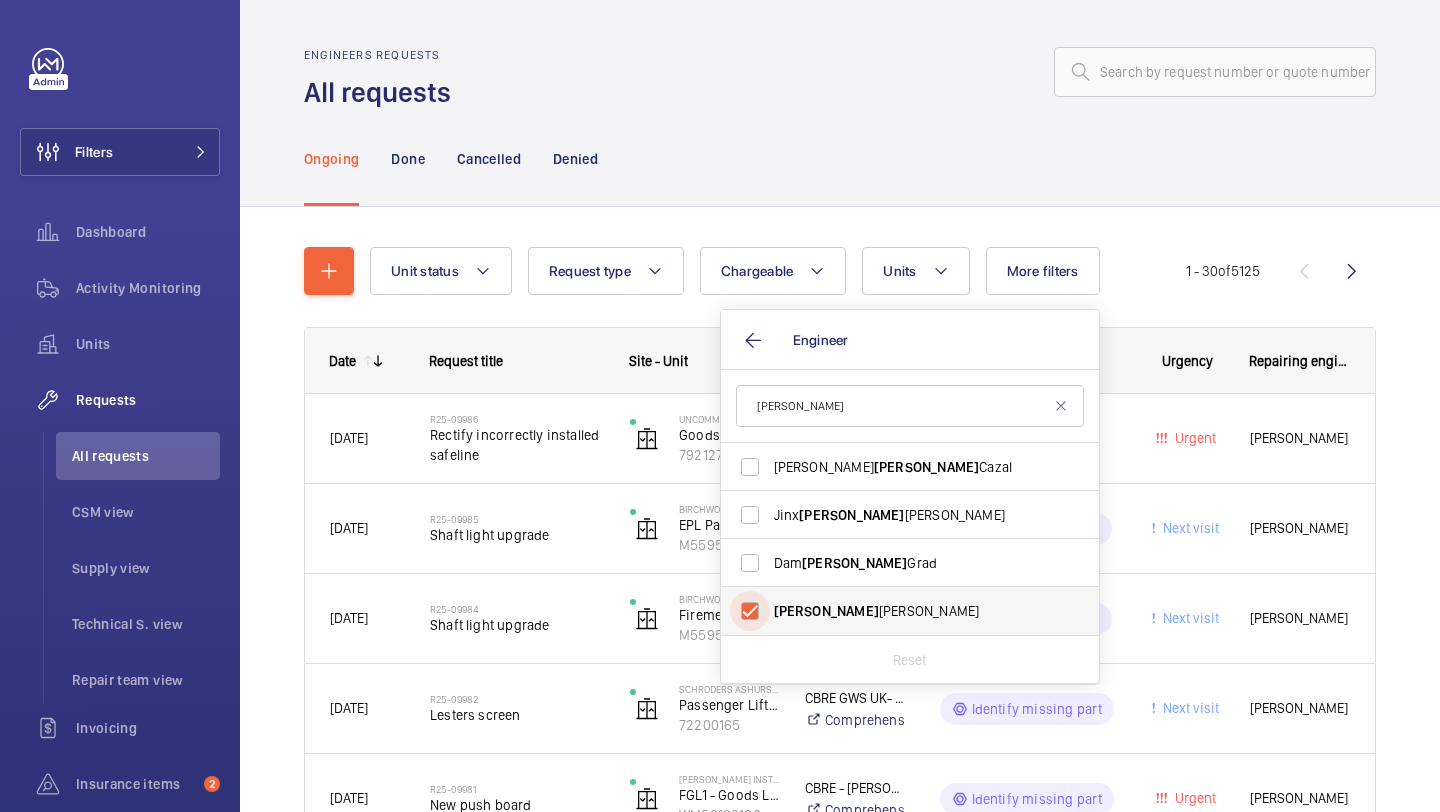 checkbox on "true" 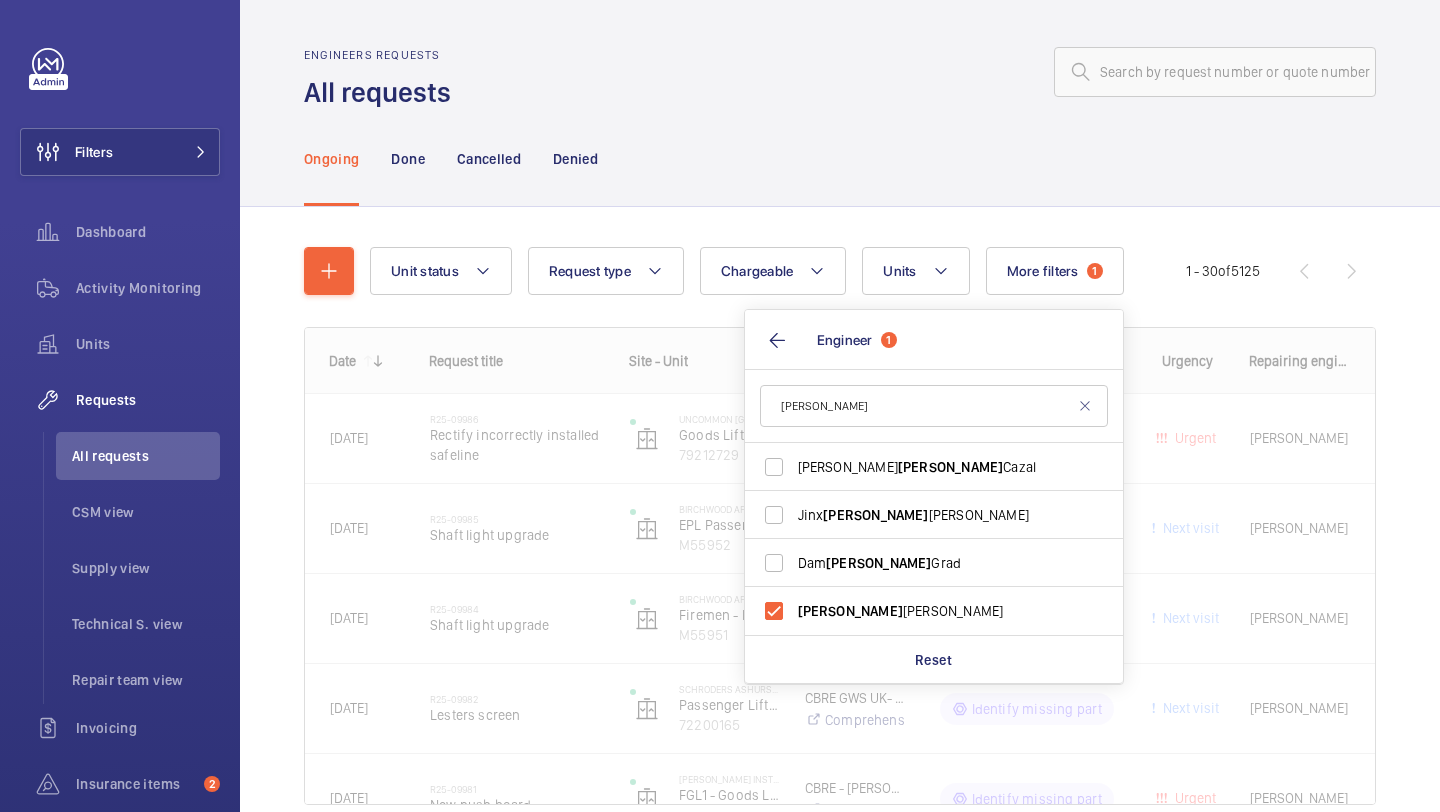 click on "Unit status Request type  Chargeable Units More filters  1  Request status Urgency Repairing engineer Engineer  1 [PERSON_NAME] [PERSON_NAME]  Cazal Jinx [PERSON_NAME] Dam [PERSON_NAME] [PERSON_NAME] Reset Device type 1 - 30  of  5125
Date
Request title
Site - Unit" 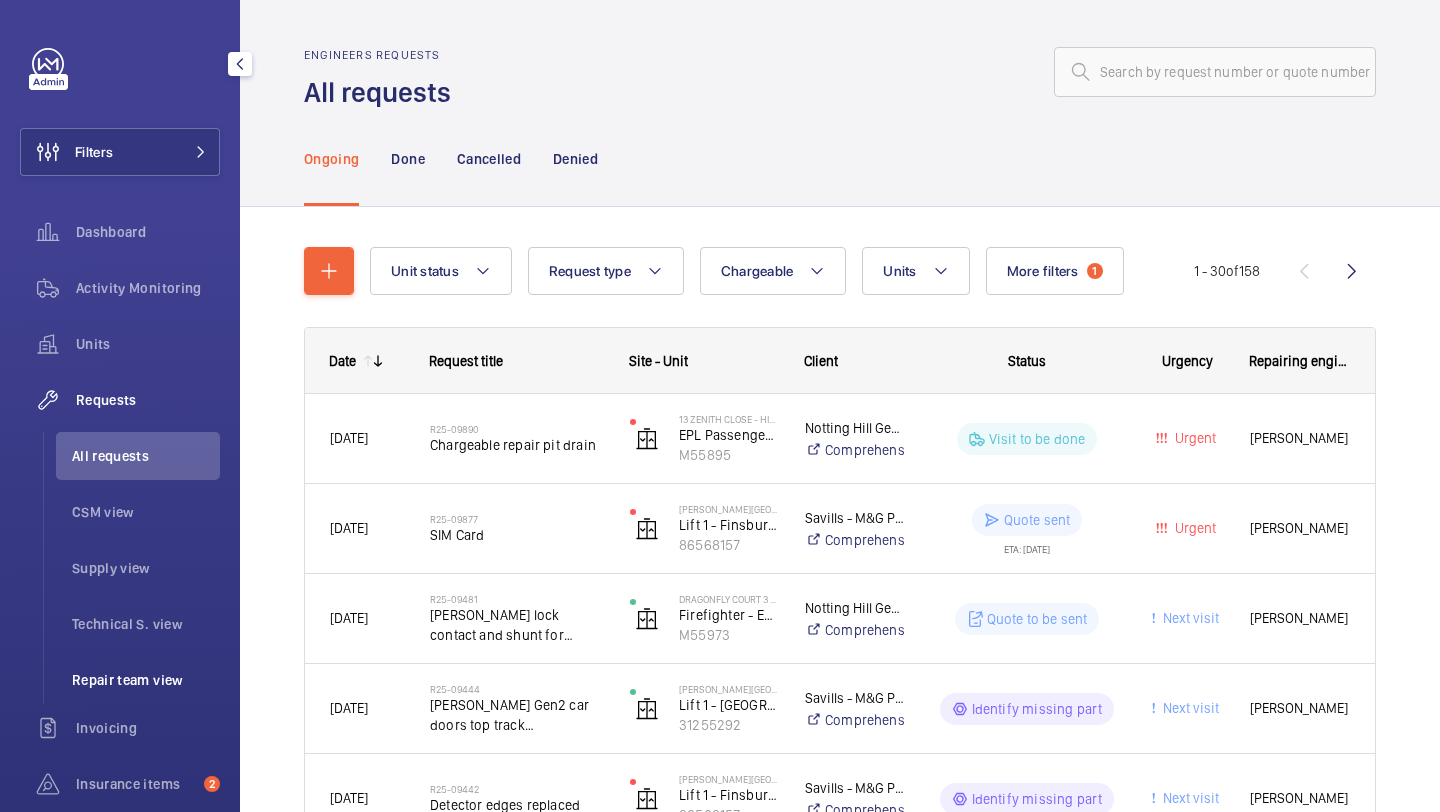 click on "Repair team view" 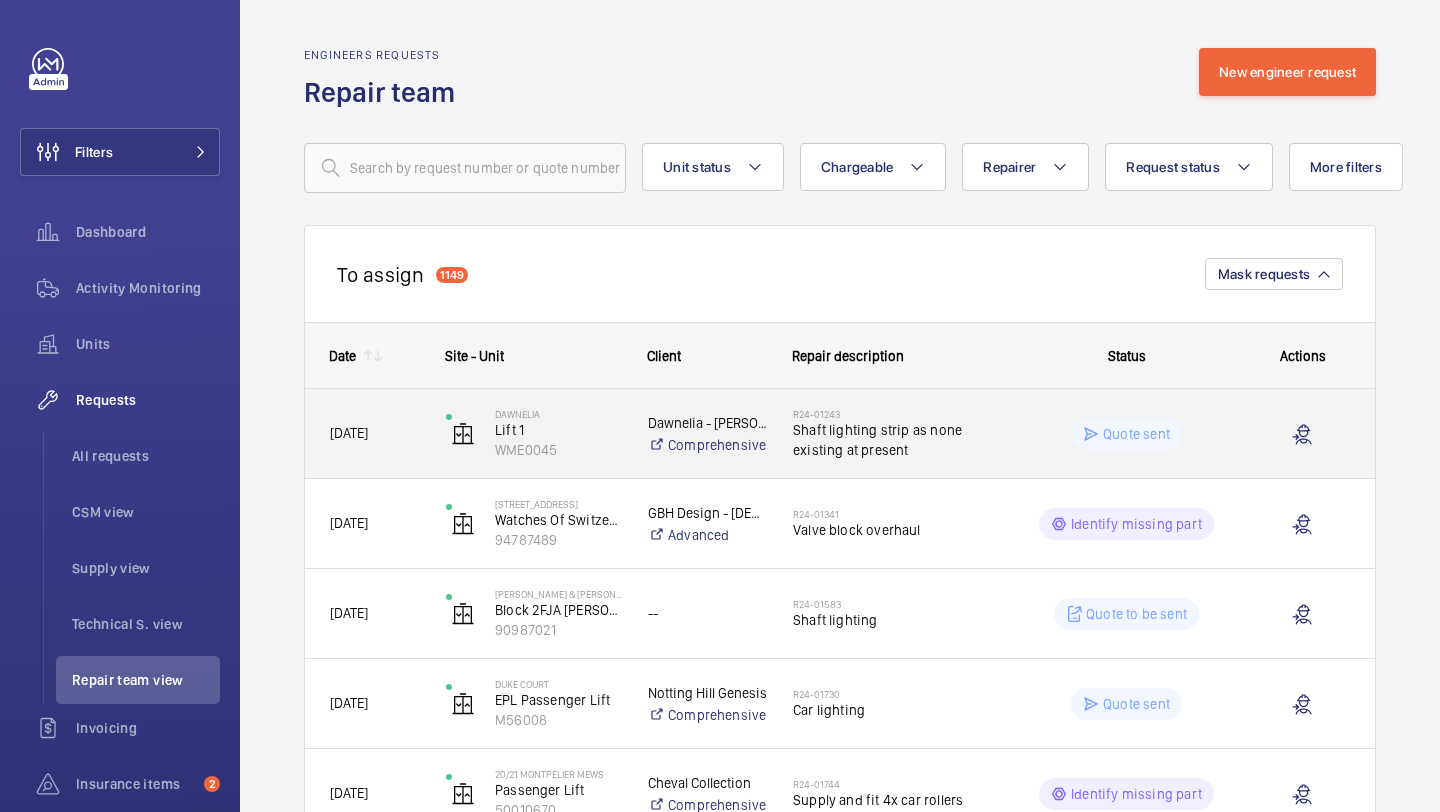 scroll, scrollTop: 24, scrollLeft: 0, axis: vertical 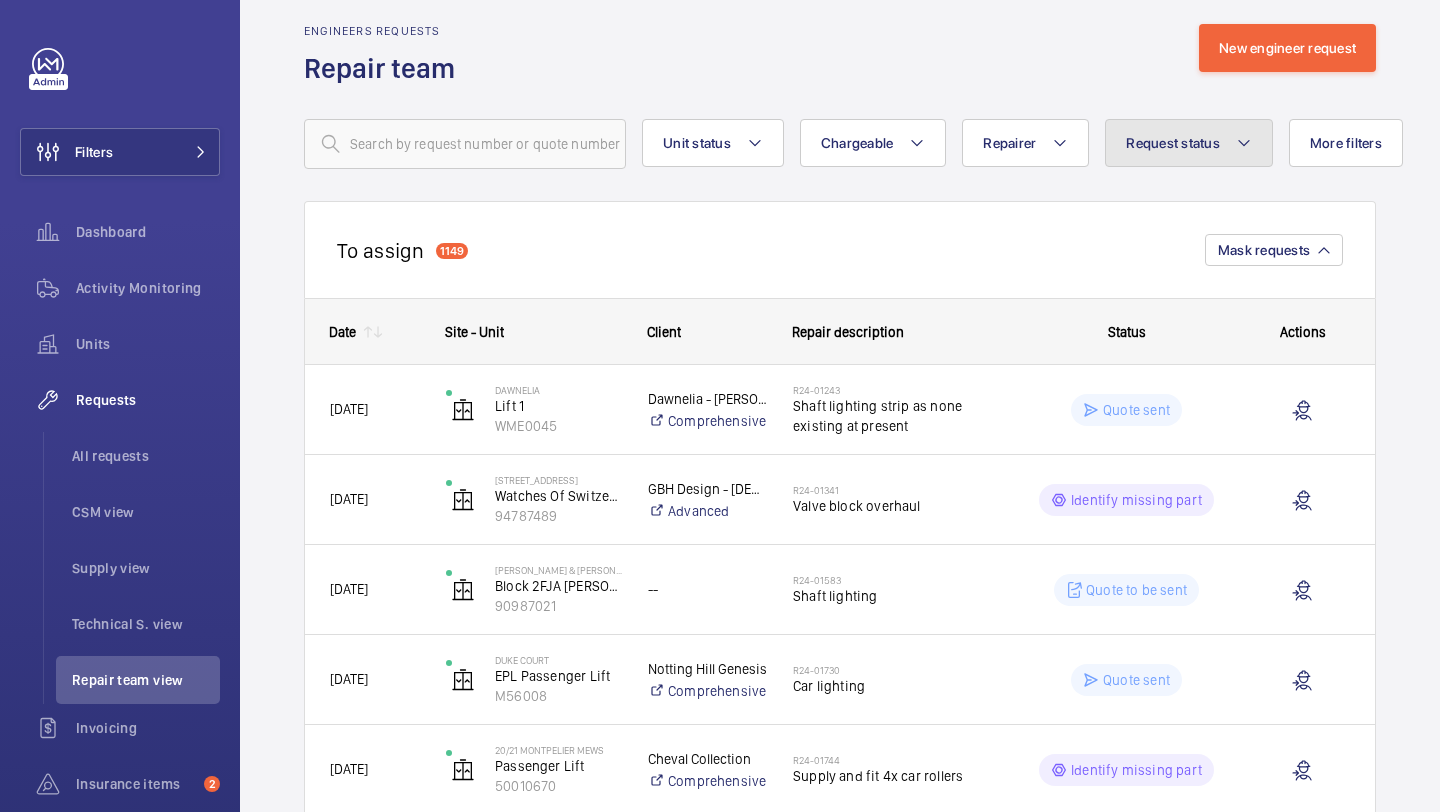 click 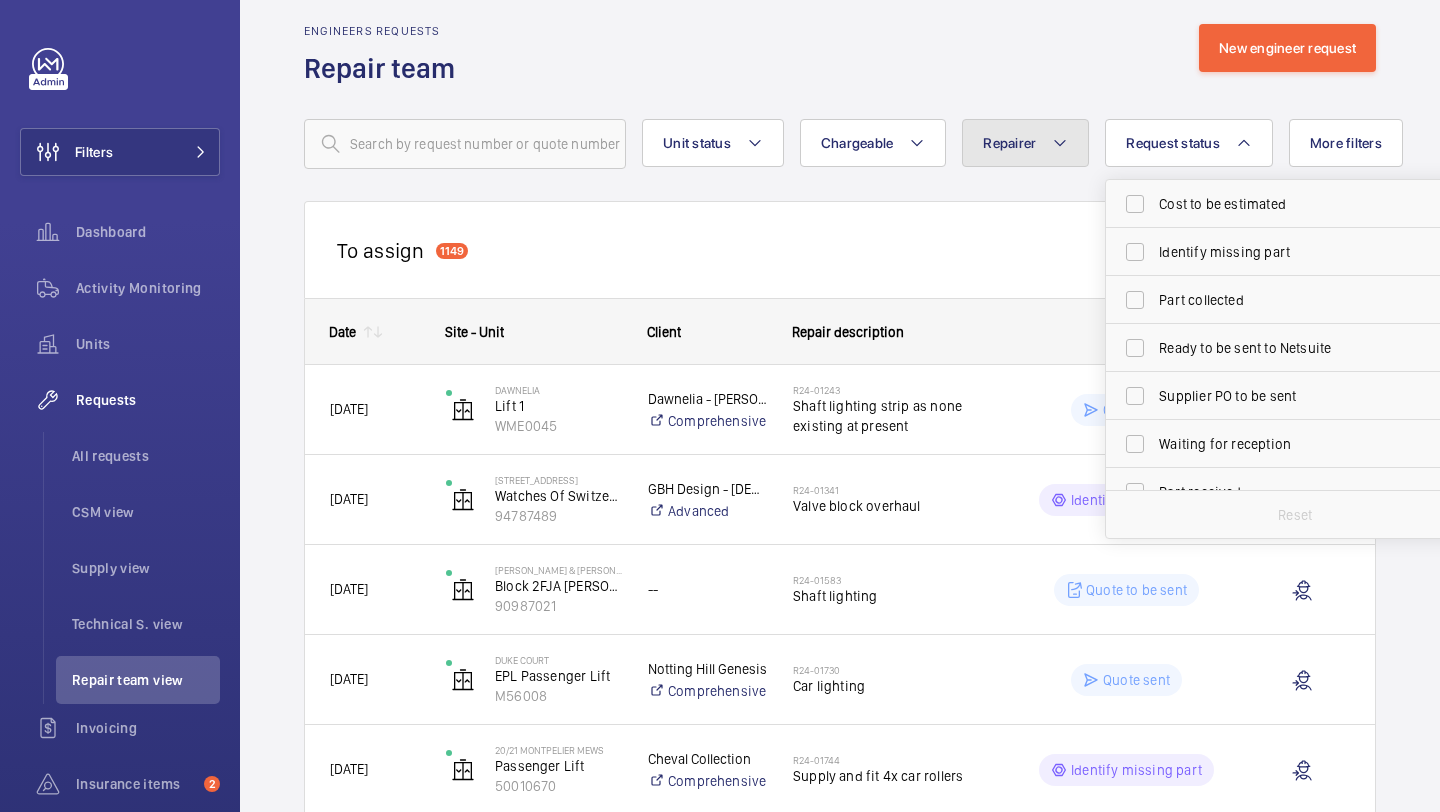click on "Repairer" 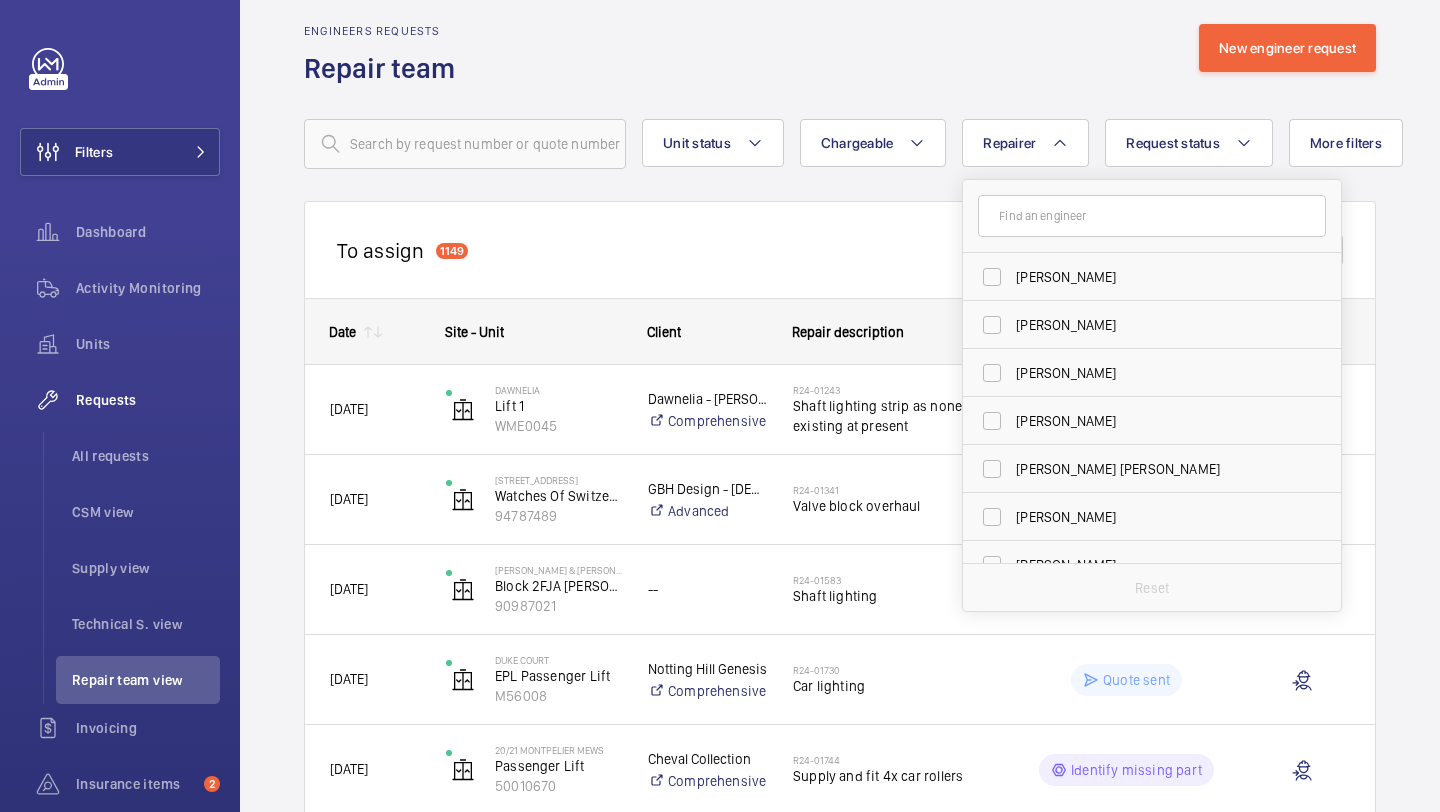 click on "Engineers requests  Repair team  New engineer request" 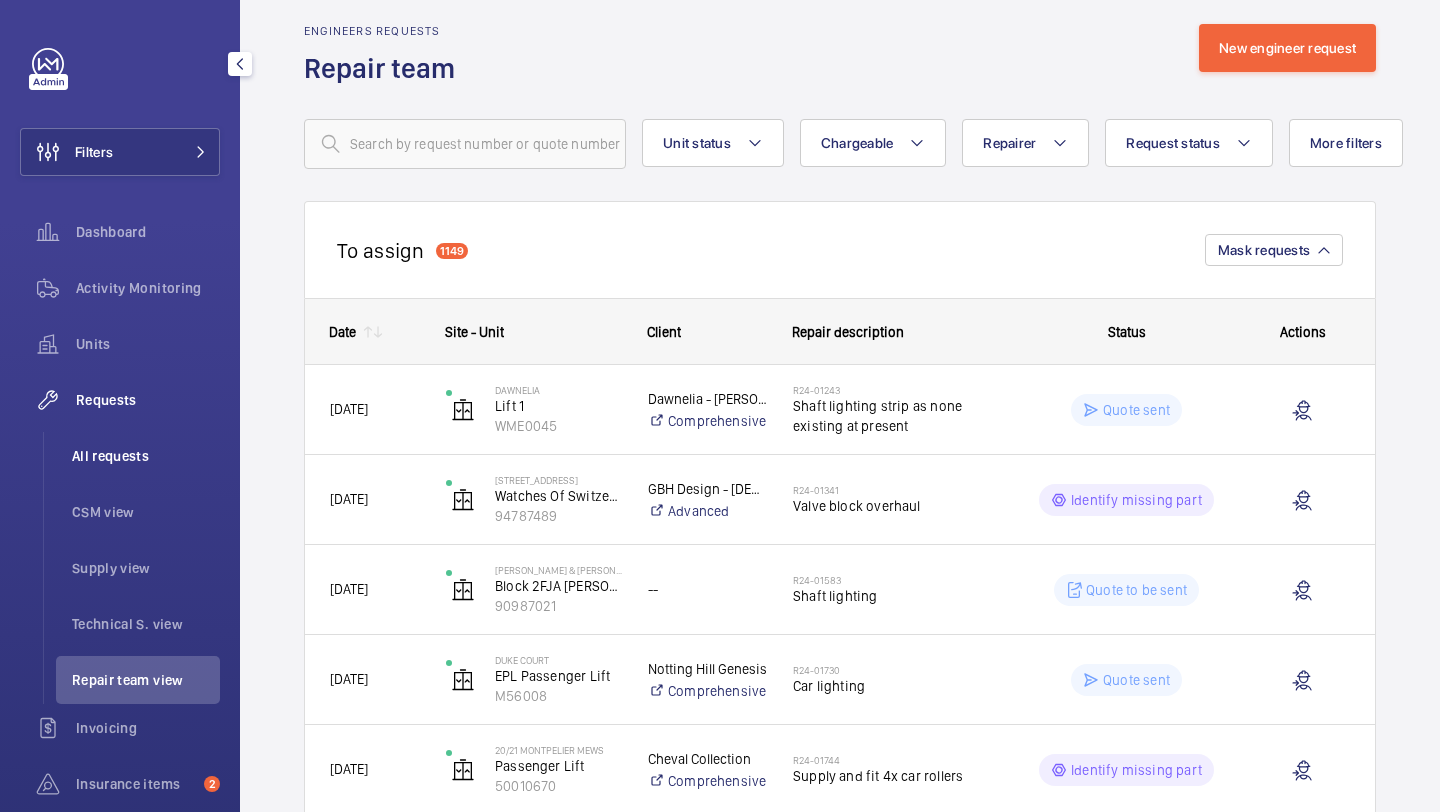 click on "All requests" 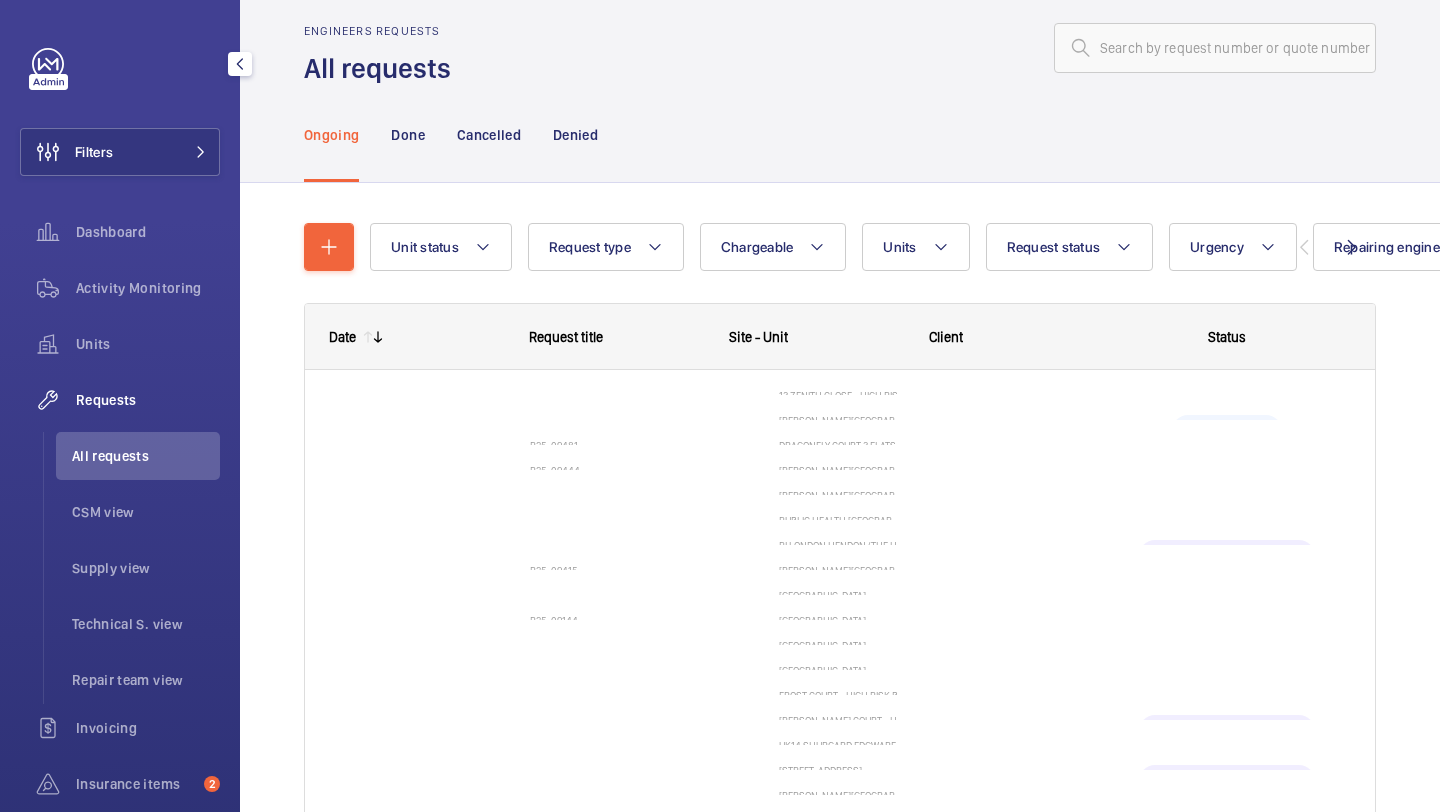 scroll, scrollTop: 0, scrollLeft: 0, axis: both 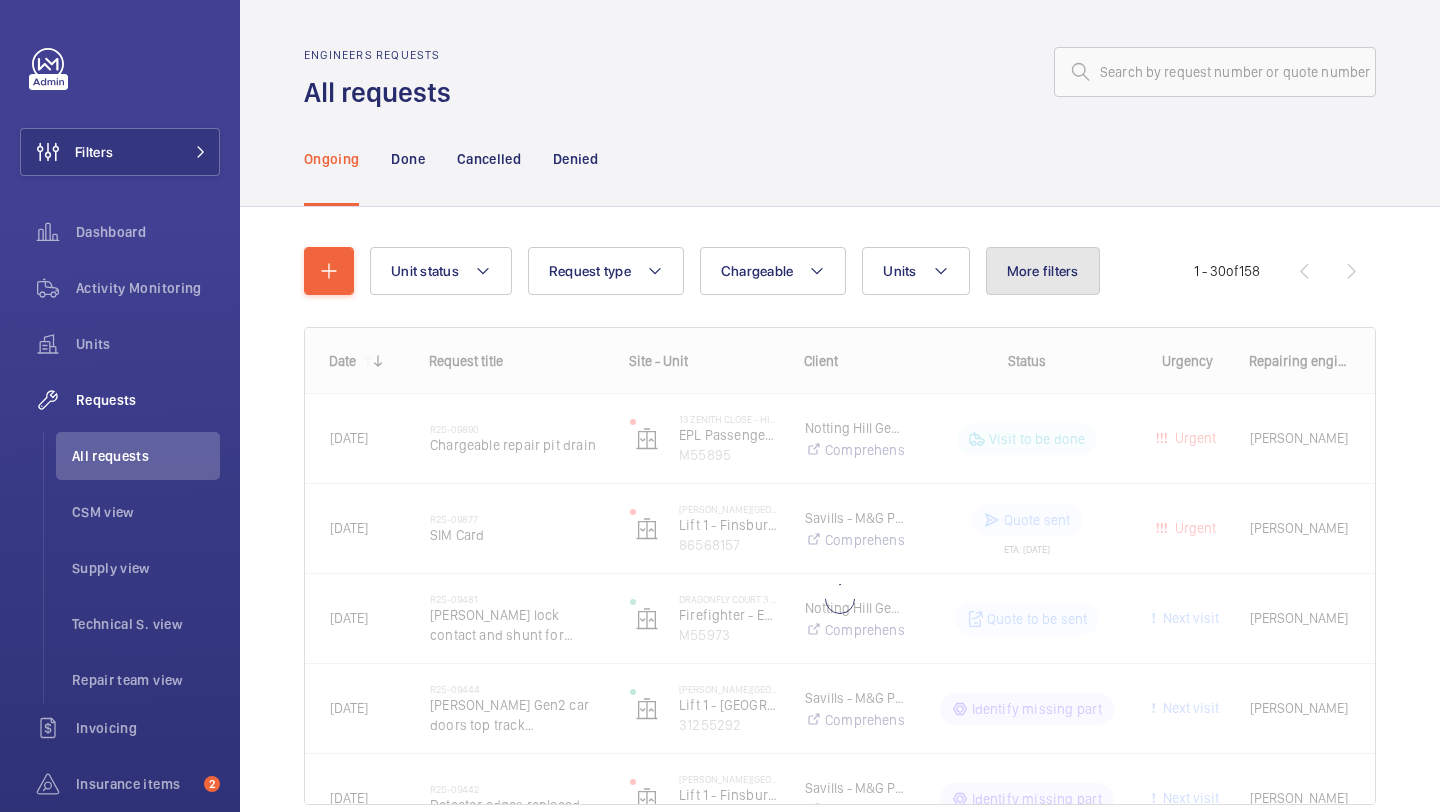 click on "More filters" 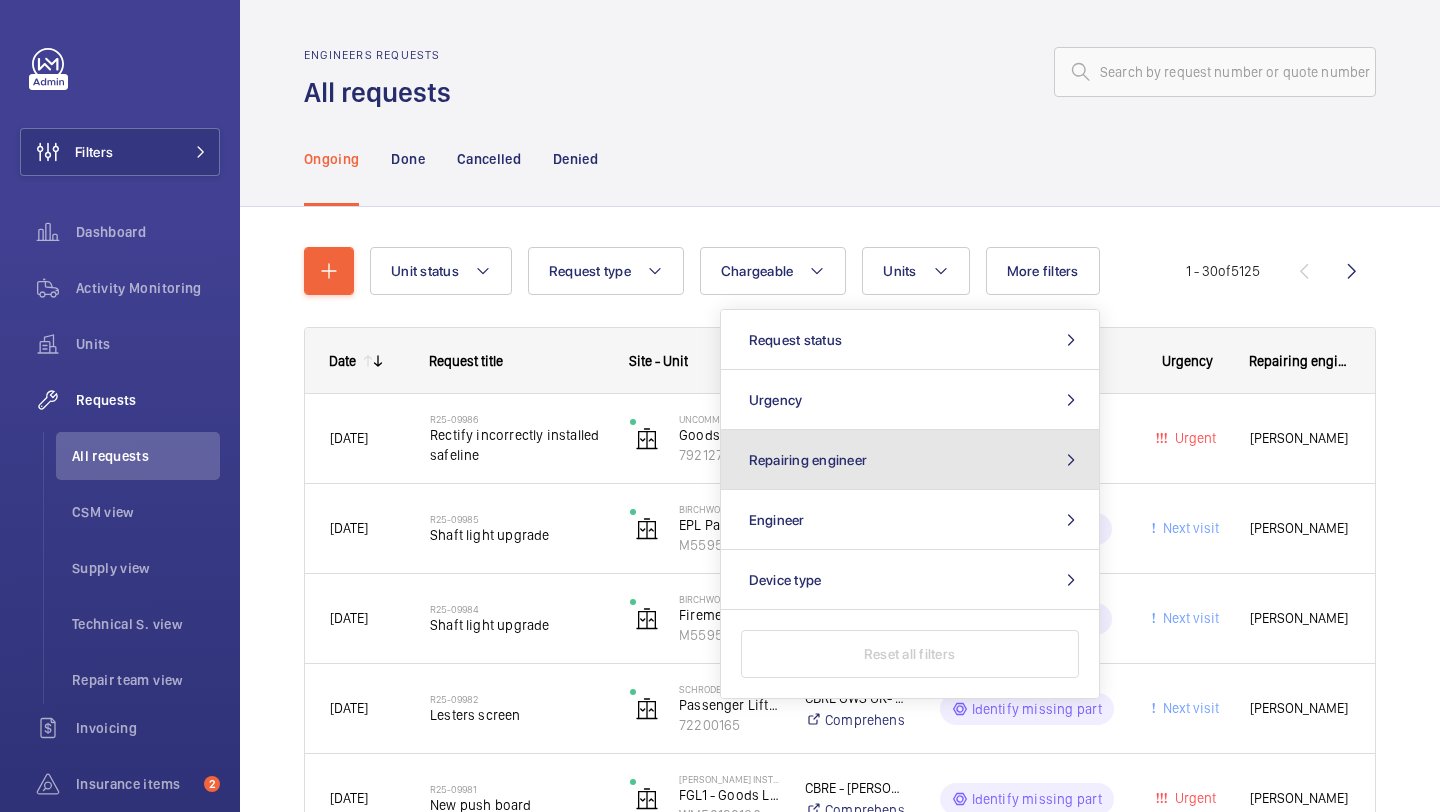 click on "Repairing engineer" 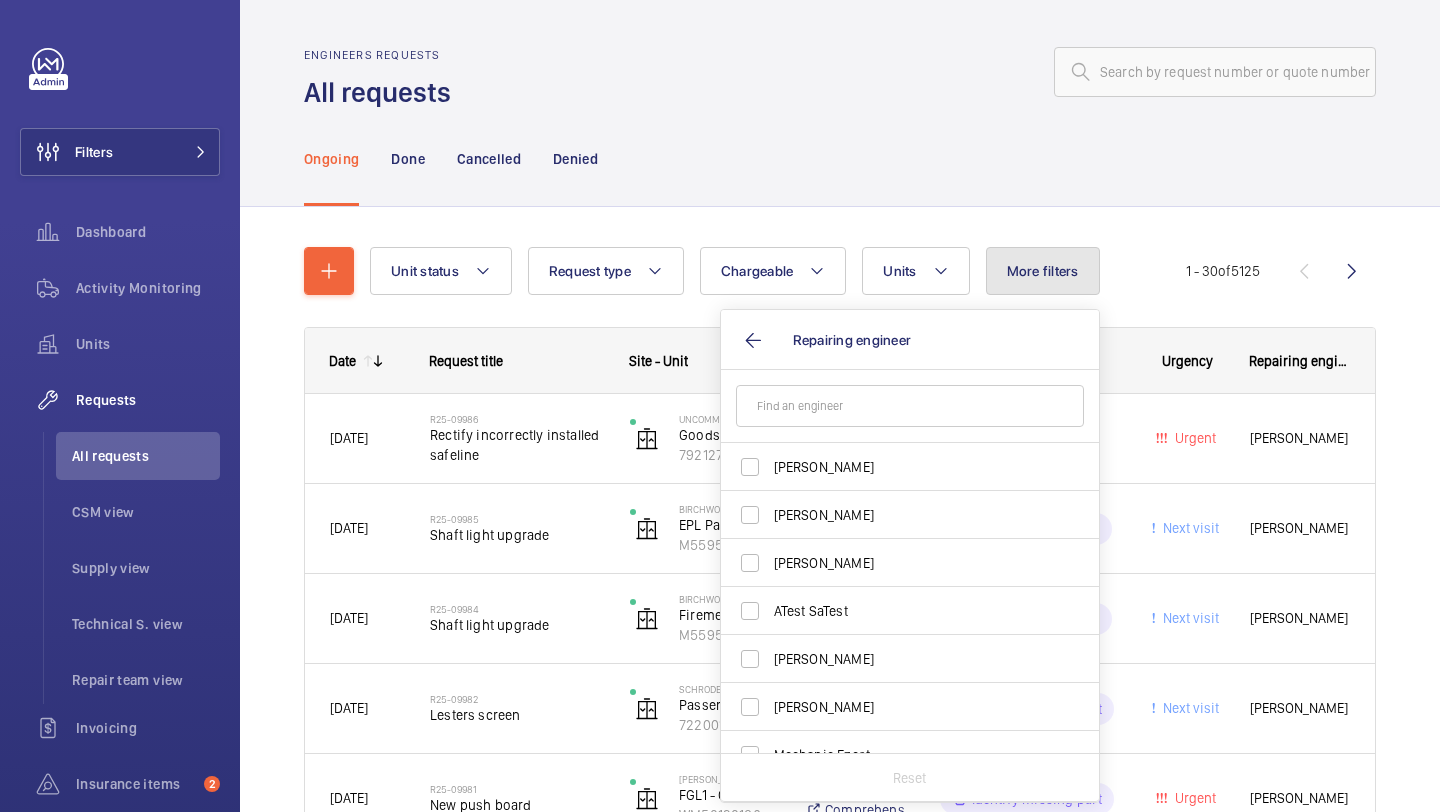 click on "More filters" 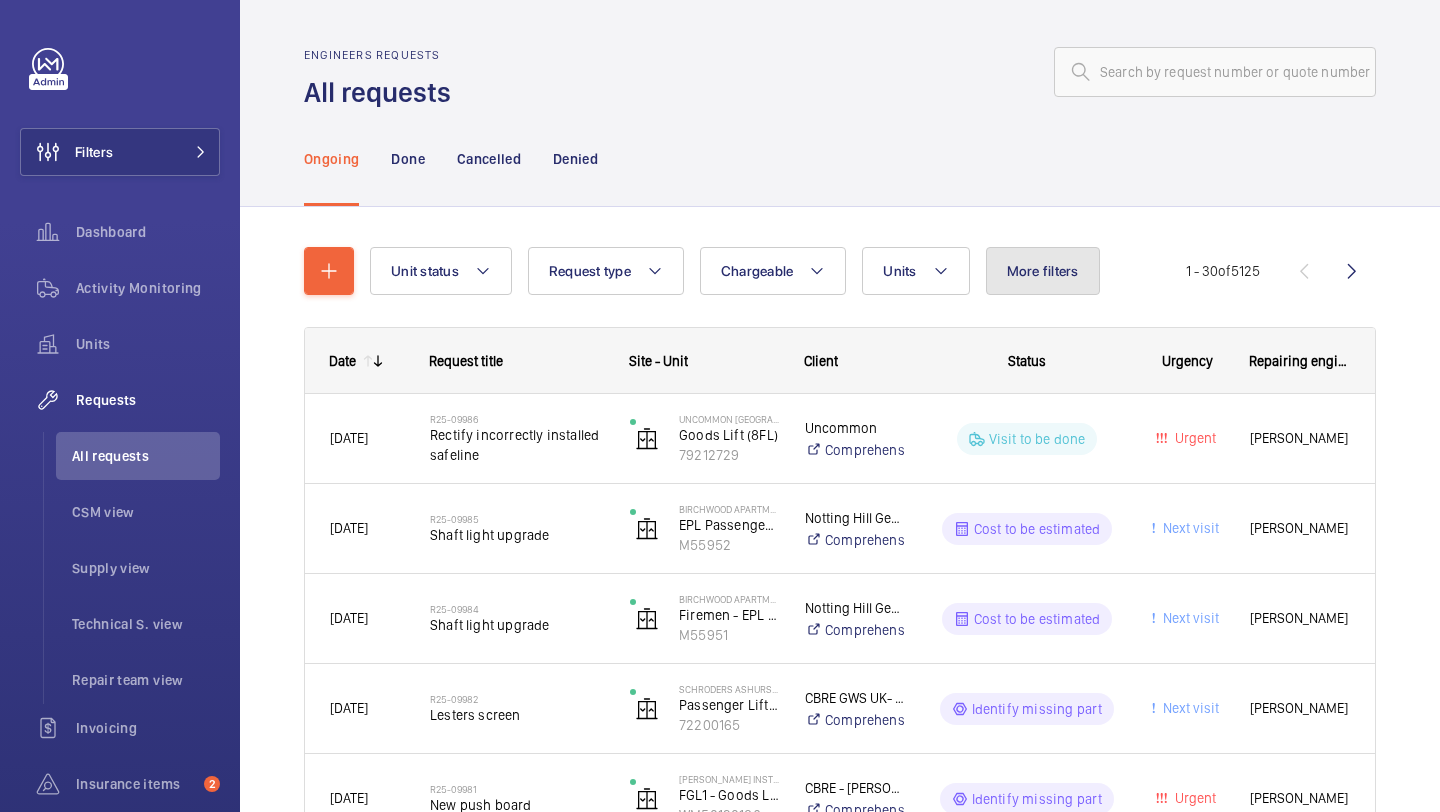 click on "More filters" 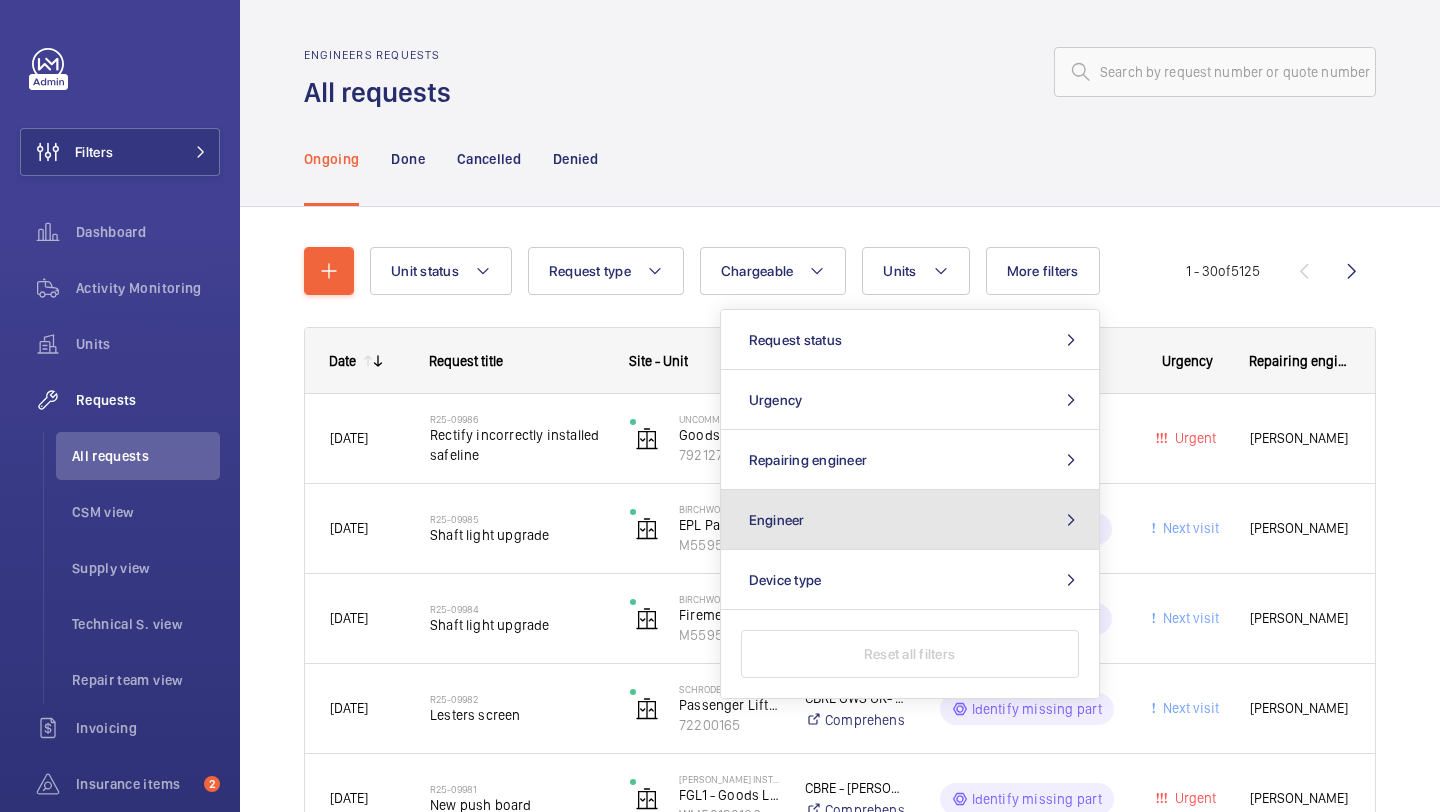 click on "Engineer" 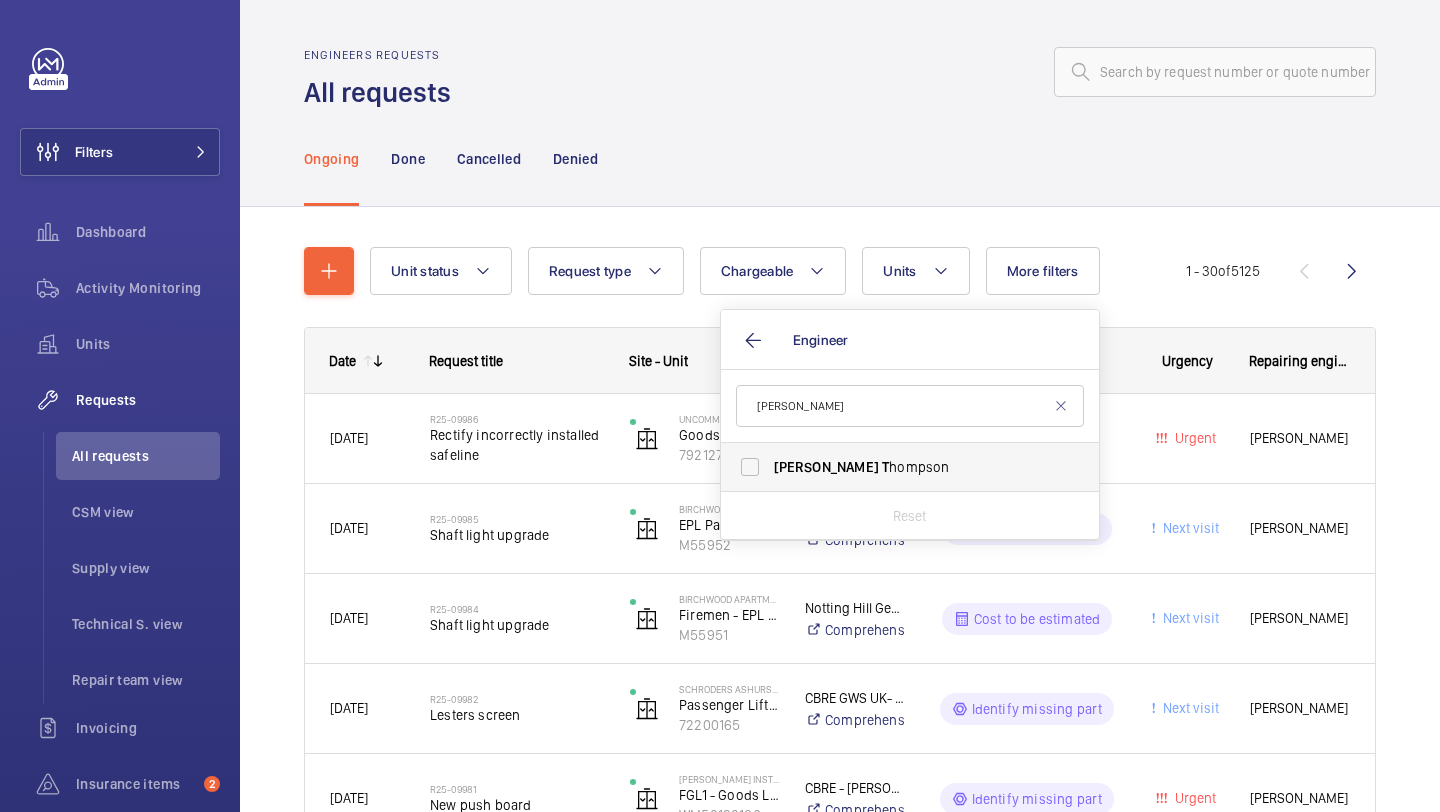 type on "[PERSON_NAME]" 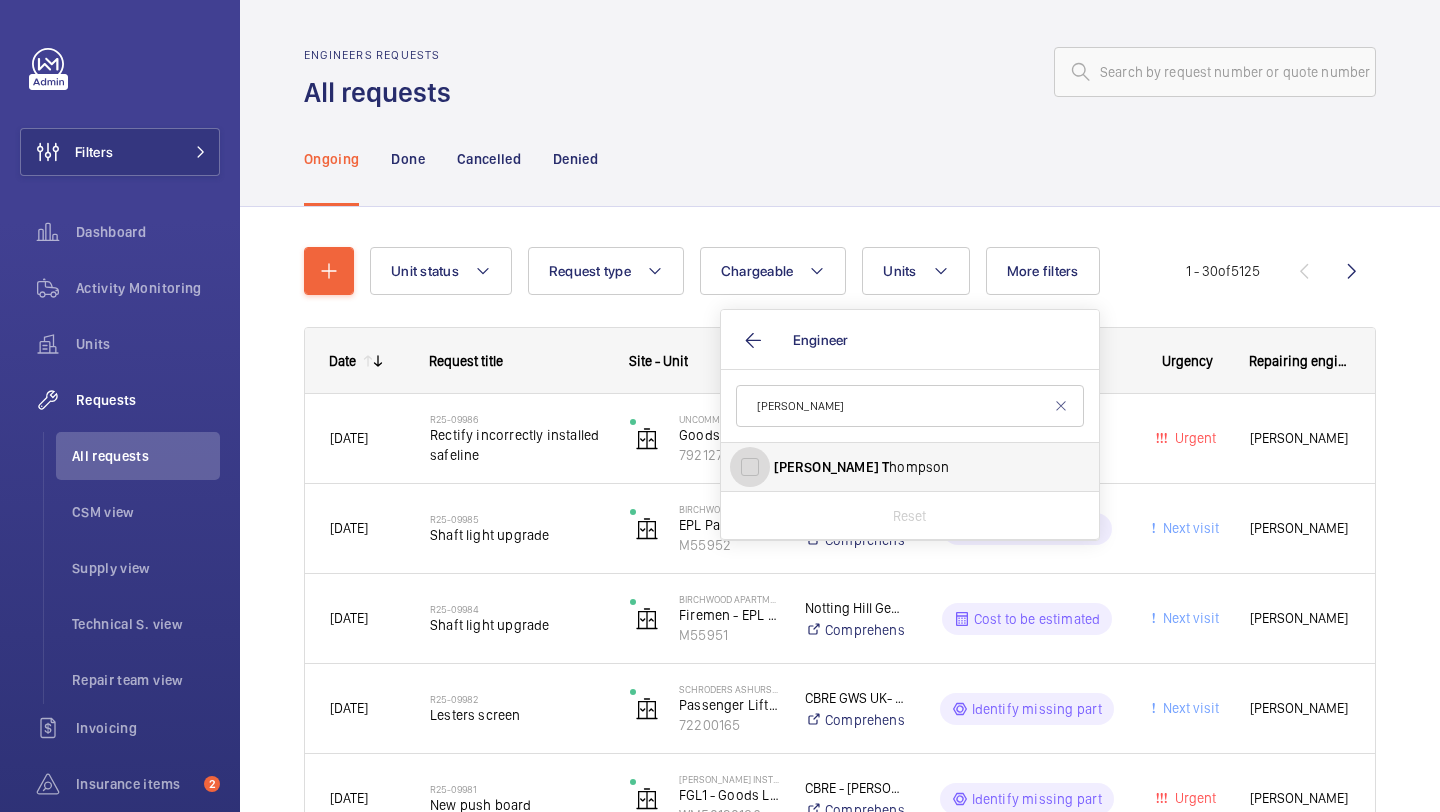 click on "[PERSON_NAME]" at bounding box center [750, 467] 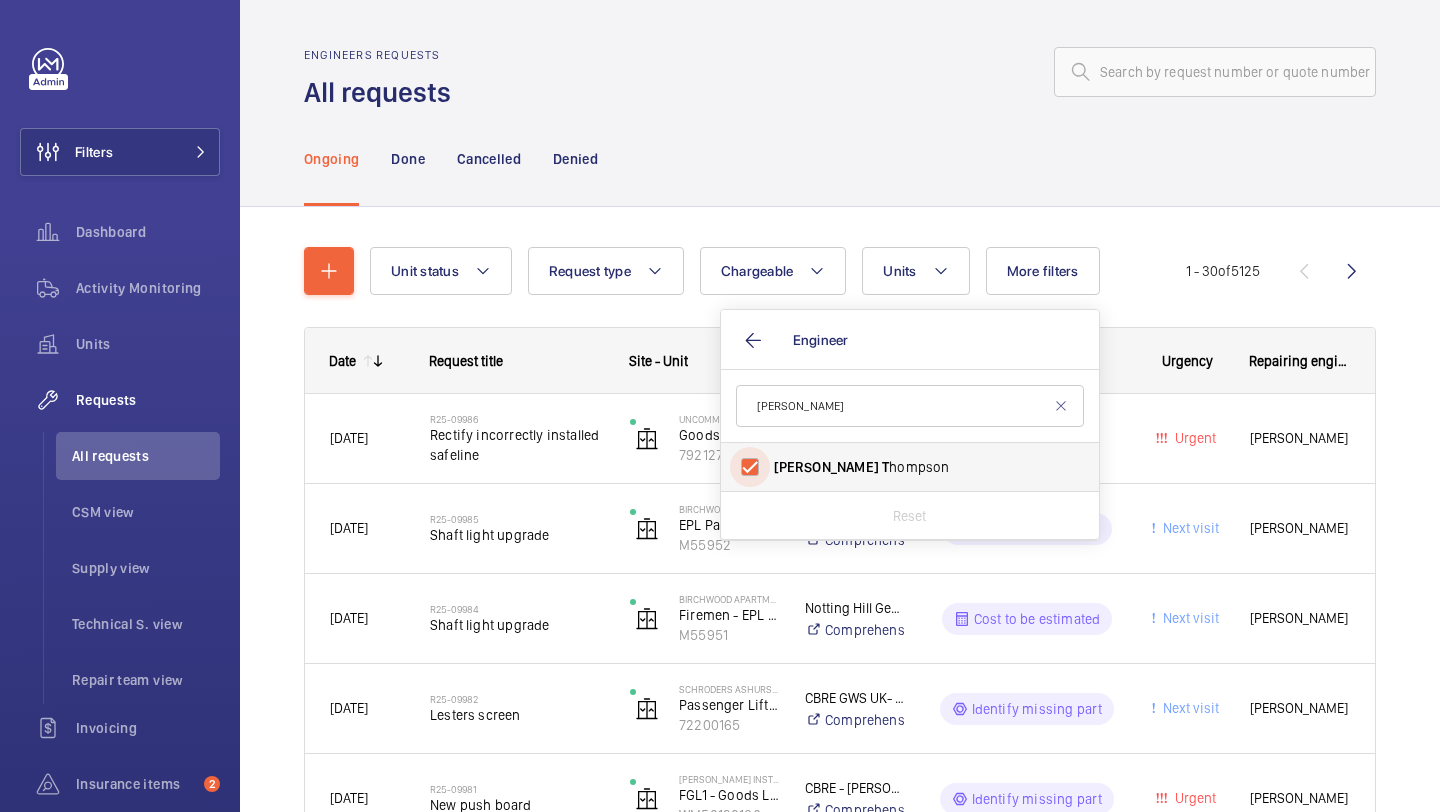 checkbox on "true" 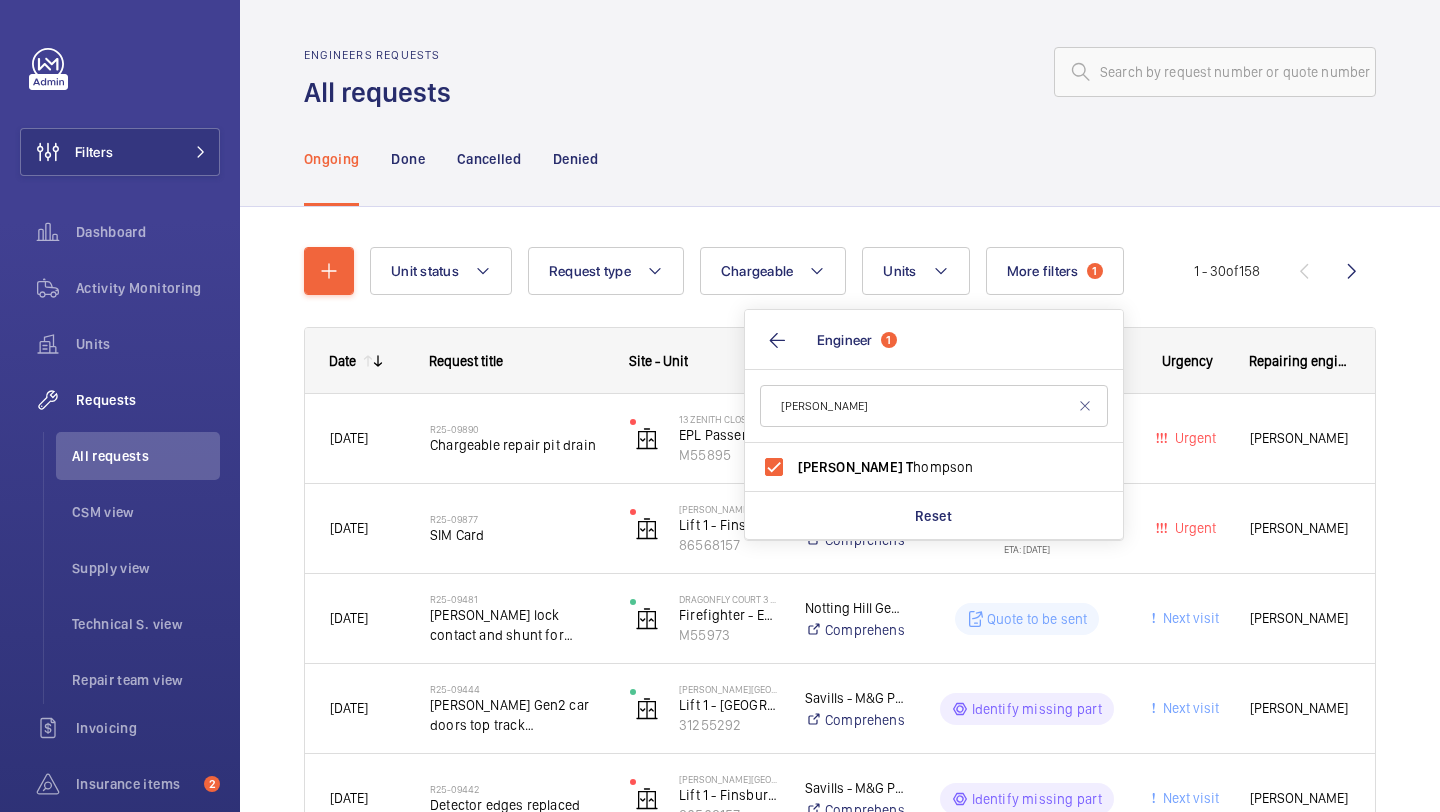 click on "Unit status Request type  Chargeable Units More filters  1  Request status Urgency Repairing engineer Engineer  1 [PERSON_NAME] t [PERSON_NAME] Reset Device type 1 - 30  of  158
Date
Request title
Site - Unit
to" 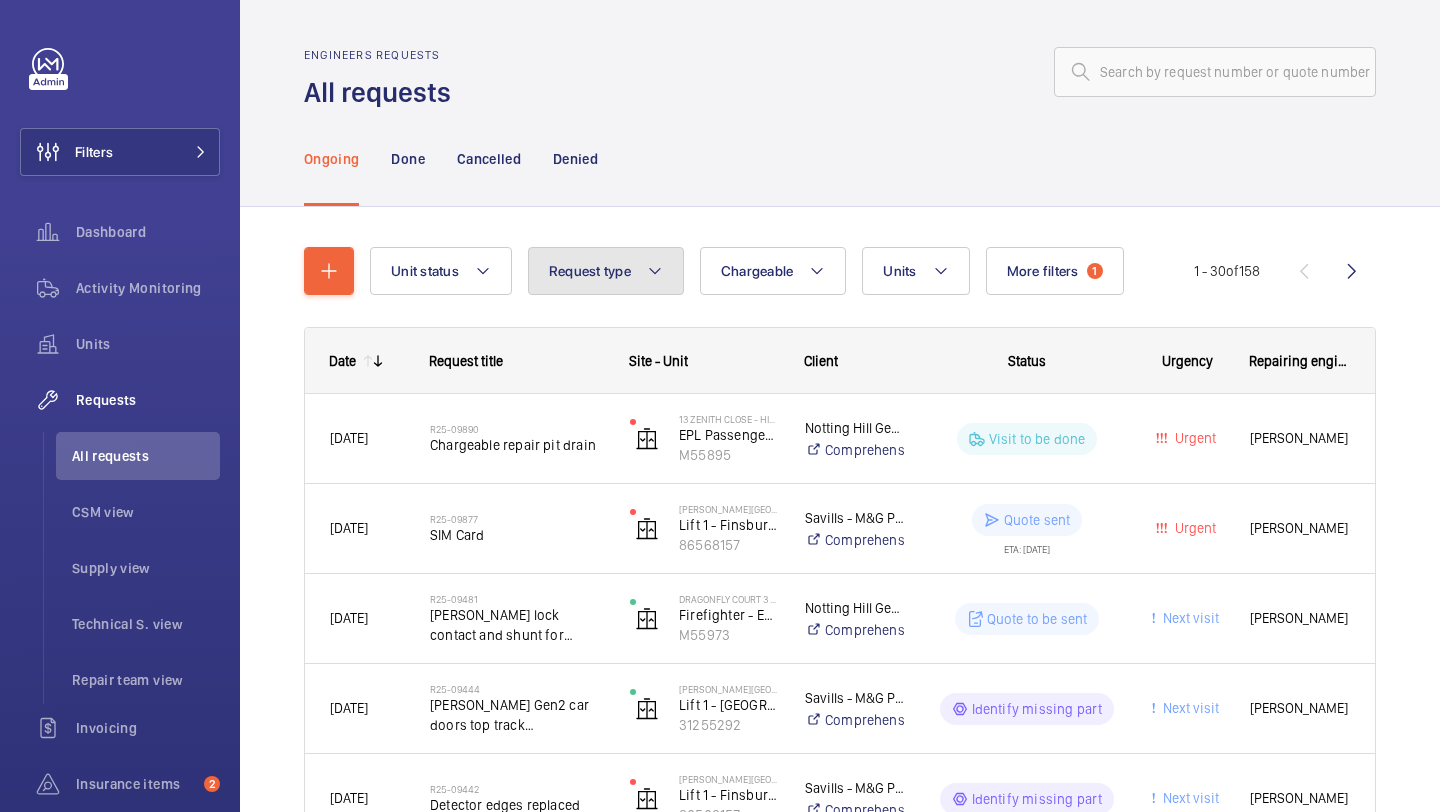click on "Request type" 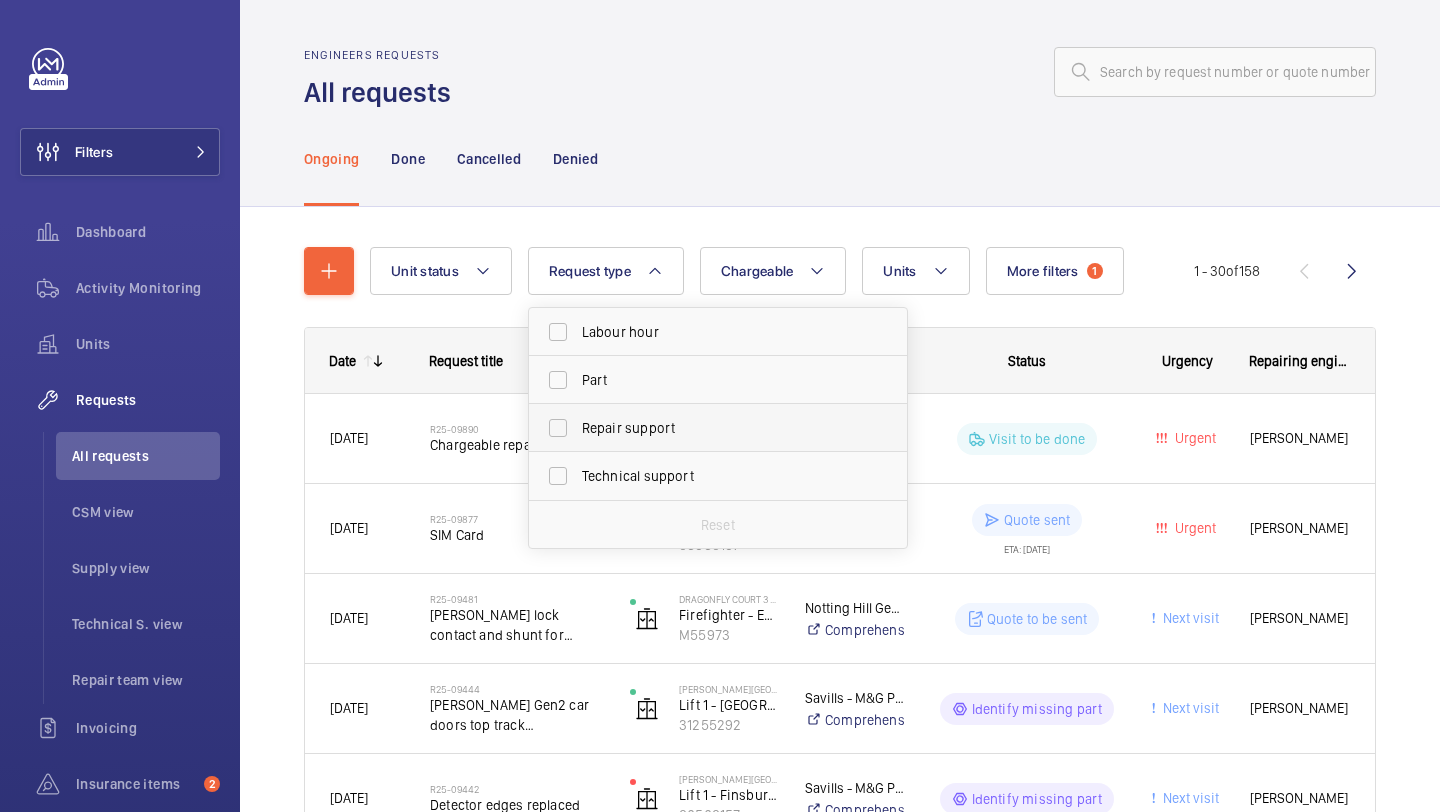 click on "Repair support" at bounding box center [719, 428] 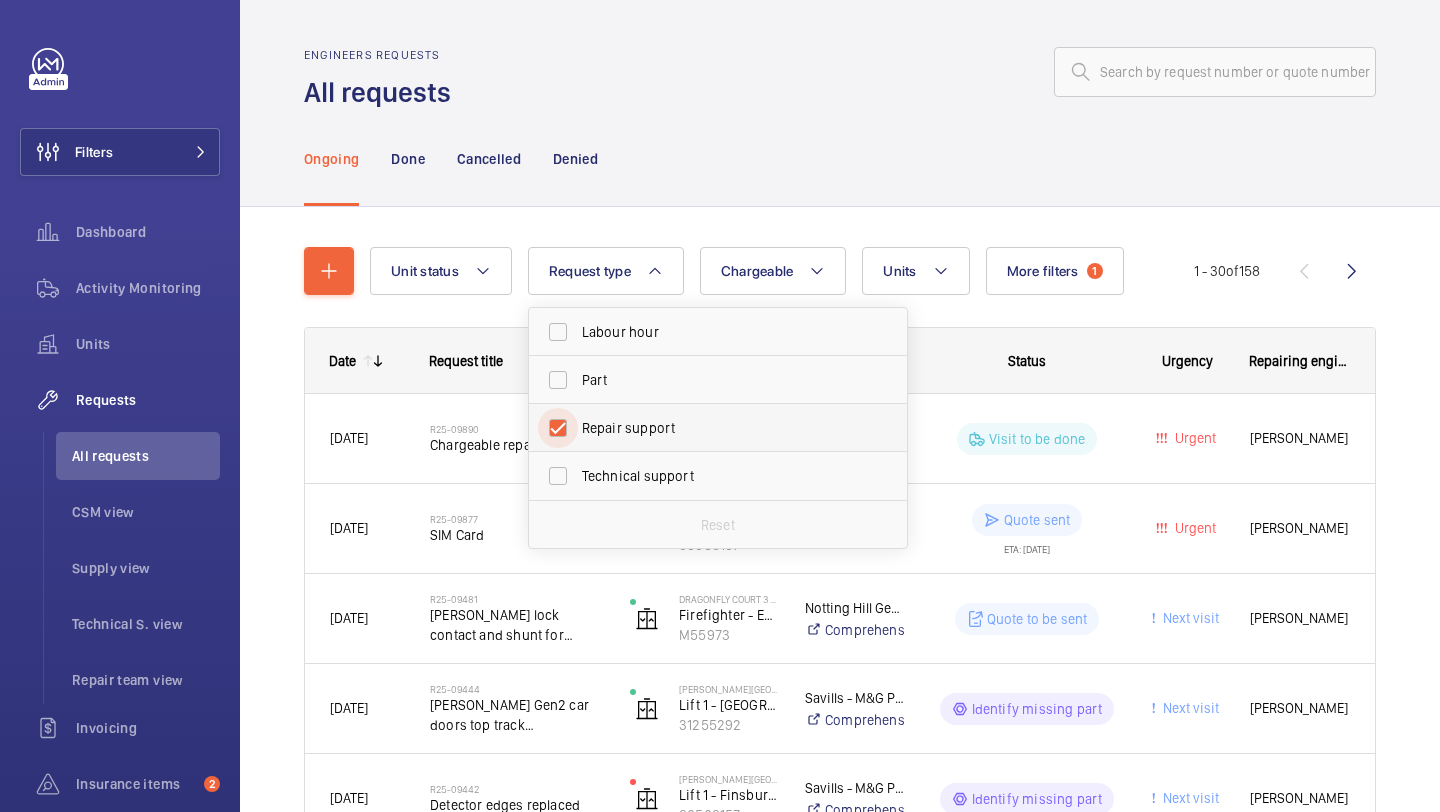 checkbox on "true" 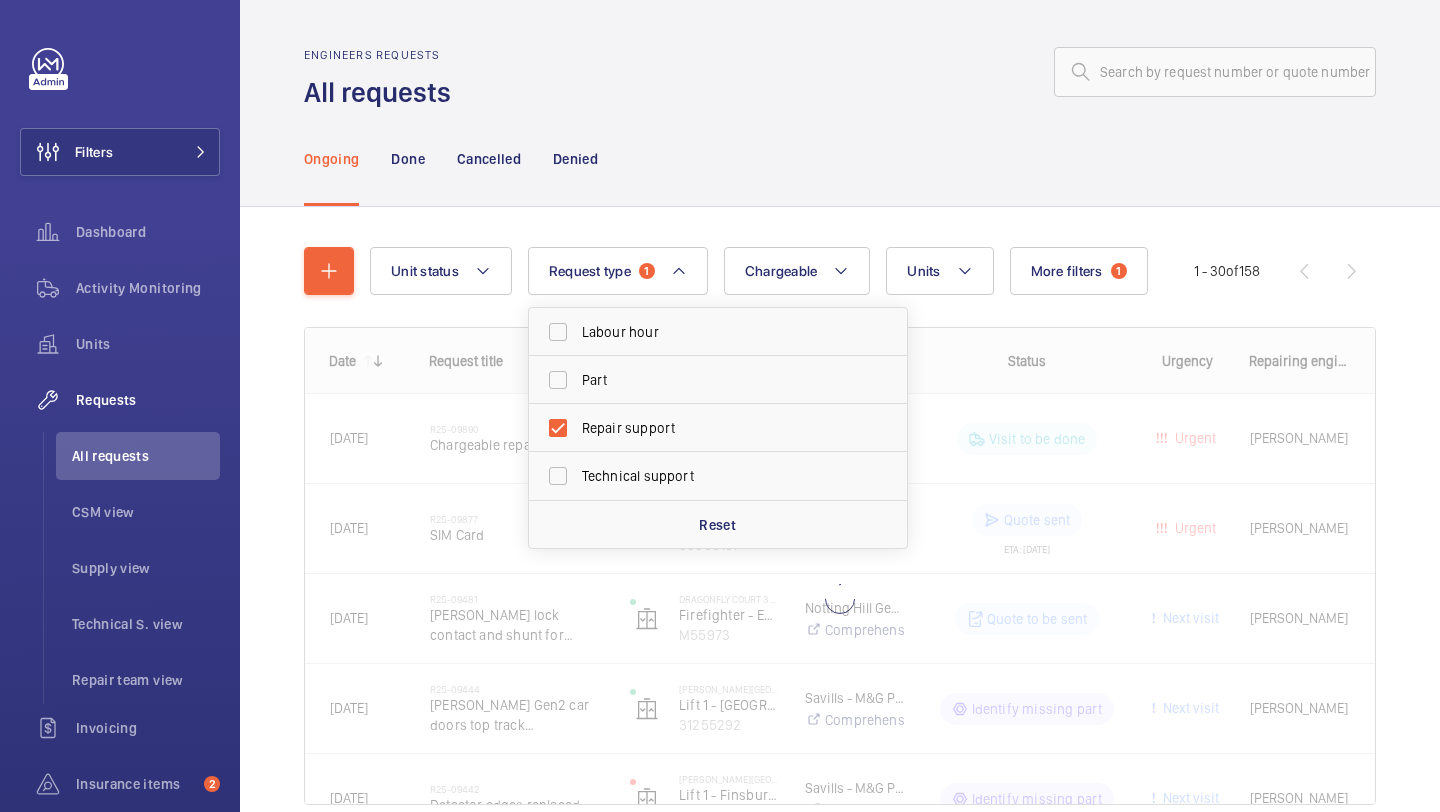 click on "Unit status Request type   1 Labour hour Part Repair support Technical support Reset Chargeable Units More filters  1  Request status Urgency Repairing engineer Engineer  1 Device type Reset all filters 1 - 30  of  158
Date
Request title
Site - Unit
Client" 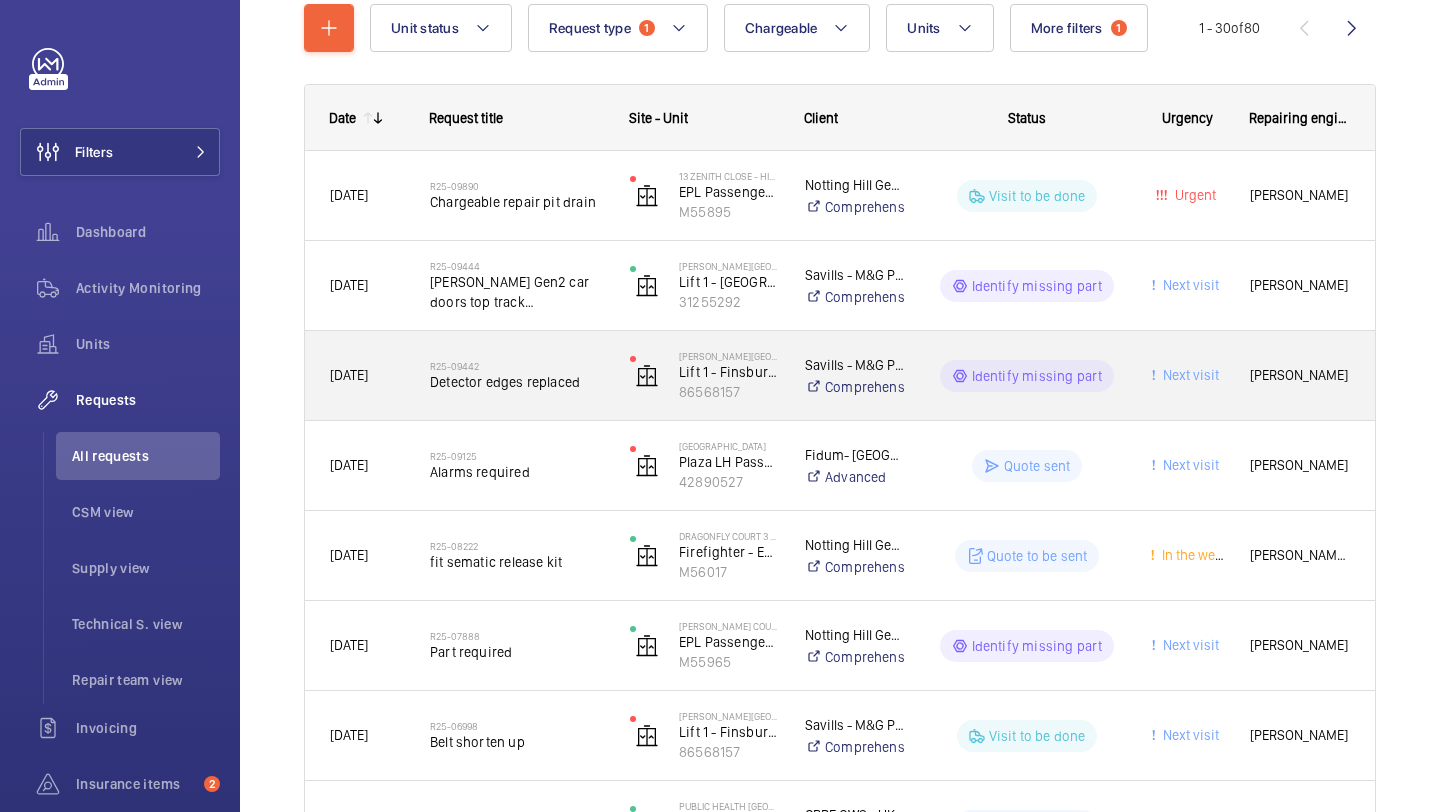 scroll, scrollTop: 298, scrollLeft: 0, axis: vertical 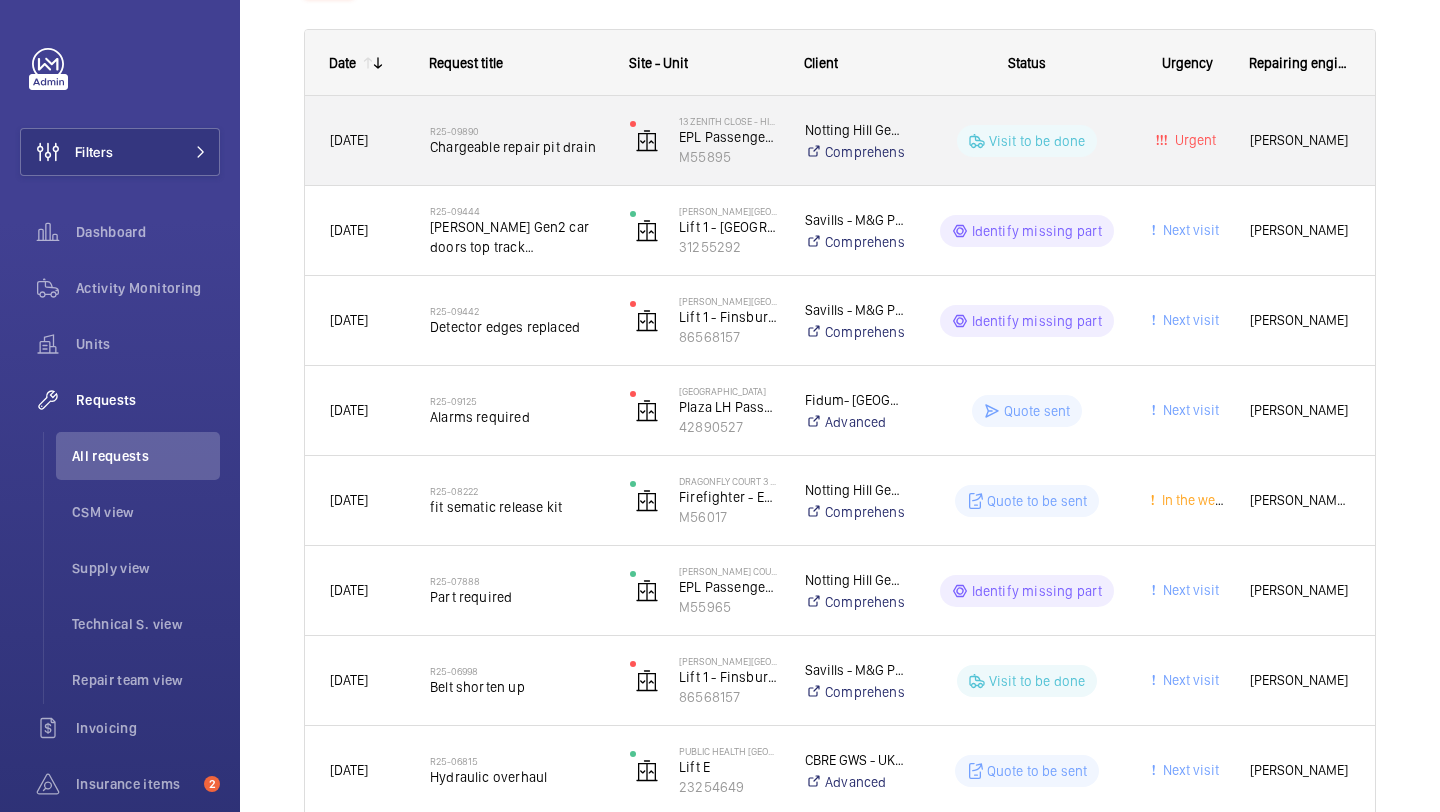 click on "R25-09890   Chargeable repair pit drain" 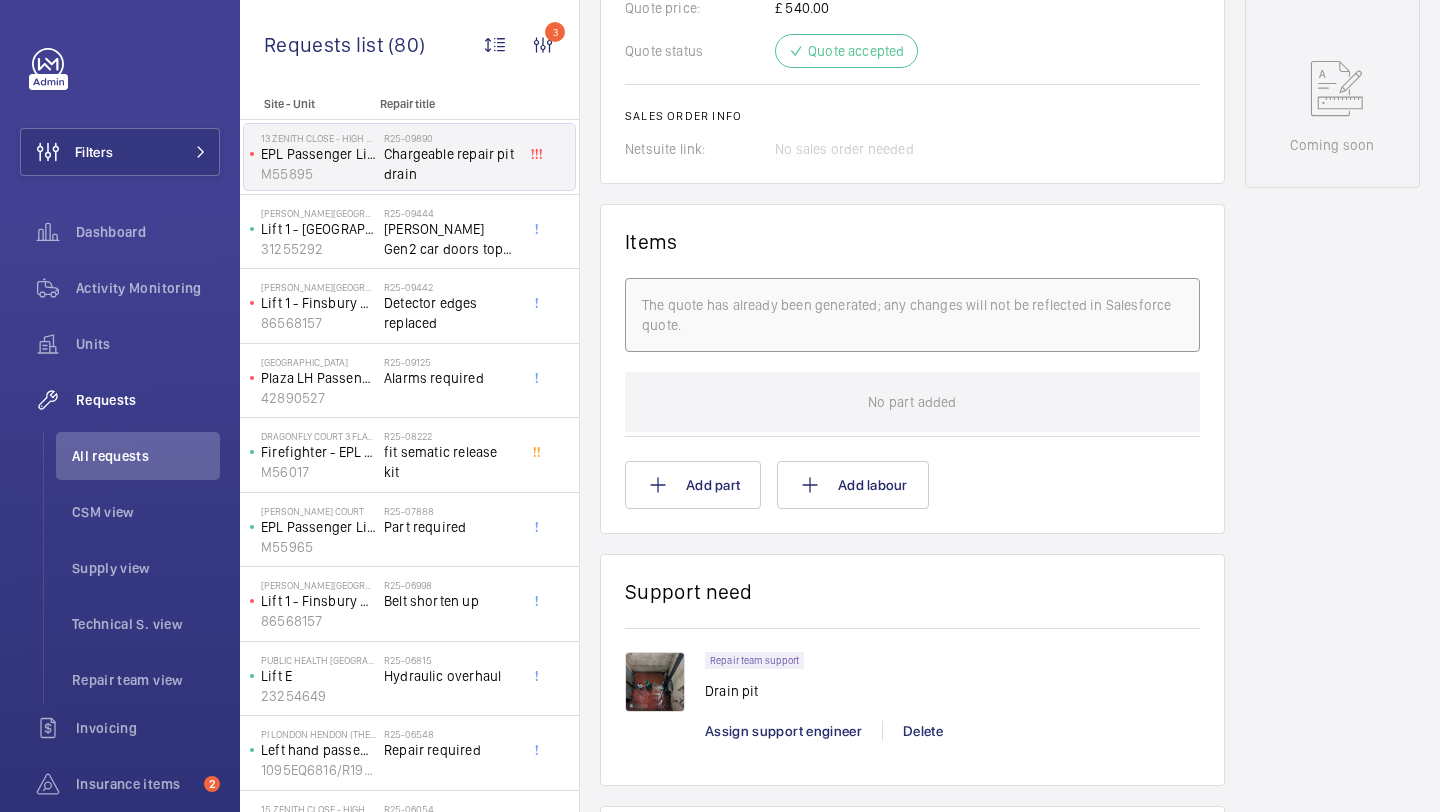 scroll, scrollTop: 988, scrollLeft: 0, axis: vertical 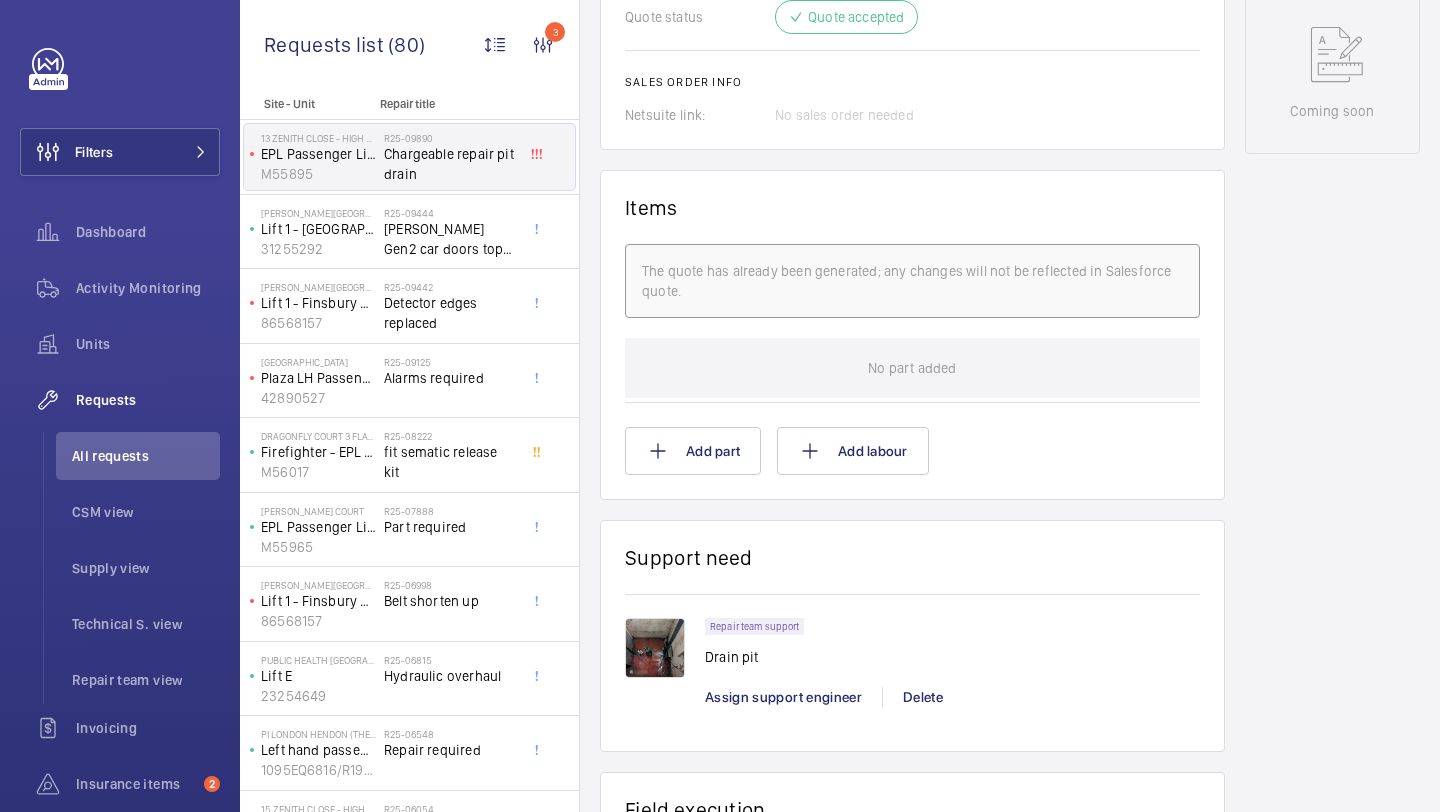 click 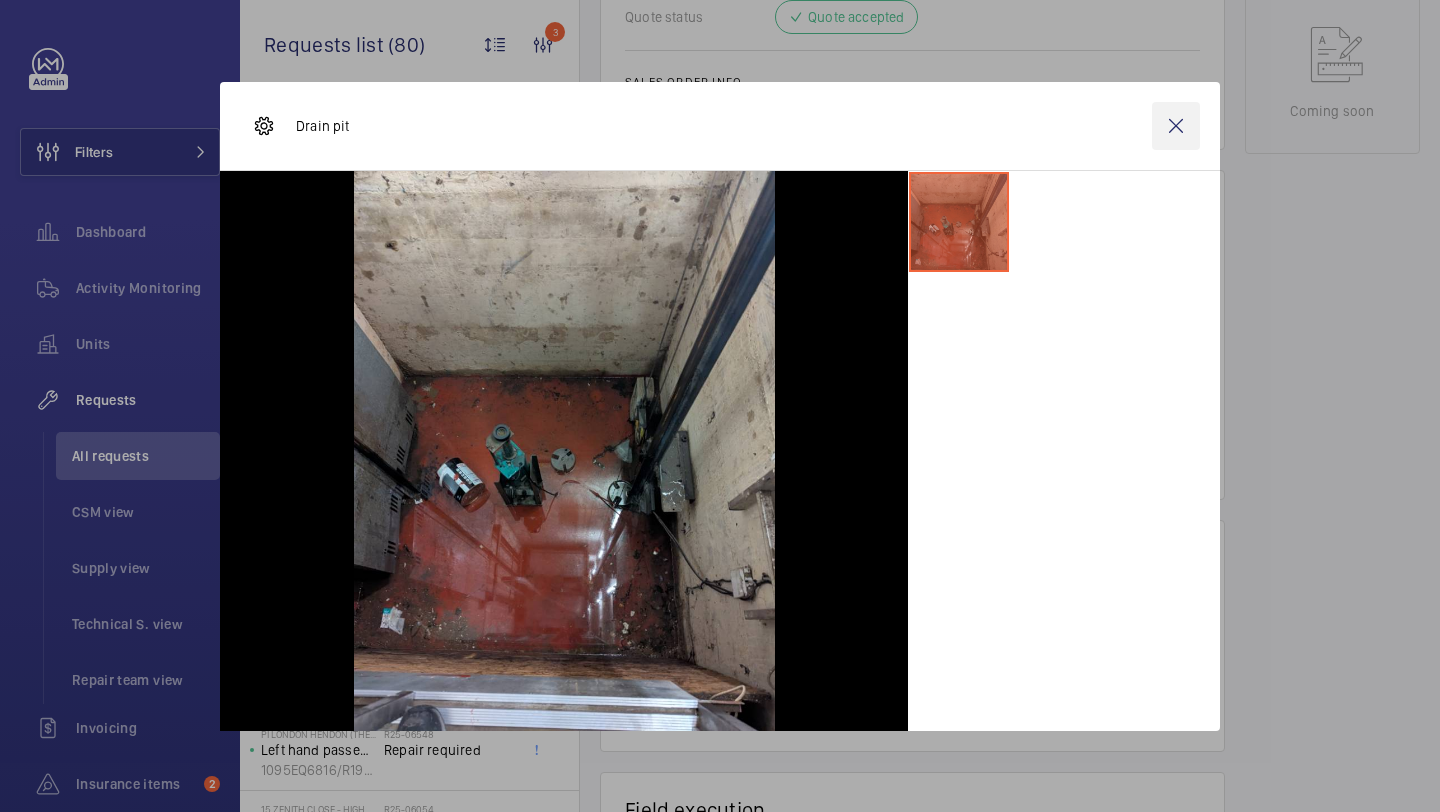 click at bounding box center [1176, 126] 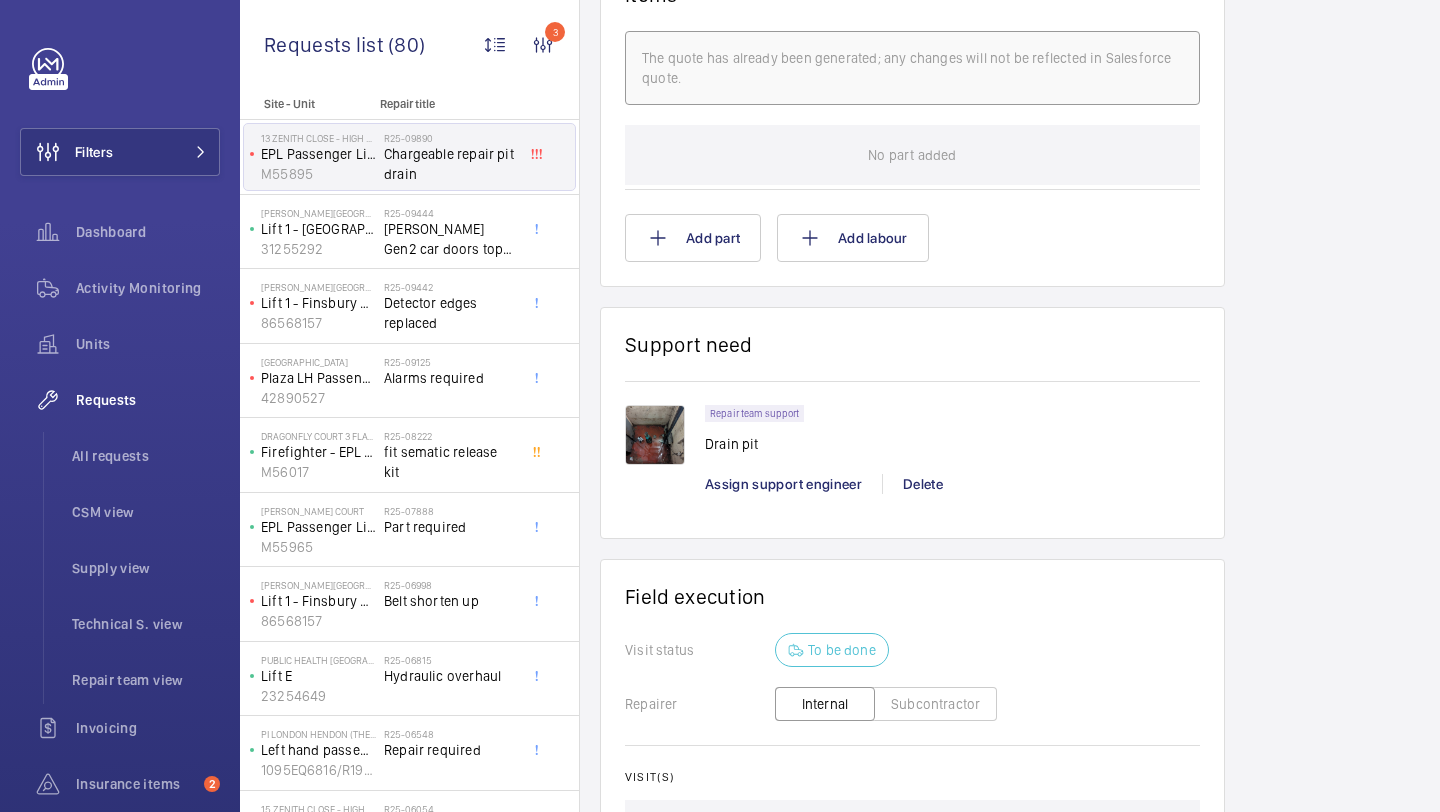 scroll, scrollTop: 1461, scrollLeft: 0, axis: vertical 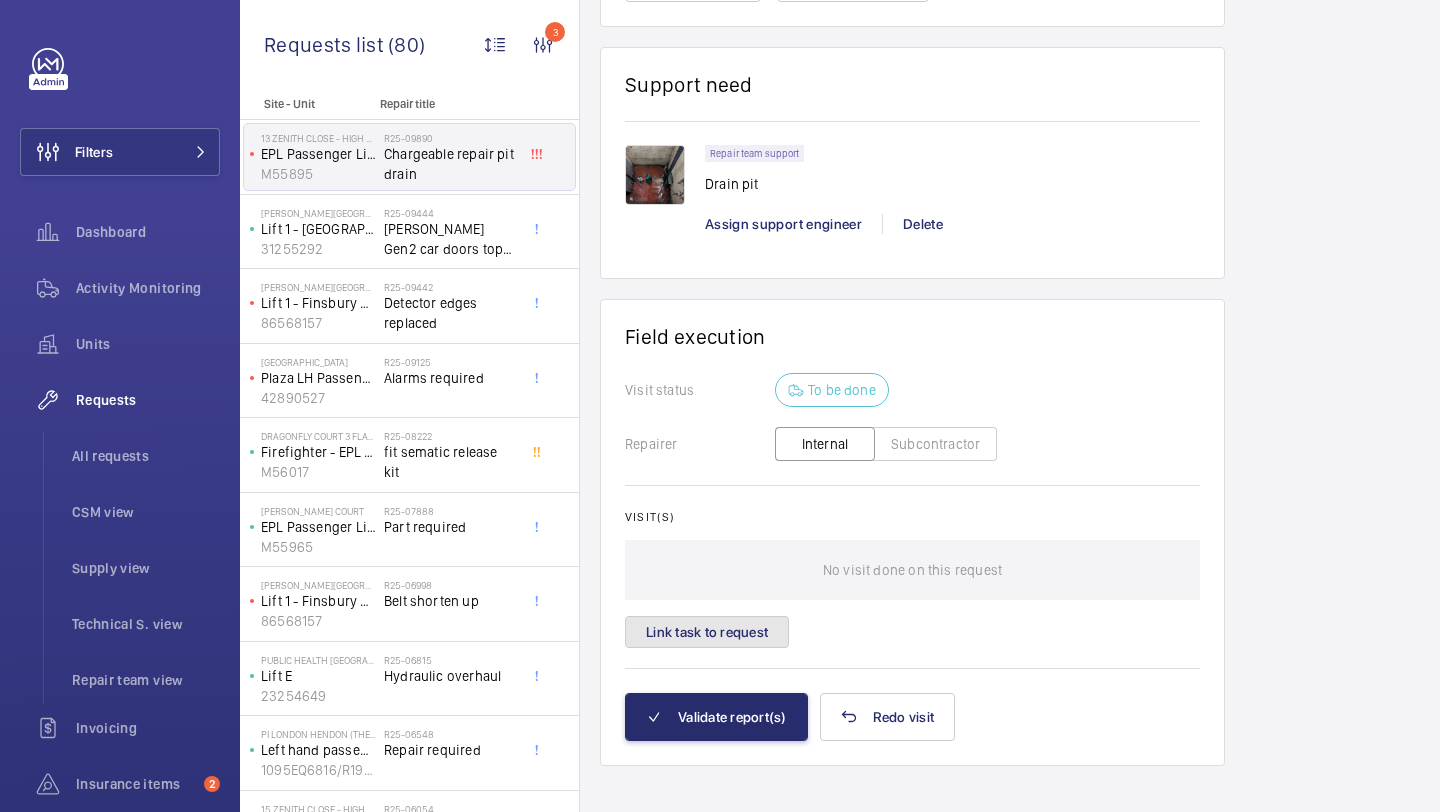 click on "Link task to request" 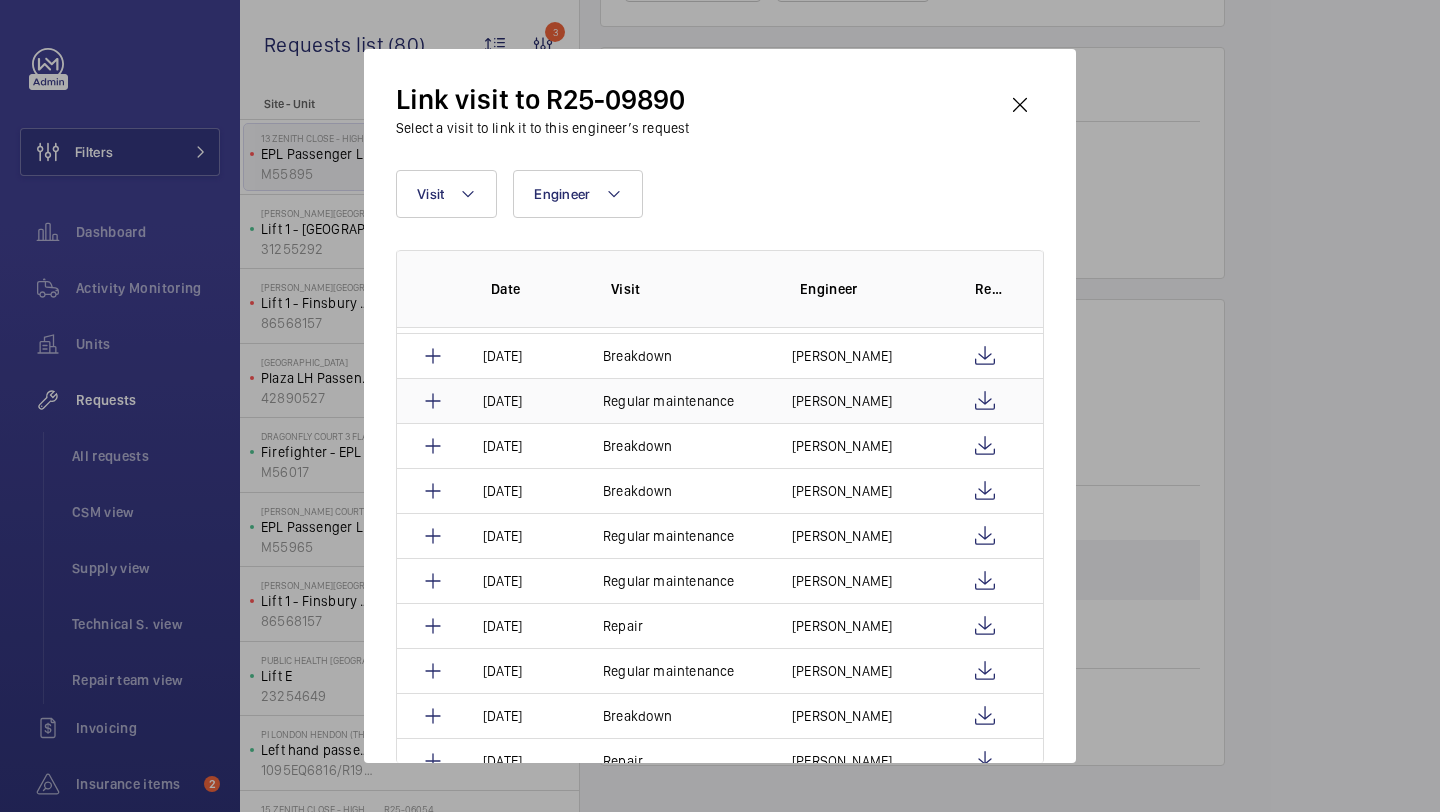 scroll, scrollTop: 153, scrollLeft: 0, axis: vertical 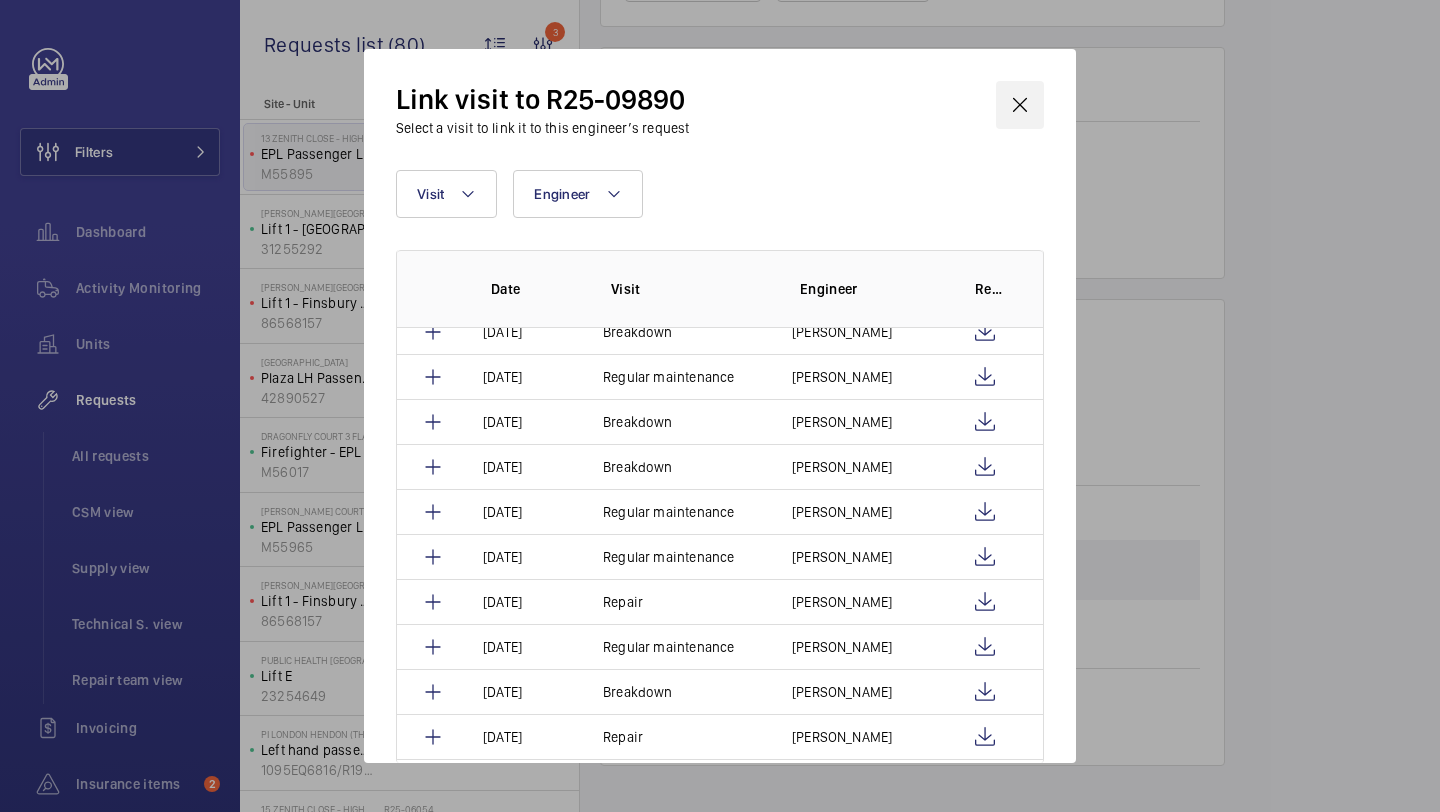 click at bounding box center (1020, 105) 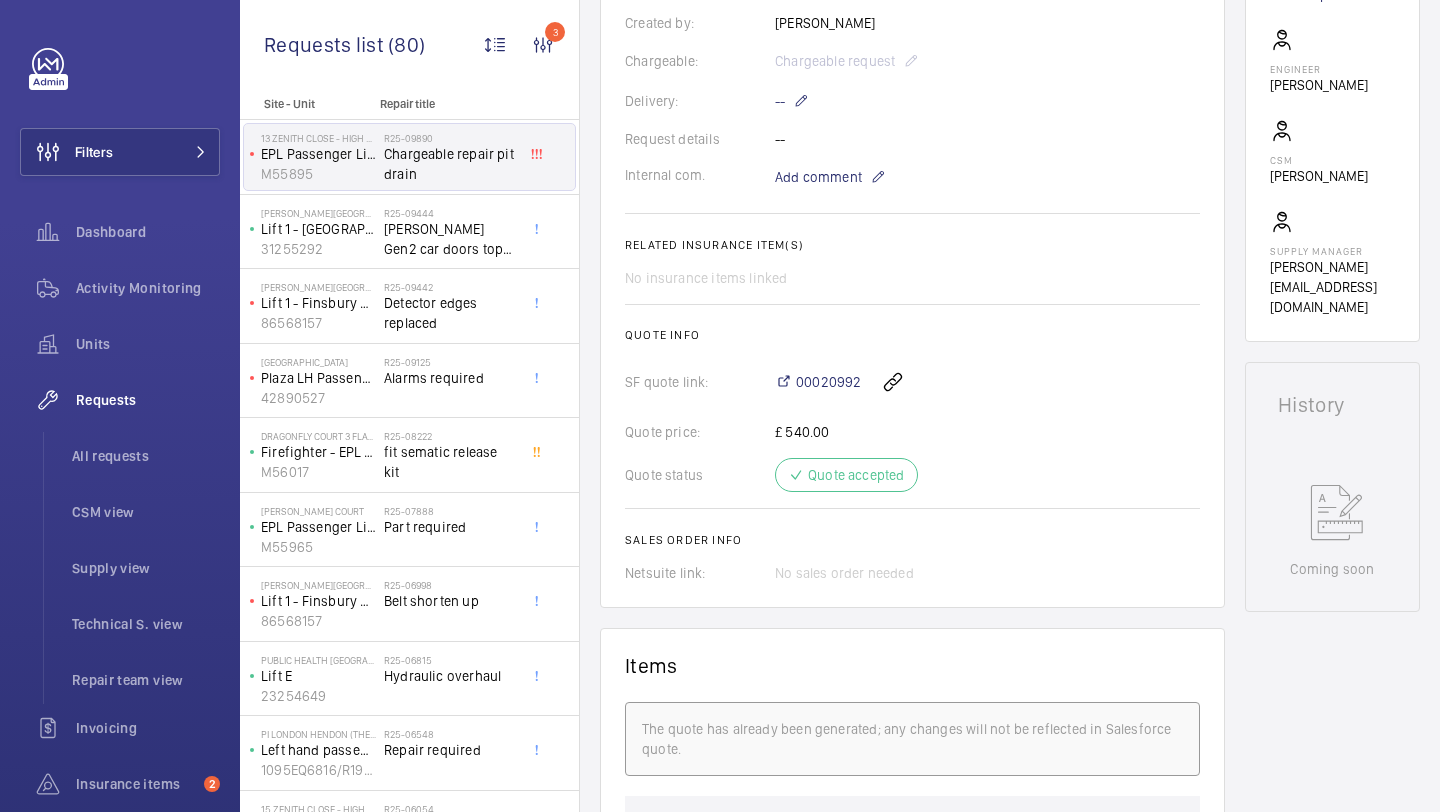 scroll, scrollTop: 555, scrollLeft: 0, axis: vertical 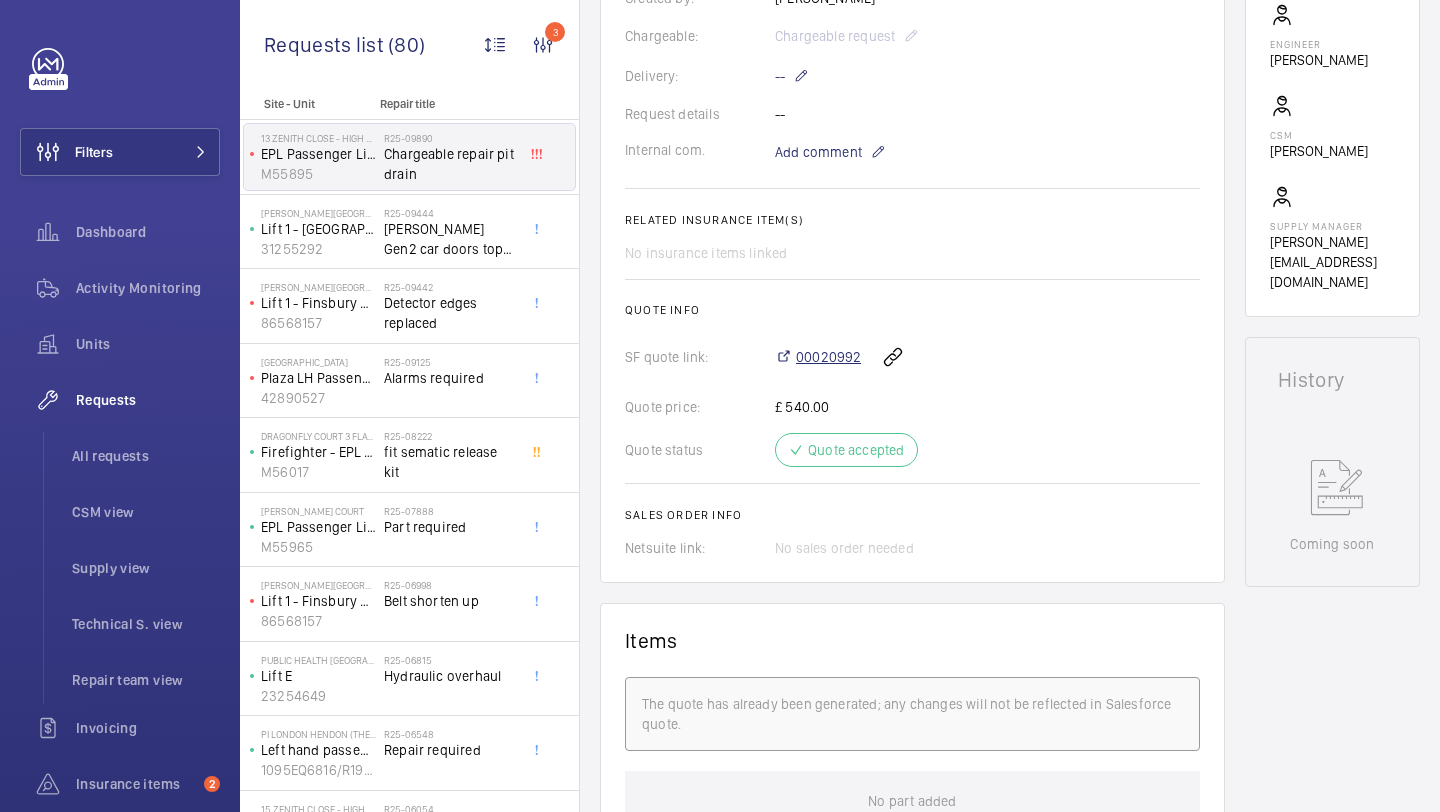 click on "00020992" 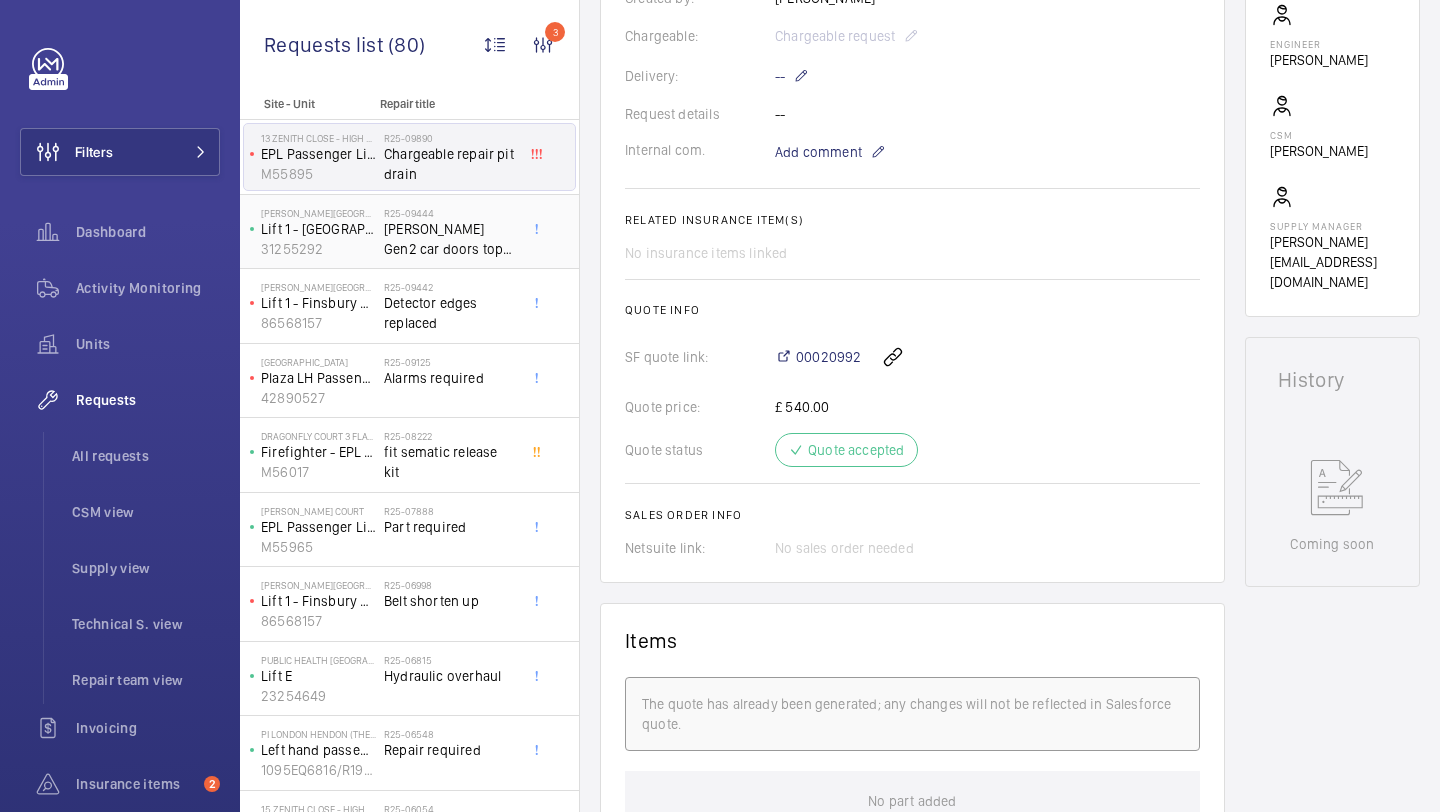 click on "[PERSON_NAME] Gen2 car doors top track replacement" 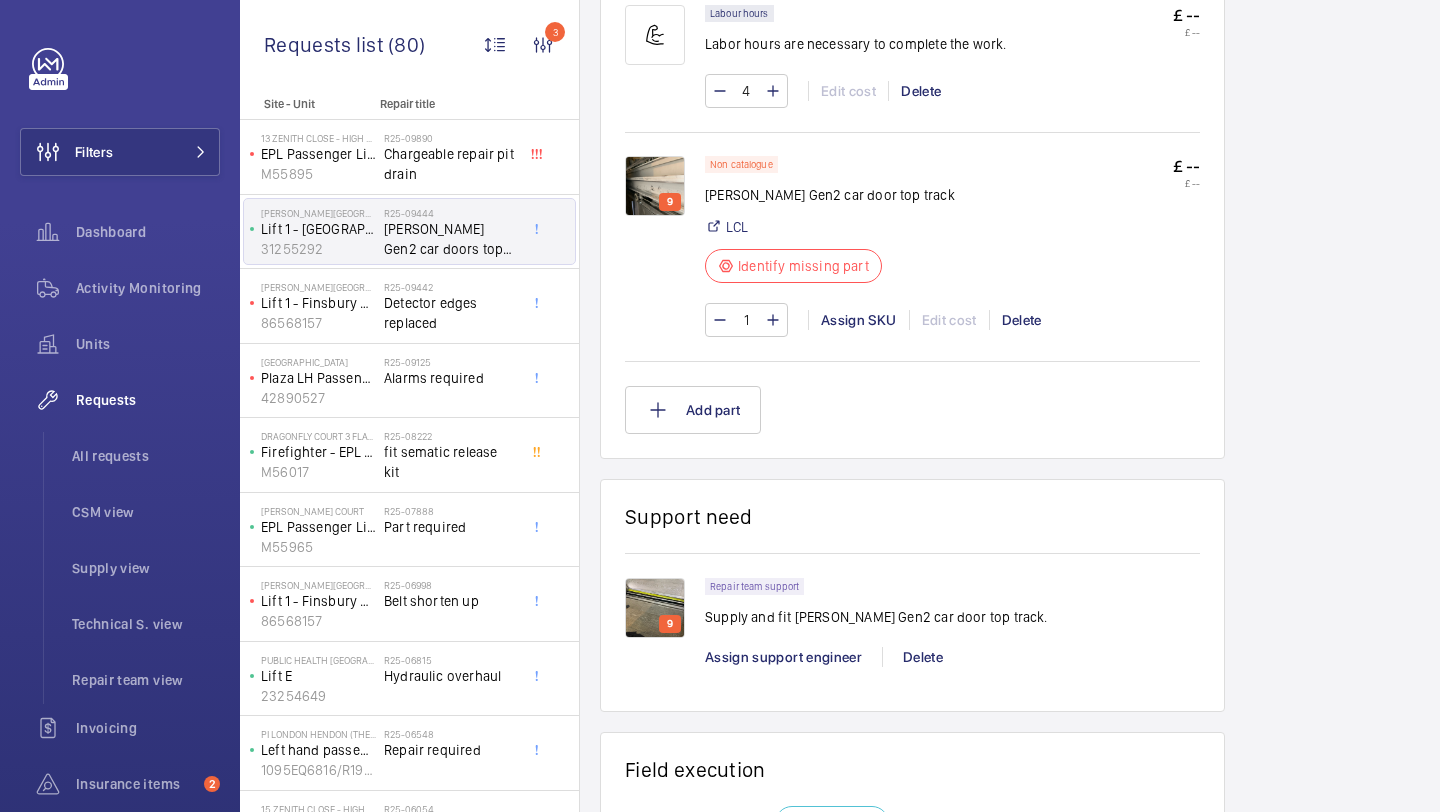 scroll, scrollTop: 1268, scrollLeft: 0, axis: vertical 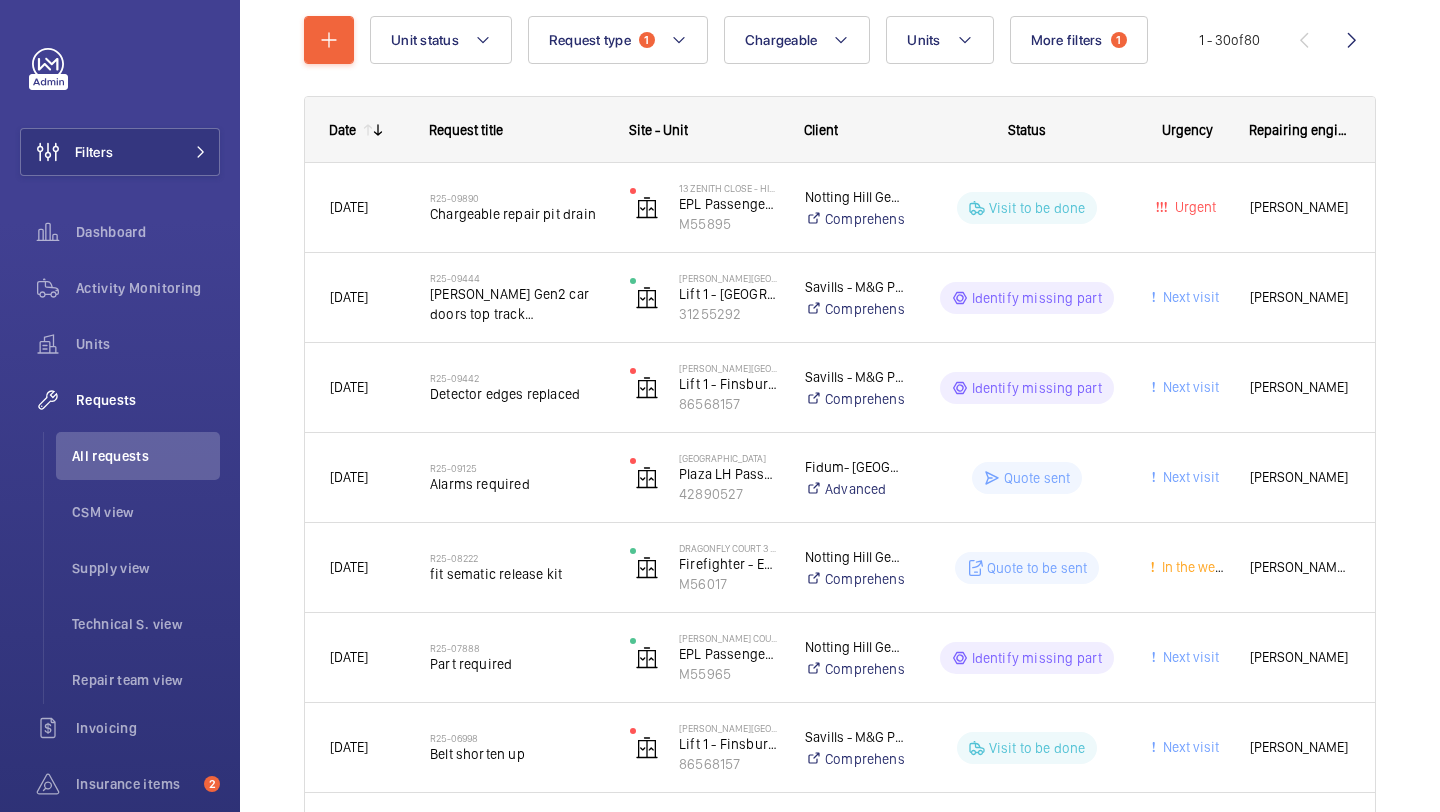 click 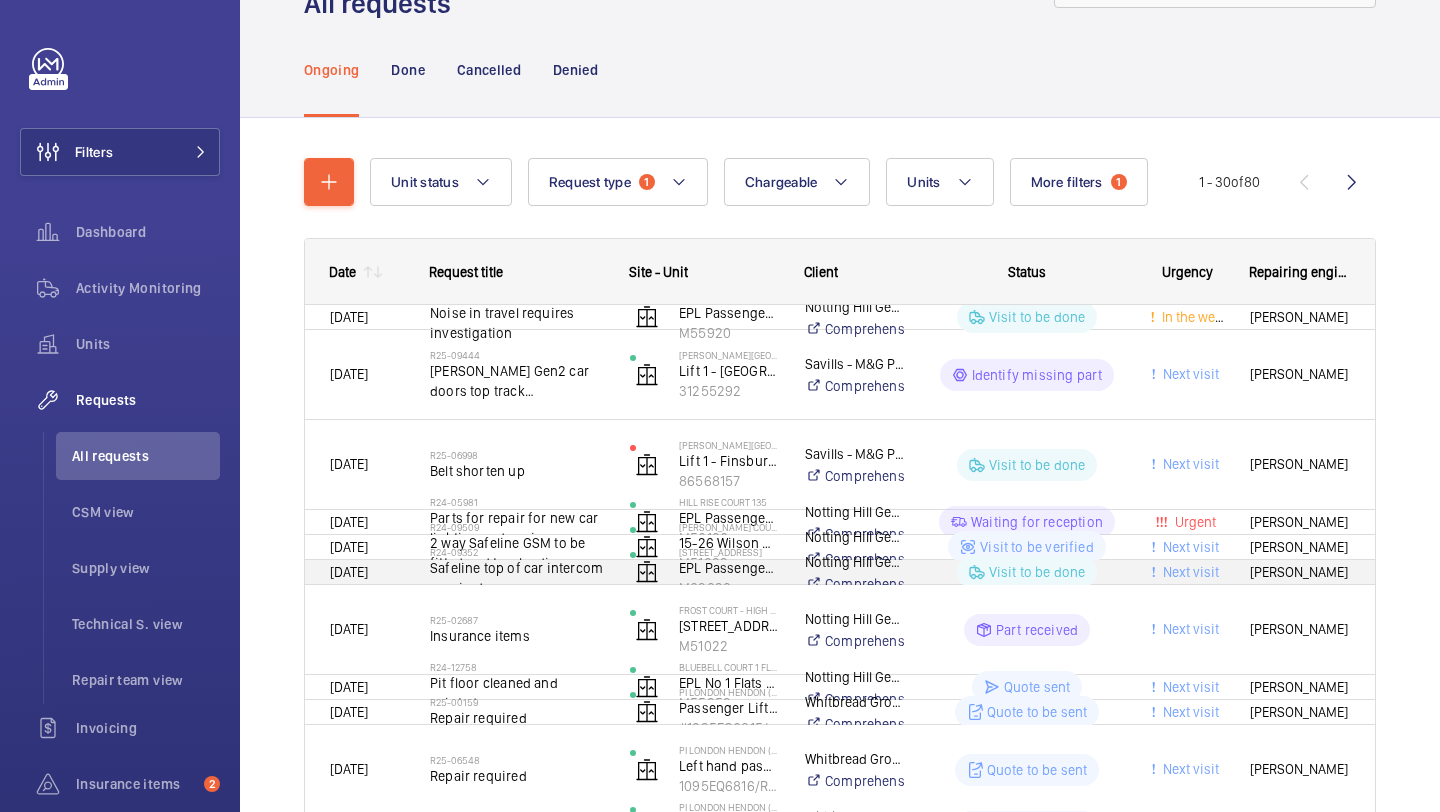 scroll, scrollTop: 231, scrollLeft: 0, axis: vertical 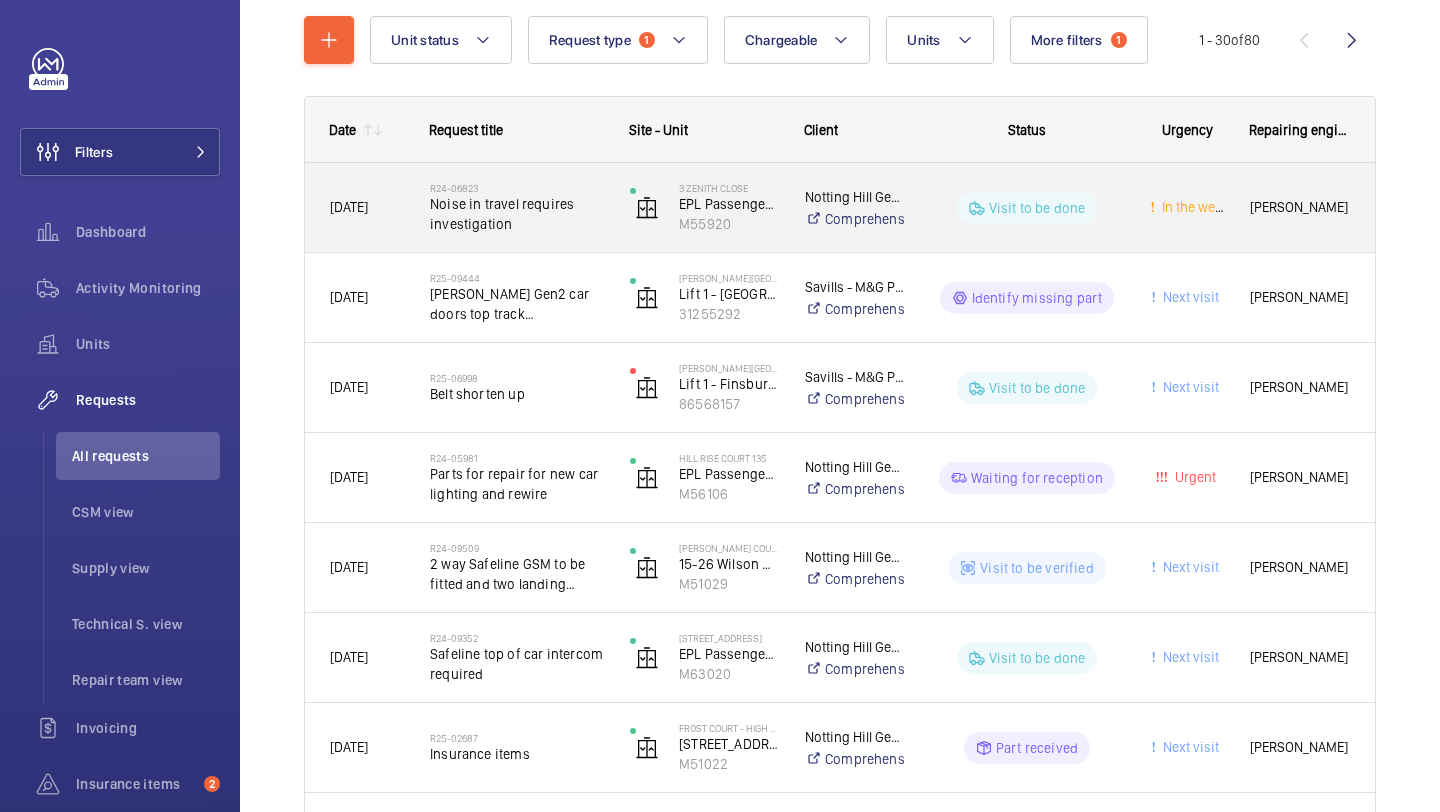 click on "Noise in travel requires investigation" 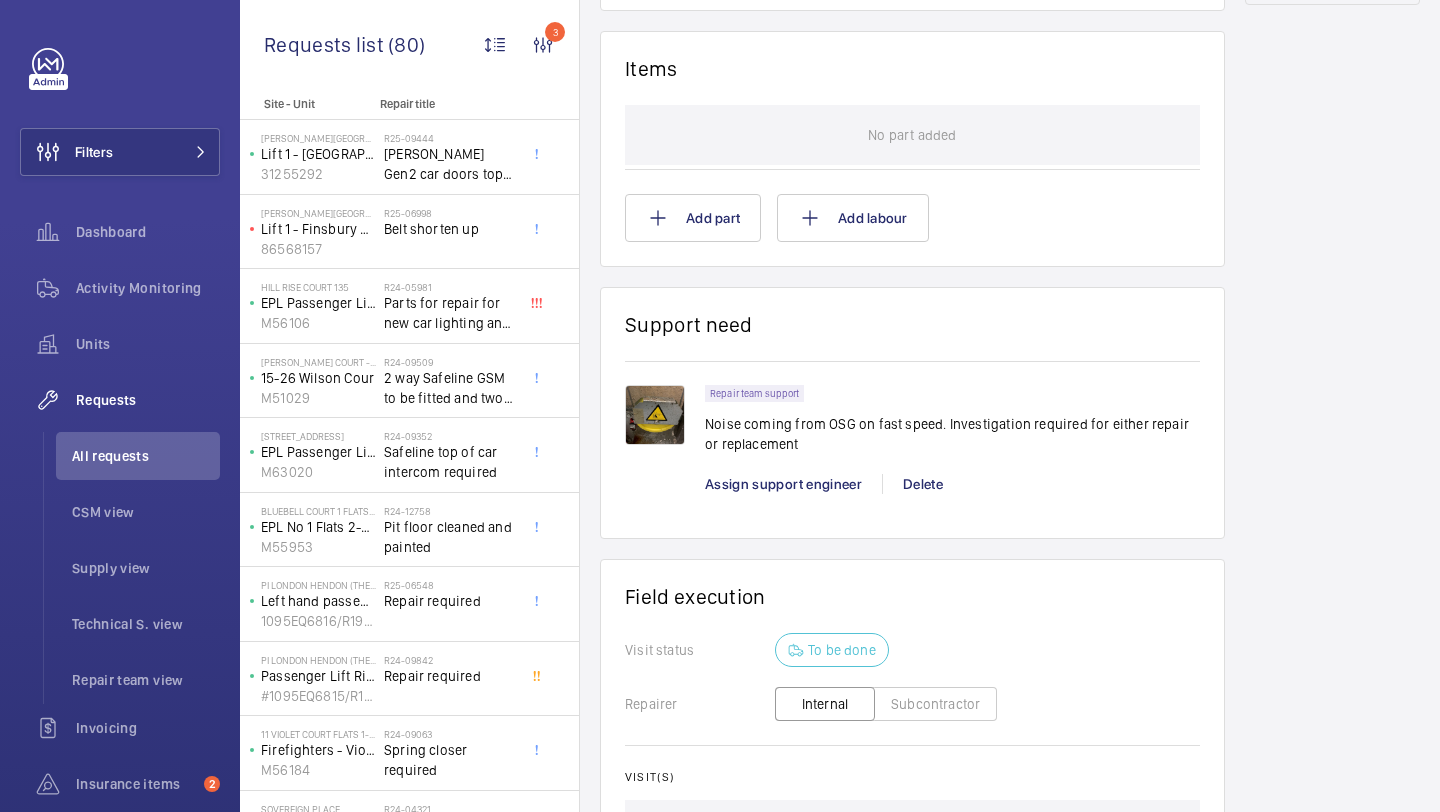 scroll, scrollTop: 1216, scrollLeft: 0, axis: vertical 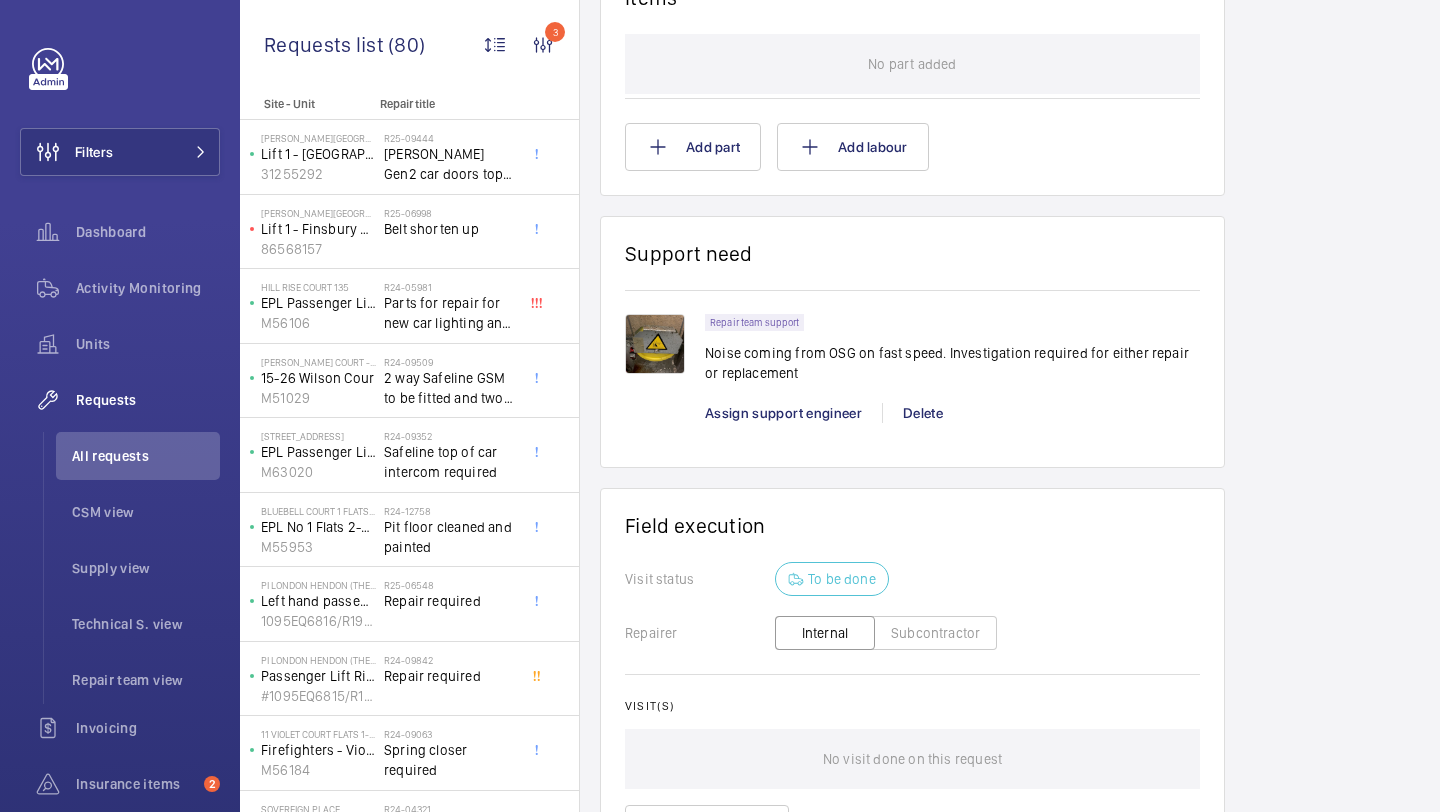click 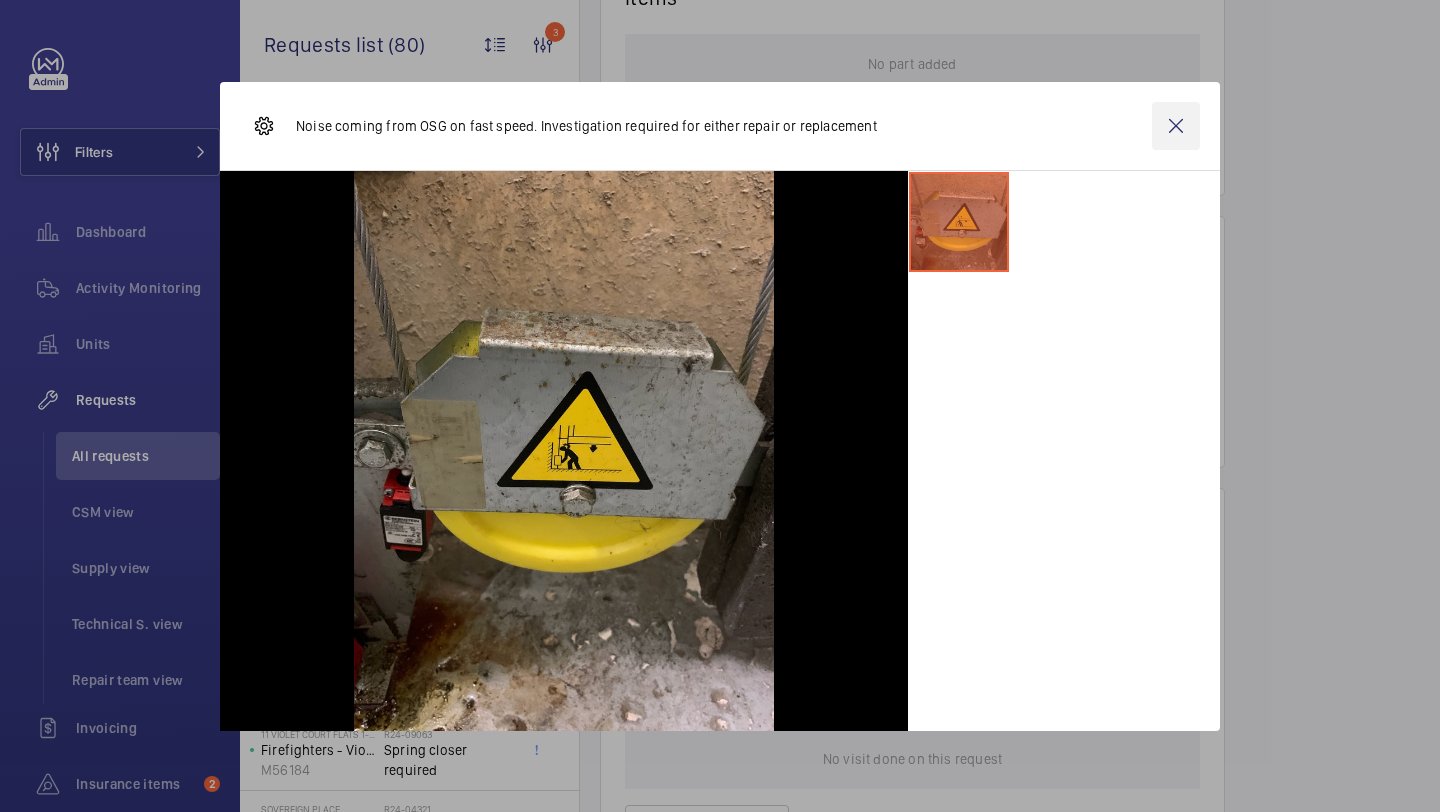 click at bounding box center (1176, 126) 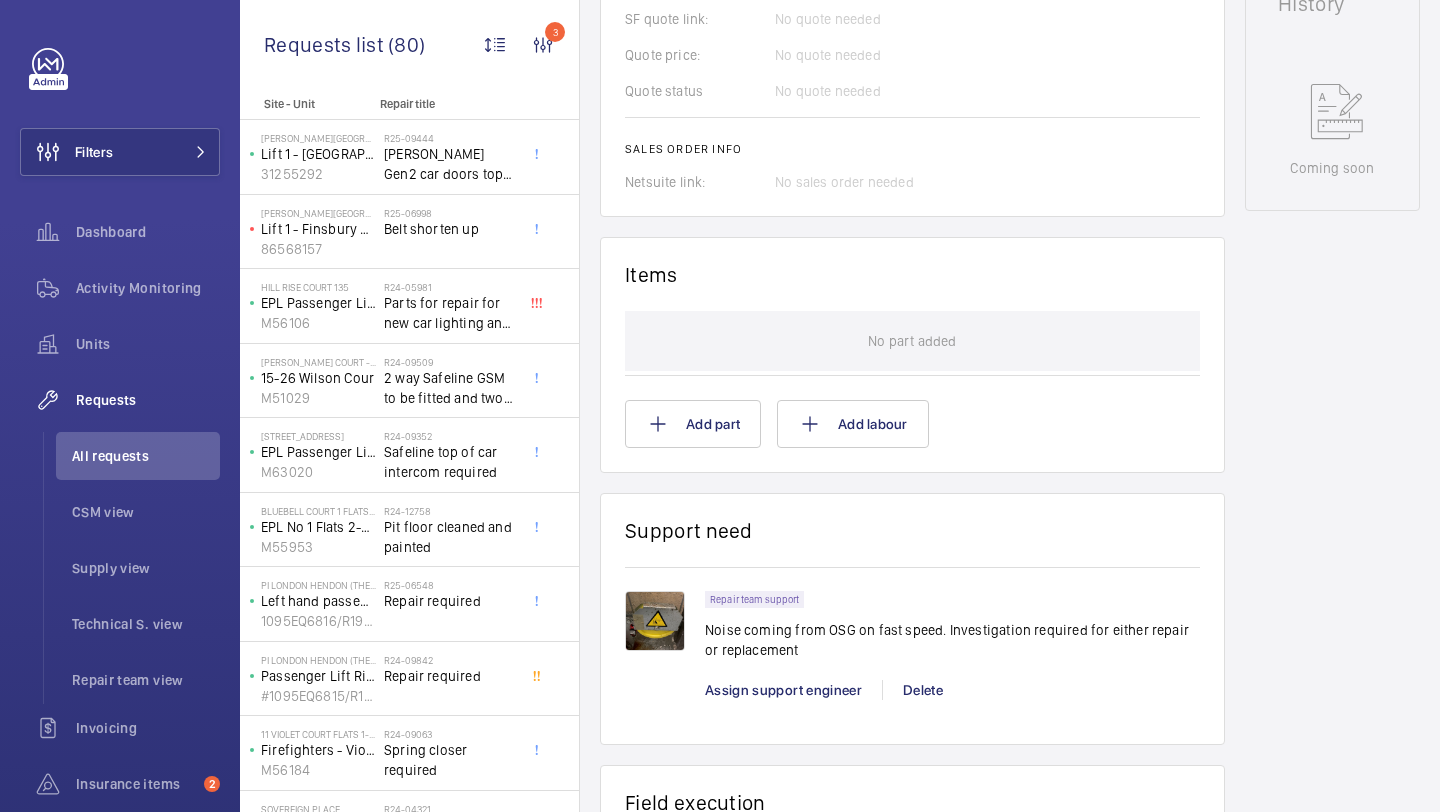 scroll, scrollTop: 1307, scrollLeft: 0, axis: vertical 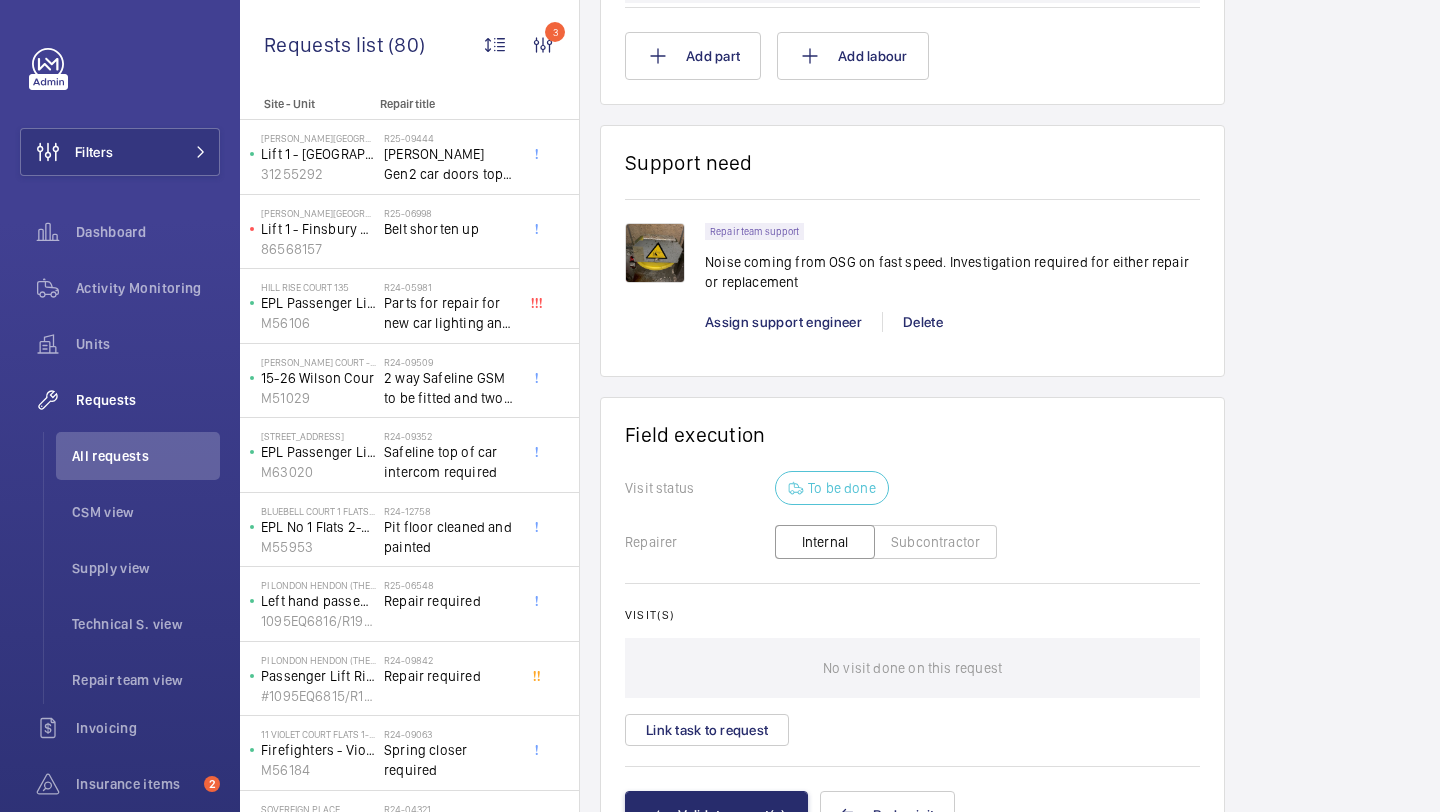 click on "Assign support engineer" 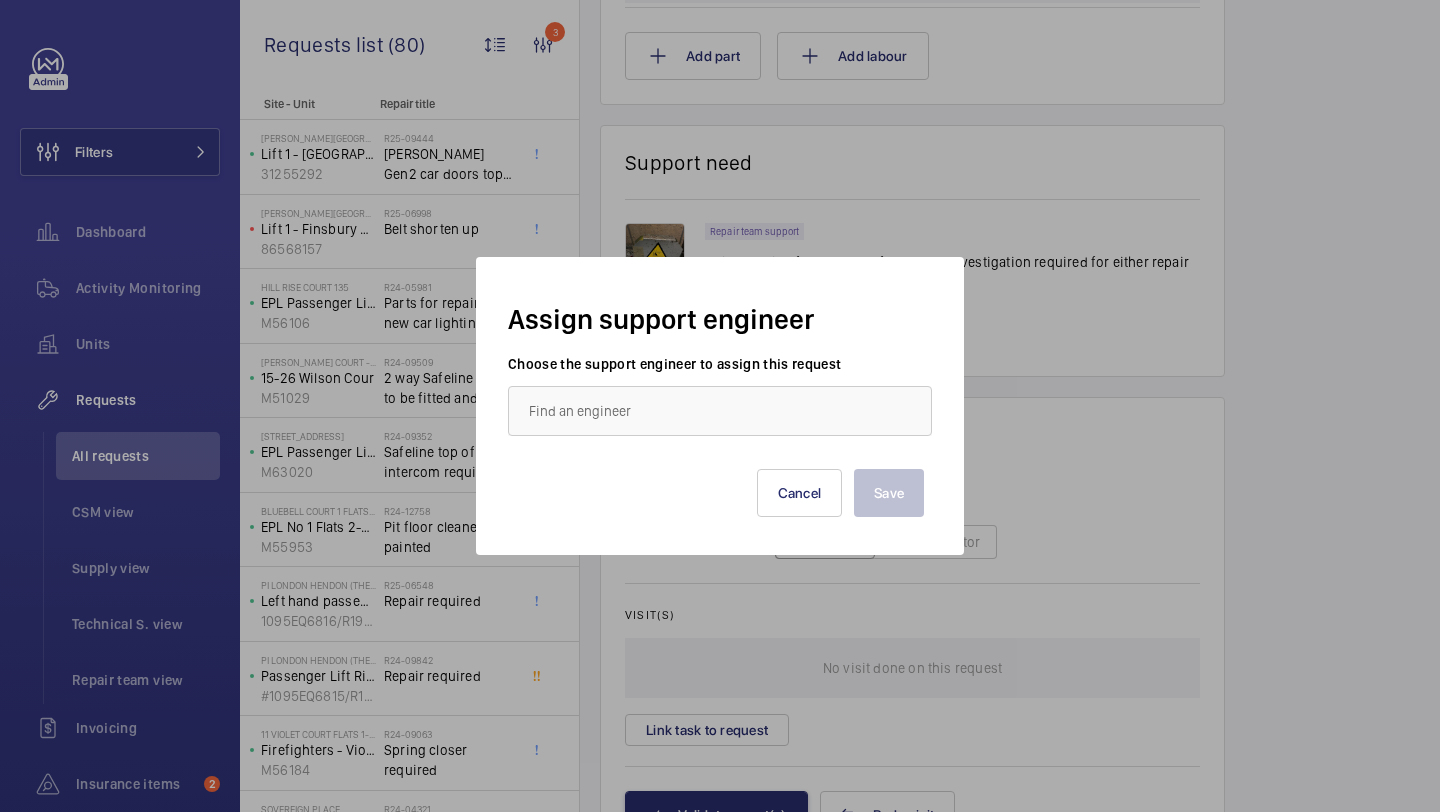 click on "Save  Cancel" at bounding box center (720, 477) 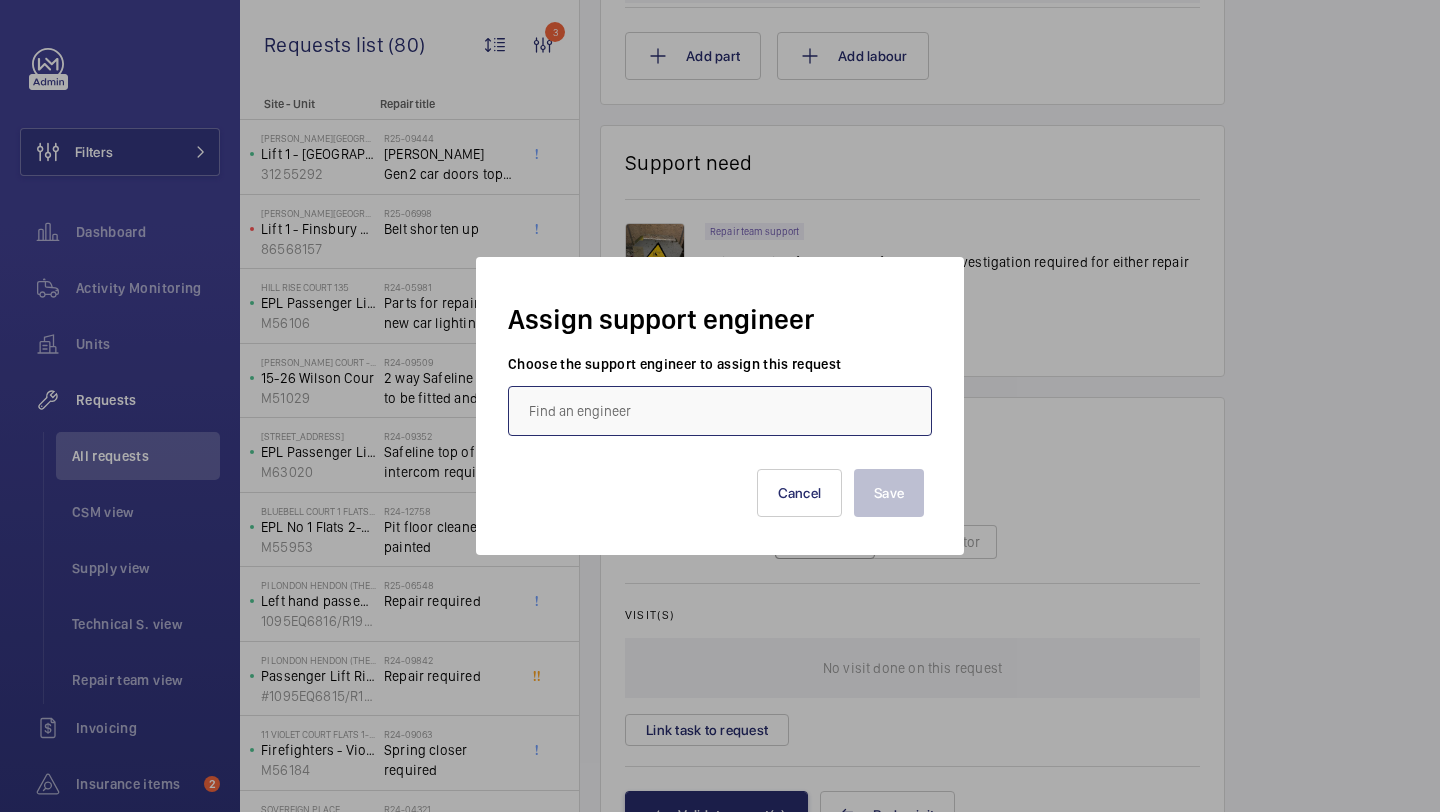 click at bounding box center (720, 411) 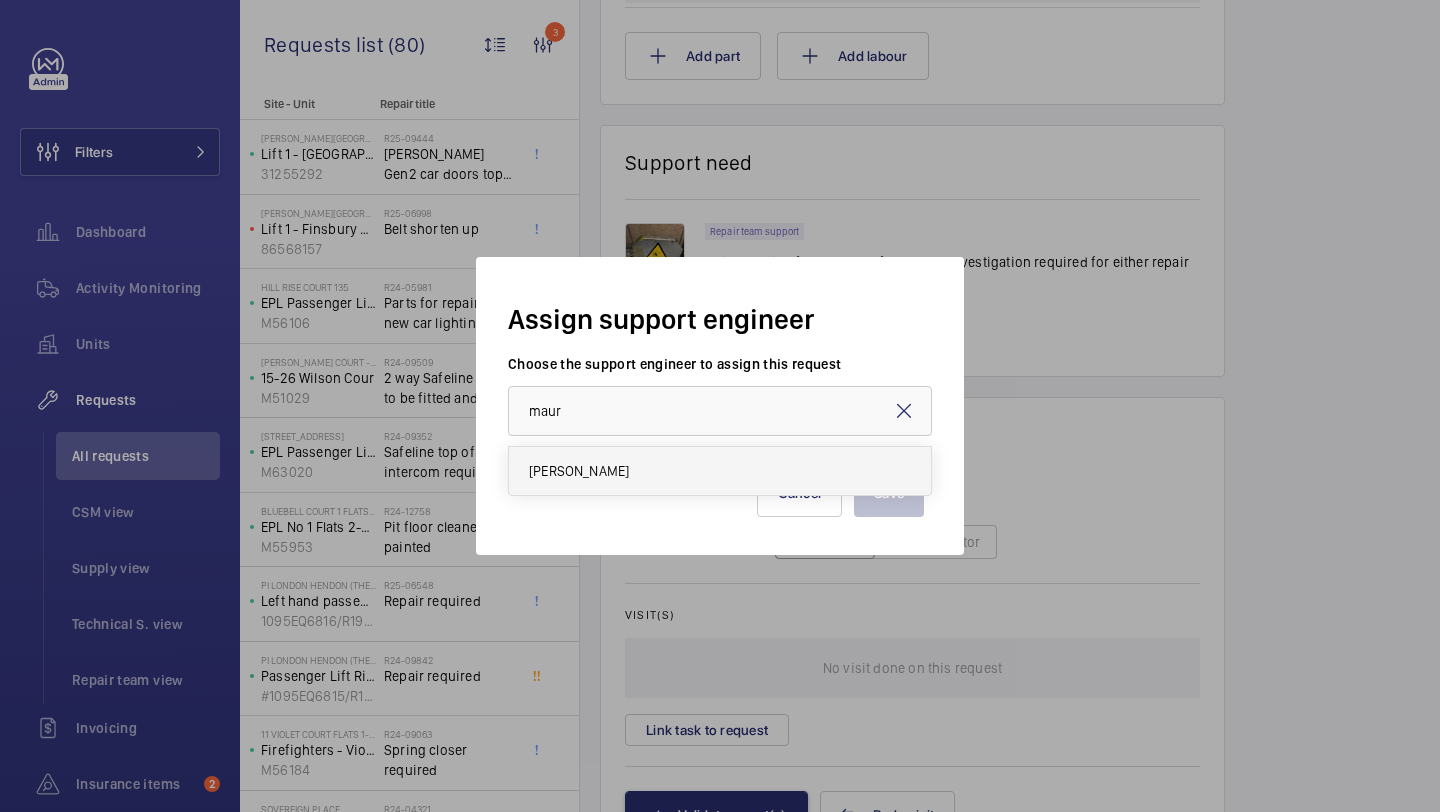 click on "[PERSON_NAME]" at bounding box center [720, 471] 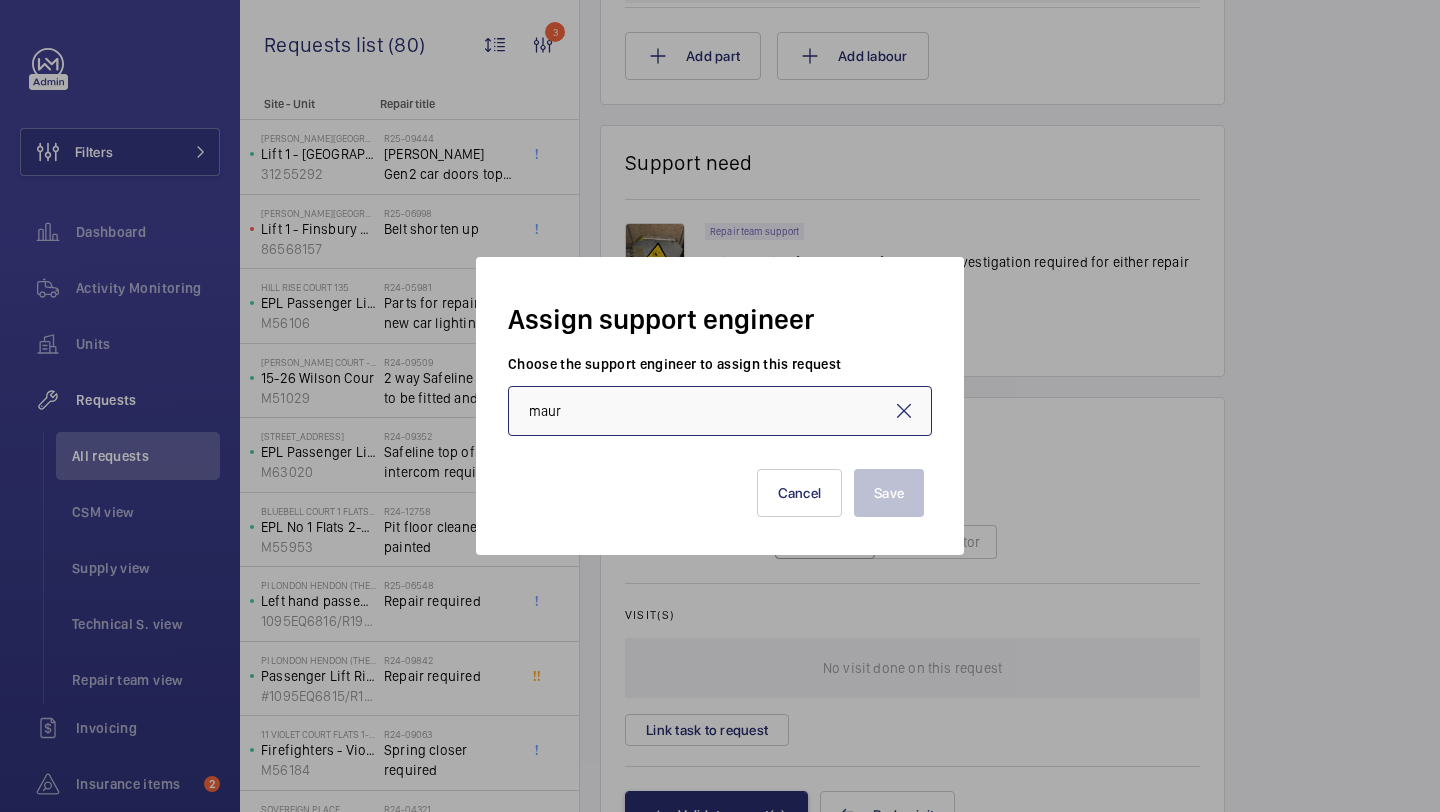 type on "[PERSON_NAME]" 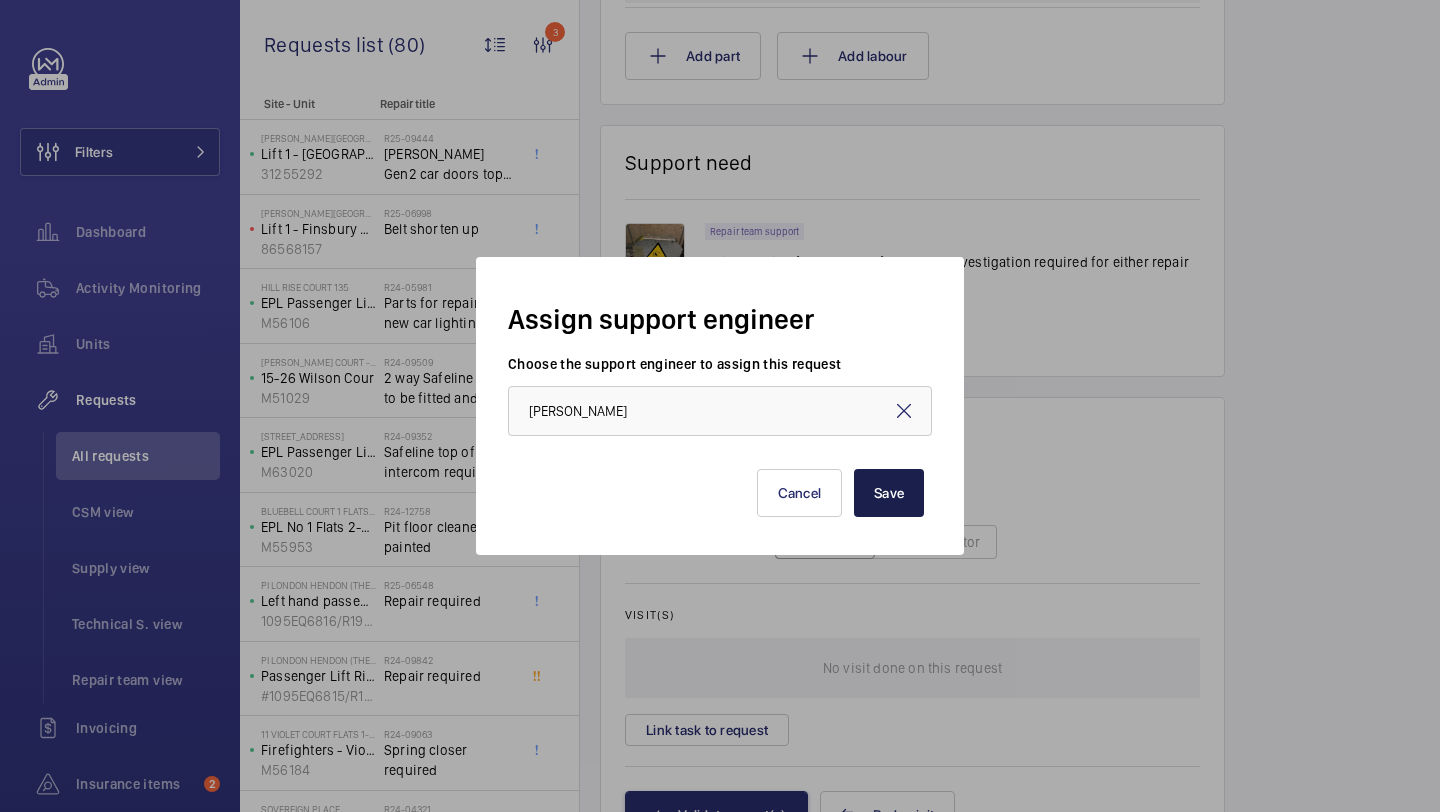 click on "Save" at bounding box center [889, 493] 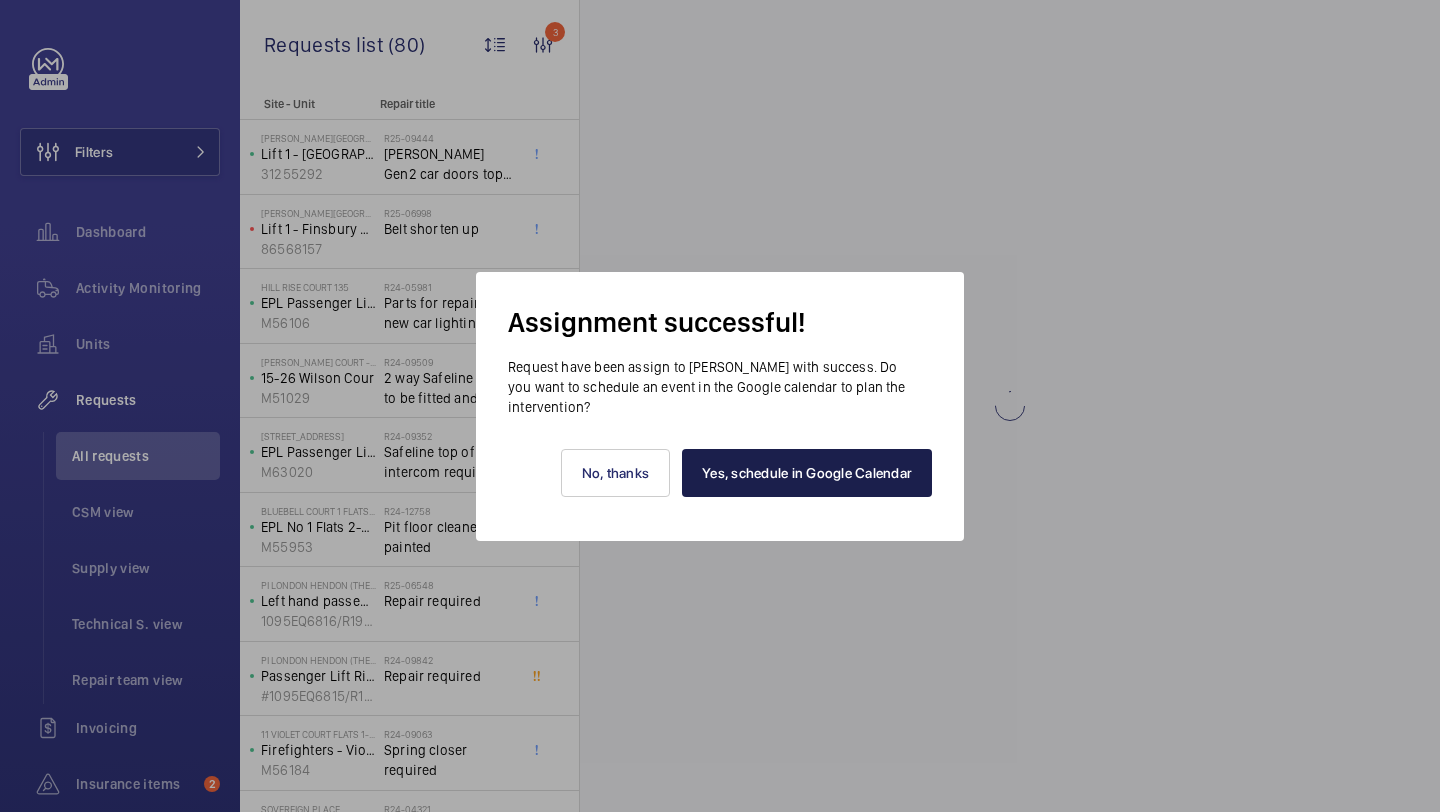 click on "Yes, schedule in Google Calendar" at bounding box center [807, 473] 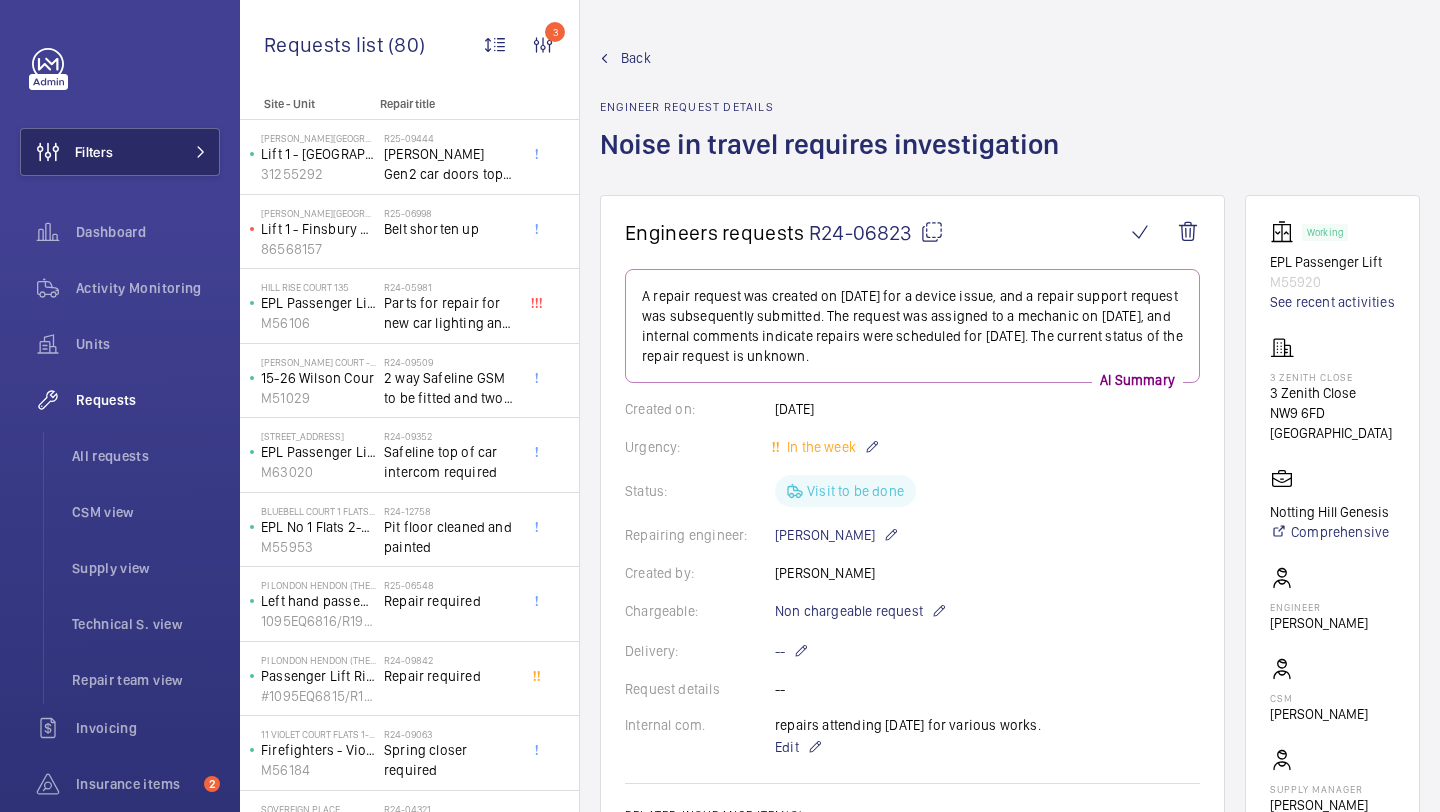 click 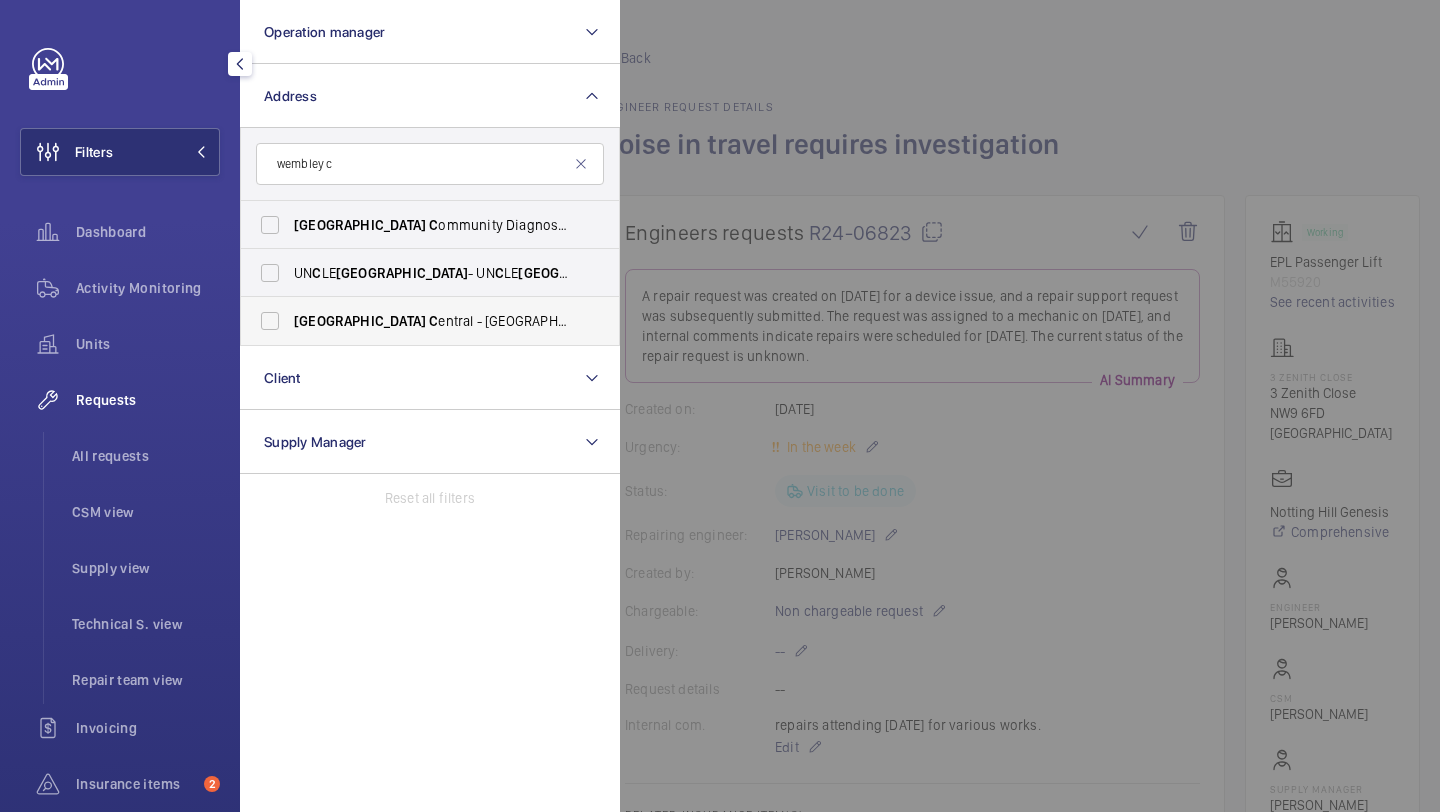 type on "wembley c" 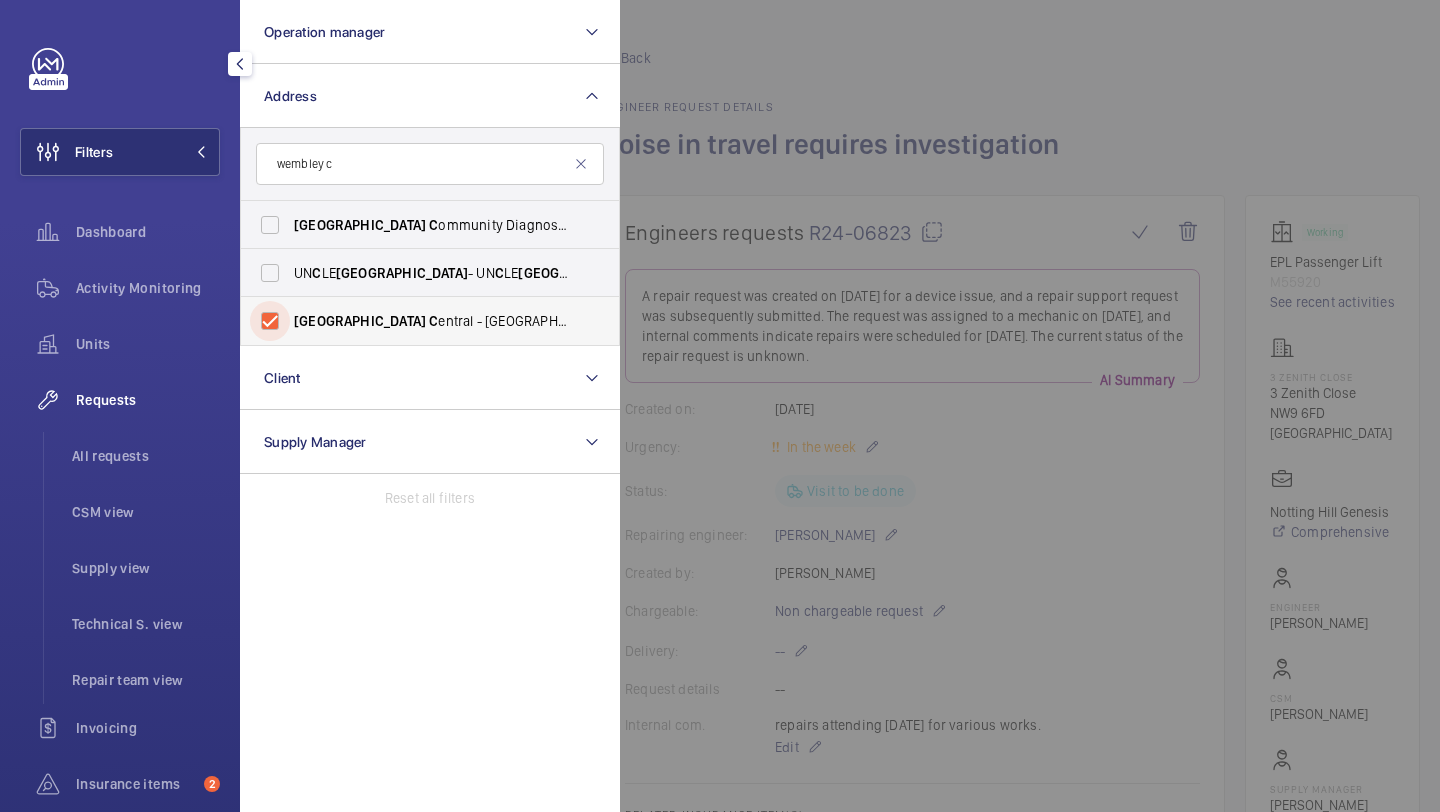 checkbox on "true" 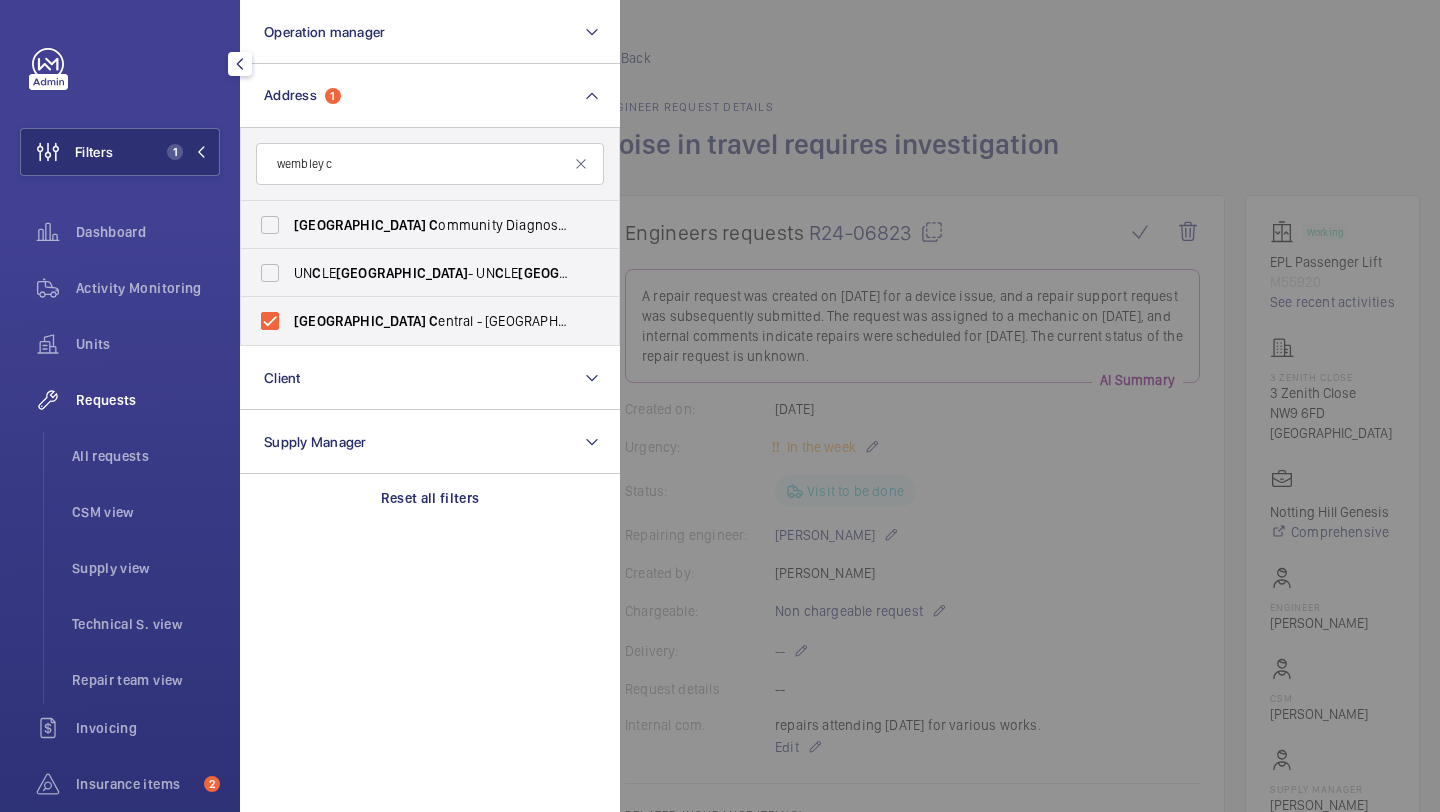 click 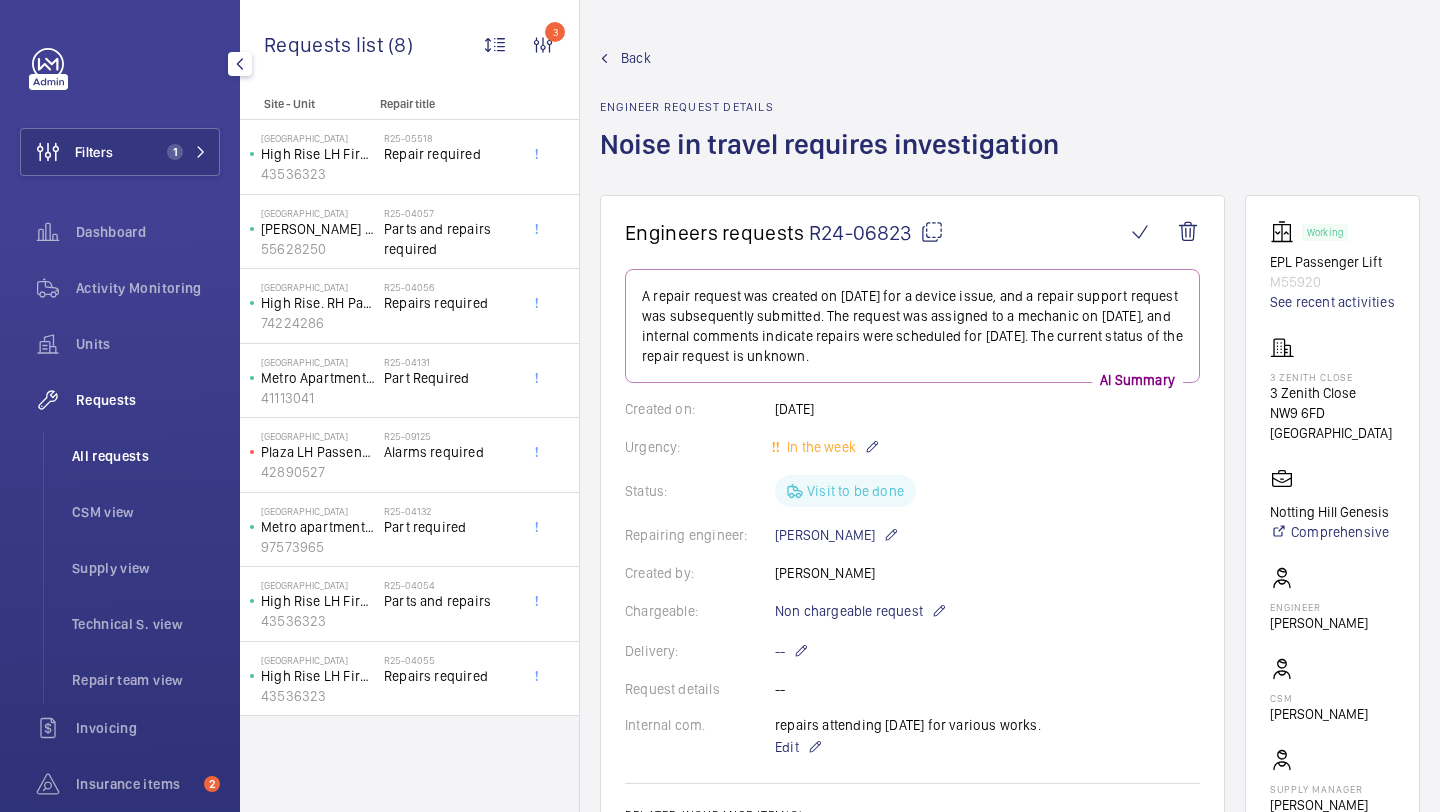 click on "All requests" 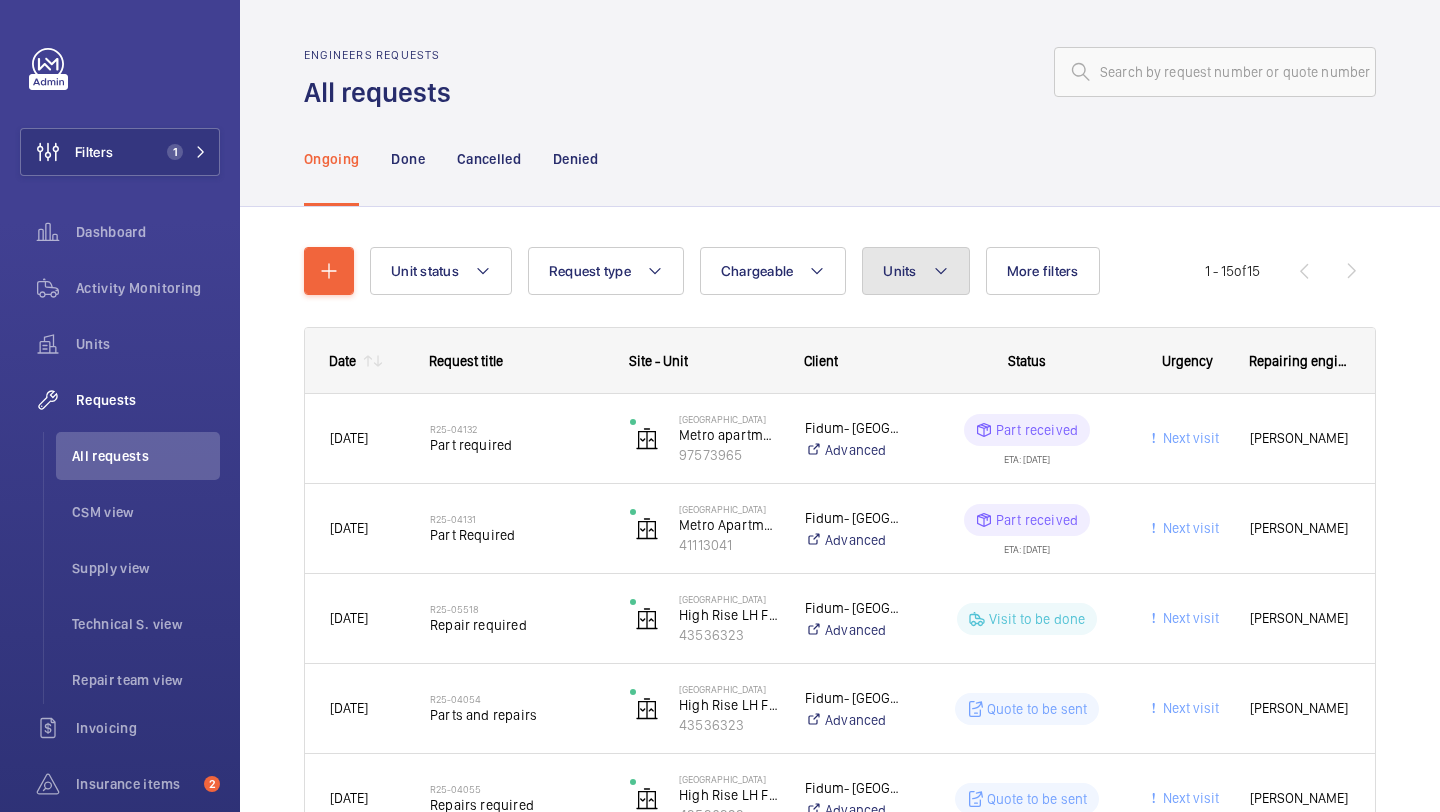 click on "Units" 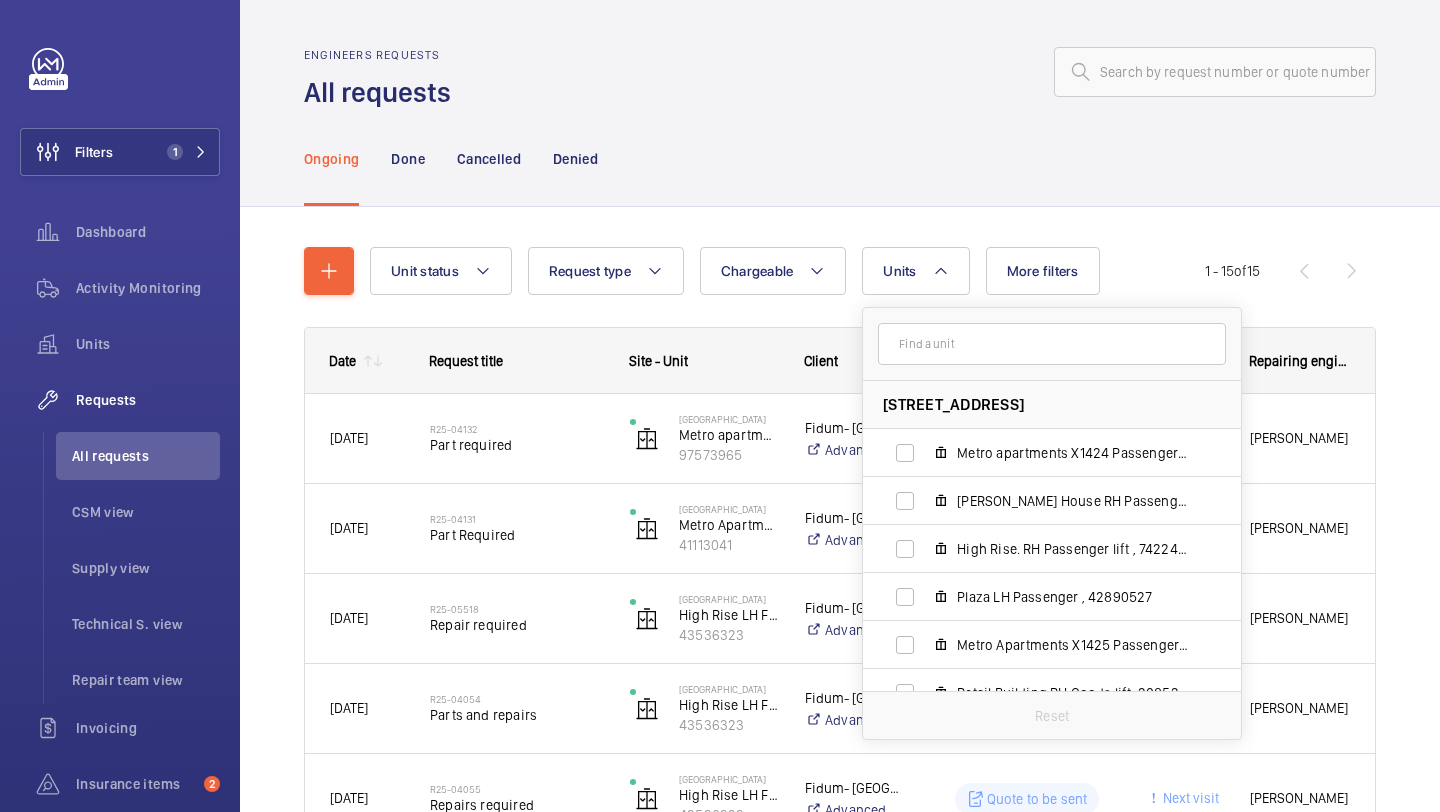 click 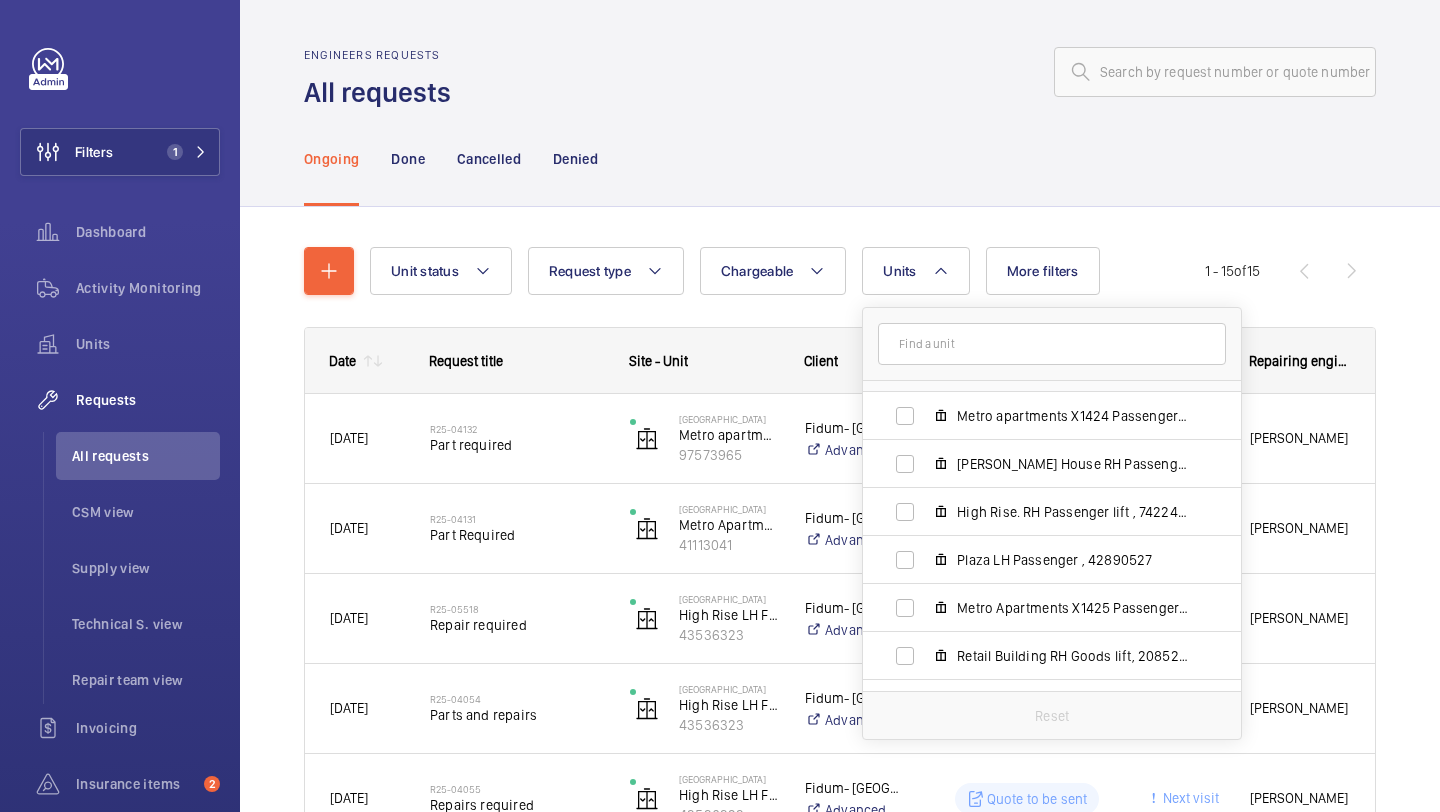 scroll, scrollTop: 0, scrollLeft: 0, axis: both 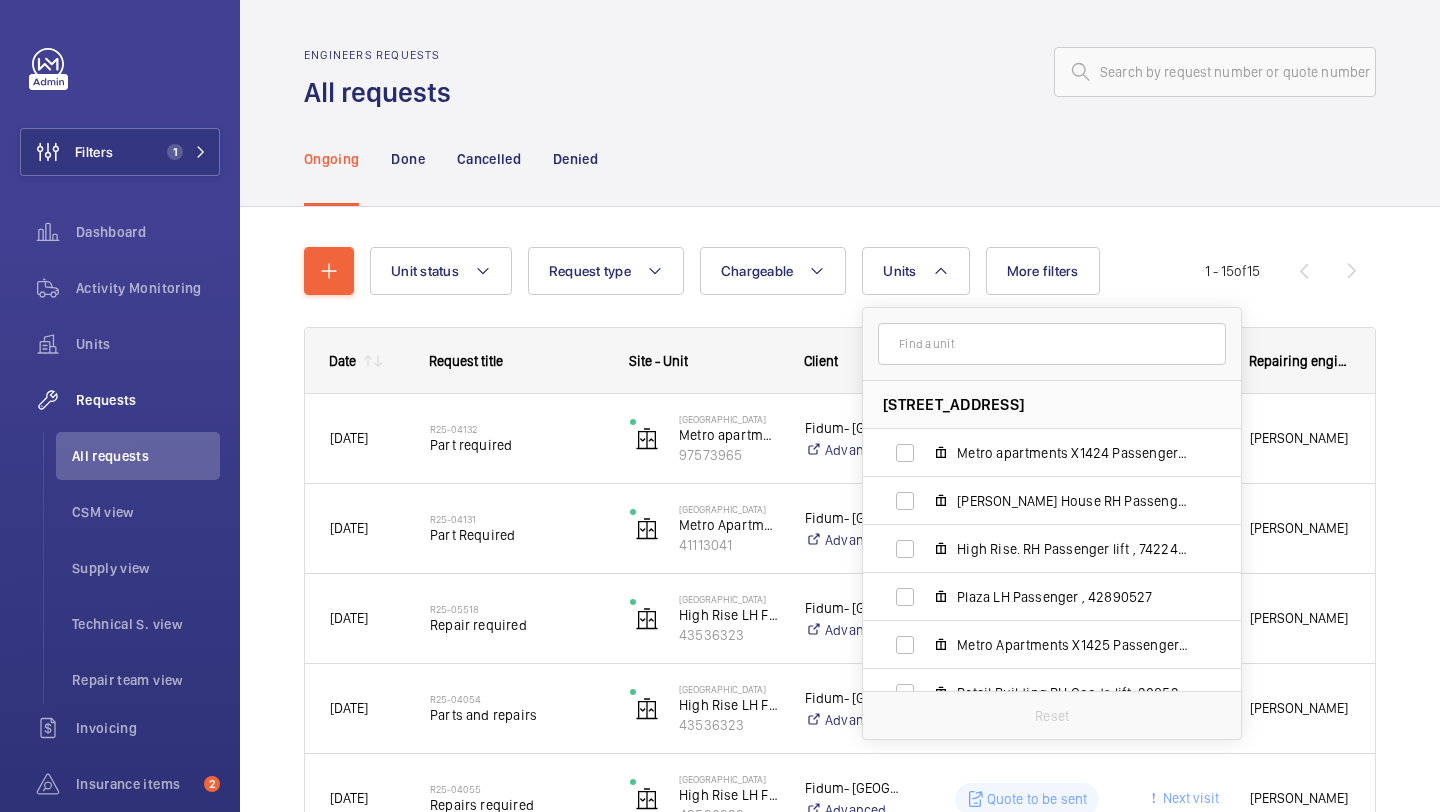 click on "Unit status Request type  Chargeable Units [GEOGRAPHIC_DATA] X1424 Passenger Lift, 97573965 [PERSON_NAME][GEOGRAPHIC_DATA], 96888914 High Rise. RH Passenger lift , 74224286 [GEOGRAPHIC_DATA] , 42890527 Metro Apartments X1425 Passenger Lift , 41113041 Retail Building RH Goods lift, 20852418 Retail Platform Lift, 20352694 [GEOGRAPHIC_DATA] 3, 18429366 [PERSON_NAME] House LH firefighting Lift, 55628250 Metro Apartment Disable lift, 98274852 Reset More filters Request status Urgency Repairing engineer Engineer Device type Reset all filters 1 - 15  of  15
Date
Request title" 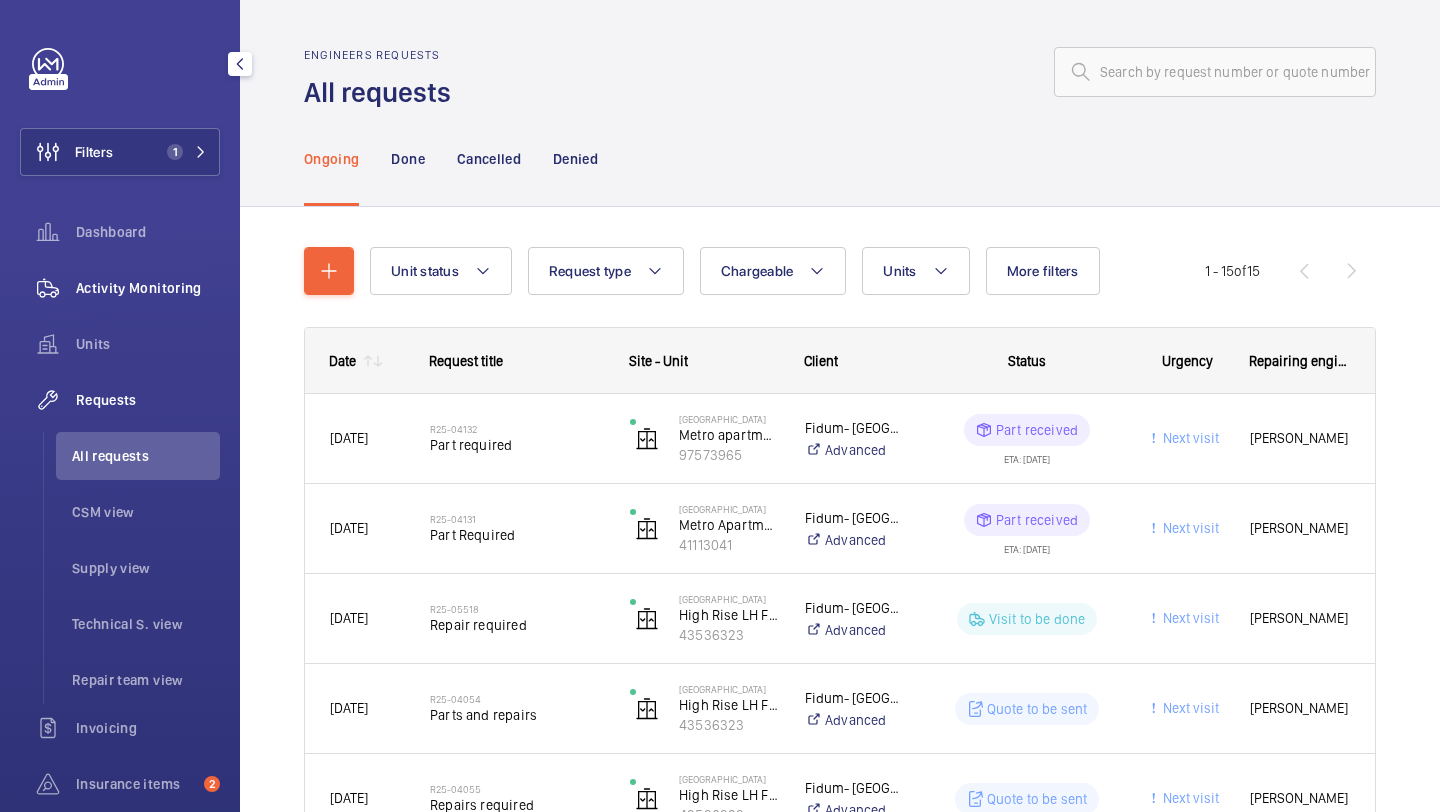 click on "Activity Monitoring" 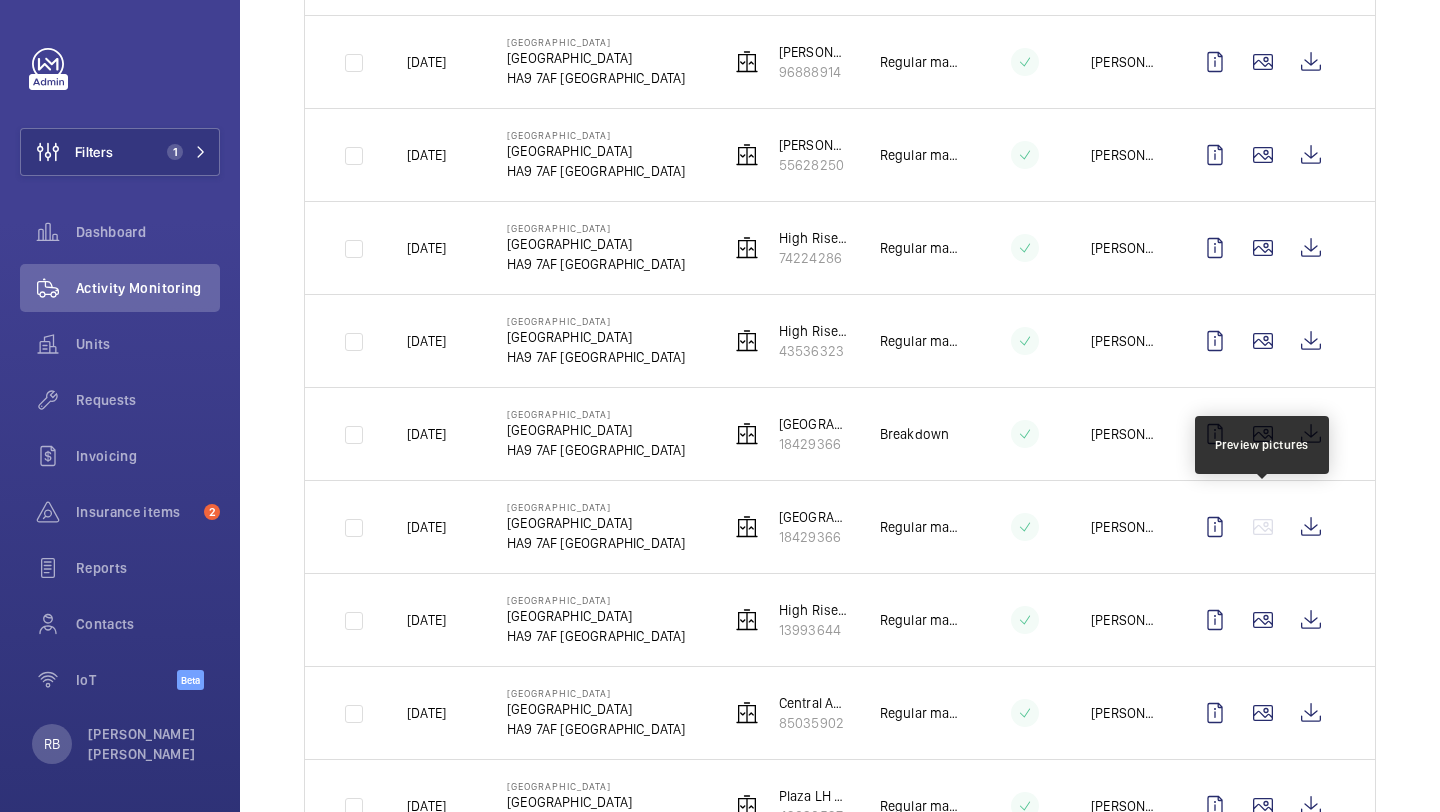 scroll, scrollTop: 0, scrollLeft: 0, axis: both 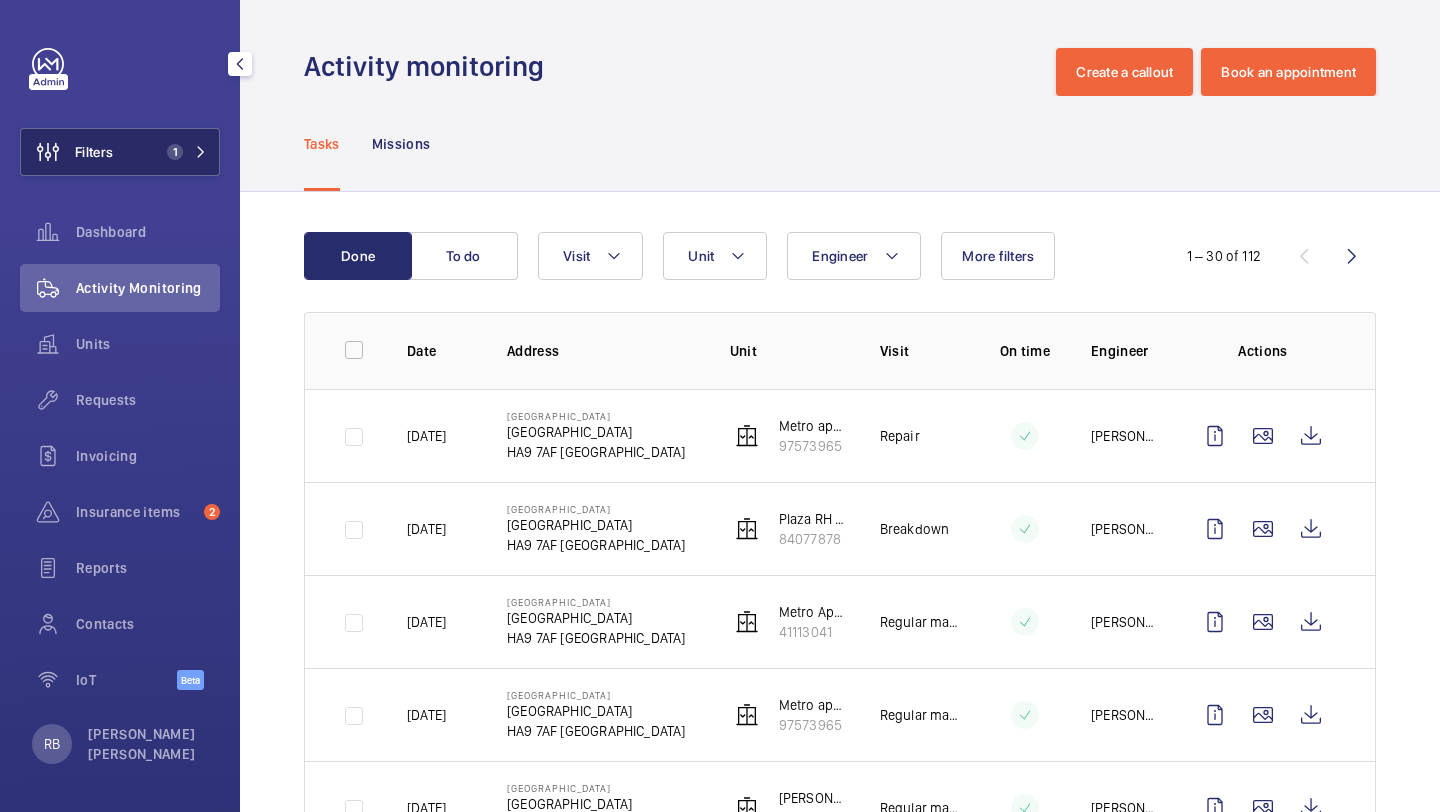 click on "1" 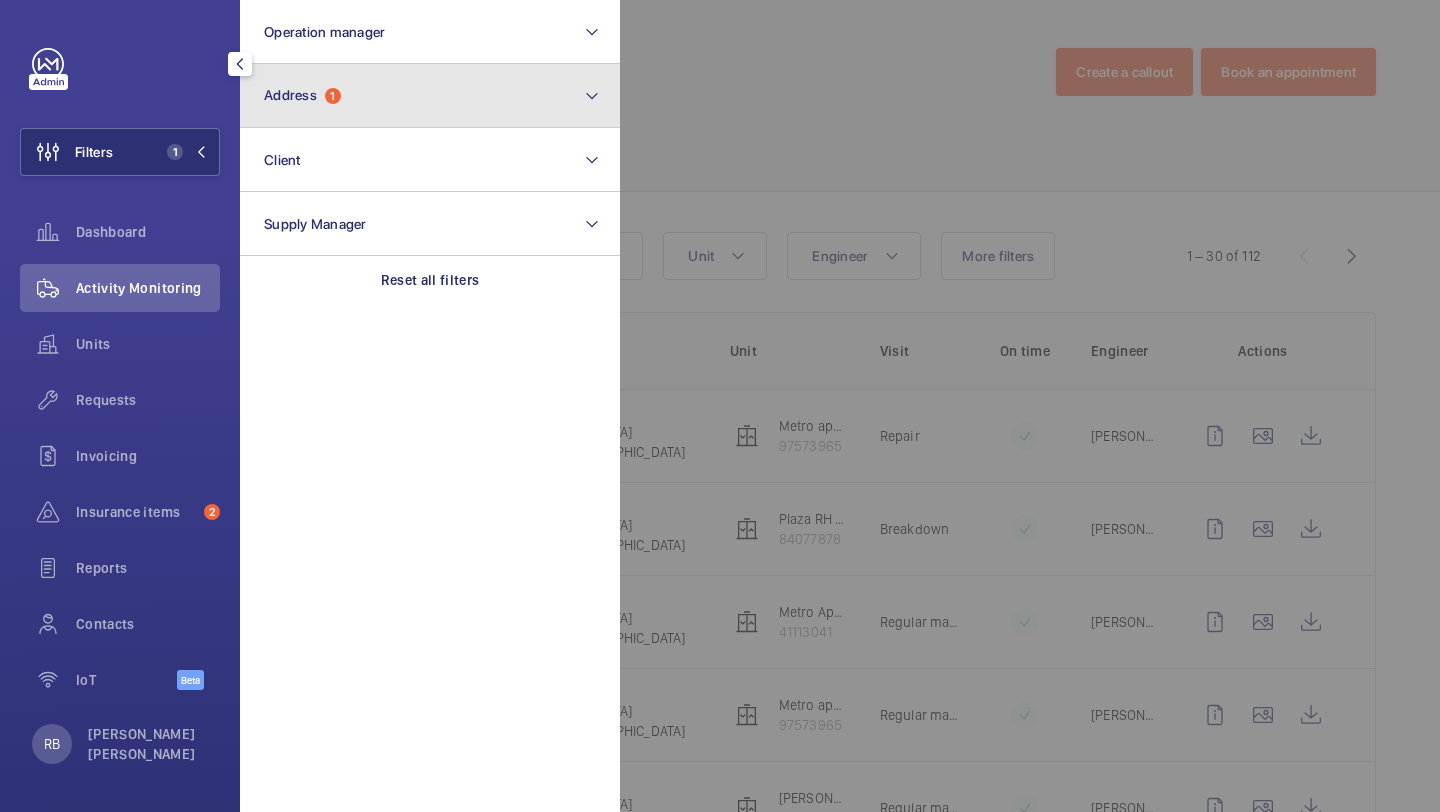 click on "Address  1" 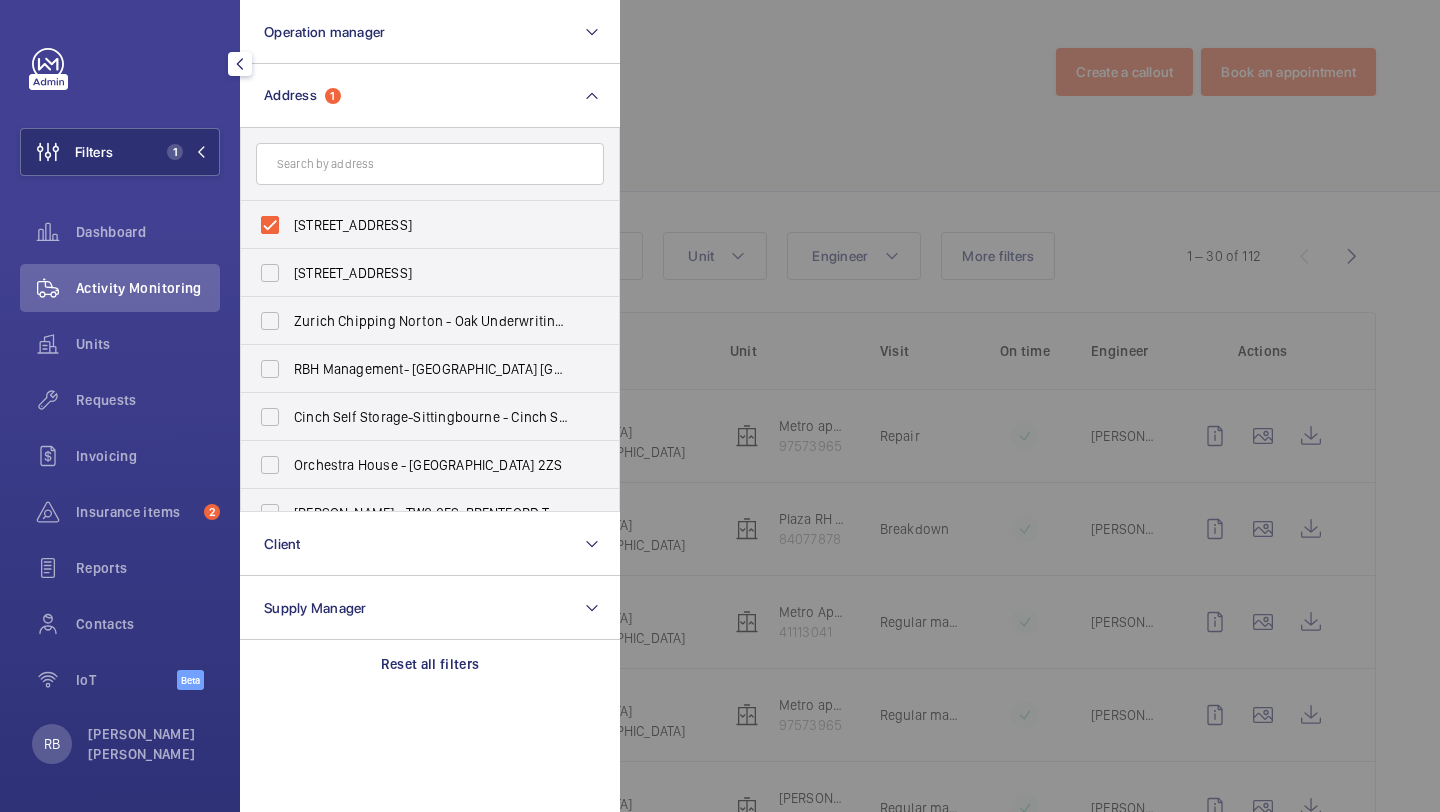 click 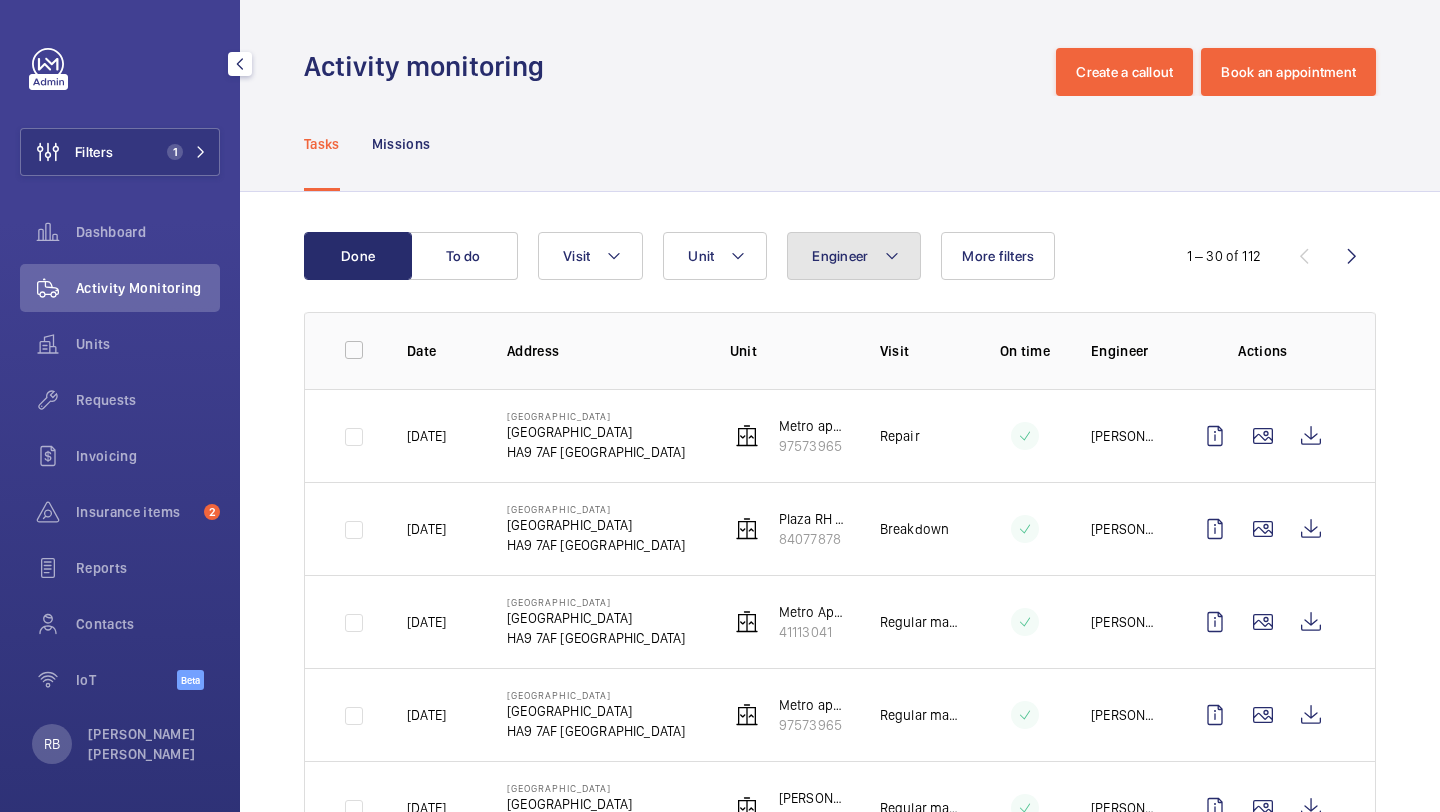 click on "Engineer" 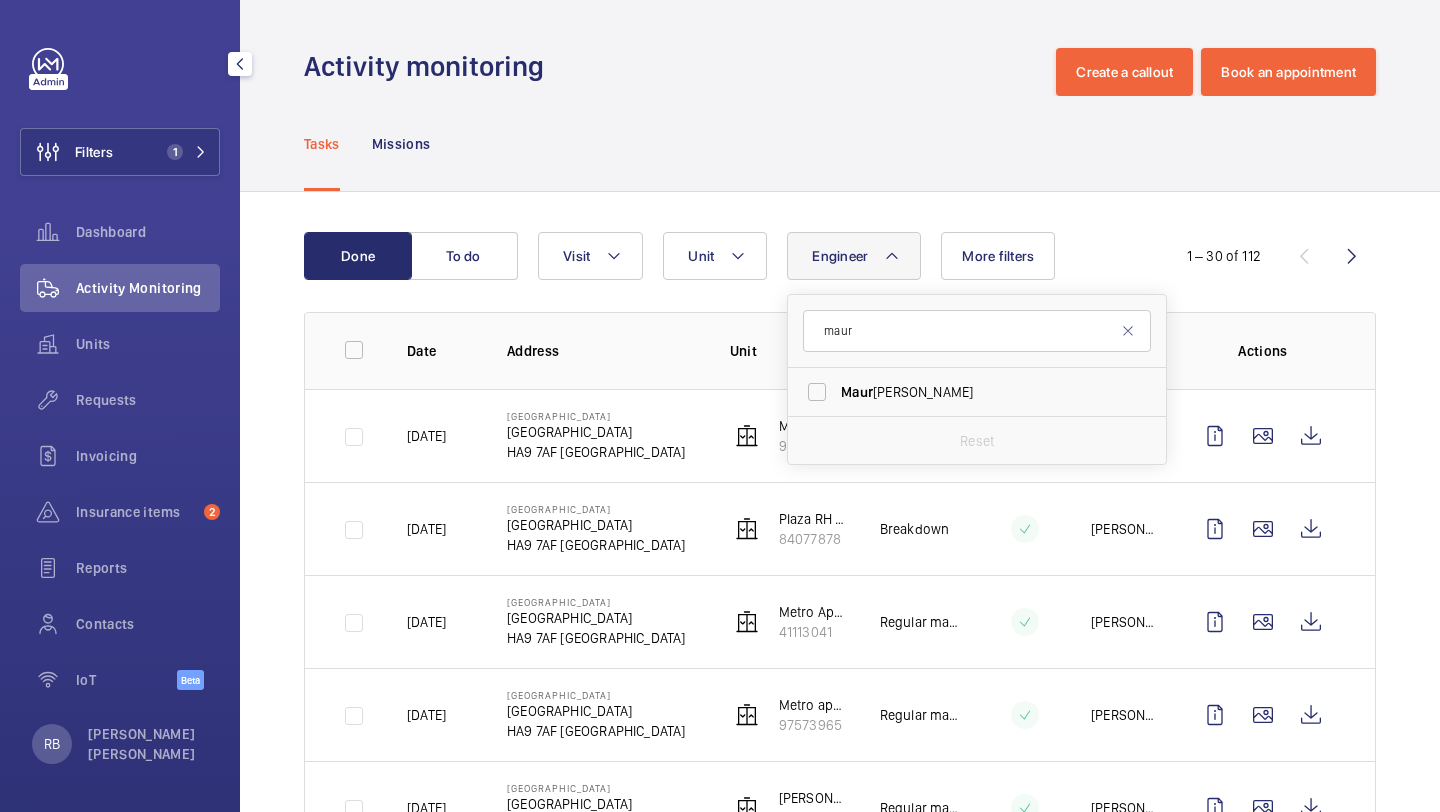 click on "maur" 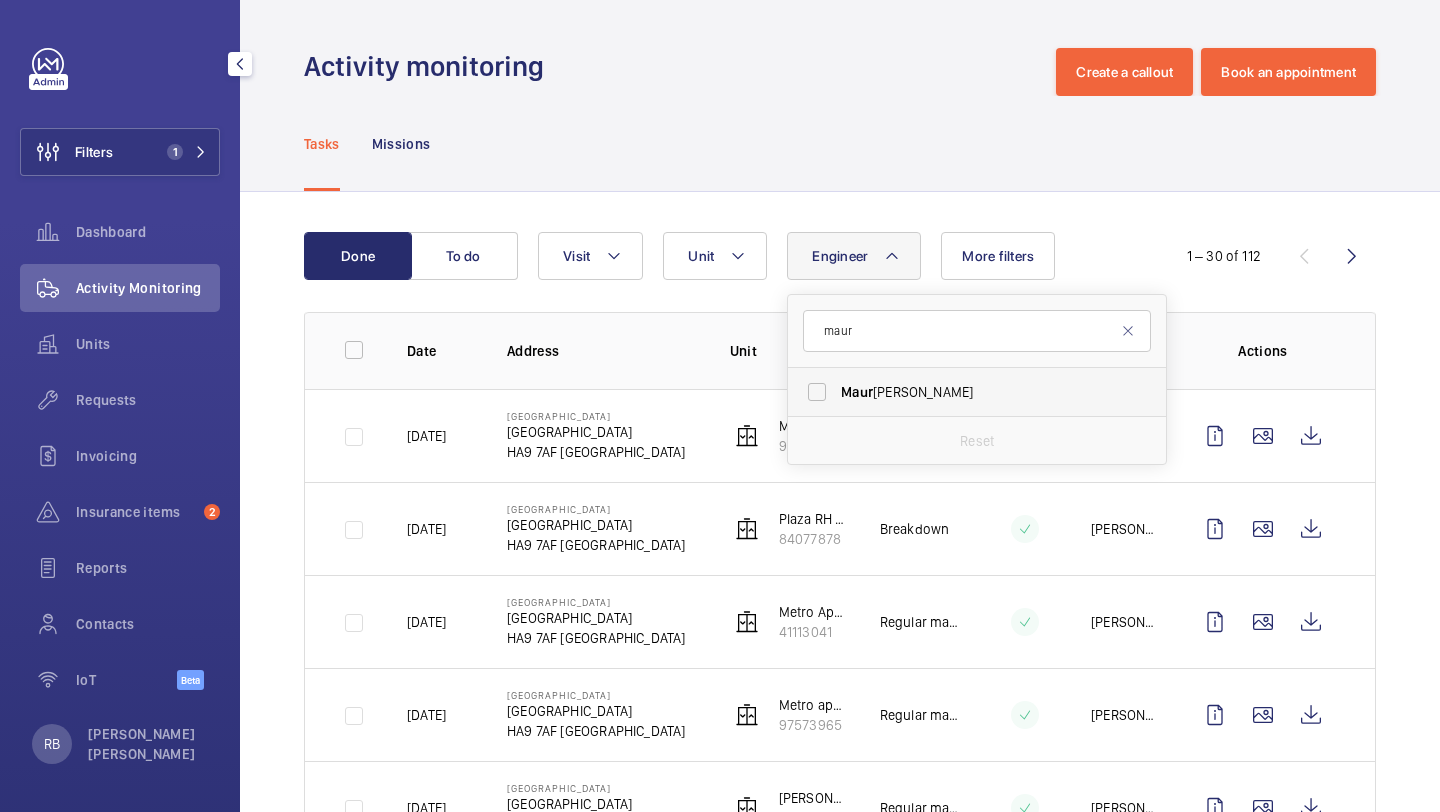 type on "maur" 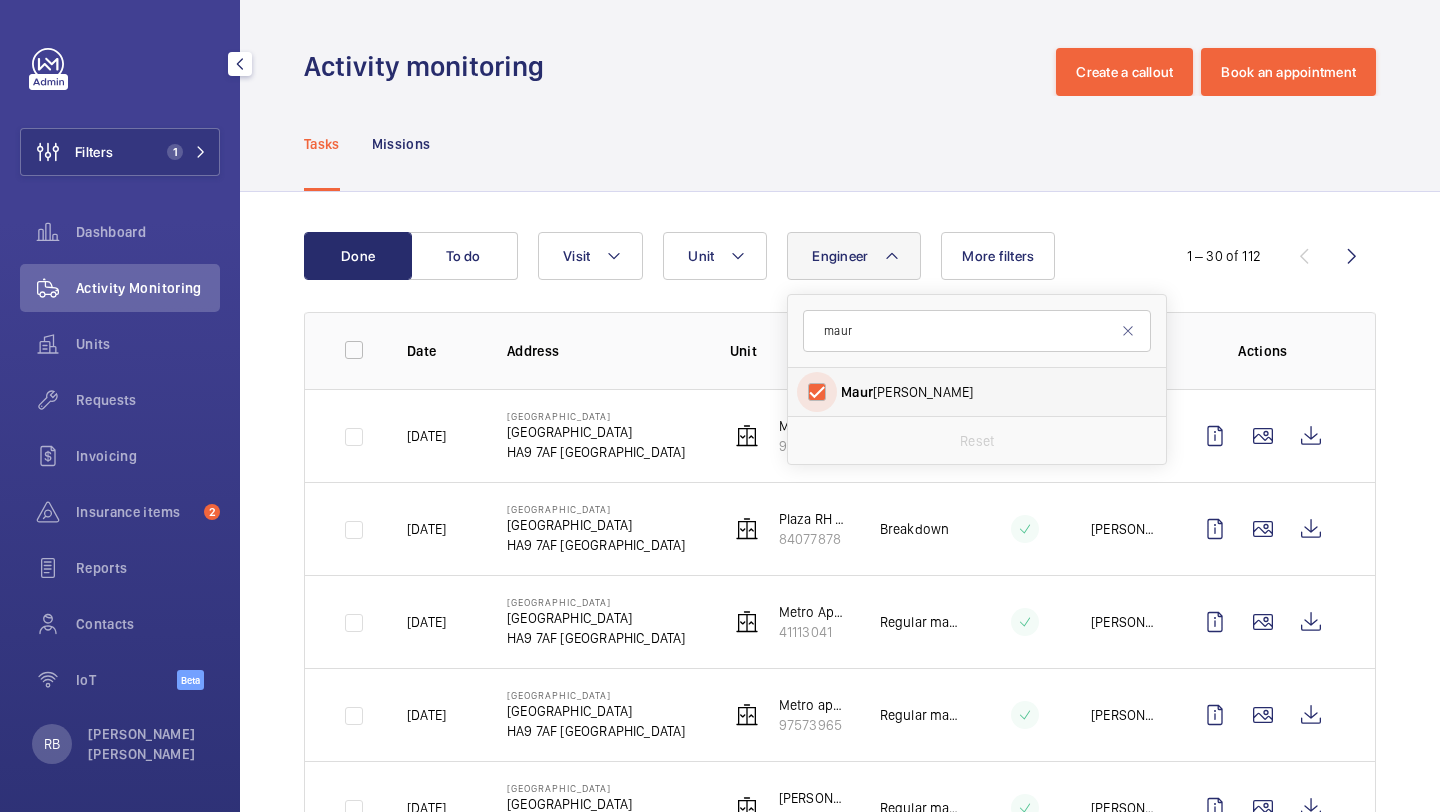 checkbox on "true" 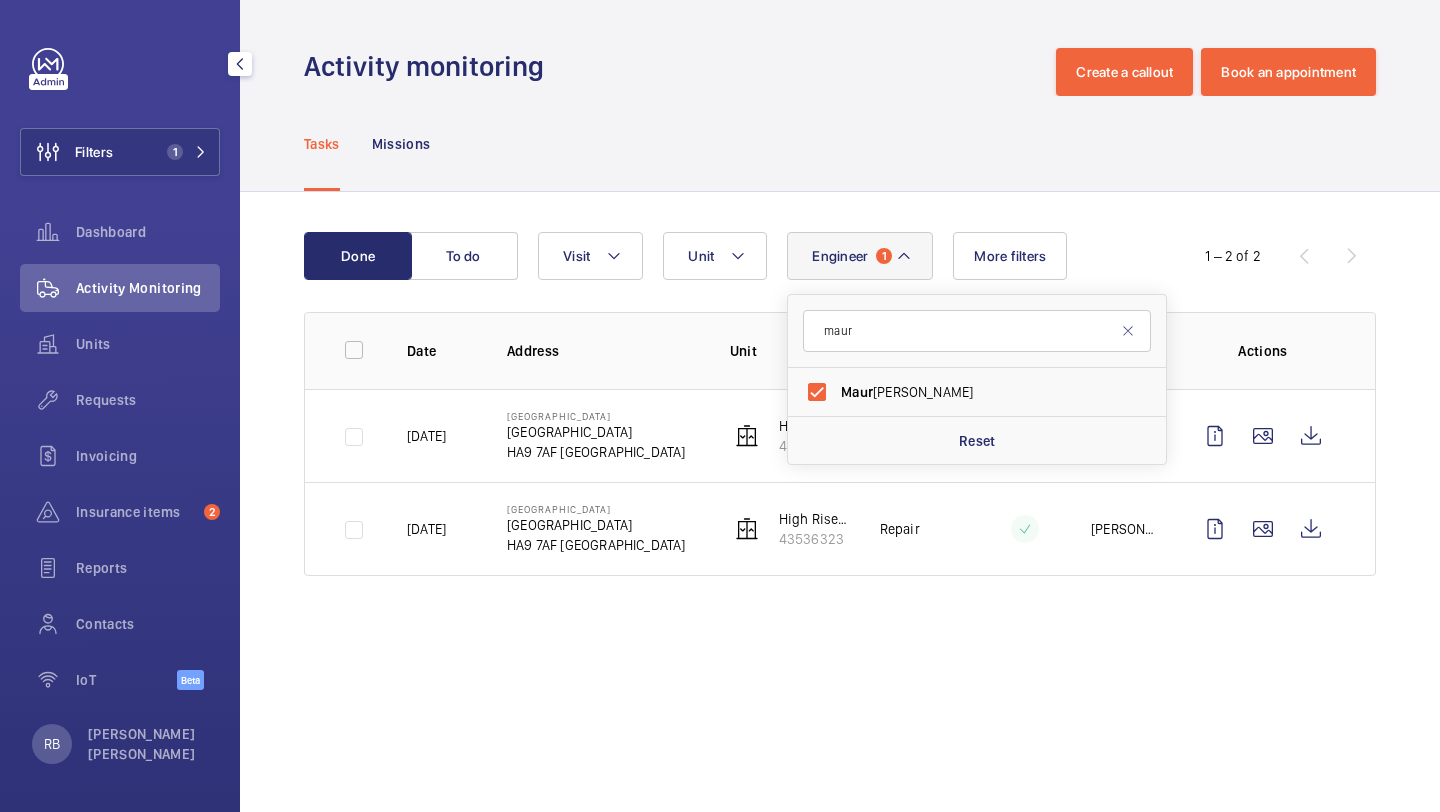 click on "Done To do Engineer 1 maur Maur ice [PERSON_NAME] Reset Unit Visit More filters  1 – 2 of 2  Date Address Unit Visit On time Engineer Actions [DATE][GEOGRAPHIC_DATA] [GEOGRAPHIC_DATA] LH Firefighting lift   43536323   Repair  [PERSON_NAME]  [DATE][GEOGRAPHIC_DATA] [GEOGRAPHIC_DATA] LH Firefighting lift   43536323   Repair  [PERSON_NAME]" 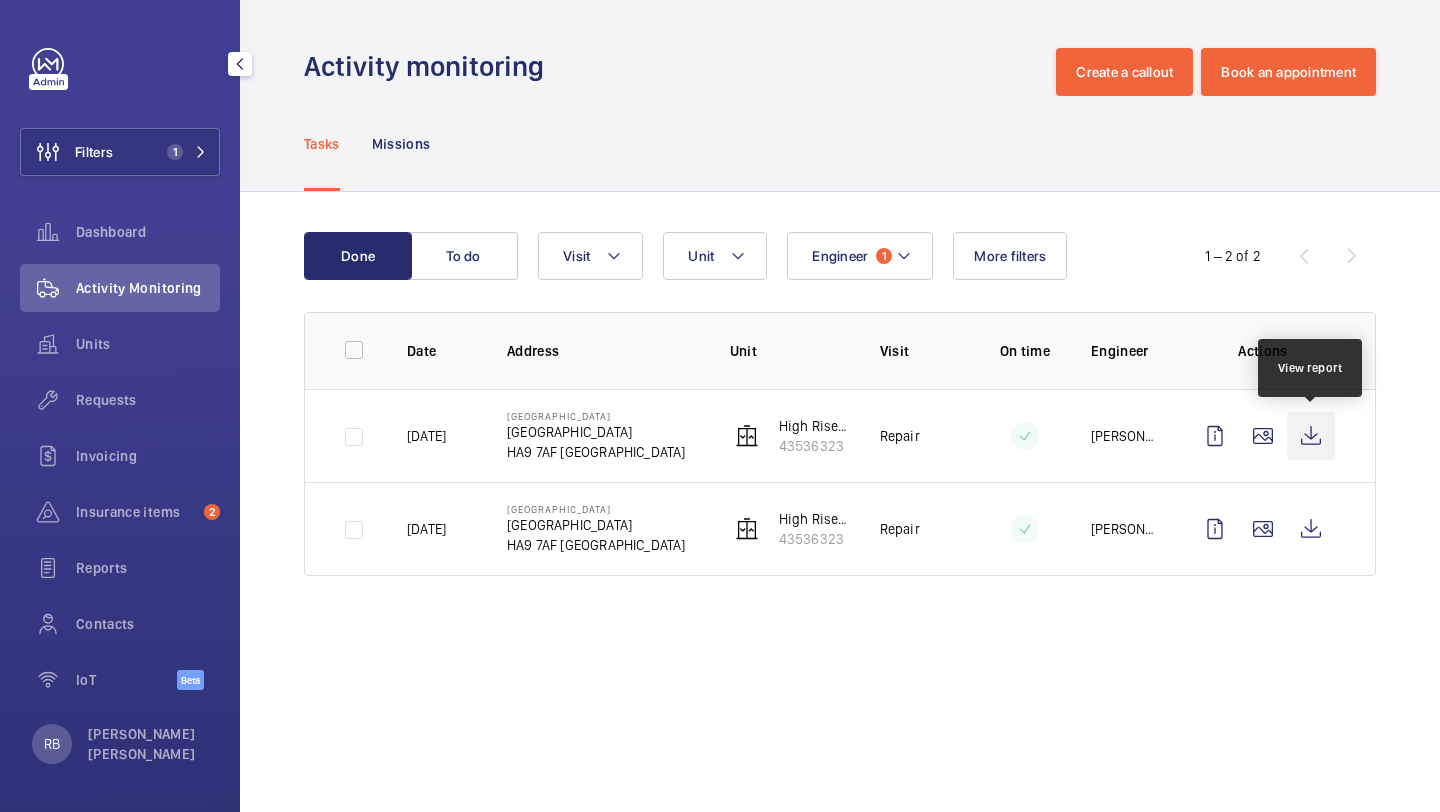 click 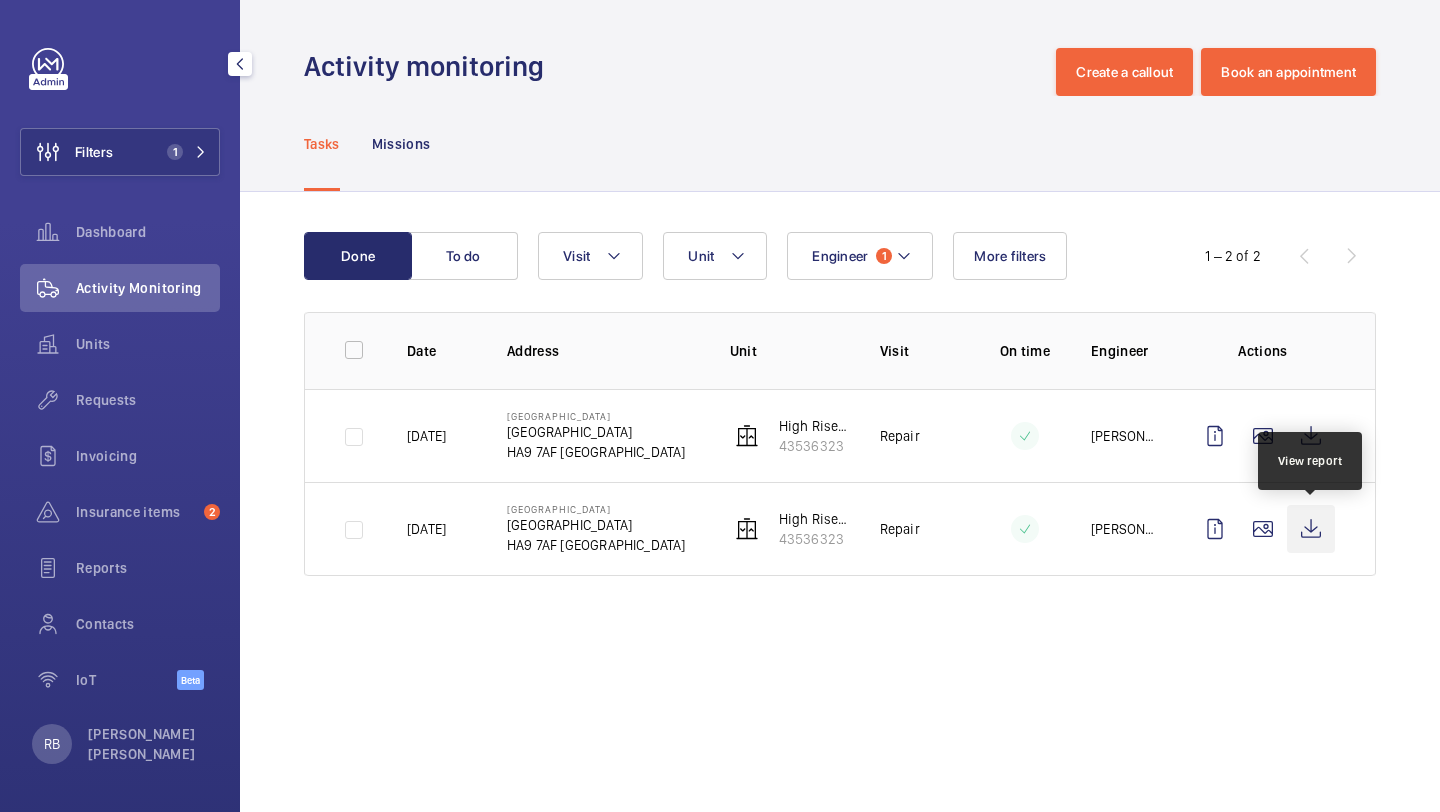 click 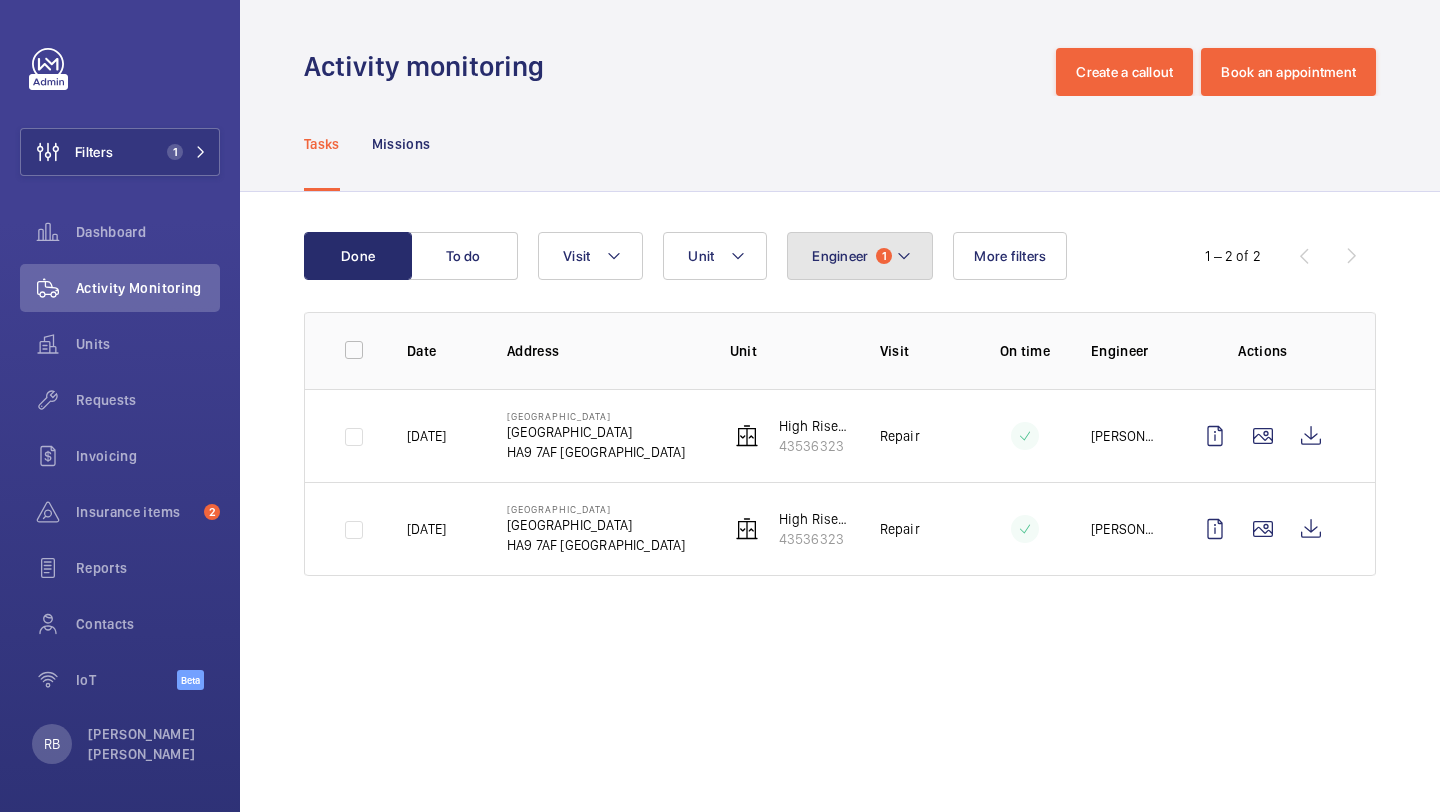 click on "Engineer 1" 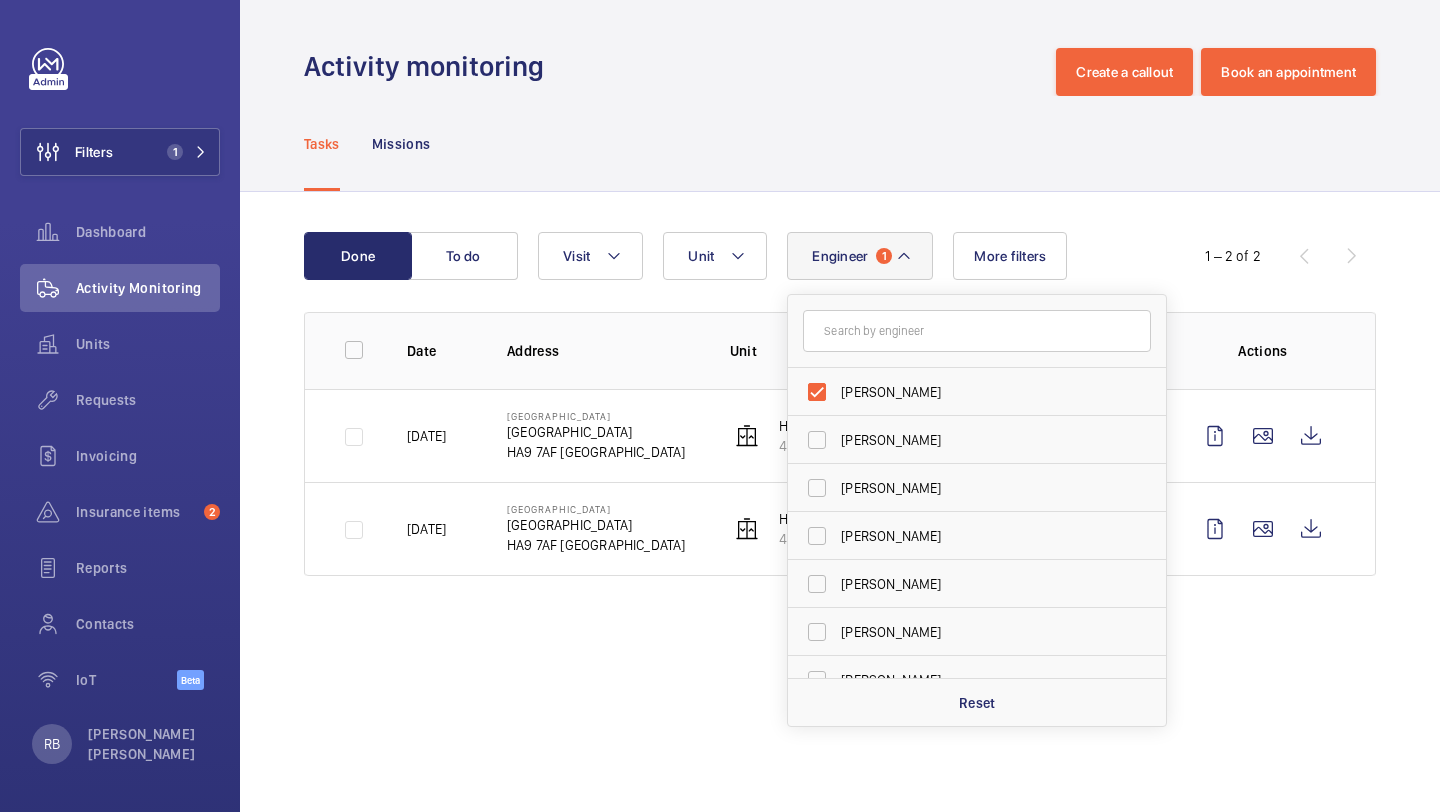 click on "Engineer 1" 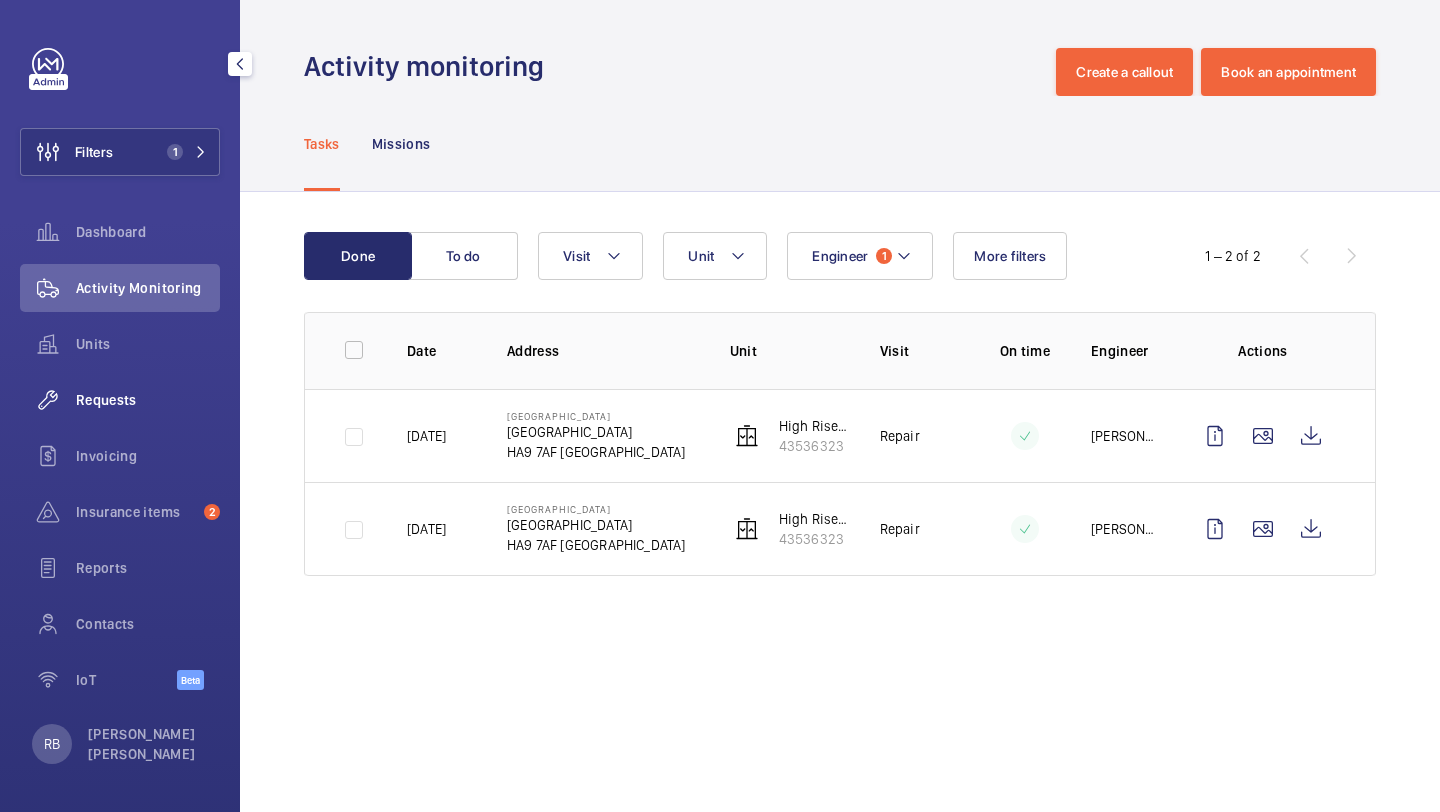click on "Requests" 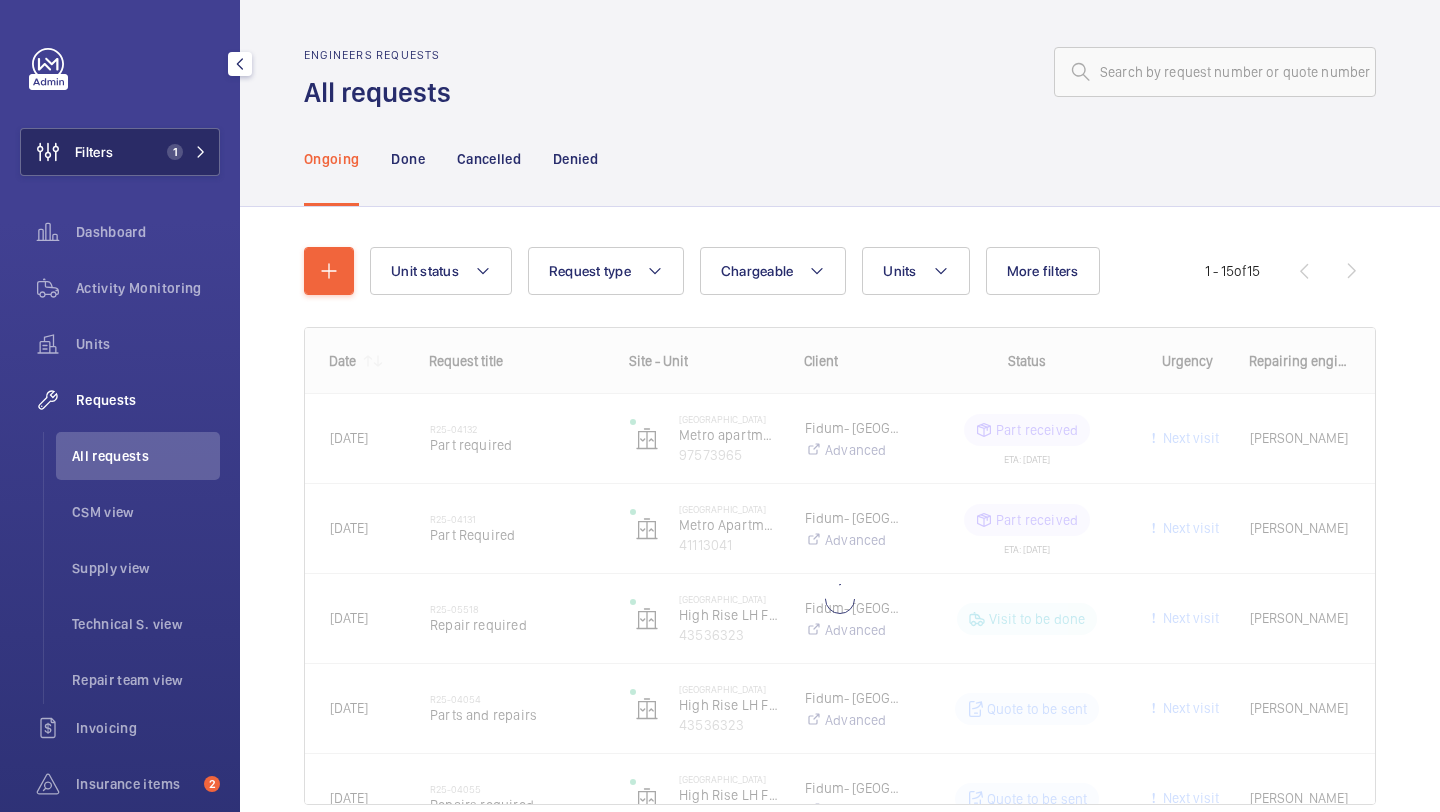 click on "Filters 1" 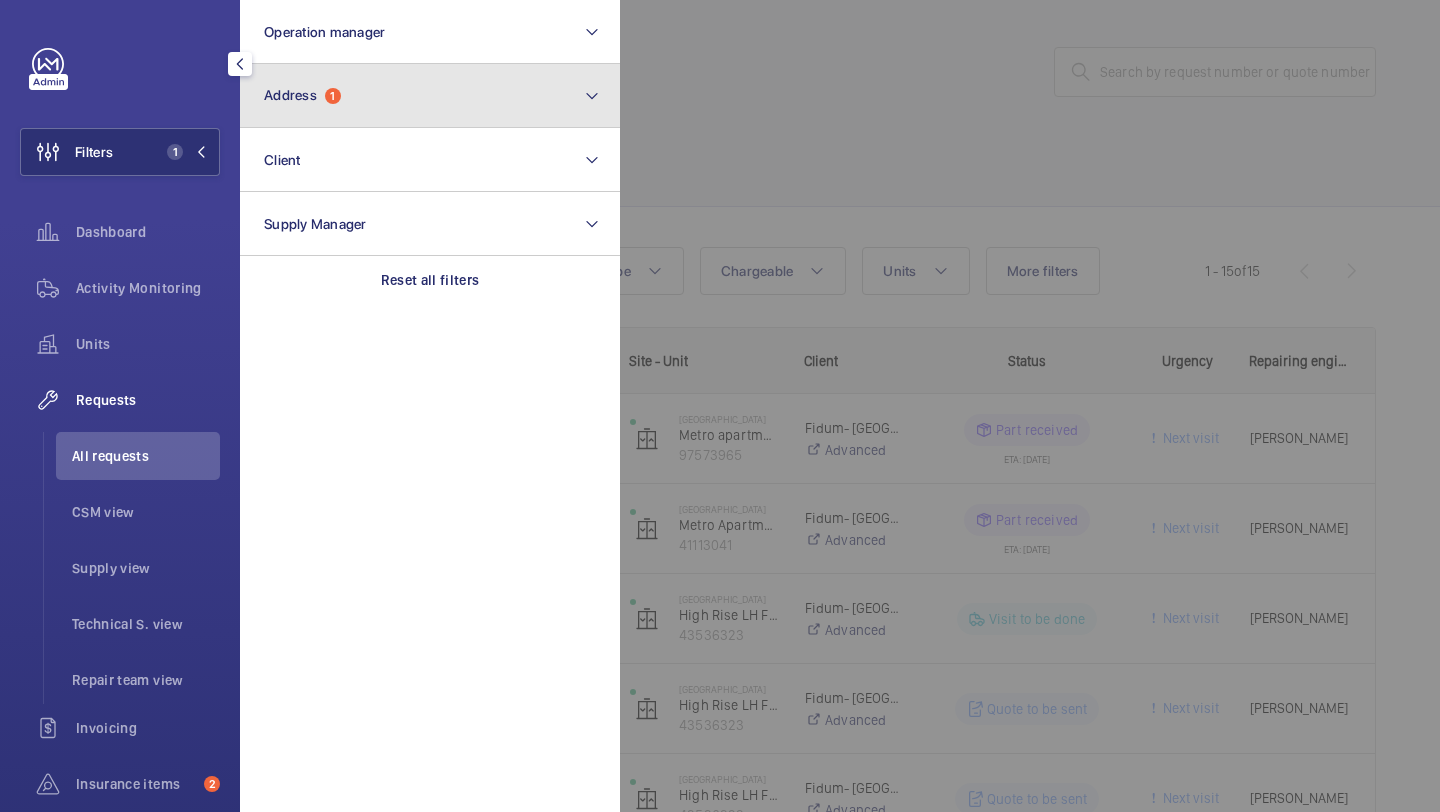 click on "Address  1" 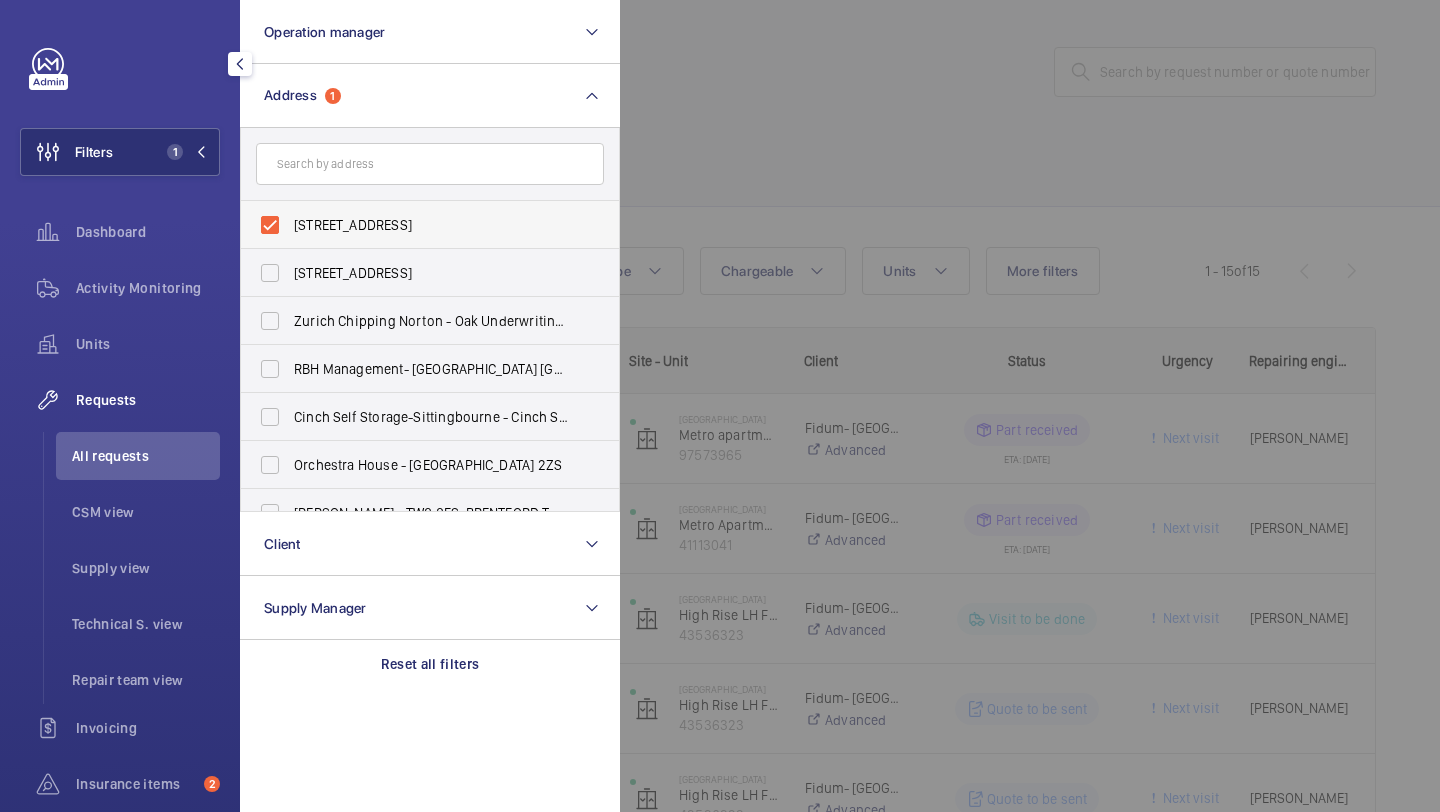 click on "[STREET_ADDRESS]" at bounding box center [431, 225] 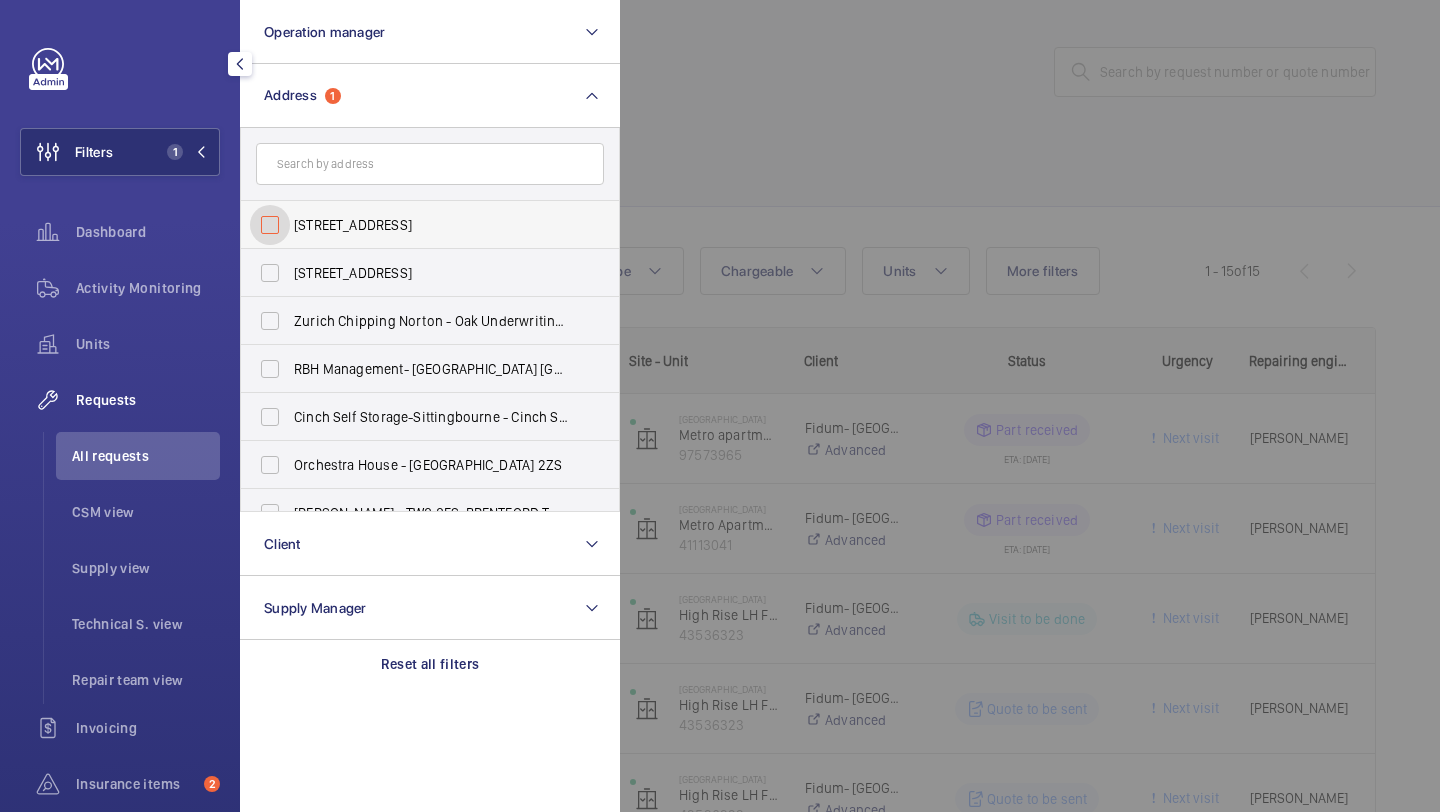 checkbox on "false" 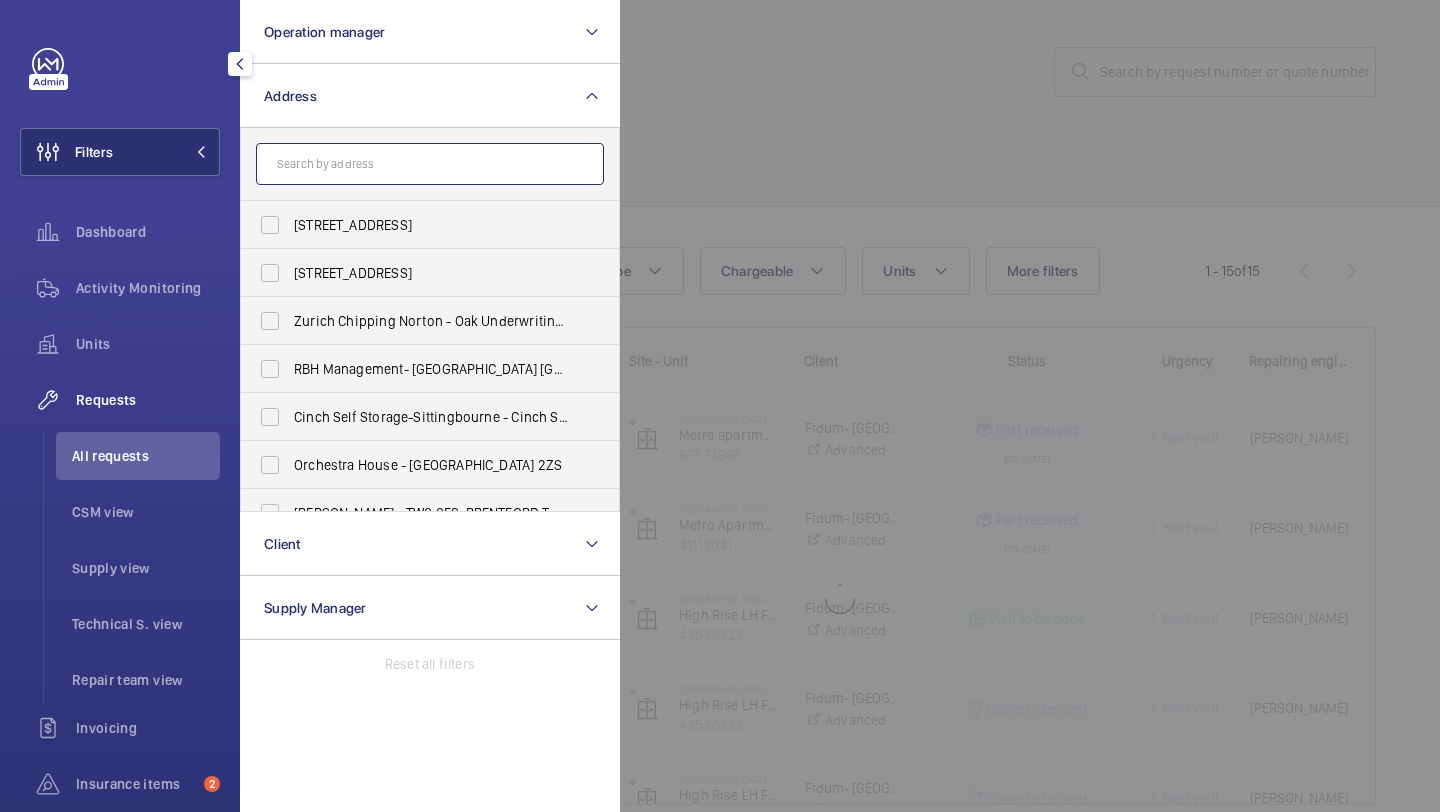 click 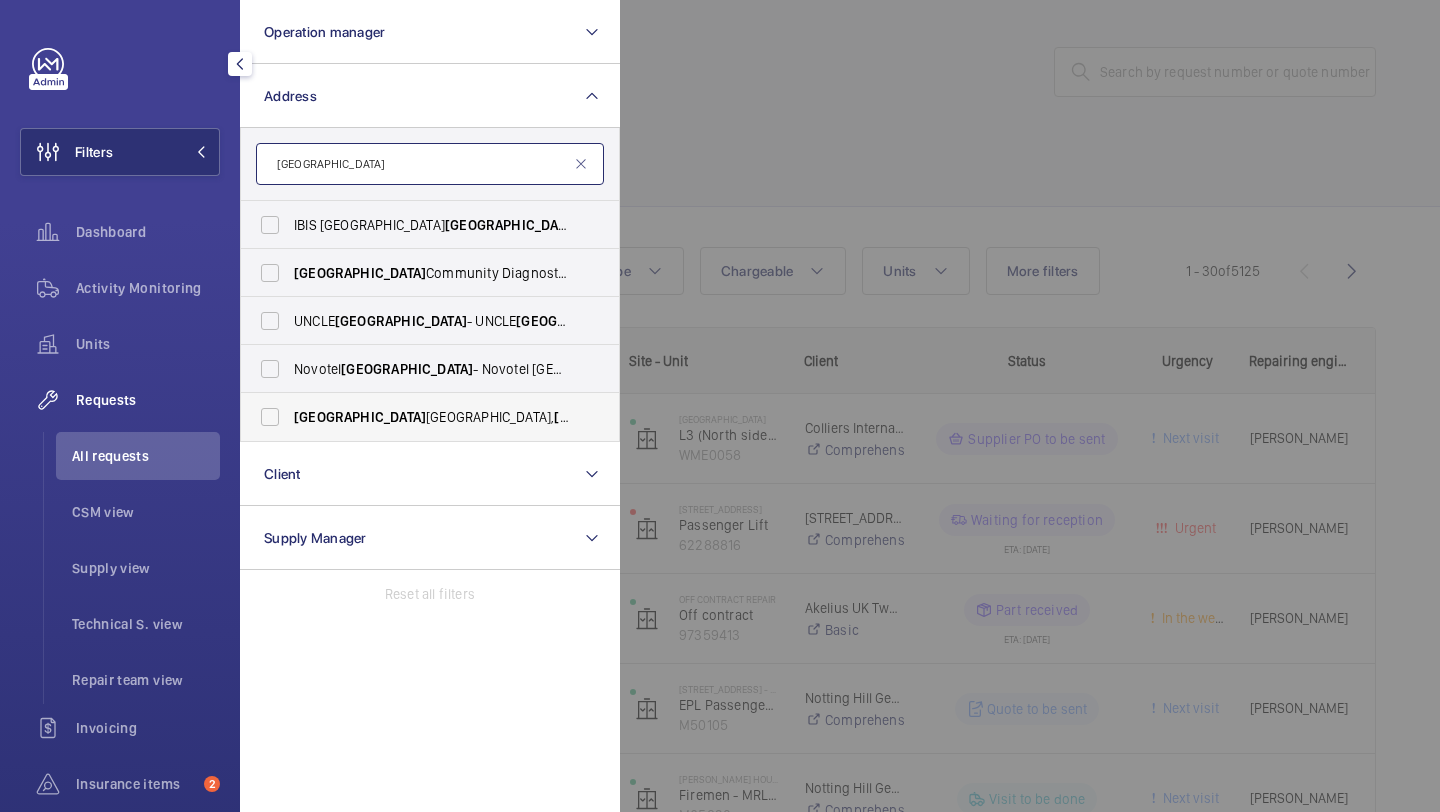 type on "[GEOGRAPHIC_DATA]" 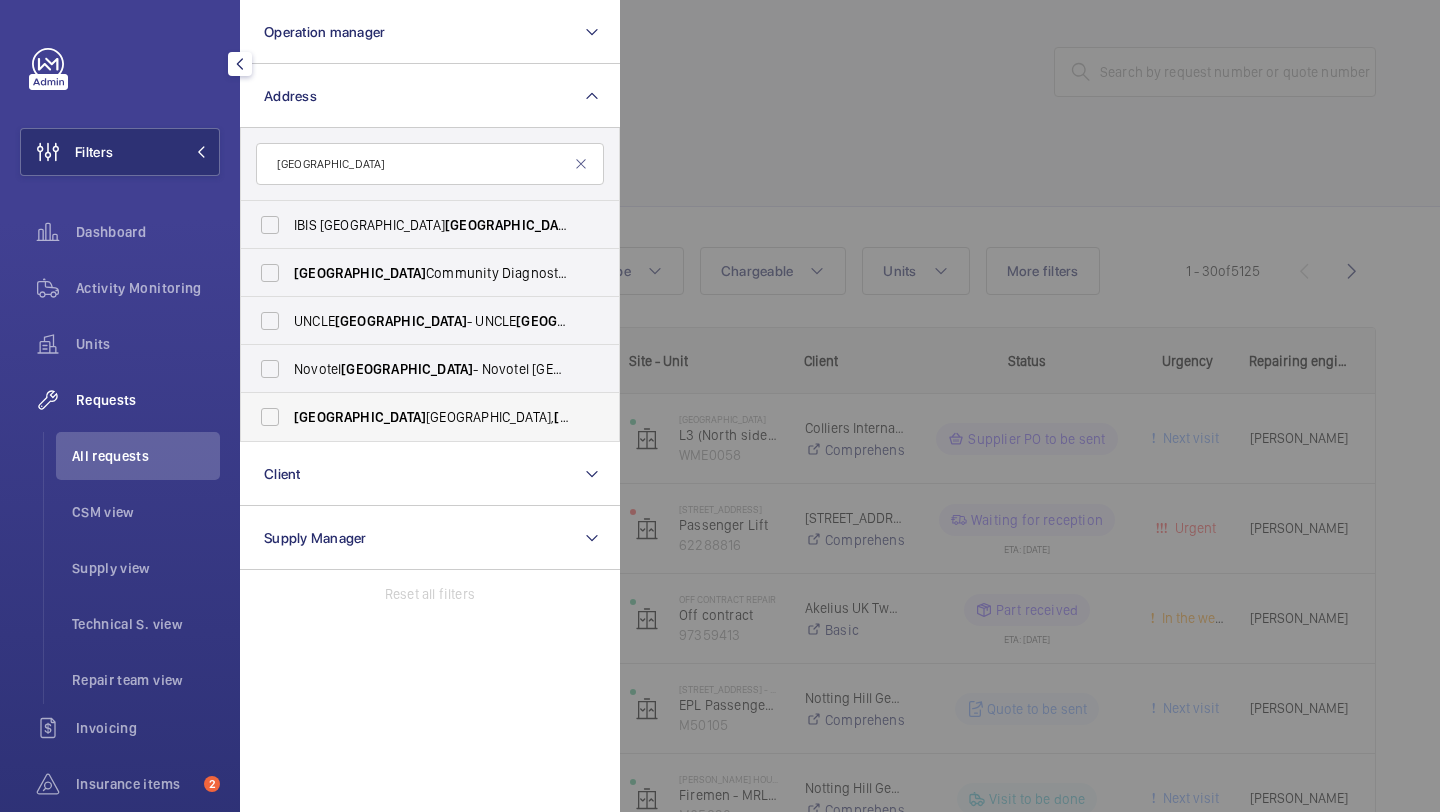 click on "[STREET_ADDRESS]" at bounding box center [431, 417] 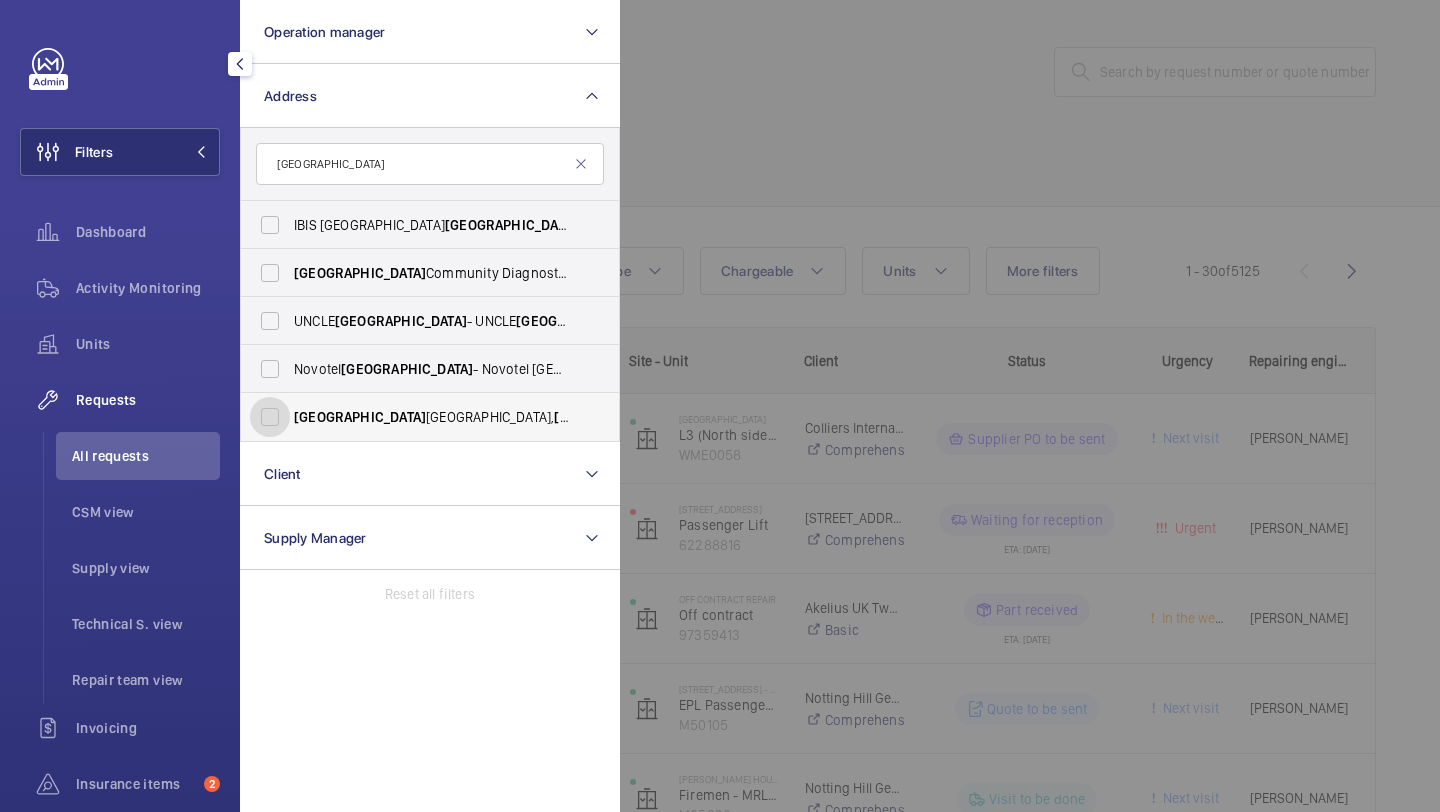 click on "[STREET_ADDRESS]" at bounding box center [270, 417] 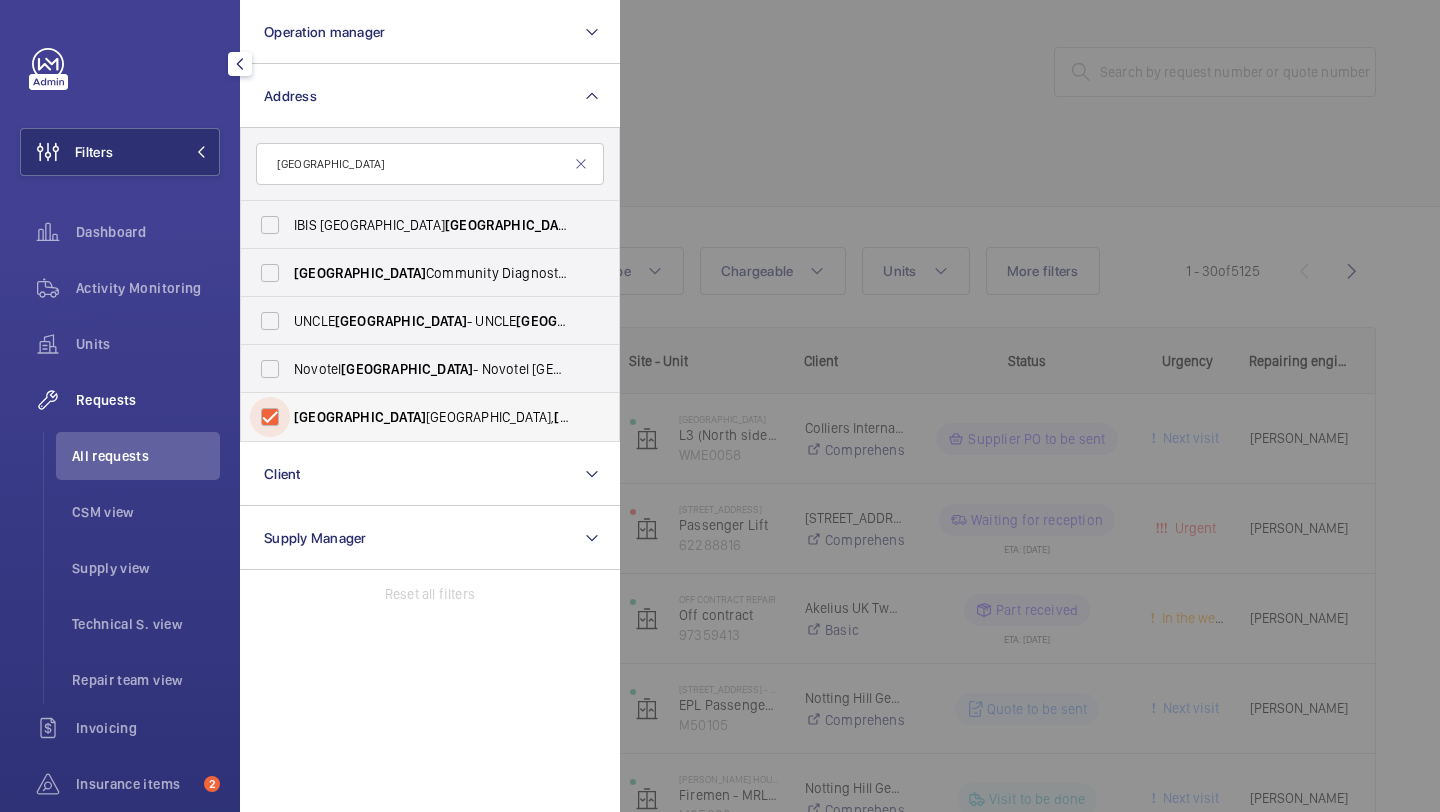 checkbox on "true" 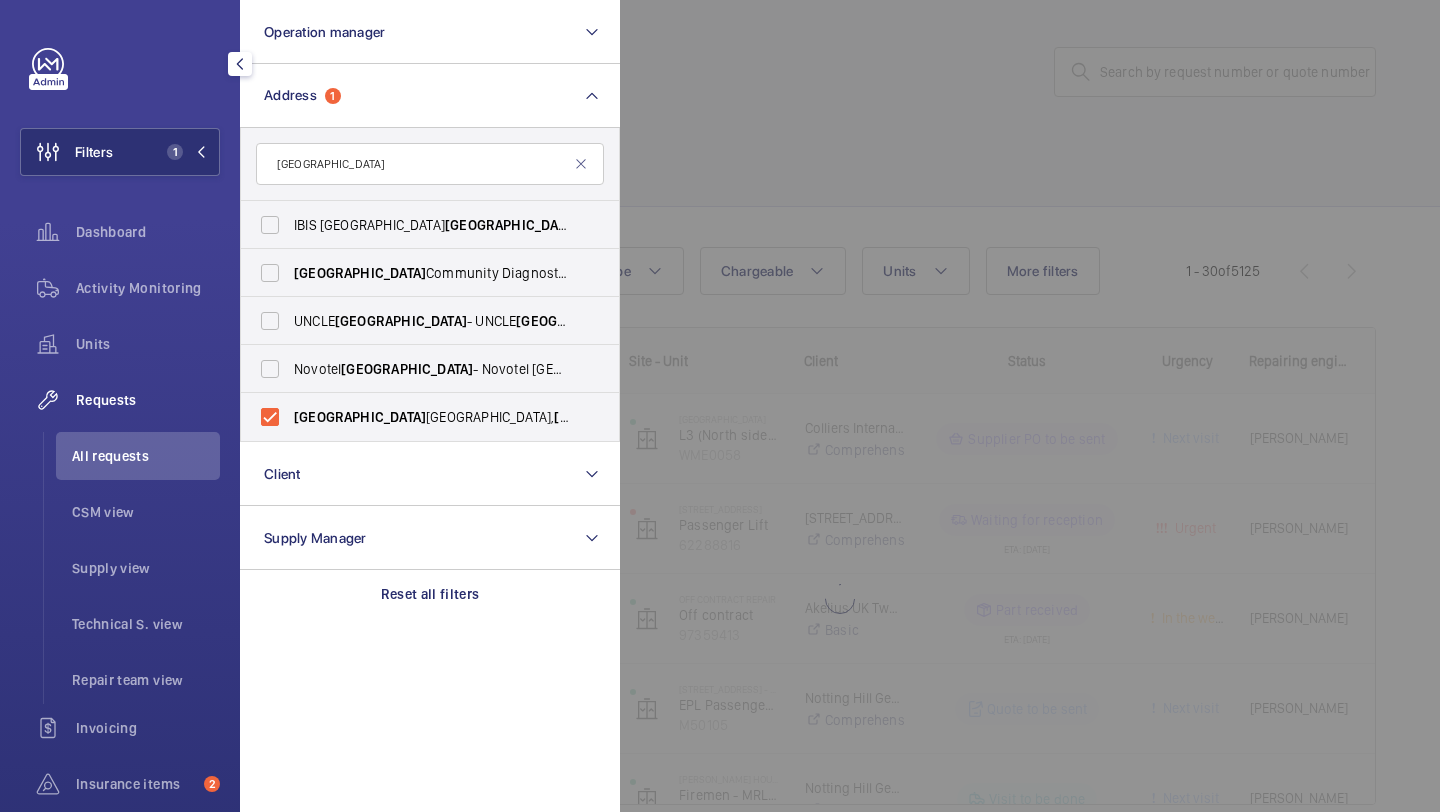 click 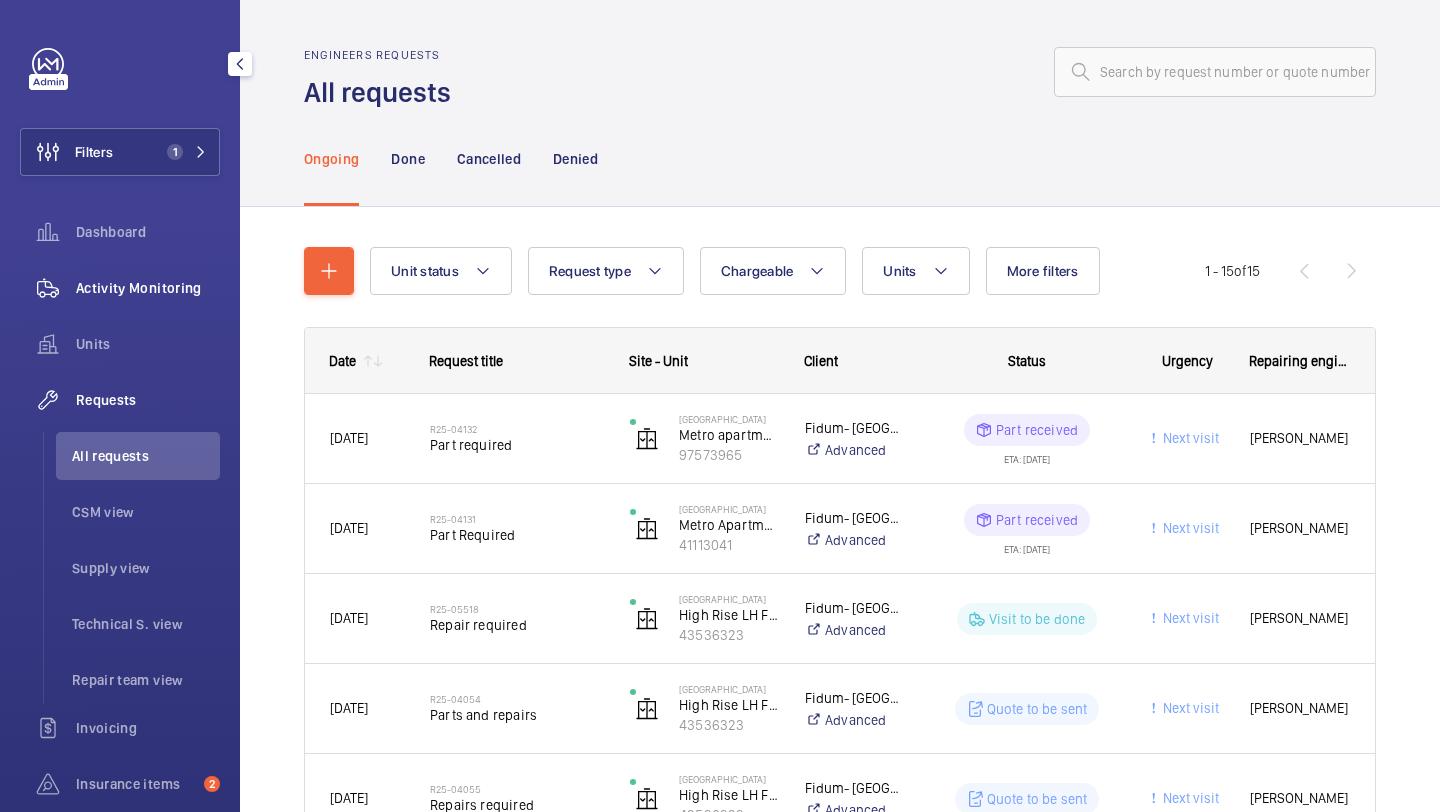 click on "Activity Monitoring" 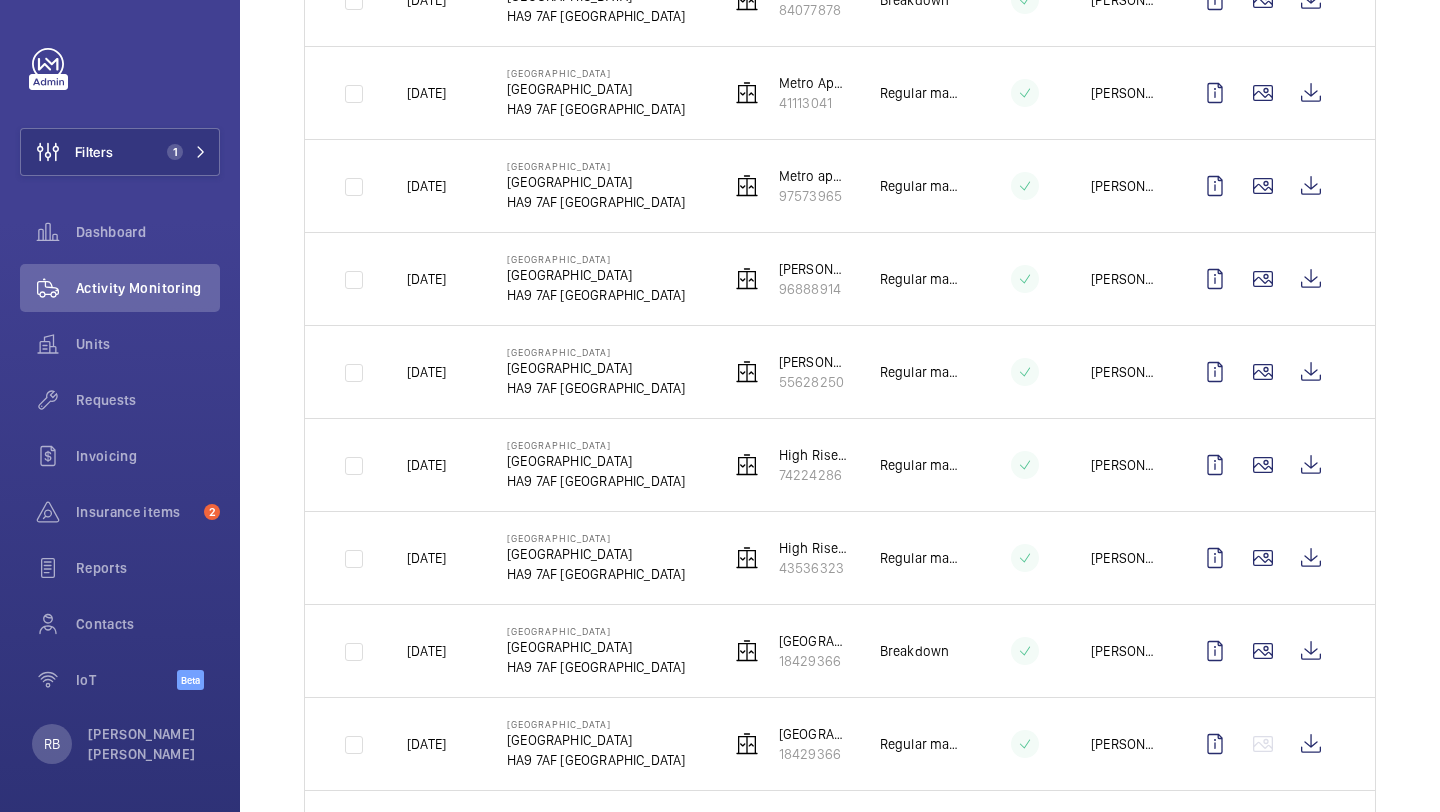 scroll, scrollTop: 0, scrollLeft: 0, axis: both 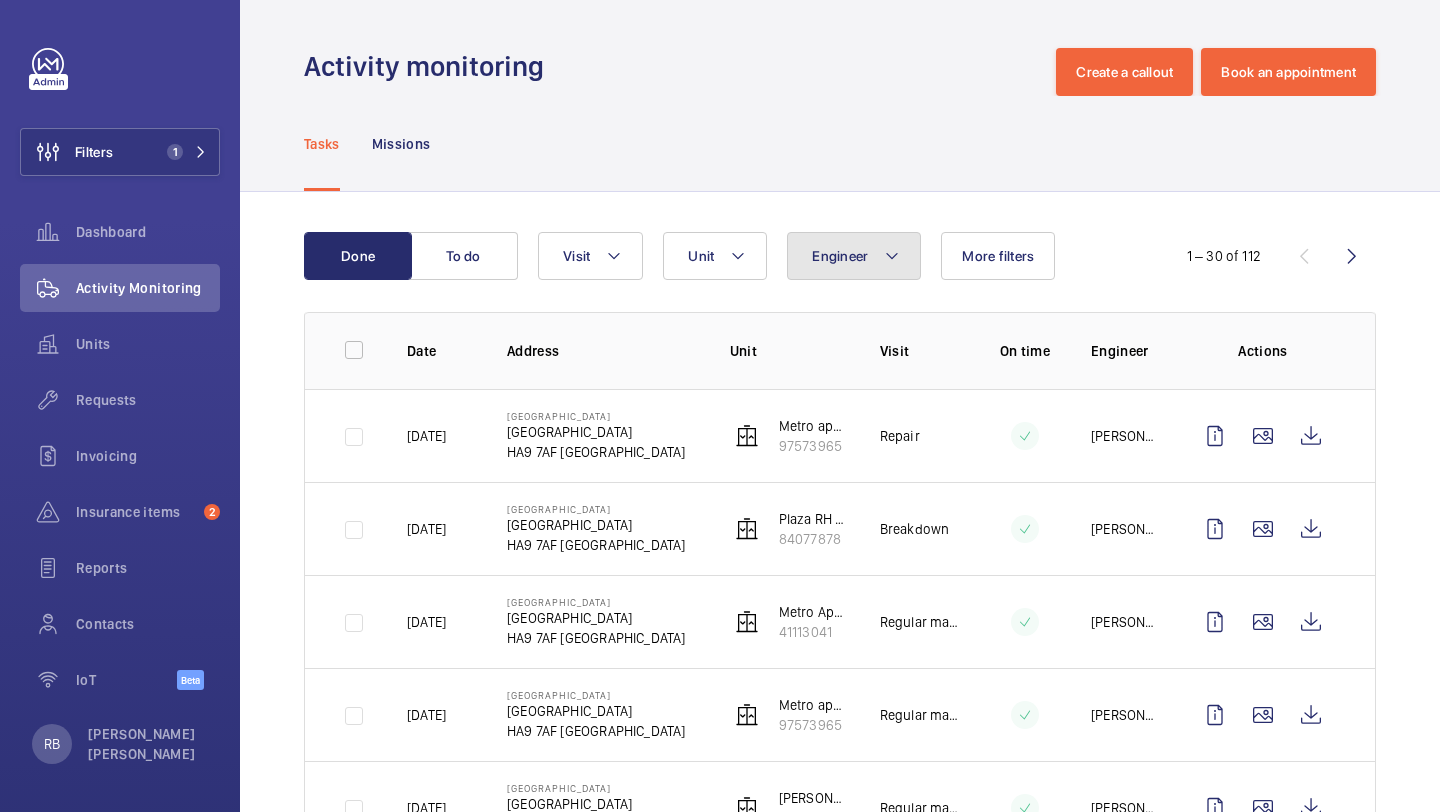 click on "Engineer" 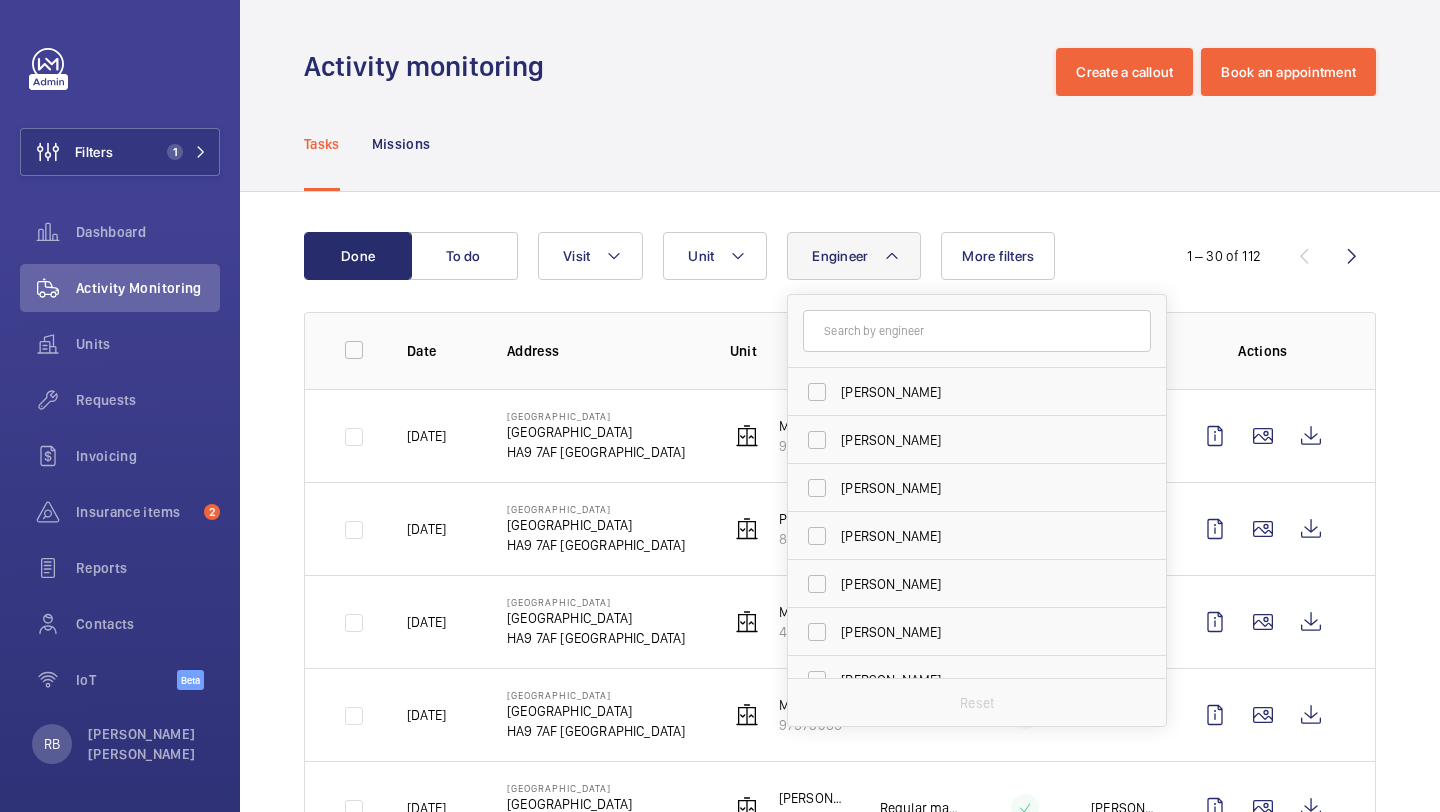 click 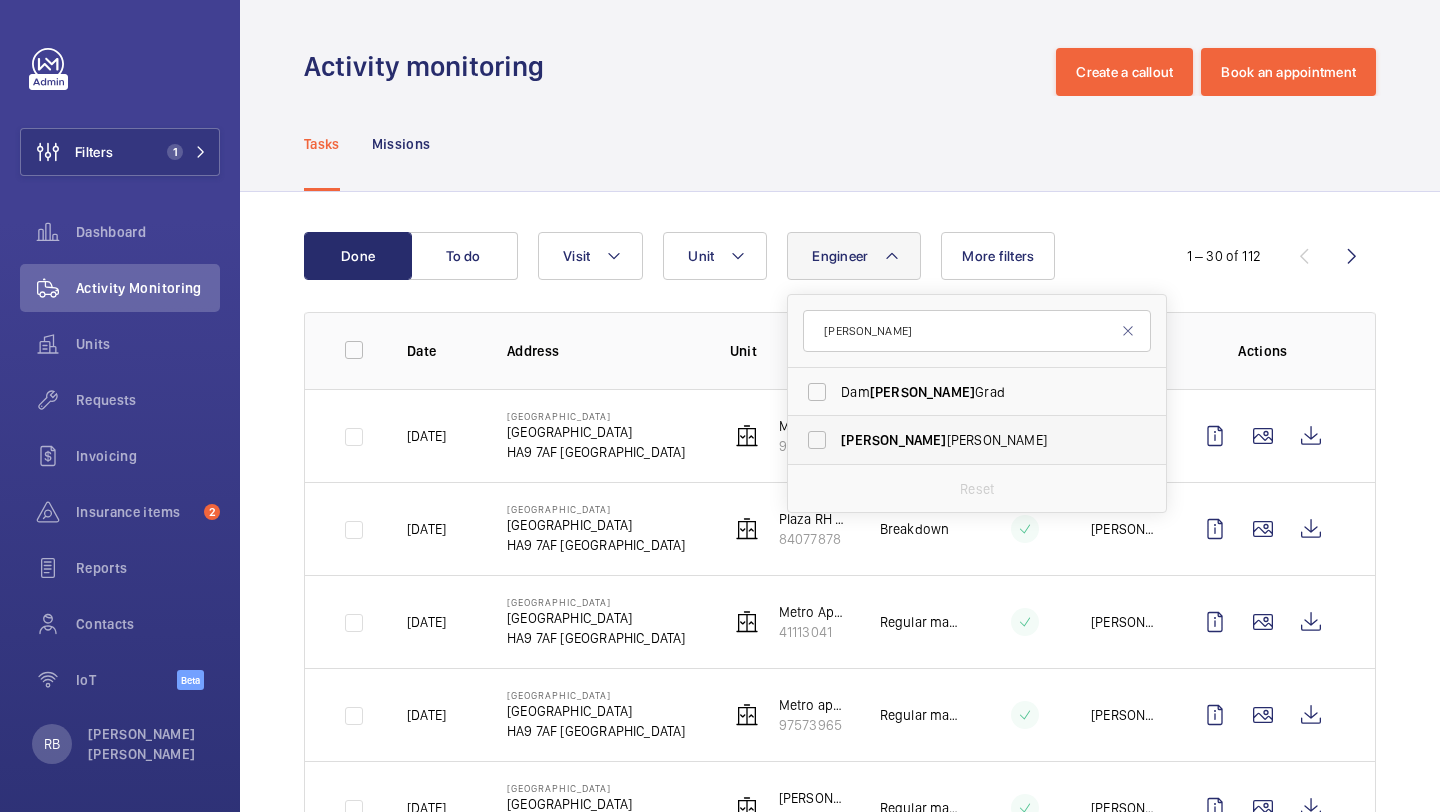 type on "[PERSON_NAME]" 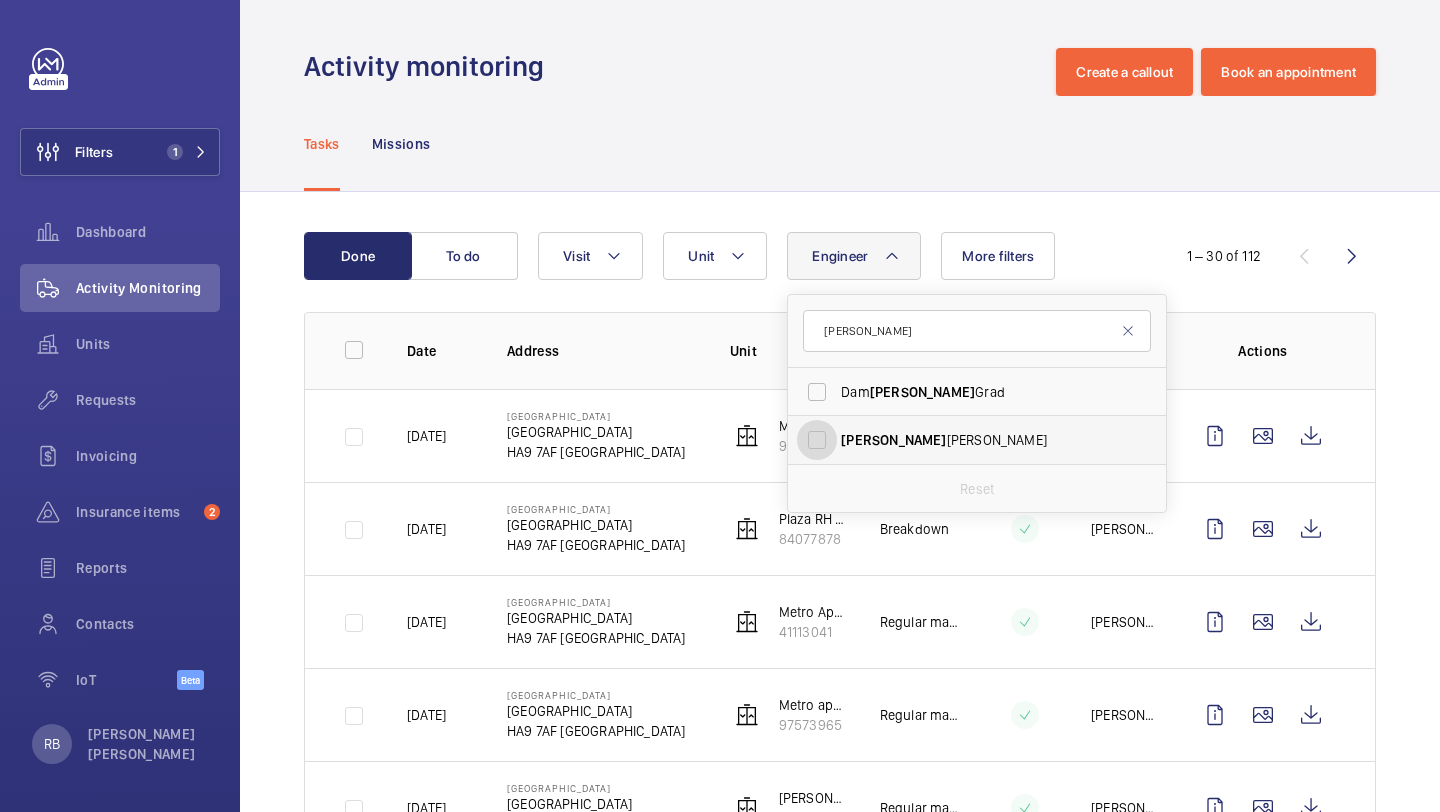 click on "[PERSON_NAME]" at bounding box center (817, 440) 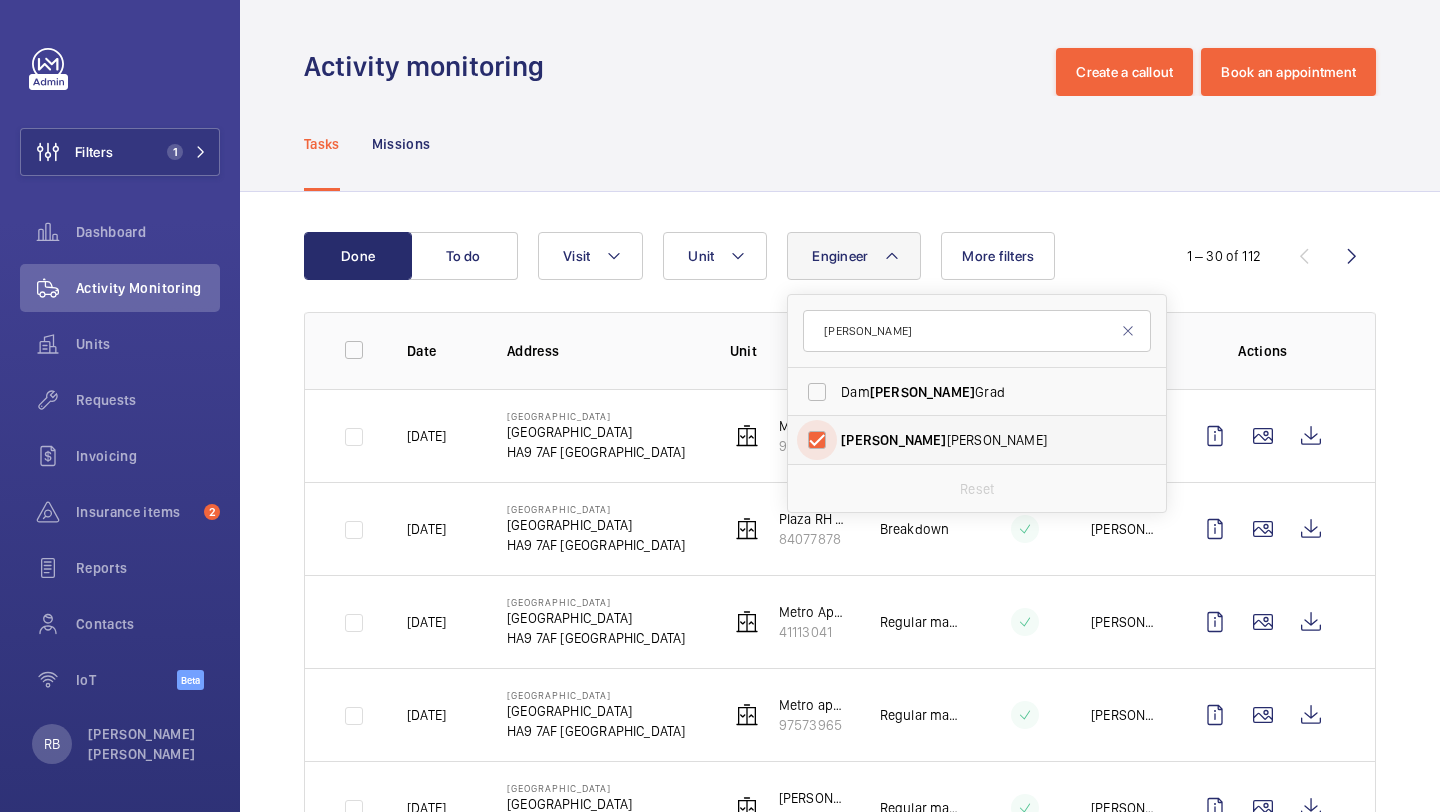 checkbox on "true" 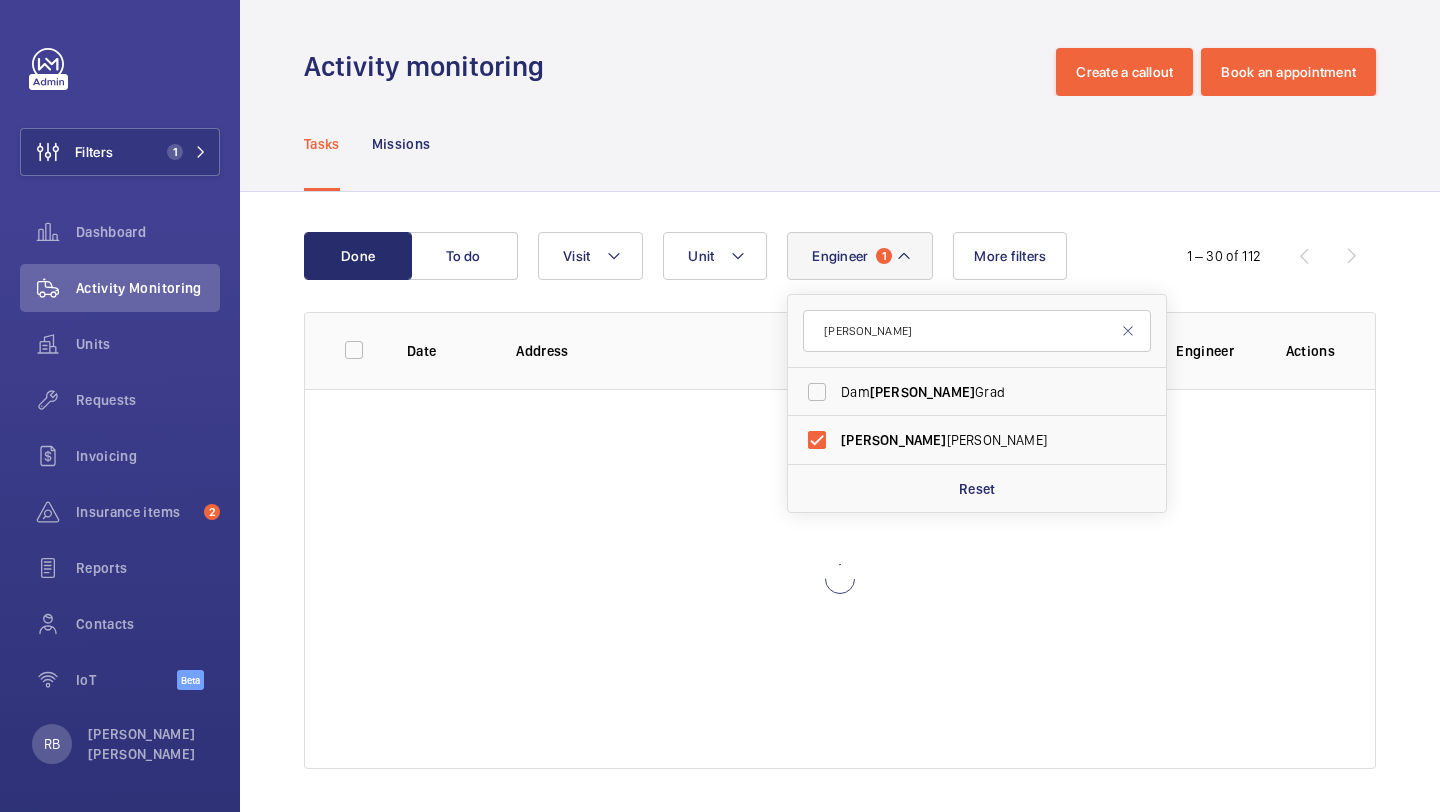 click on "Done To do Engineer 1 [PERSON_NAME] [PERSON_NAME] [PERSON_NAME] Reset Unit Visit More filters  1 – 30 of 112  Date Address Unit Visit On time Engineer Actions" 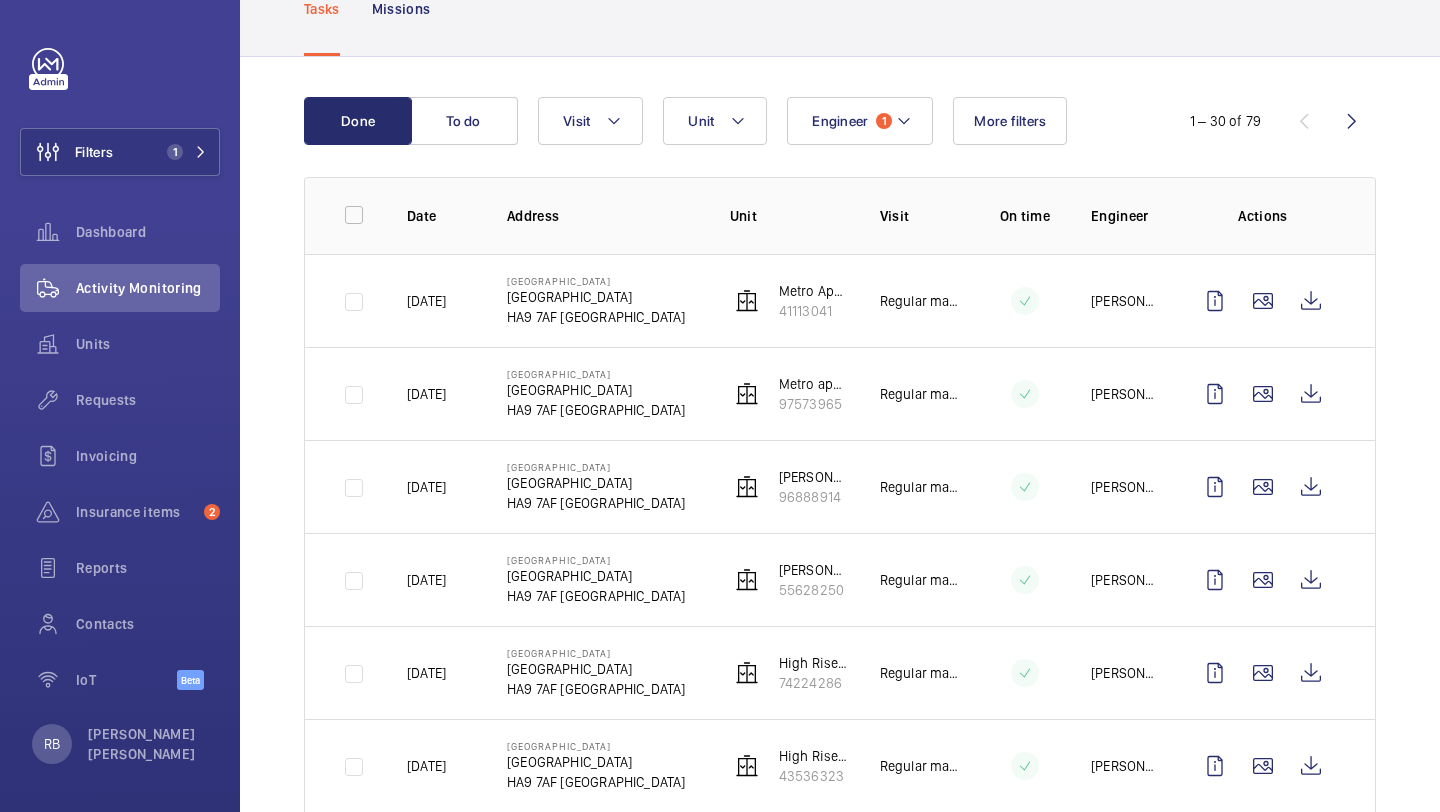 scroll, scrollTop: 0, scrollLeft: 0, axis: both 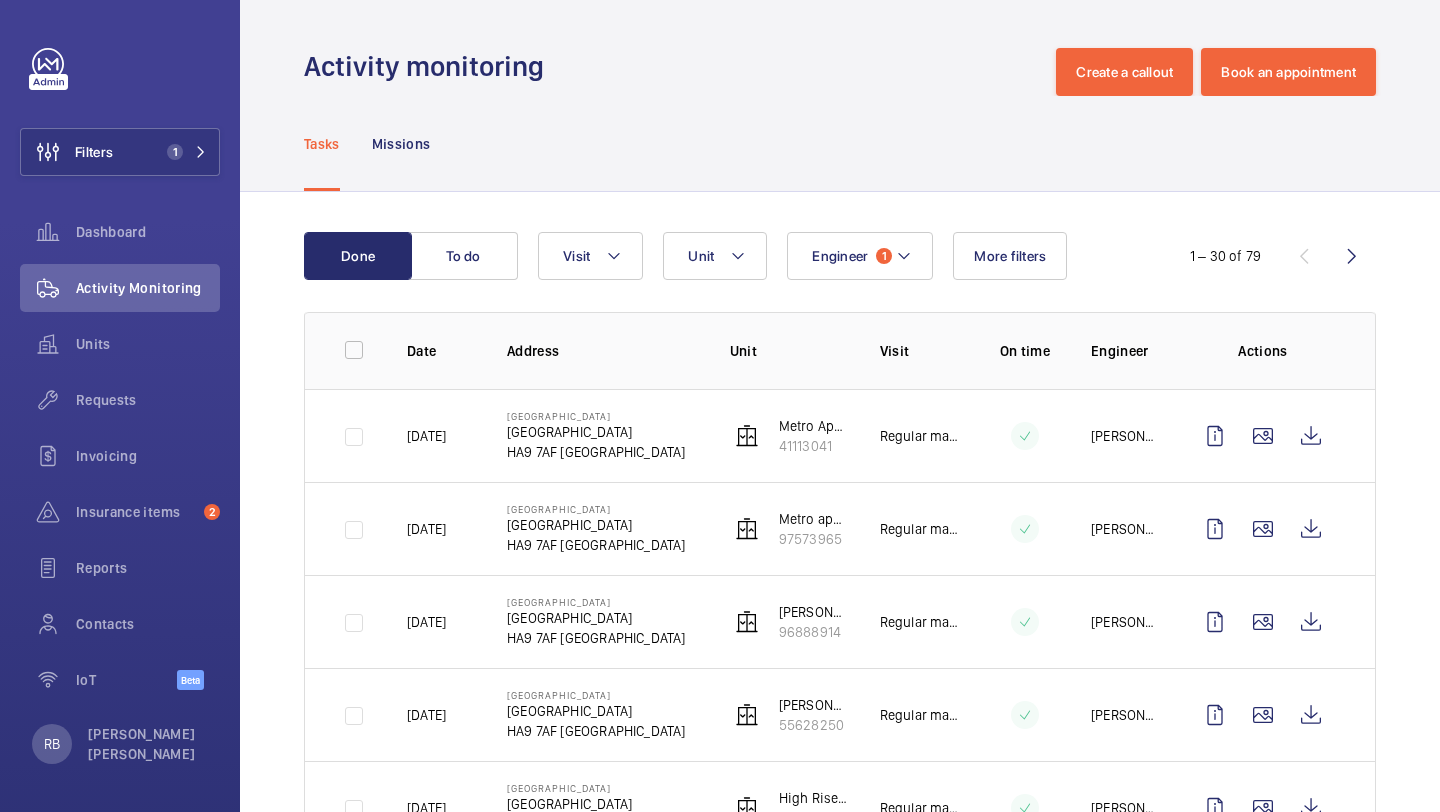 click on "Engineer 1 Unit Visit More filters" 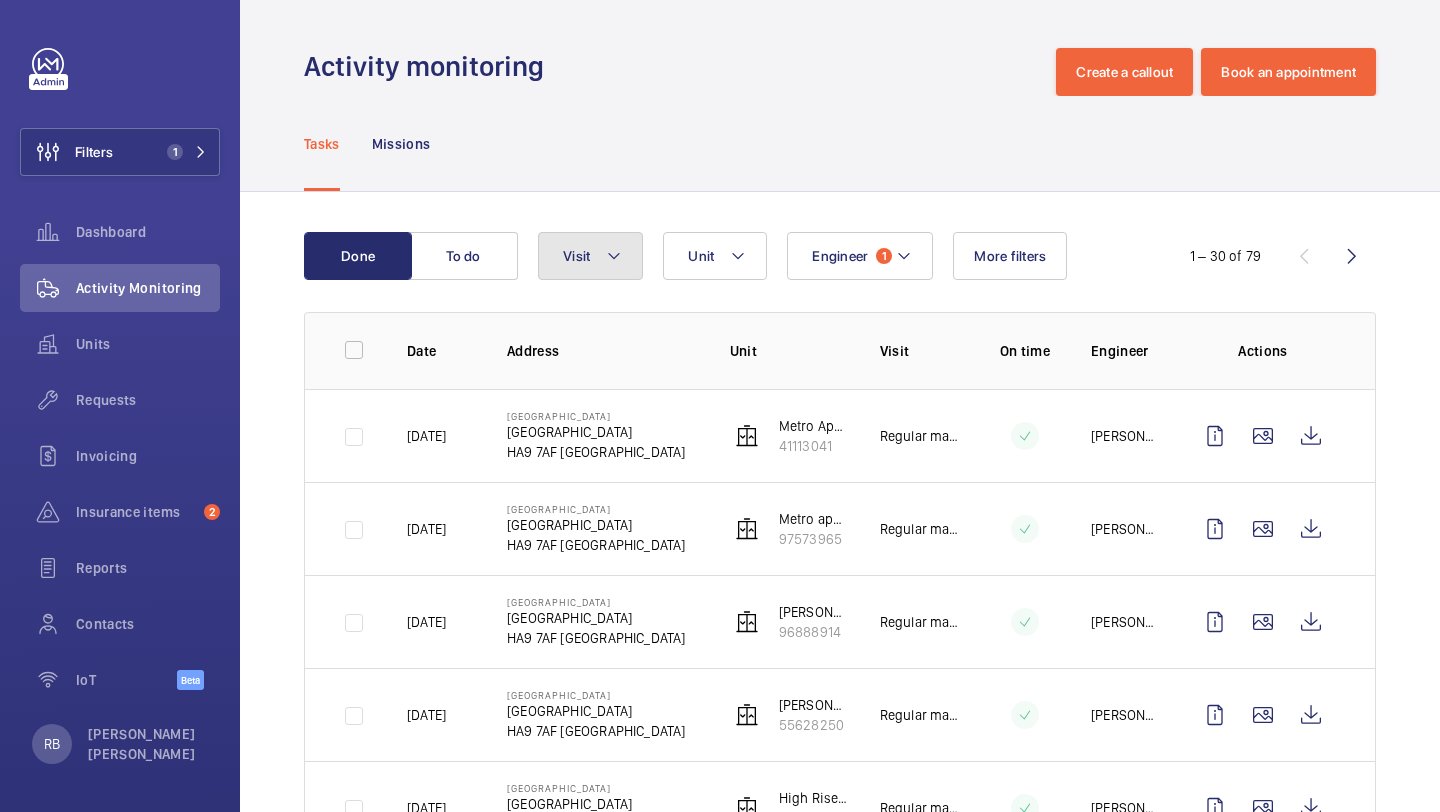 click 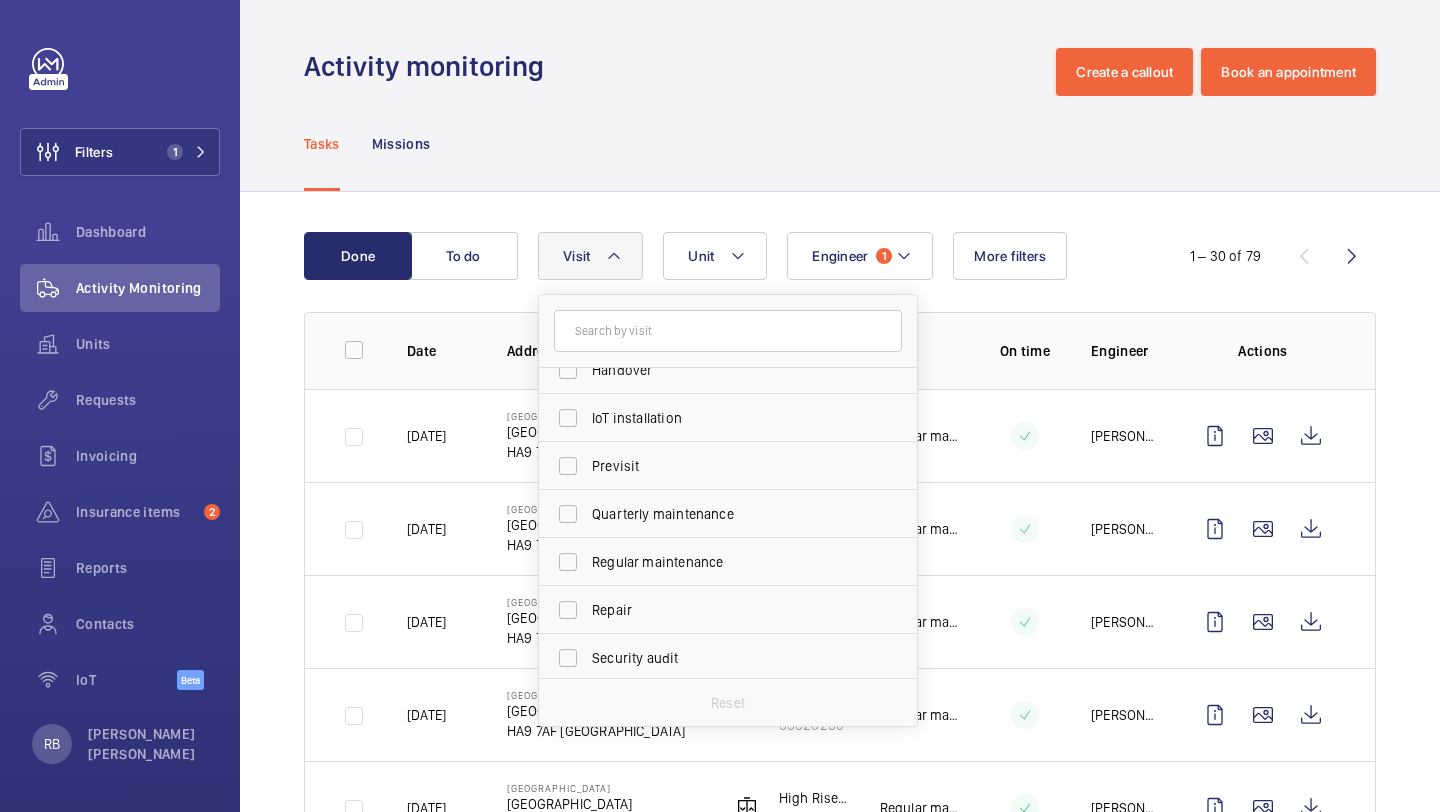 scroll, scrollTop: 272, scrollLeft: 0, axis: vertical 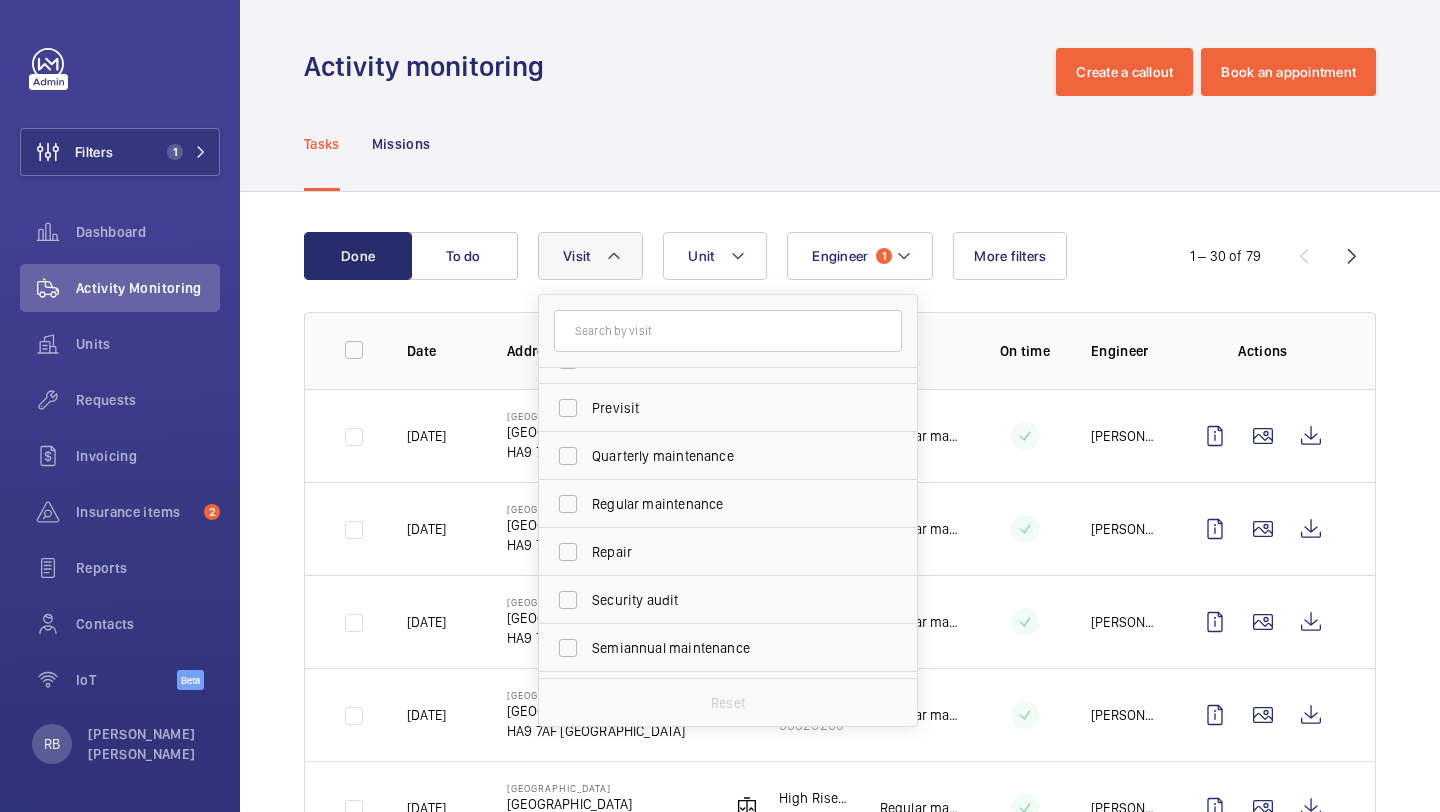 click on "Engineer" 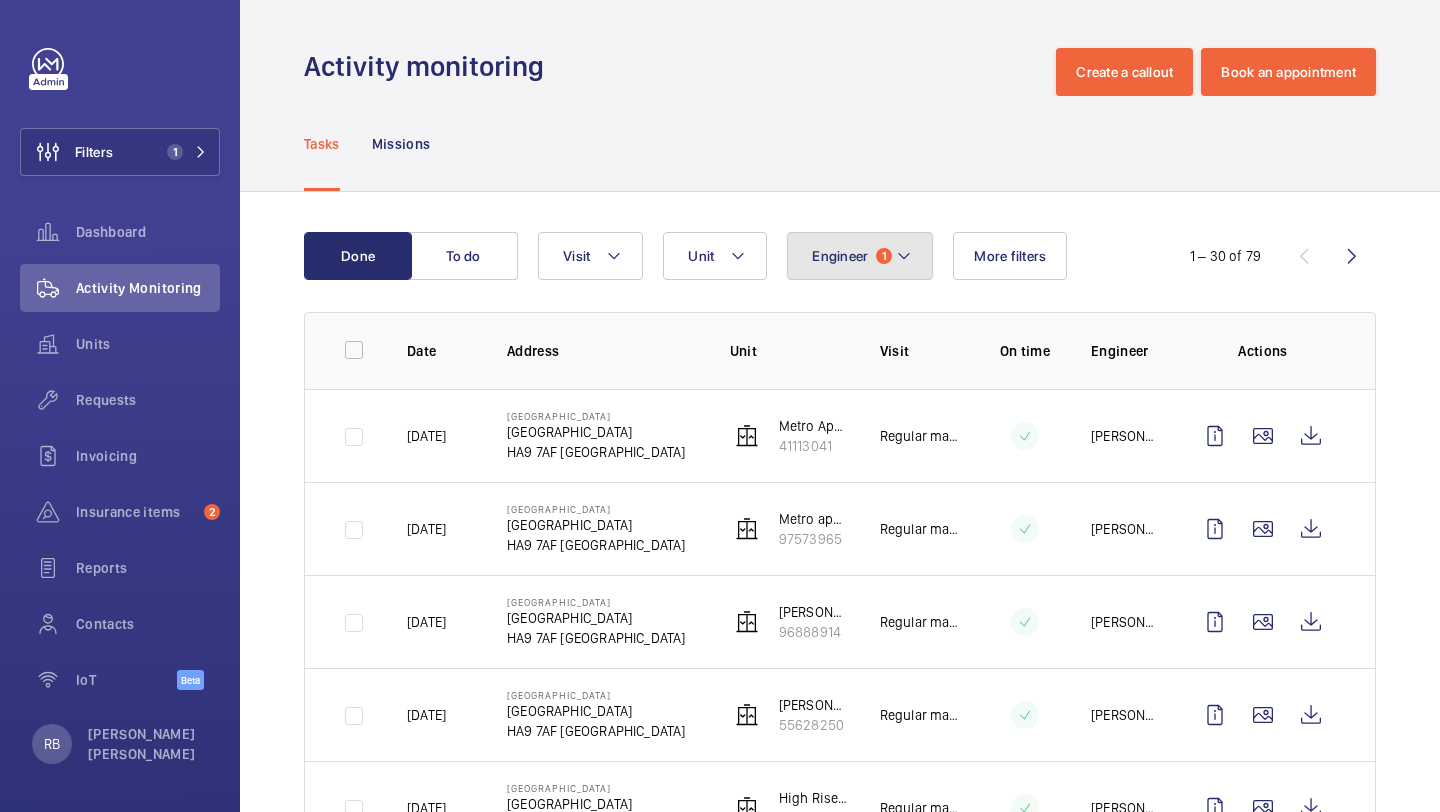 click on "Engineer 1" 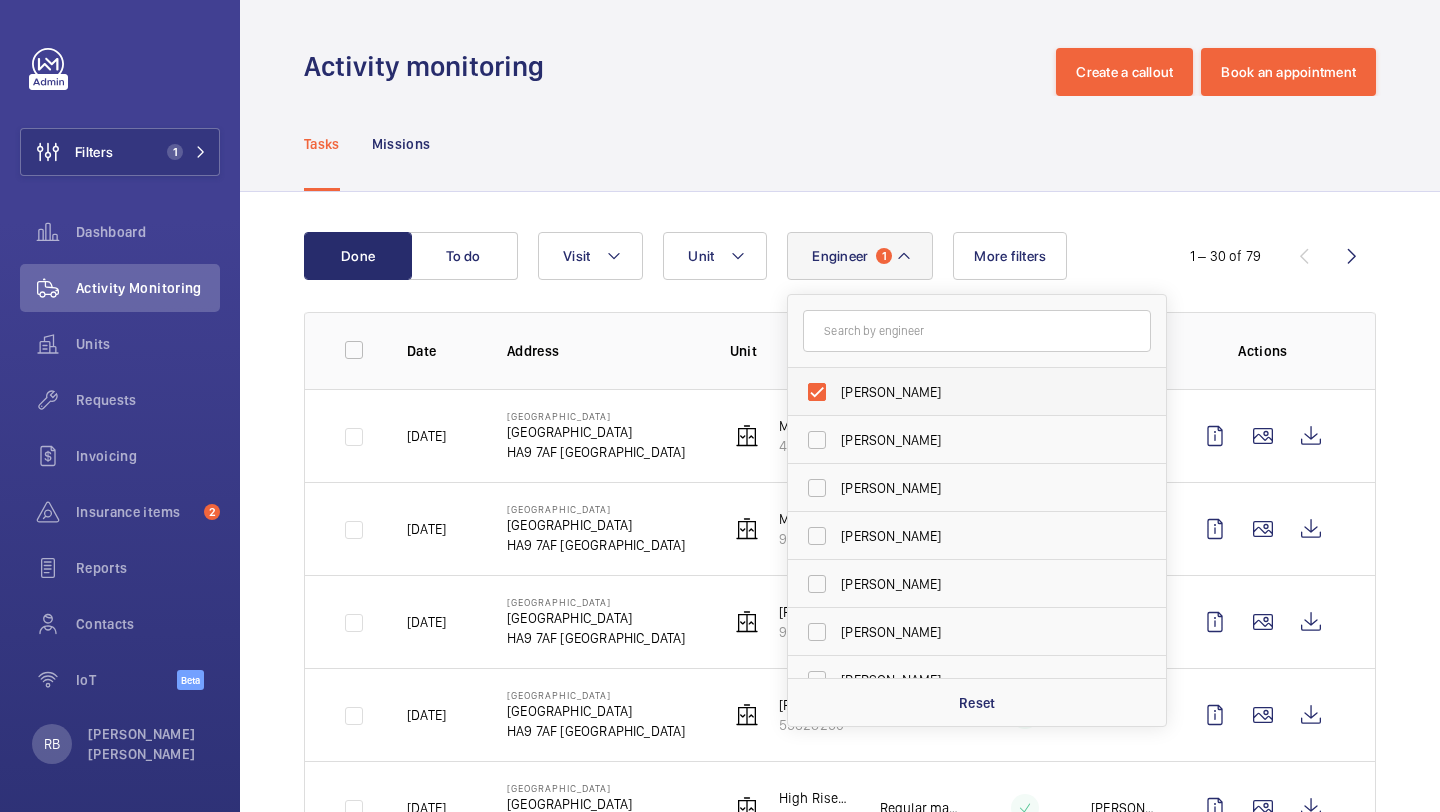 click on "[PERSON_NAME]" at bounding box center (978, 392) 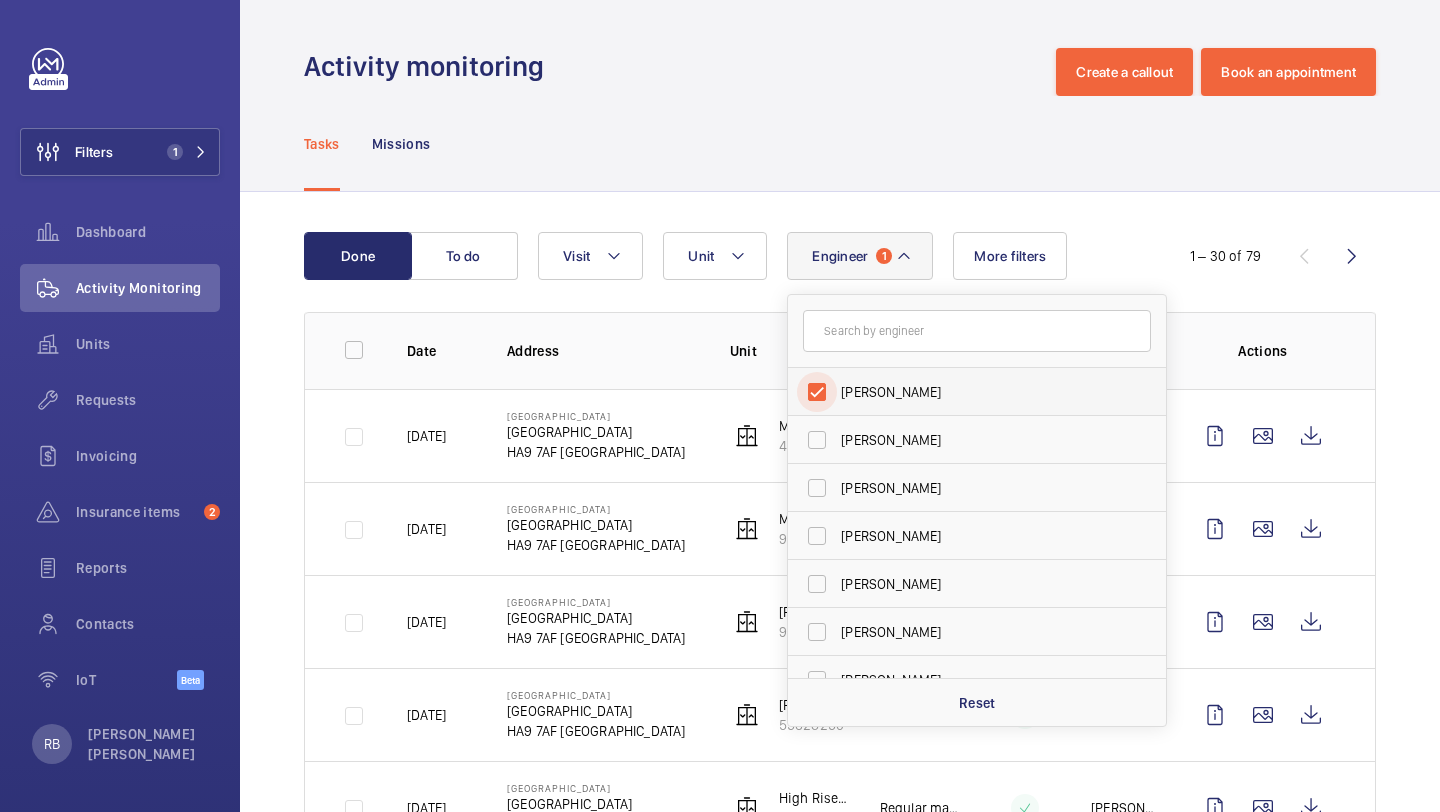 click on "[PERSON_NAME]" at bounding box center (817, 392) 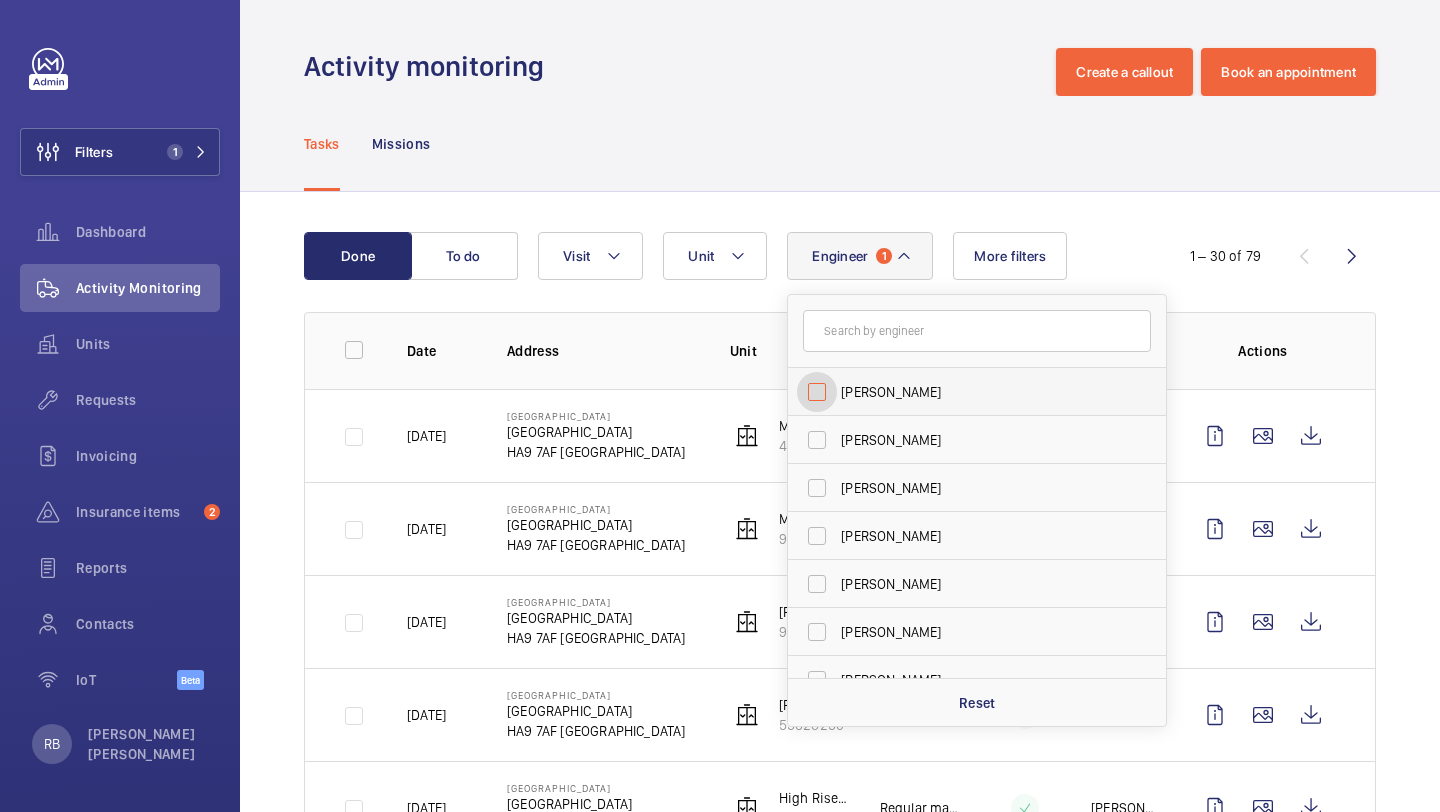 checkbox on "false" 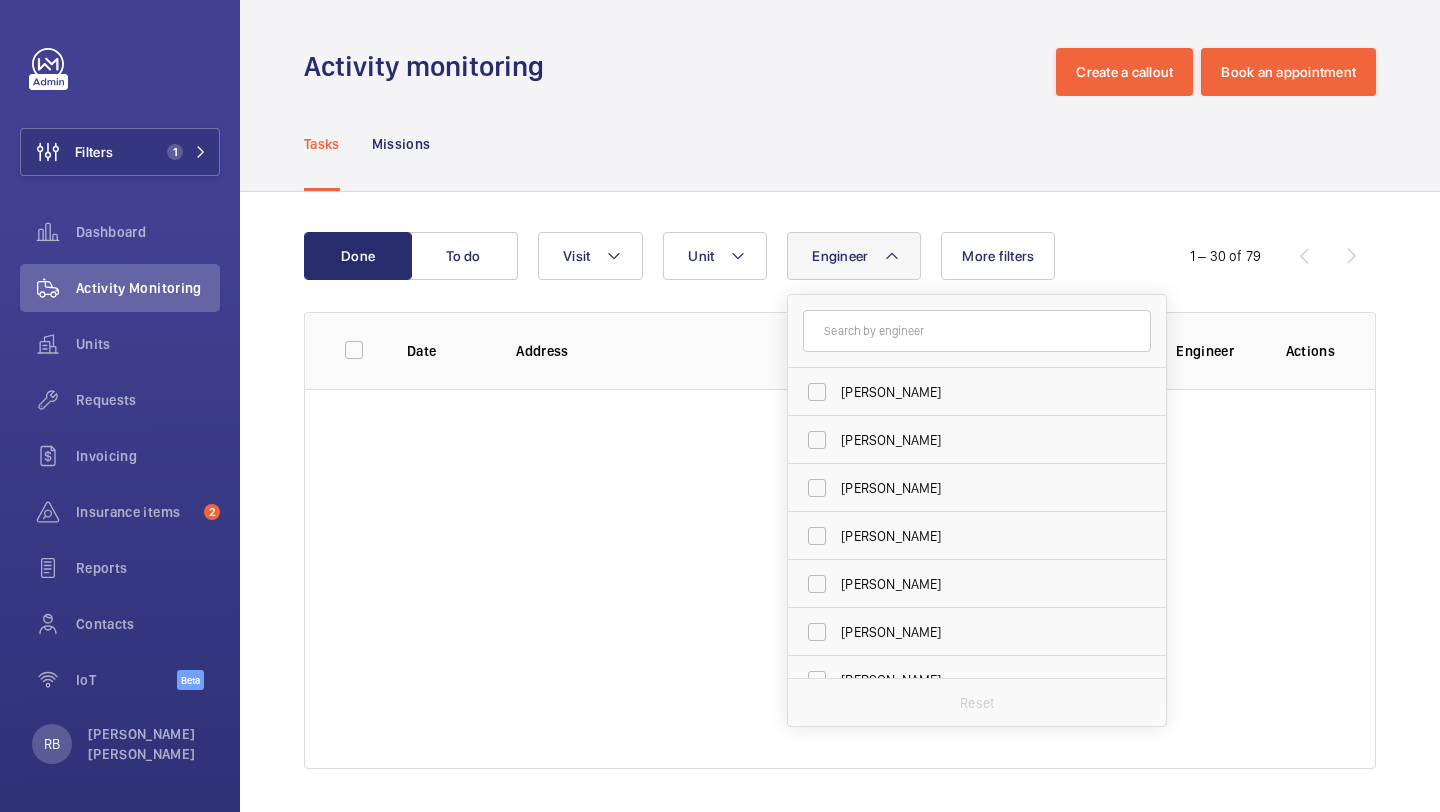 click on "Done To do Engineer [PERSON_NAME] [PERSON_NAME] [PERSON_NAME][DEMOGRAPHIC_DATA] [PERSON_NAME] [PERSON_NAME] [PERSON_NAME] [PERSON_NAME] [PERSON_NAME] [PERSON_NAME] [PERSON_NAME] [PERSON_NAME] [PERSON_NAME] [PERSON_NAME] [PERSON_NAME] [PERSON_NAME] [PERSON_NAME] [PERSON_NAME] [PERSON_NAME] [PERSON_NAME] [PERSON_NAME] [PERSON_NAME] [PERSON_NAME] [PERSON_NAME] [PERSON_NAME] [PERSON_NAME] [PERSON_NAME] [PERSON_NAME] [PERSON_NAME] [PERSON_NAME] [PERSON_NAME] [PERSON_NAME] [PERSON_NAME] [PERSON_NAME] [PERSON_NAME] [PERSON_NAME] Kijo [PERSON_NAME] [PERSON_NAME] [PERSON_NAME] [PERSON_NAME] [PERSON_NAME] [PERSON_NAME] [PERSON_NAME] [PERSON_NAME] [PERSON_NAME] [PERSON_NAME] [PERSON_NAME] [PERSON_NAME] [PERSON_NAME] [PERSON_NAME] [PERSON_NAME] [PERSON_NAME] [PERSON_NAME] [PERSON_NAME] [PERSON_NAME] [PERSON_NAME] [PERSON_NAME] [PERSON_NAME] [PERSON_NAME] [PERSON_NAME] [PERSON_NAME] [PERSON_NAME] [PERSON_NAME] [PERSON_NAME] [PERSON_NAME] [PERSON_NAME] [PERSON_NAME] [PERSON_NAME] [PERSON_NAME] Will [PERSON_NAME] [PERSON_NAME] Kev [PERSON_NAME] [PERSON_NAME] [PERSON_NAME]" 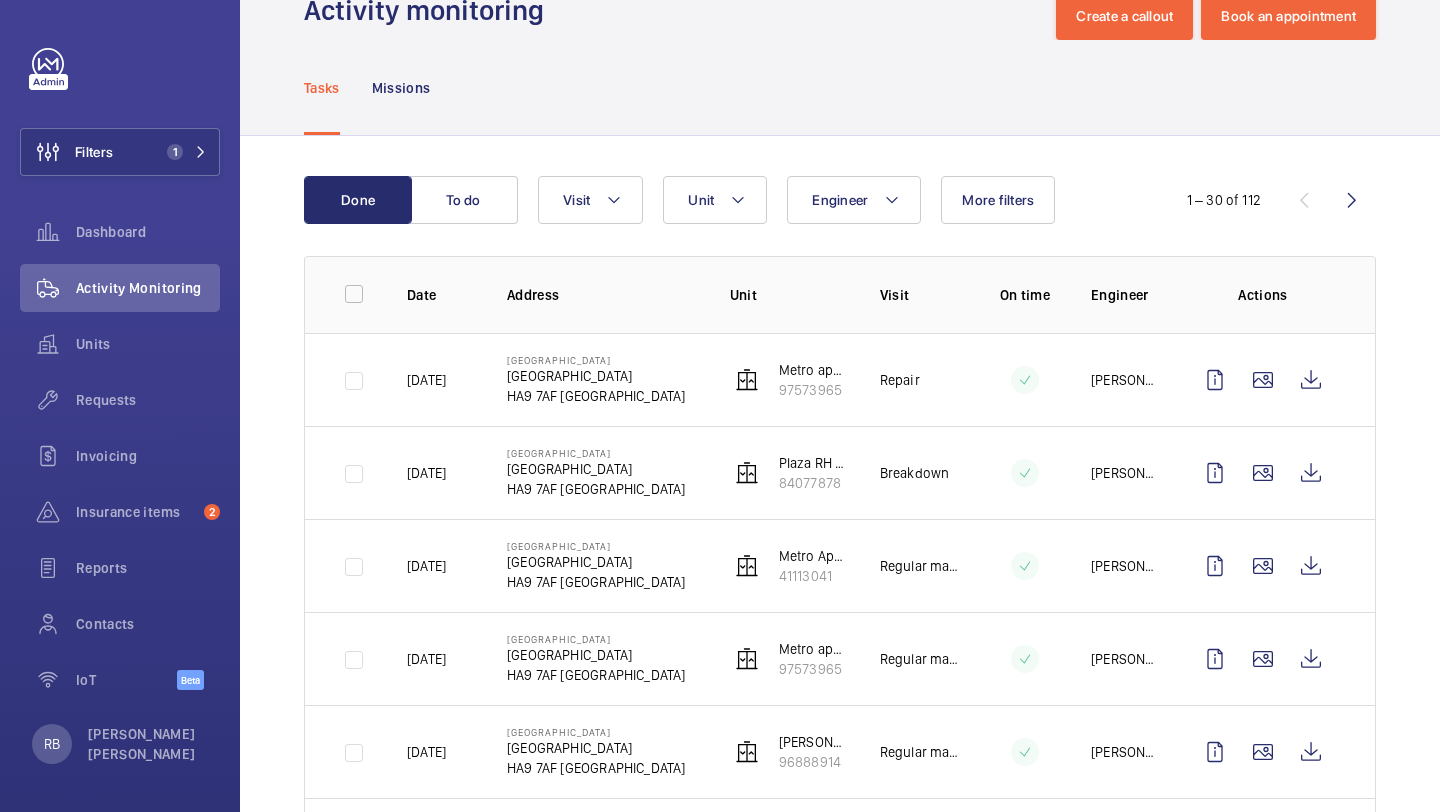 scroll, scrollTop: 57, scrollLeft: 0, axis: vertical 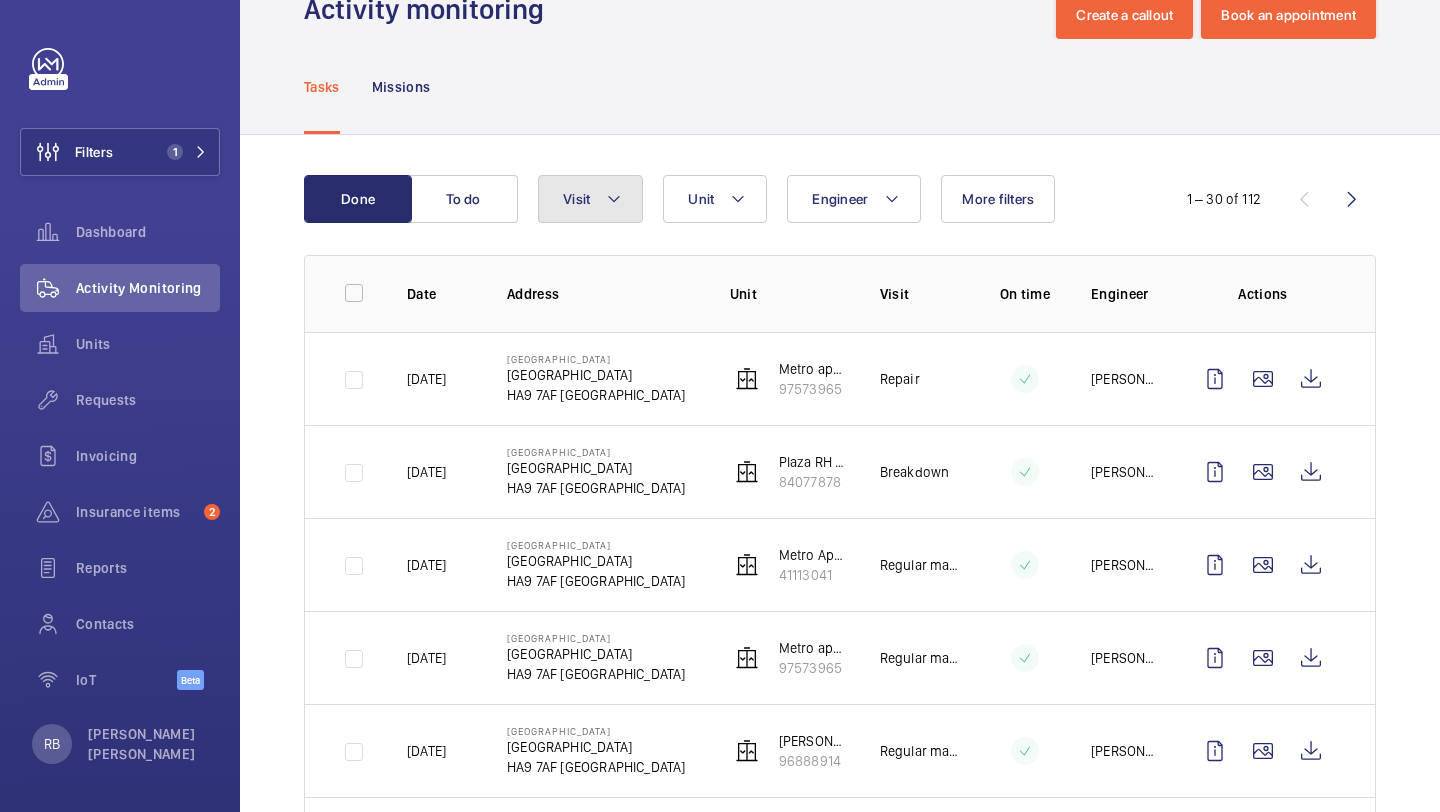 click 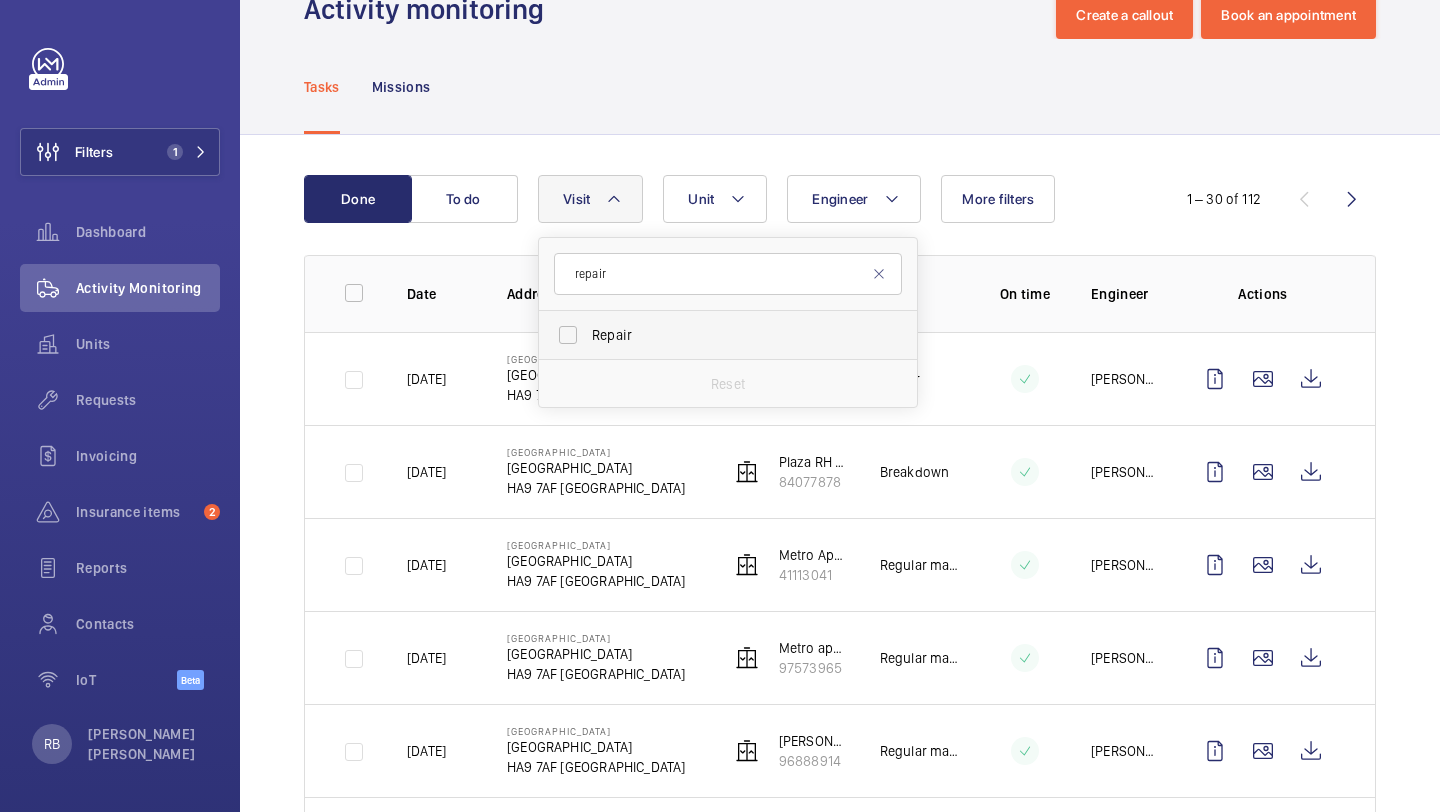 type on "repair" 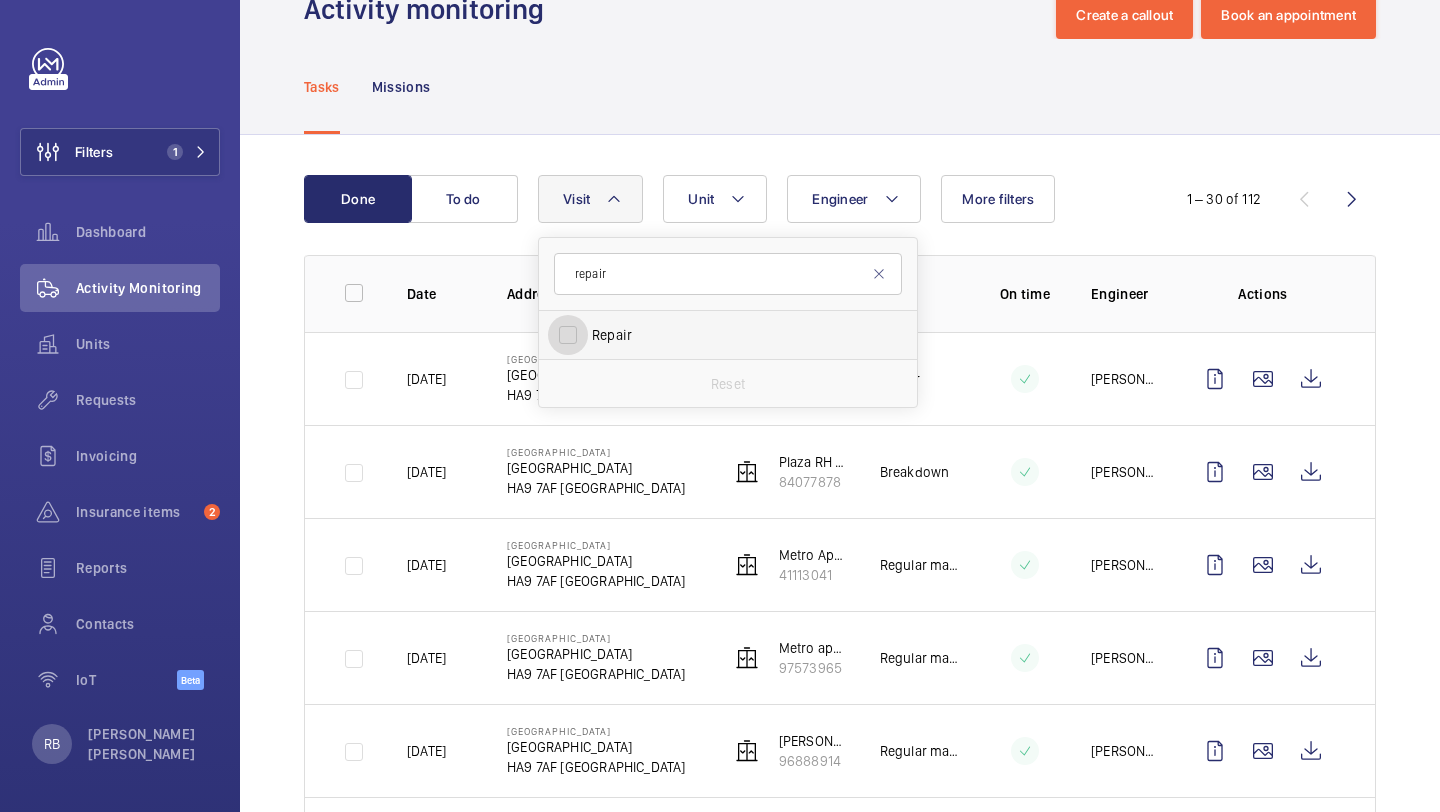 click on "Repair" at bounding box center [568, 335] 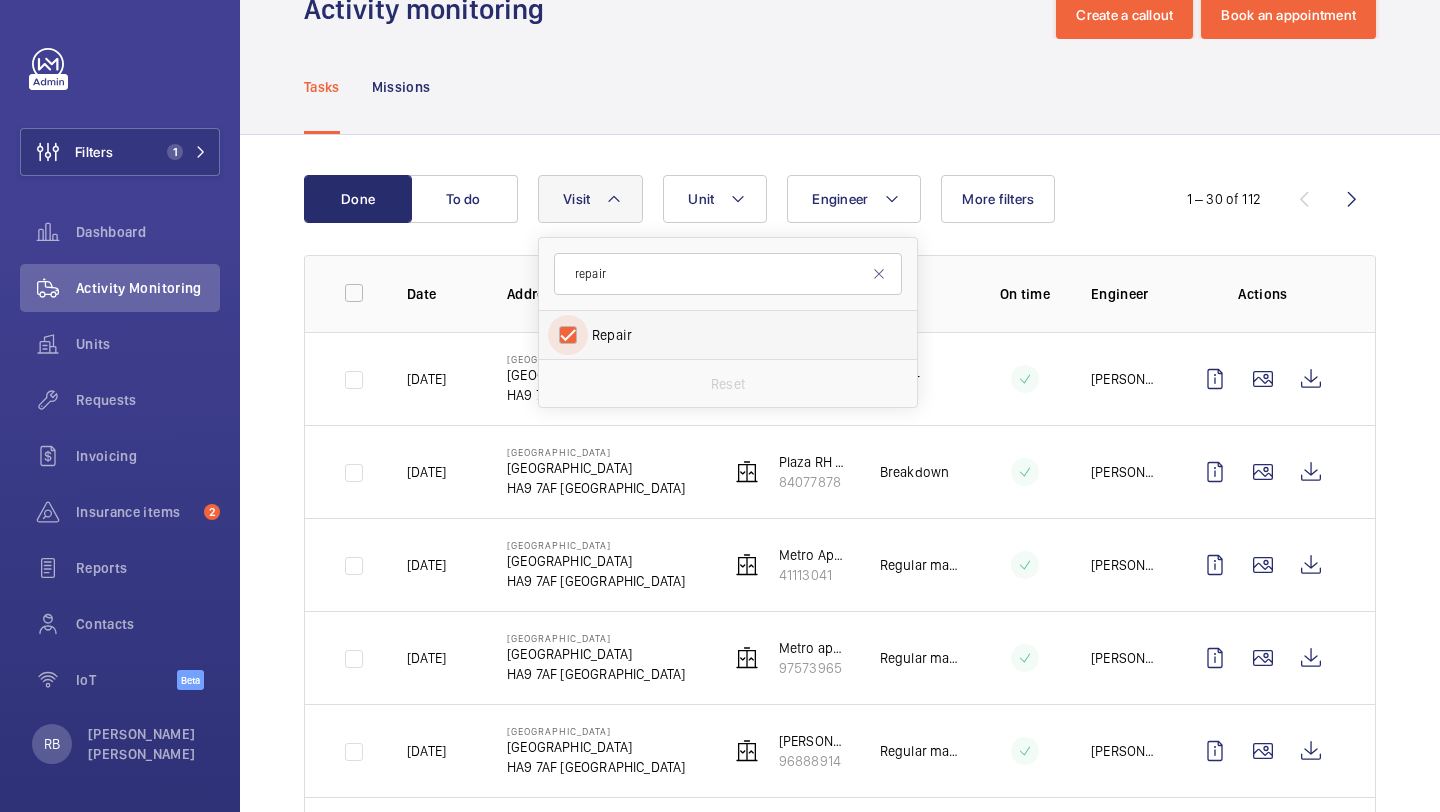 checkbox on "true" 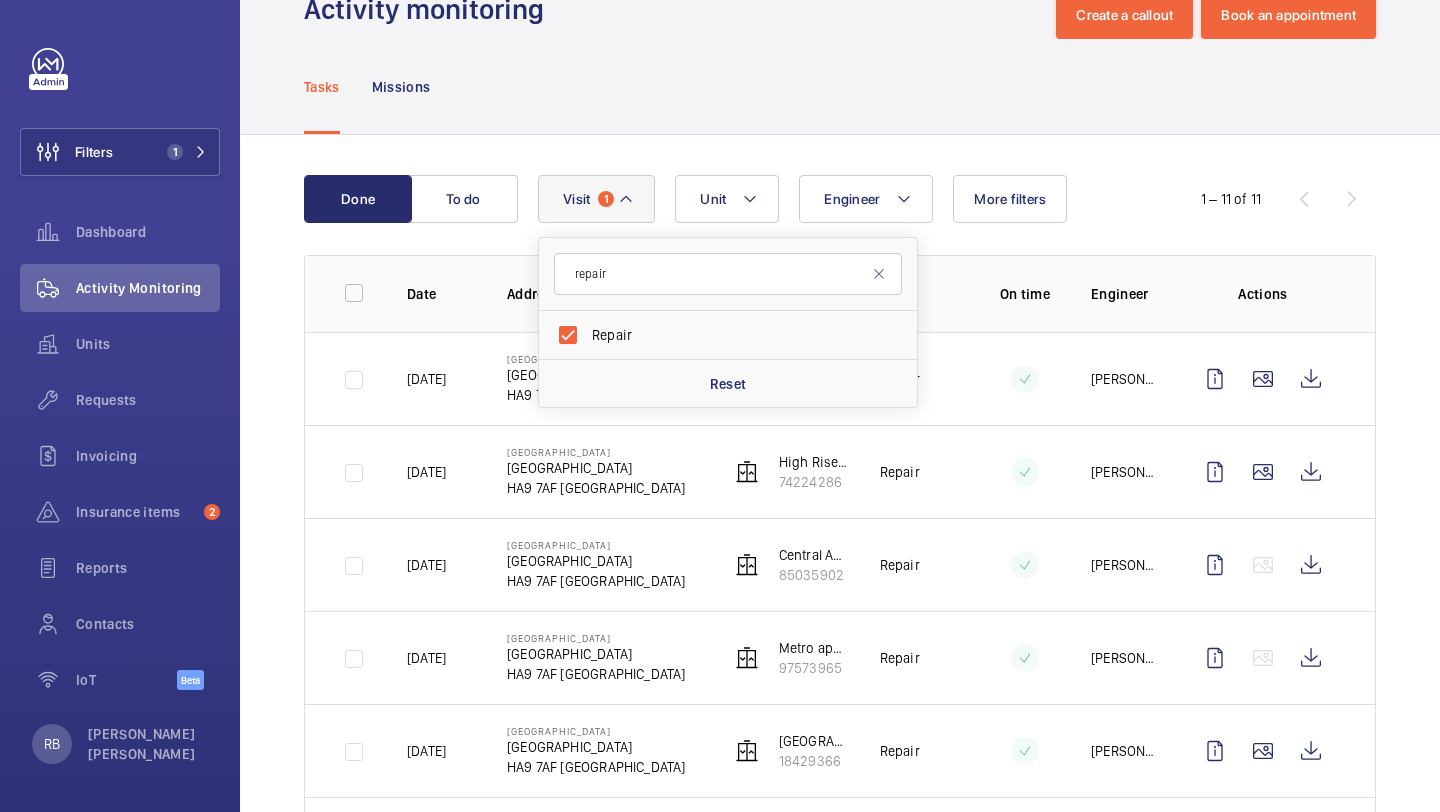 click on "Done To do Engineer Unit Visit 1 repair Repair Reset More filters  1 – 11 of 11  Date Address Unit Visit On time Engineer Actions [DATE]  [GEOGRAPHIC_DATA] X1424 Passenger Lift   97573965   Repair  [PERSON_NAME] de [PERSON_NAME]  [DATE][STREET_ADDRESS][GEOGRAPHIC_DATA]. RH Passenger lift    74224286   Repair  [PERSON_NAME] de [PERSON_NAME]  [DATE][STREET_ADDRESS] [GEOGRAPHIC_DATA]. Low Rise FF   85035902   Repair  Connor [PERSON_NAME]  [DATE][GEOGRAPHIC_DATA] [GEOGRAPHIC_DATA] X1424 Passenger Lift   97573965   Repair  [PERSON_NAME] de [PERSON_NAME]  [DATE][STREET_ADDRESS] [GEOGRAPHIC_DATA] Lift 3   18429366   Repair  [PERSON_NAME]  [DATE]  [STREET_ADDRESS] [GEOGRAPHIC_DATA] LH Firefighting lift   43536323   Repair  [PERSON_NAME]  [DATE]  [GEOGRAPHIC_DATA]" 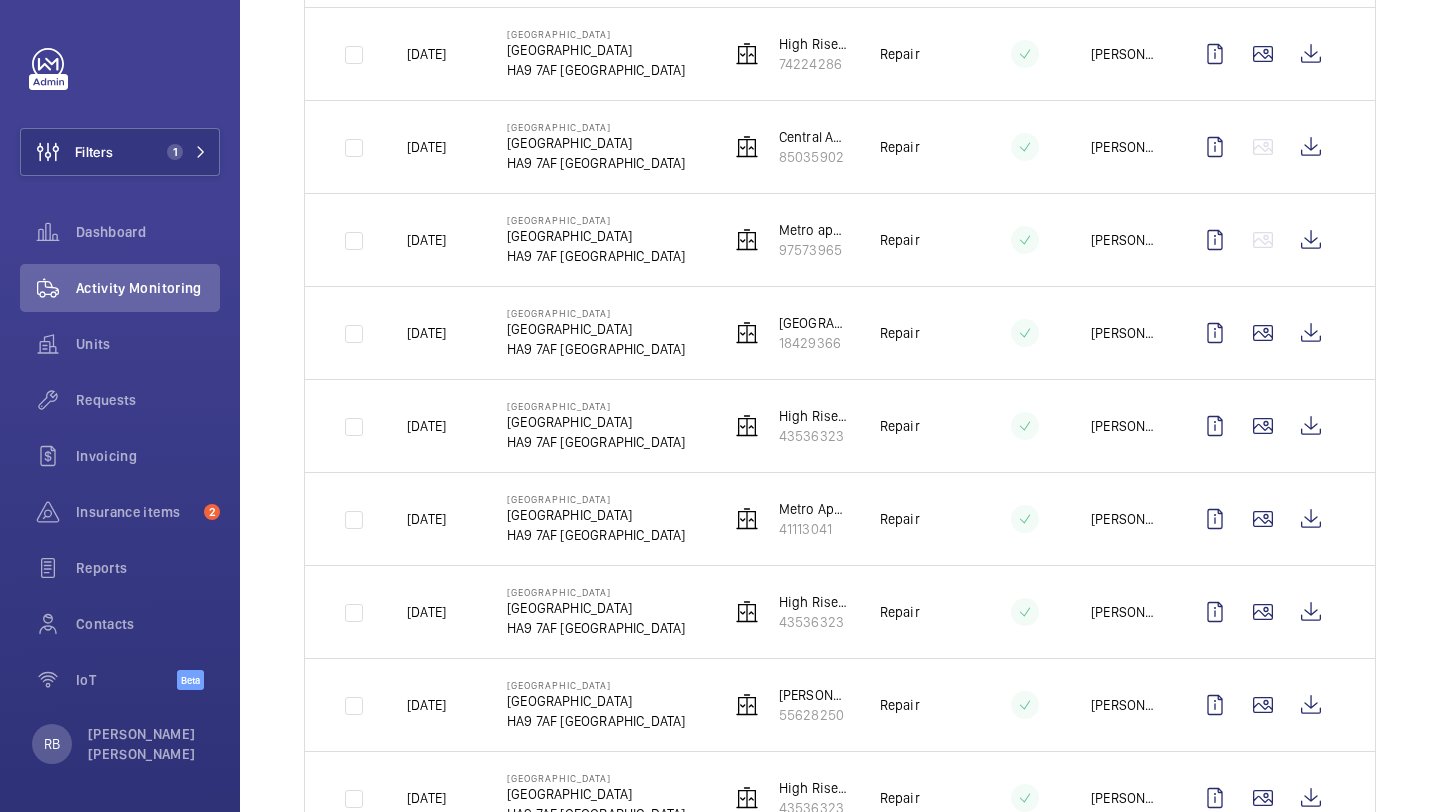scroll, scrollTop: 481, scrollLeft: 0, axis: vertical 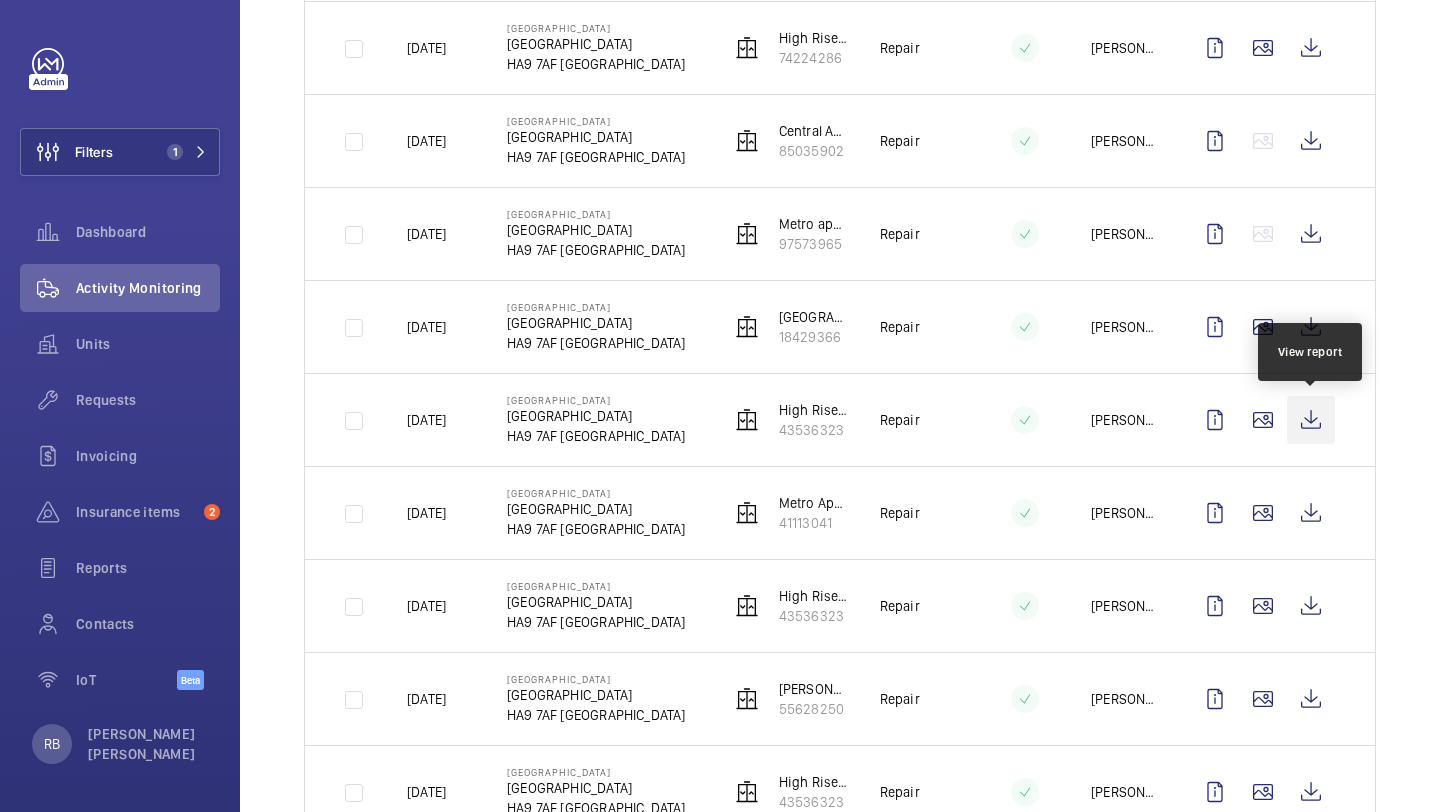 click 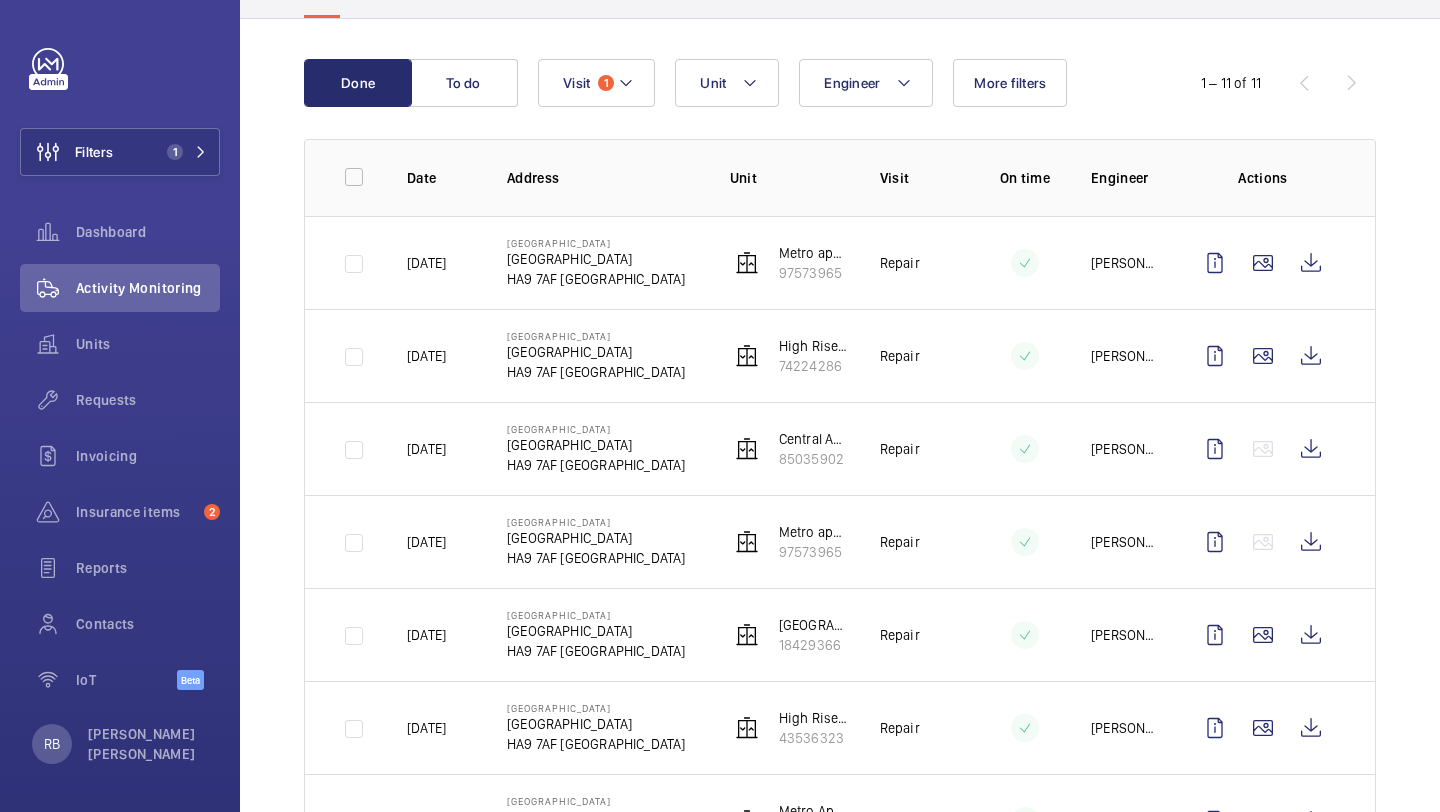 scroll, scrollTop: 0, scrollLeft: 0, axis: both 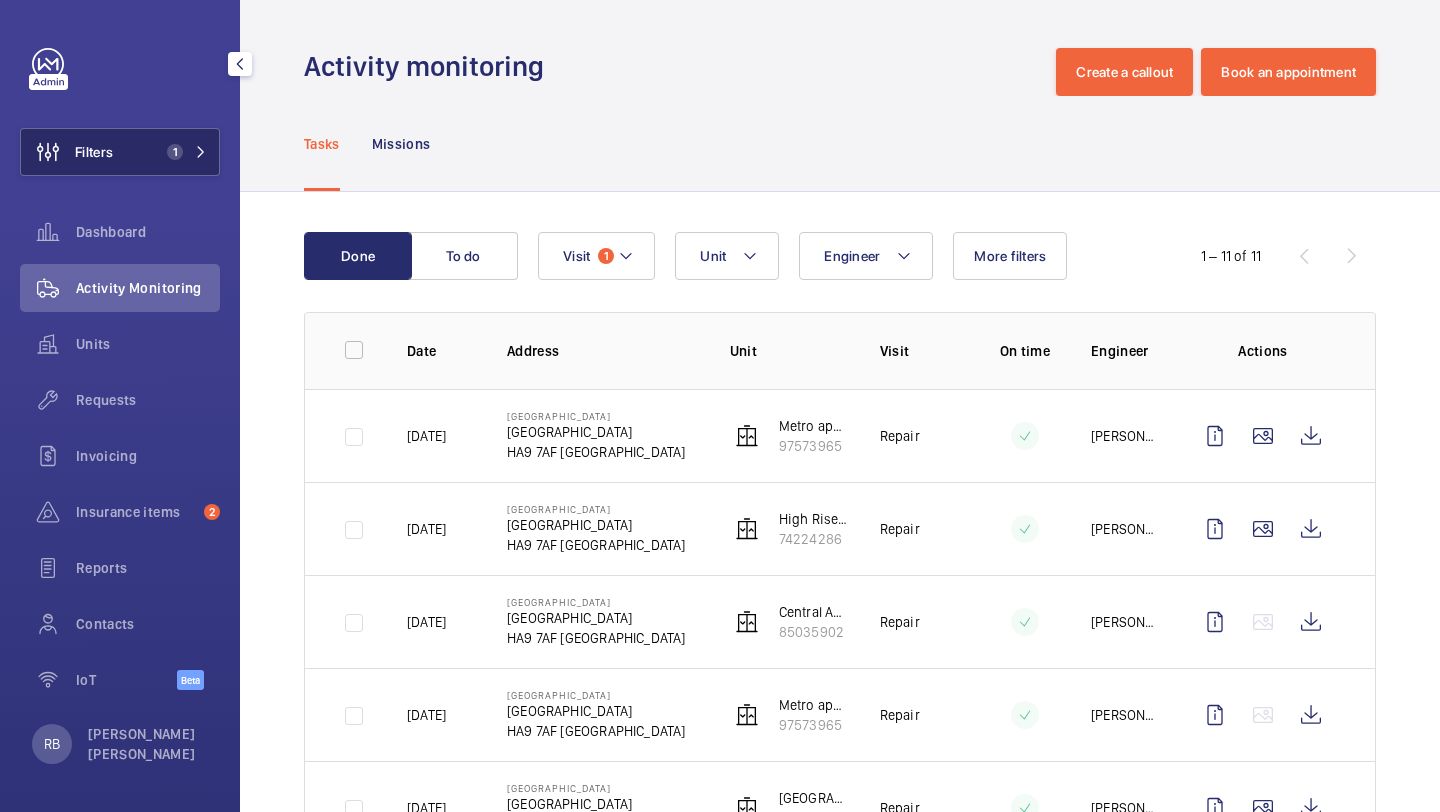 click on "1" 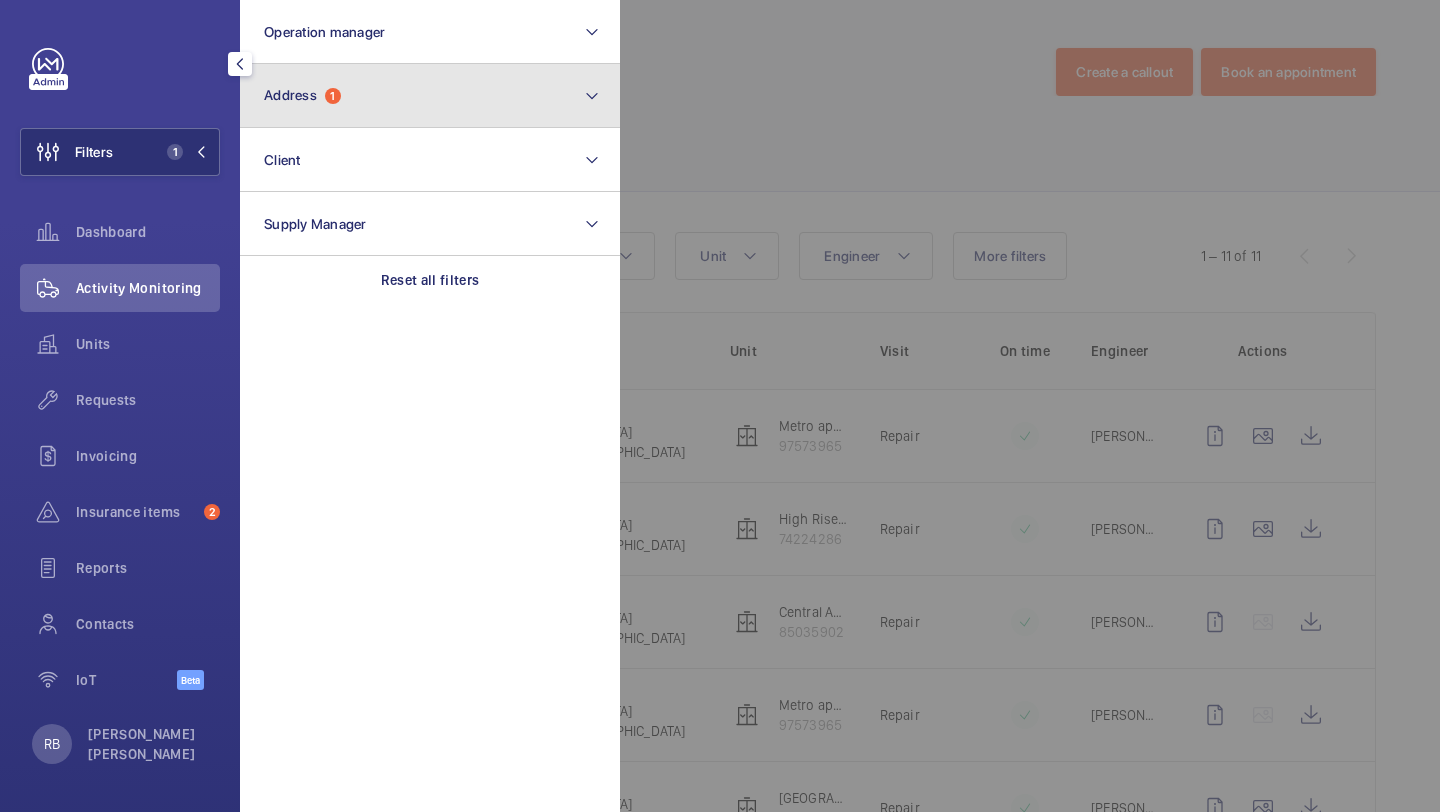 click on "Address  1" 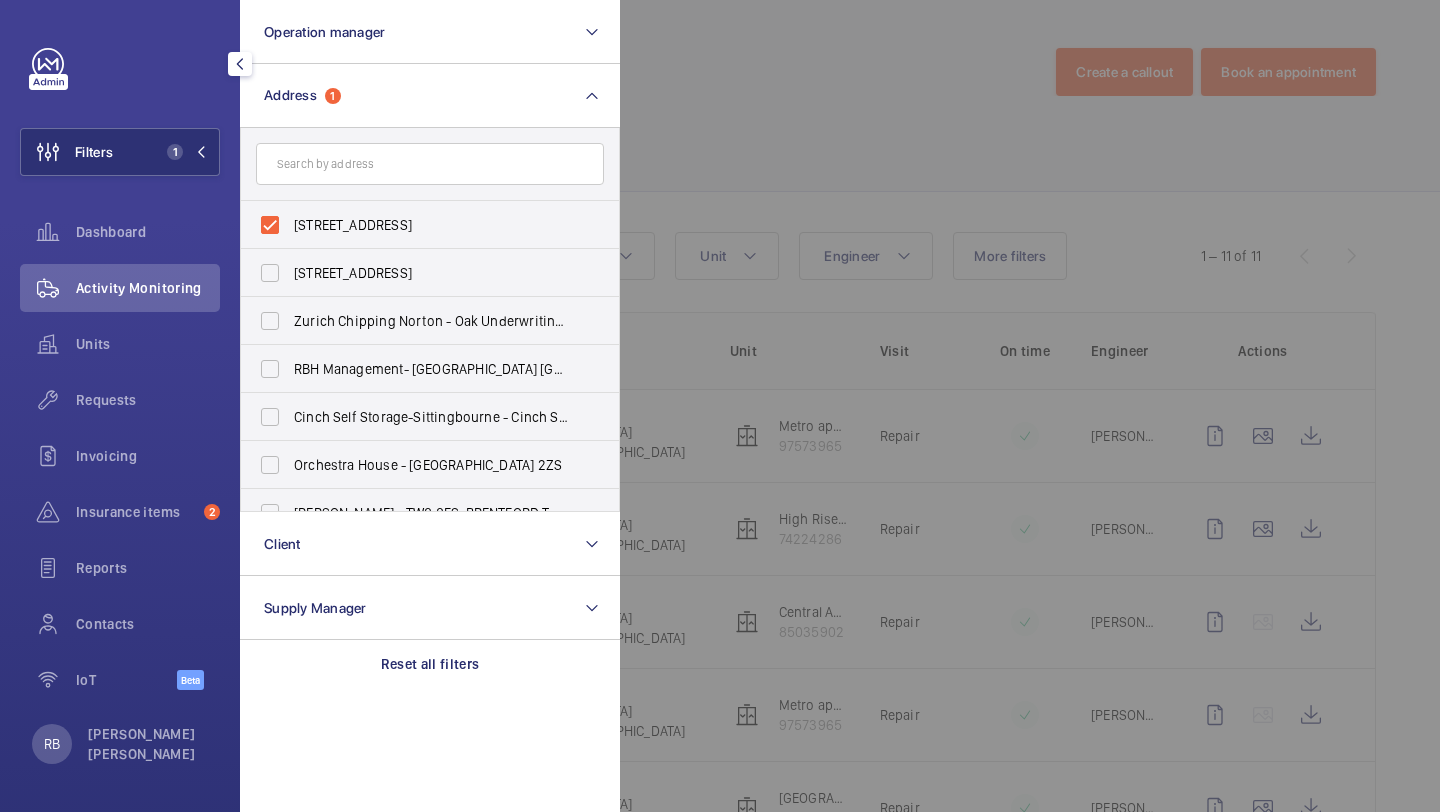 click 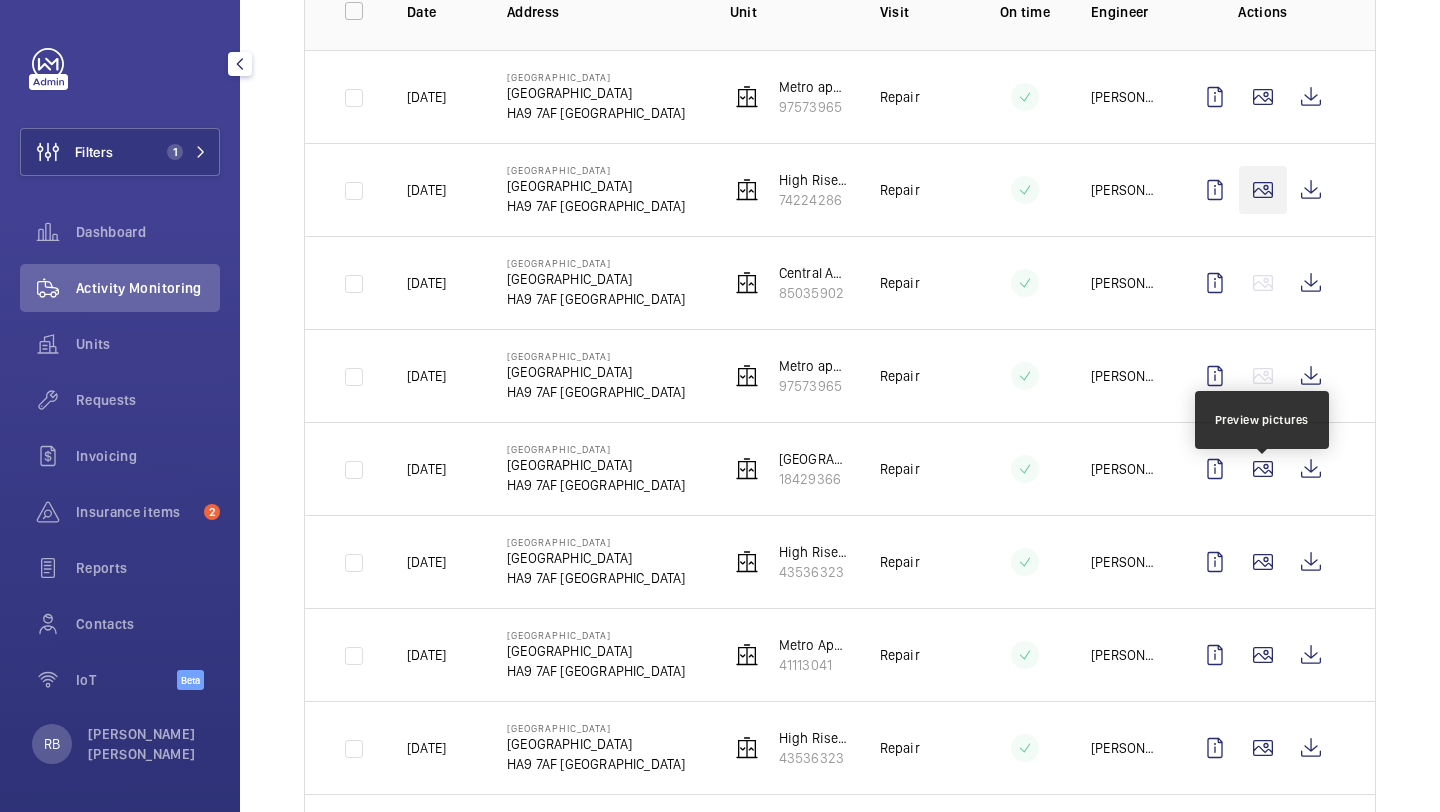 scroll, scrollTop: 374, scrollLeft: 0, axis: vertical 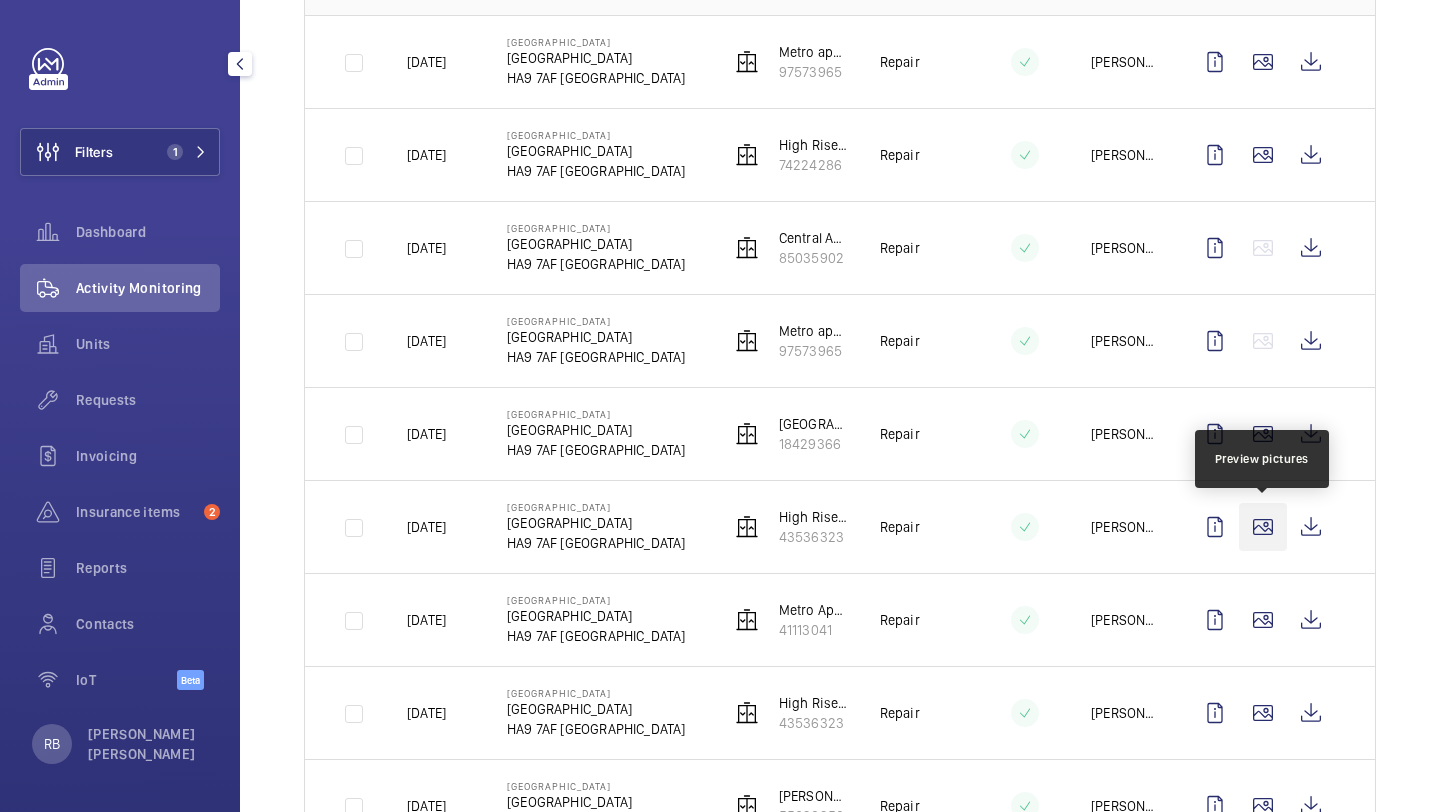 click 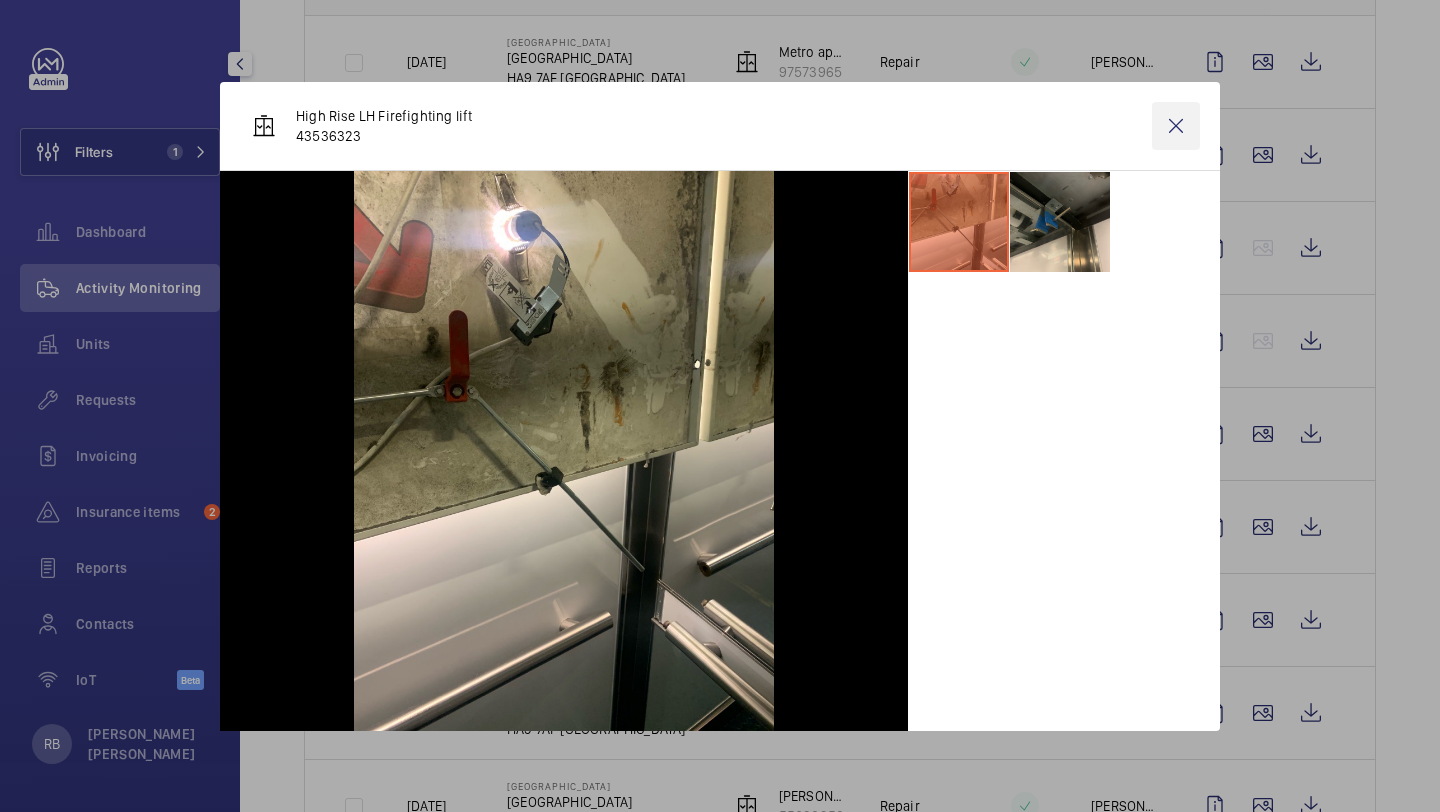 click at bounding box center (1176, 126) 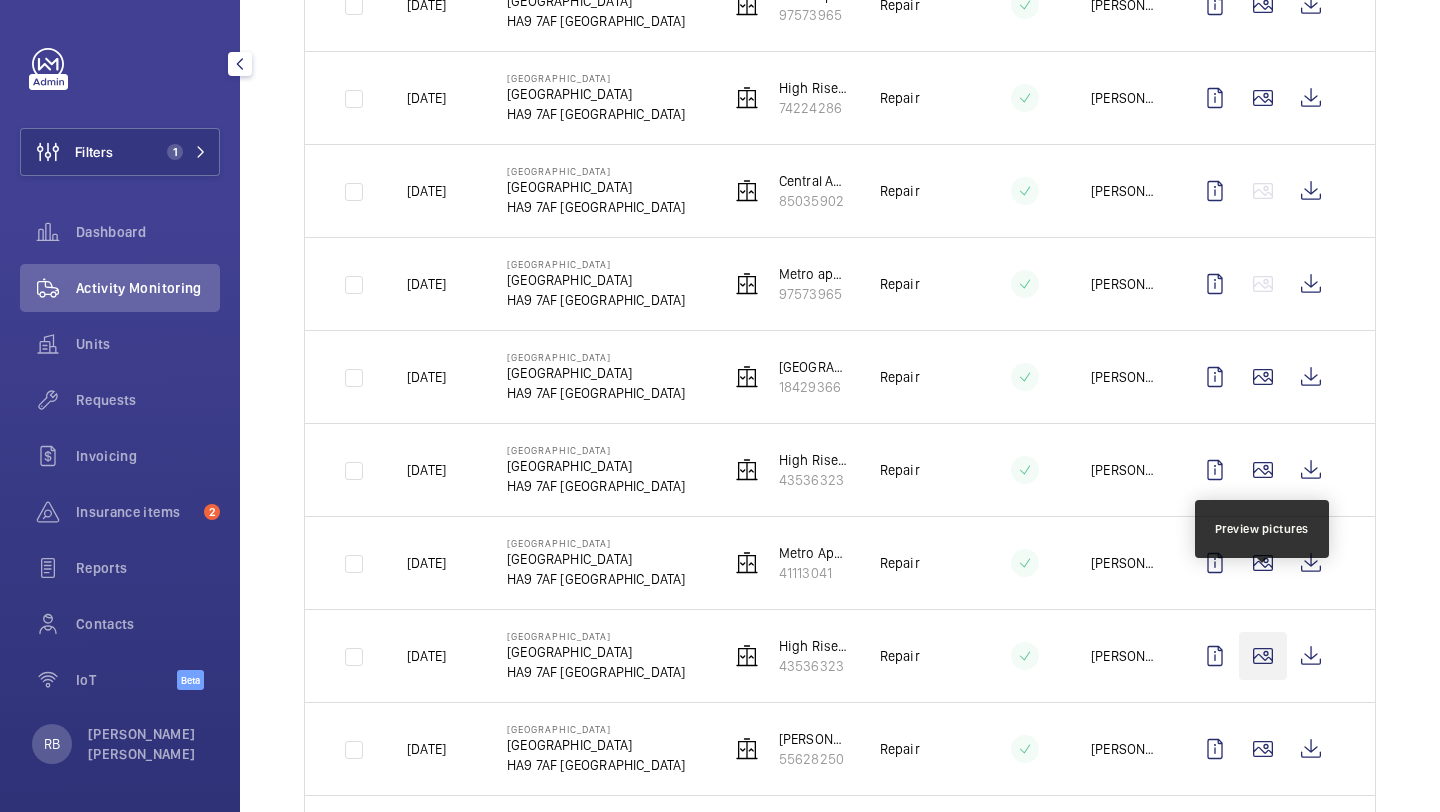 scroll, scrollTop: 490, scrollLeft: 0, axis: vertical 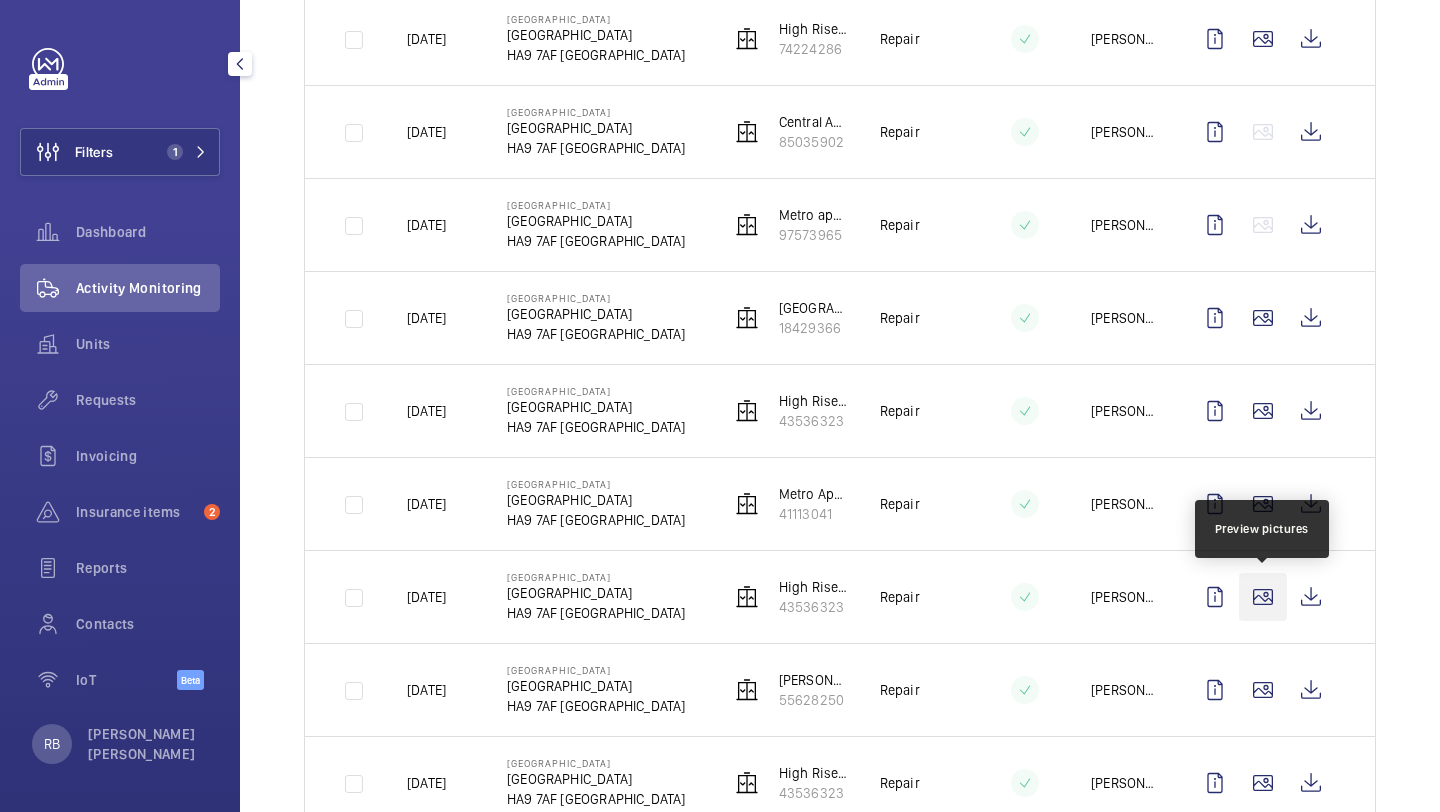 click 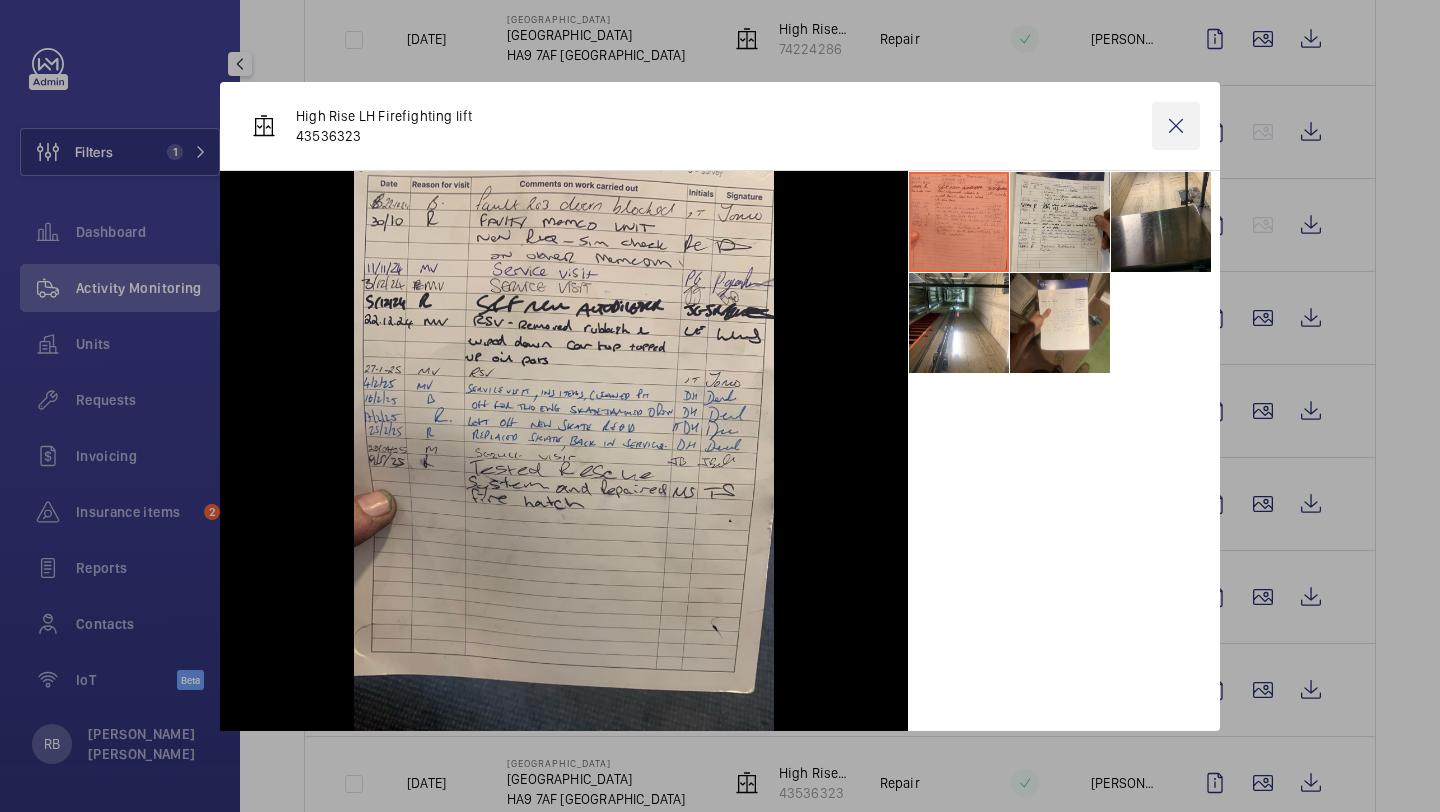 click at bounding box center [1176, 126] 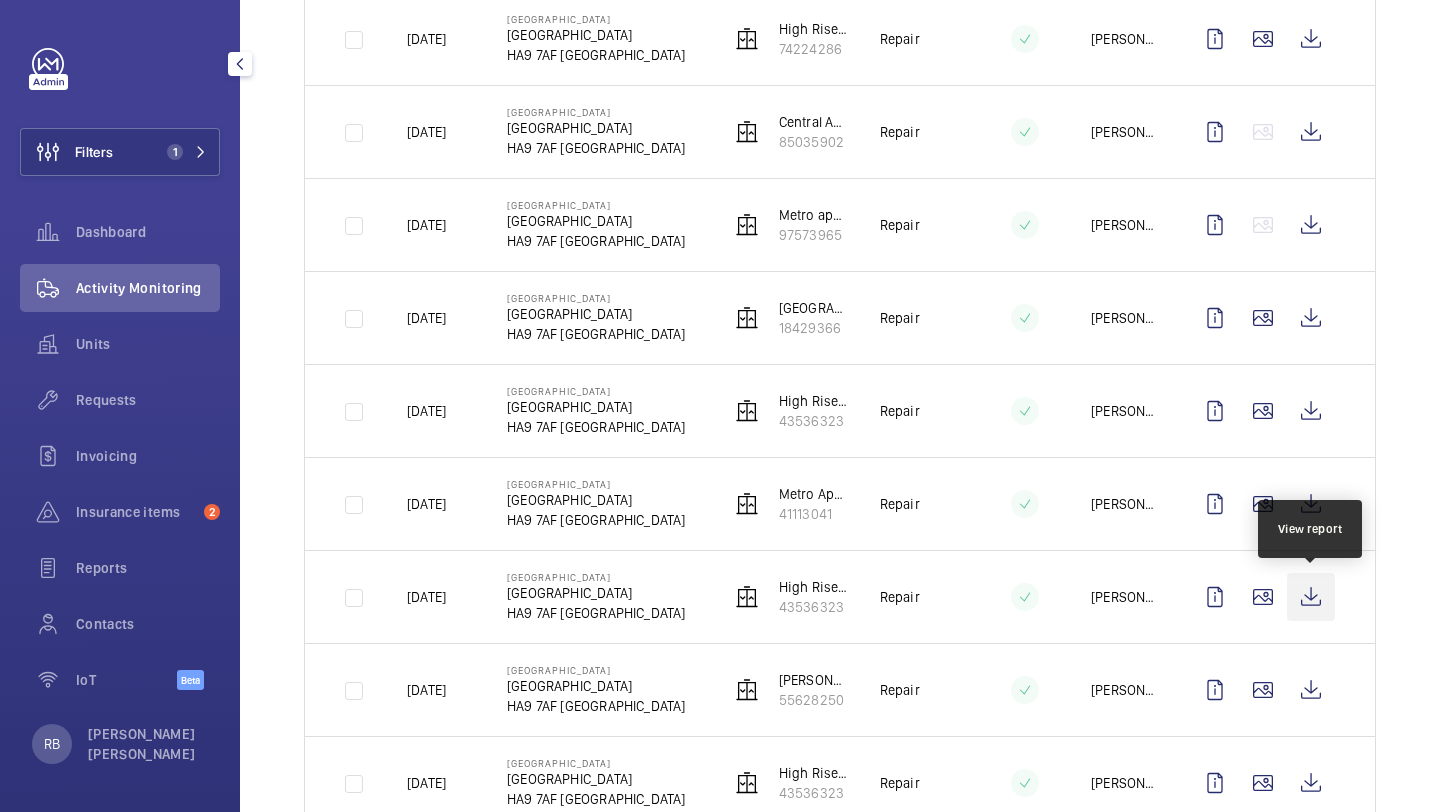 click 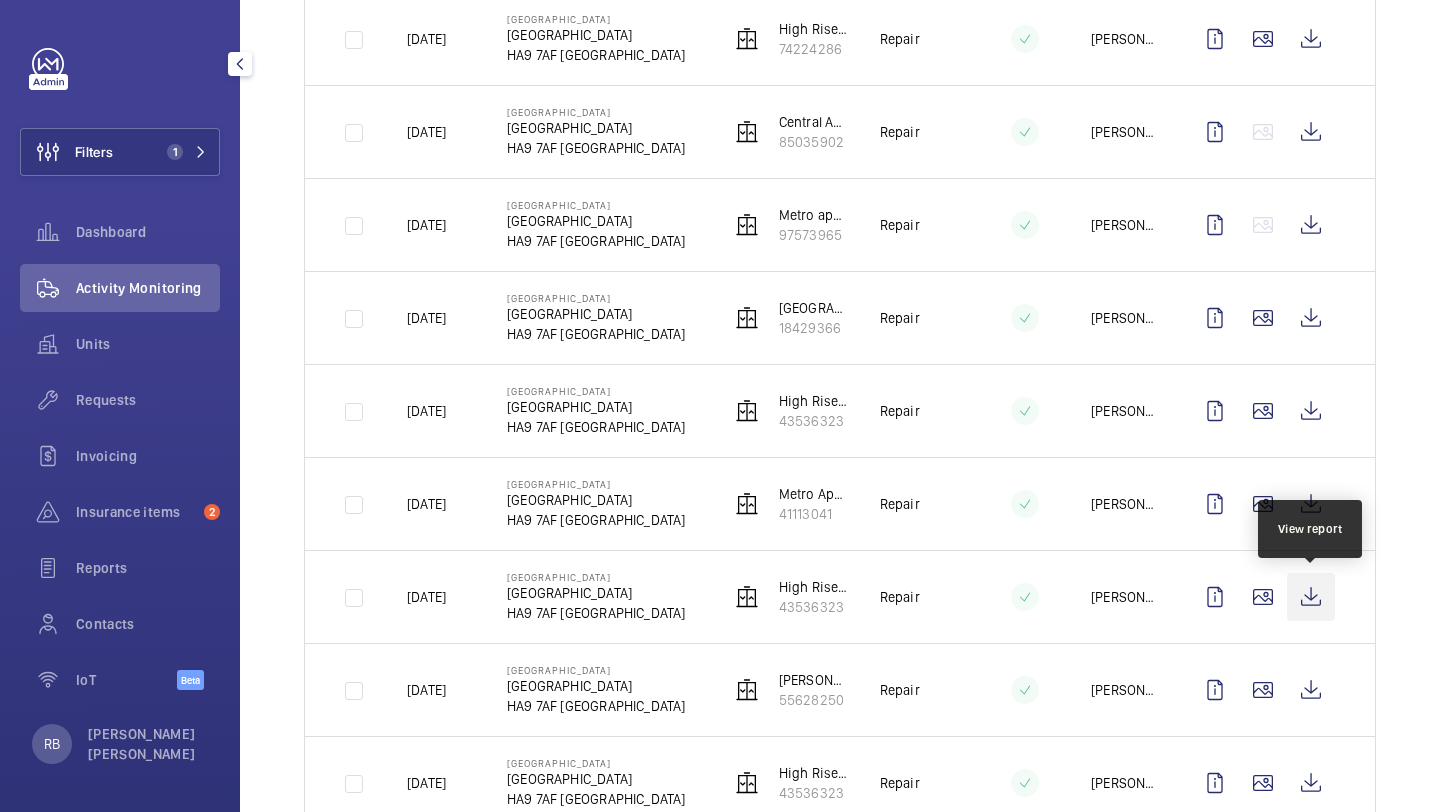 click 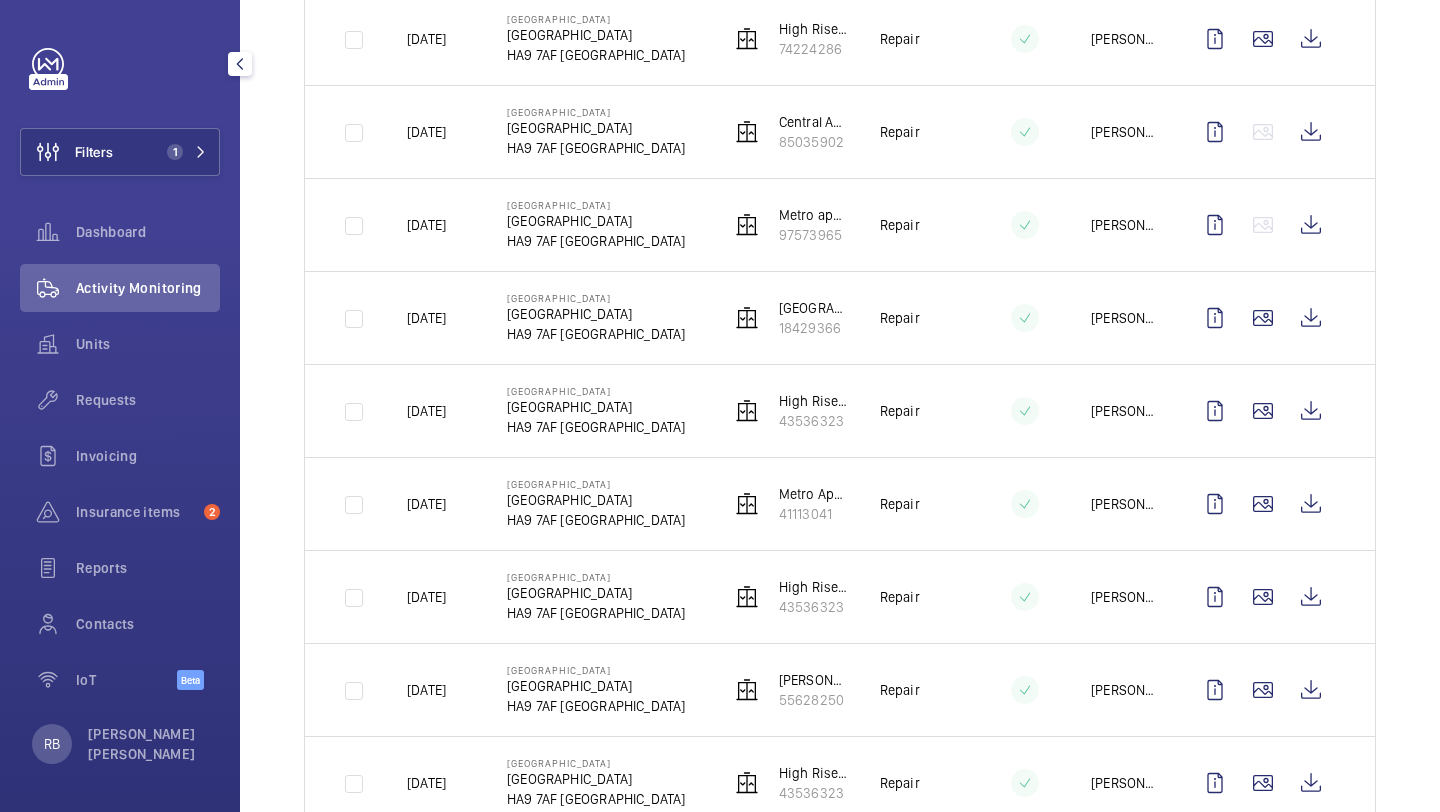 scroll, scrollTop: 649, scrollLeft: 0, axis: vertical 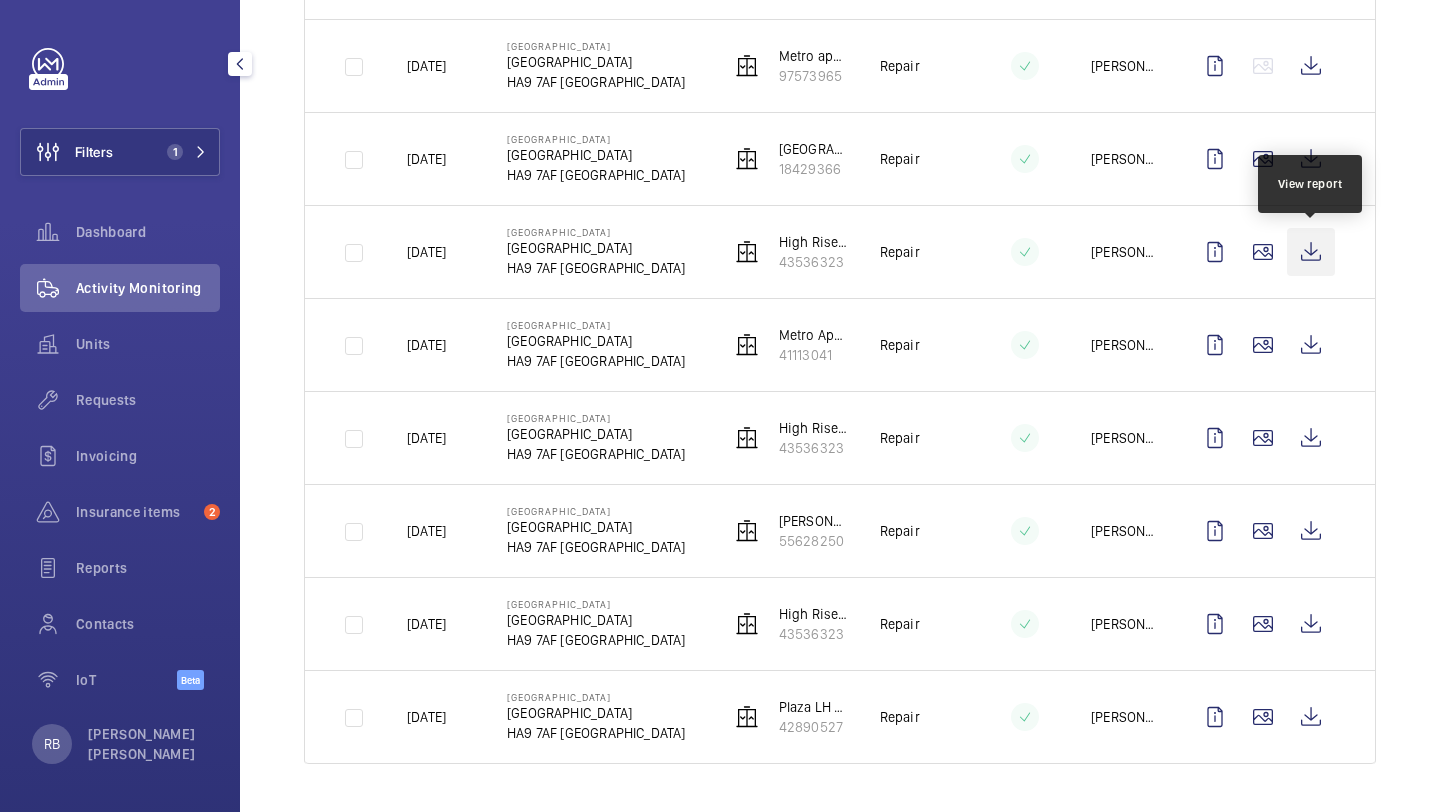 click 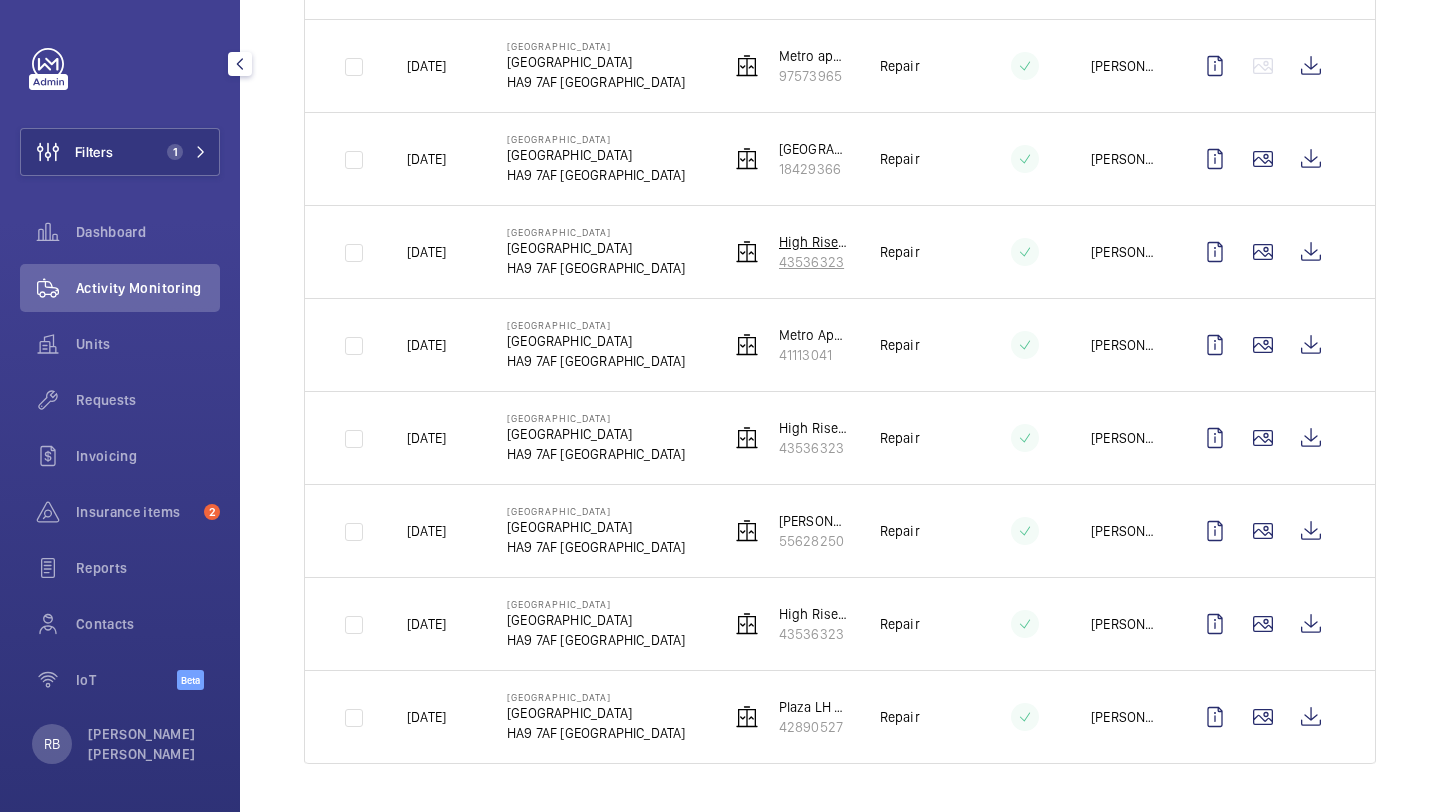 scroll, scrollTop: 99, scrollLeft: 0, axis: vertical 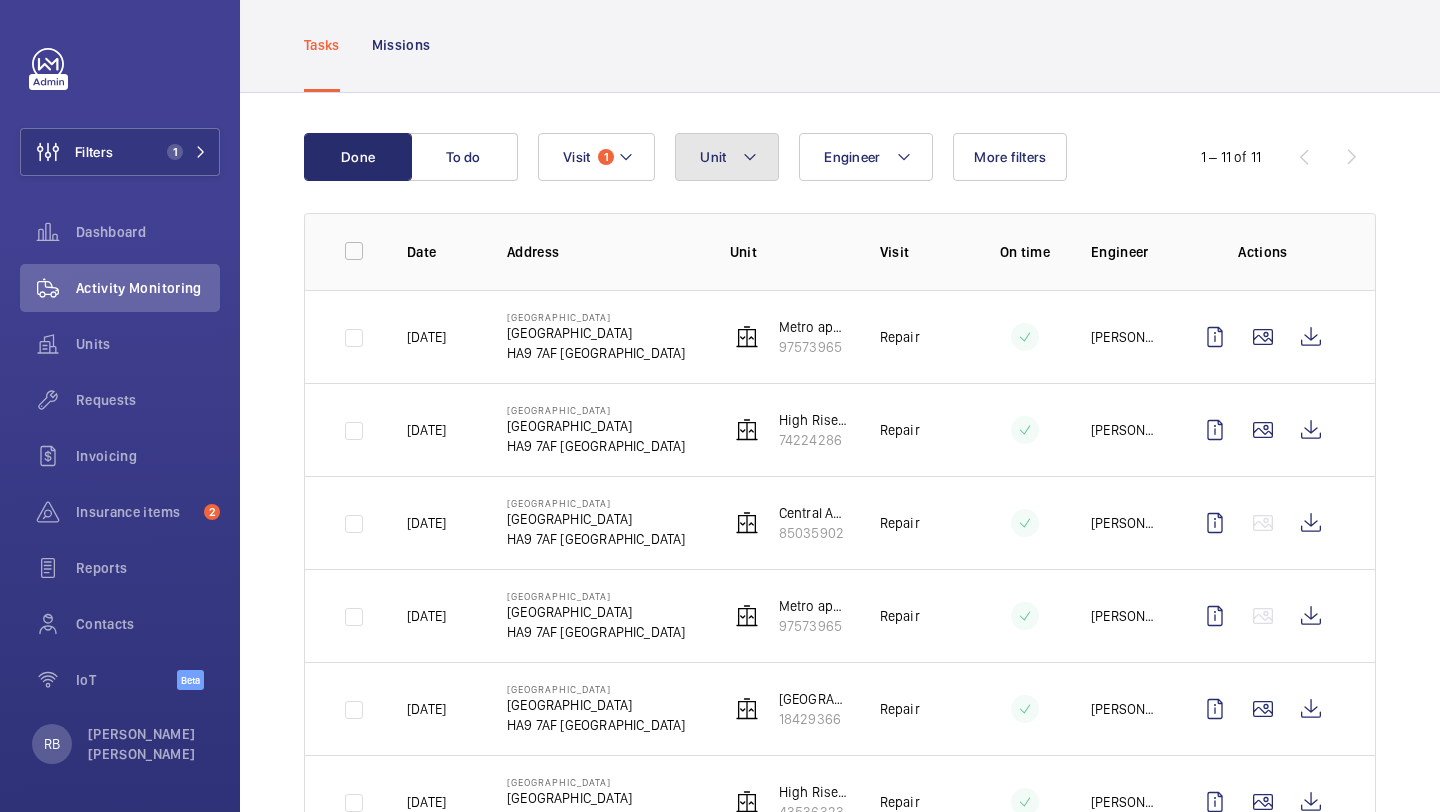 click on "Unit" 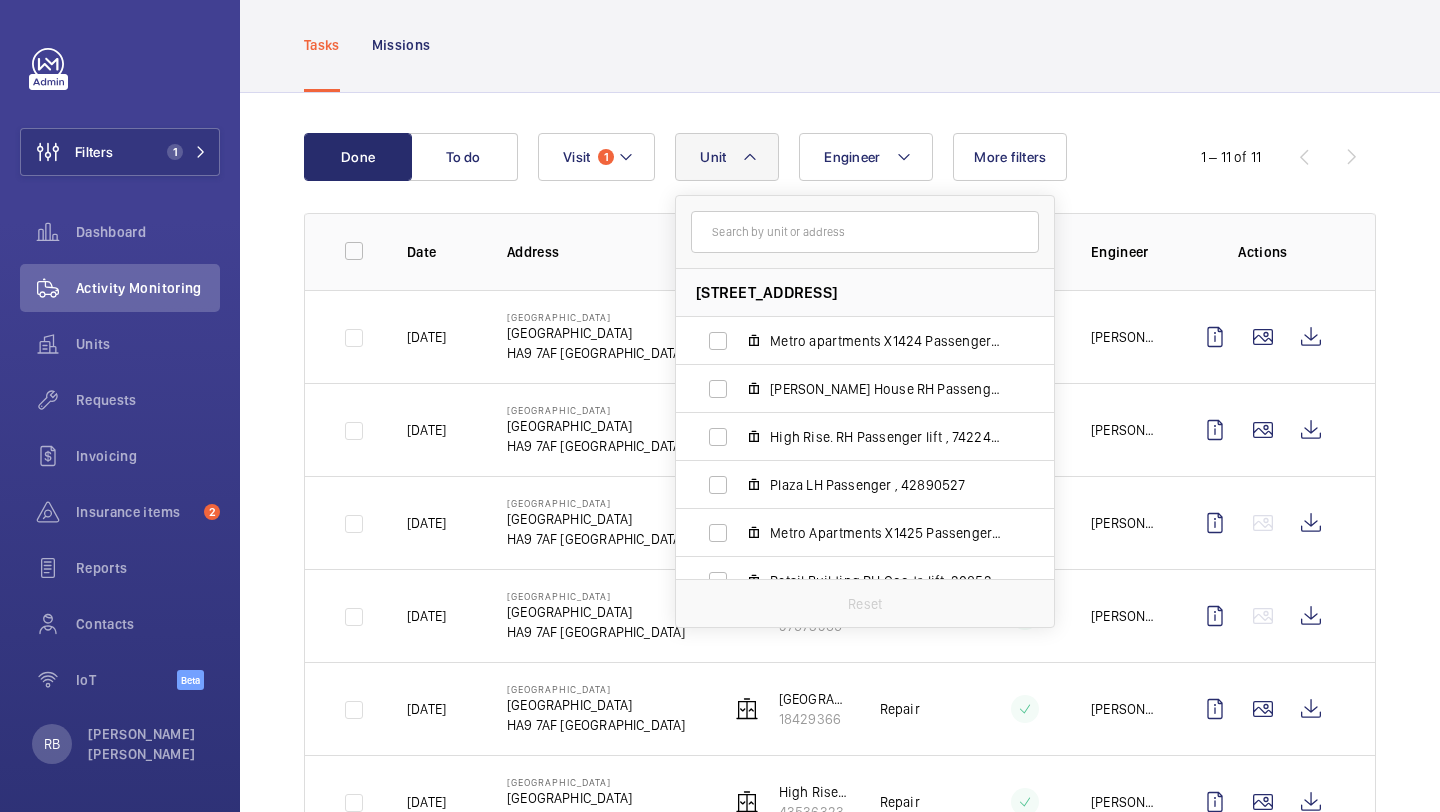 click 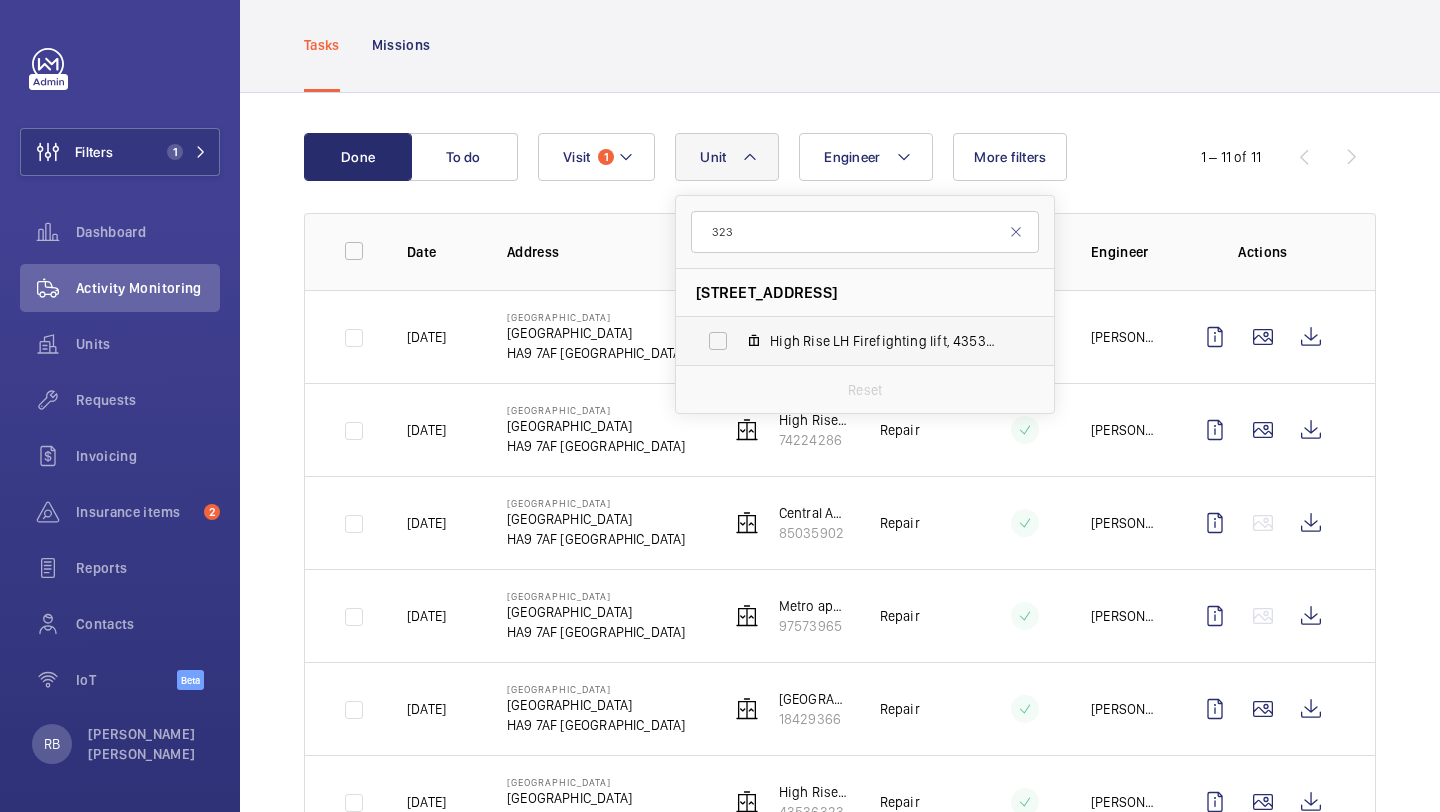 type on "323" 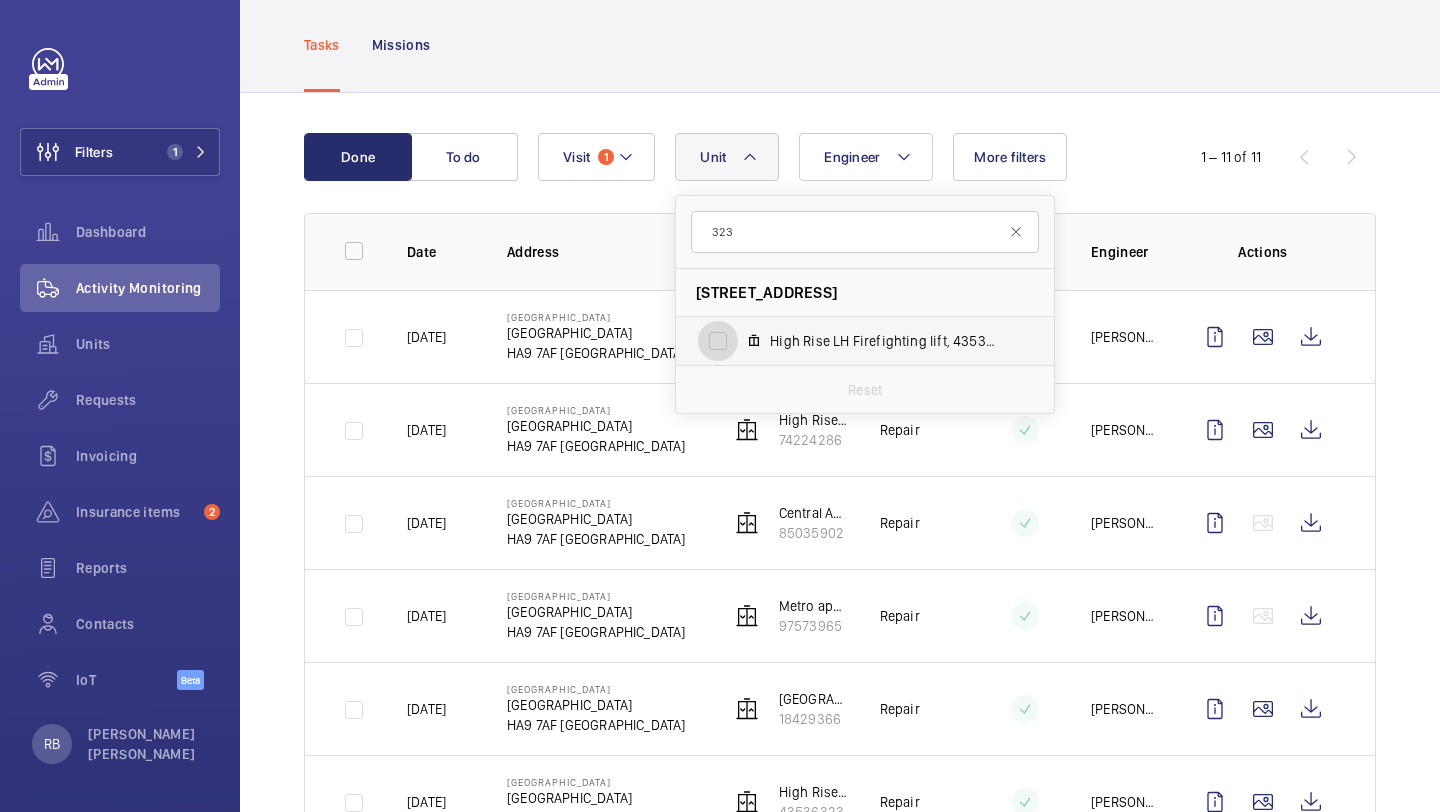 click on "High Rise LH Firefighting lift, 43536 323" at bounding box center [718, 341] 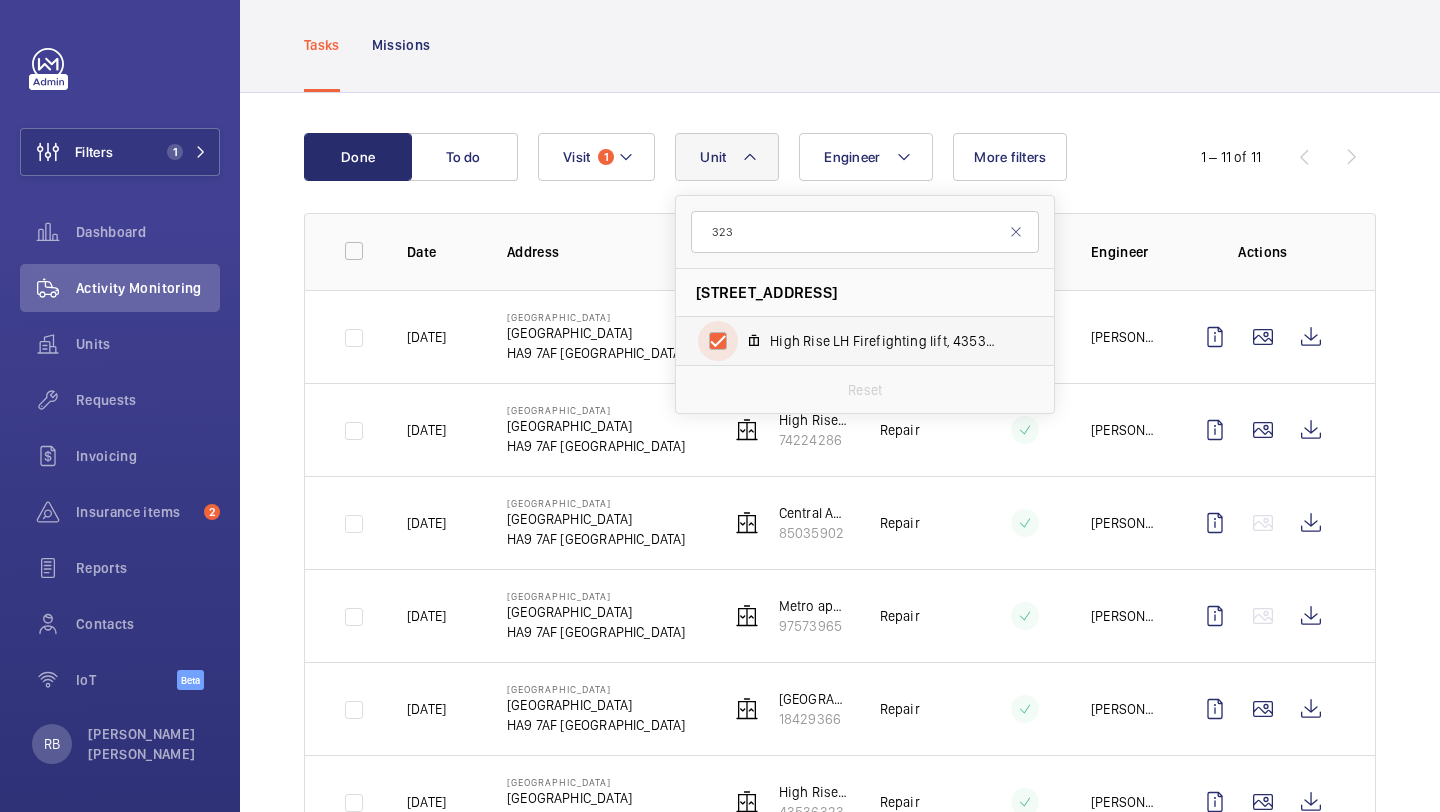 checkbox on "true" 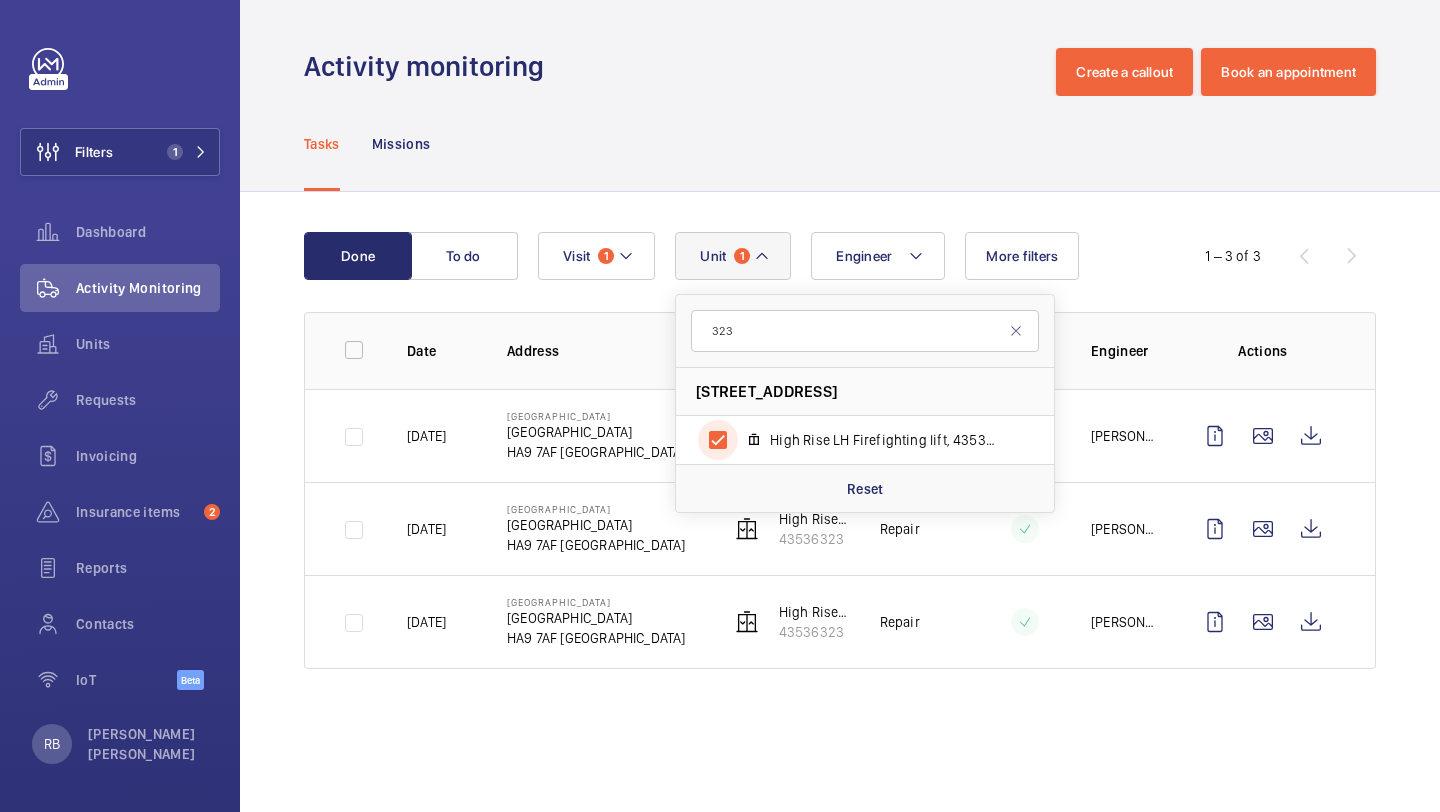 scroll, scrollTop: 0, scrollLeft: 0, axis: both 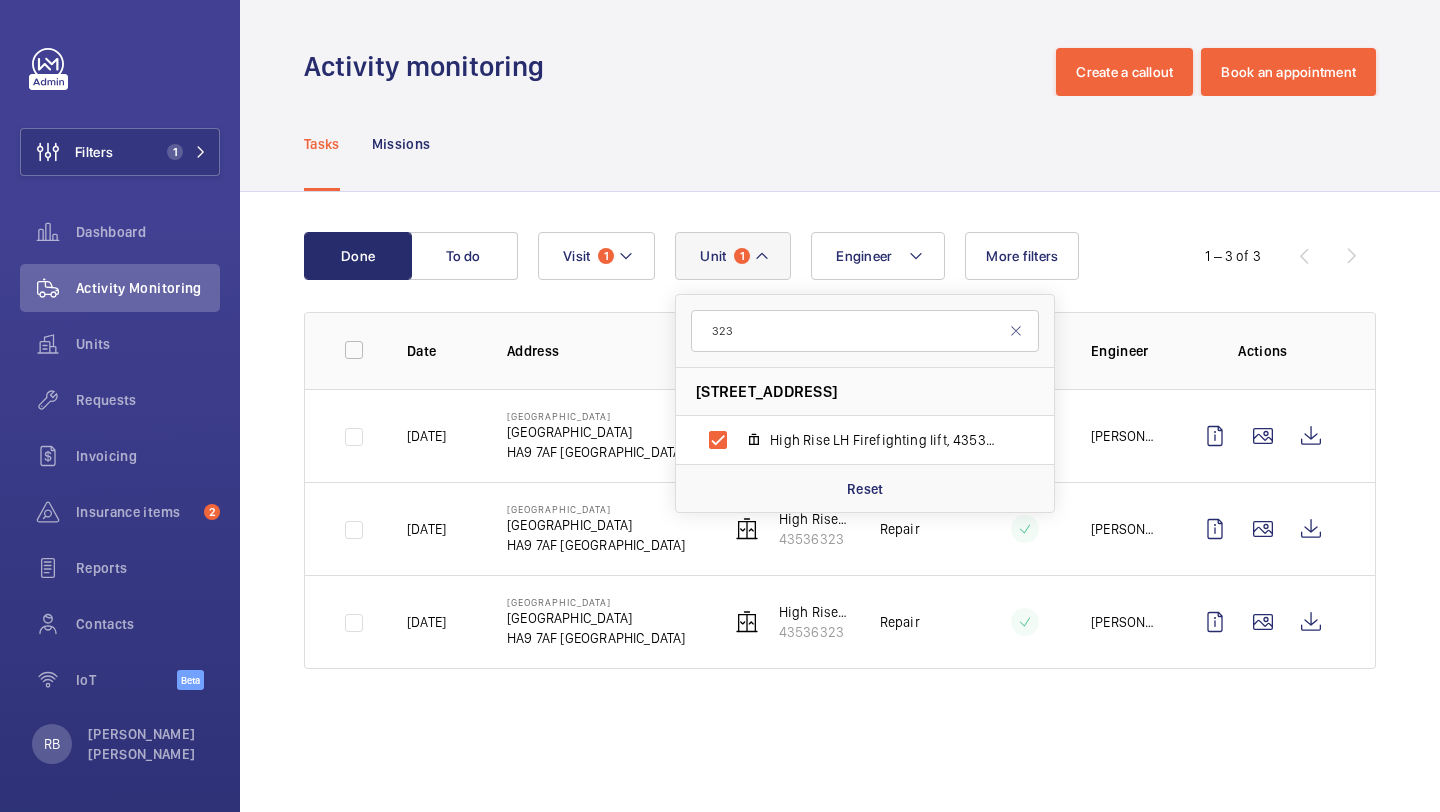 click on "Done To do Engineer Unit 1 [STREET_ADDRESS] [GEOGRAPHIC_DATA] LH Firefighting lift, 43536 323 Reset Visit 1 More filters  1 – 3 of 3  Date Address Unit Visit On time Engineer Actions [DATE][GEOGRAPHIC_DATA] [GEOGRAPHIC_DATA] LH Firefighting lift   43536323   Repair  [PERSON_NAME]  [DATE][GEOGRAPHIC_DATA] [GEOGRAPHIC_DATA] LH Firefighting lift   43536323   Repair  [PERSON_NAME]  [DATE][STREET_ADDRESS] [GEOGRAPHIC_DATA] LH Firefighting lift   43536323   Repair  [PERSON_NAME]" 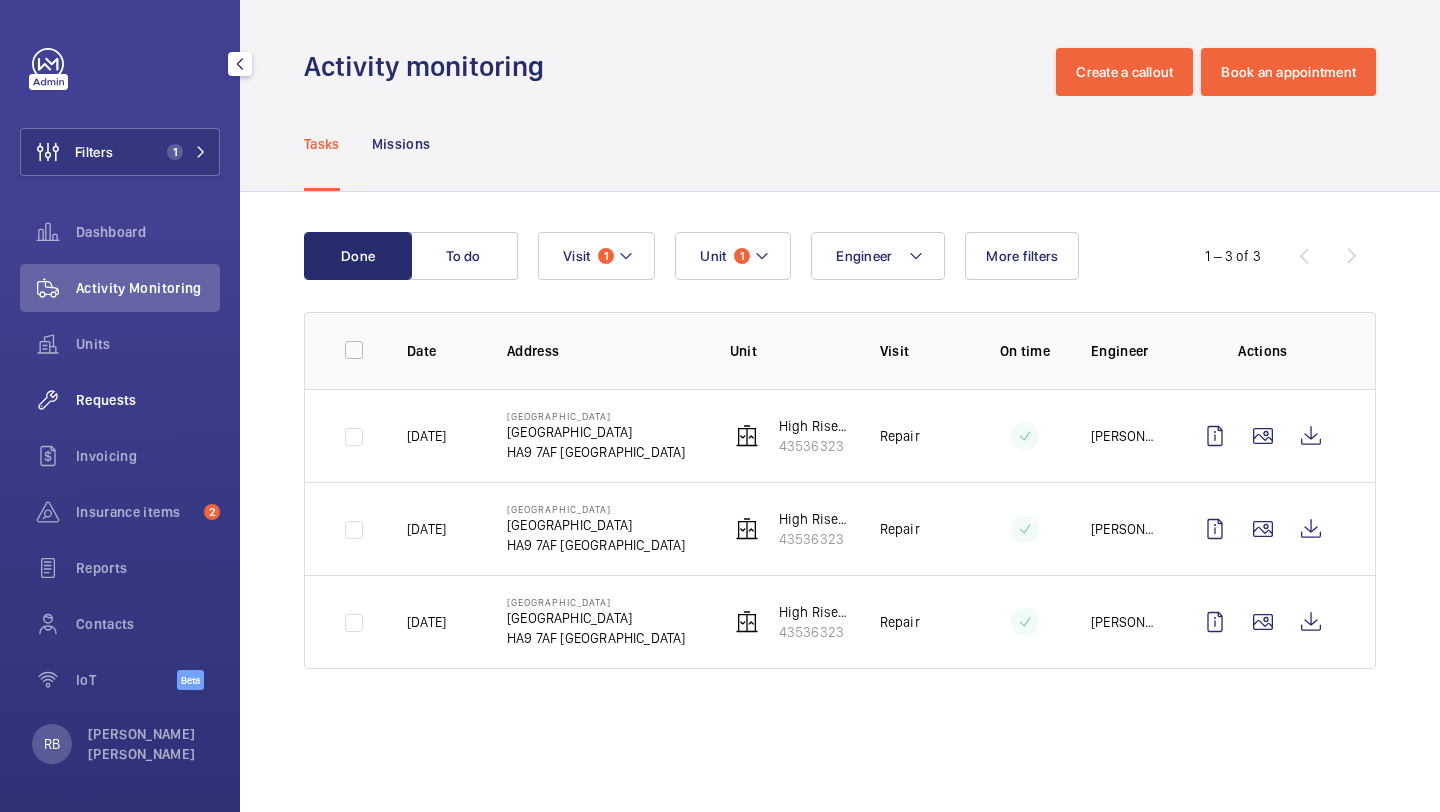 click on "Requests" 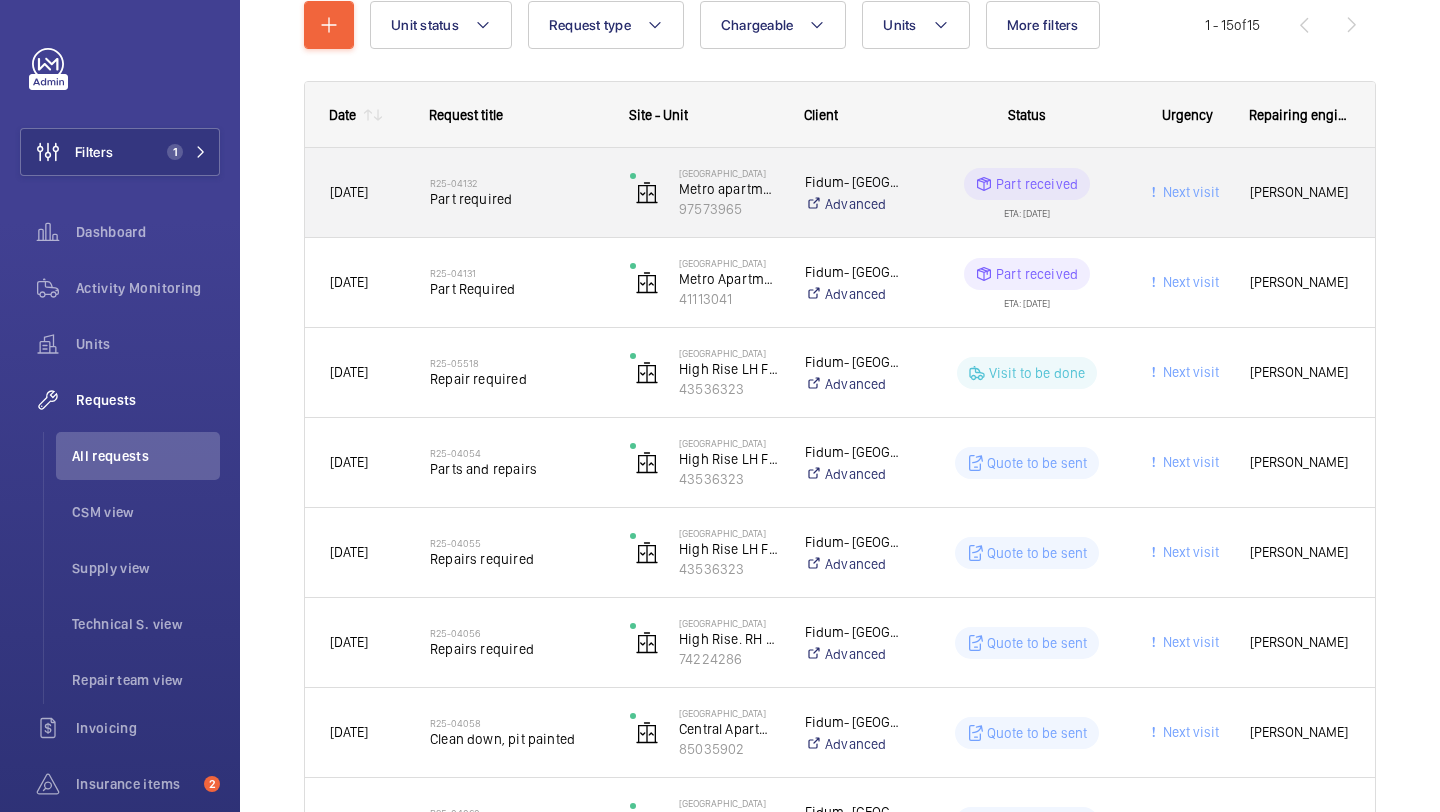 scroll, scrollTop: 142, scrollLeft: 0, axis: vertical 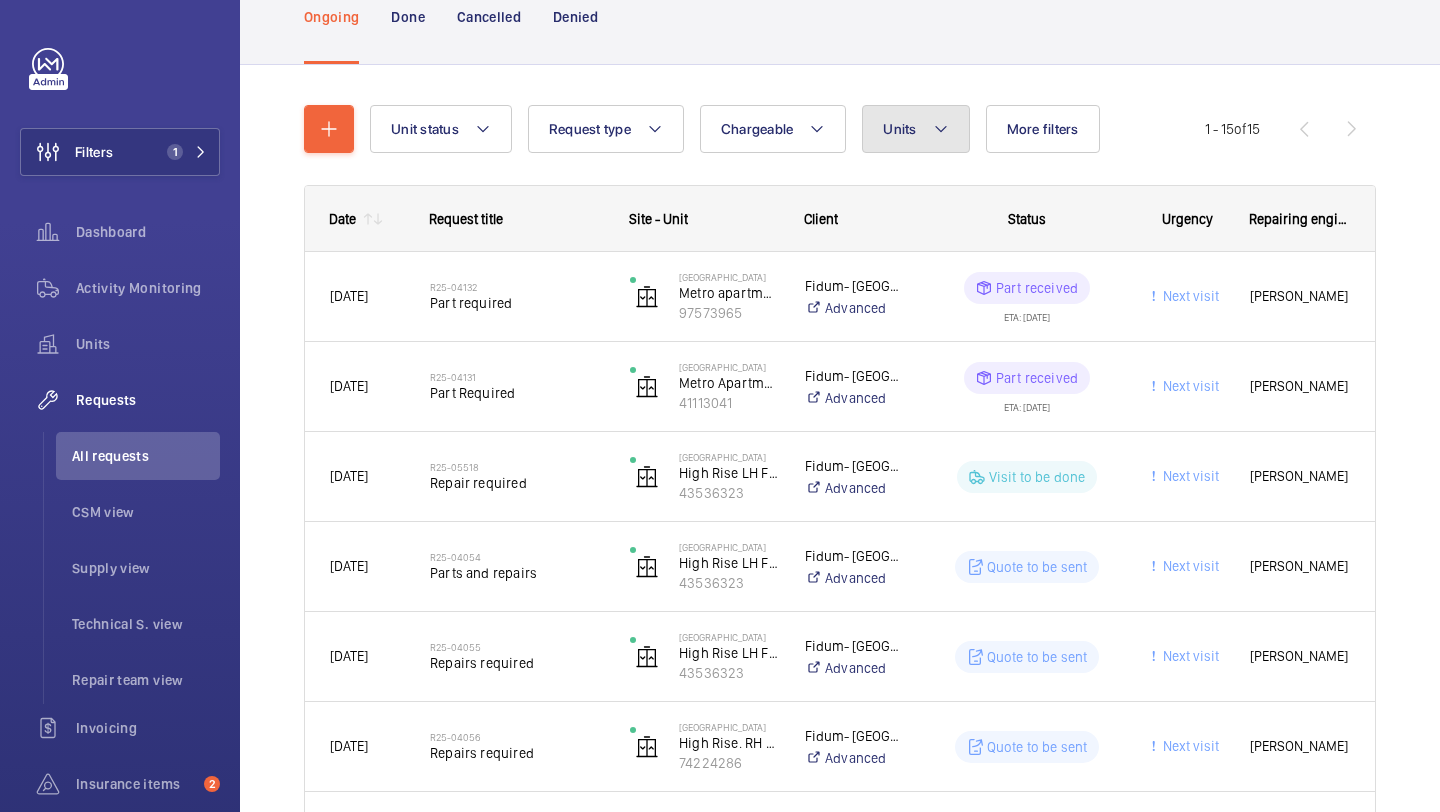 click on "Units" 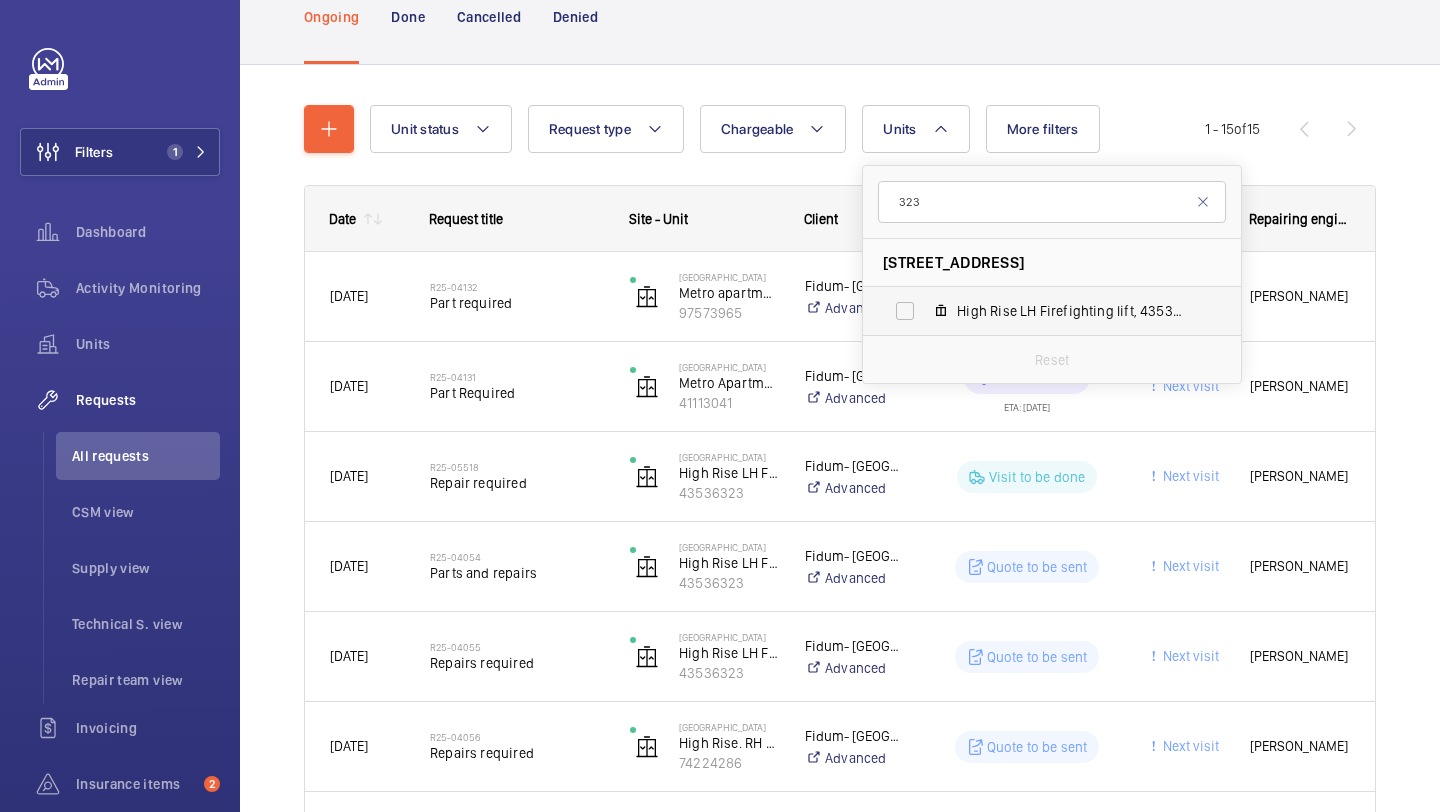 type on "323" 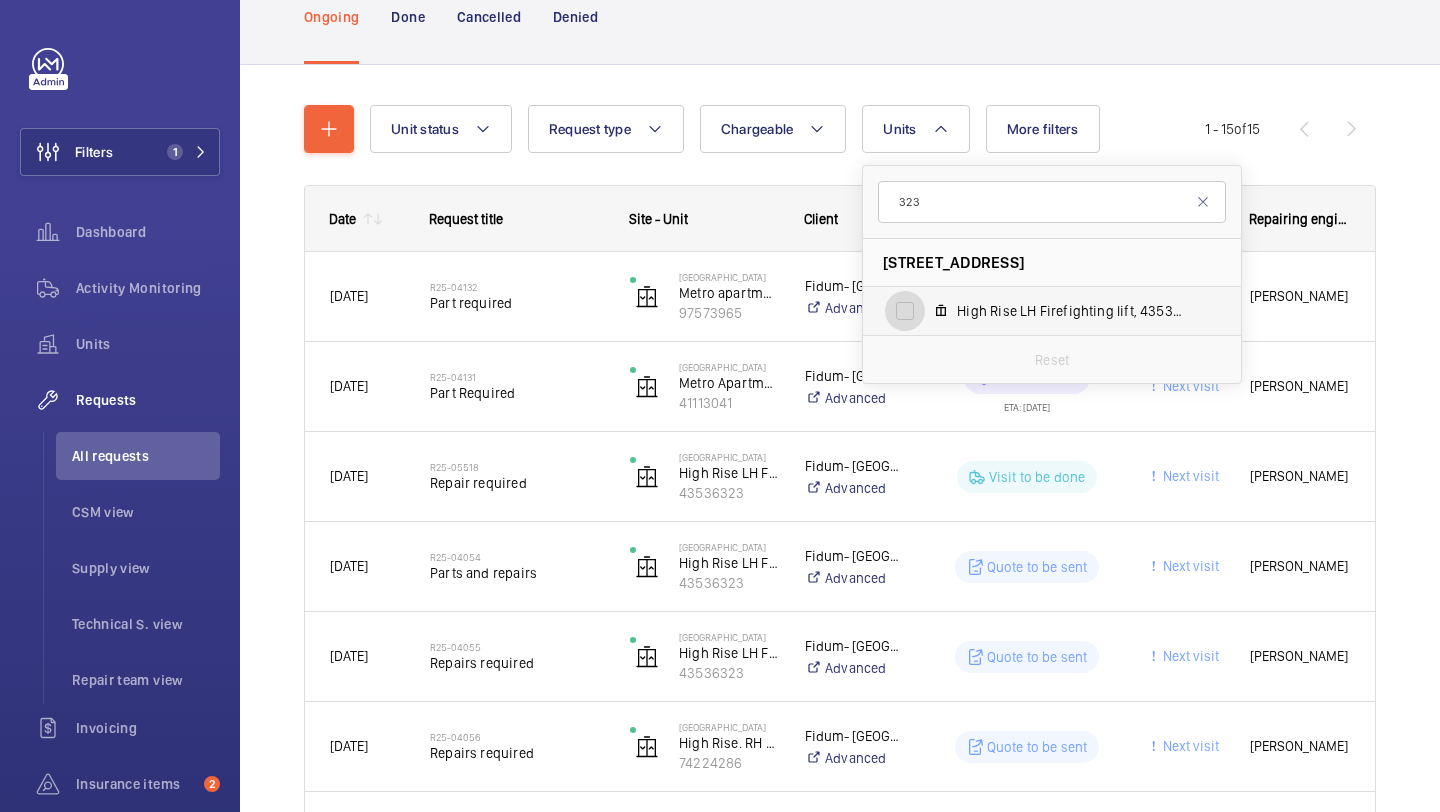 click on "High Rise LH Firefighting lift, 43536 323" at bounding box center (905, 311) 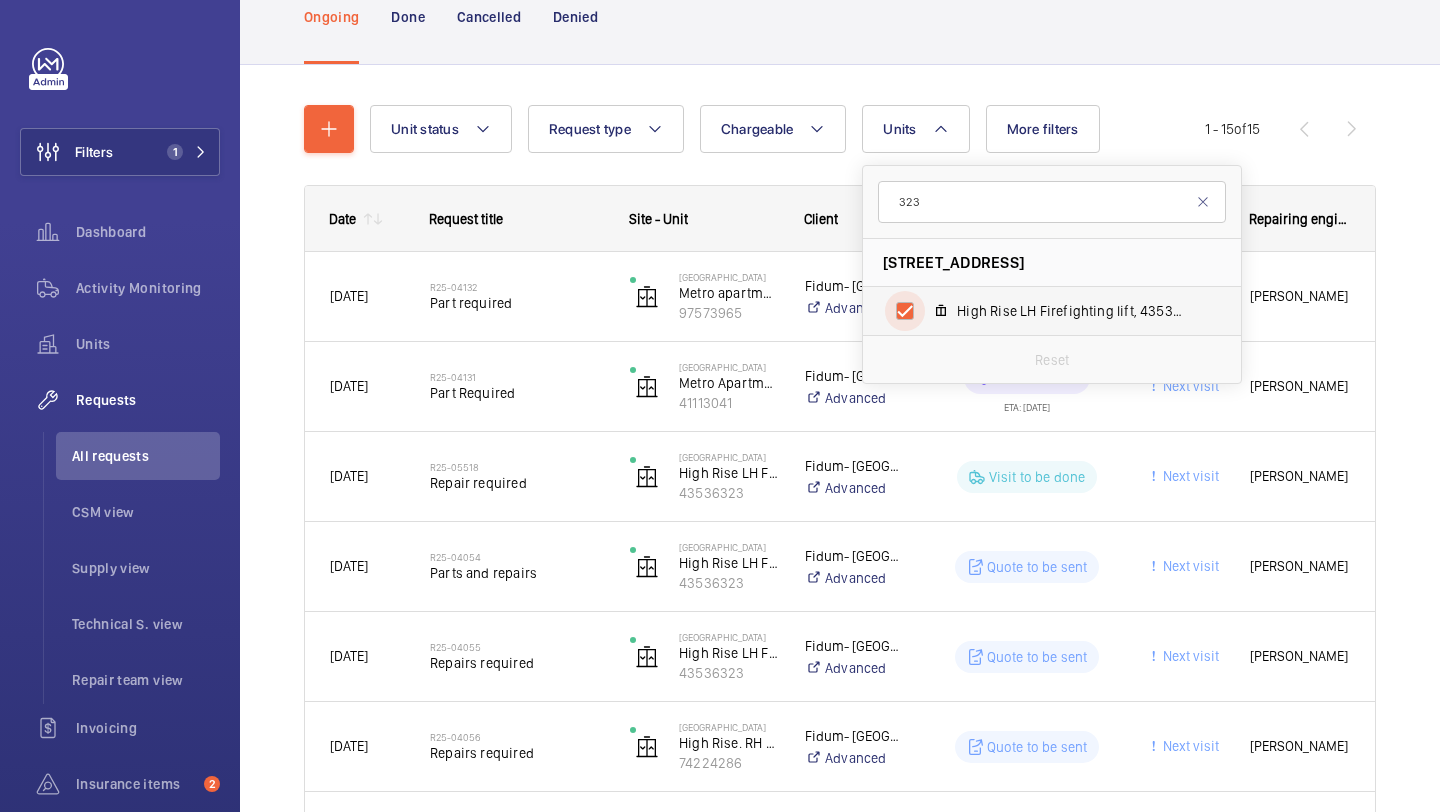 checkbox on "true" 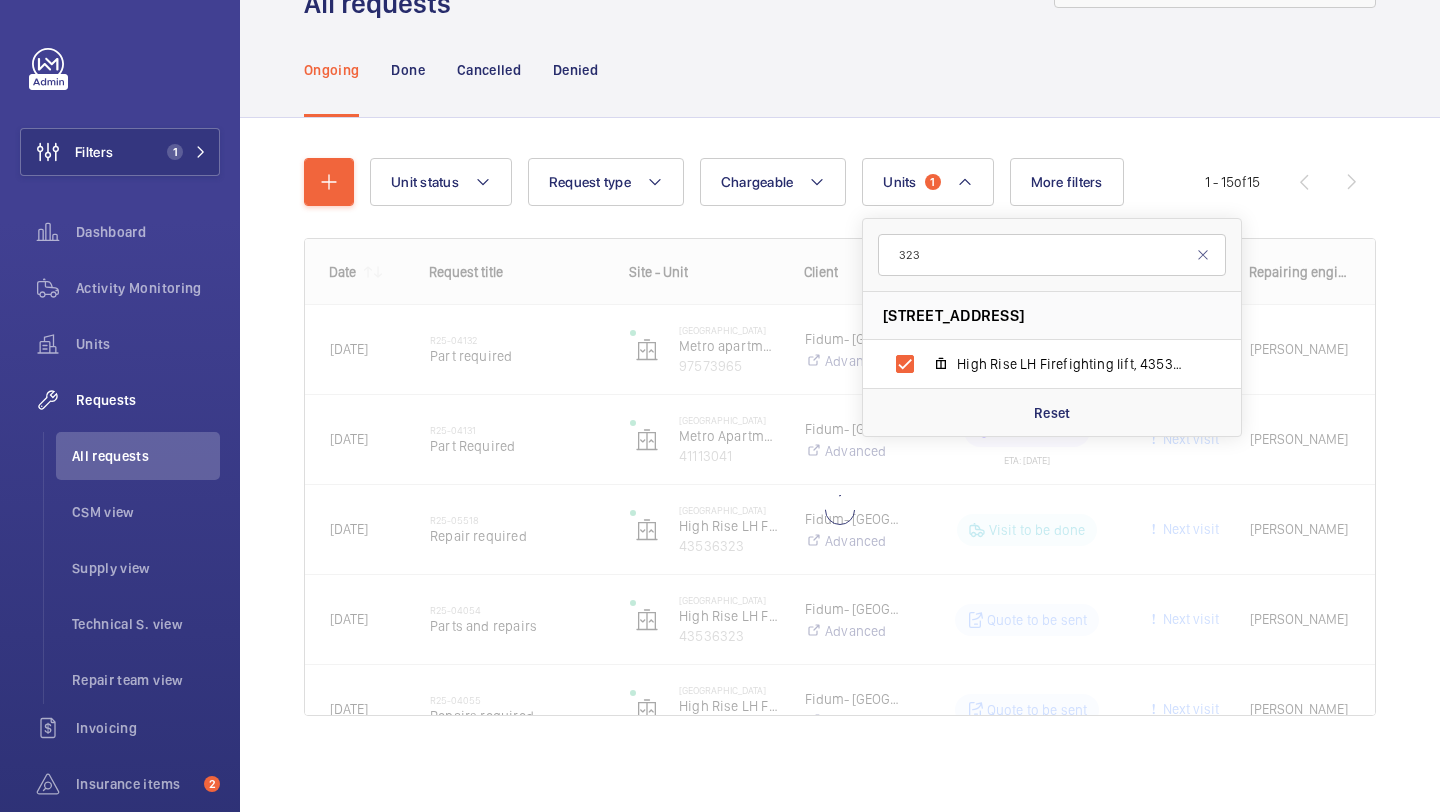 scroll, scrollTop: 39, scrollLeft: 0, axis: vertical 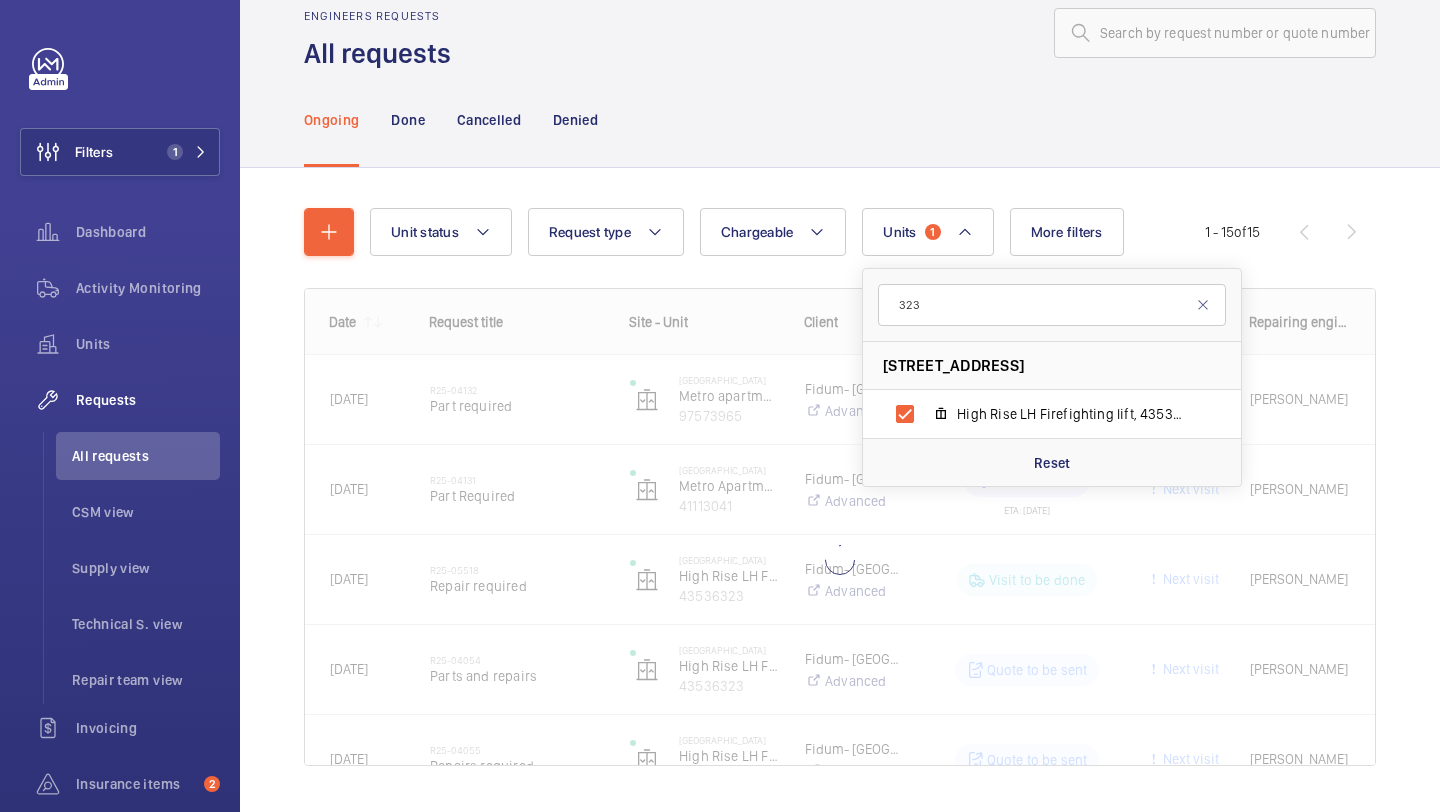click on "Unit status Request type  Chargeable Units  1 [STREET_ADDRESS] WEMBLEY High Rise LH Firefighting lift, 43536 323 Reset More filters Request status Urgency Repairing engineer Engineer Device type Reset all filters 1 - 15  of  15
Date
Request title
Site - Unit
to" 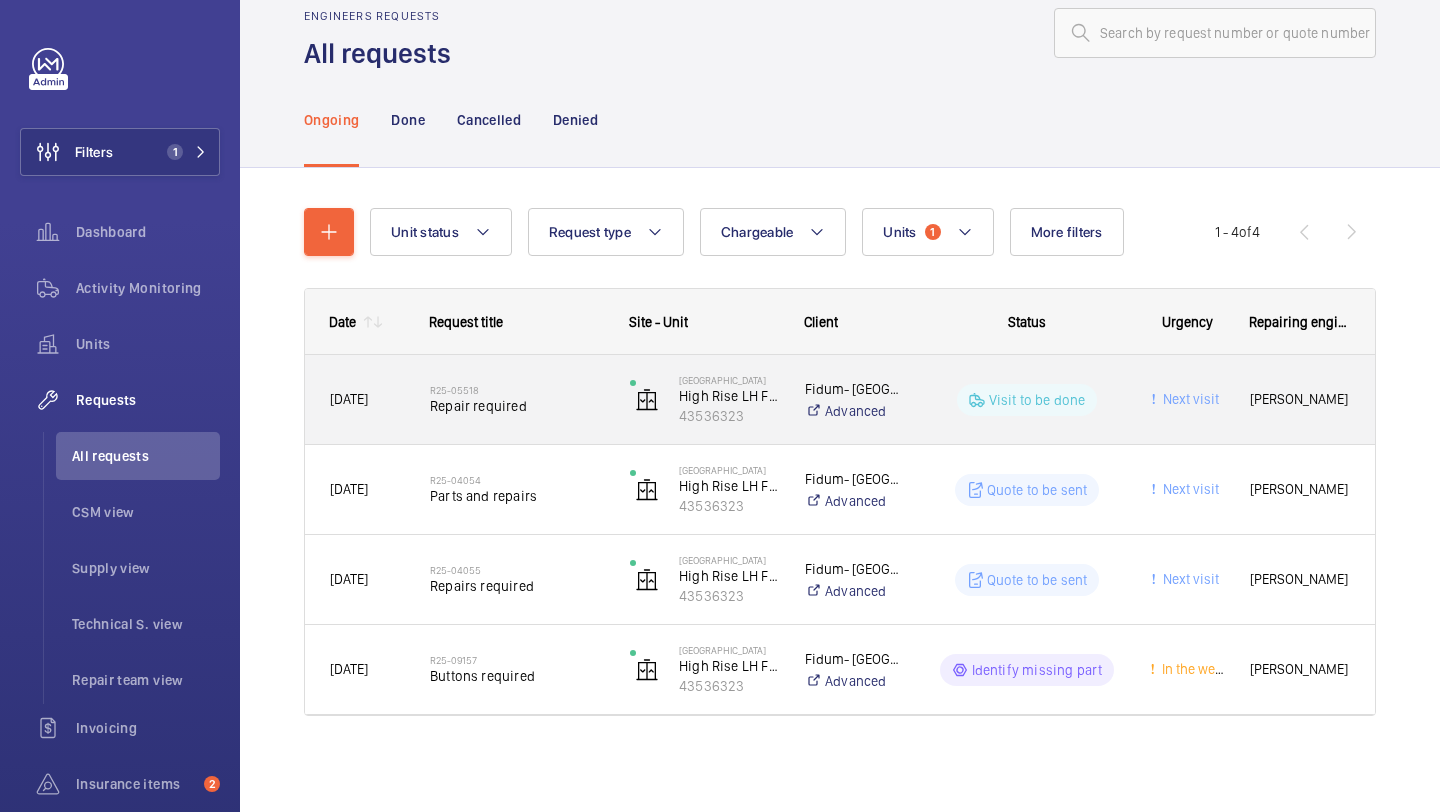 click on "Repair required" 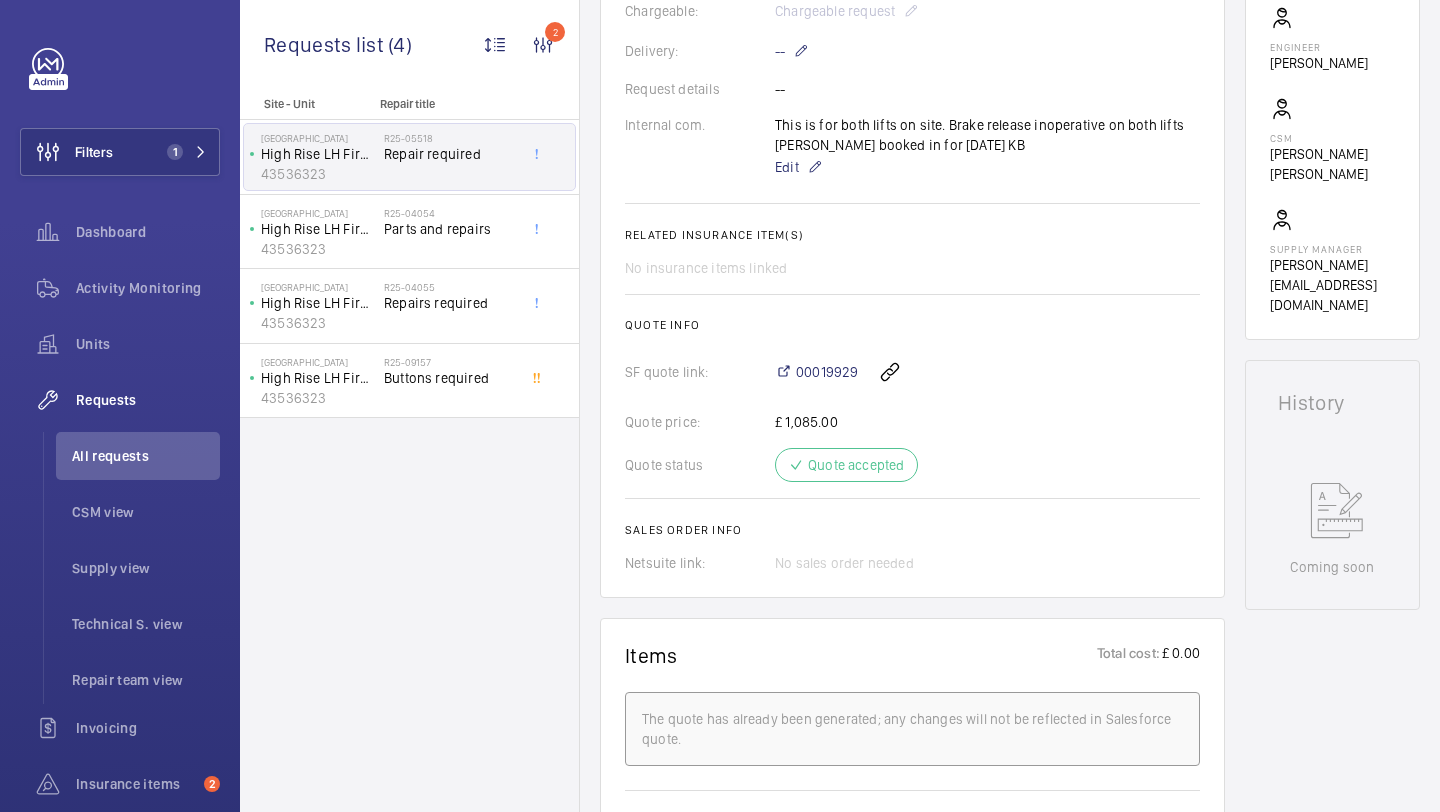 scroll, scrollTop: 701, scrollLeft: 0, axis: vertical 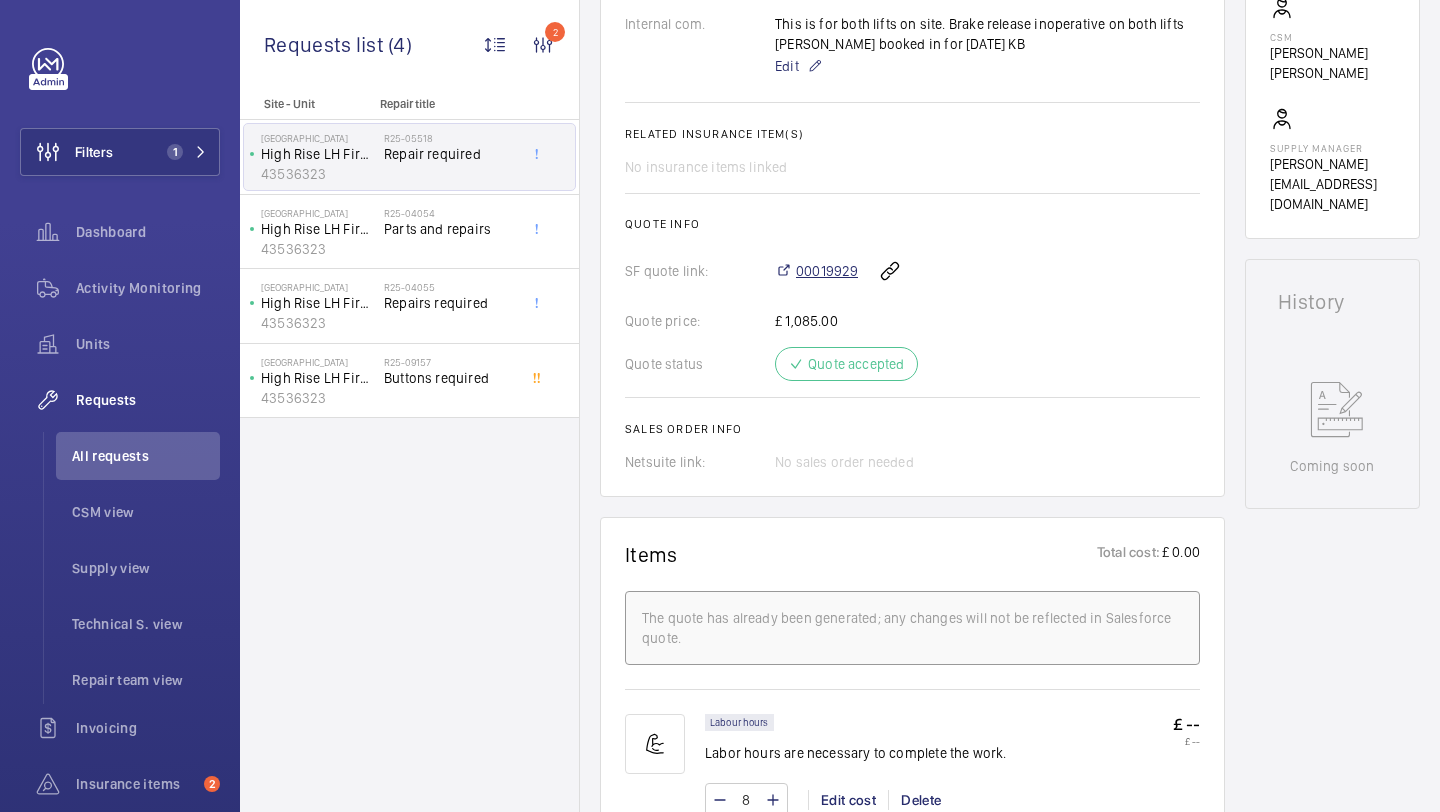 click on "00019929" 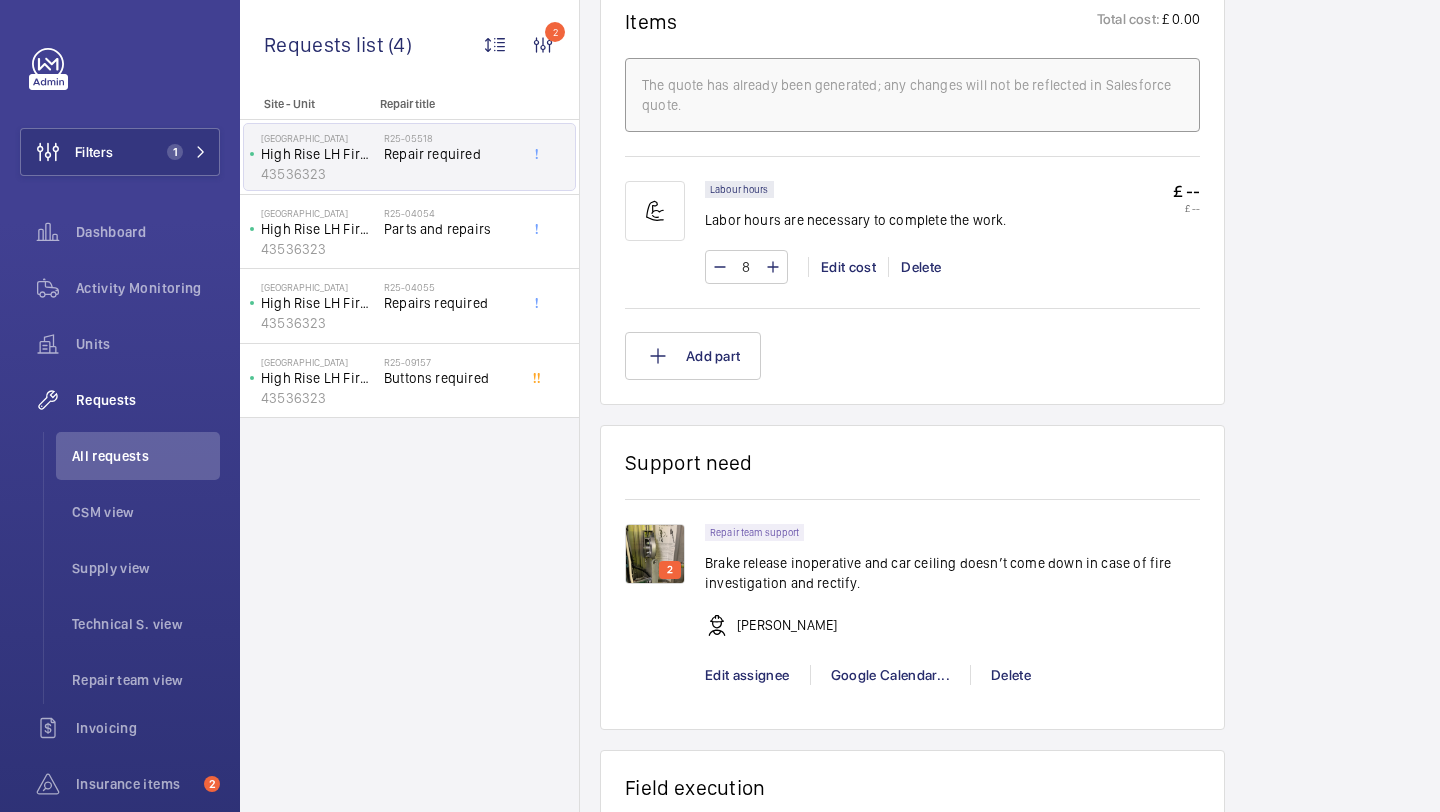 scroll, scrollTop: 1267, scrollLeft: 0, axis: vertical 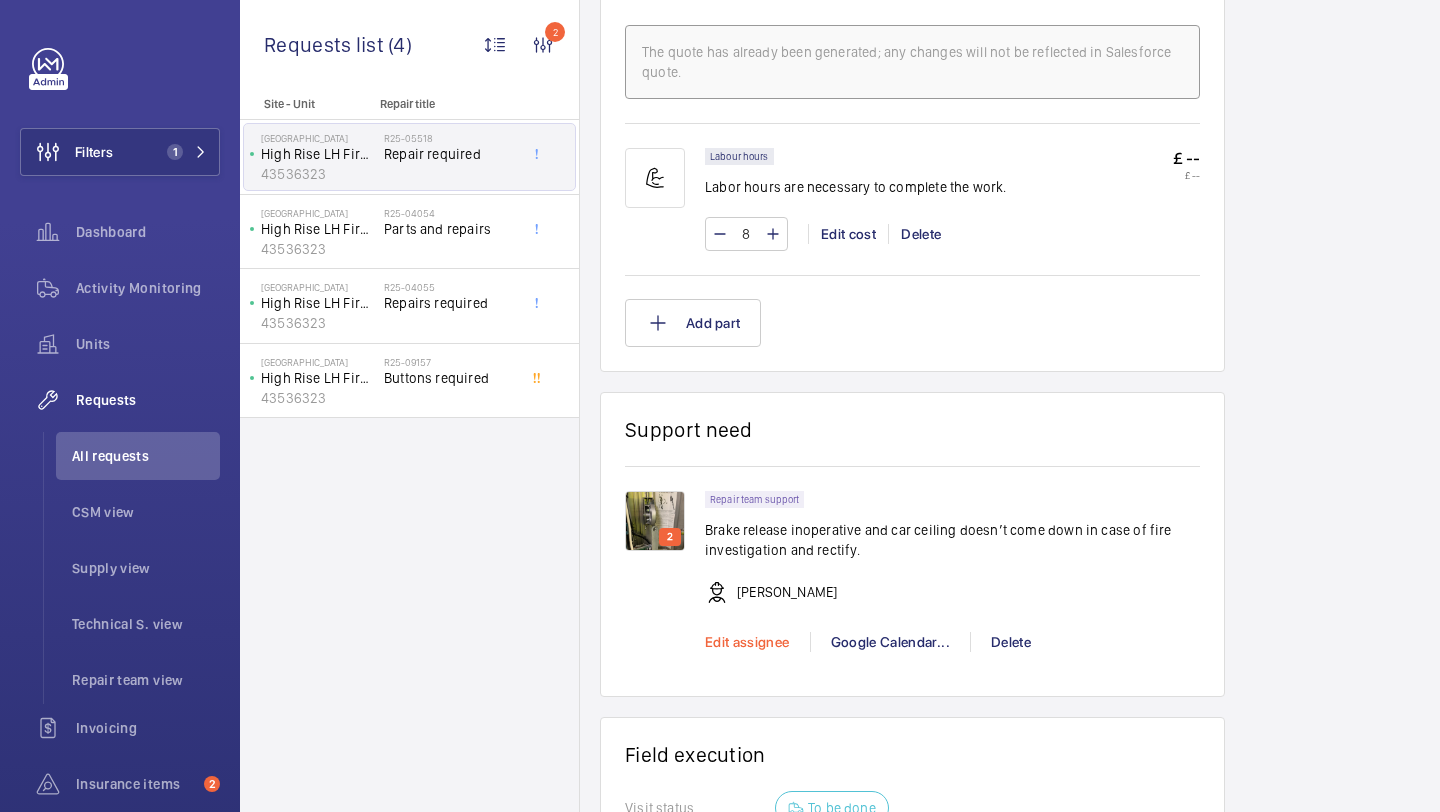 click on "Edit assignee" 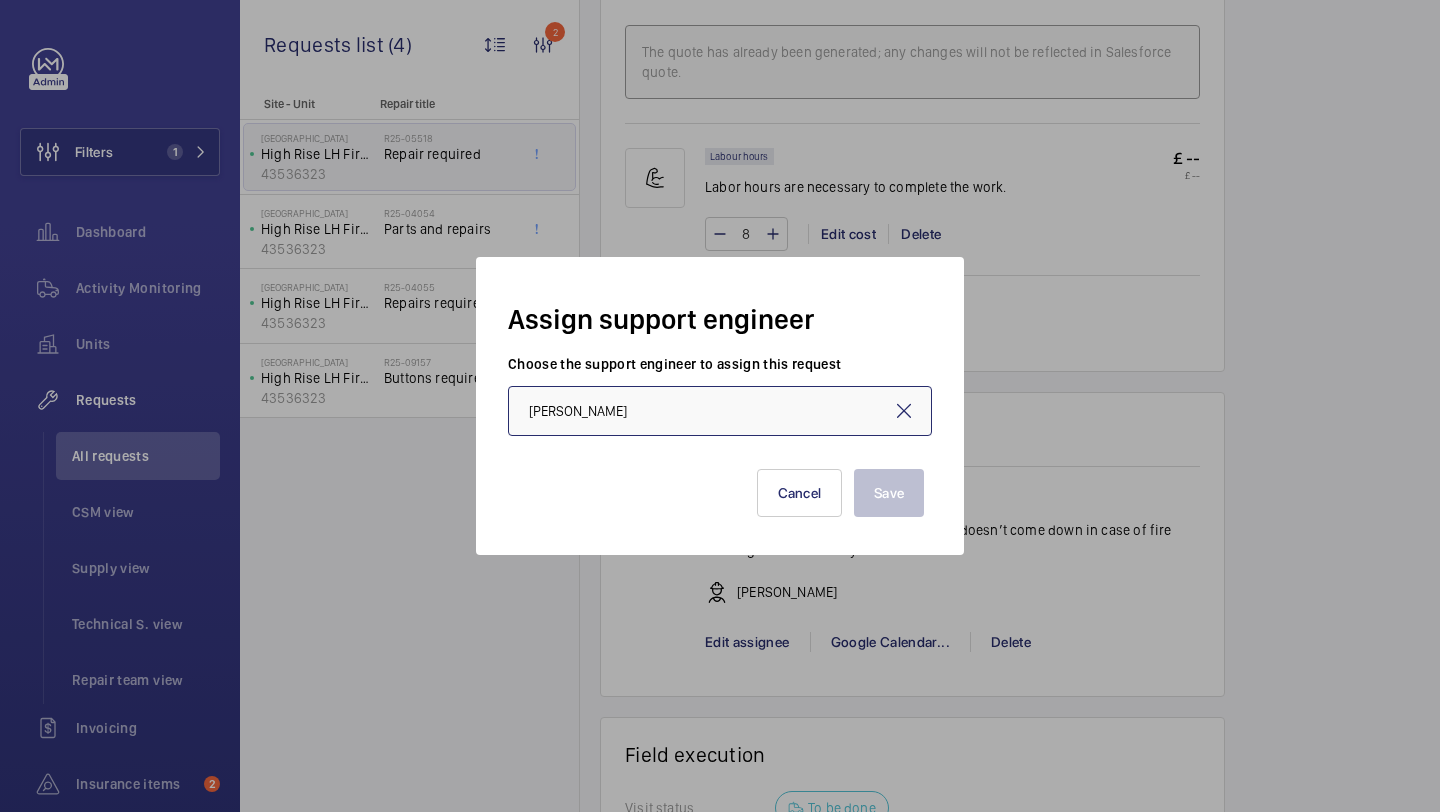 click on "[PERSON_NAME]" at bounding box center [720, 411] 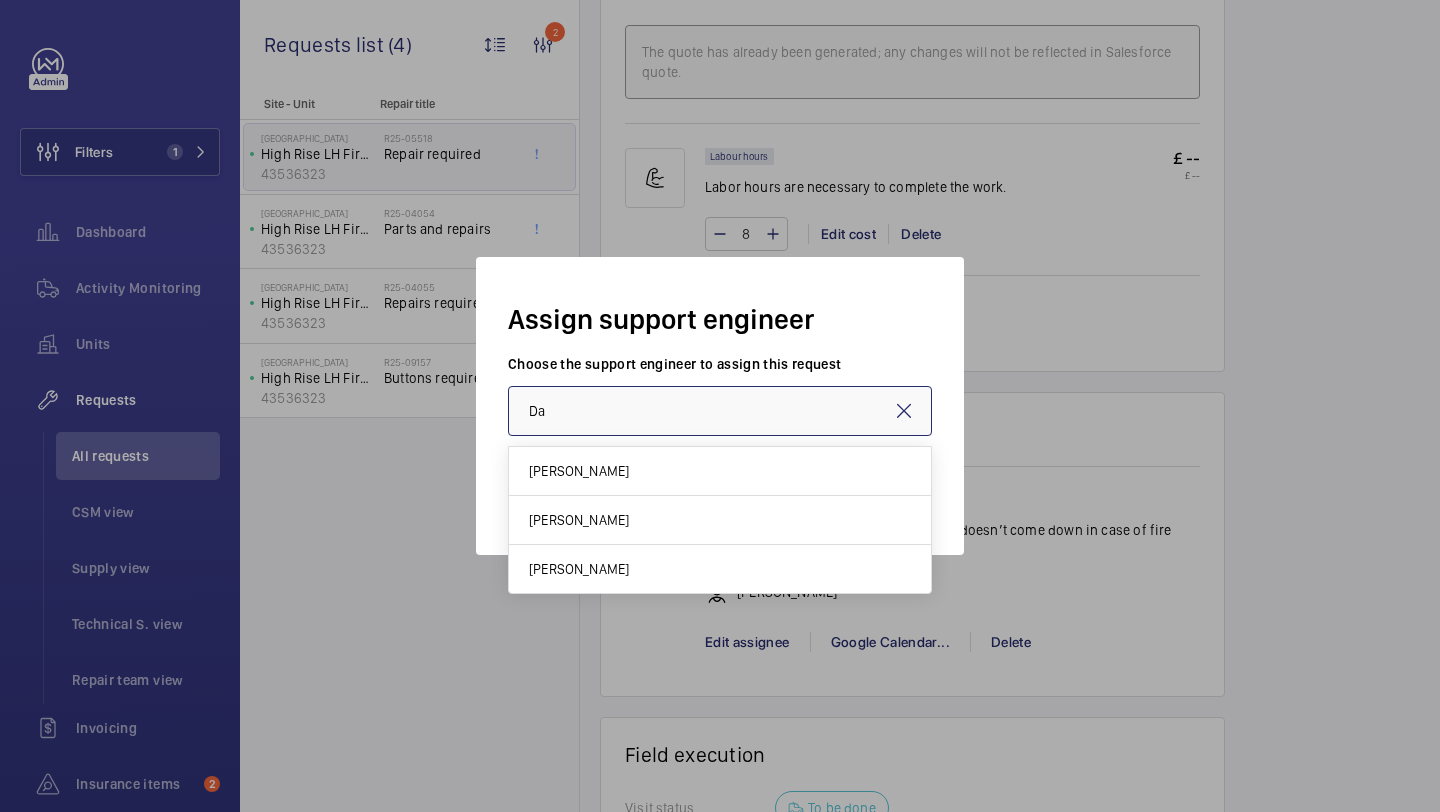 type on "D" 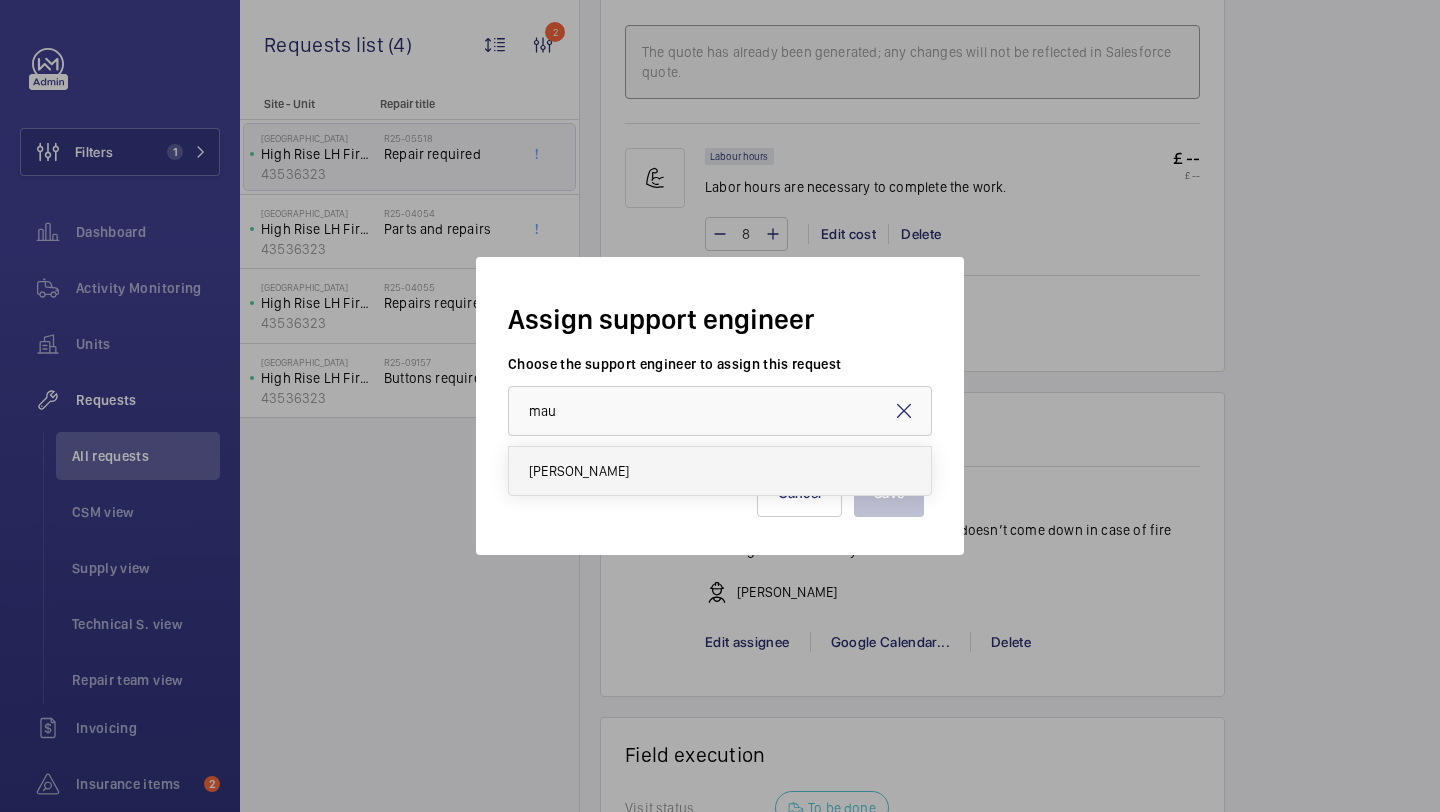 click on "[PERSON_NAME]" at bounding box center [720, 471] 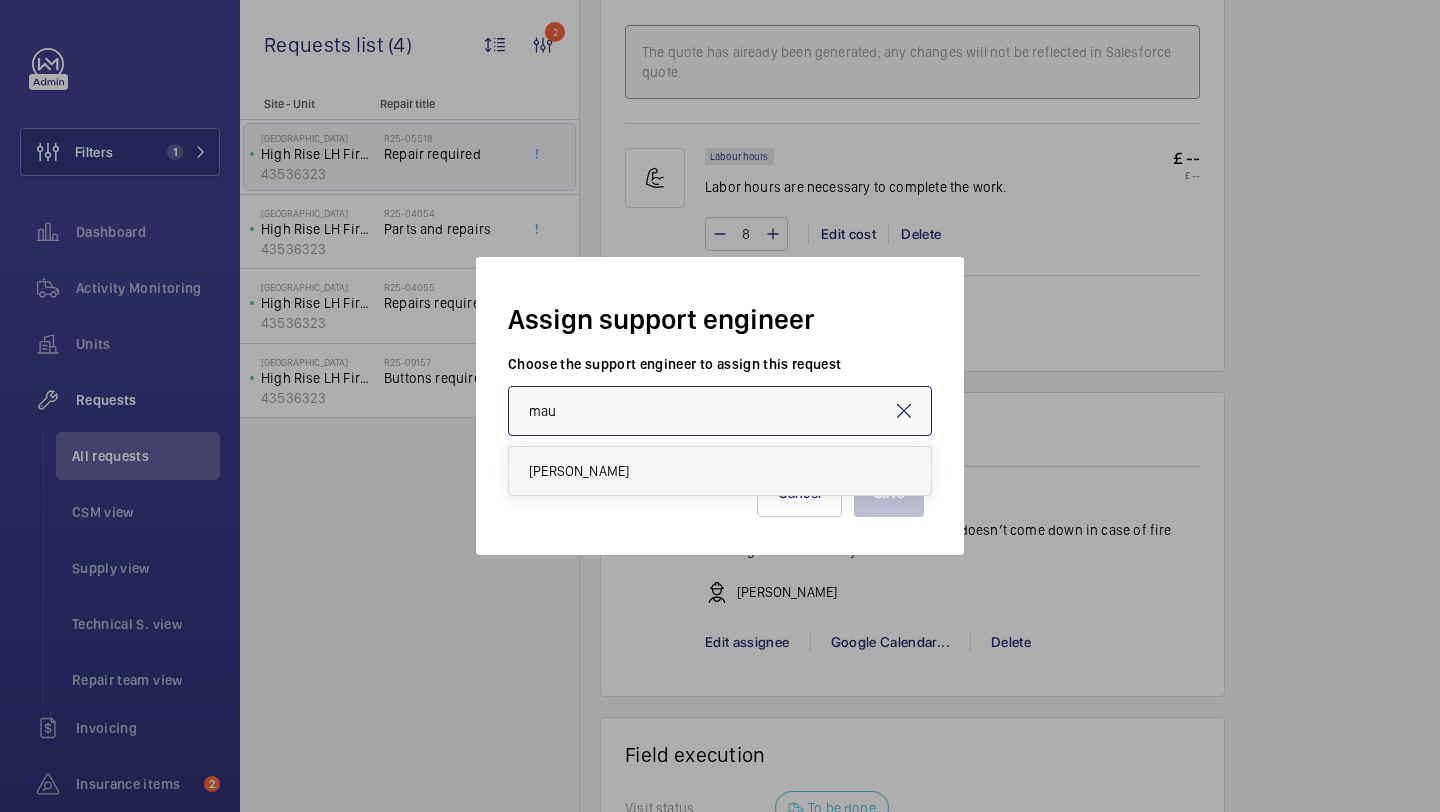 type on "[PERSON_NAME]" 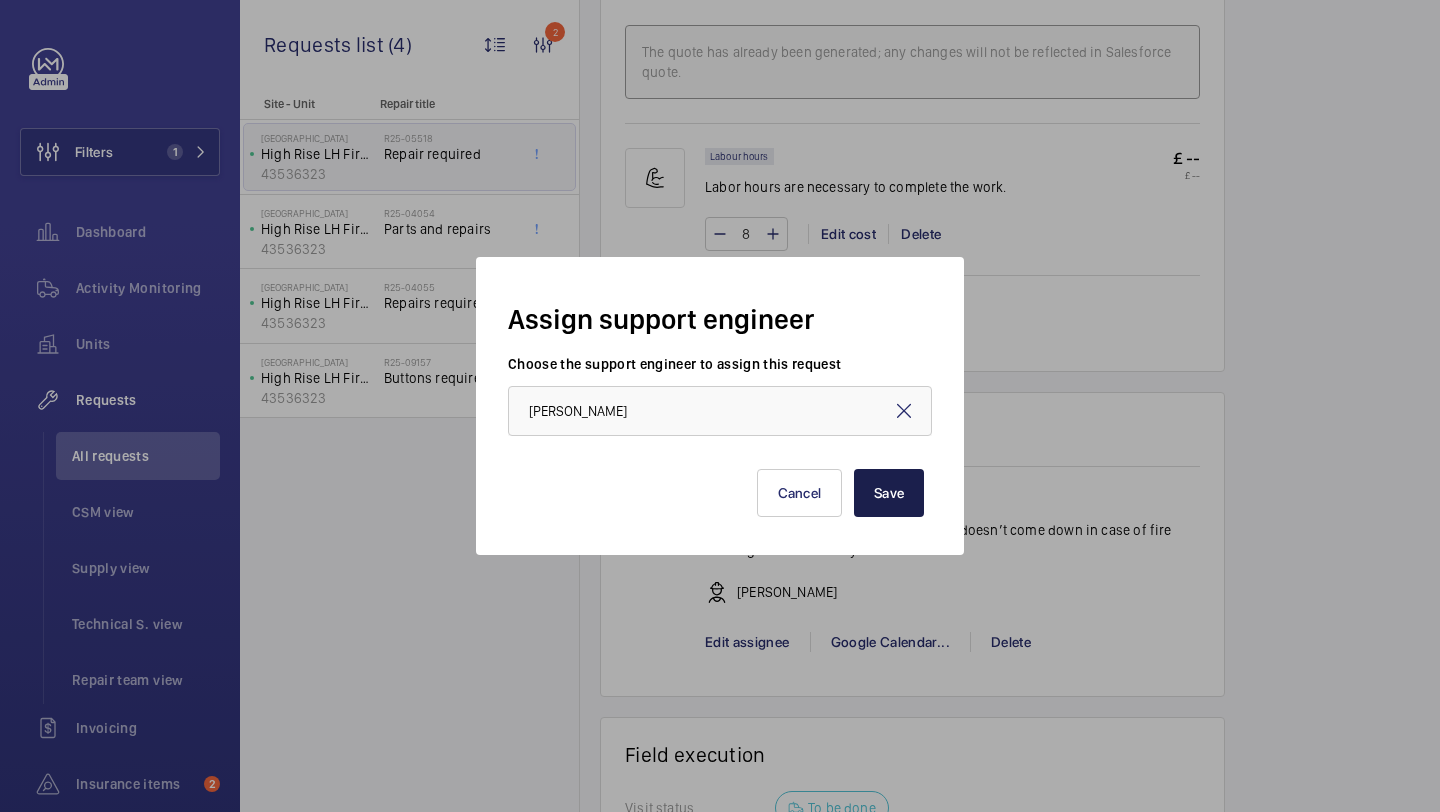 click on "Save" at bounding box center [889, 493] 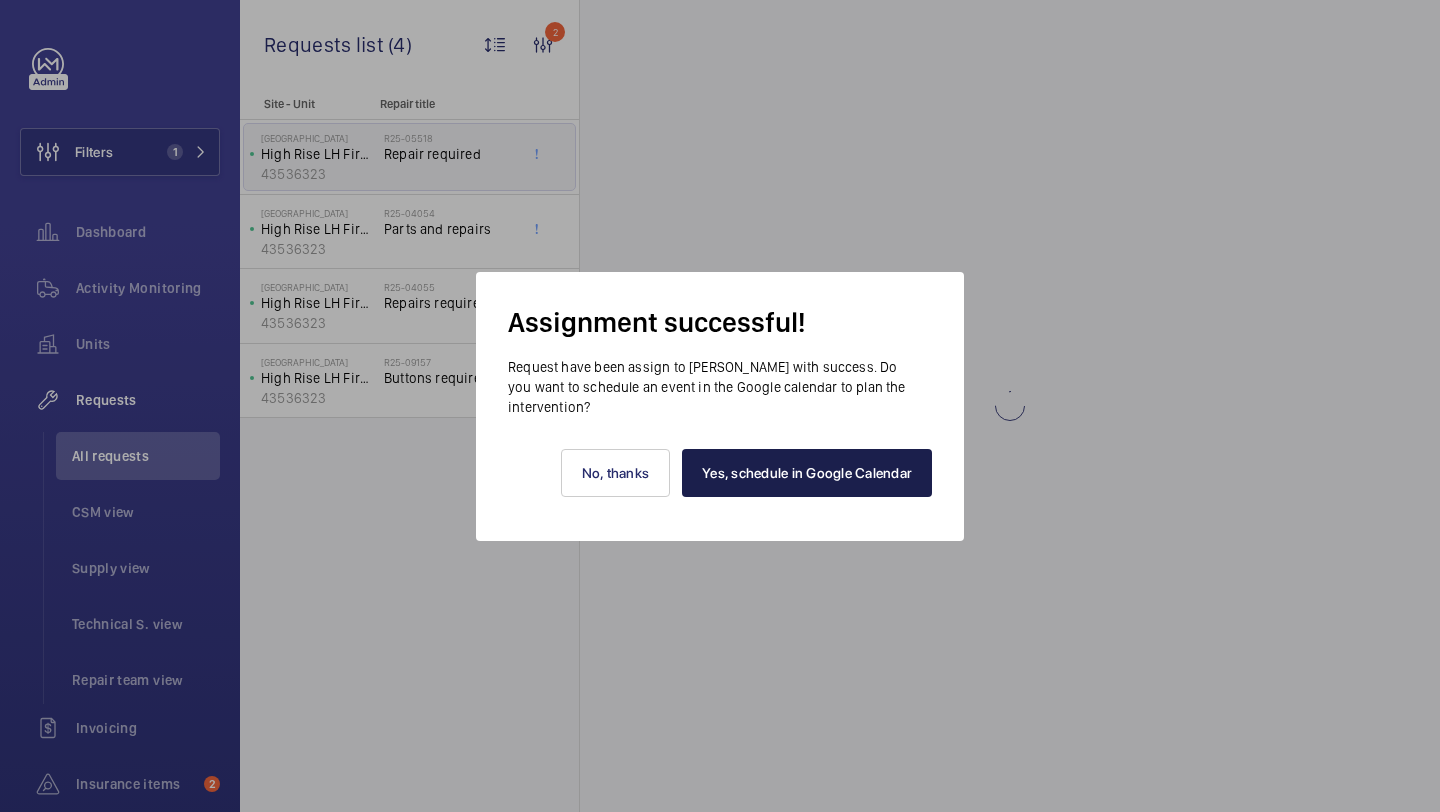 click on "Yes, schedule in Google Calendar" at bounding box center (807, 473) 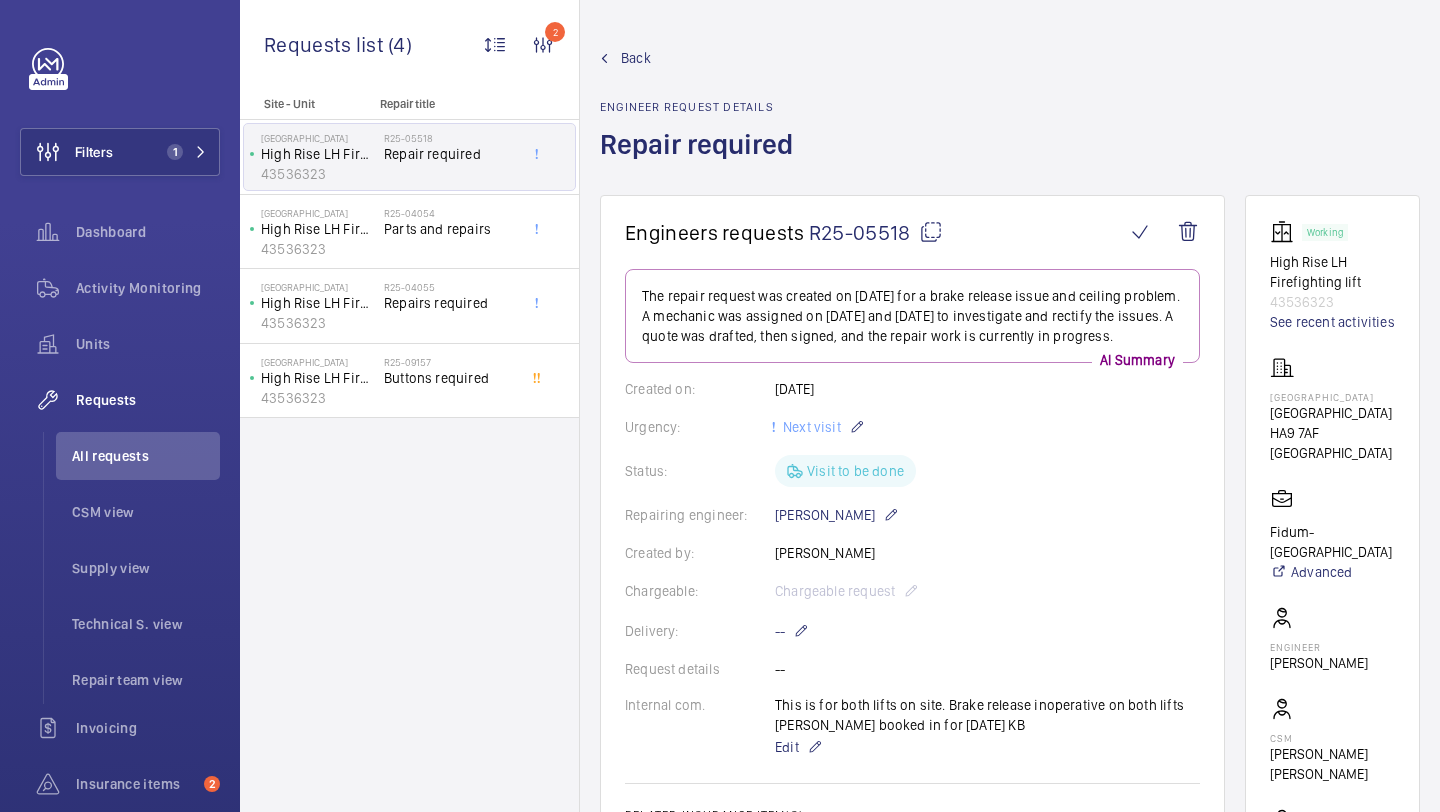 scroll, scrollTop: 158, scrollLeft: 0, axis: vertical 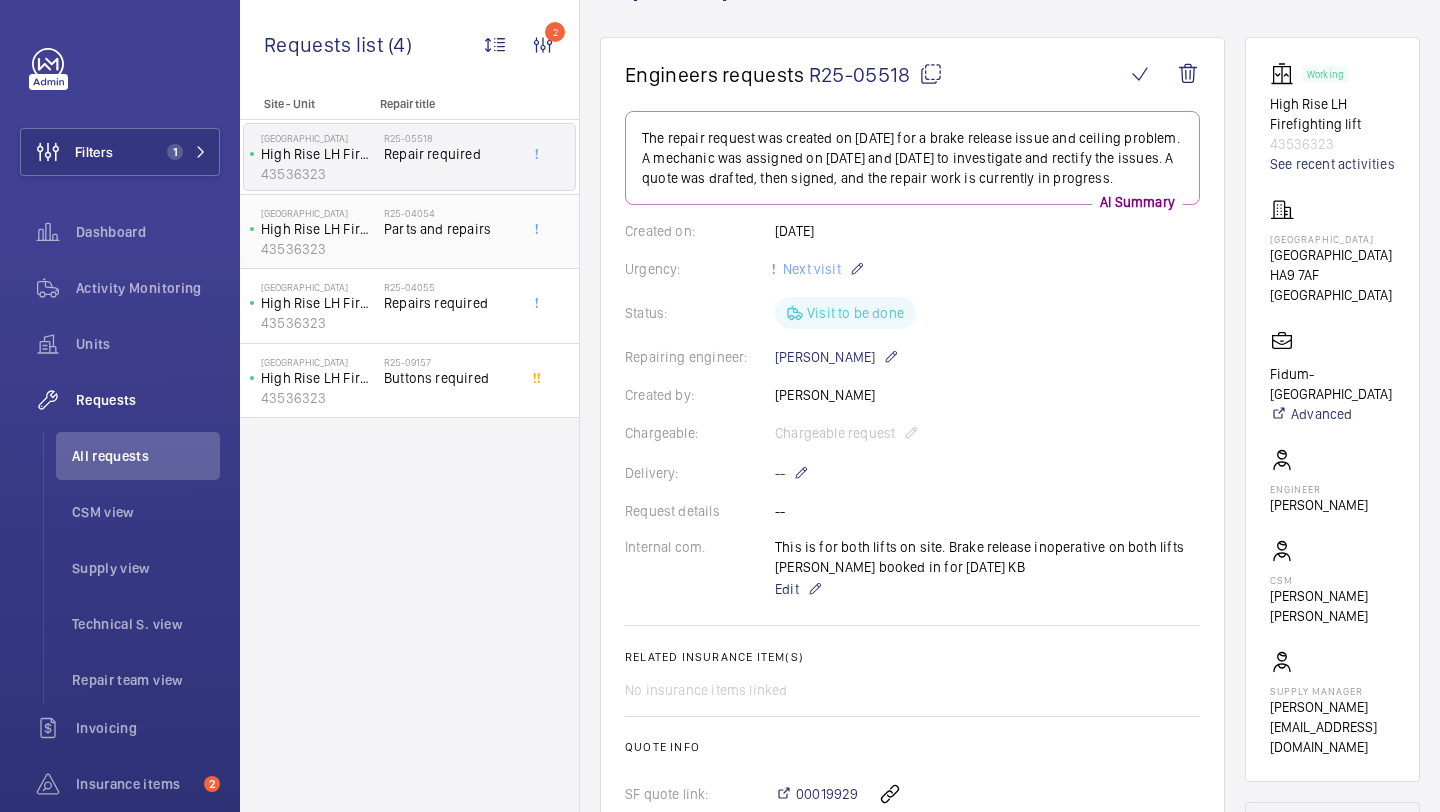 click on "Parts and repairs" 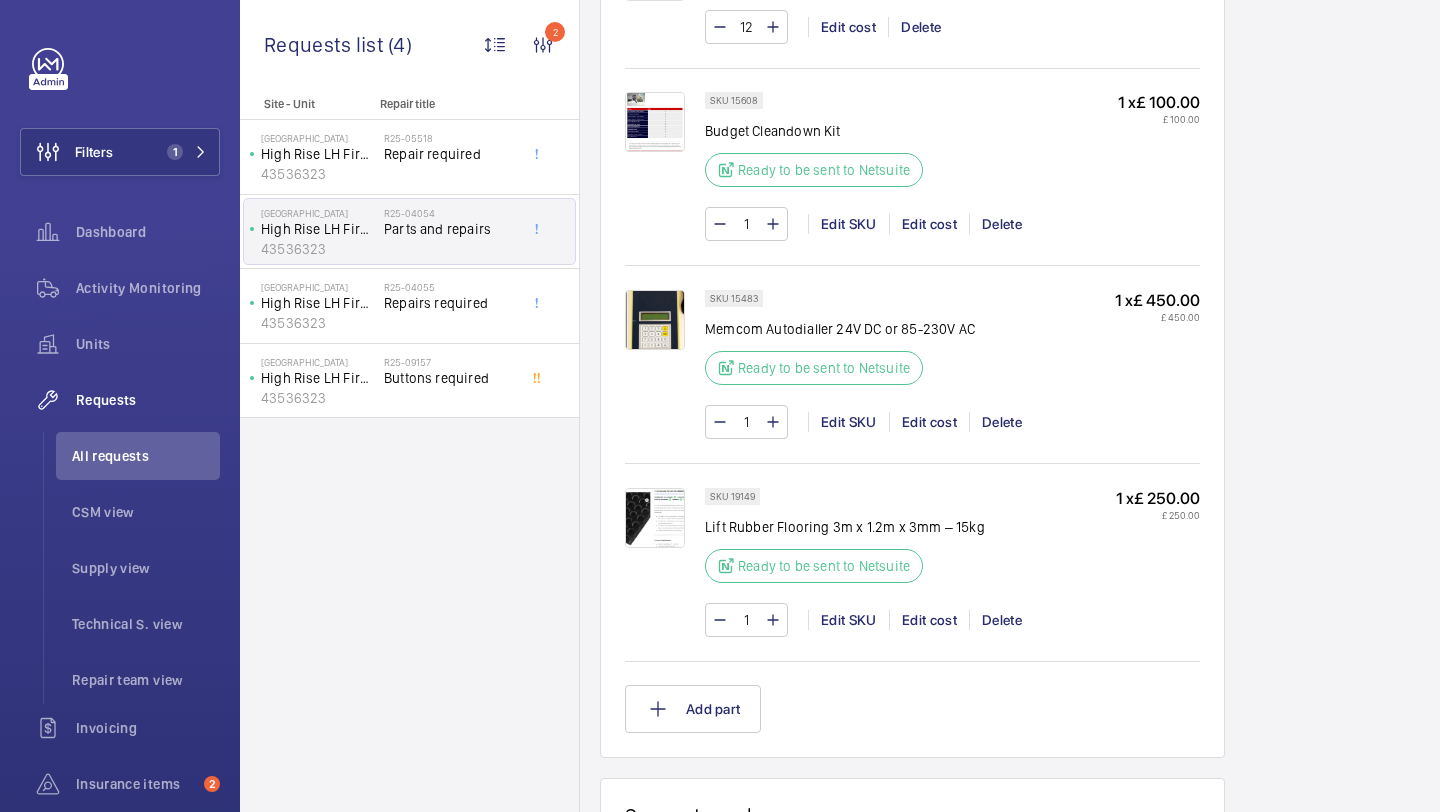 scroll, scrollTop: 1413, scrollLeft: 0, axis: vertical 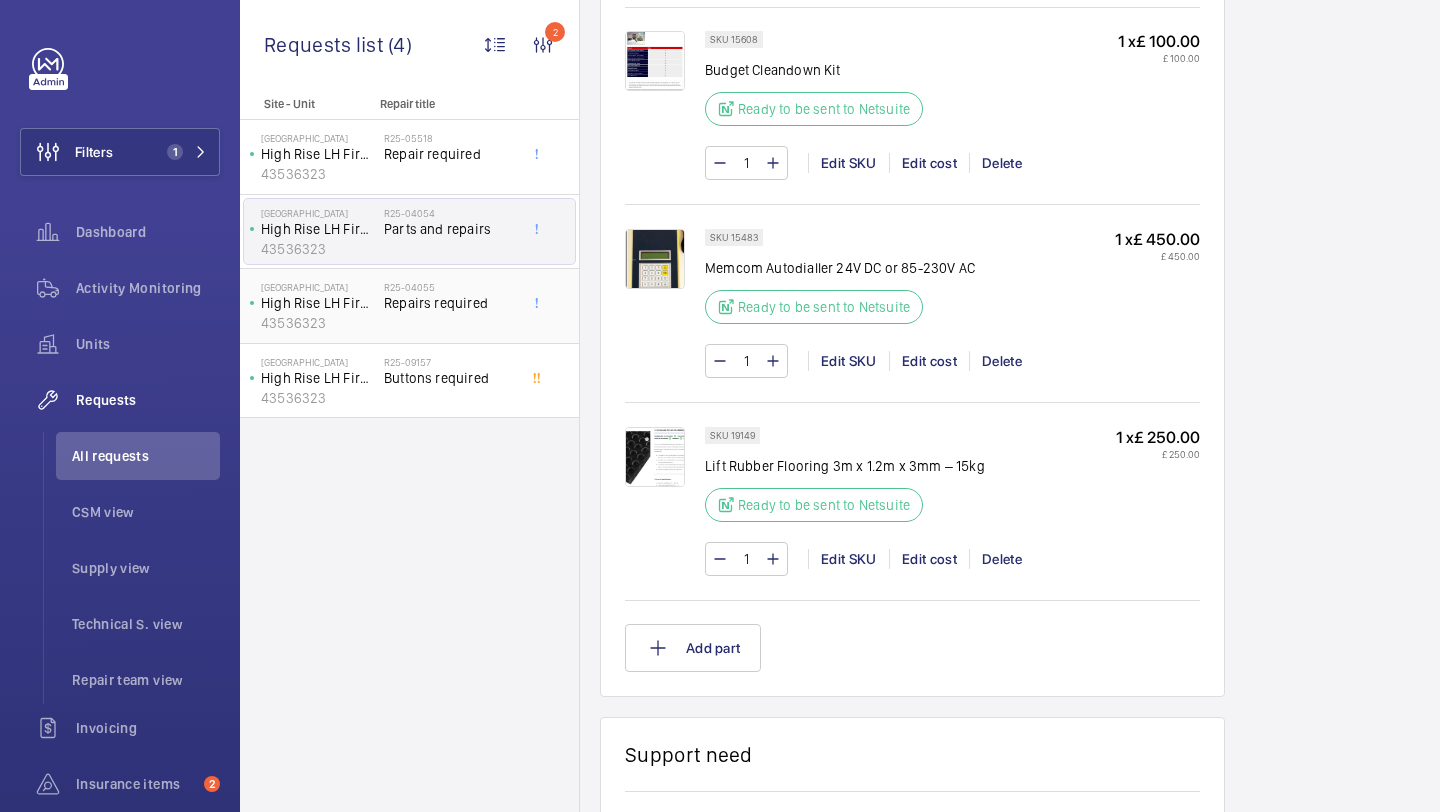 click on "Repairs required" 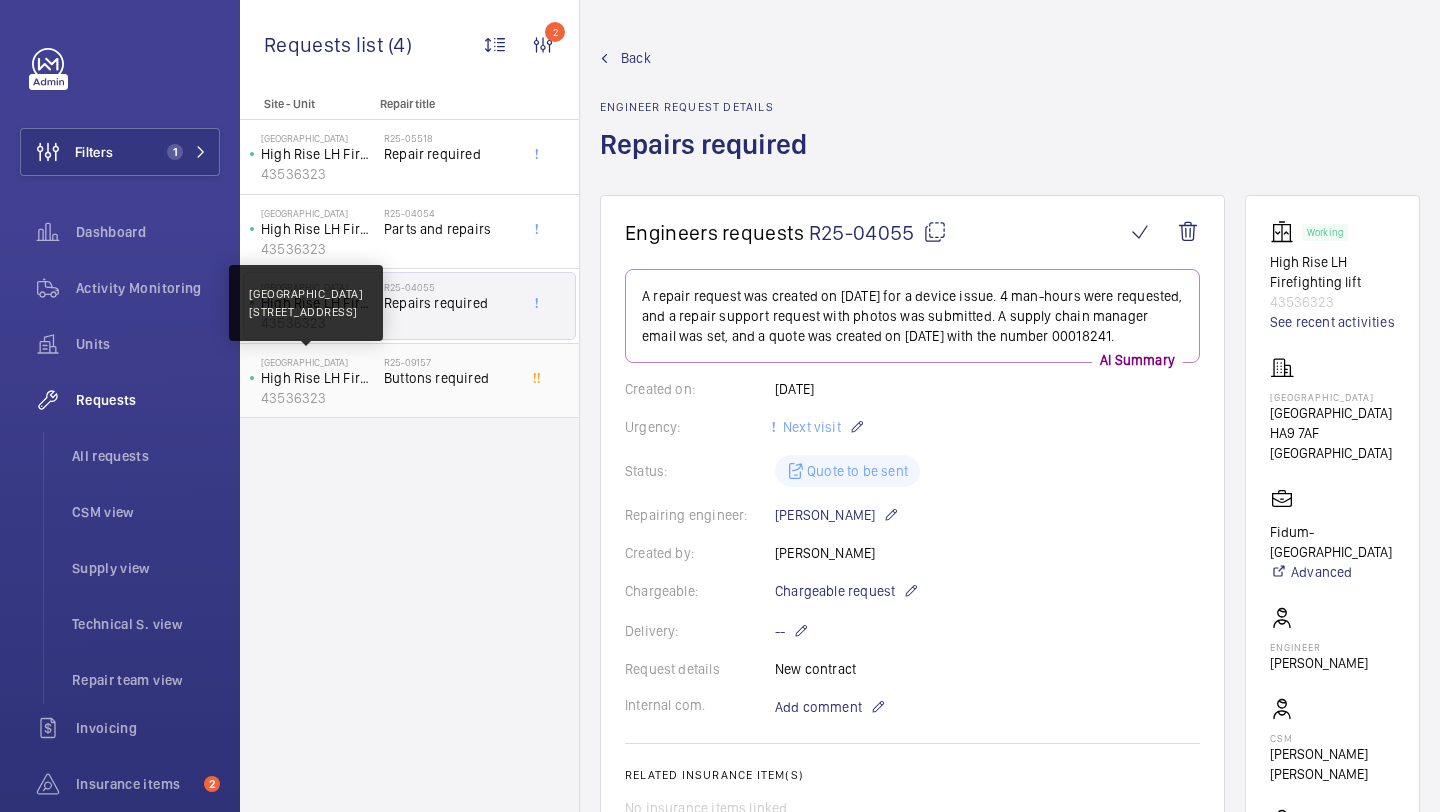 click on "[GEOGRAPHIC_DATA]" 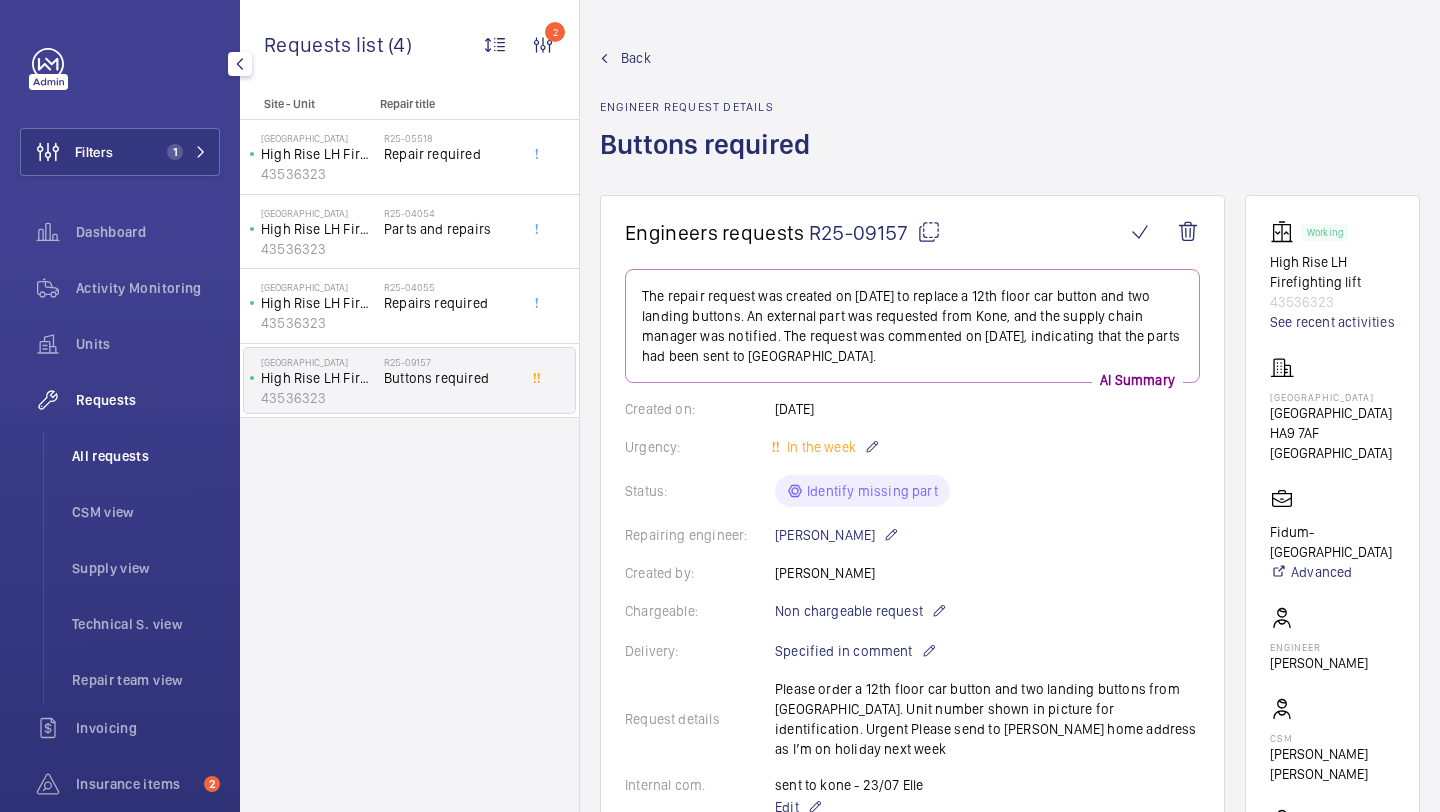 click on "All requests" 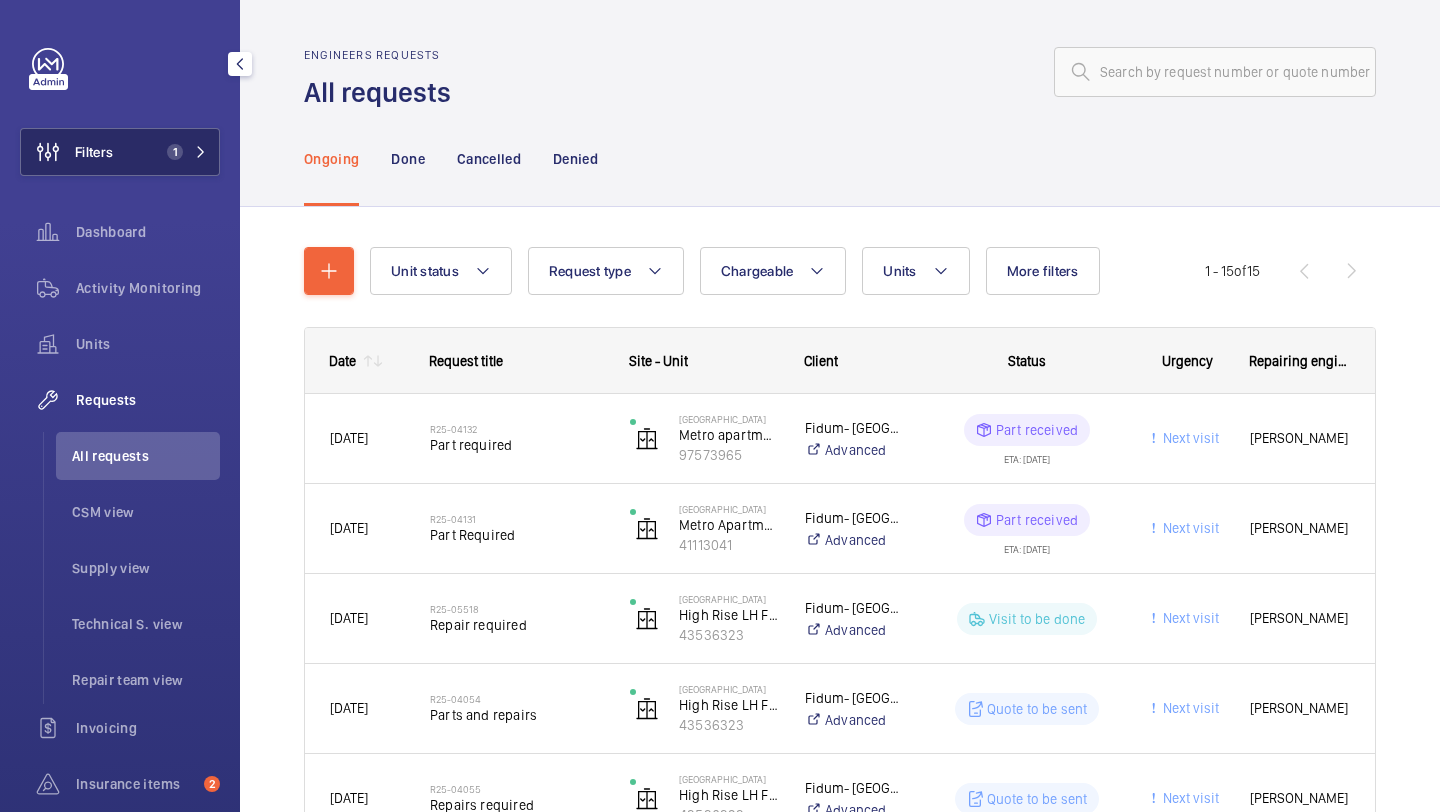 click 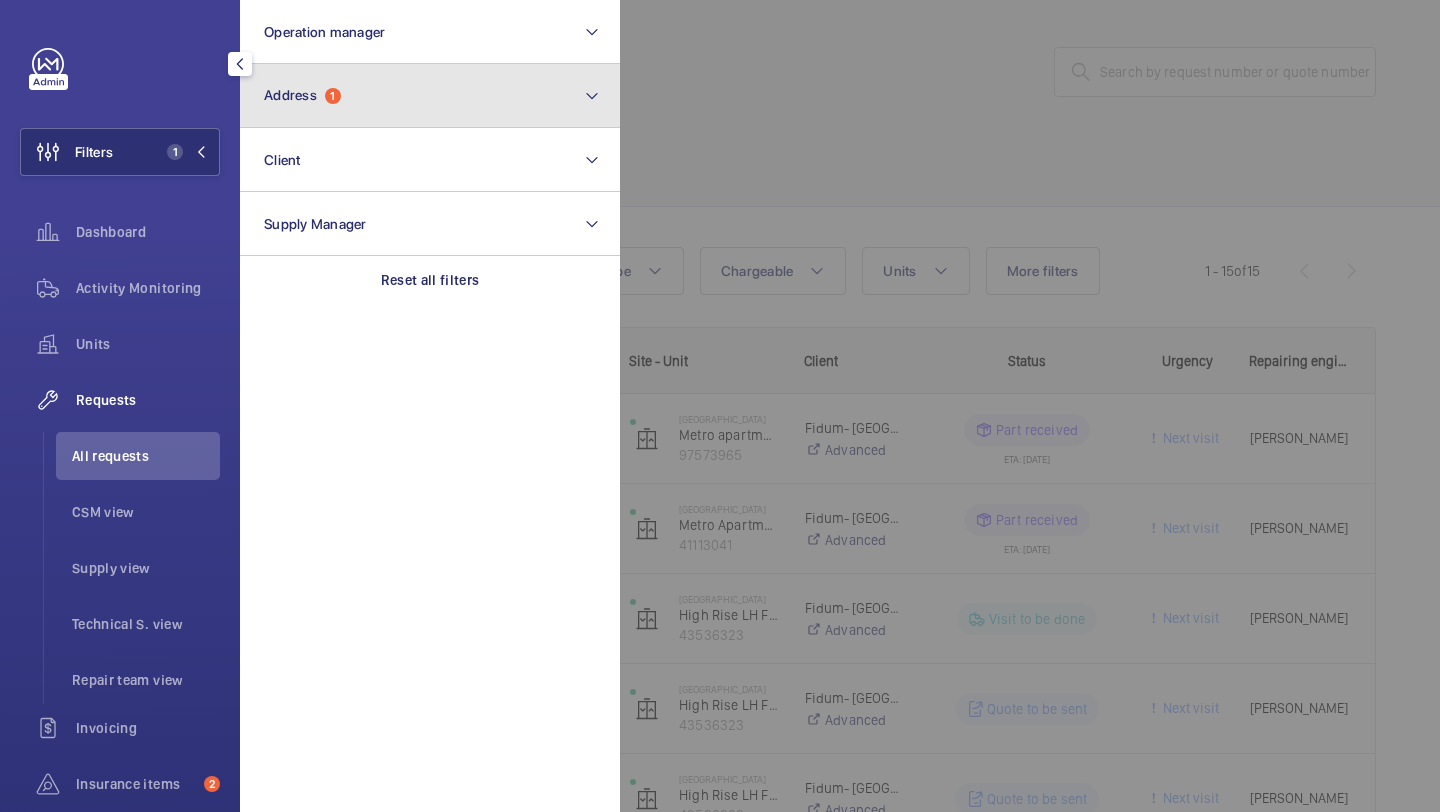 click on "Address  1" 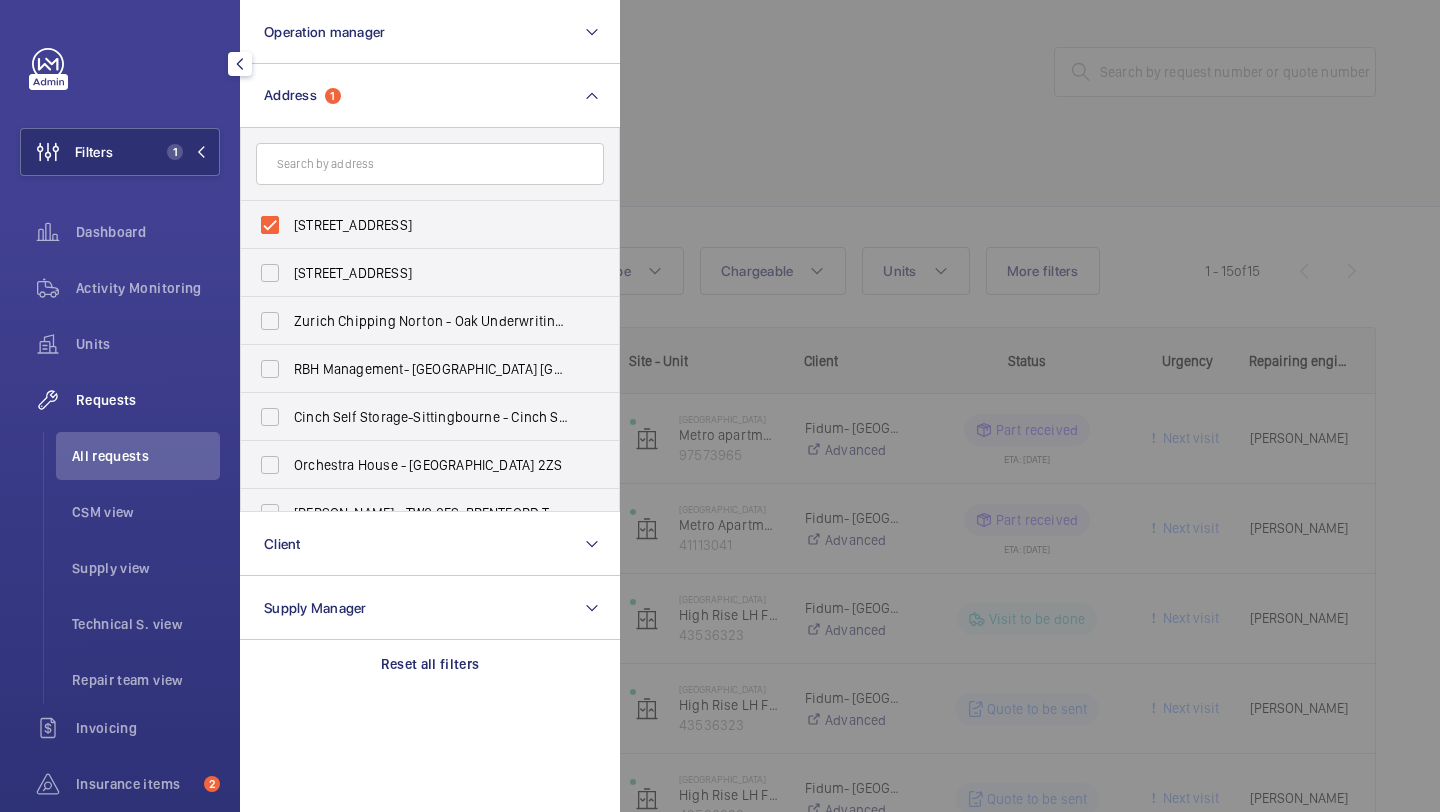 click 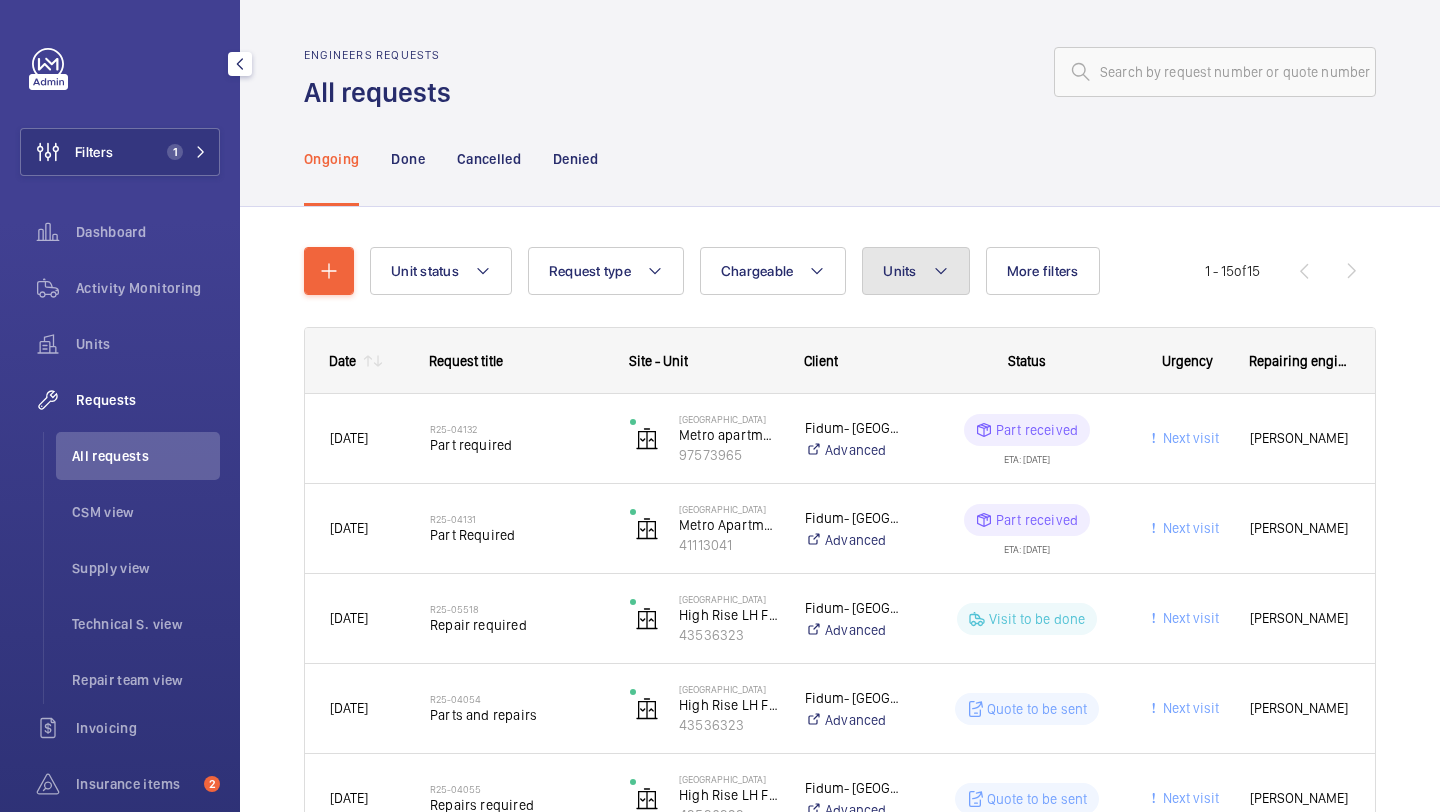 click on "Units" 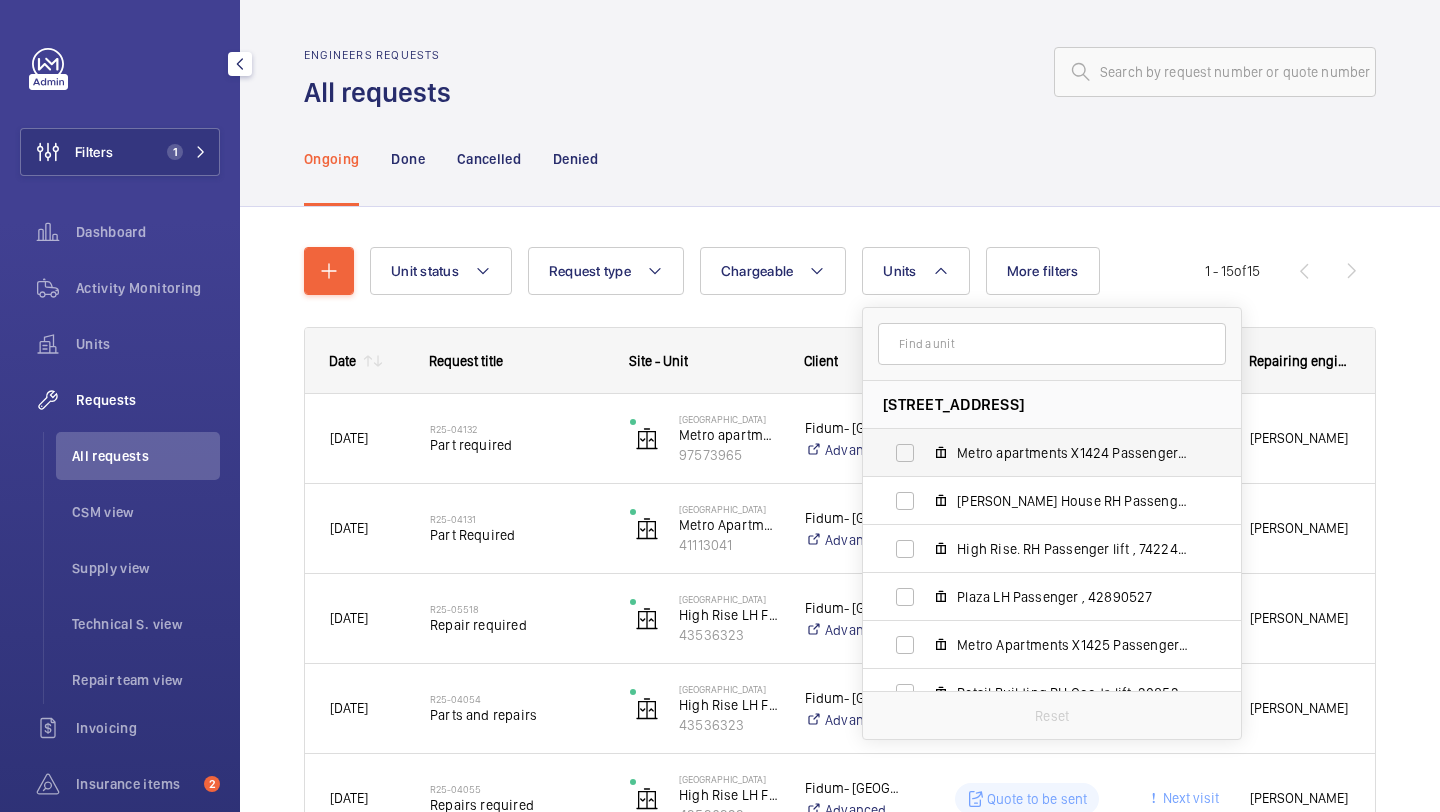 click on "Metro apartments X1424 Passenger Lift, 97573965" at bounding box center (1073, 453) 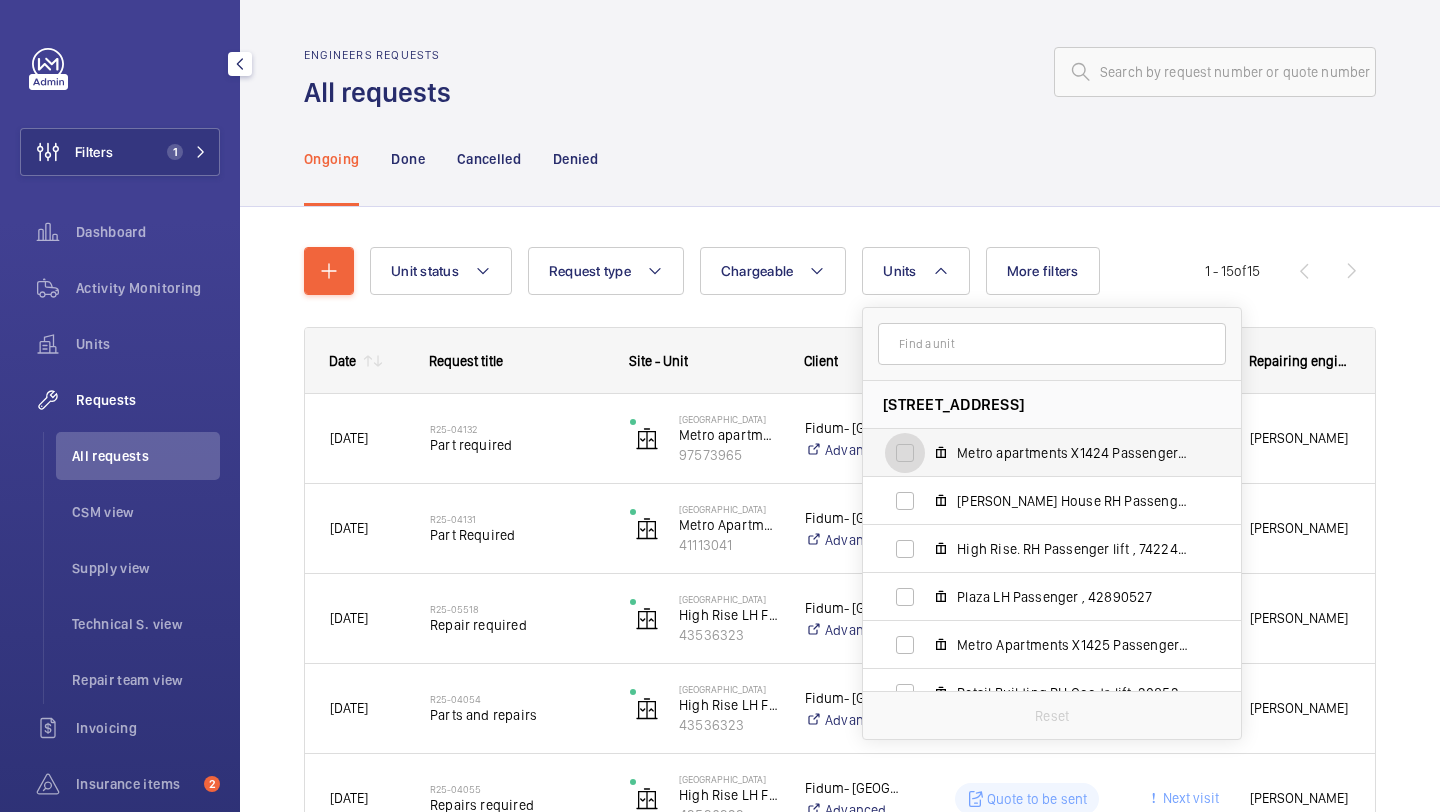 click on "Metro apartments X1424 Passenger Lift, 97573965" at bounding box center (905, 453) 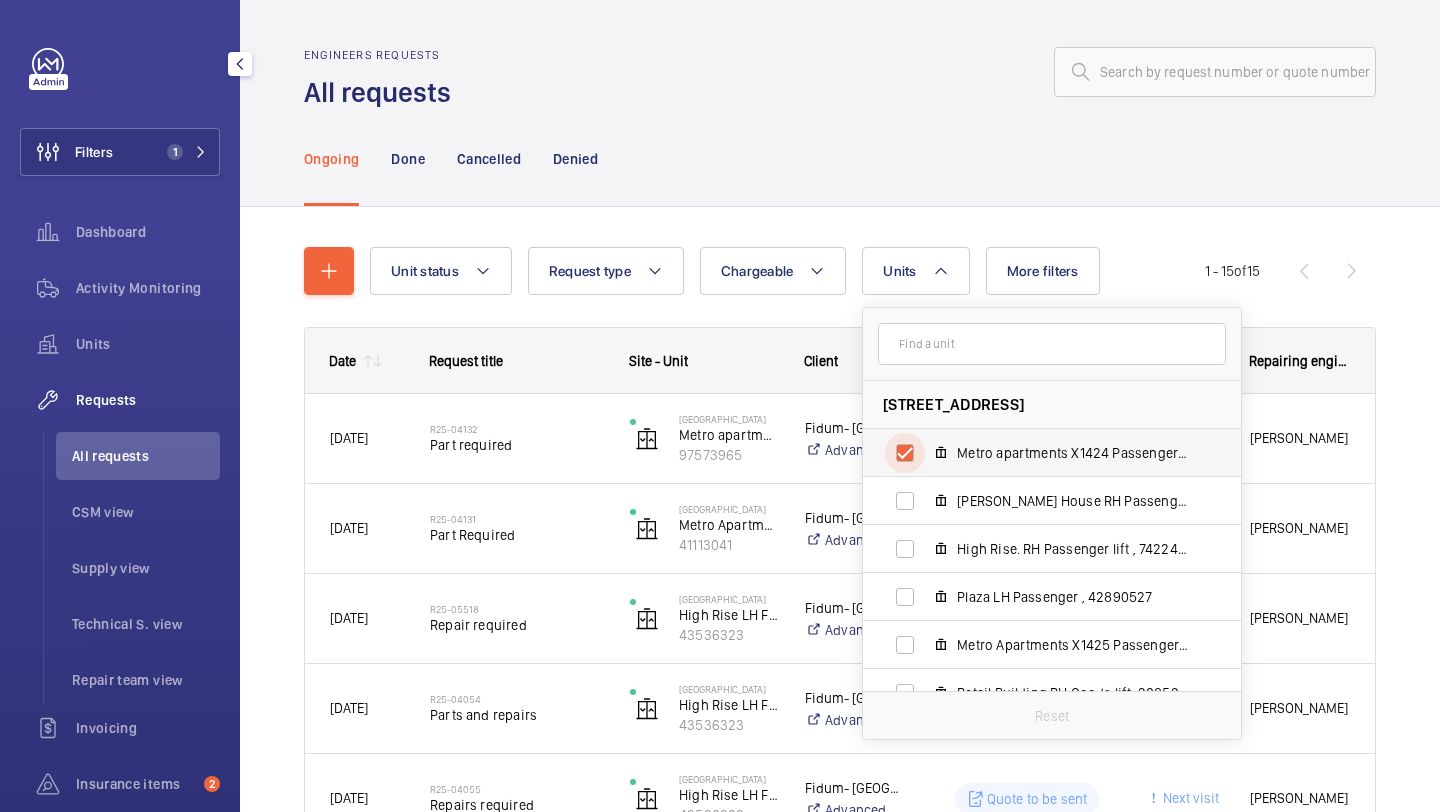 checkbox on "true" 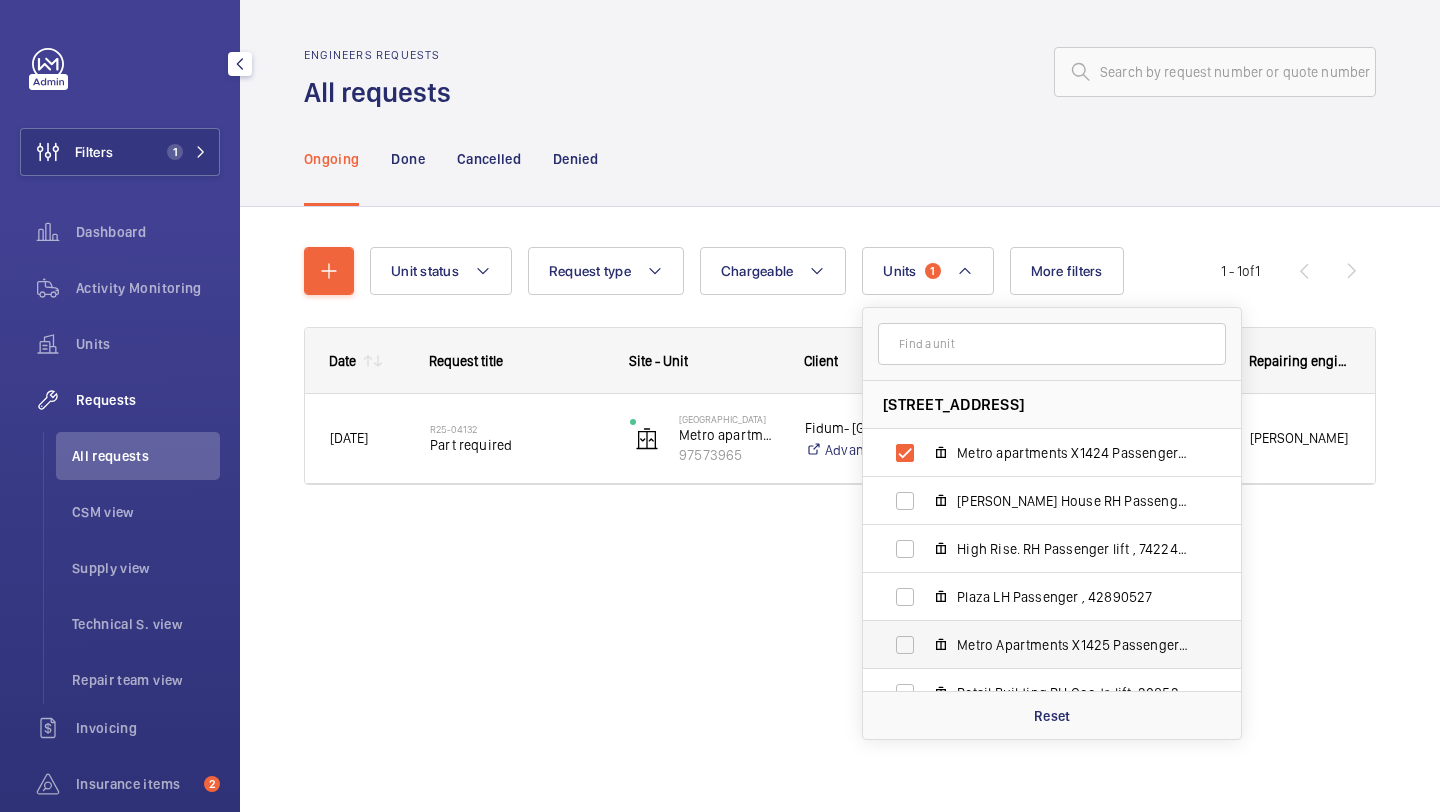 click on "Metro Apartments X1425 Passenger Lift , 41113041" at bounding box center [1036, 645] 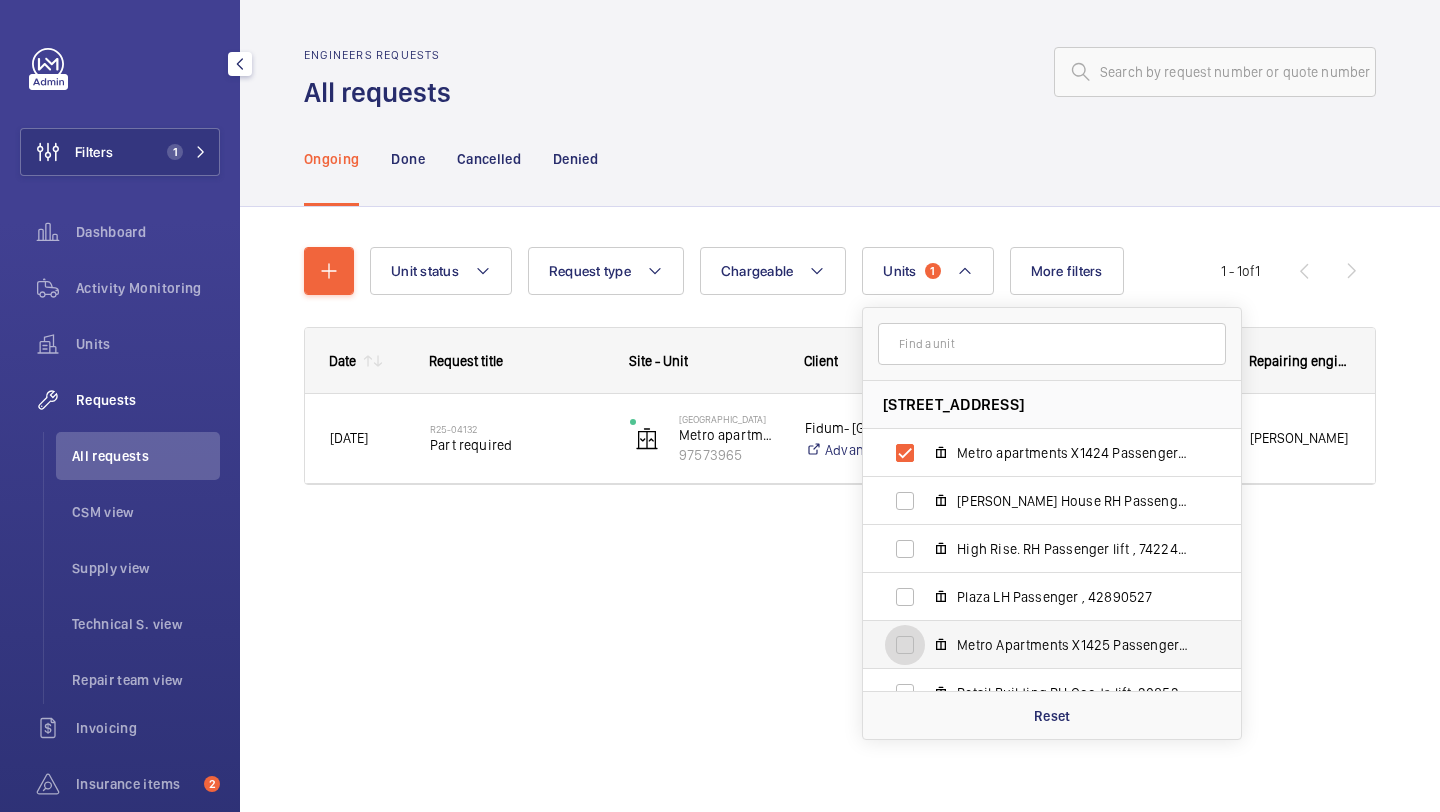 click on "Metro Apartments X1425 Passenger Lift , 41113041" at bounding box center [905, 645] 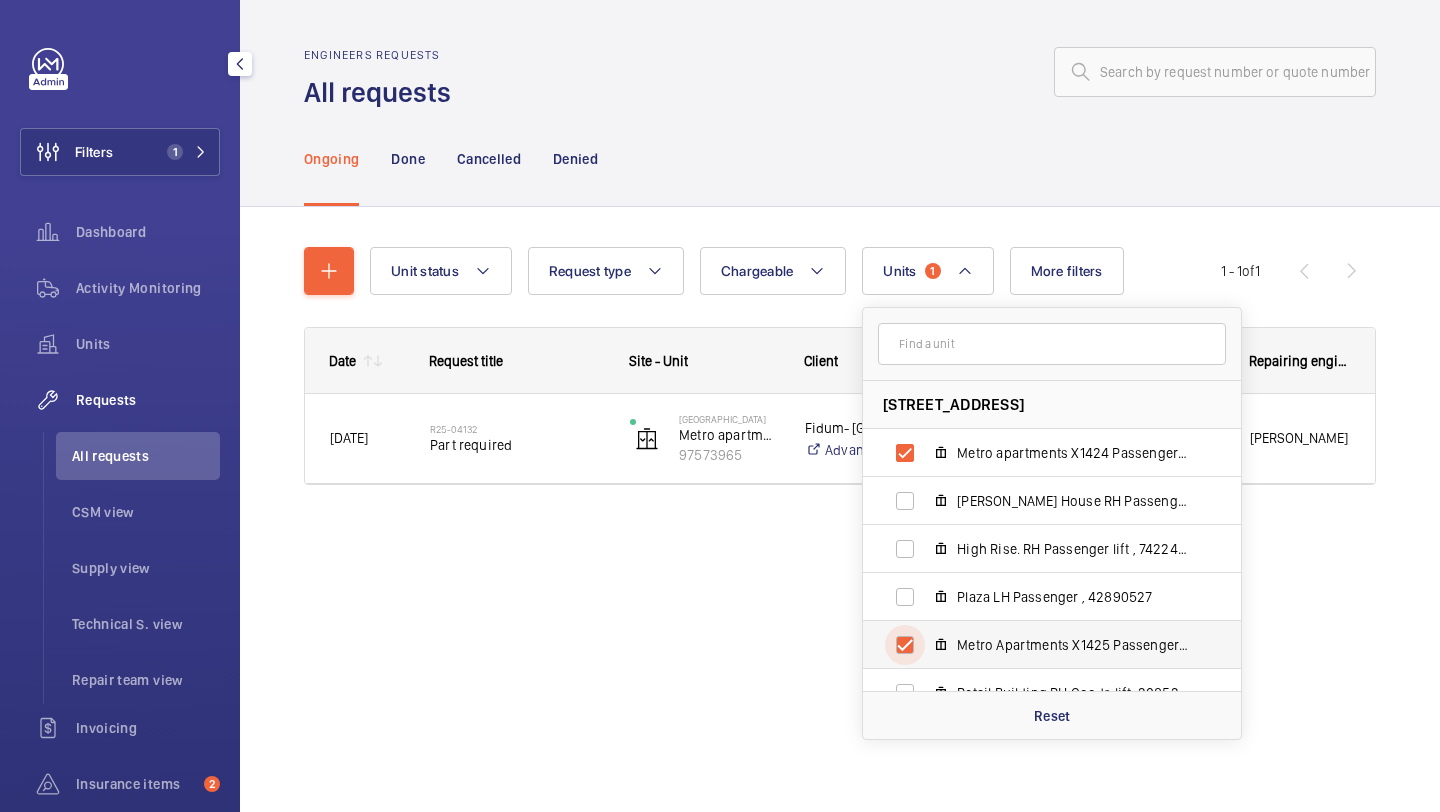 checkbox on "true" 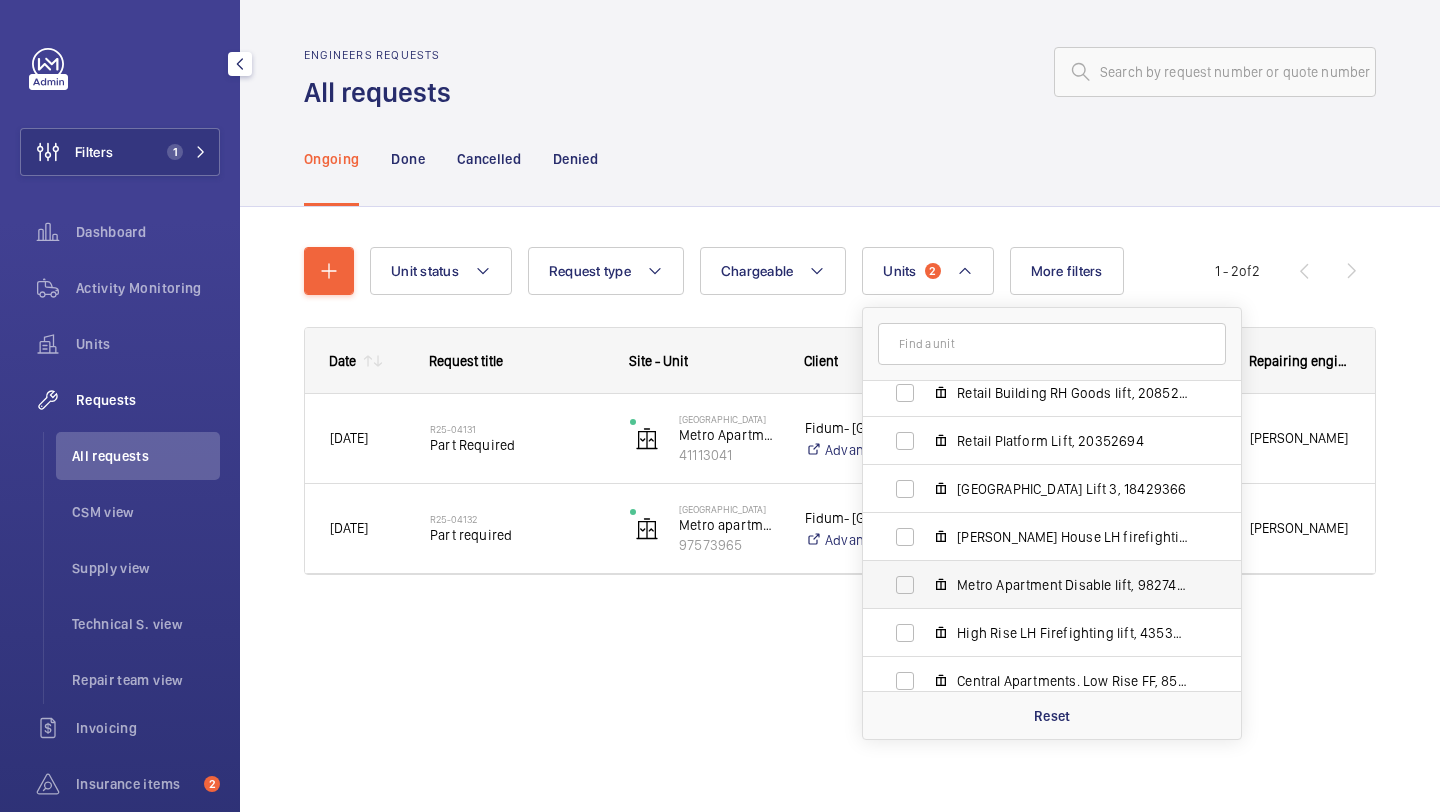 click on "Metro Apartment Disable lift, 98274852" at bounding box center [1073, 585] 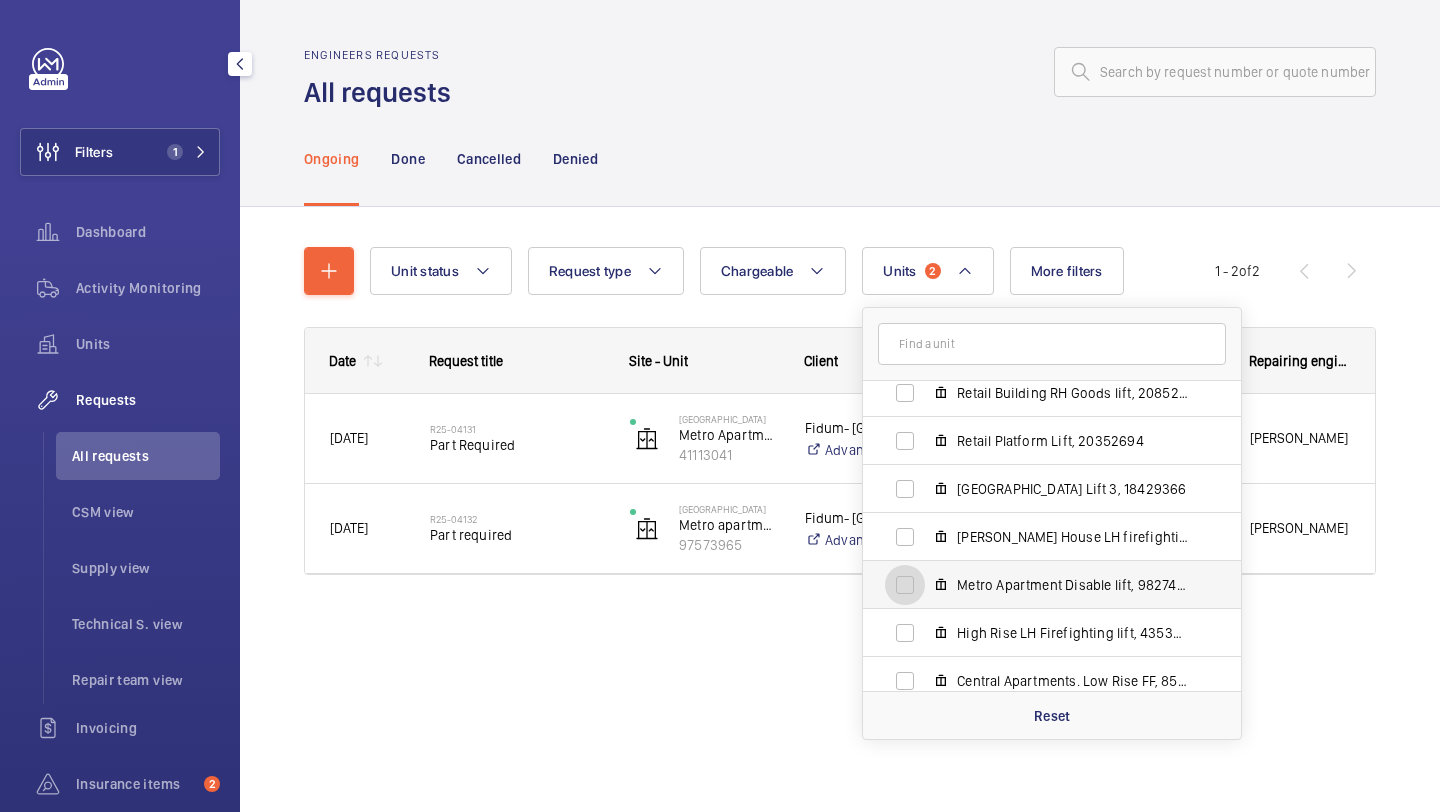 click on "Metro Apartment Disable lift, 98274852" at bounding box center (905, 585) 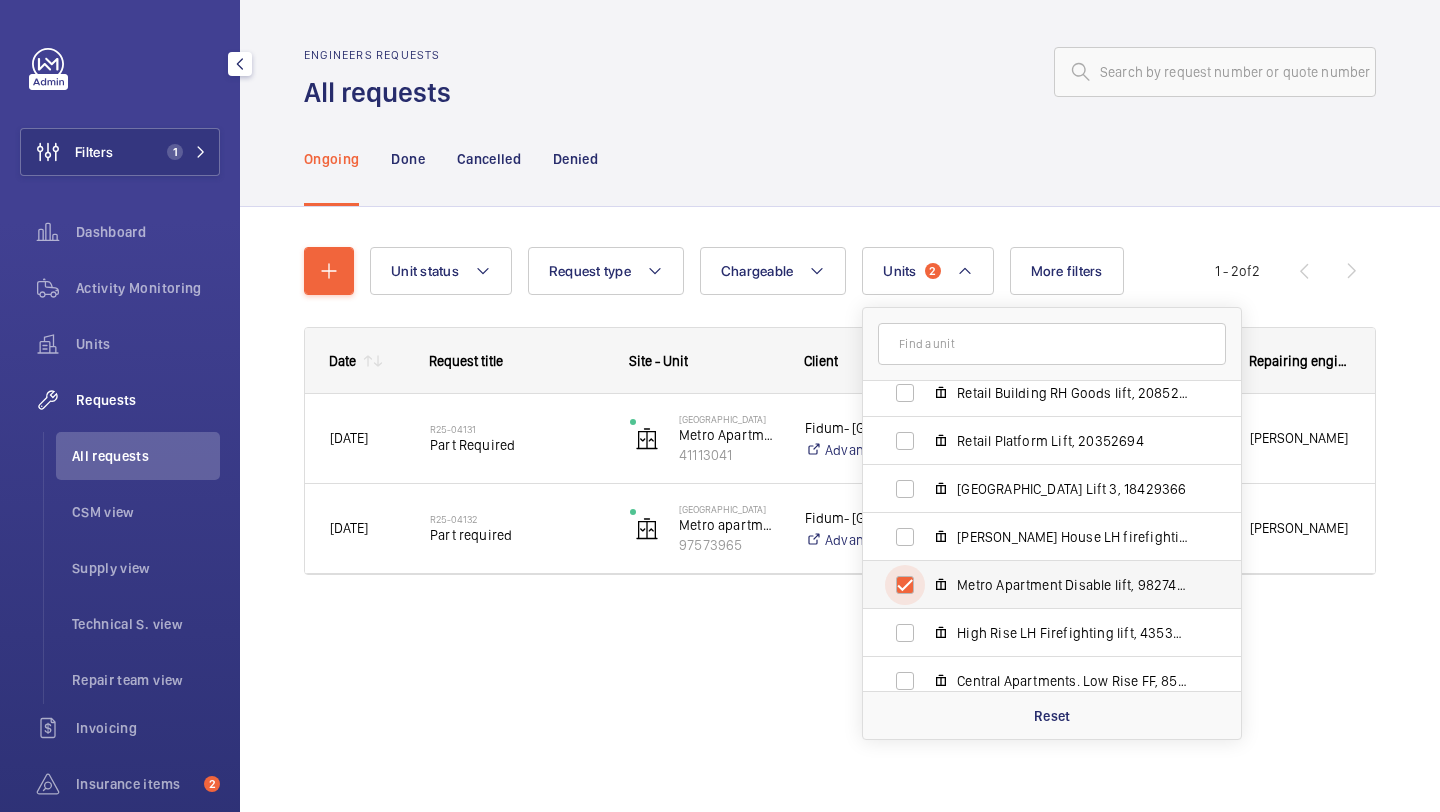 checkbox on "true" 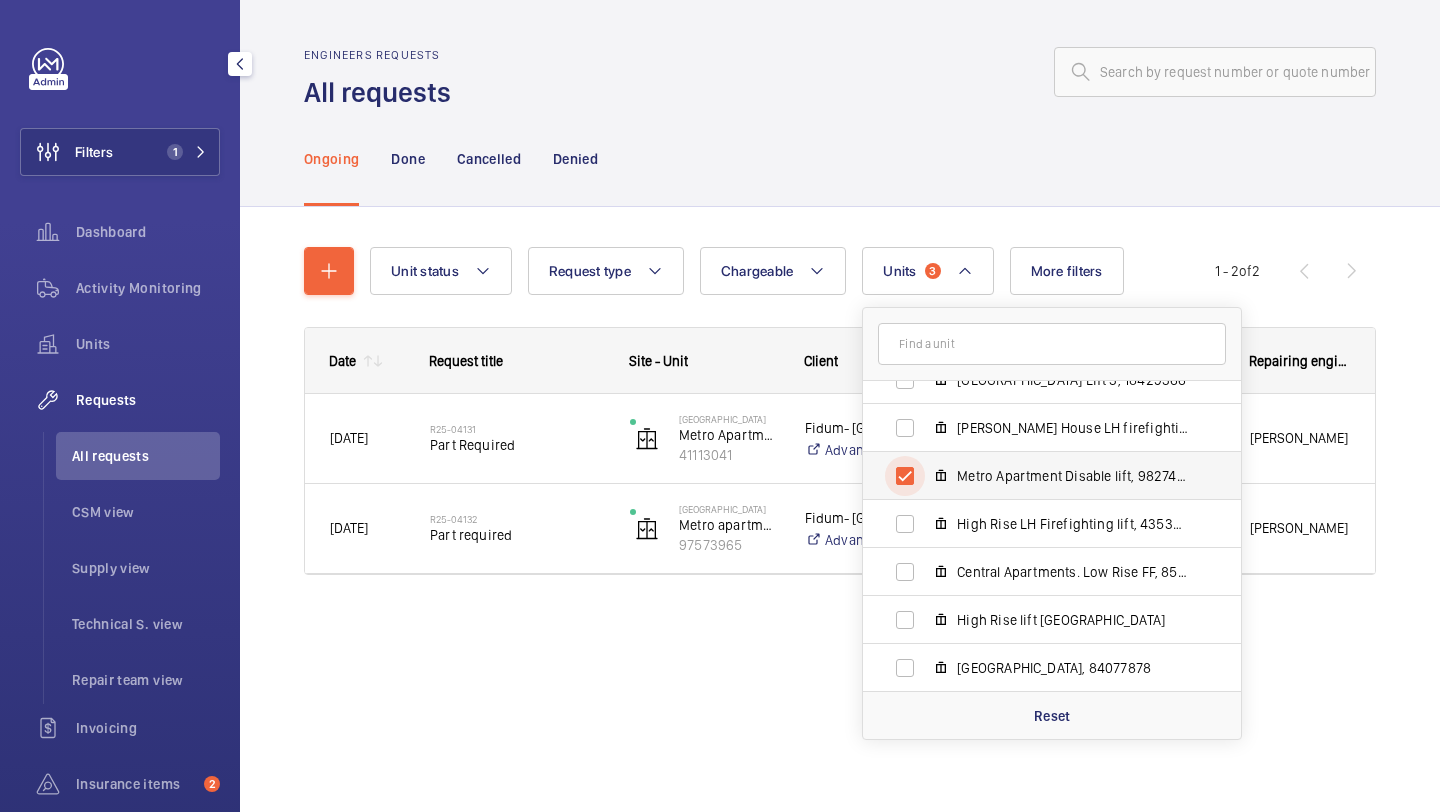 scroll, scrollTop: 410, scrollLeft: 0, axis: vertical 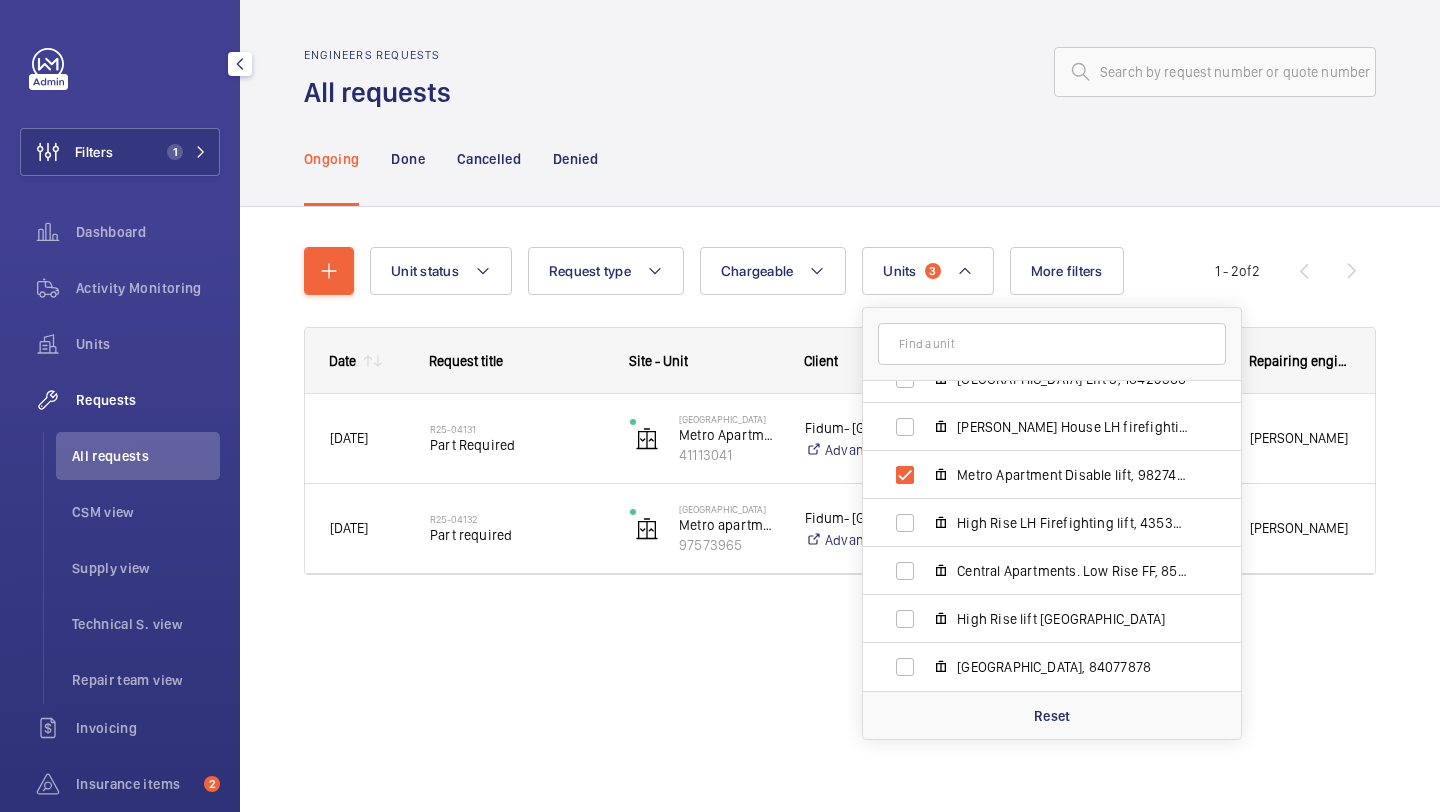 click on "Unit status Request type  Chargeable Units  [STREET_ADDRESS][GEOGRAPHIC_DATA] X1424 Passenger Lift, 97573965 [PERSON_NAME][GEOGRAPHIC_DATA], 96888914 High Rise. RH Passenger lift , 74224286 [GEOGRAPHIC_DATA] , 42890527 Metro Apartments X1425 Passenger Lift , 41113041 Retail Building RH Goods lift, 20852418 Retail Platform Lift, 20352694 [GEOGRAPHIC_DATA], 18429366 [PERSON_NAME][GEOGRAPHIC_DATA] LH firefighting Lift, 55628250 Metro Apartment Disable lift, 98274852 High Rise LH Firefighting lift, 43536323 Central Apartments. Low Rise FF, 85035902 High Rise lift [GEOGRAPHIC_DATA], 84077878 Reset More filters Request status Urgency Repairing engineer Engineer Device type Reset all filters 1 - 2  of  2
Date
to" 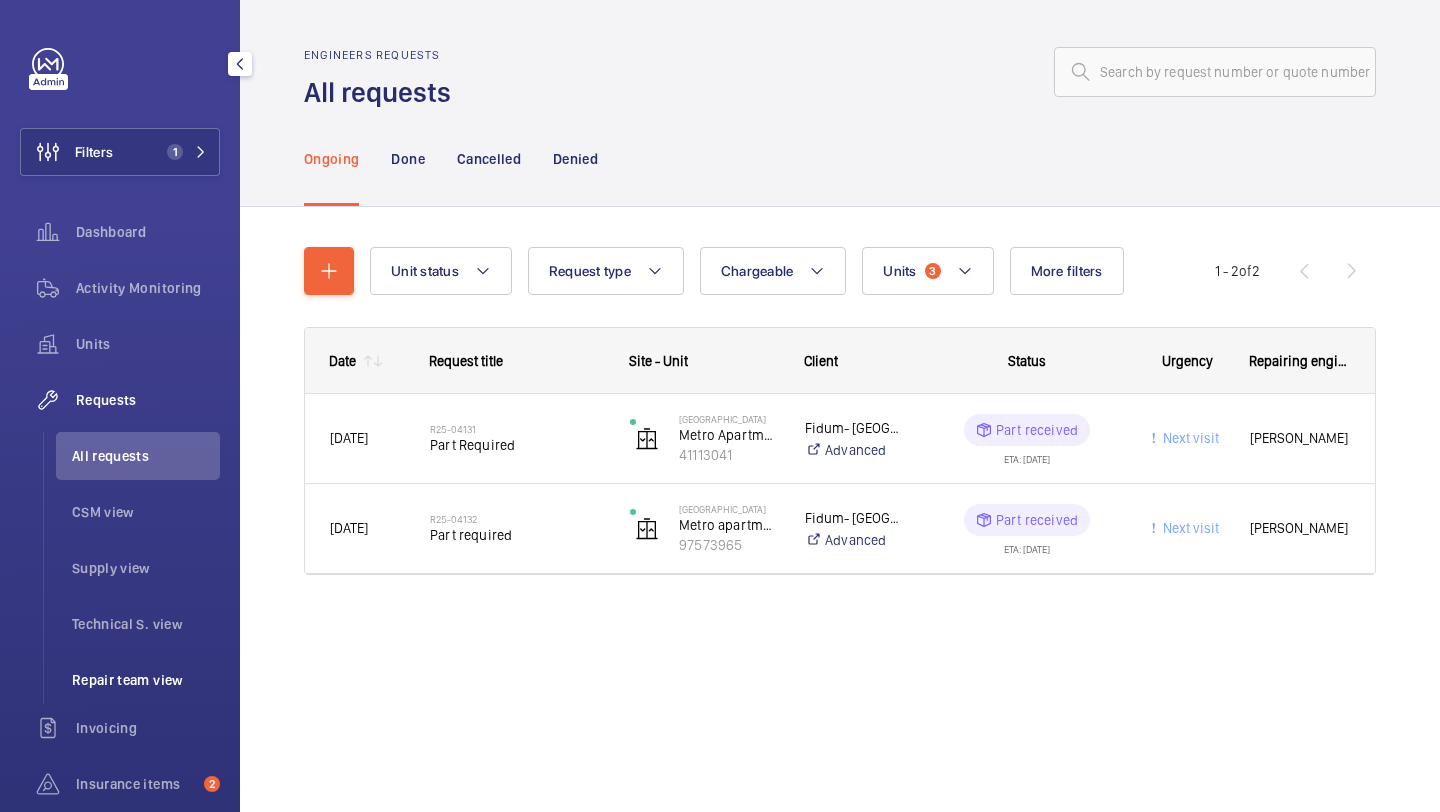 click on "Repair team view" 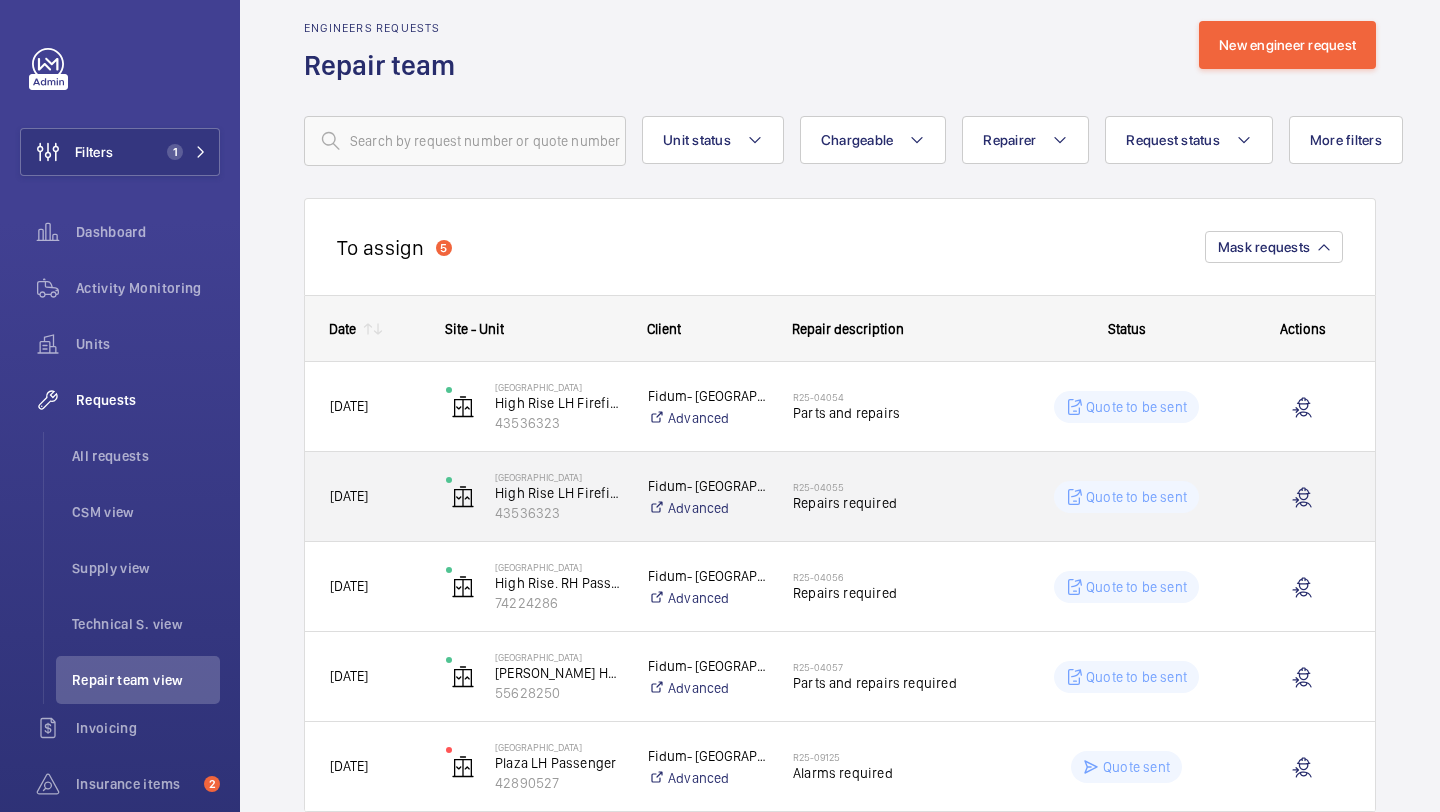 scroll, scrollTop: 0, scrollLeft: 0, axis: both 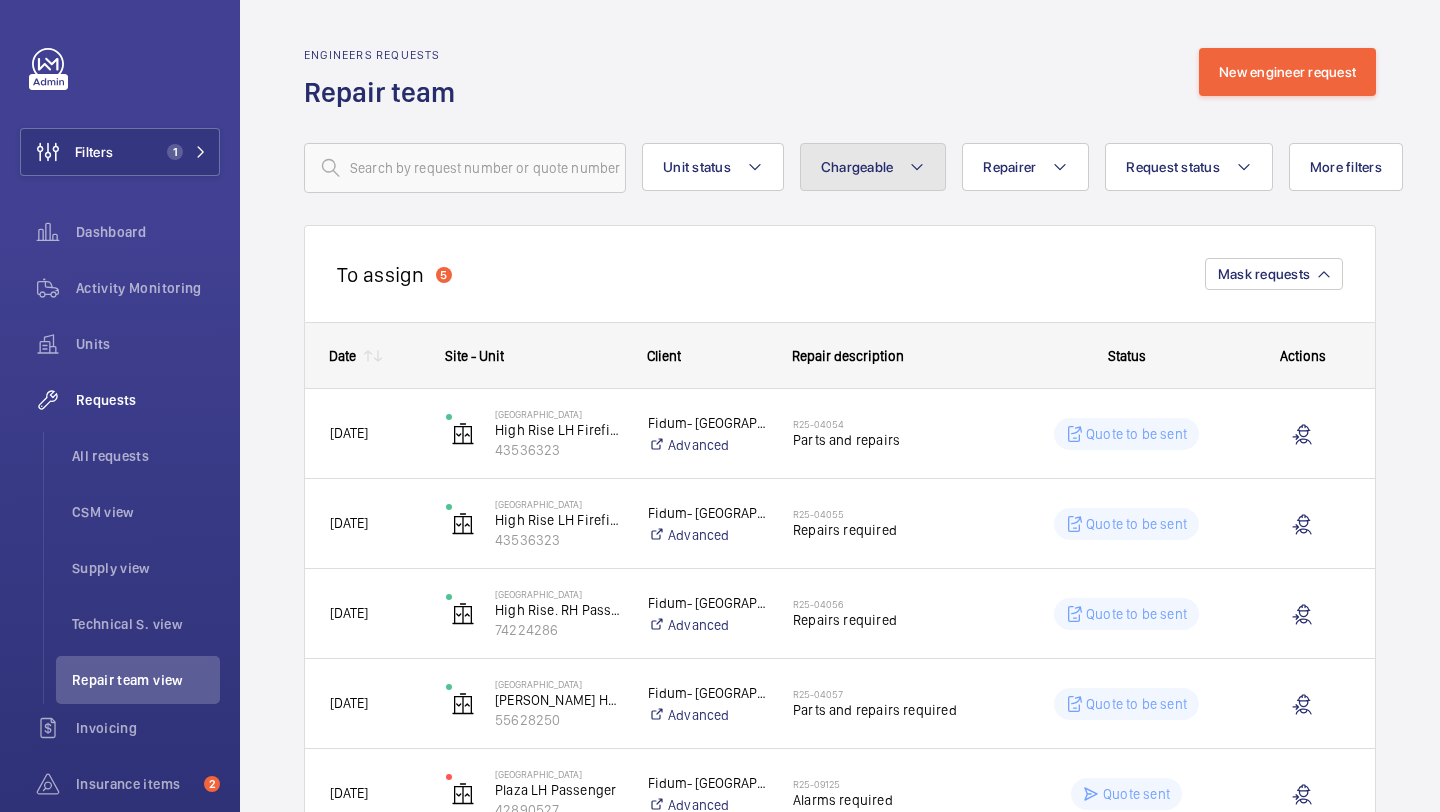 click on "Chargeable" 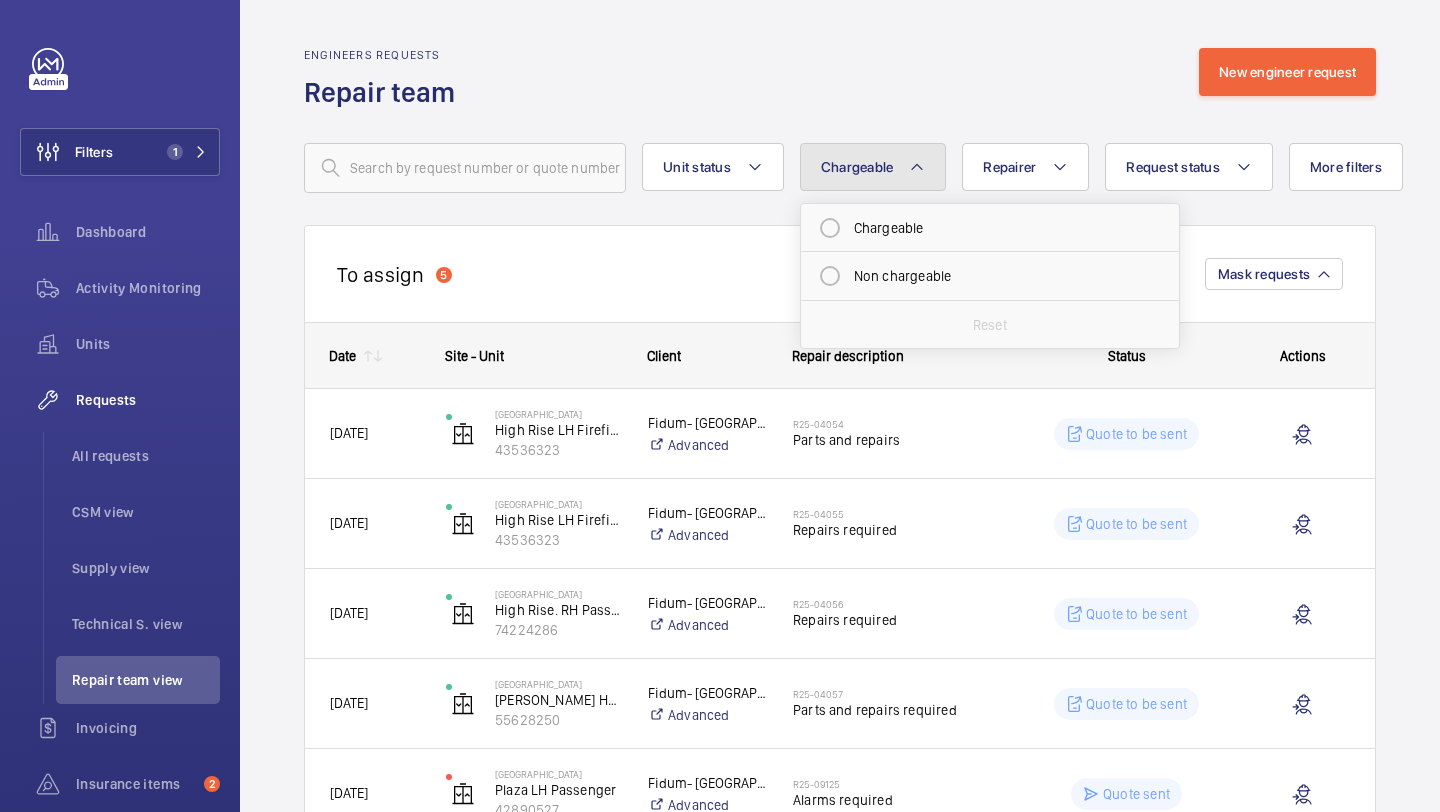 click on "Chargeable" 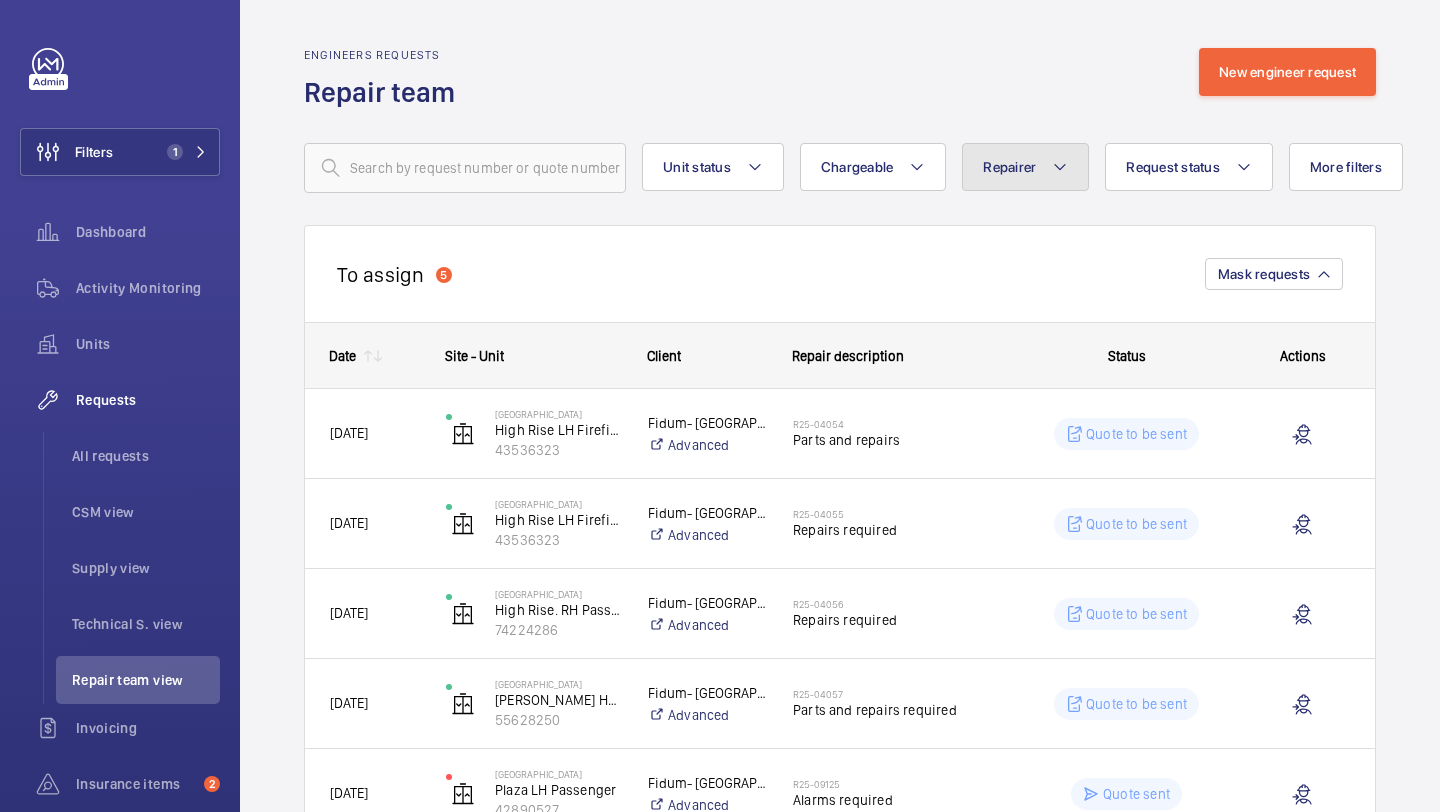 click on "Repairer" 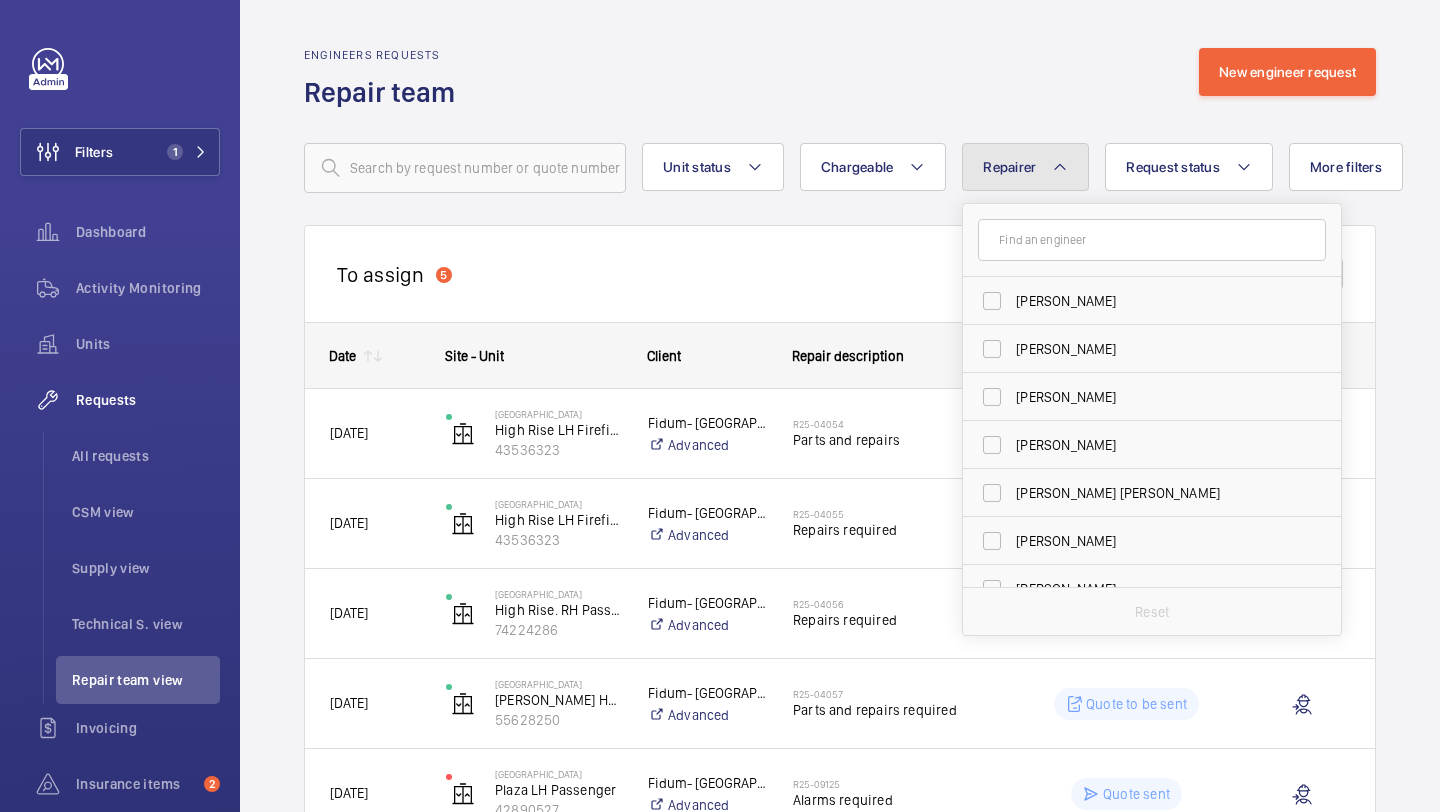 click on "Repairer" 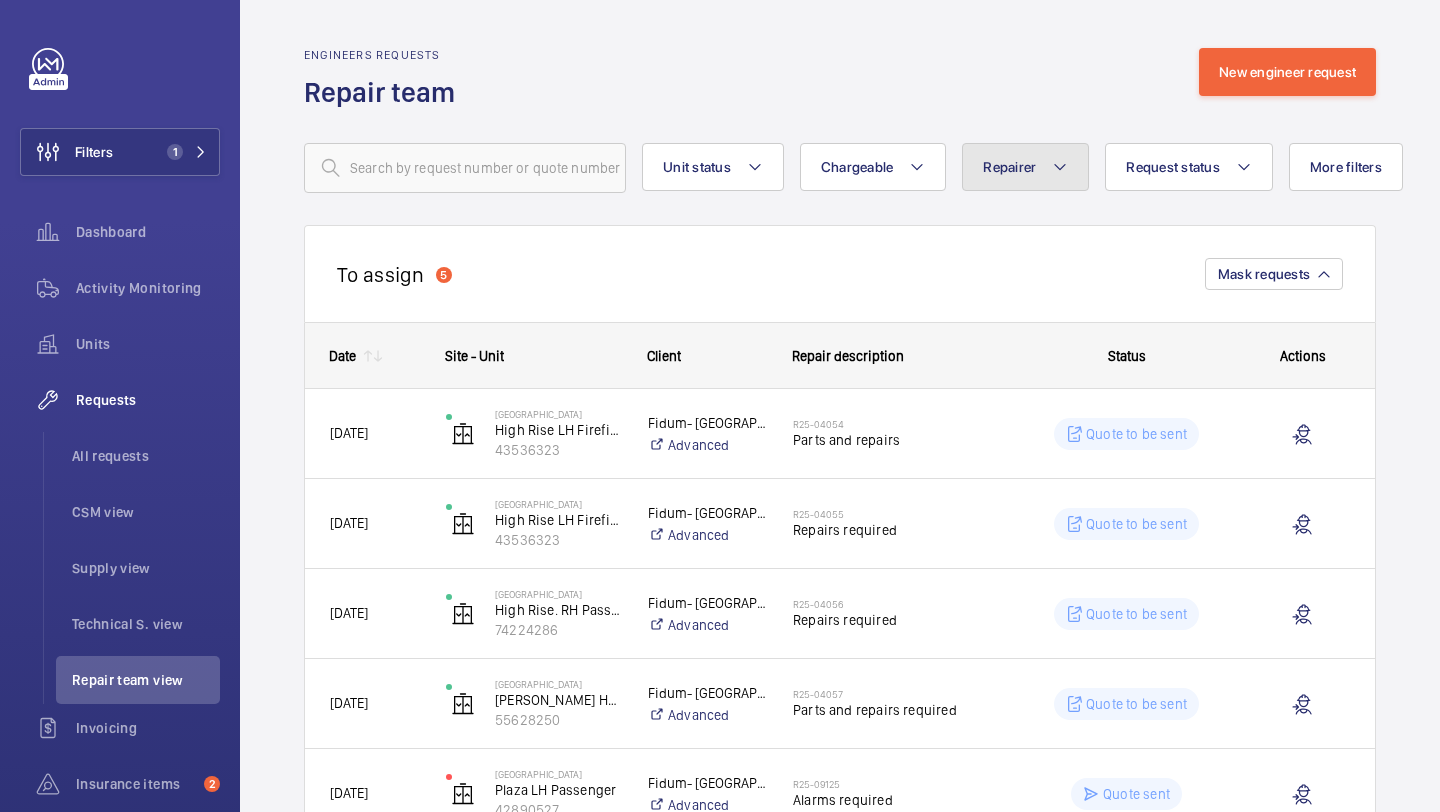 click on "Repairer" 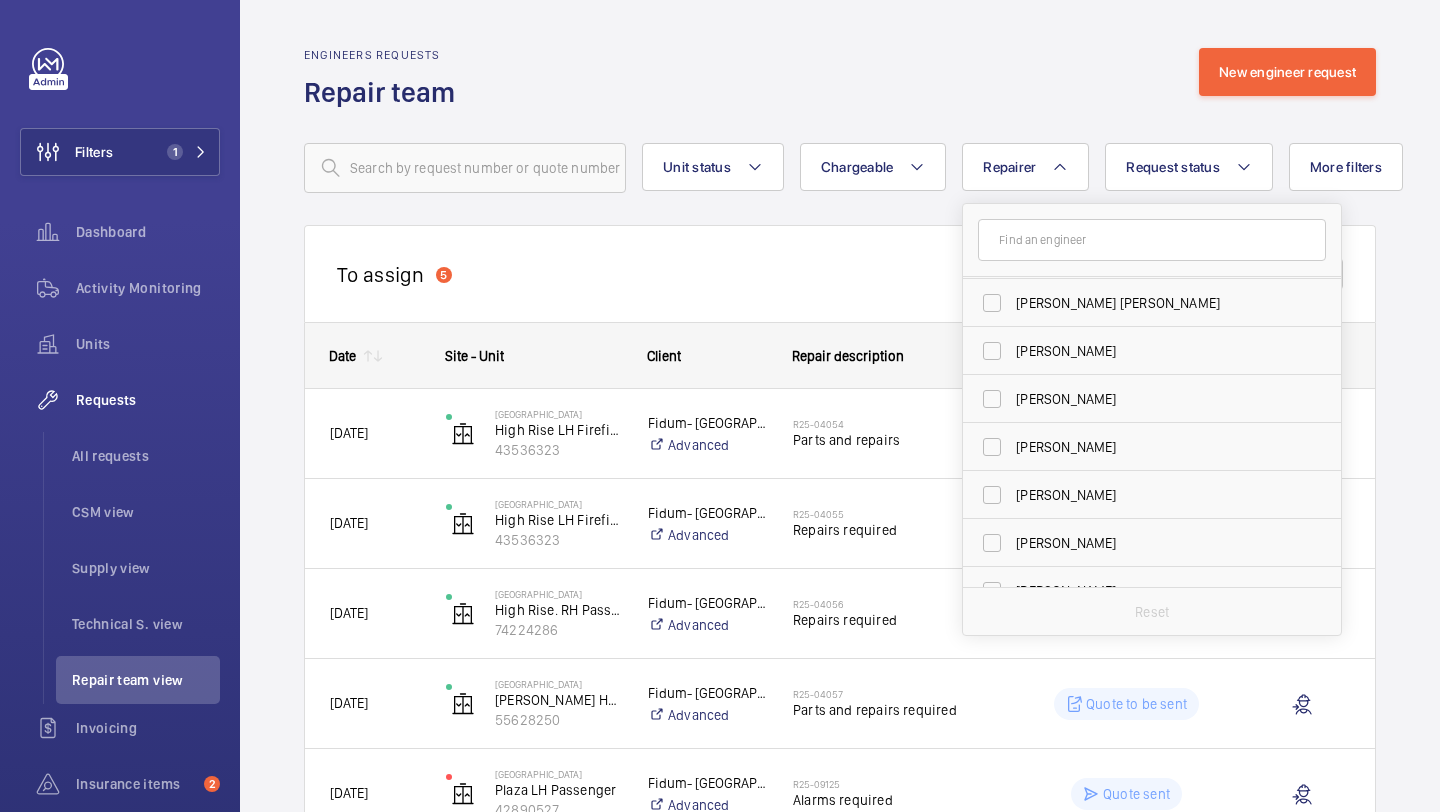 scroll, scrollTop: 0, scrollLeft: 0, axis: both 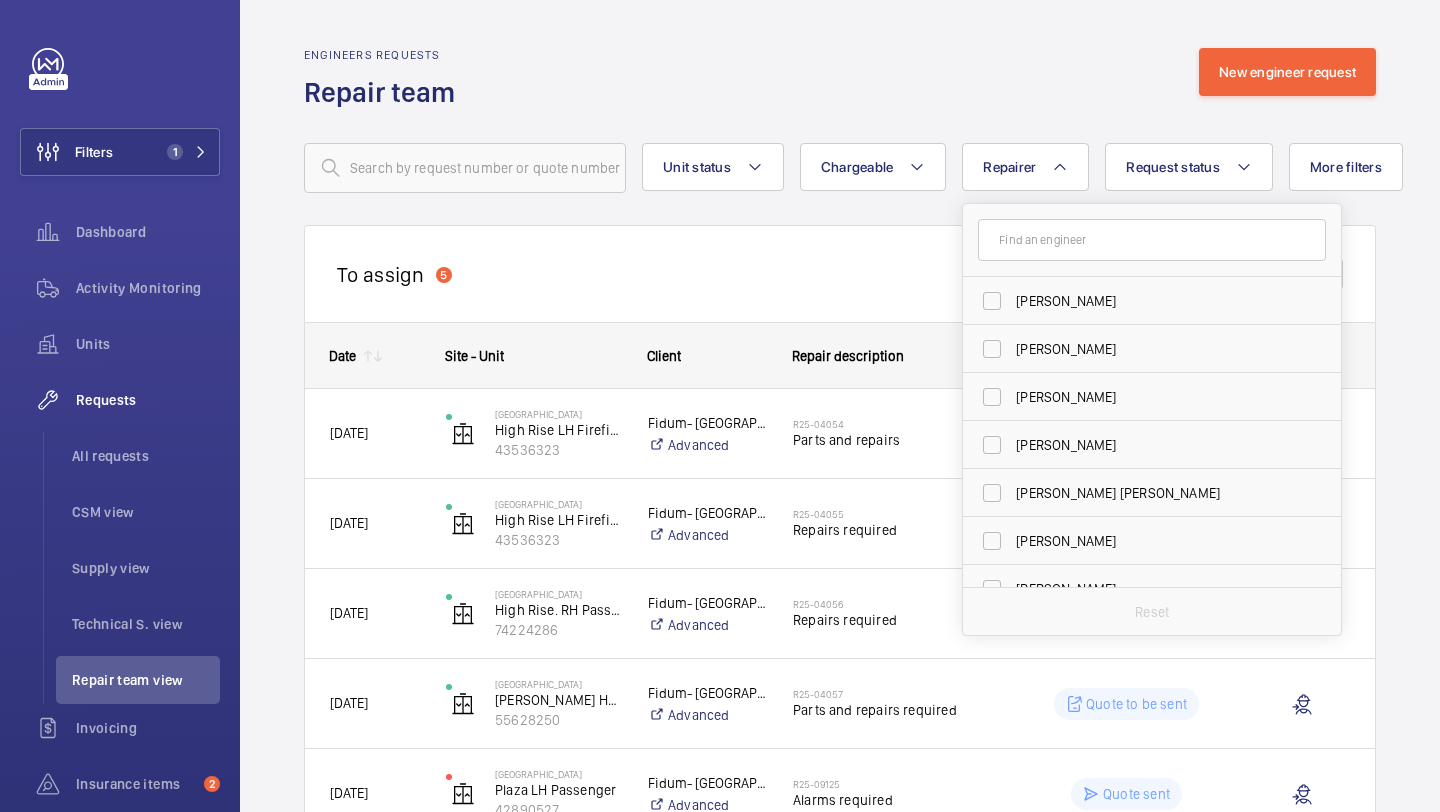 click on "Engineers requests  Repair team  New engineer request" 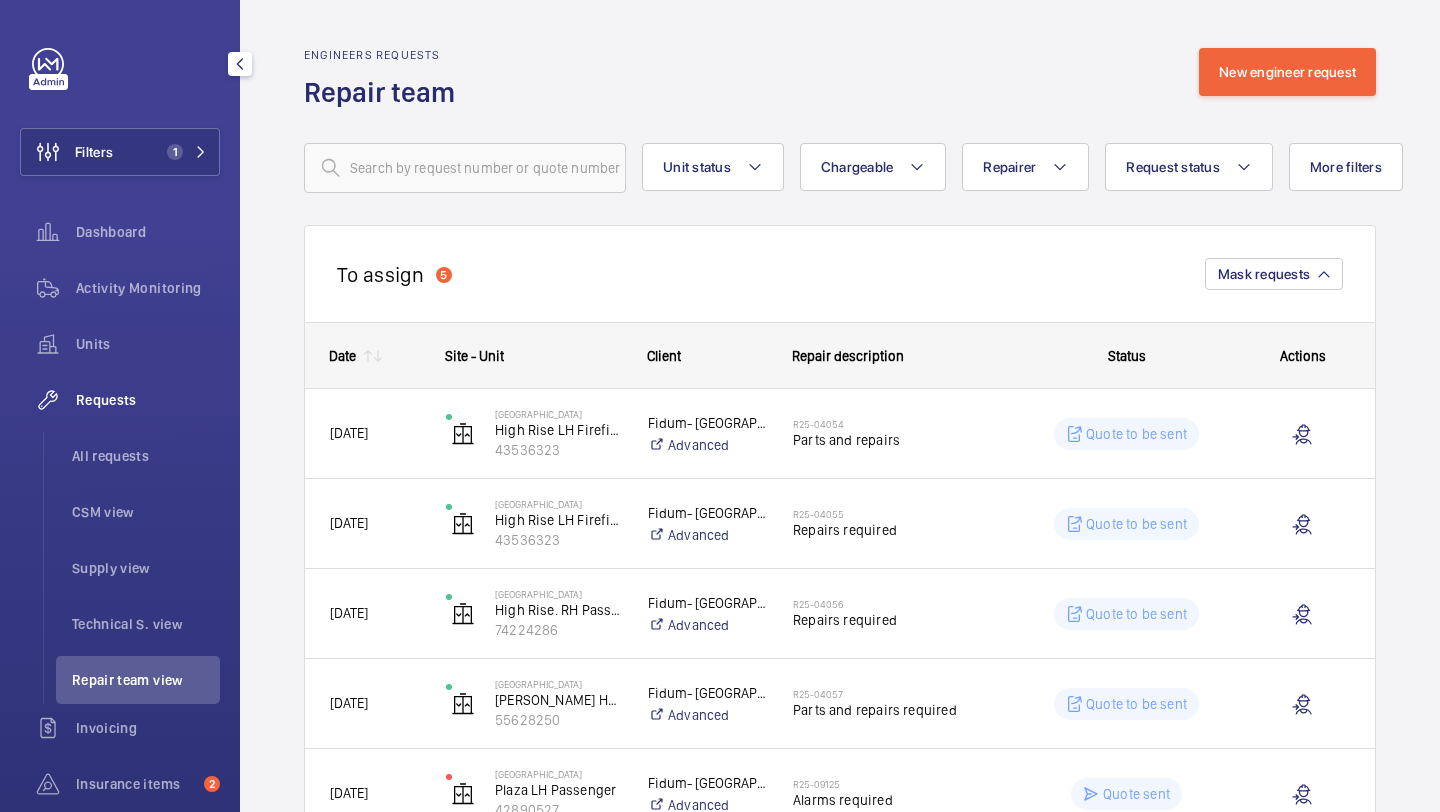 click on "Requests   All requests   CSM view   Supply view   Technical S. view   Repair team view" 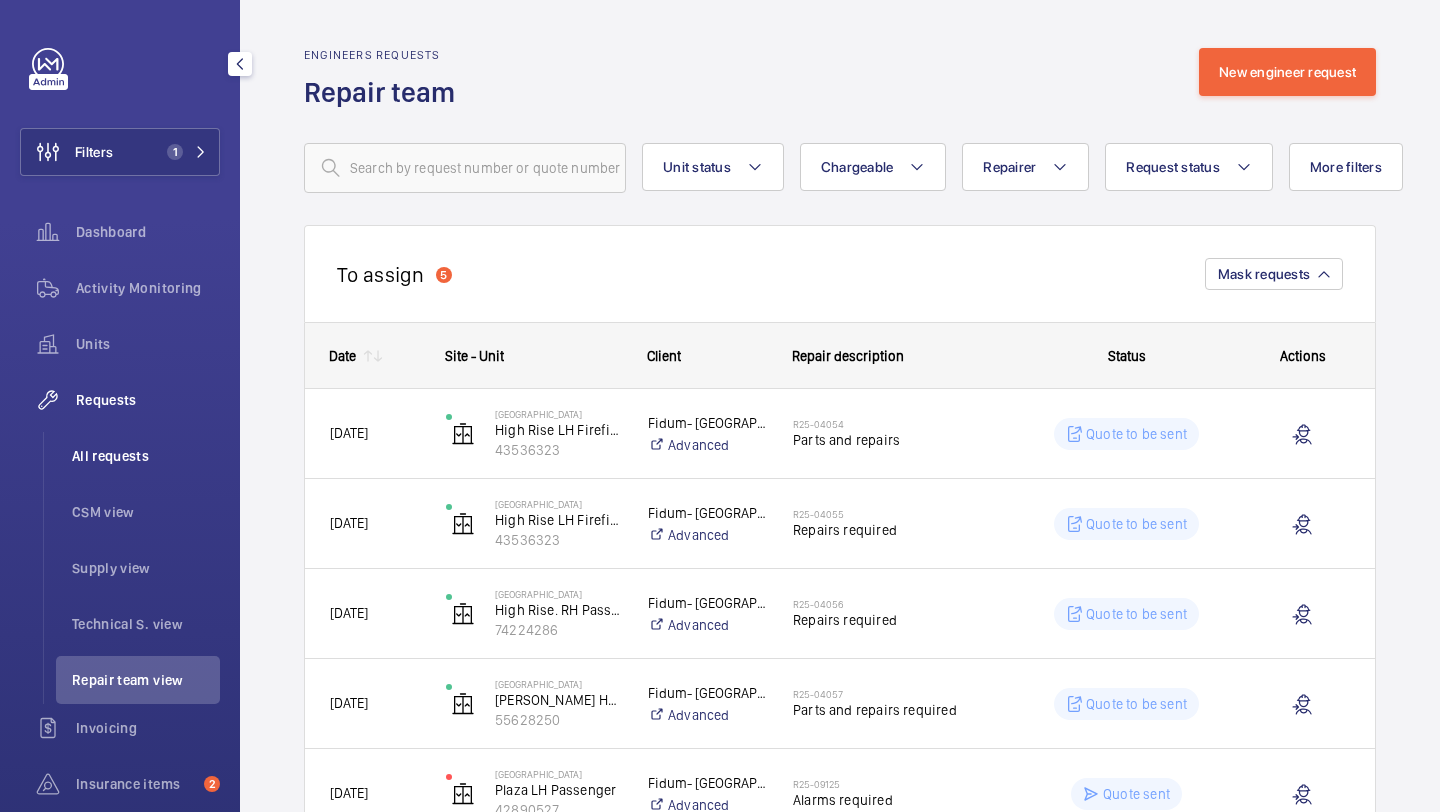 click on "All requests" 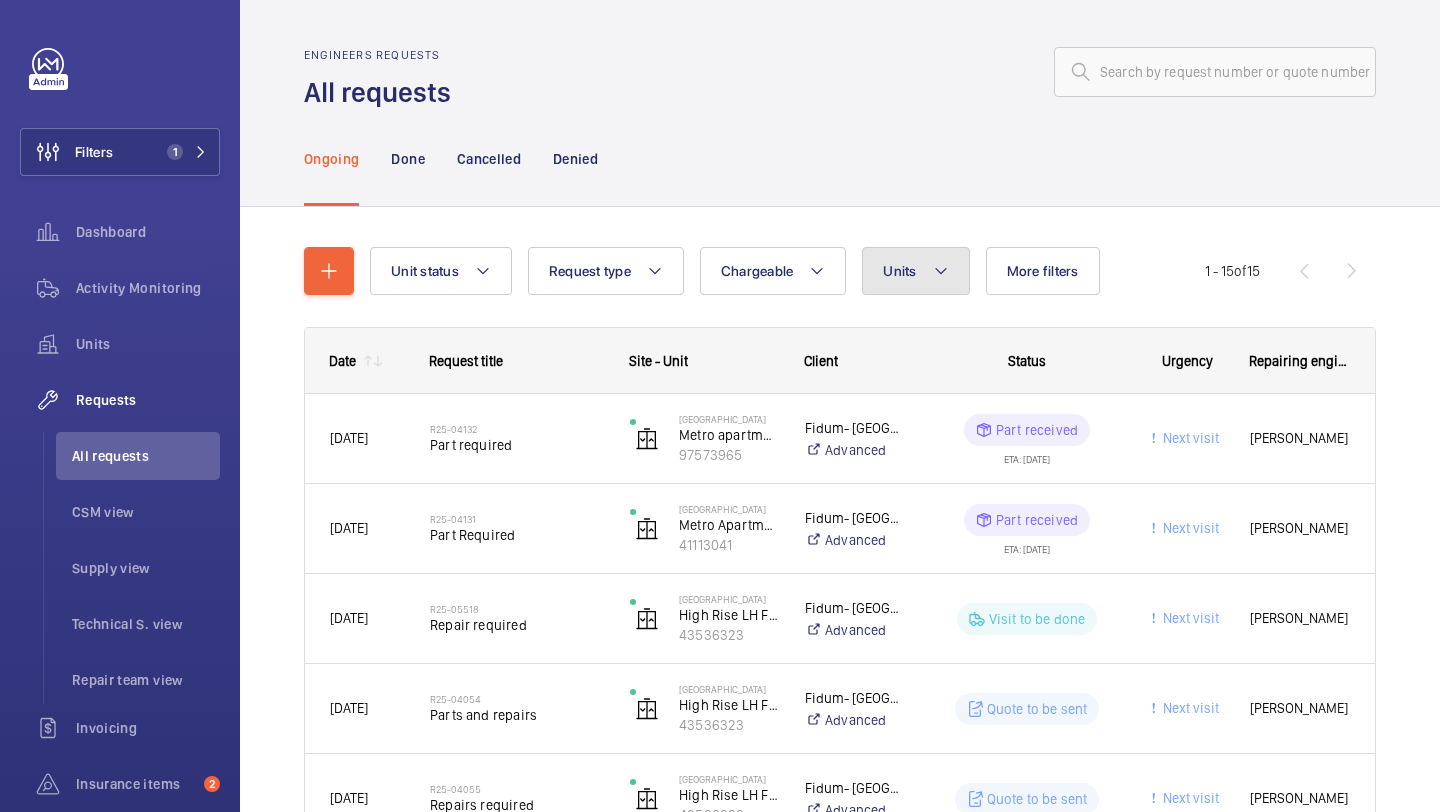 click on "Units" 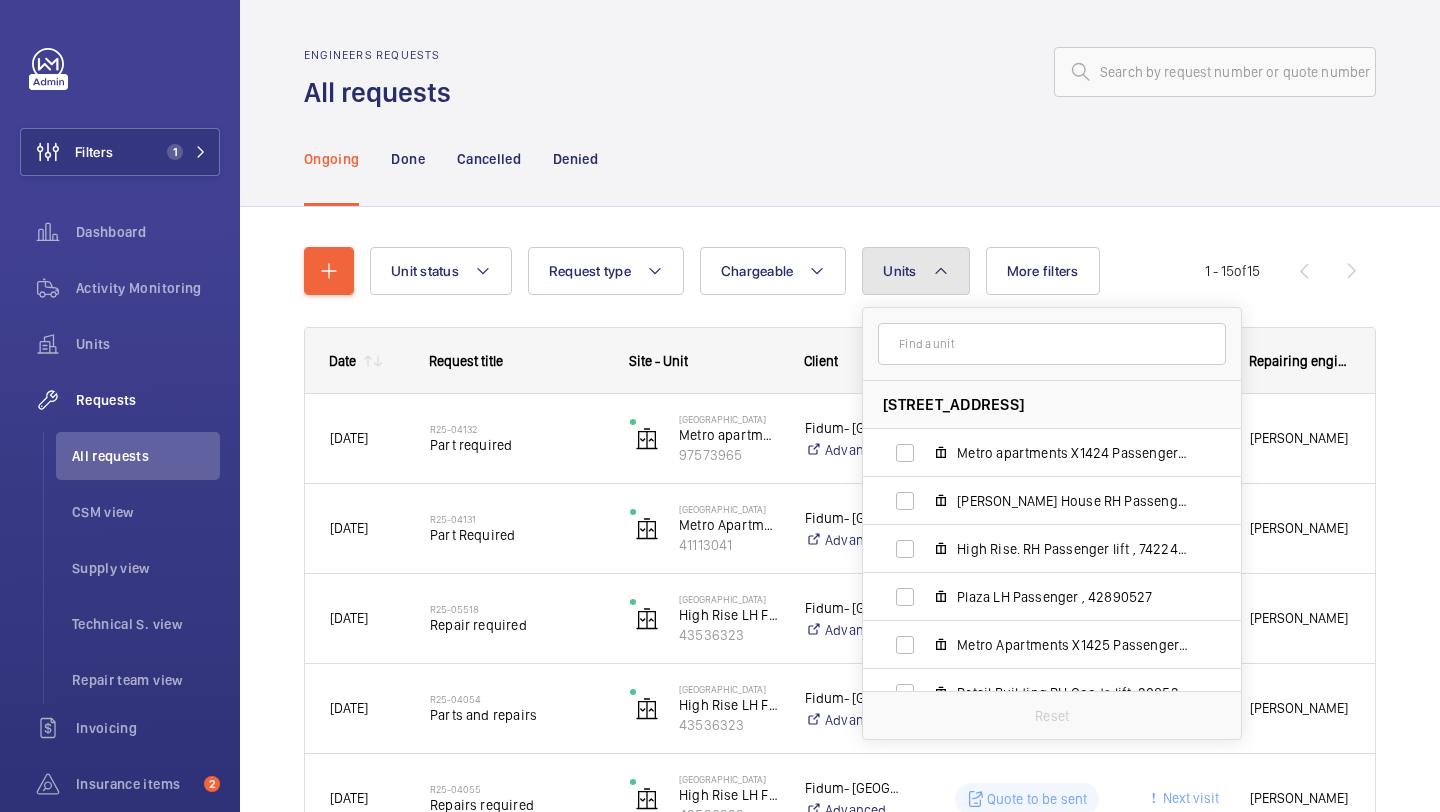 click on "Units" 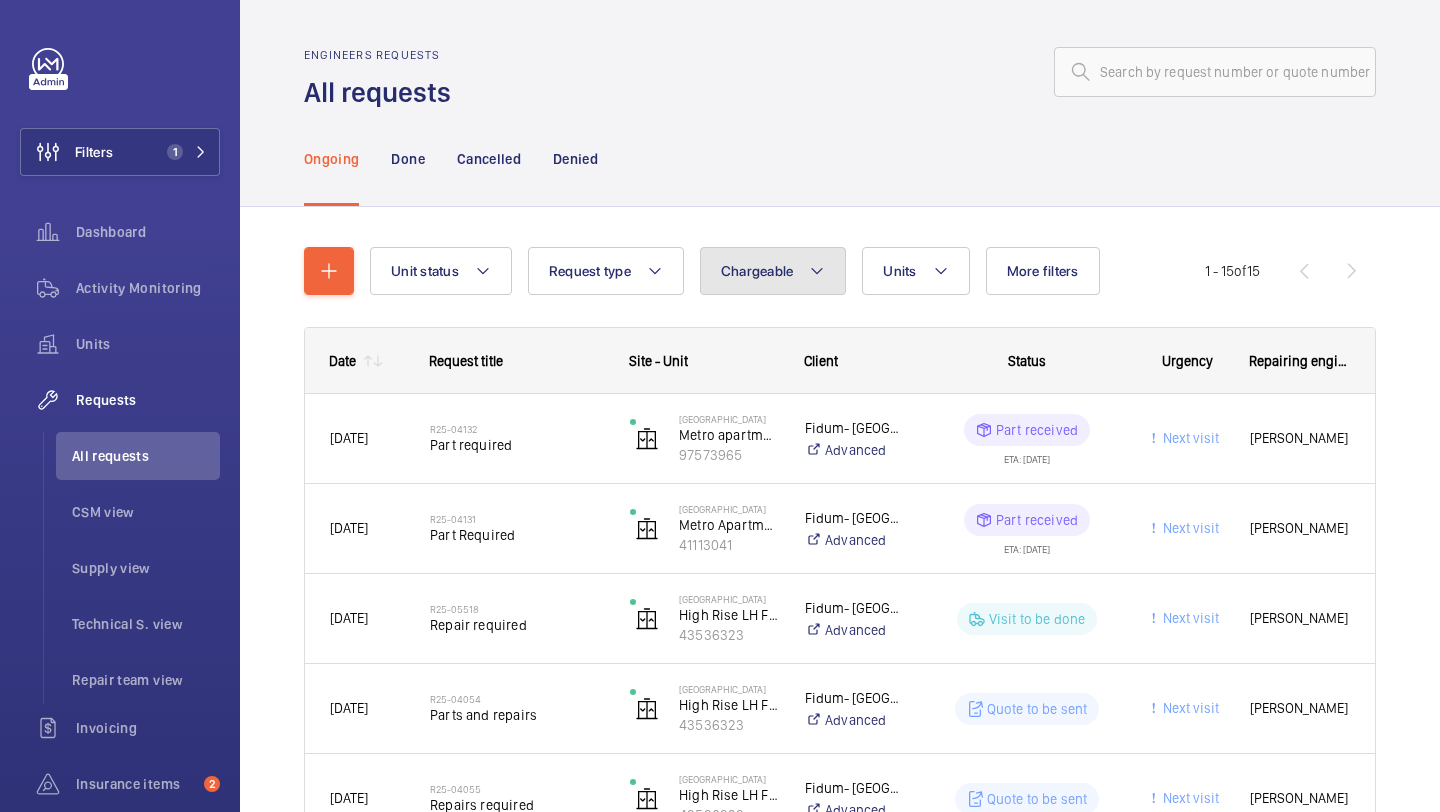 click on "Chargeable" 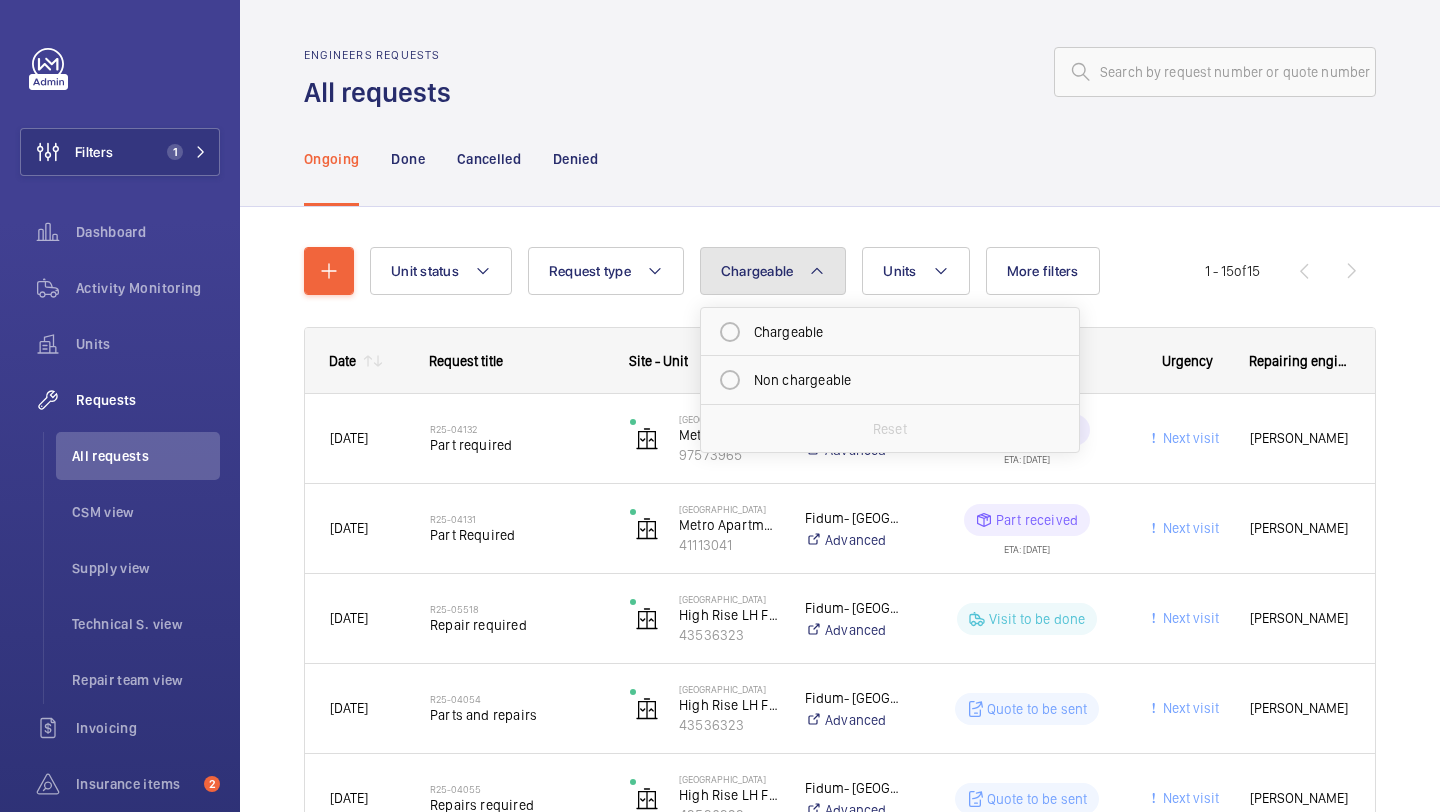 click on "Chargeable" 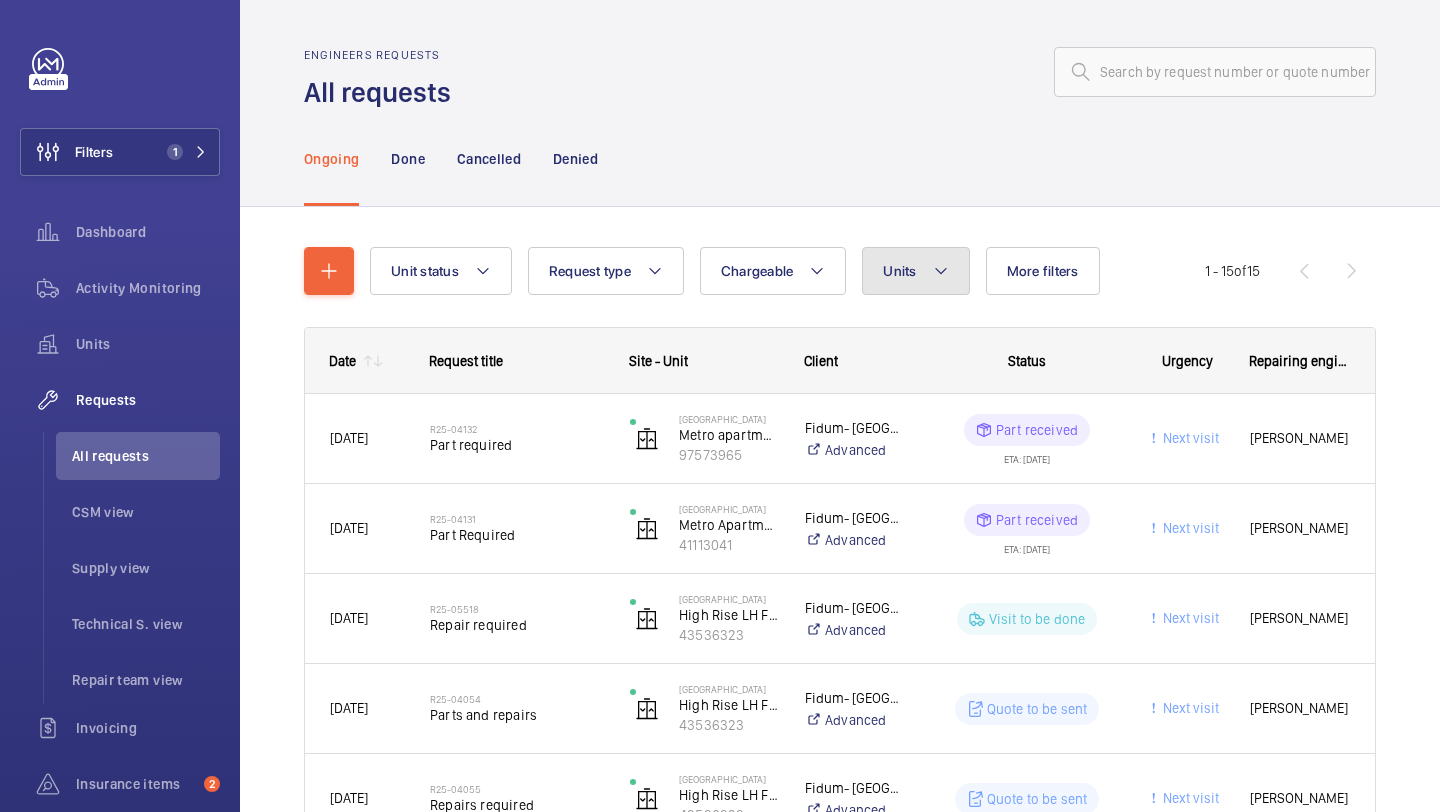 click on "Units" 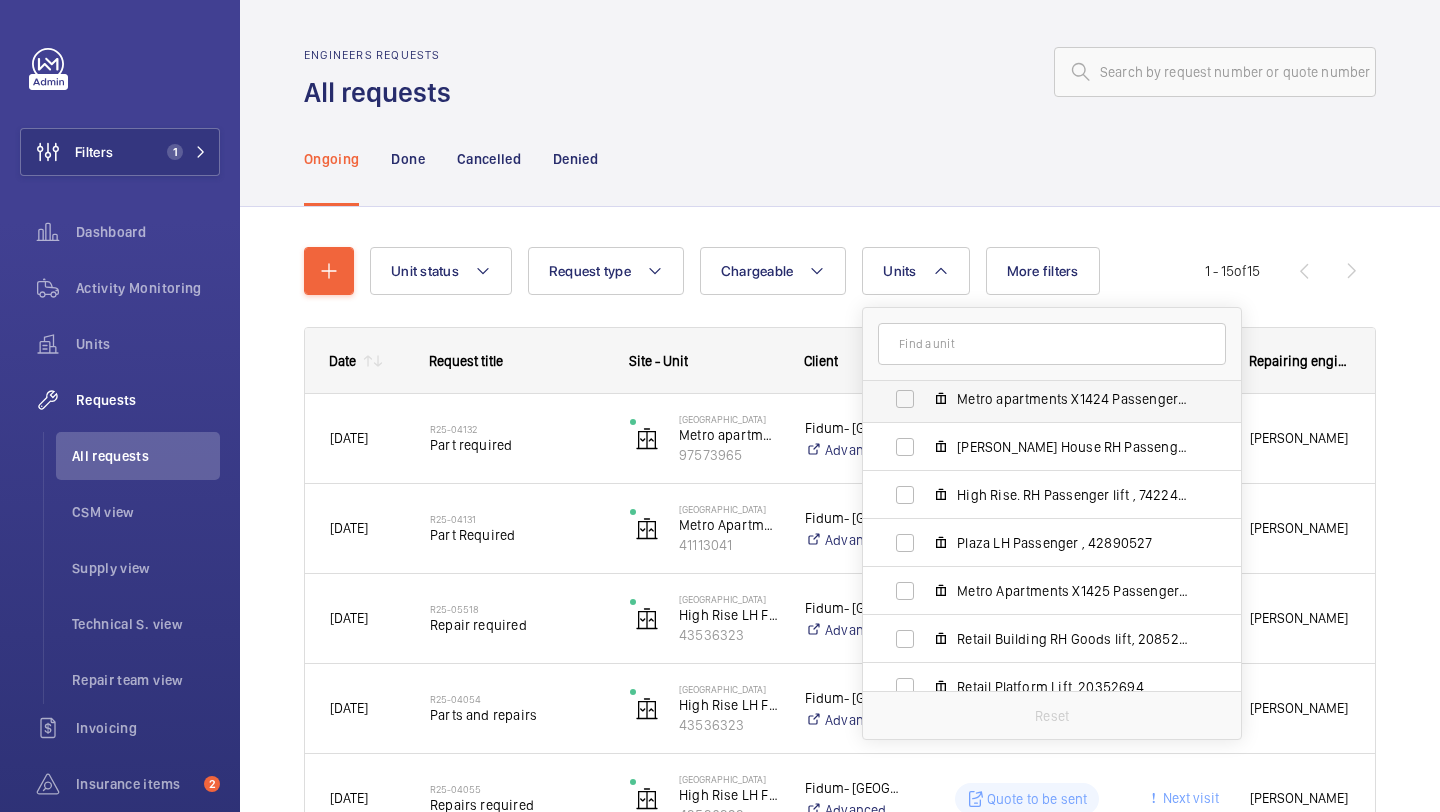 scroll, scrollTop: 0, scrollLeft: 0, axis: both 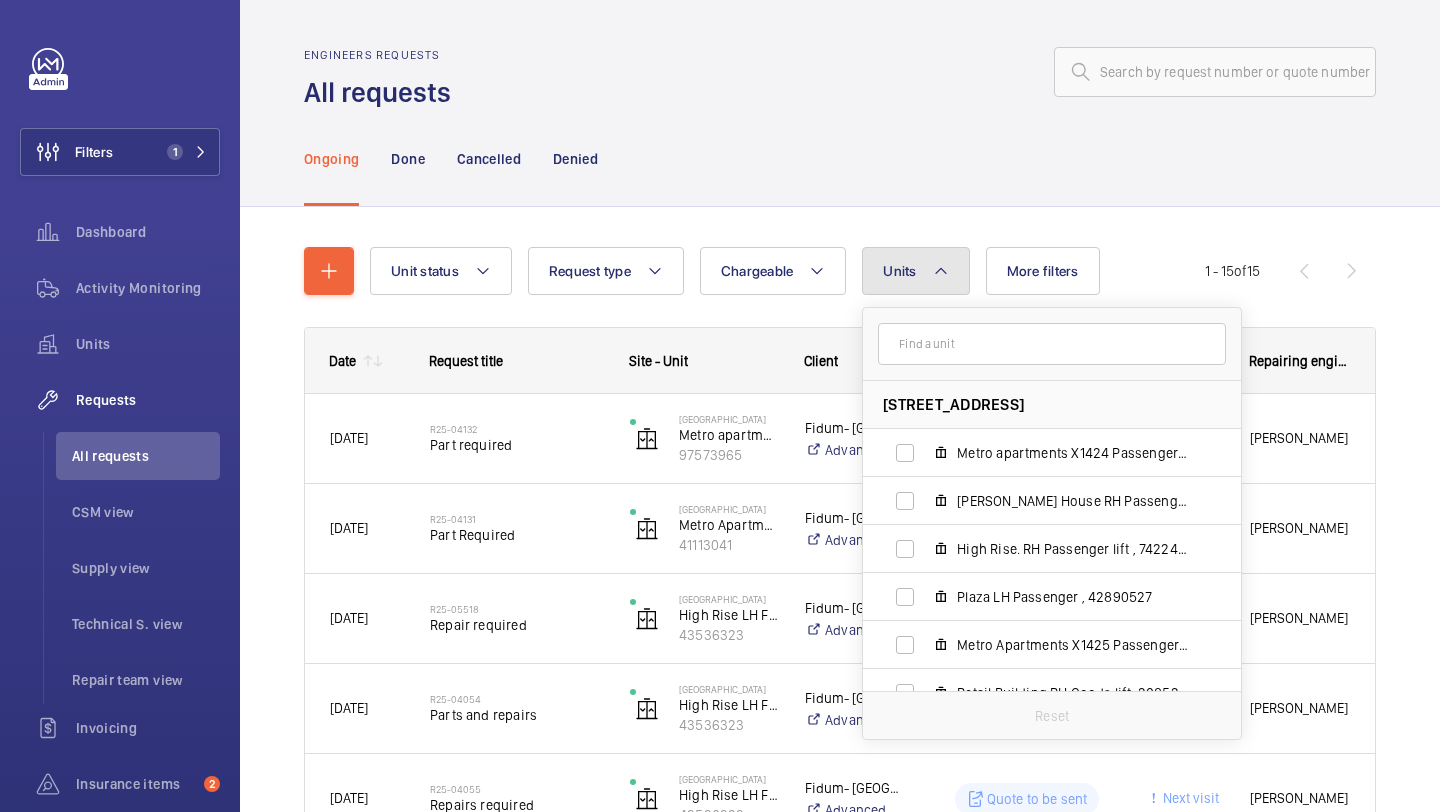 click on "Units" 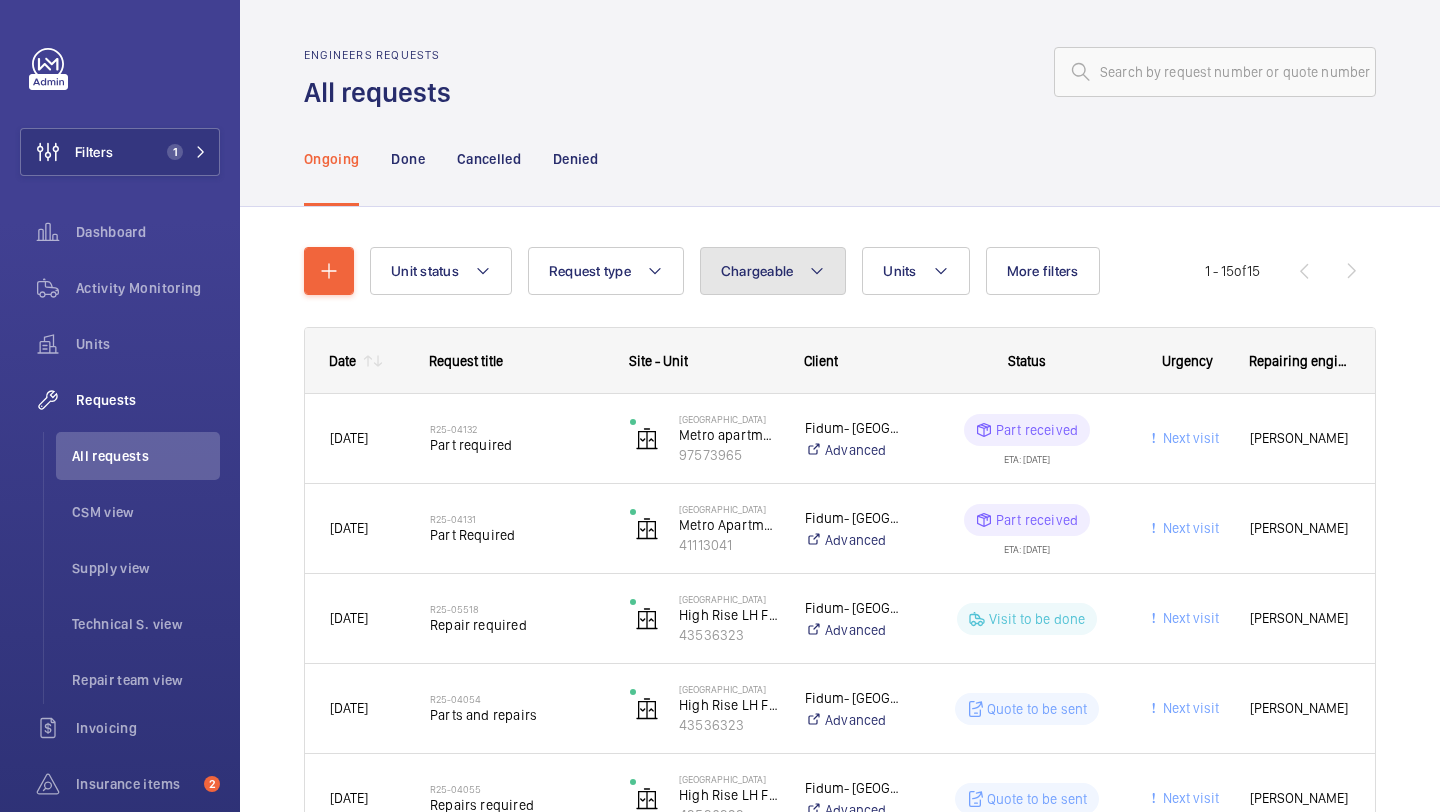 click on "Chargeable" 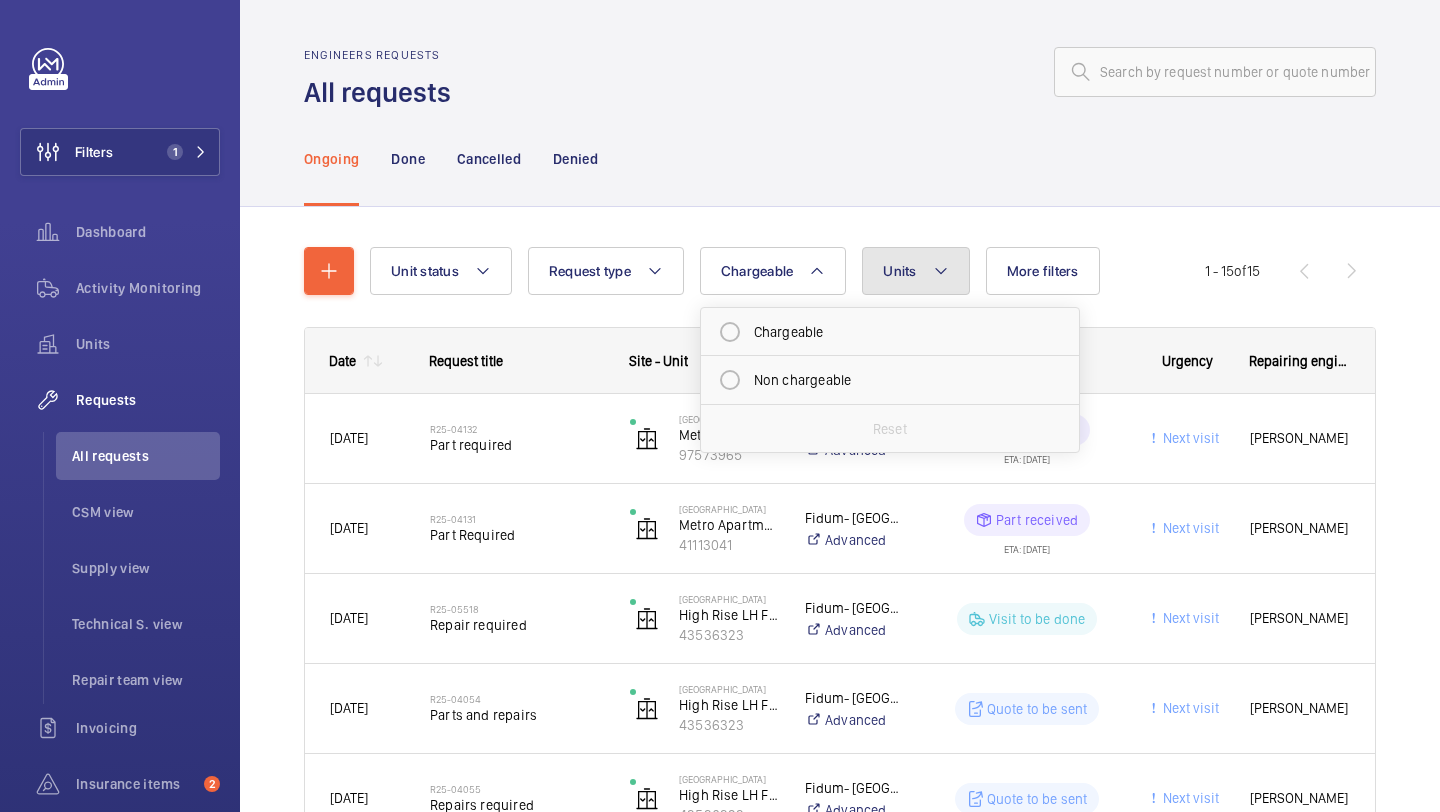 click on "Units" 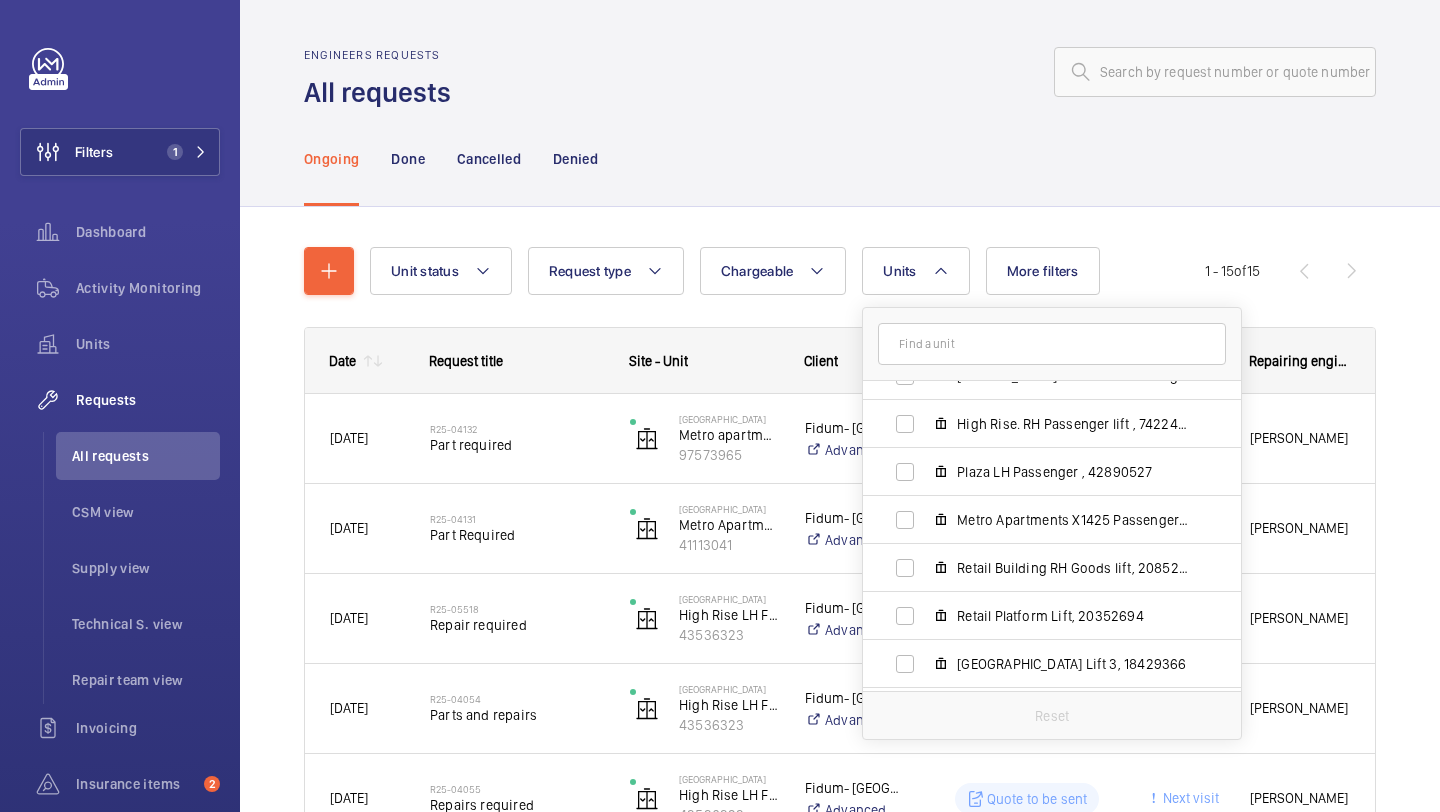 scroll, scrollTop: 0, scrollLeft: 0, axis: both 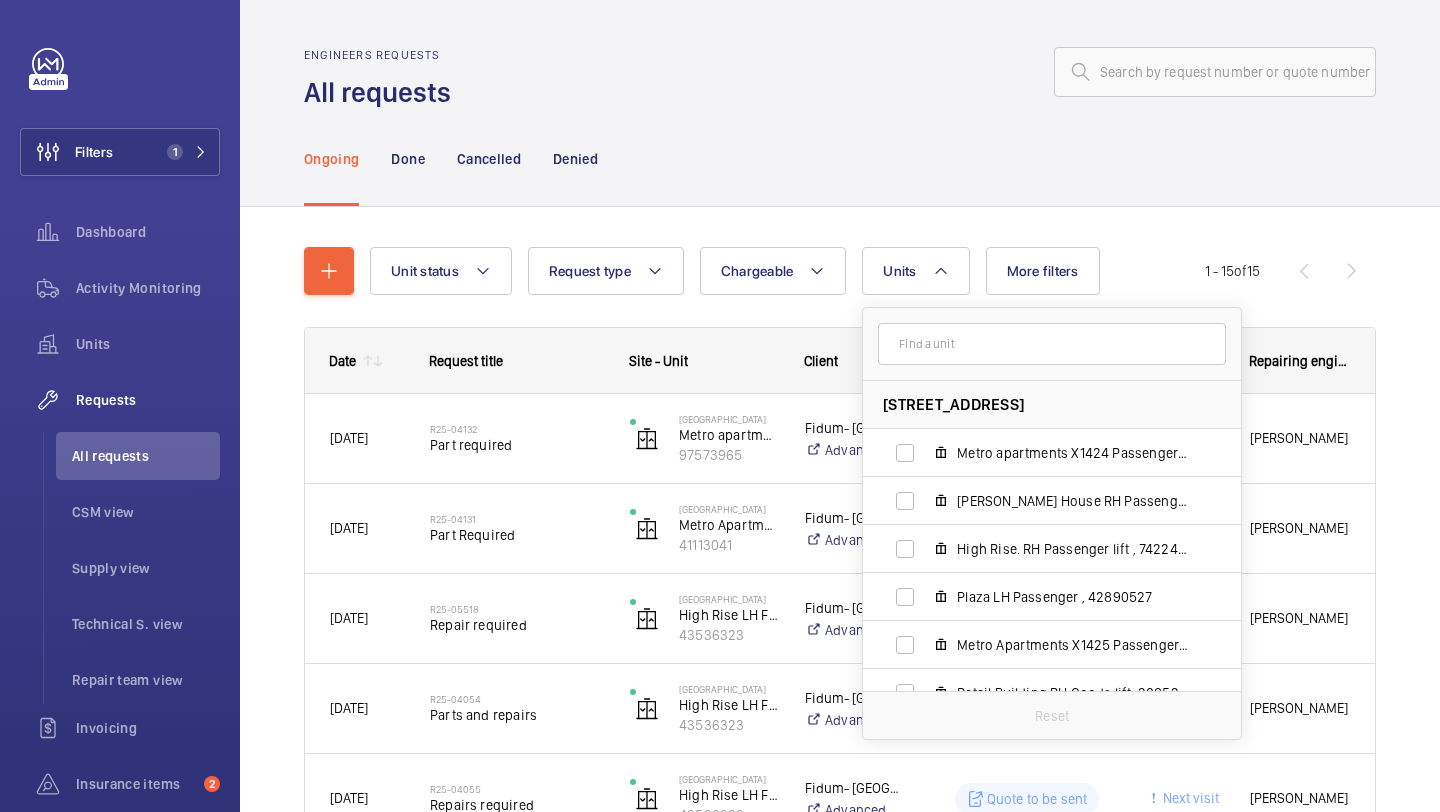 click on "Ongoing Done Cancelled Denied" 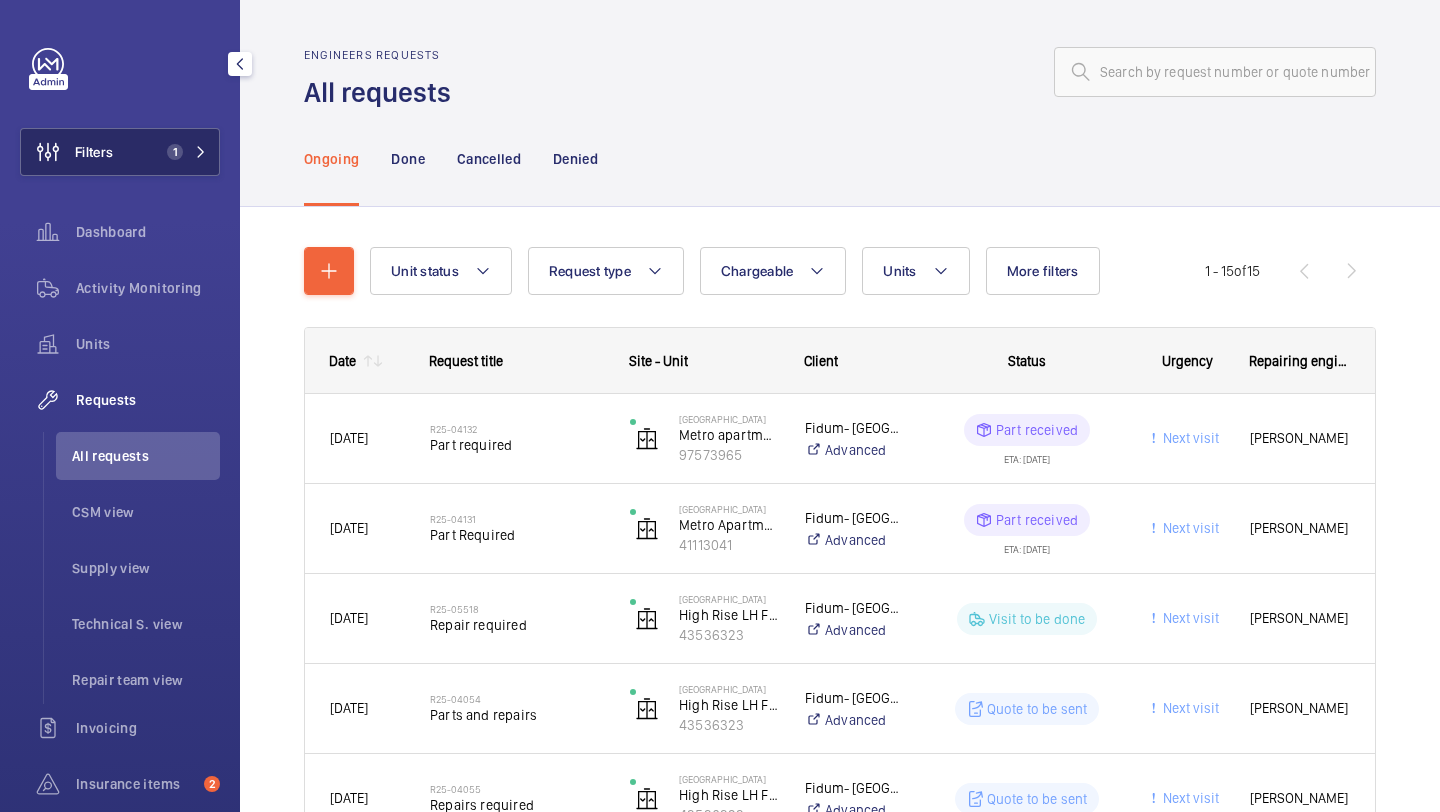 click on "Filters 1" 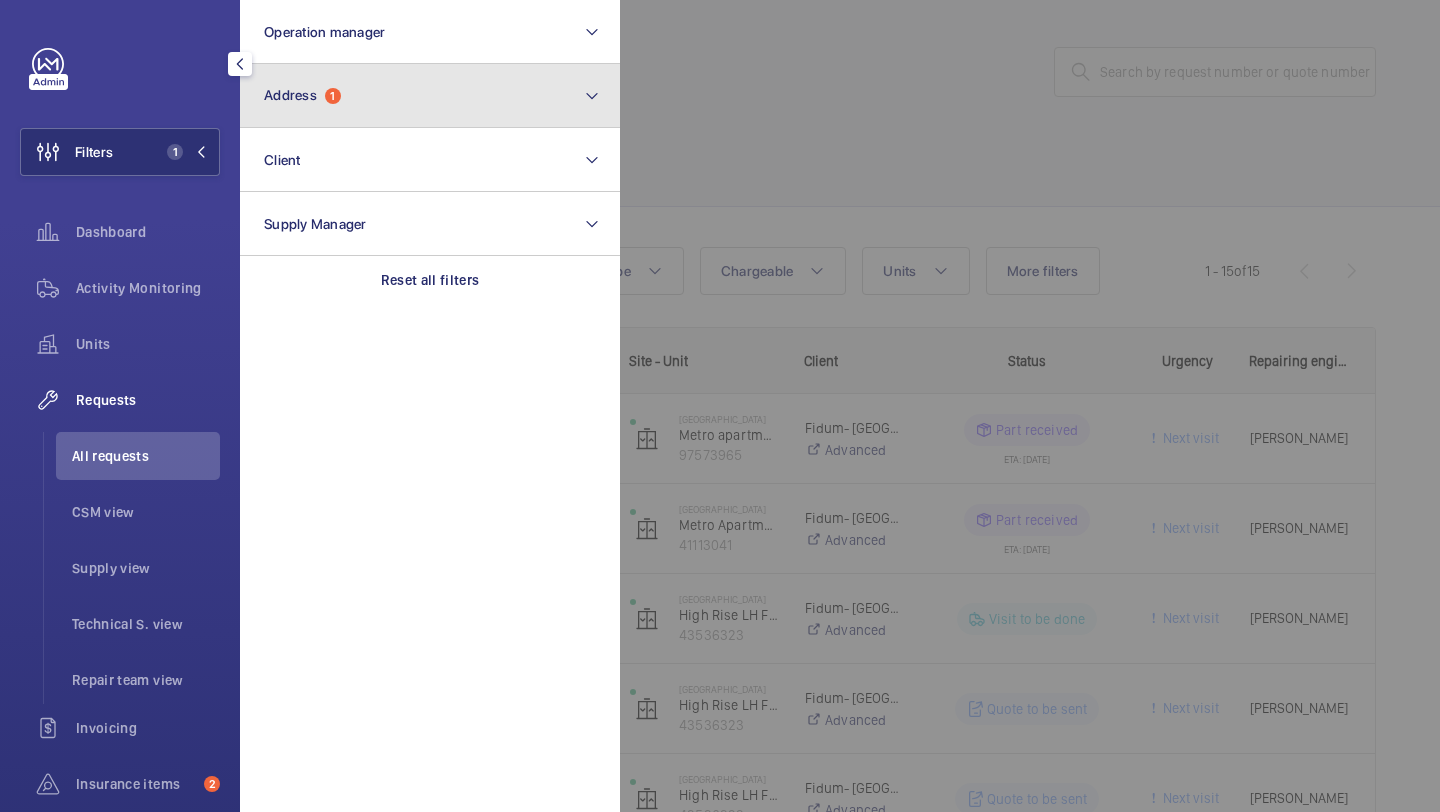 click on "Address  1" 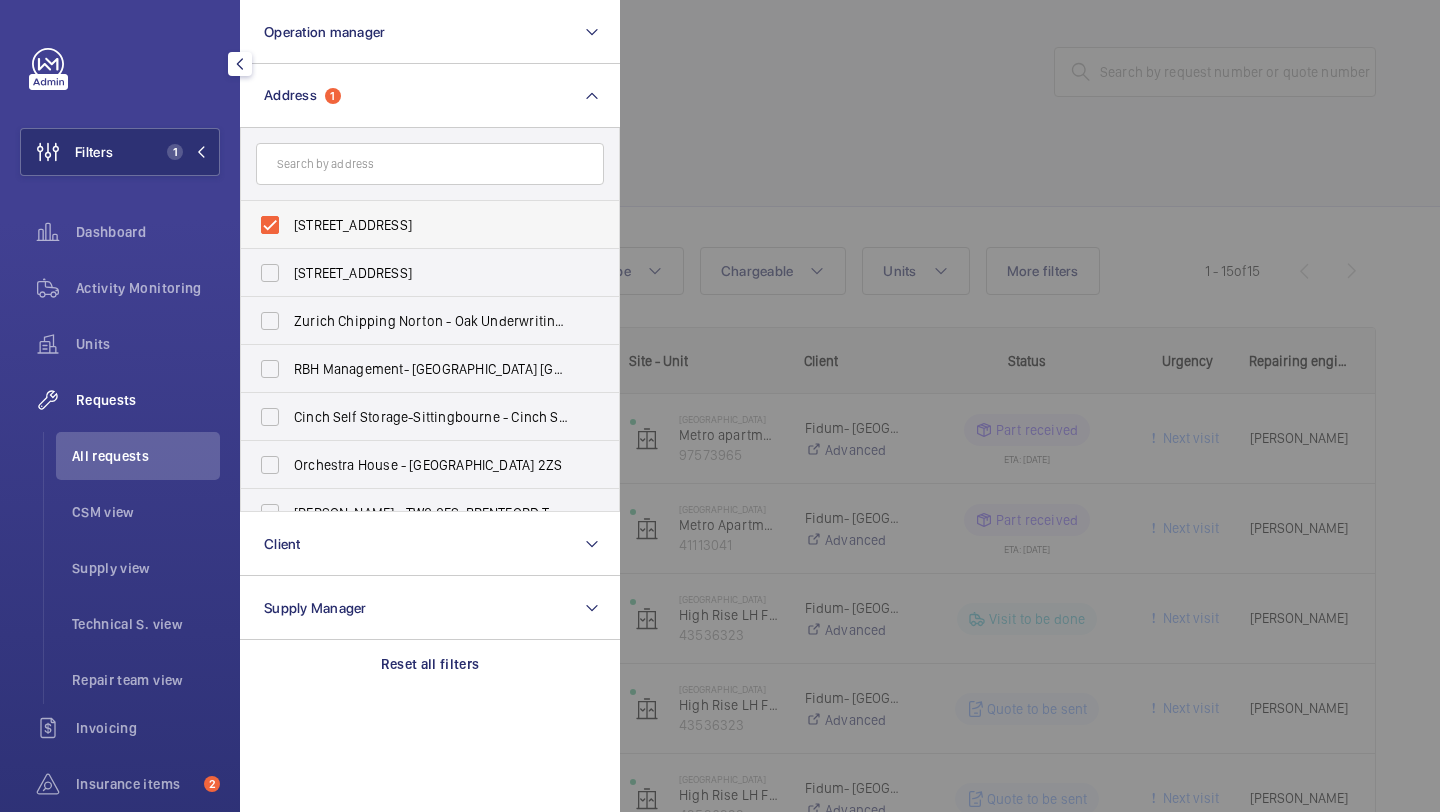 click on "[STREET_ADDRESS]" at bounding box center (431, 225) 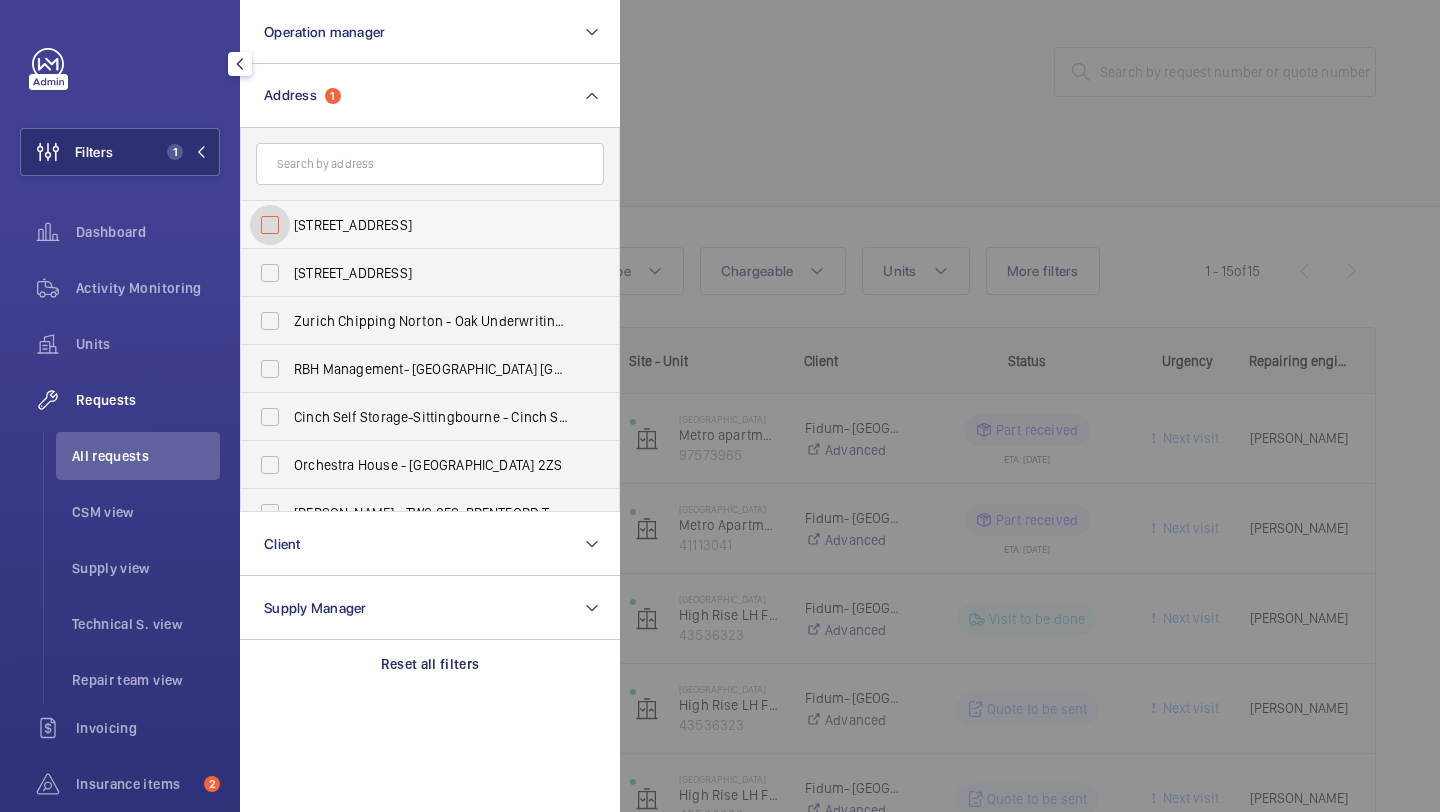 checkbox on "false" 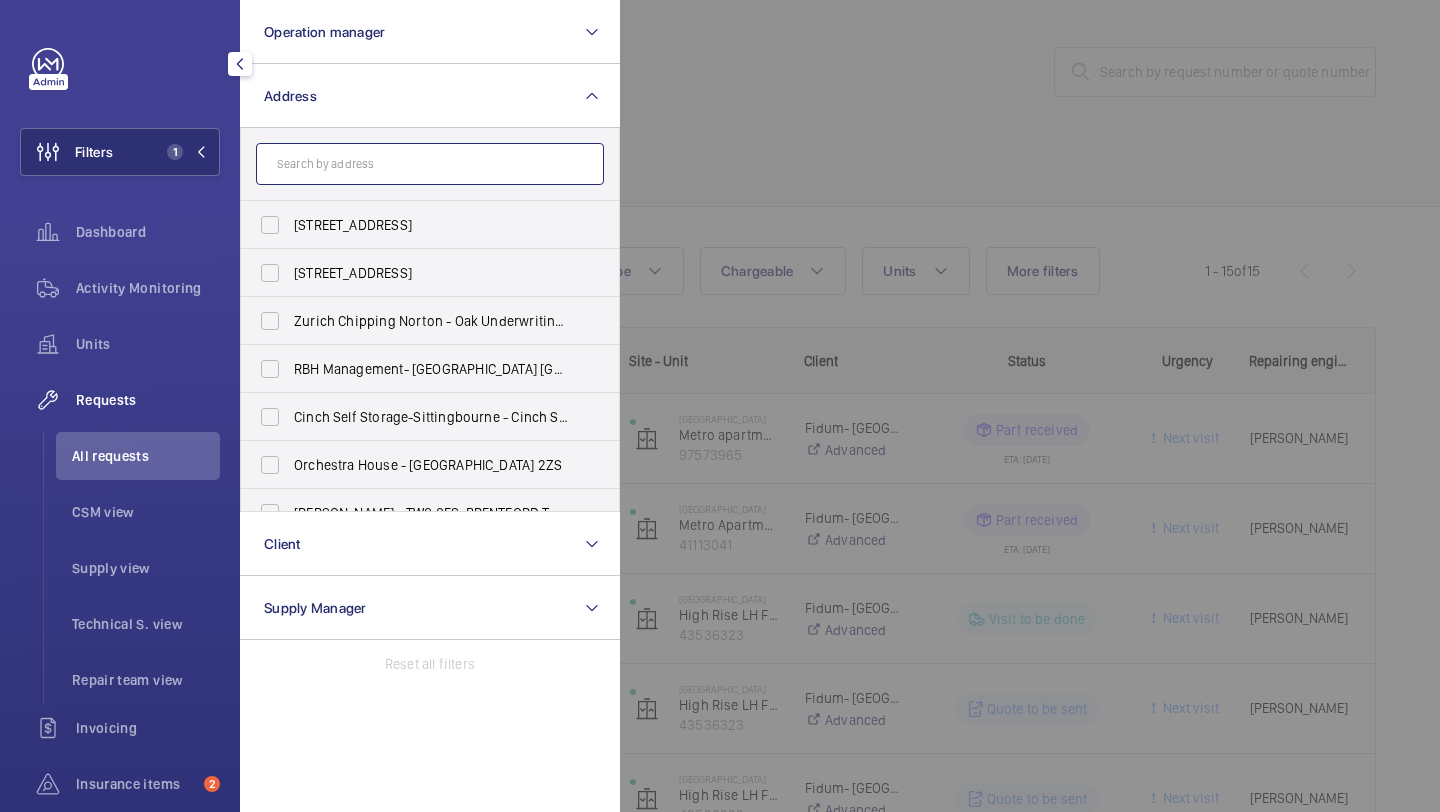 click 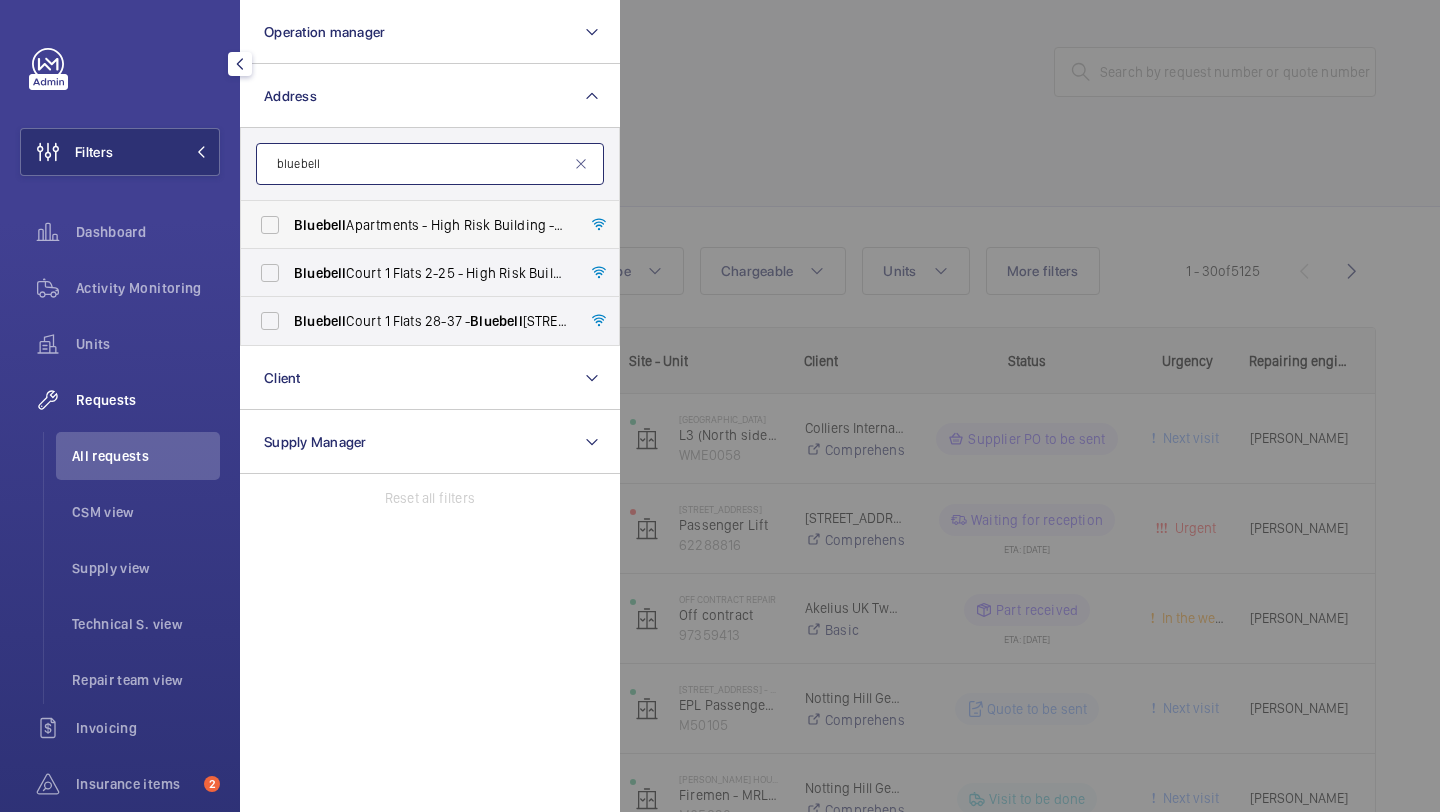 type on "bluebell" 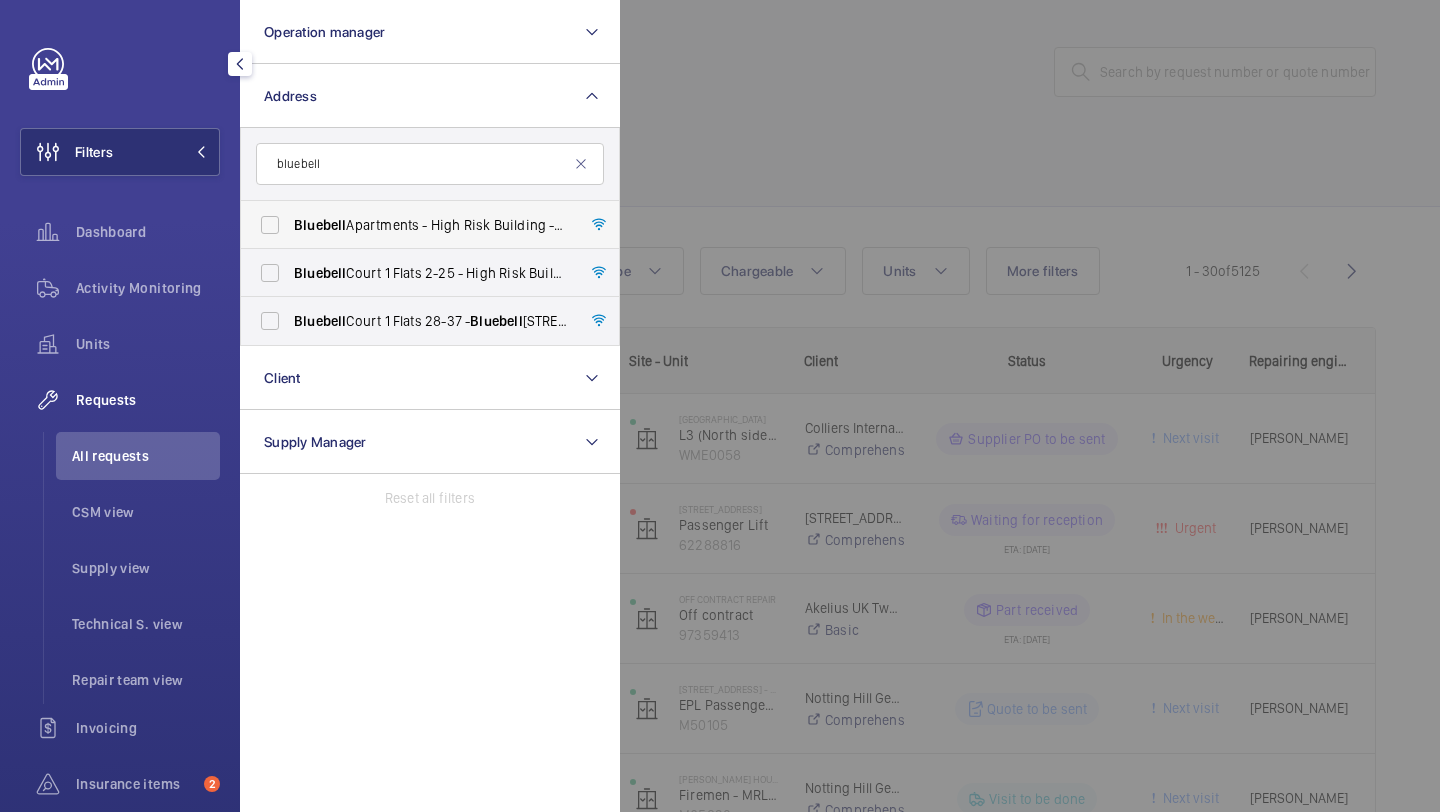 click on "Bluebell  Apartments - High Risk Building -  [GEOGRAPHIC_DATA]" at bounding box center (431, 225) 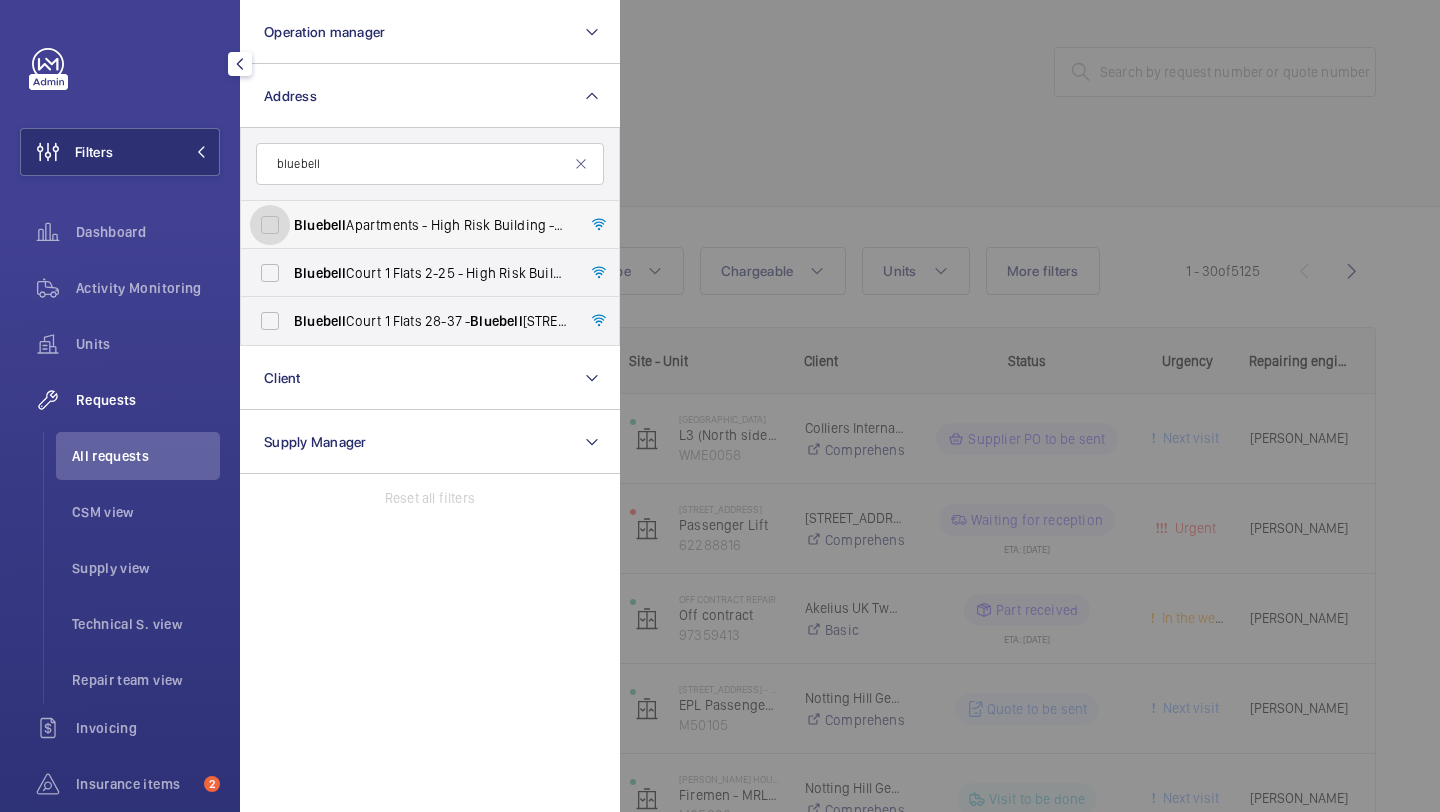 click on "Bluebell  Apartments - High Risk Building -  [GEOGRAPHIC_DATA]" at bounding box center (270, 225) 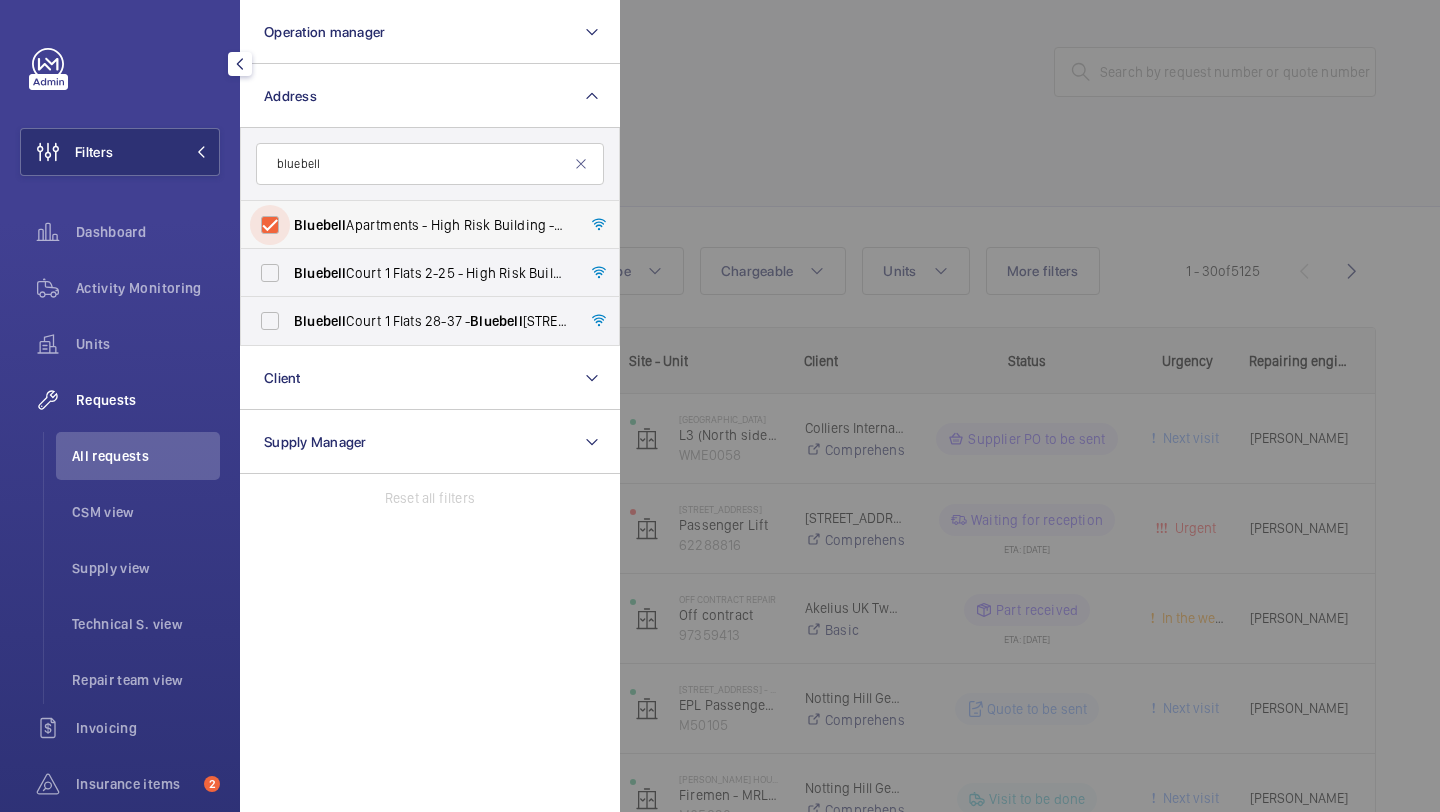 checkbox on "true" 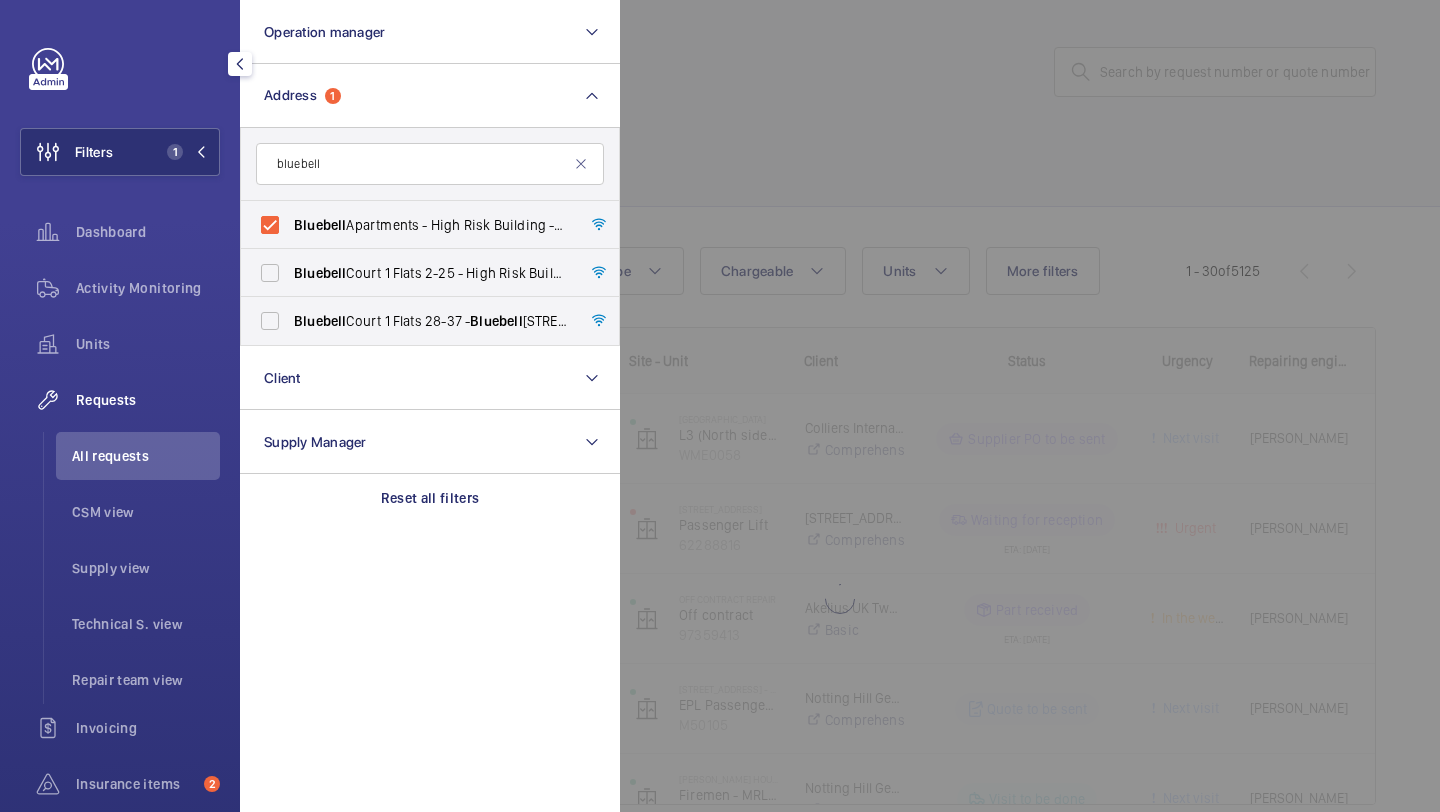 click 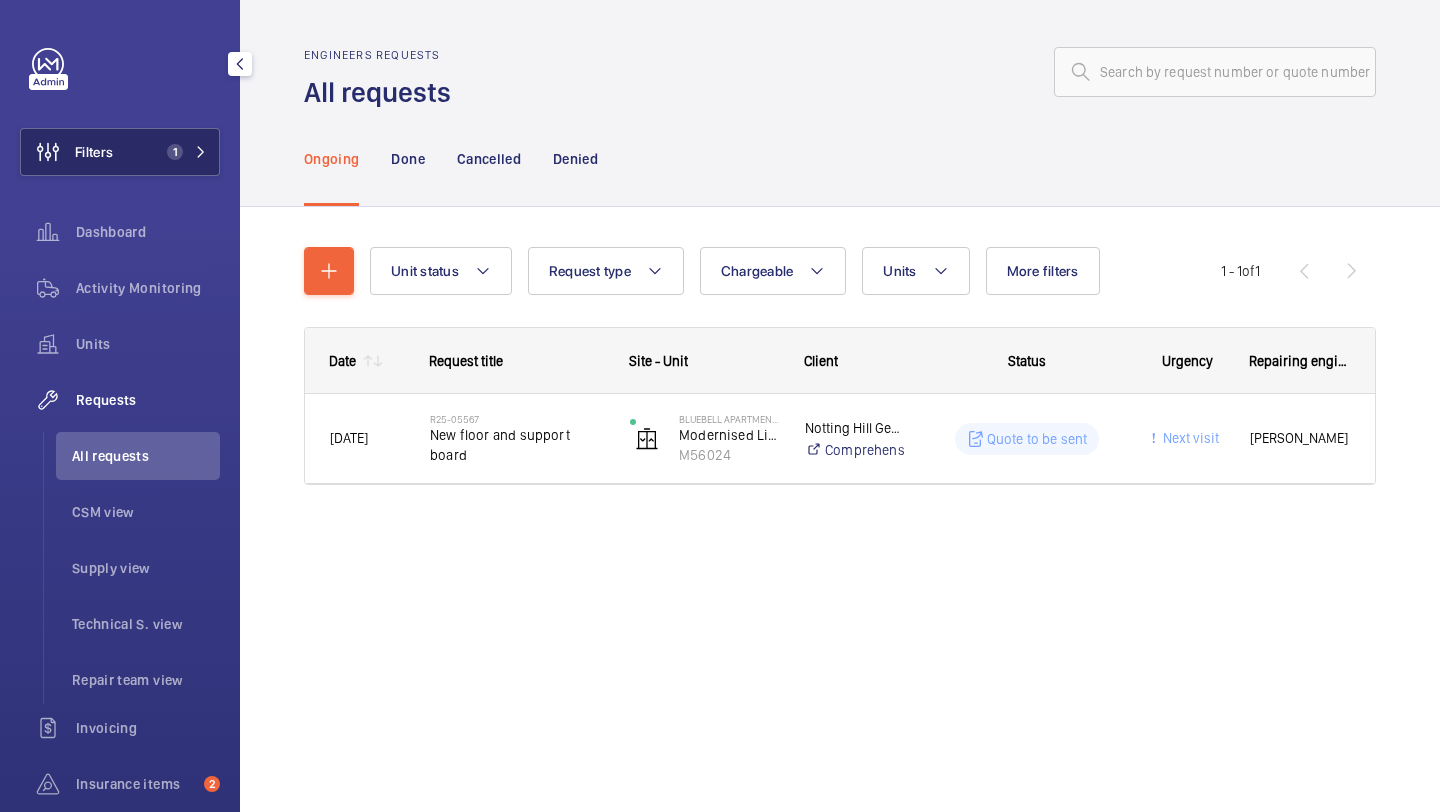 click on "Filters 1" 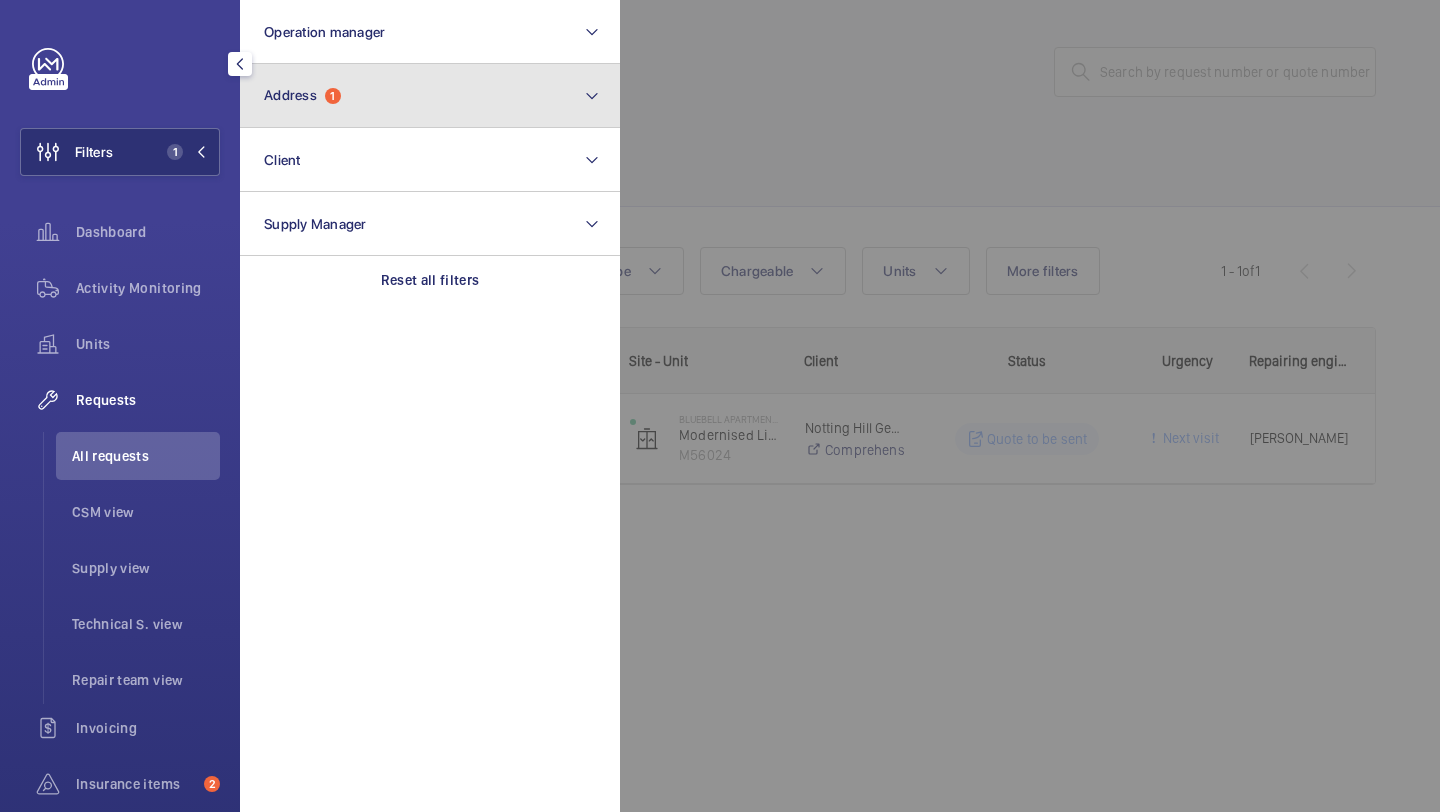 click on "Address  1" 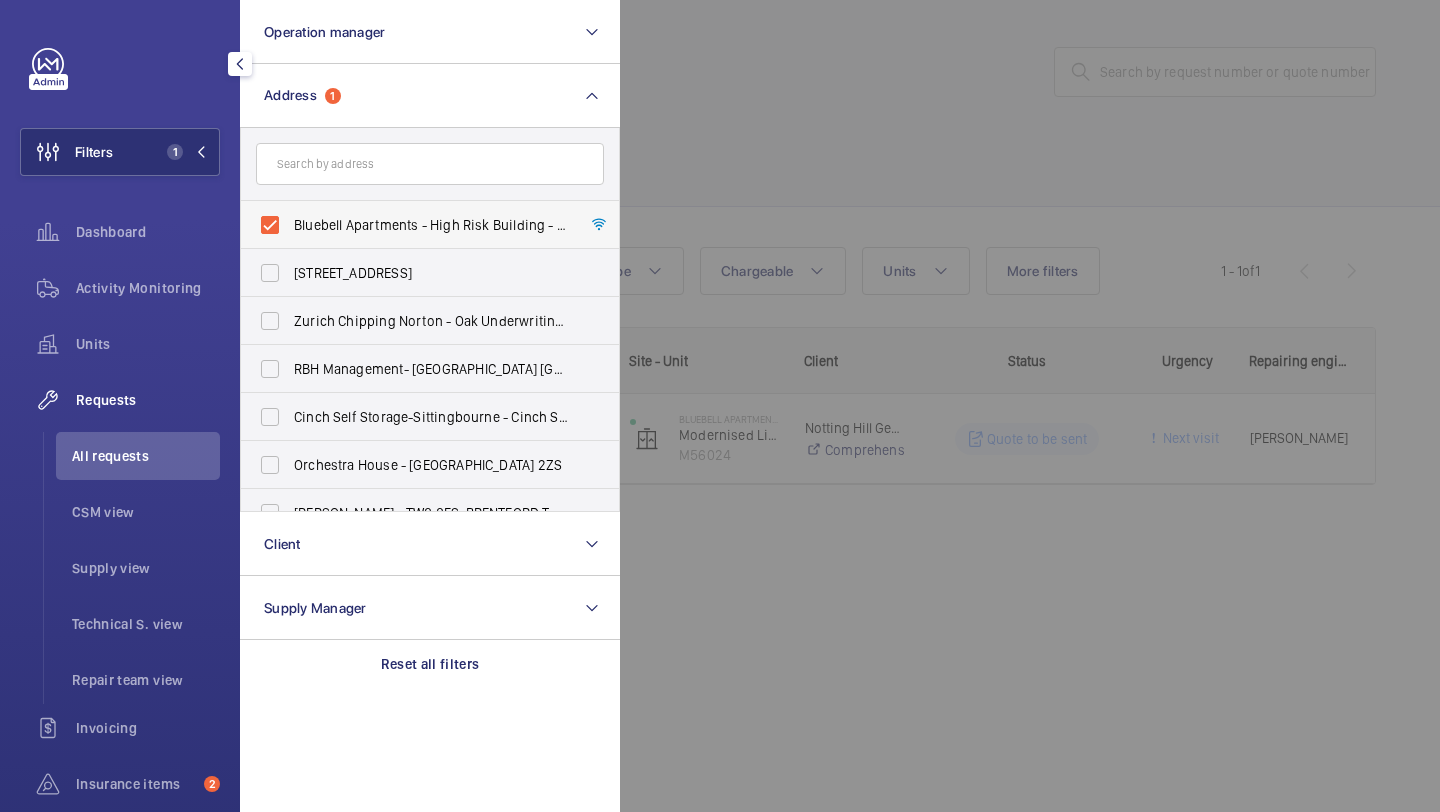 click on "Bluebell Apartments - High Risk Building - [GEOGRAPHIC_DATA]" at bounding box center [431, 225] 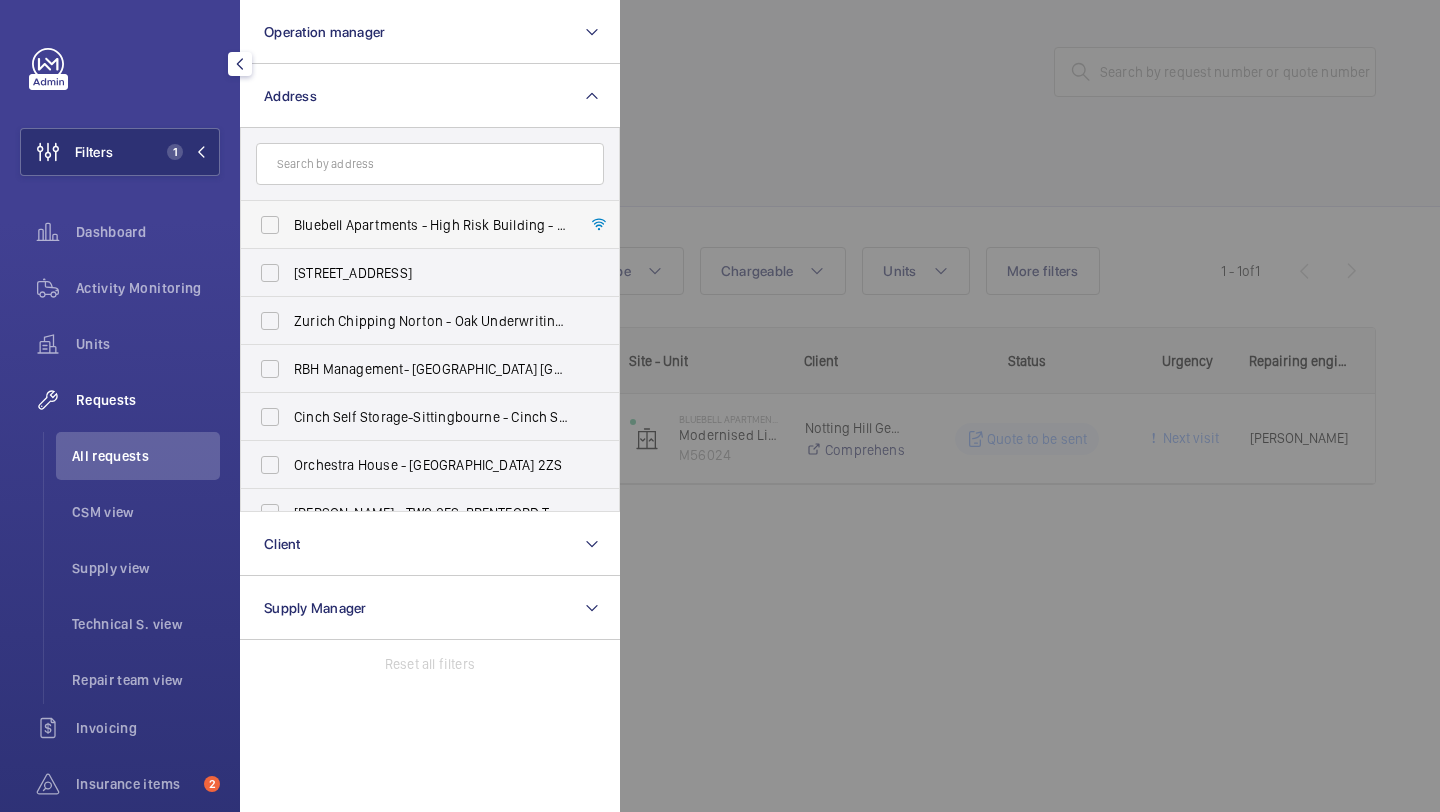 click on "Bluebell Apartments - High Risk Building - [GEOGRAPHIC_DATA]" at bounding box center [431, 225] 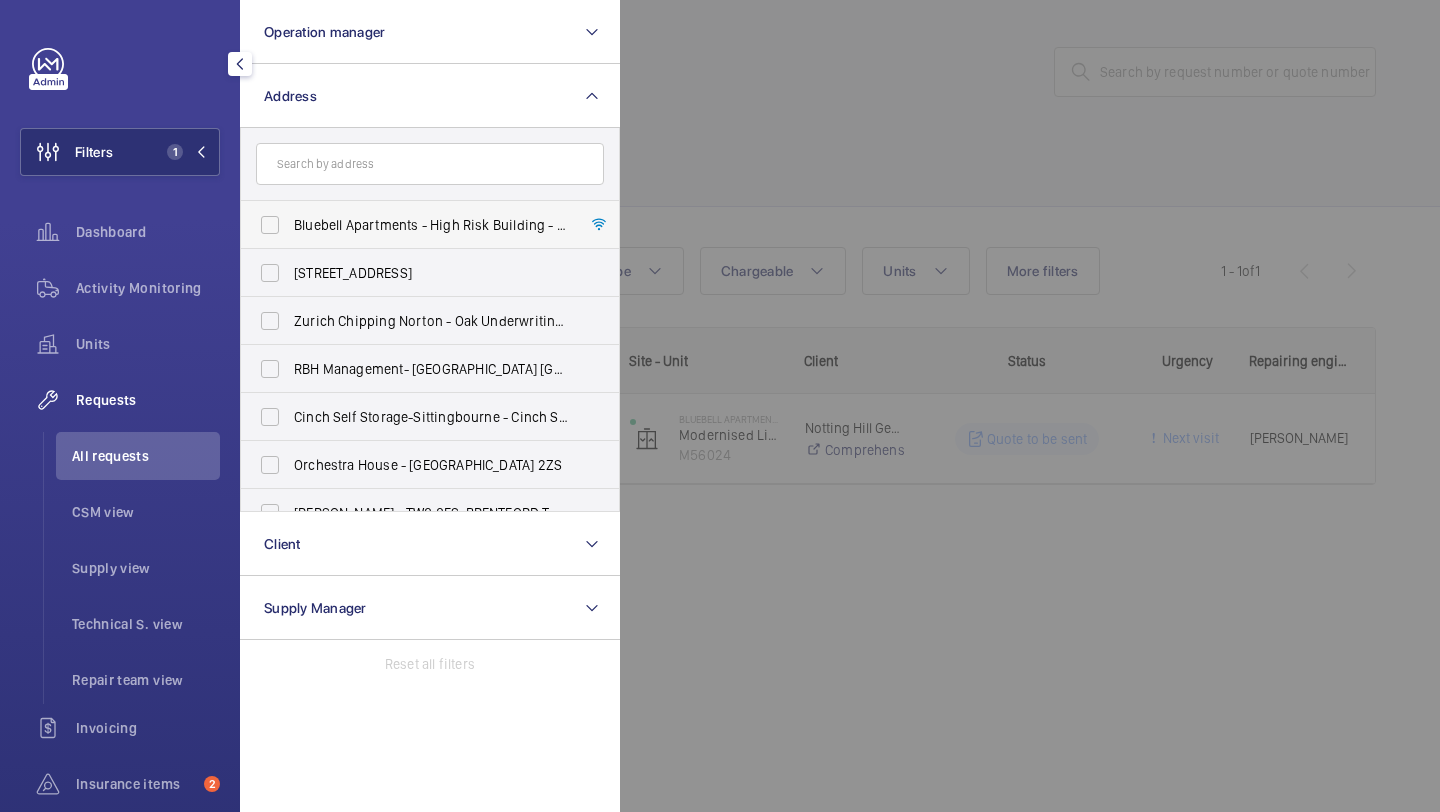click on "Bluebell Apartments - High Risk Building - [GEOGRAPHIC_DATA]" at bounding box center (270, 225) 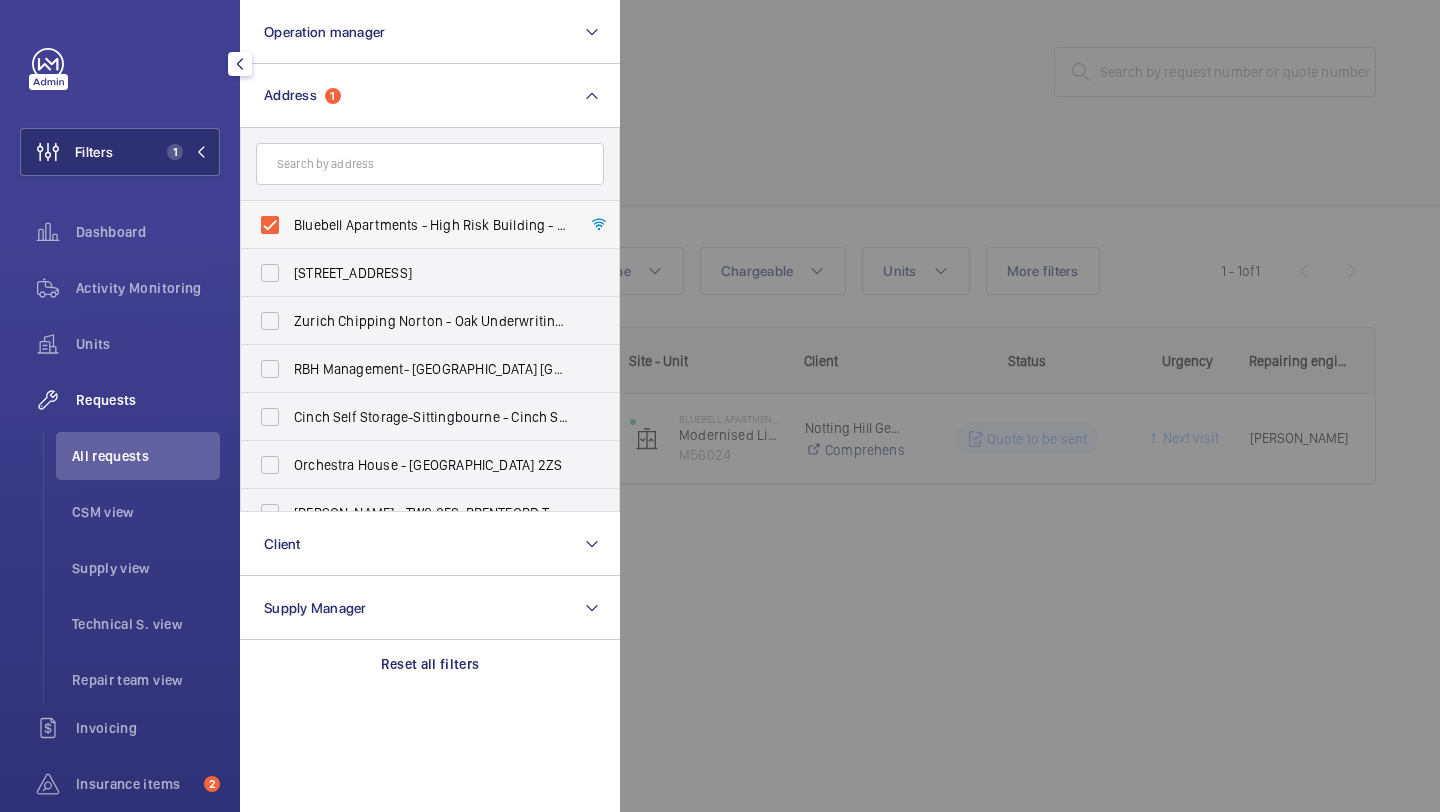 click on "Bluebell Apartments - High Risk Building - [GEOGRAPHIC_DATA]" at bounding box center [415, 225] 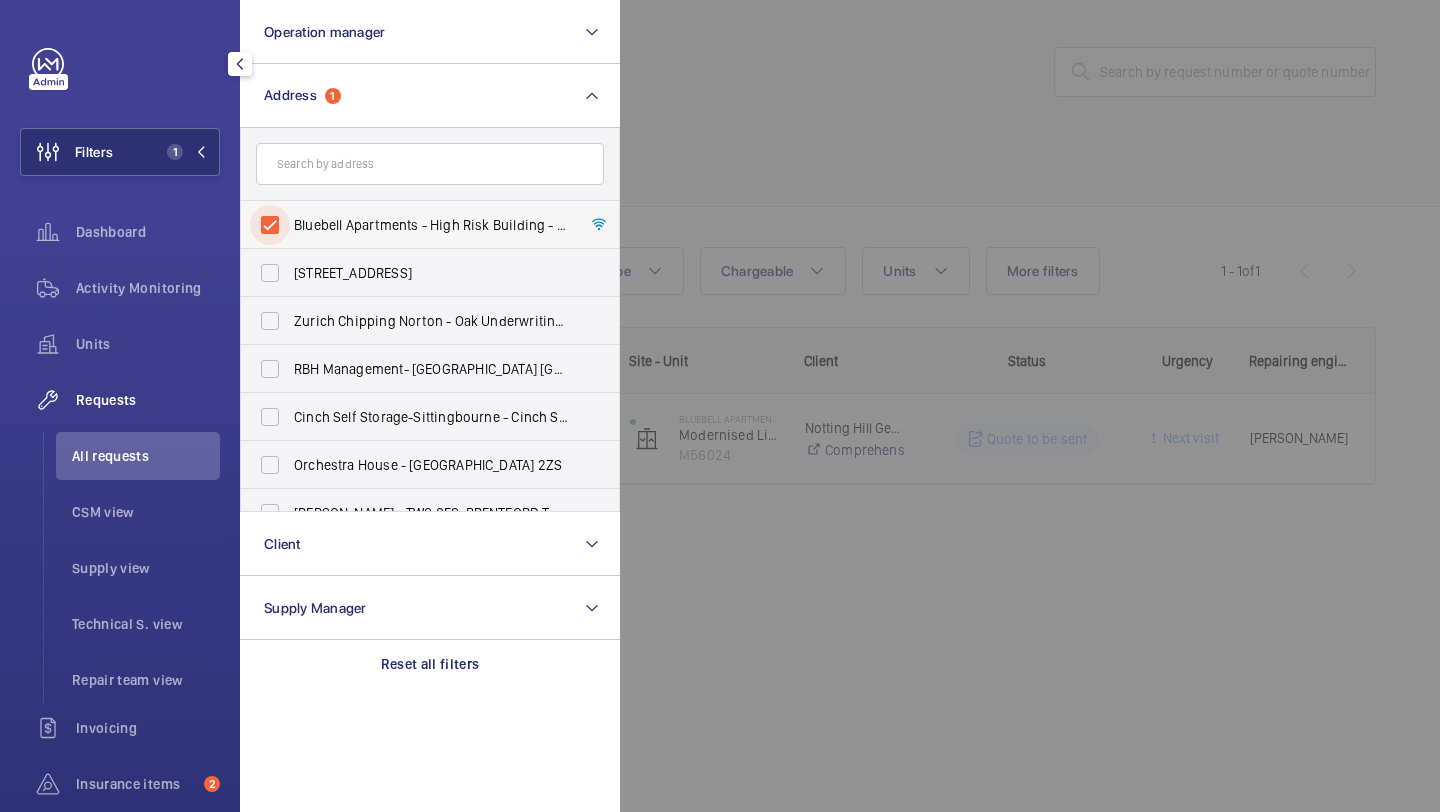 click on "Bluebell Apartments - High Risk Building - [GEOGRAPHIC_DATA]" at bounding box center (270, 225) 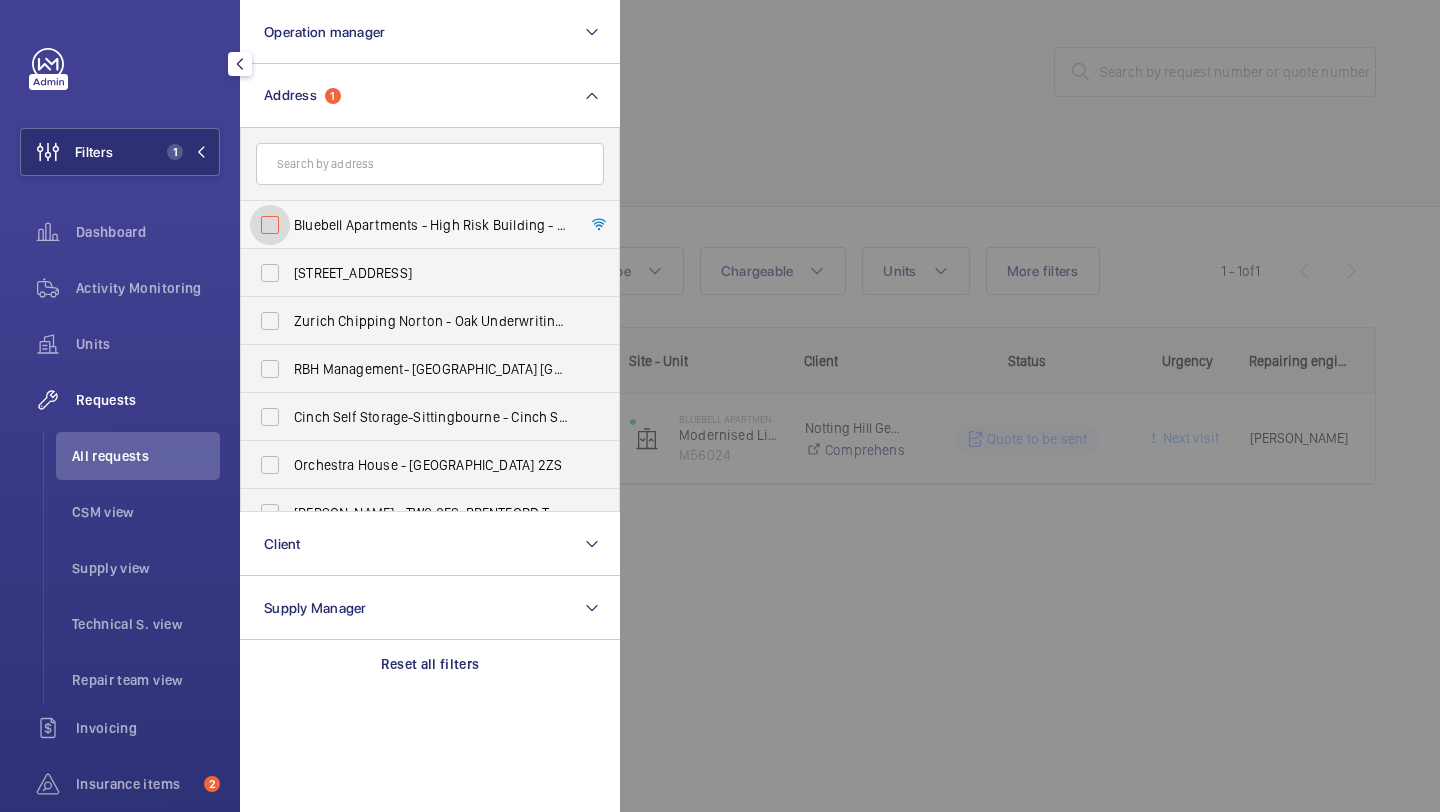 checkbox on "false" 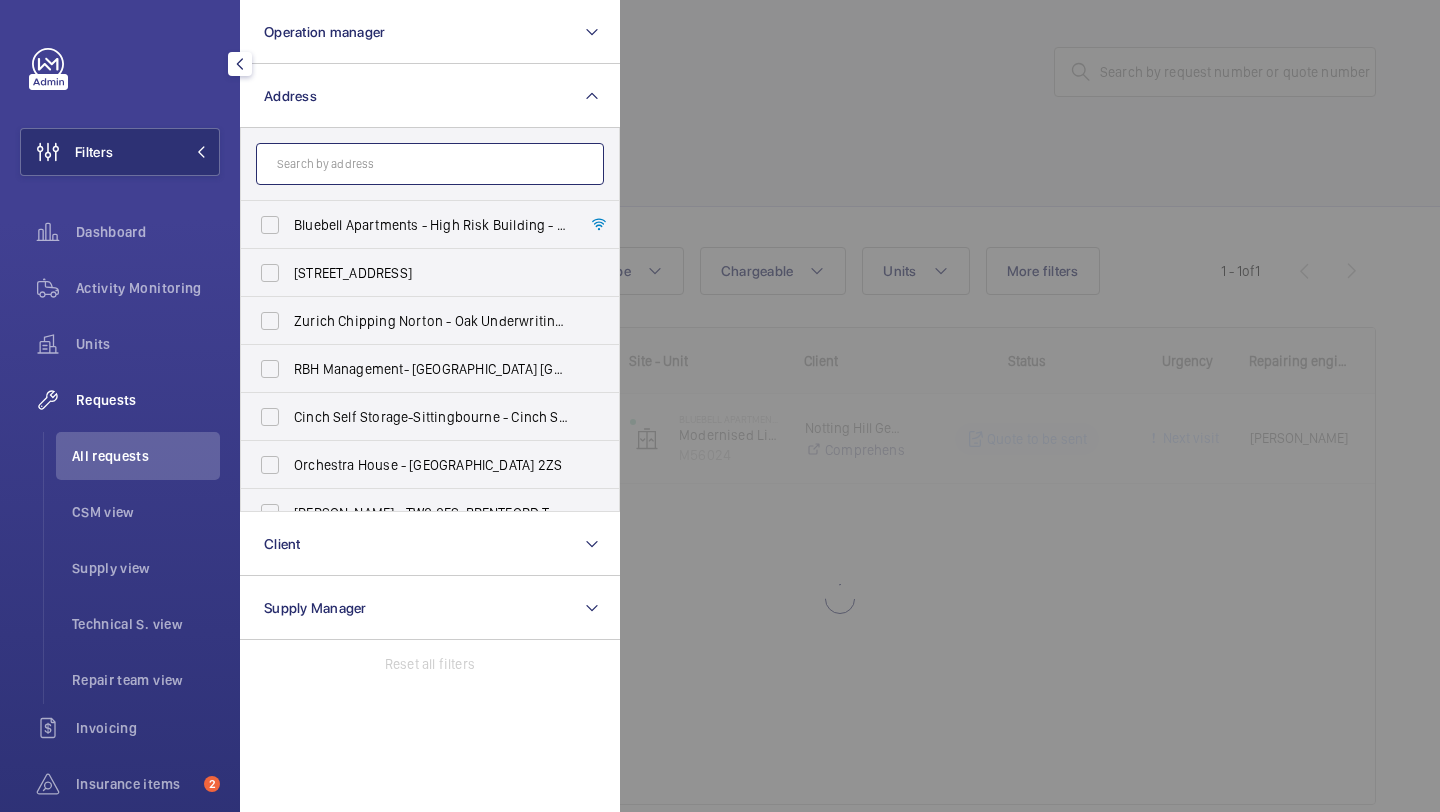 click 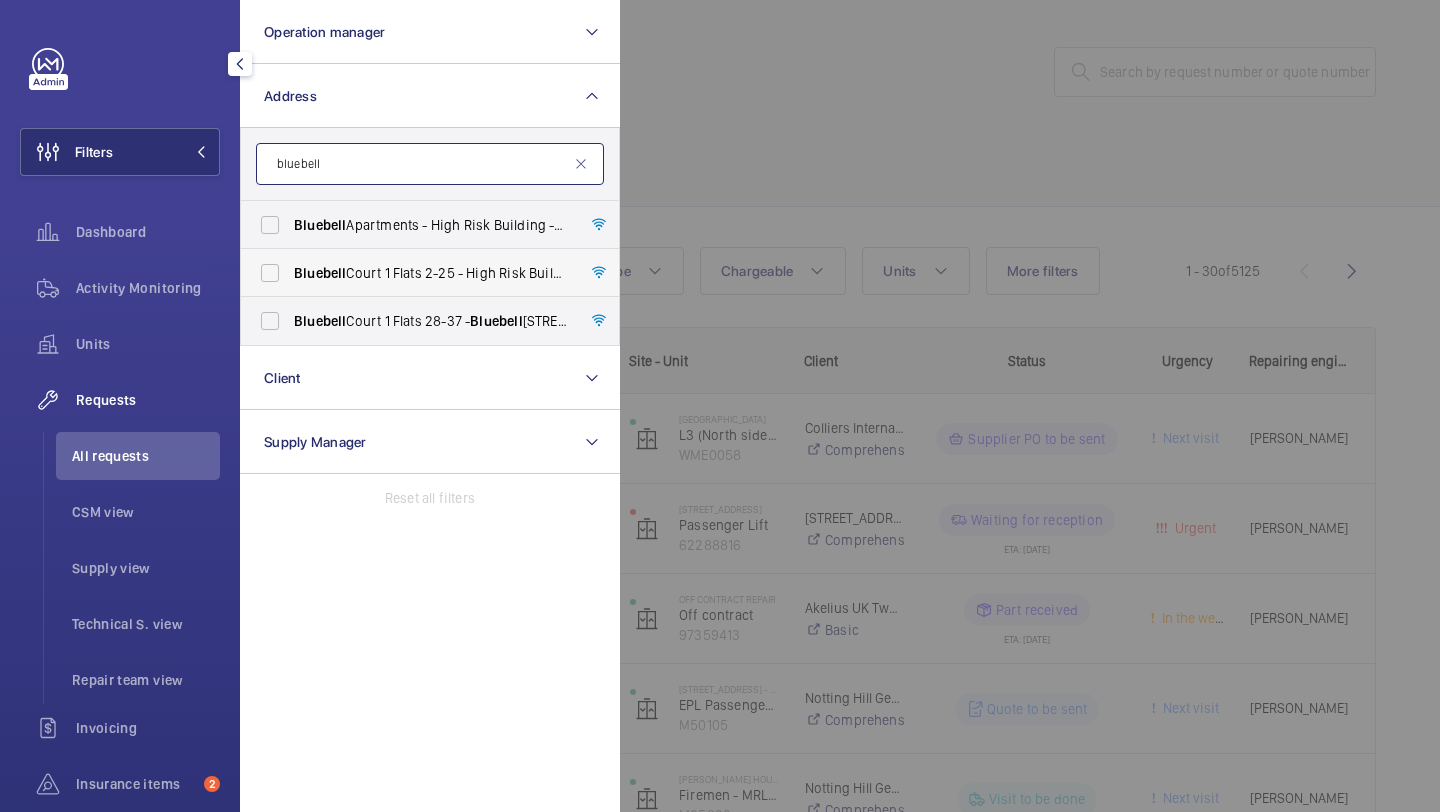 type on "bluebell" 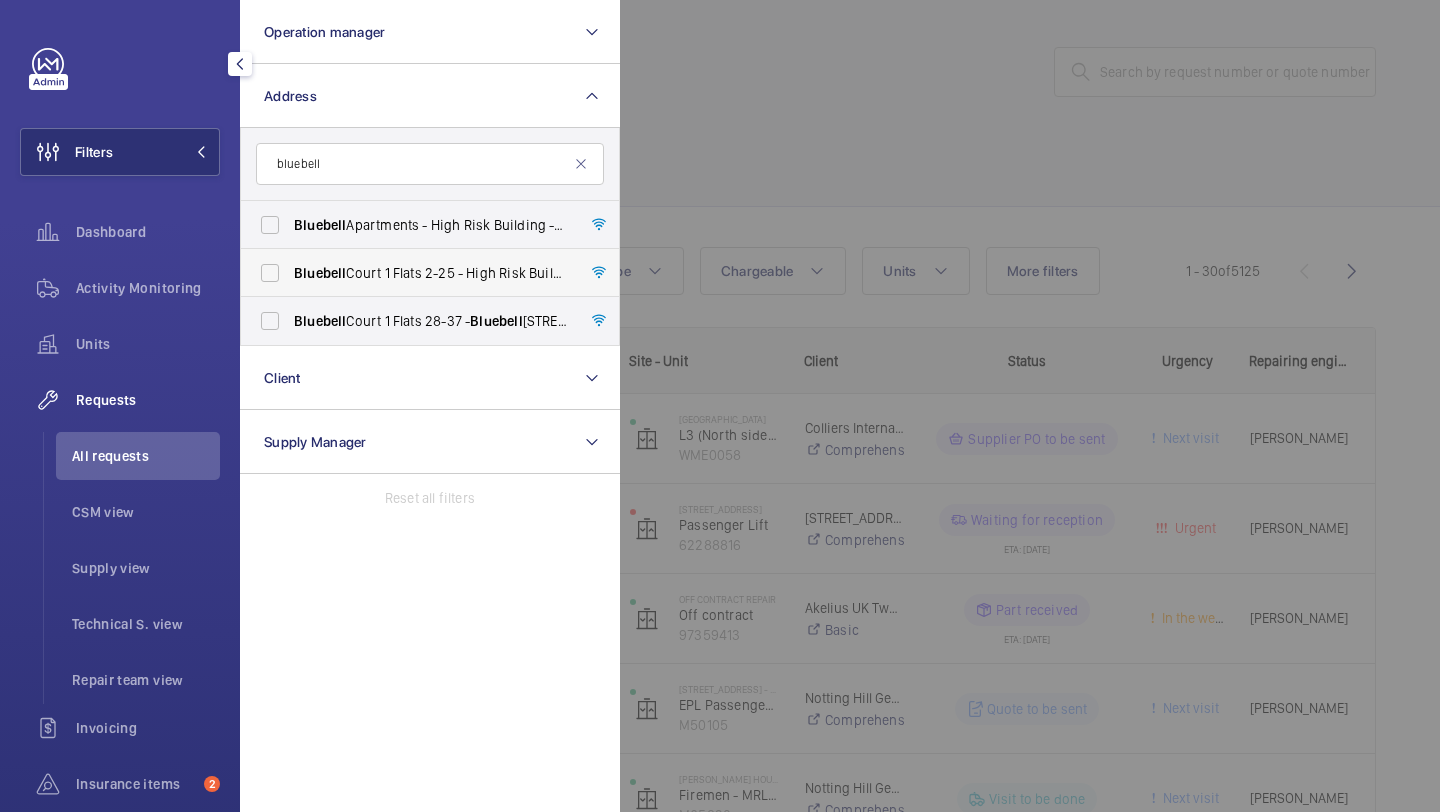 click on "Bluebell  Court 1 Flats 2-25 - High Risk Building -  [GEOGRAPHIC_DATA] [STREET_ADDRESS]" at bounding box center (415, 273) 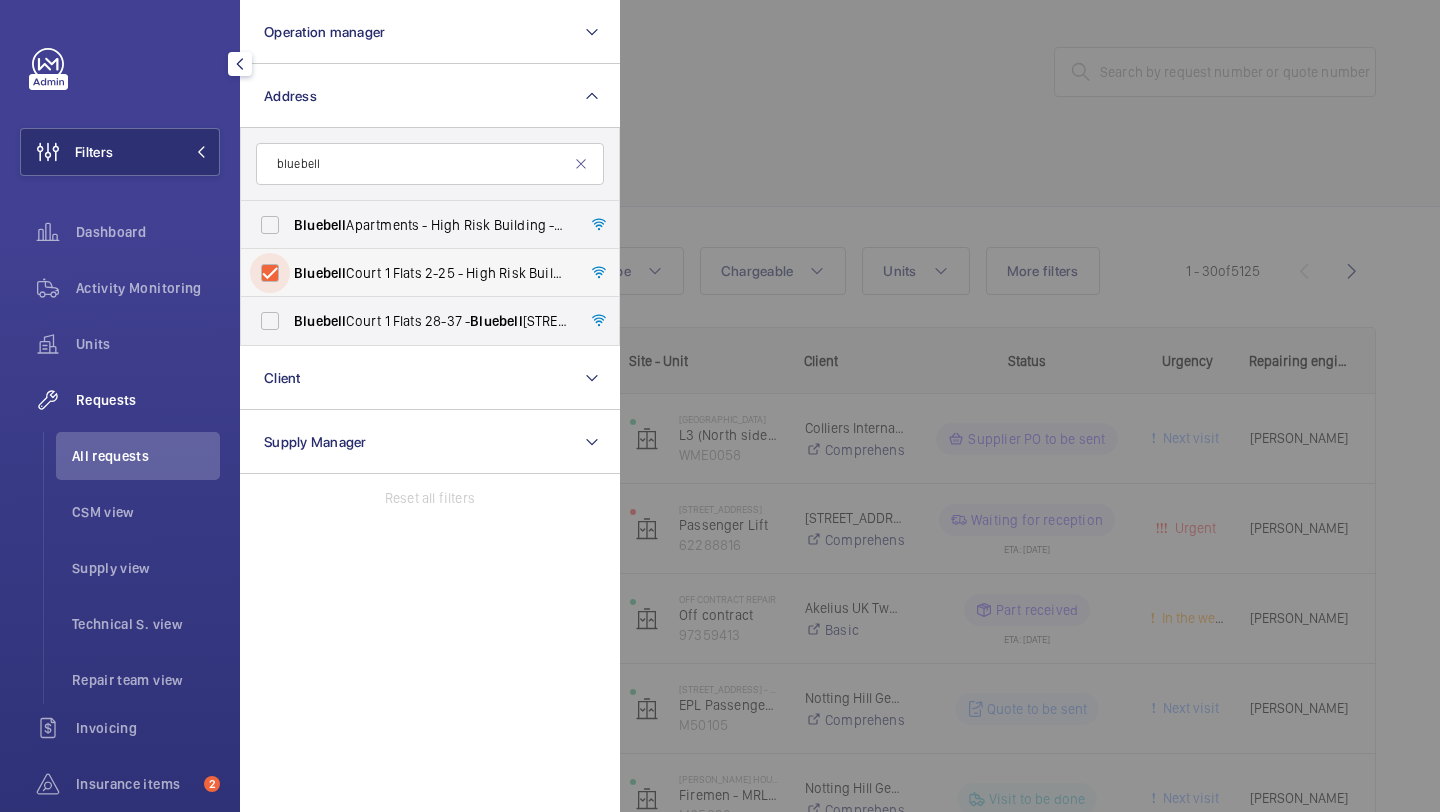 checkbox on "true" 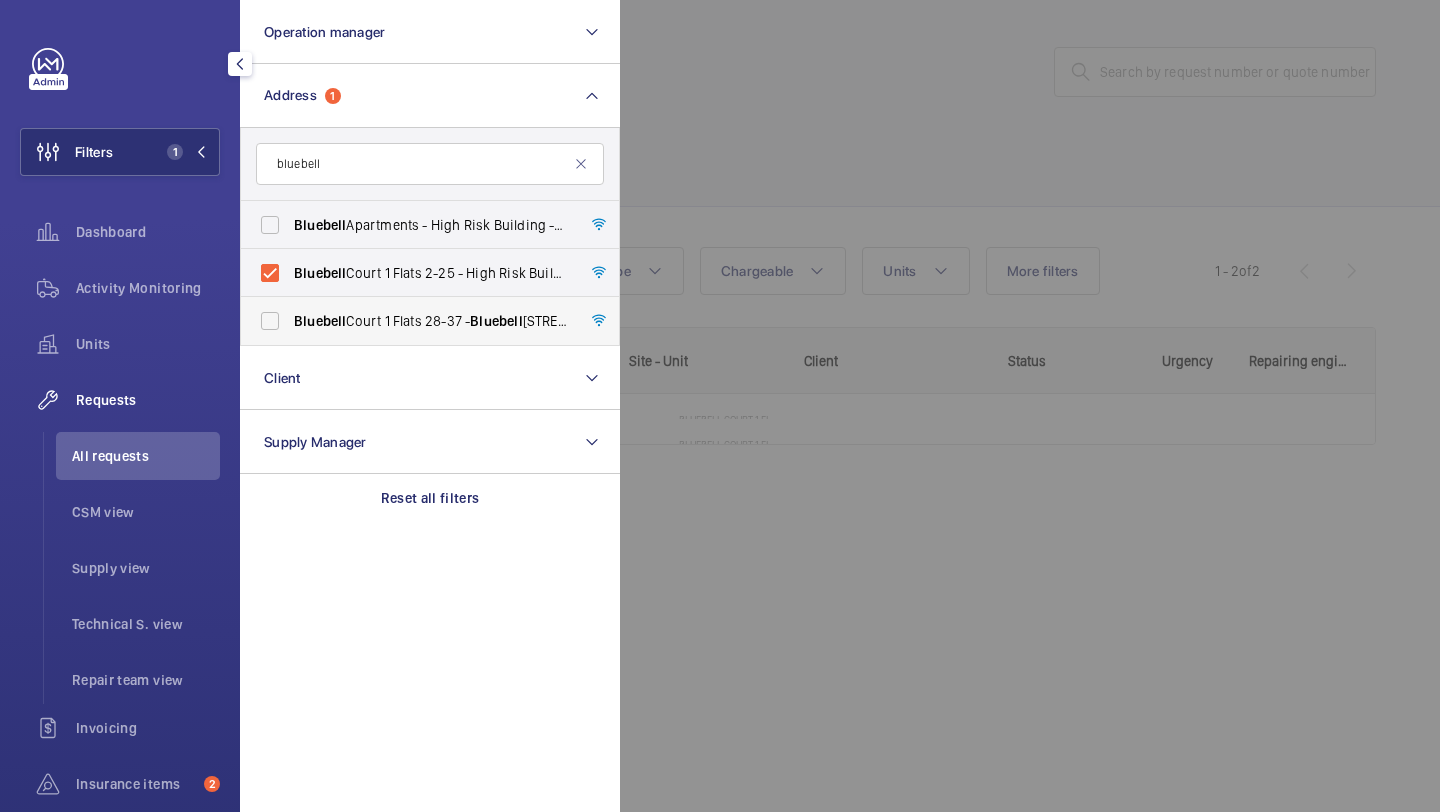 click on "Bluebell  Court 1 Flats [STREET_ADDRESS]" at bounding box center (415, 321) 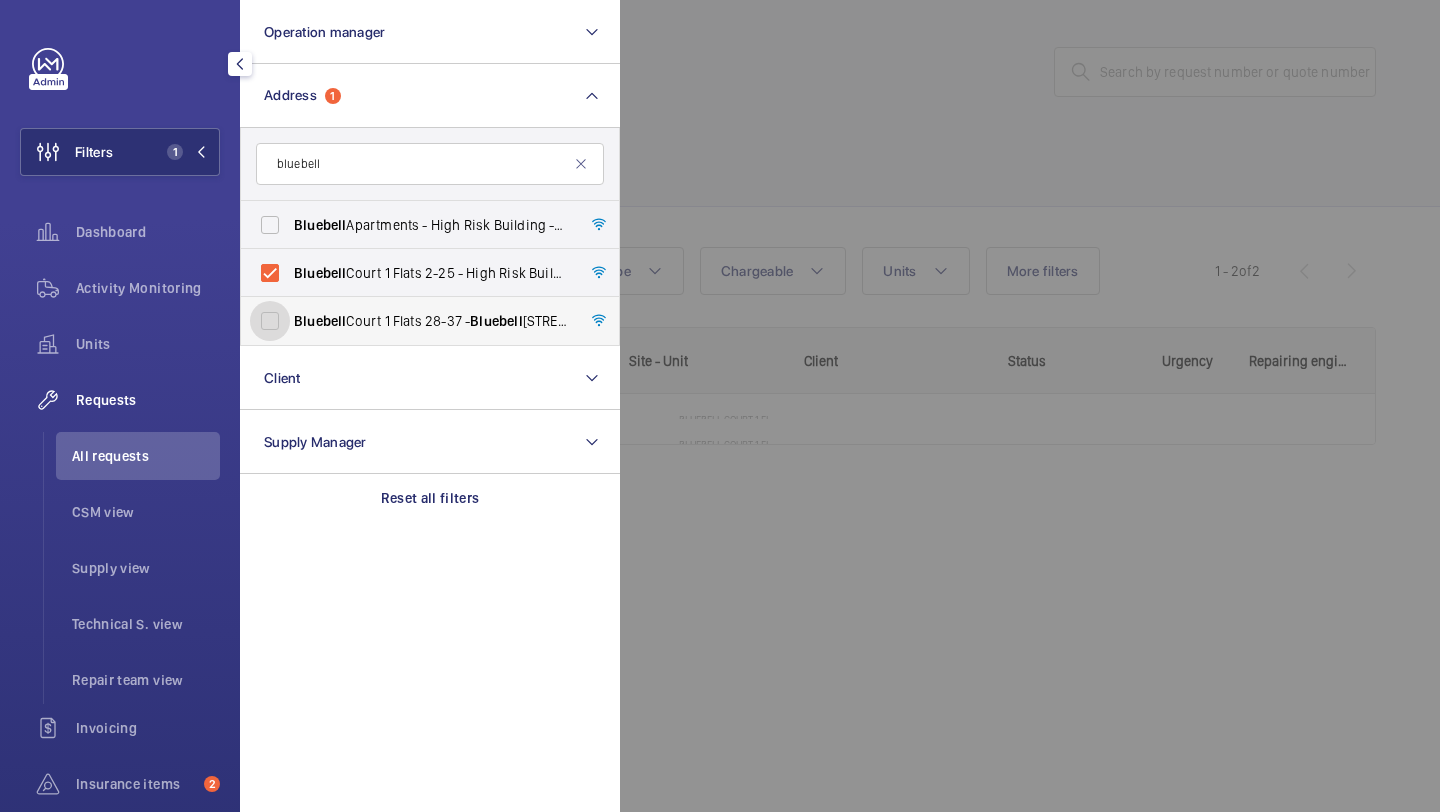 click on "Bluebell  Court 1 Flats [STREET_ADDRESS]" at bounding box center [270, 321] 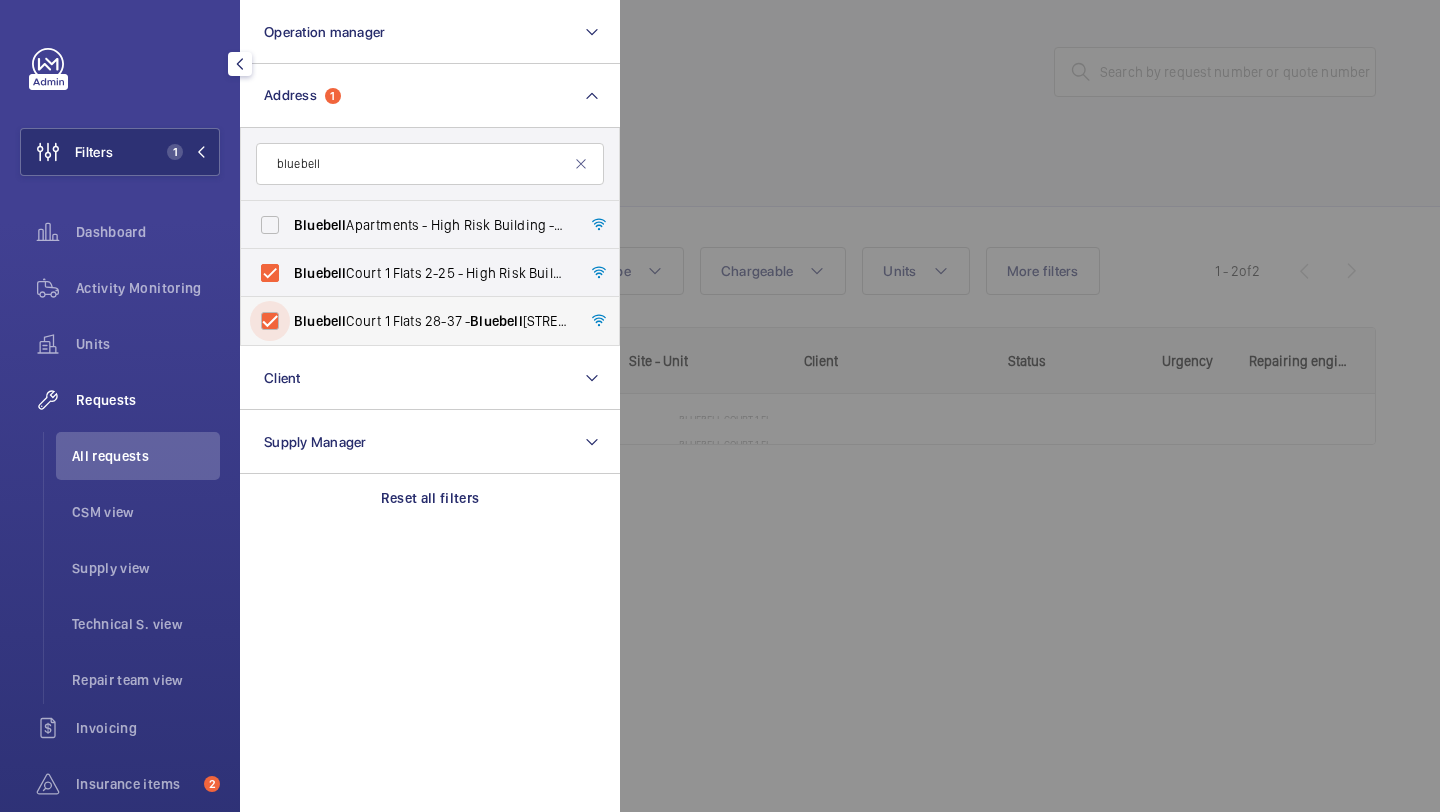 checkbox on "true" 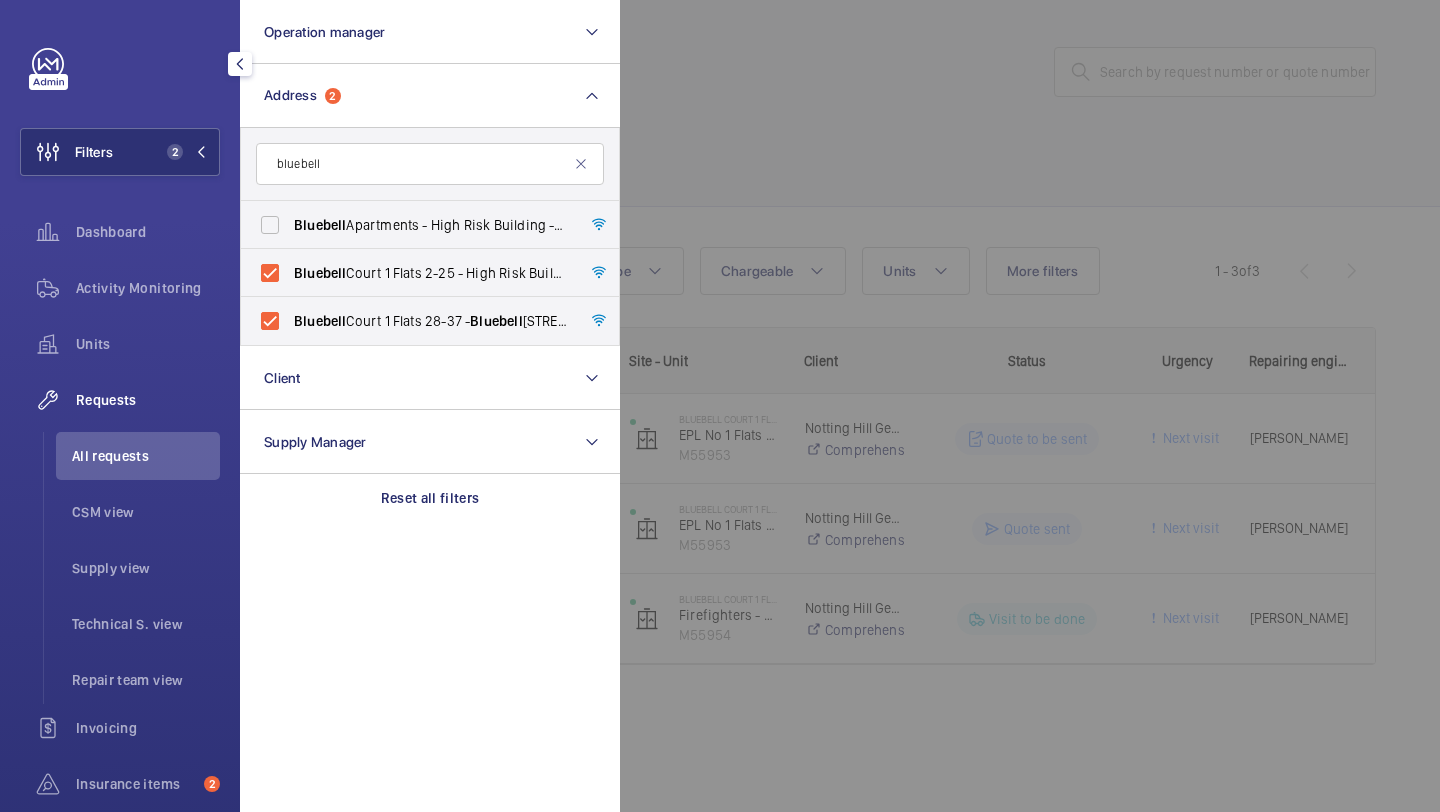 click 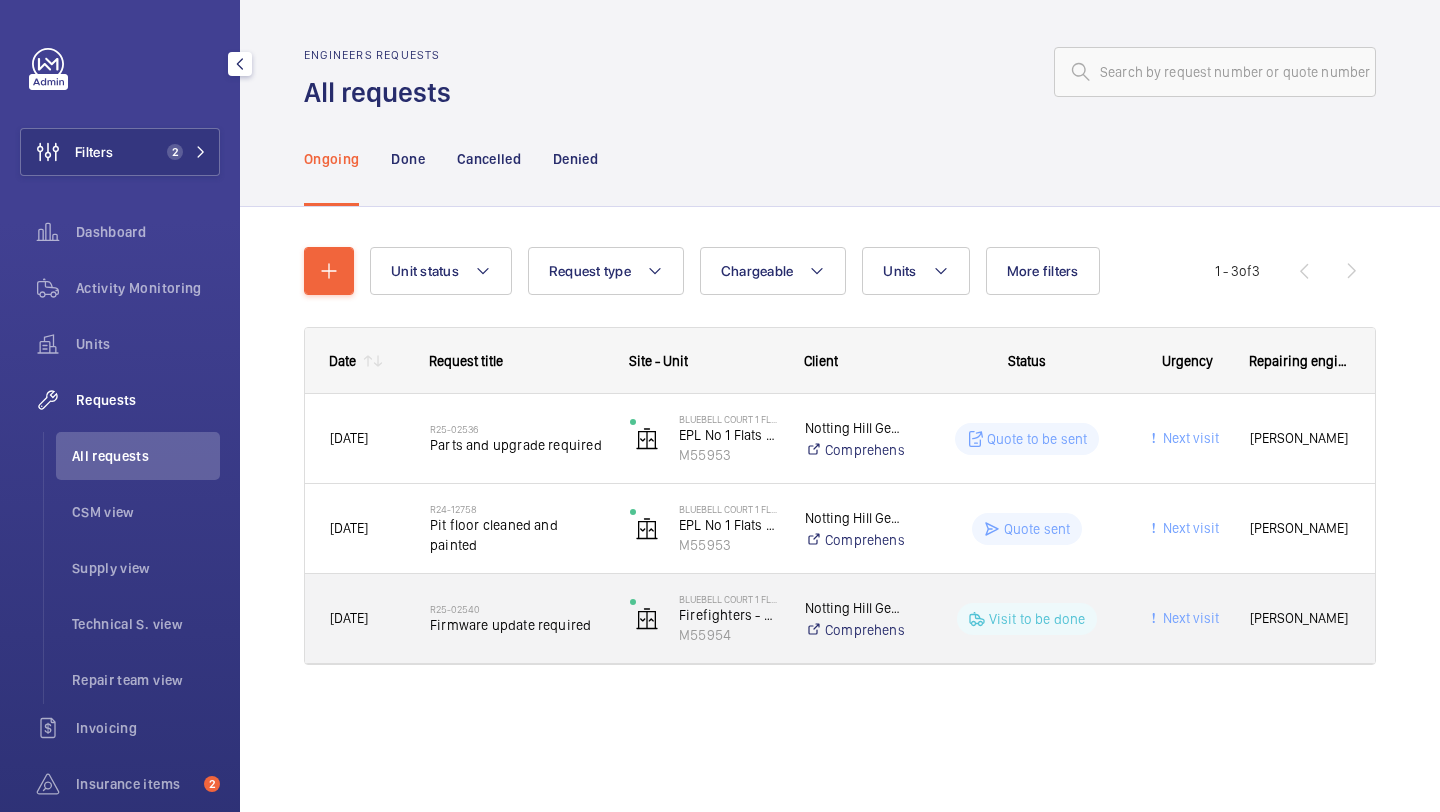 click on "R25-02540" 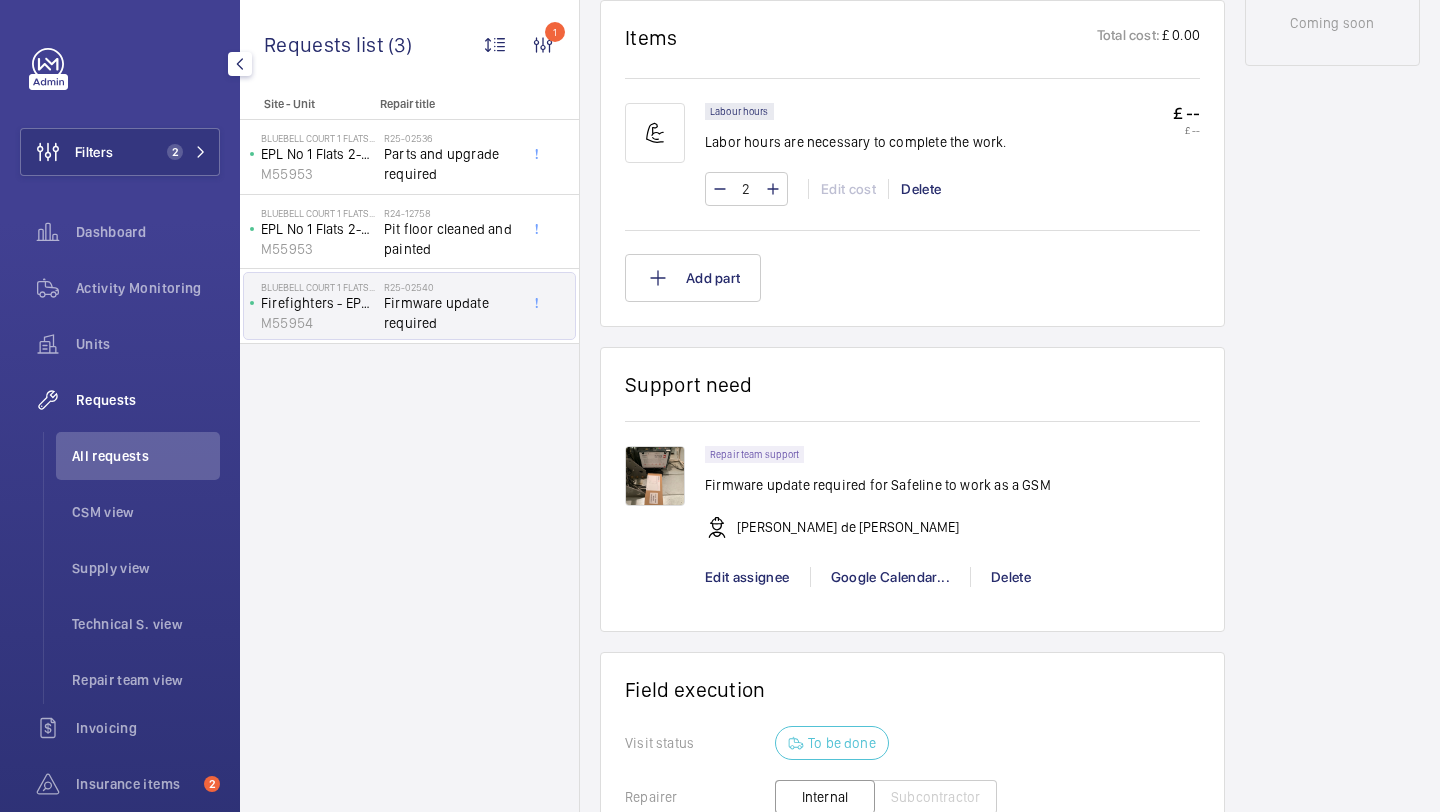scroll, scrollTop: 1189, scrollLeft: 0, axis: vertical 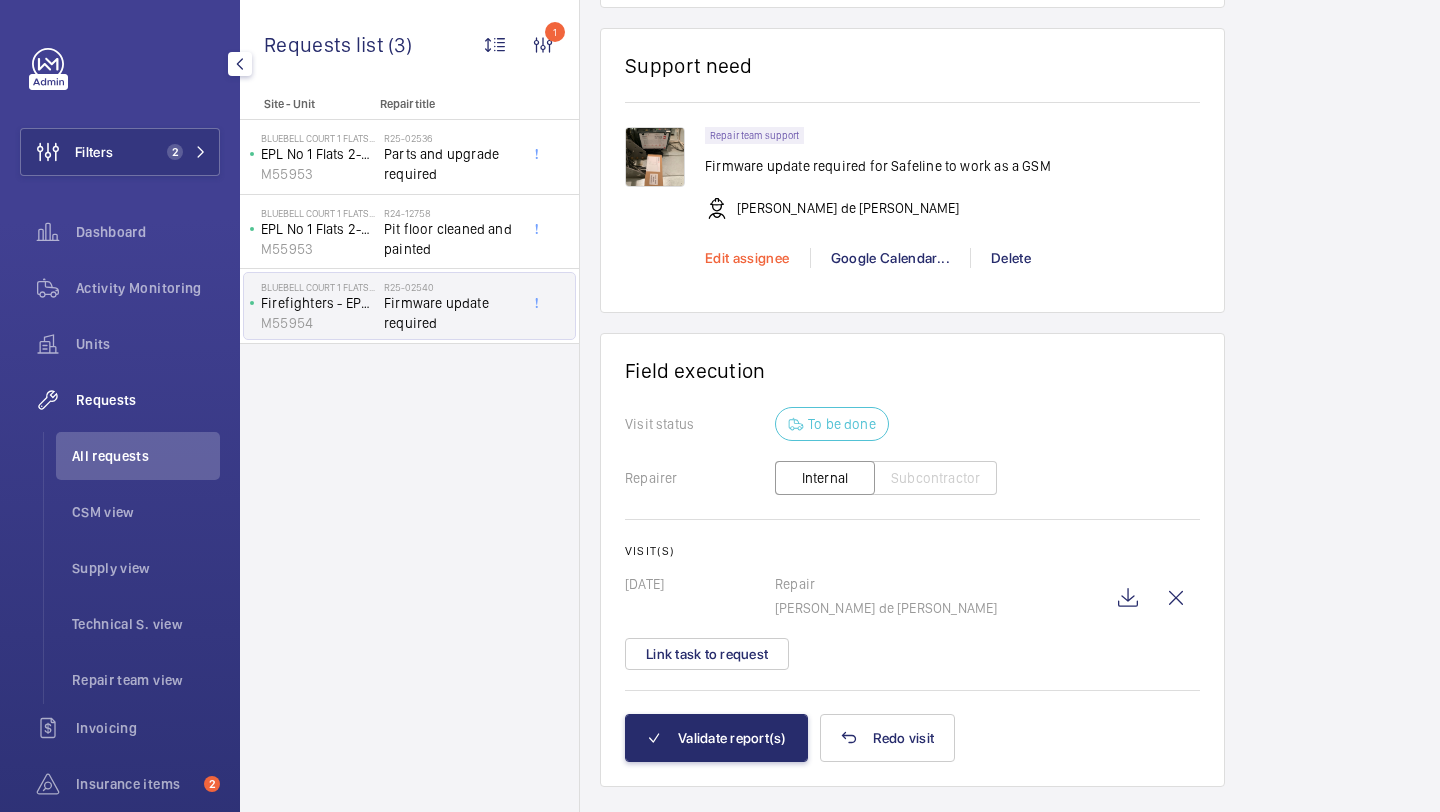 click on "Edit assignee" 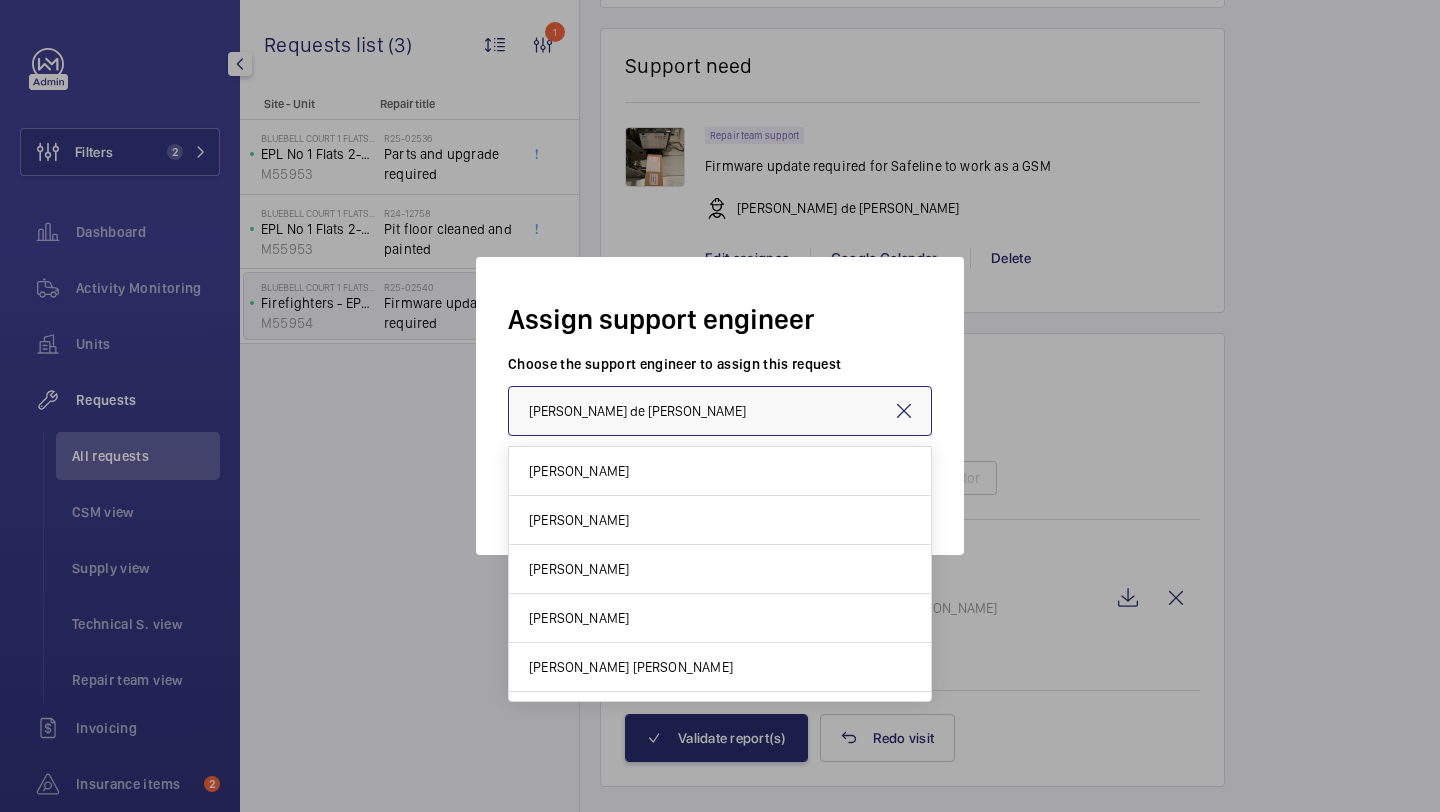 click on "[PERSON_NAME] de [PERSON_NAME]" at bounding box center (720, 411) 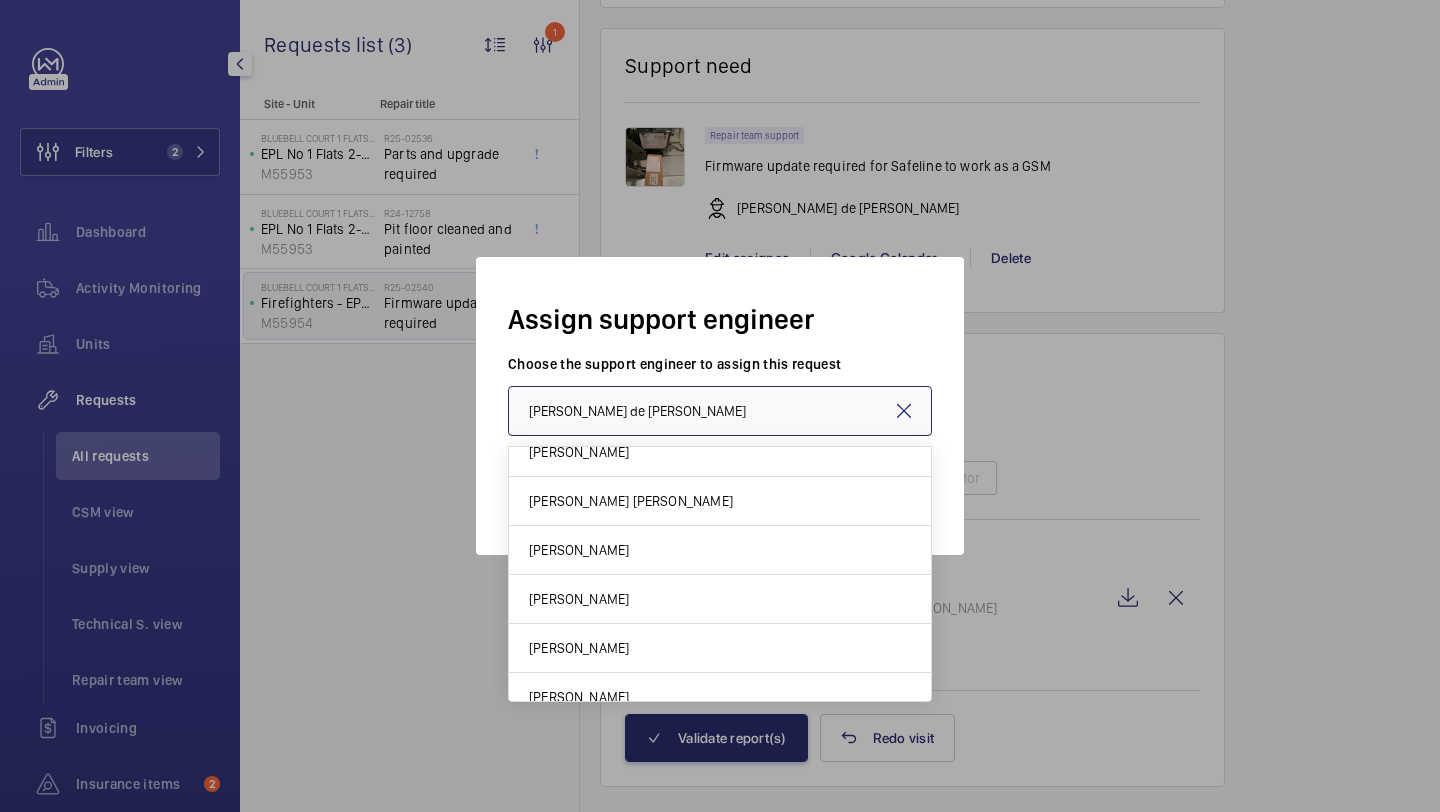 scroll, scrollTop: 0, scrollLeft: 0, axis: both 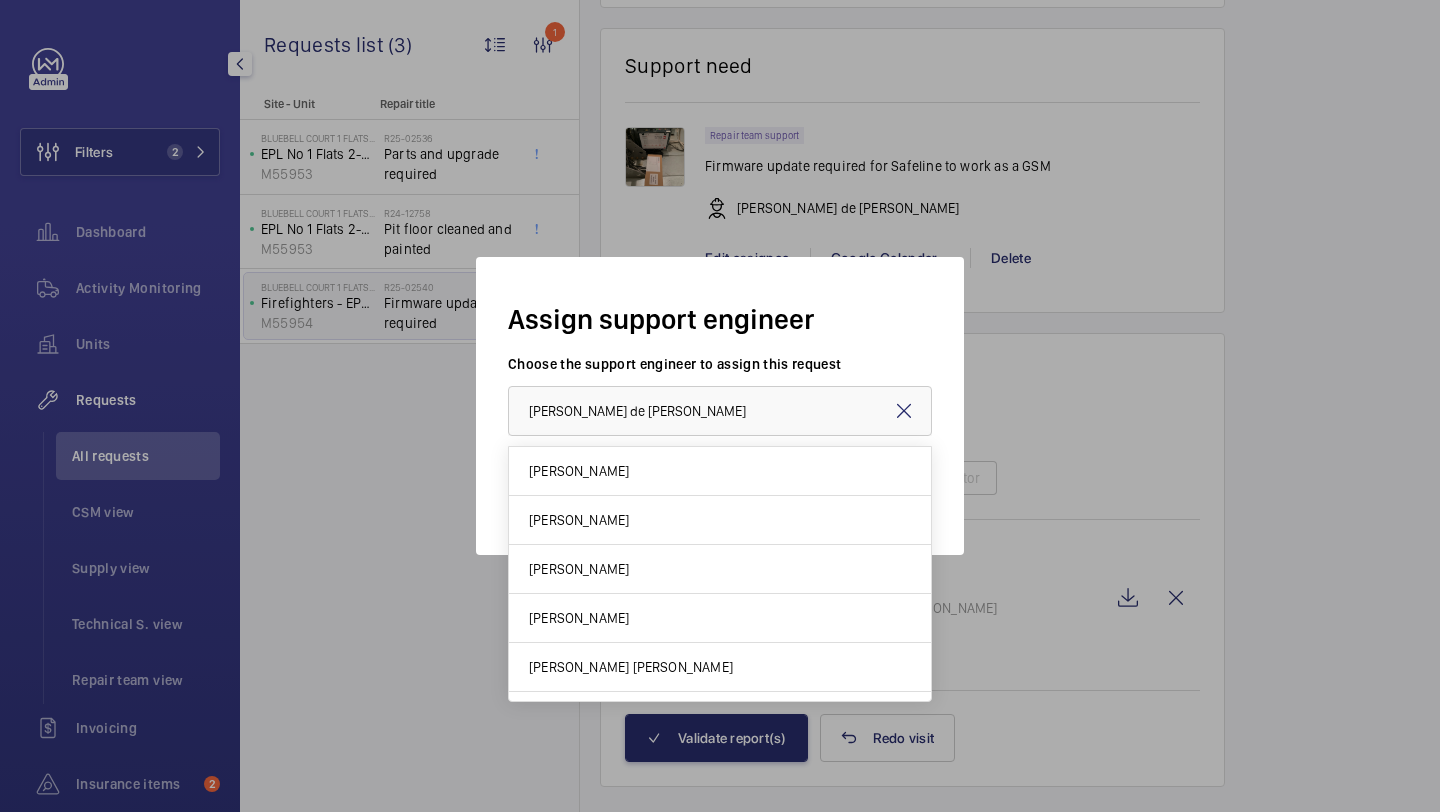 click 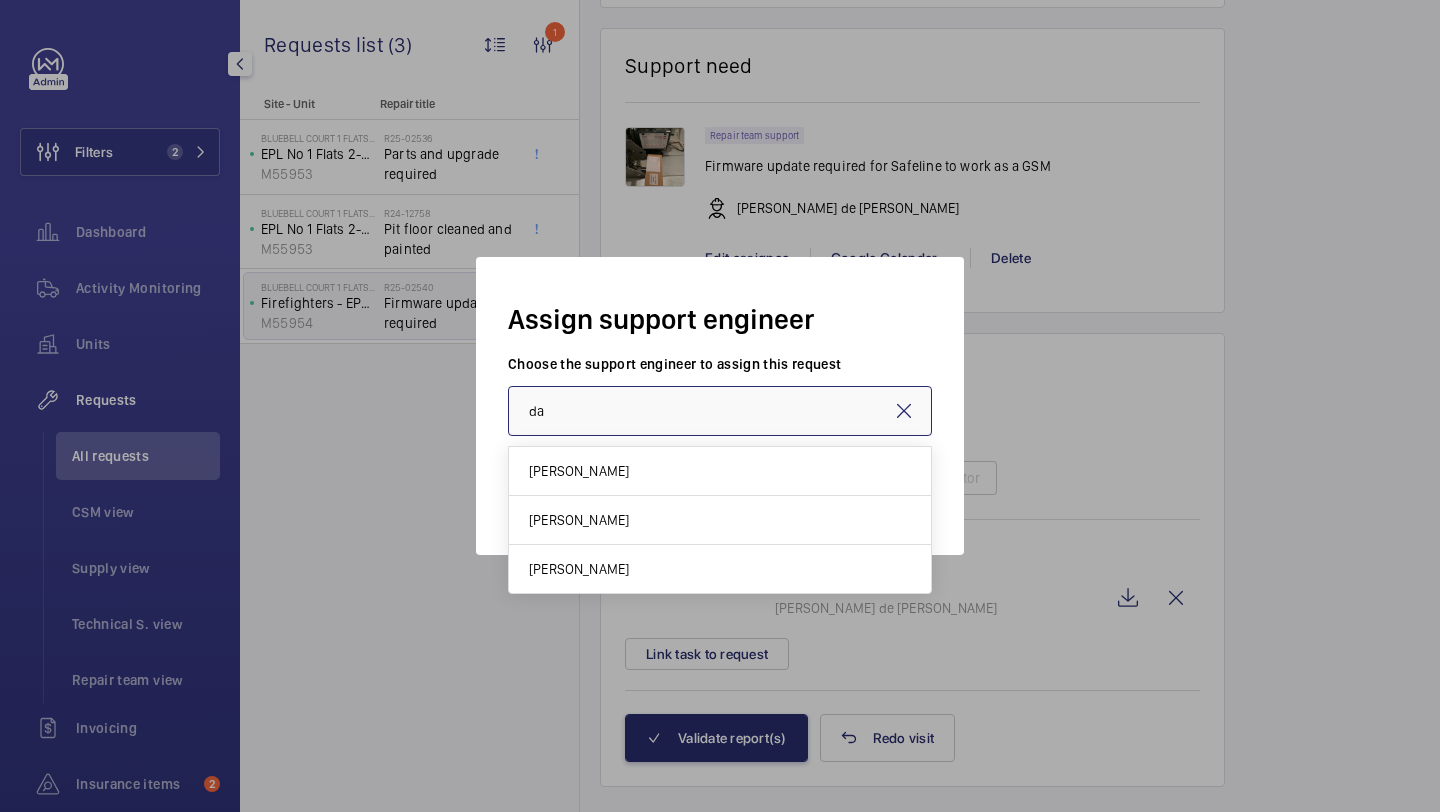 type on "d" 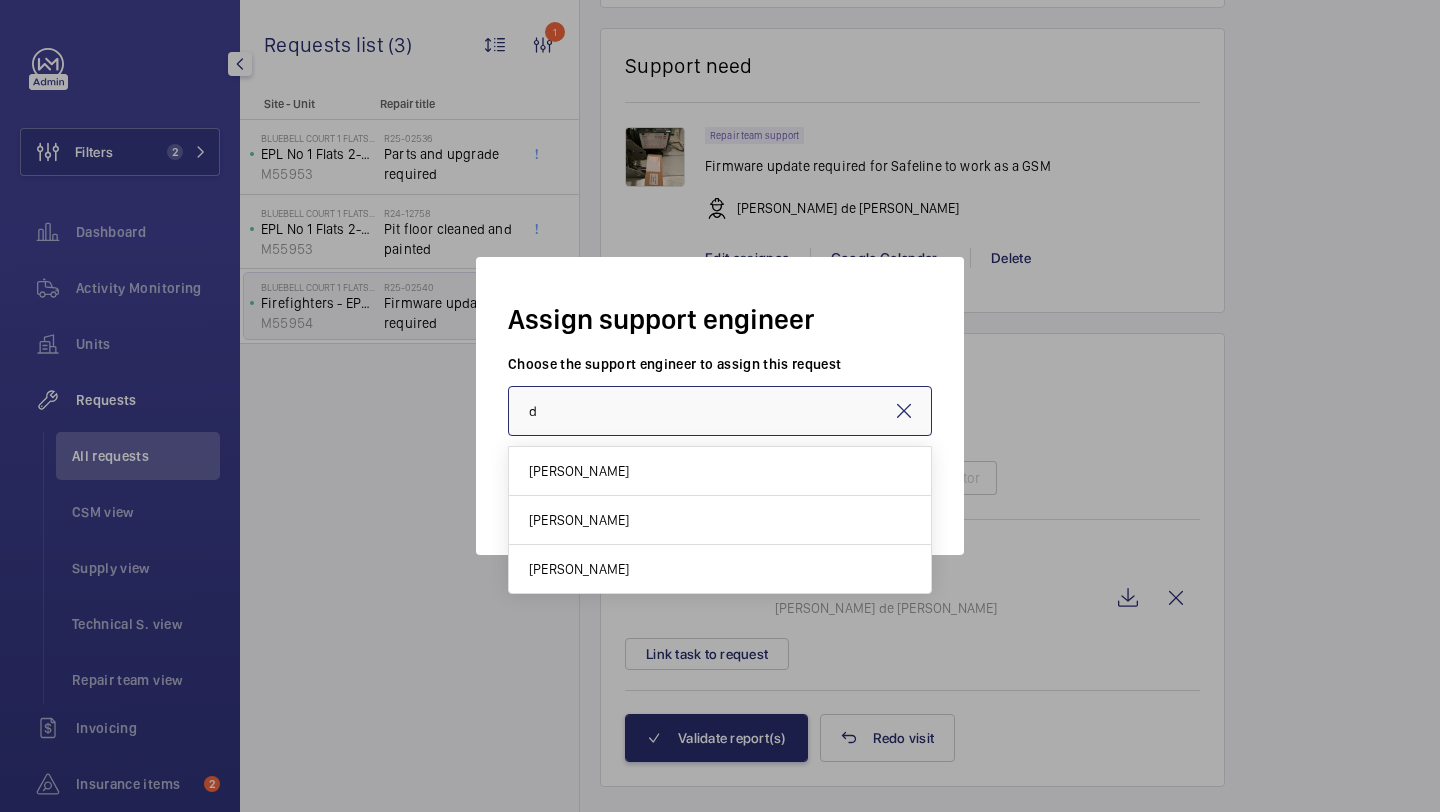 type 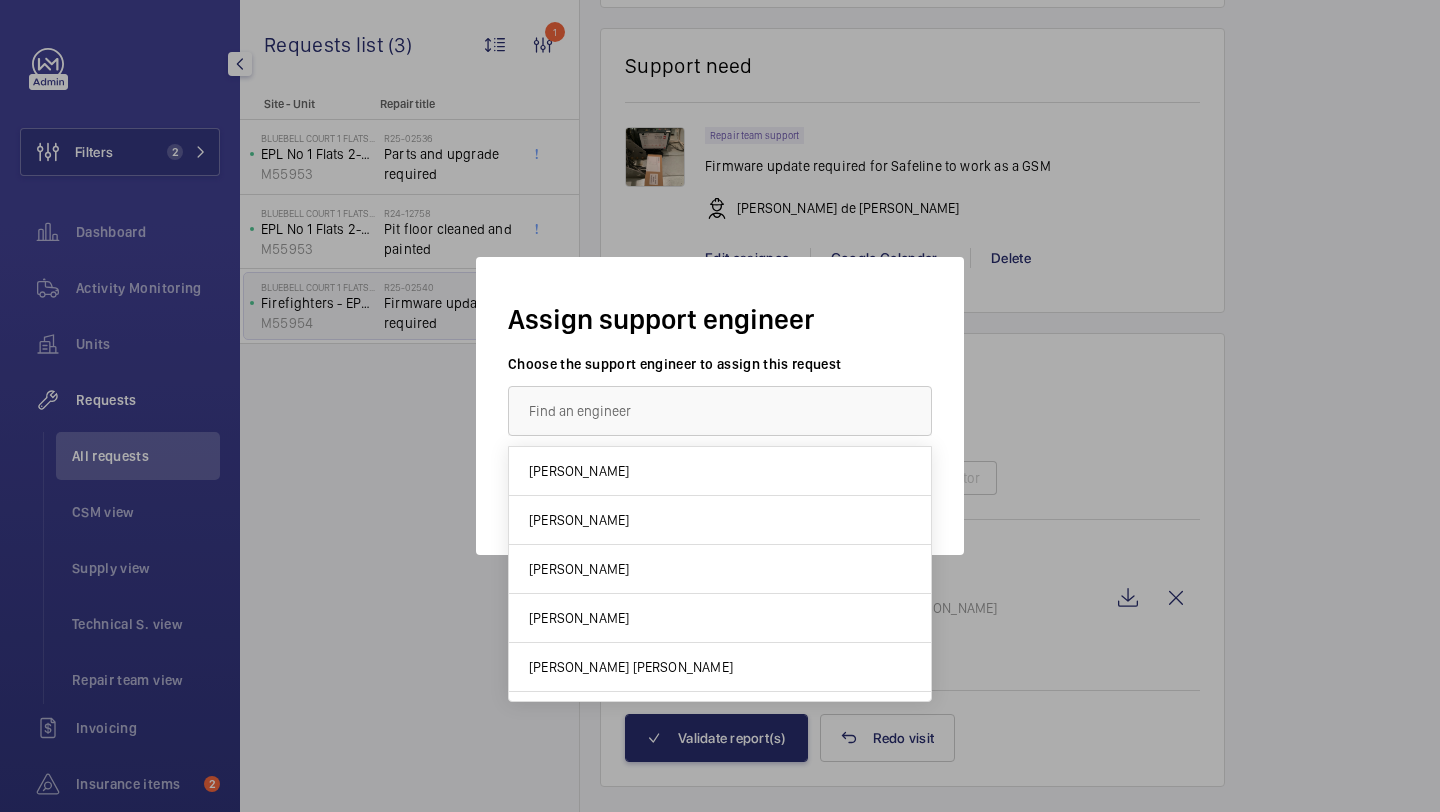 click at bounding box center [720, 406] 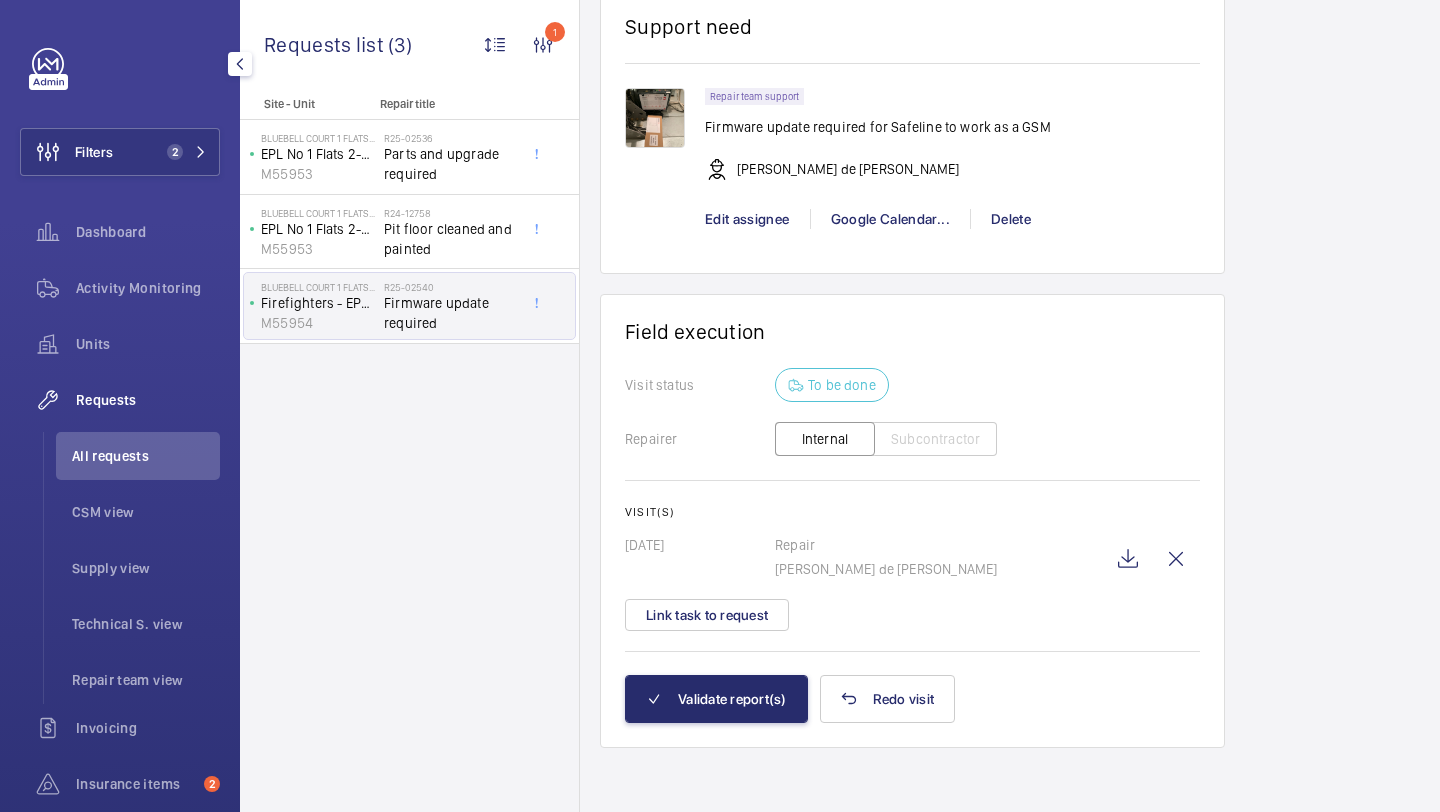 scroll, scrollTop: 1380, scrollLeft: 0, axis: vertical 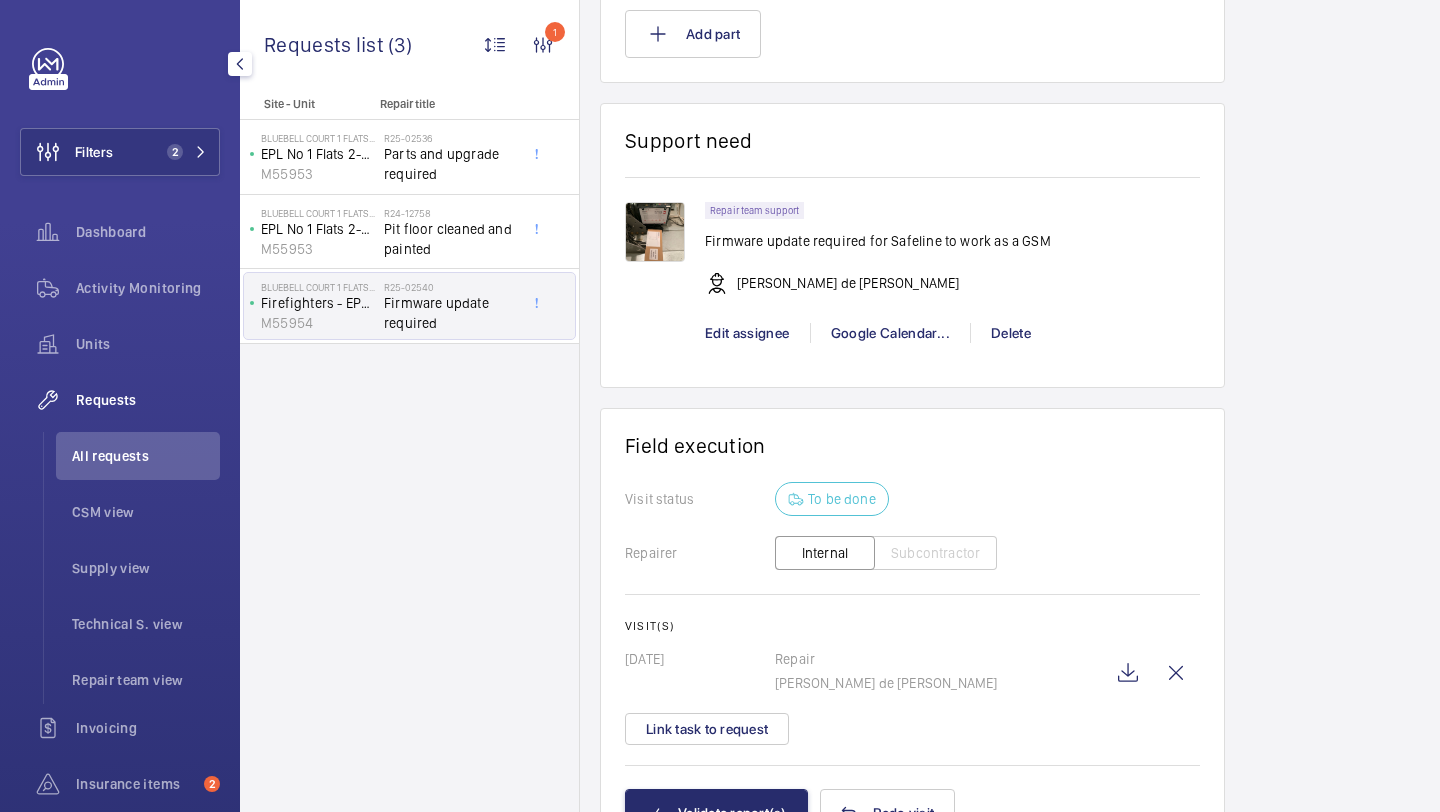 click 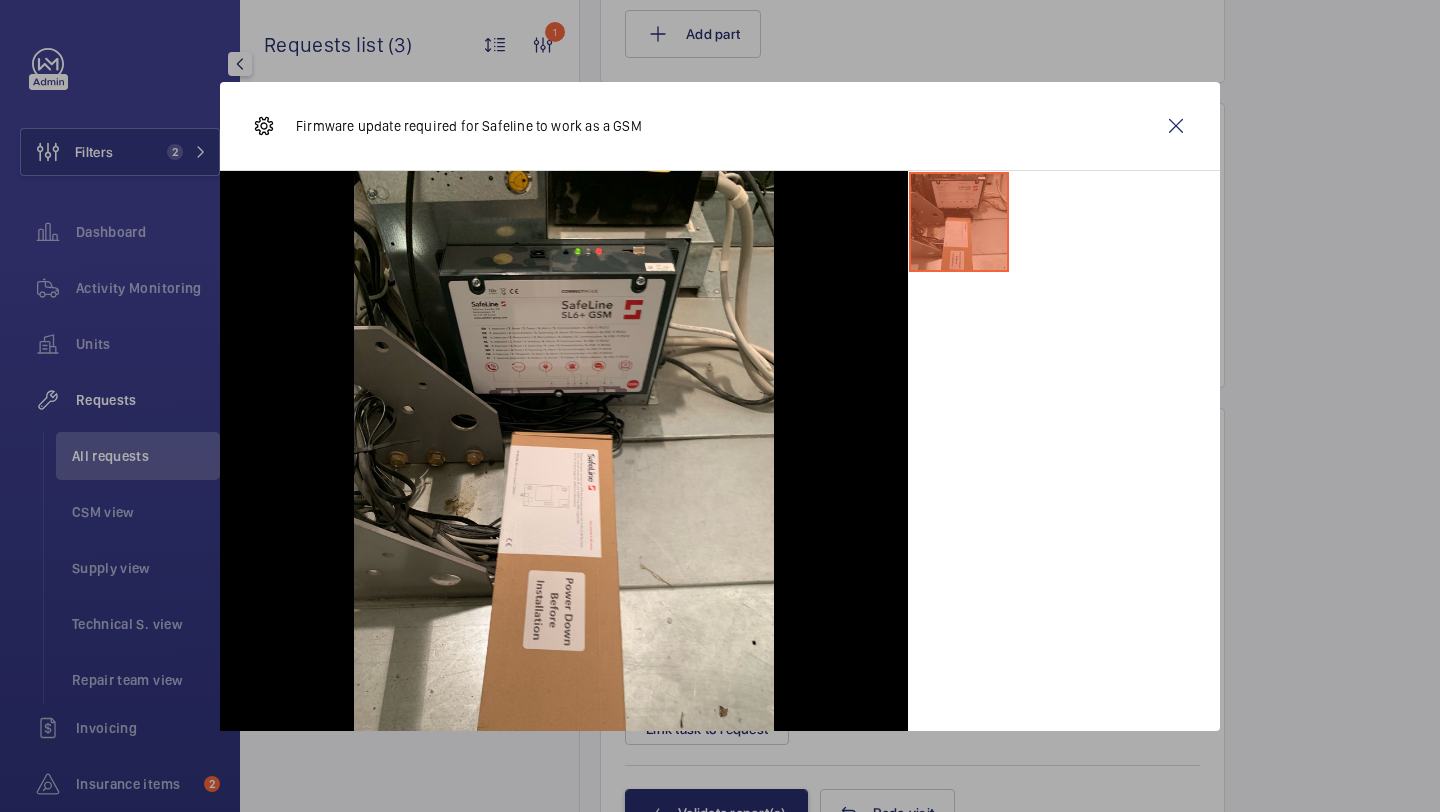 click at bounding box center (1176, 126) 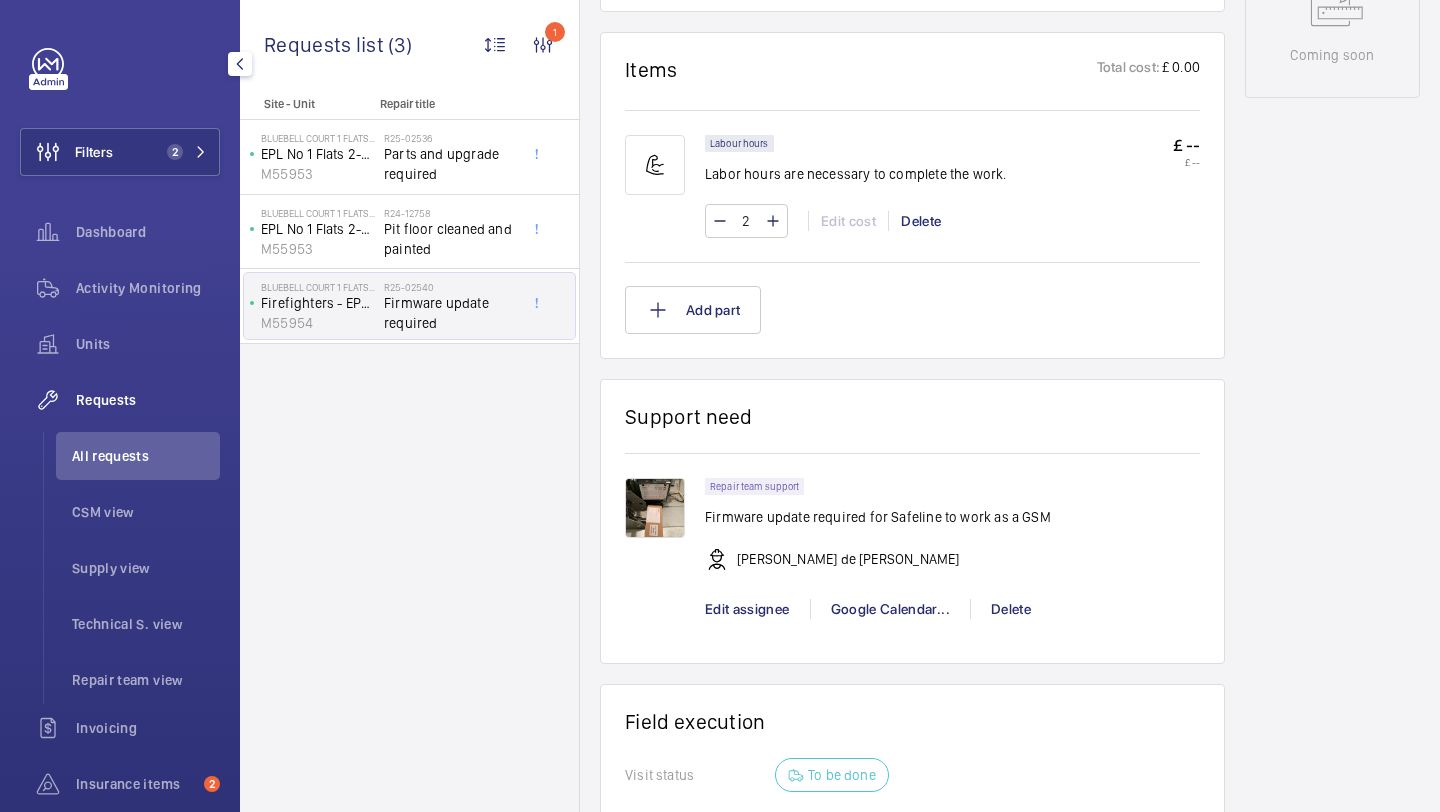 scroll, scrollTop: 1380, scrollLeft: 0, axis: vertical 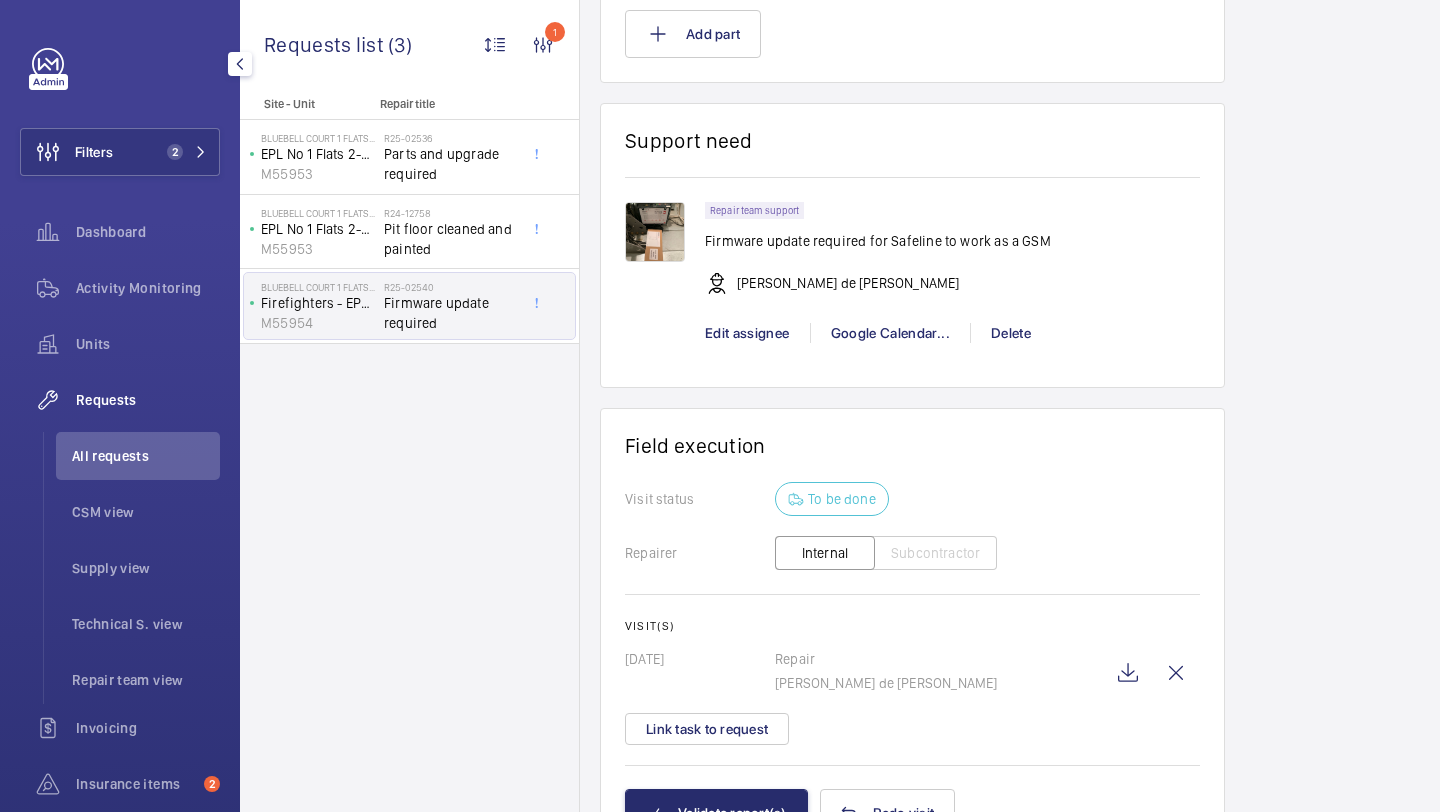 click 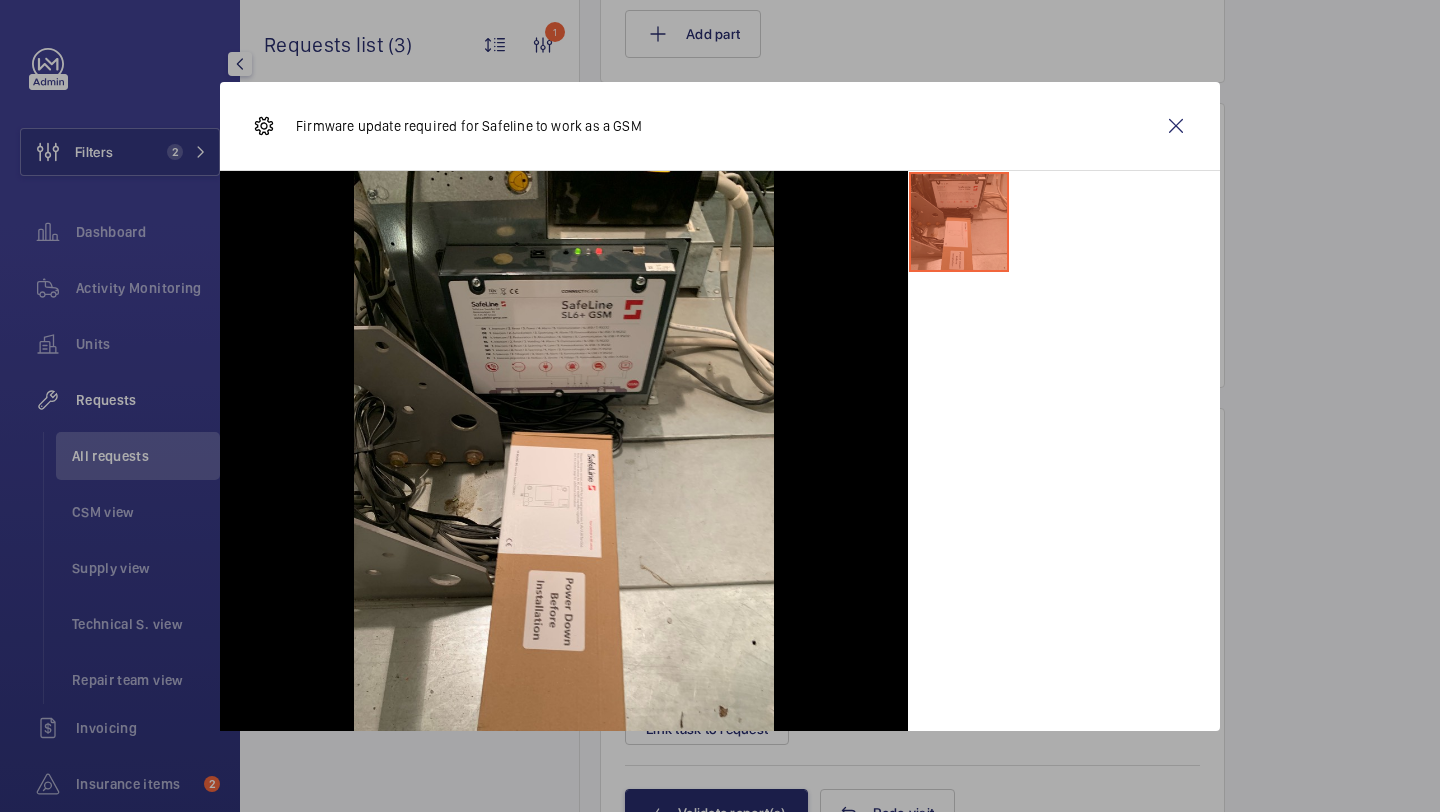 click at bounding box center [1176, 126] 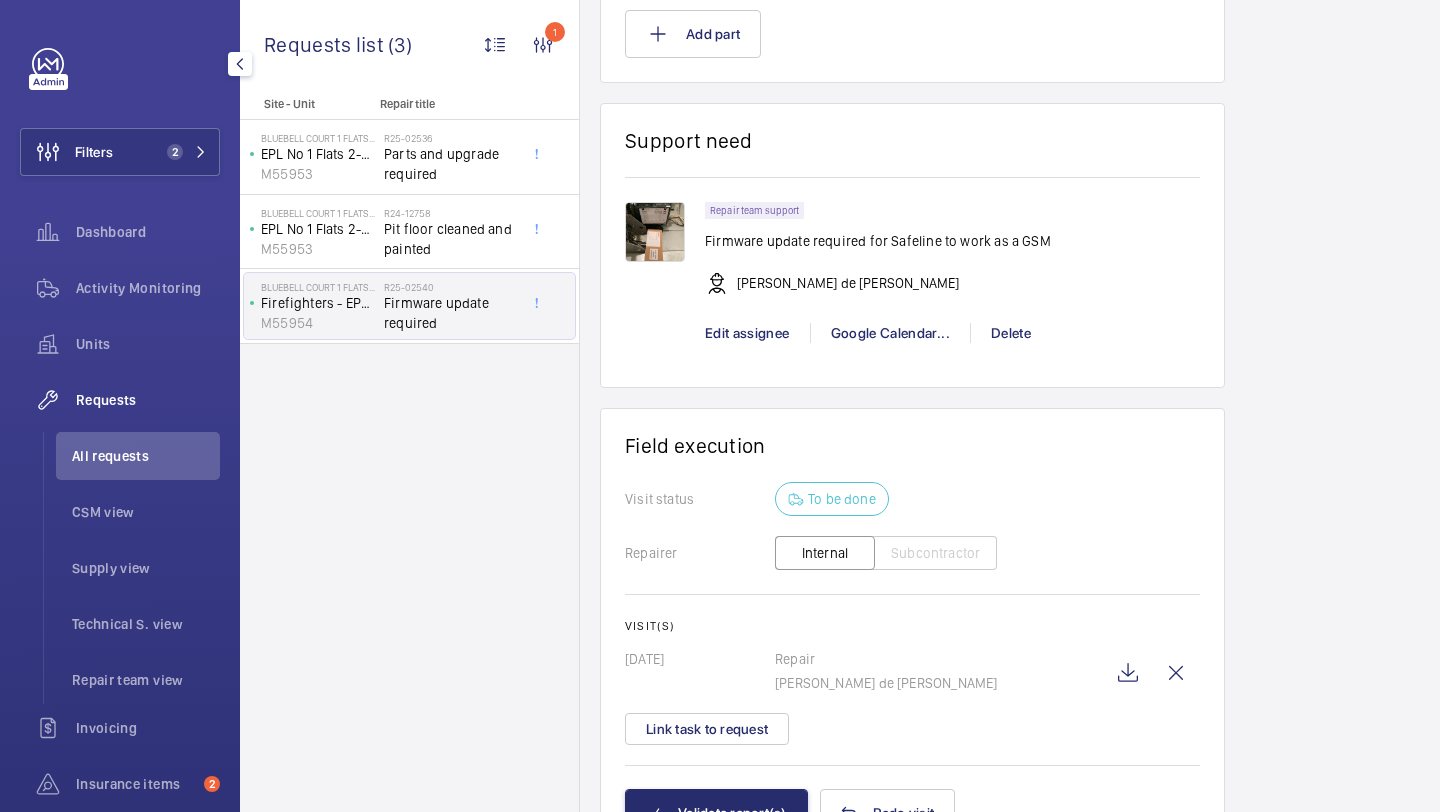 click on "Firmware update required for Safeline to work as a GSM" 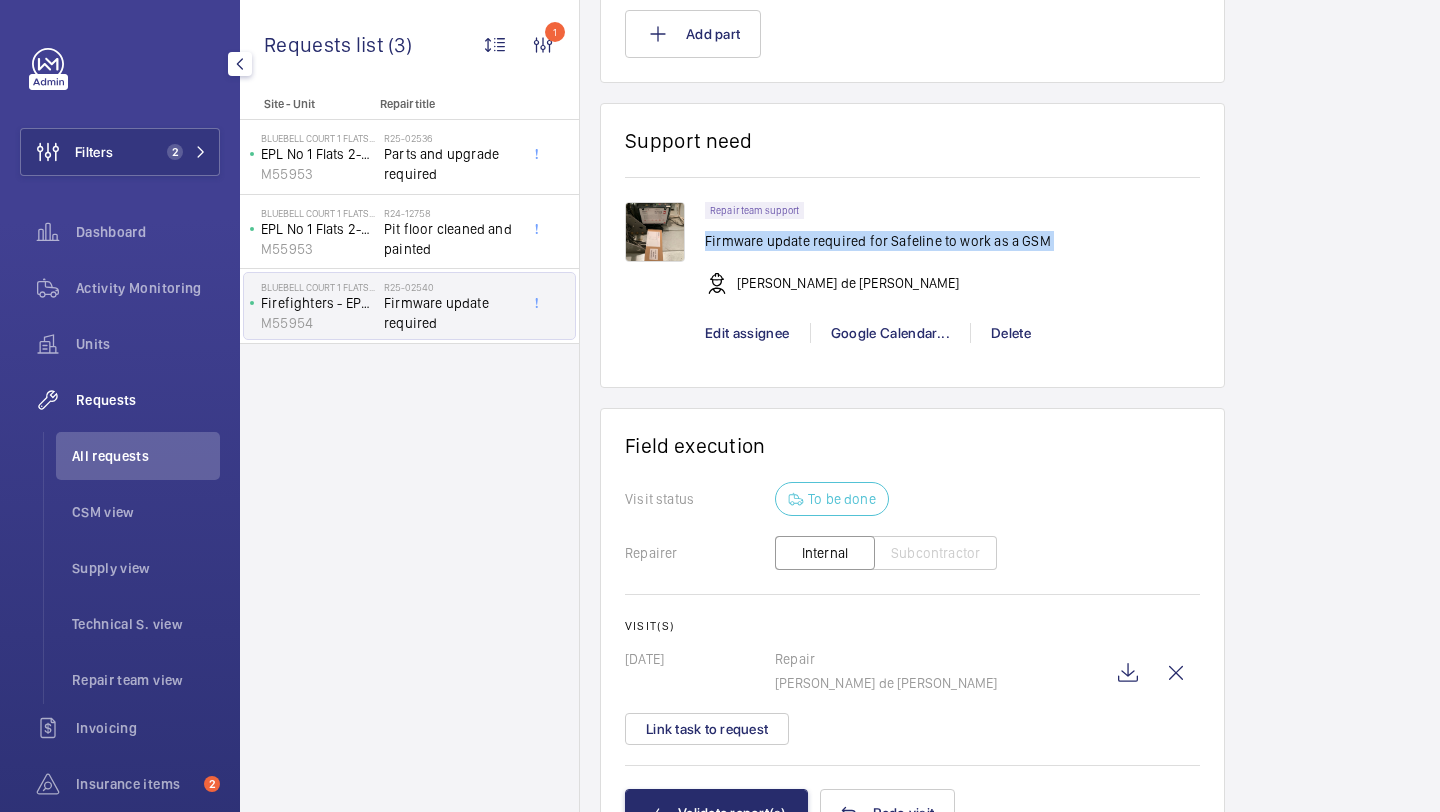 click on "Firmware update required for Safeline to work as a GSM" 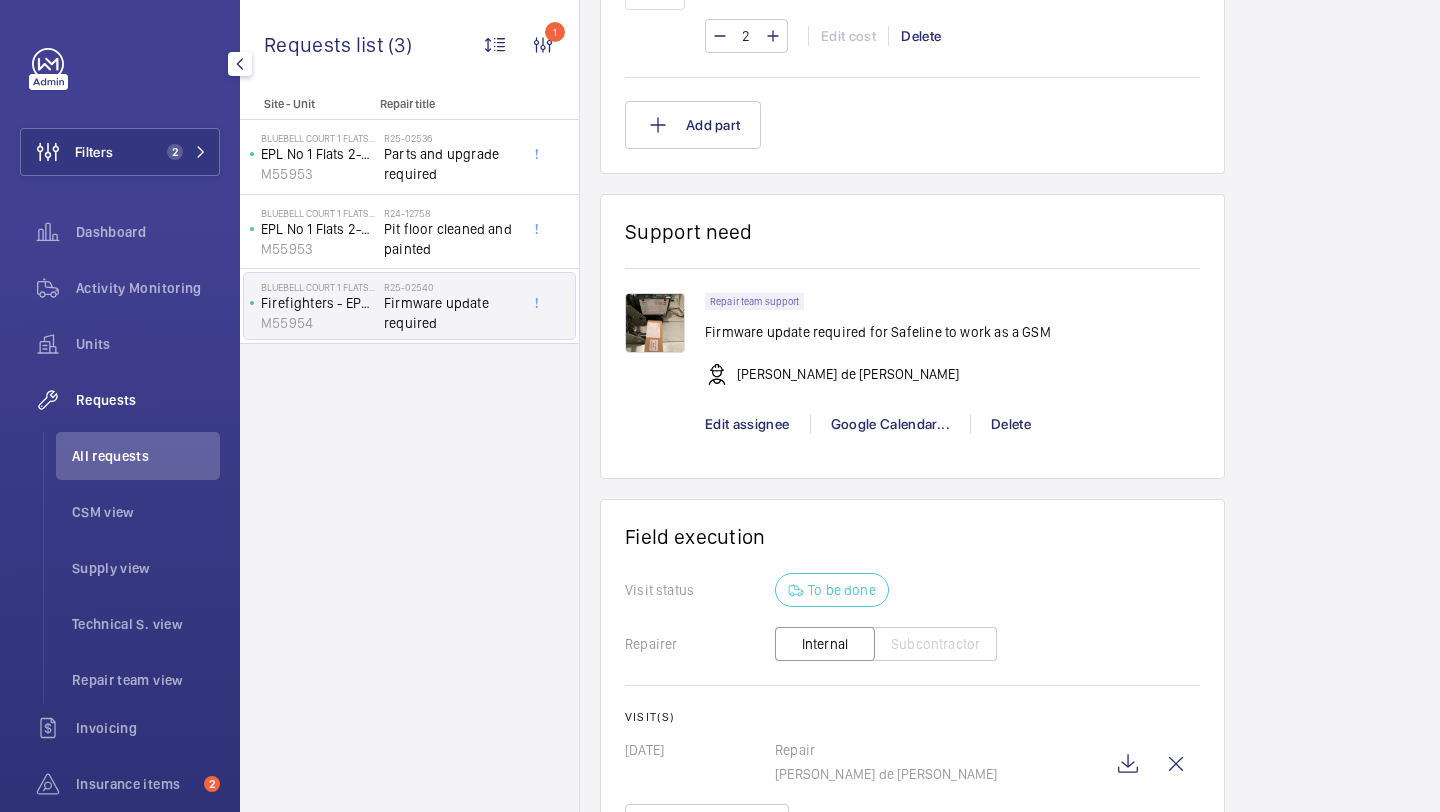 scroll, scrollTop: 1263, scrollLeft: 0, axis: vertical 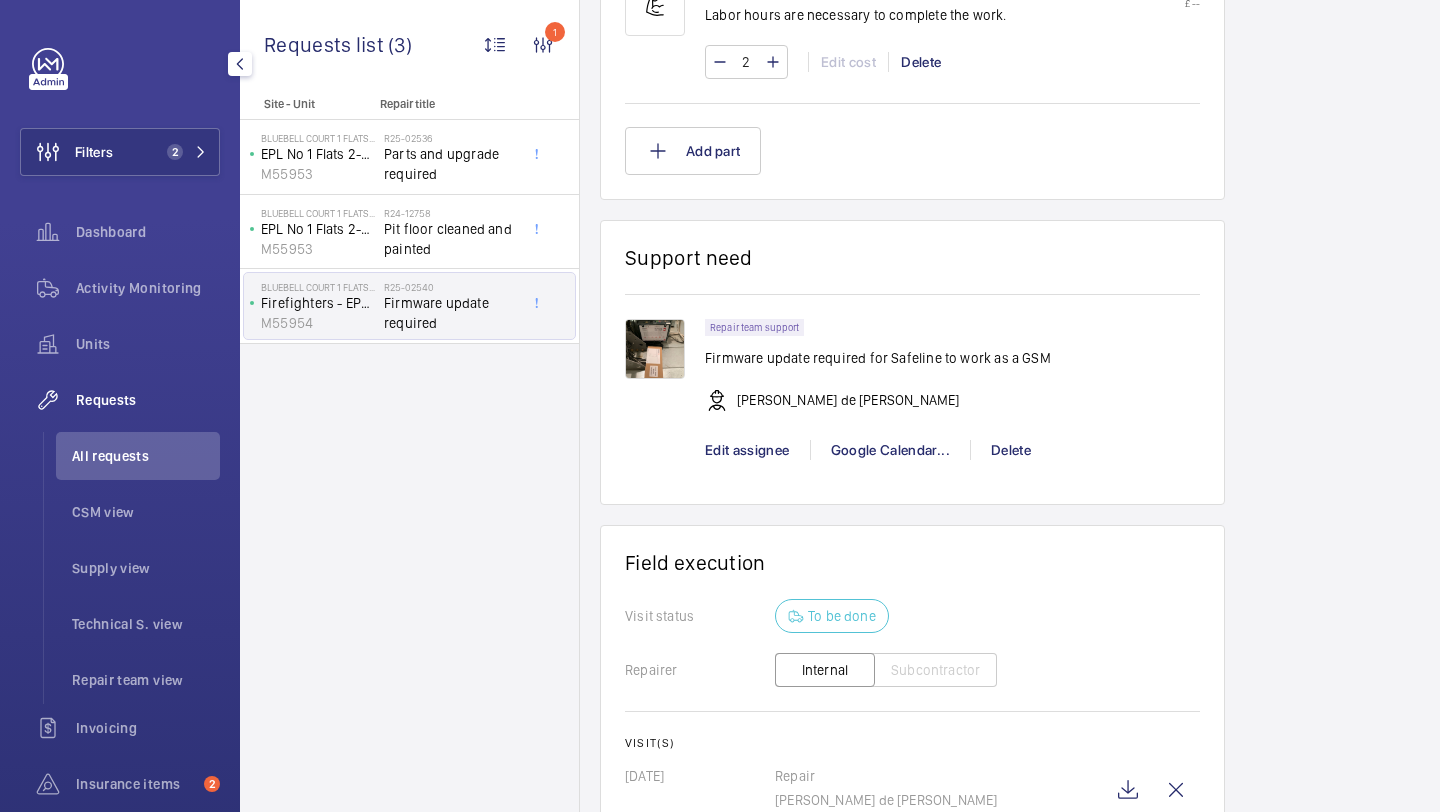 click on "Edit assignee" 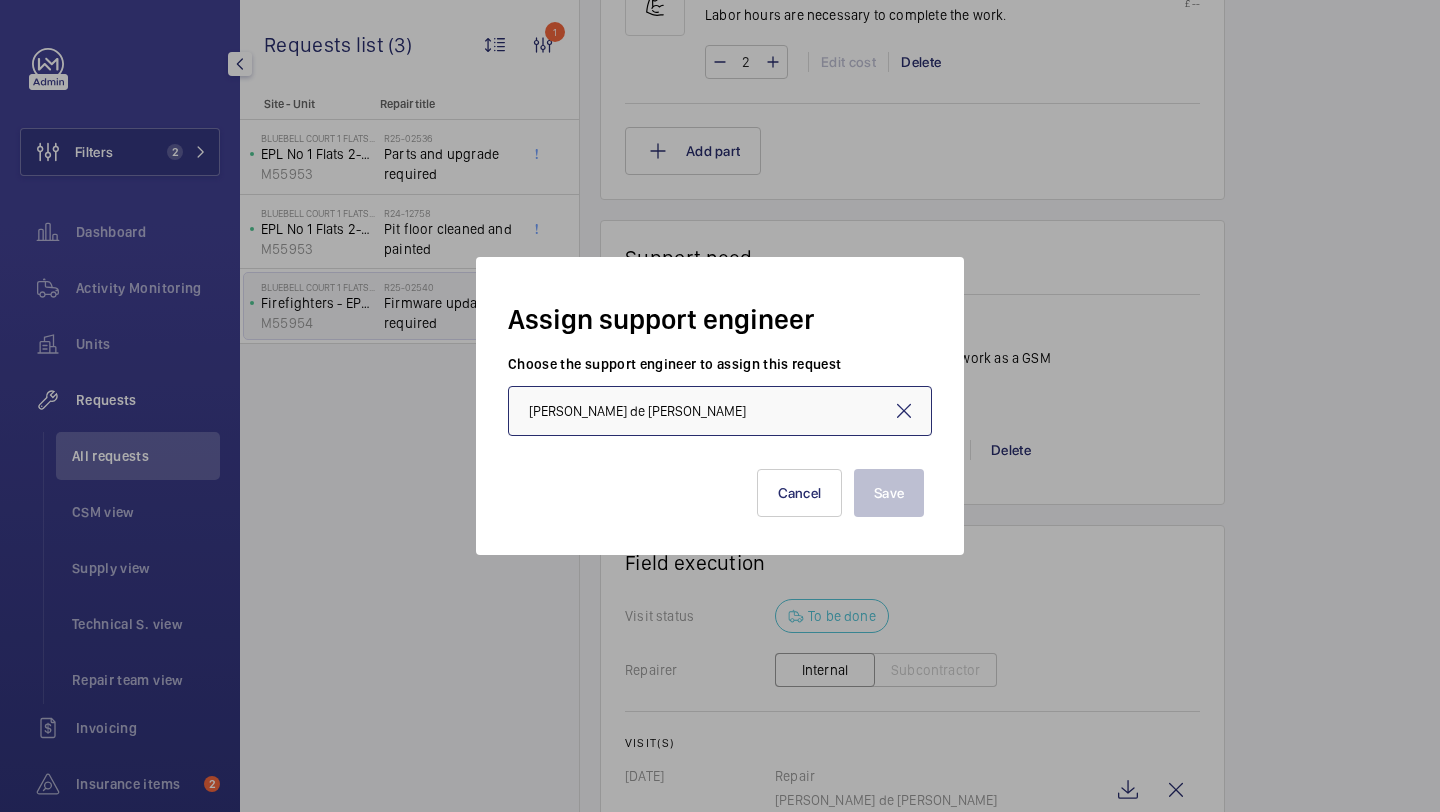 click on "[PERSON_NAME] de [PERSON_NAME]" at bounding box center (720, 411) 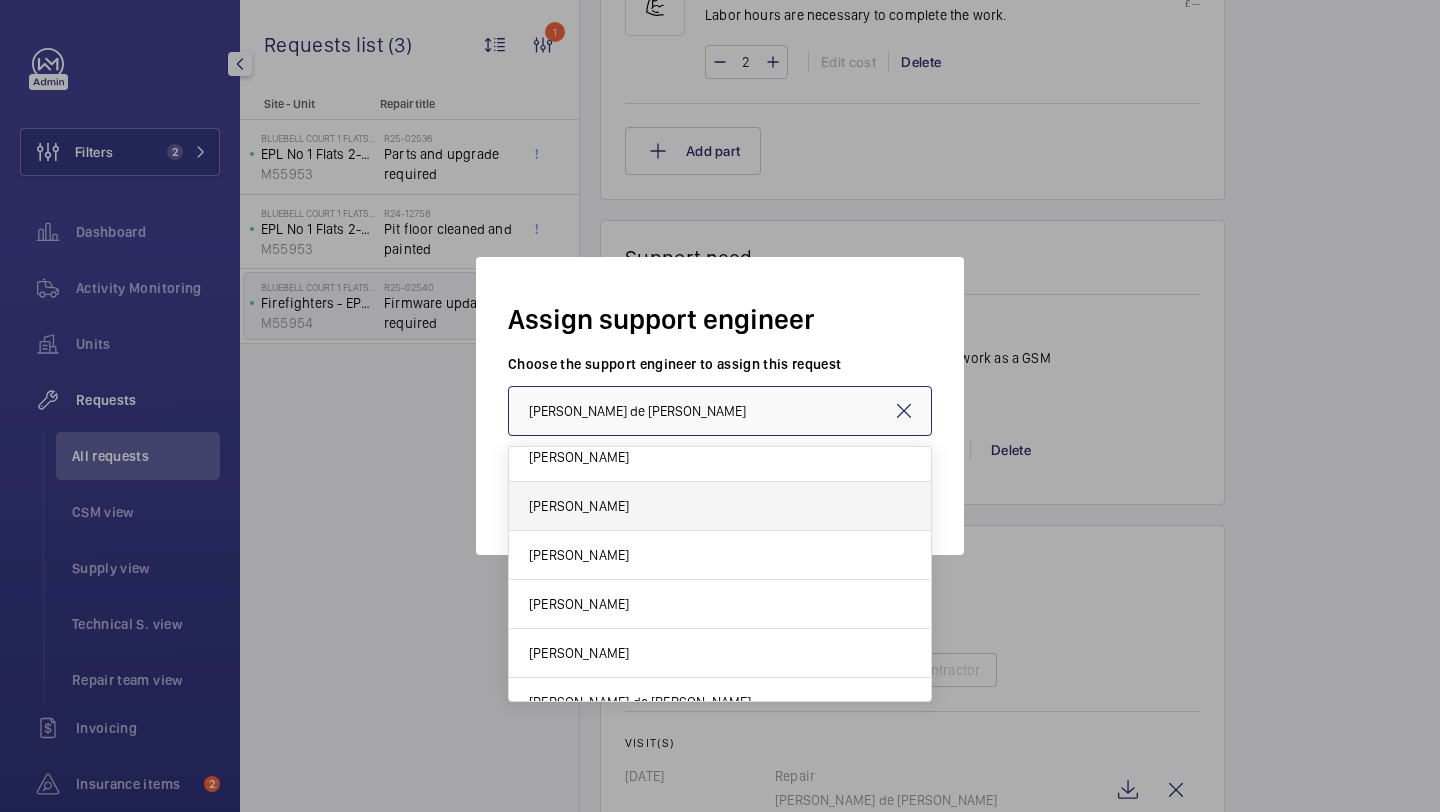 scroll, scrollTop: 408, scrollLeft: 0, axis: vertical 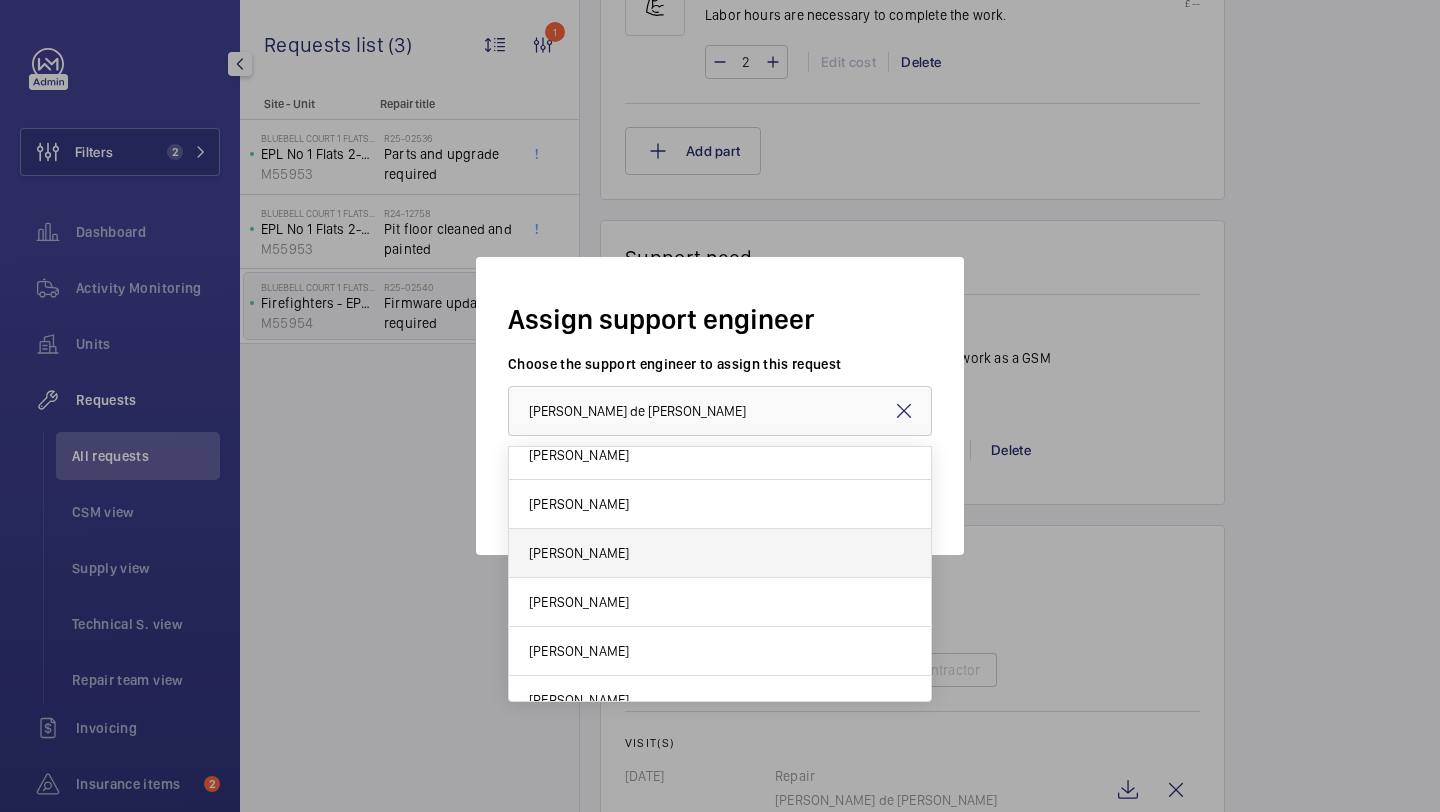 click on "[PERSON_NAME]" at bounding box center (720, 553) 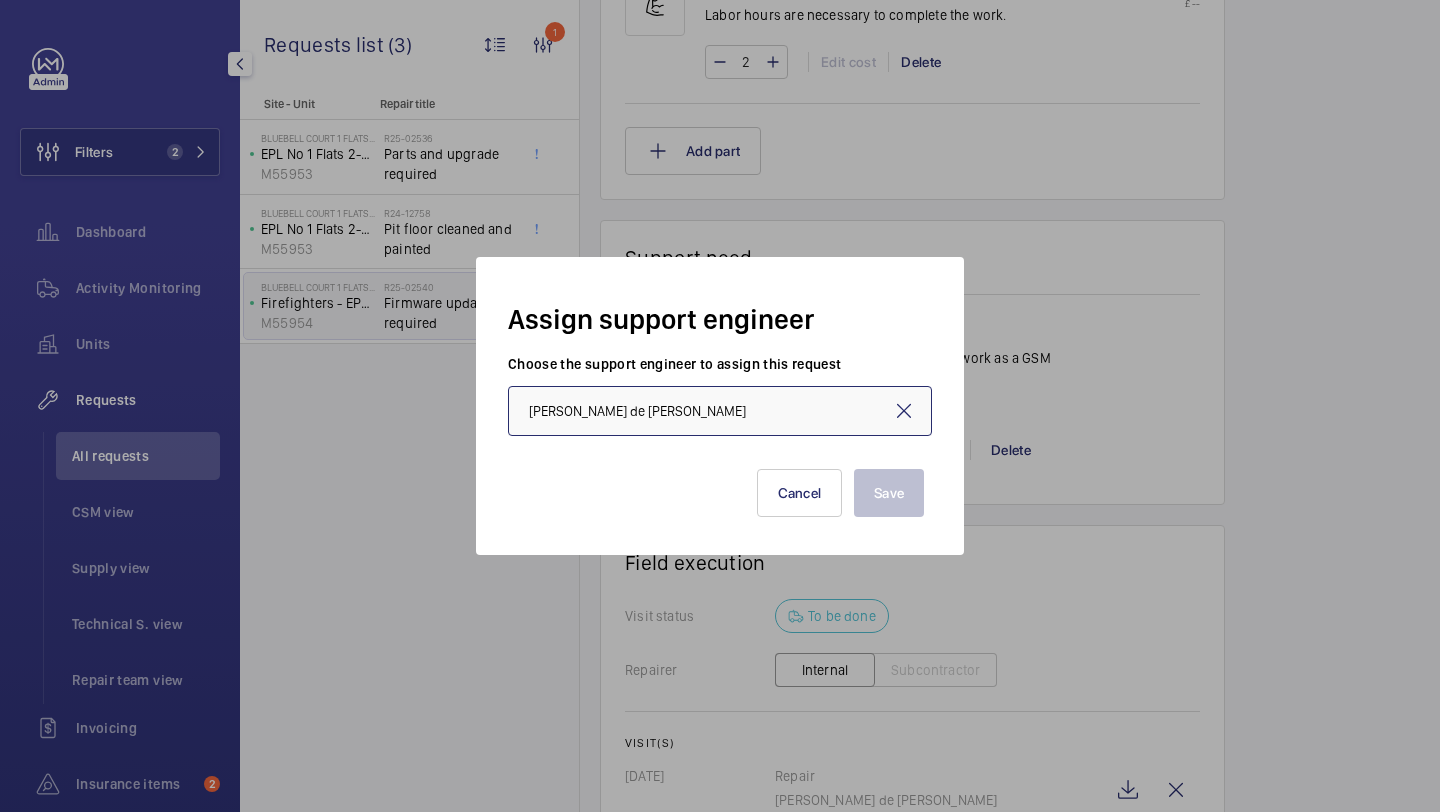 type on "[PERSON_NAME]" 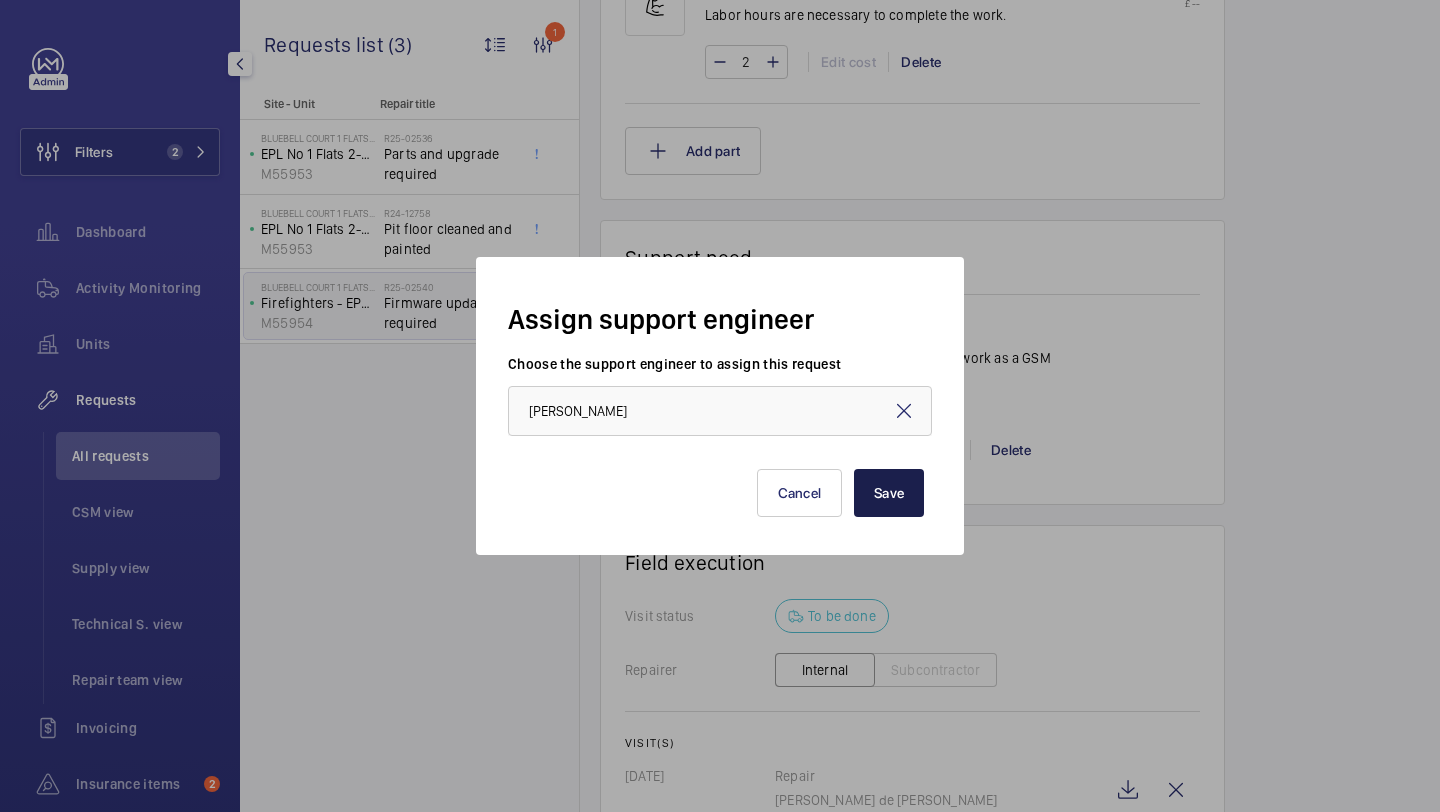 click on "Save" at bounding box center (889, 493) 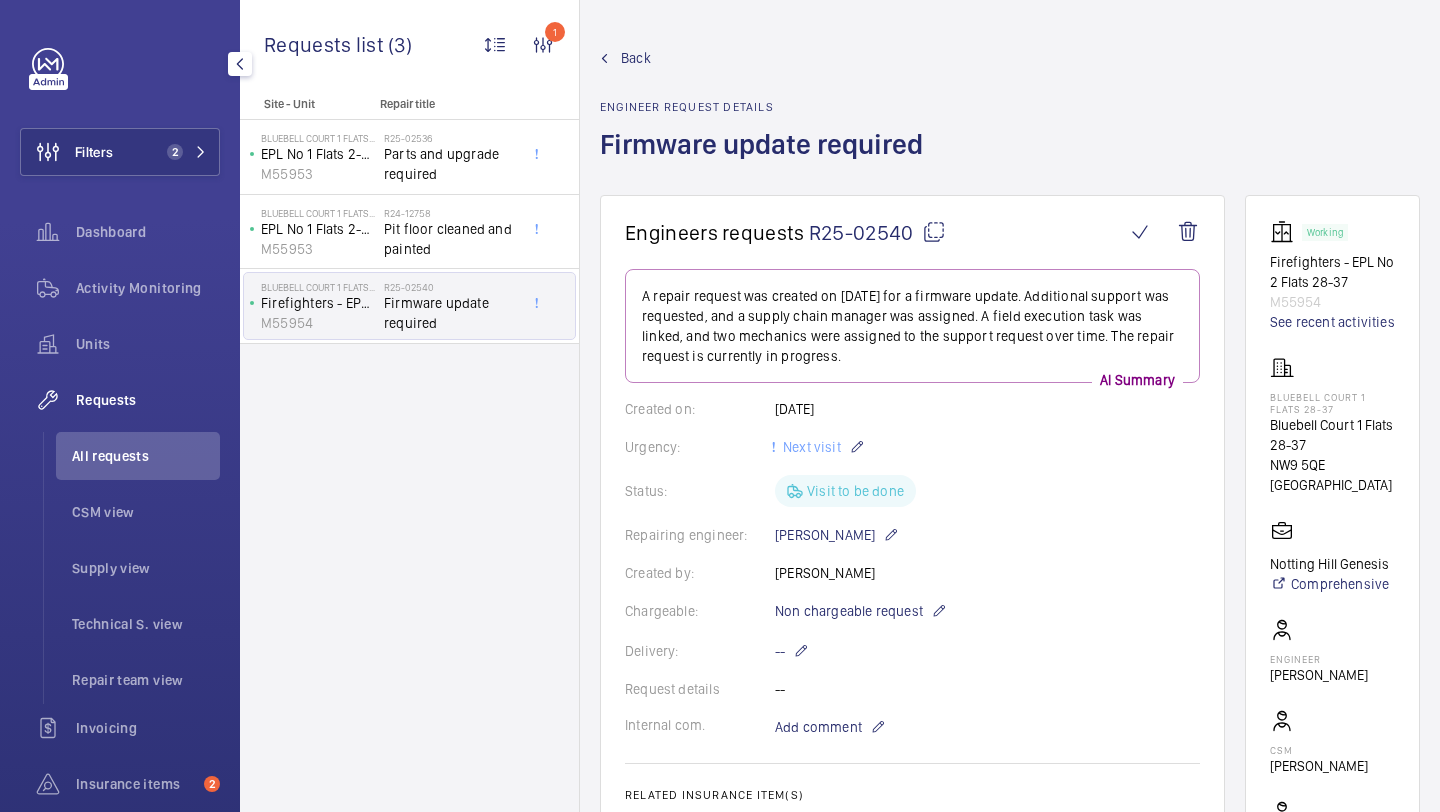 scroll, scrollTop: 71, scrollLeft: 0, axis: vertical 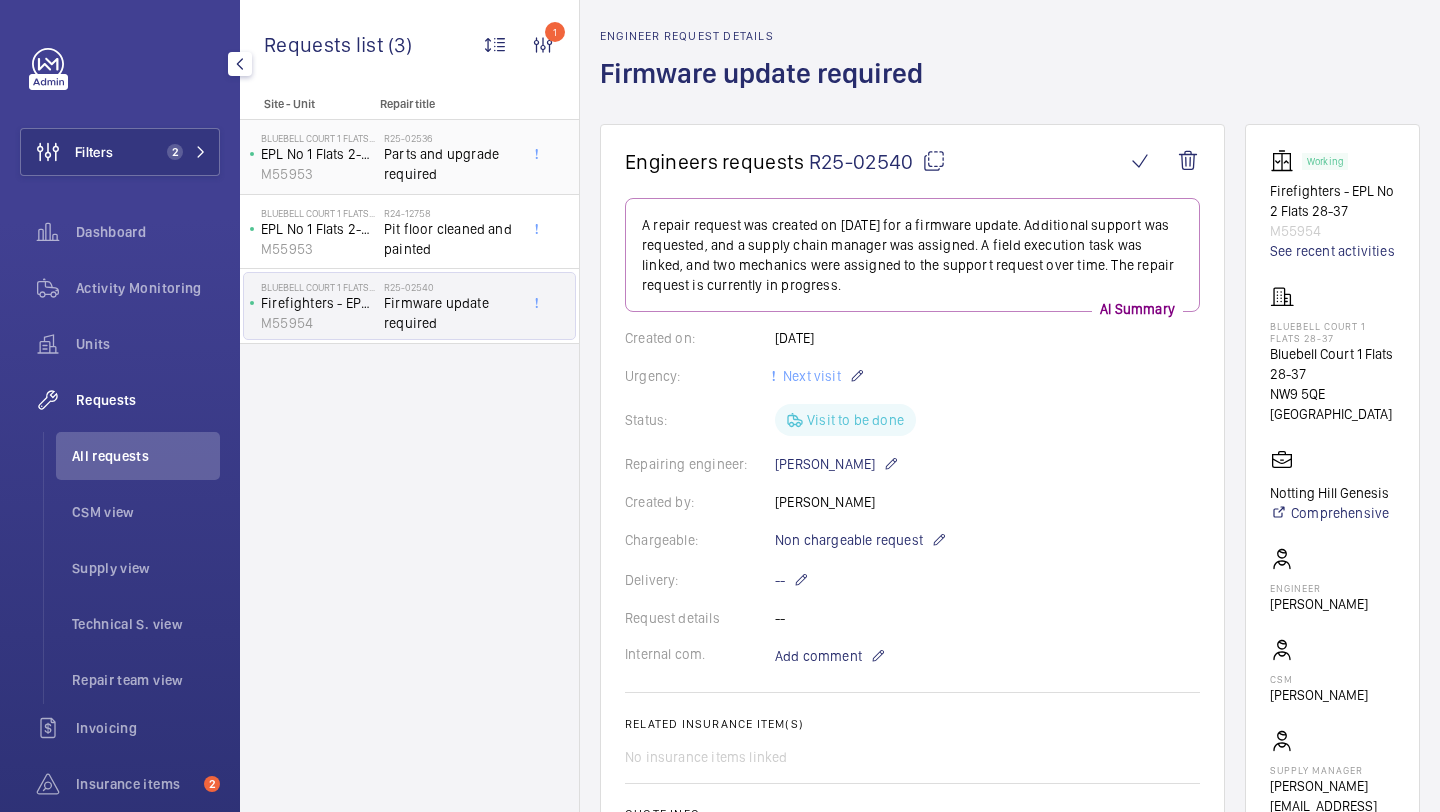 click on "Parts and upgrade required" 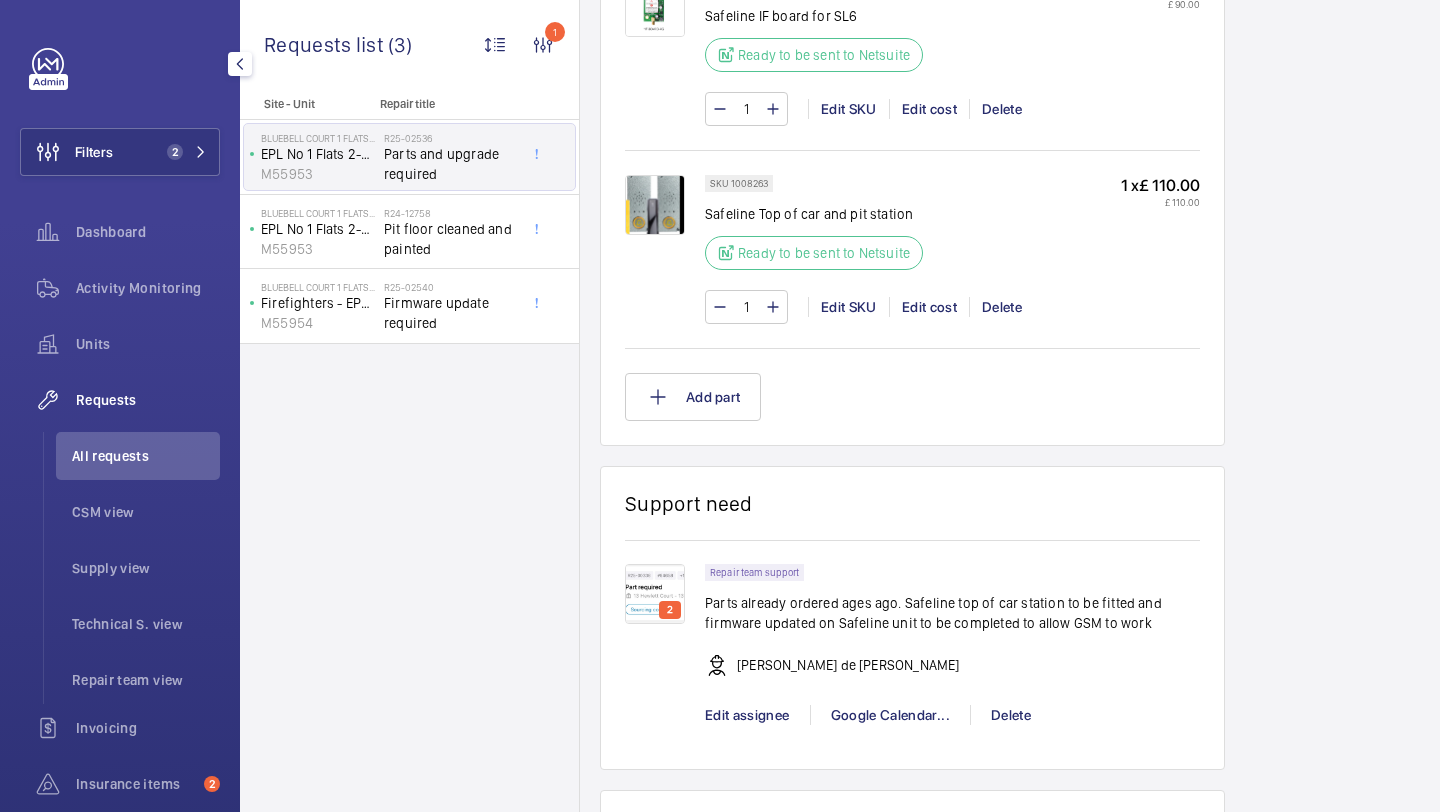 scroll, scrollTop: 1688, scrollLeft: 0, axis: vertical 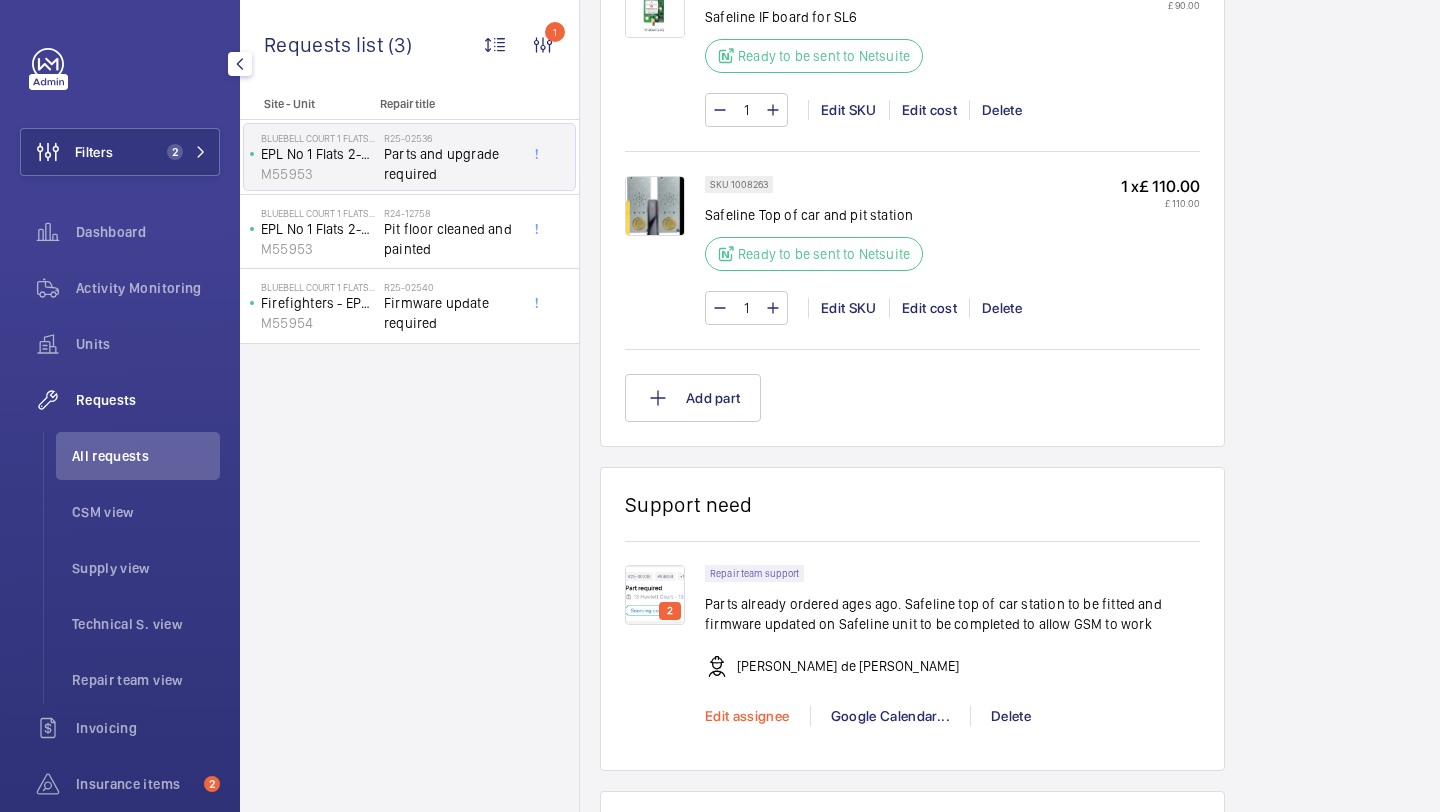 click on "Edit assignee" 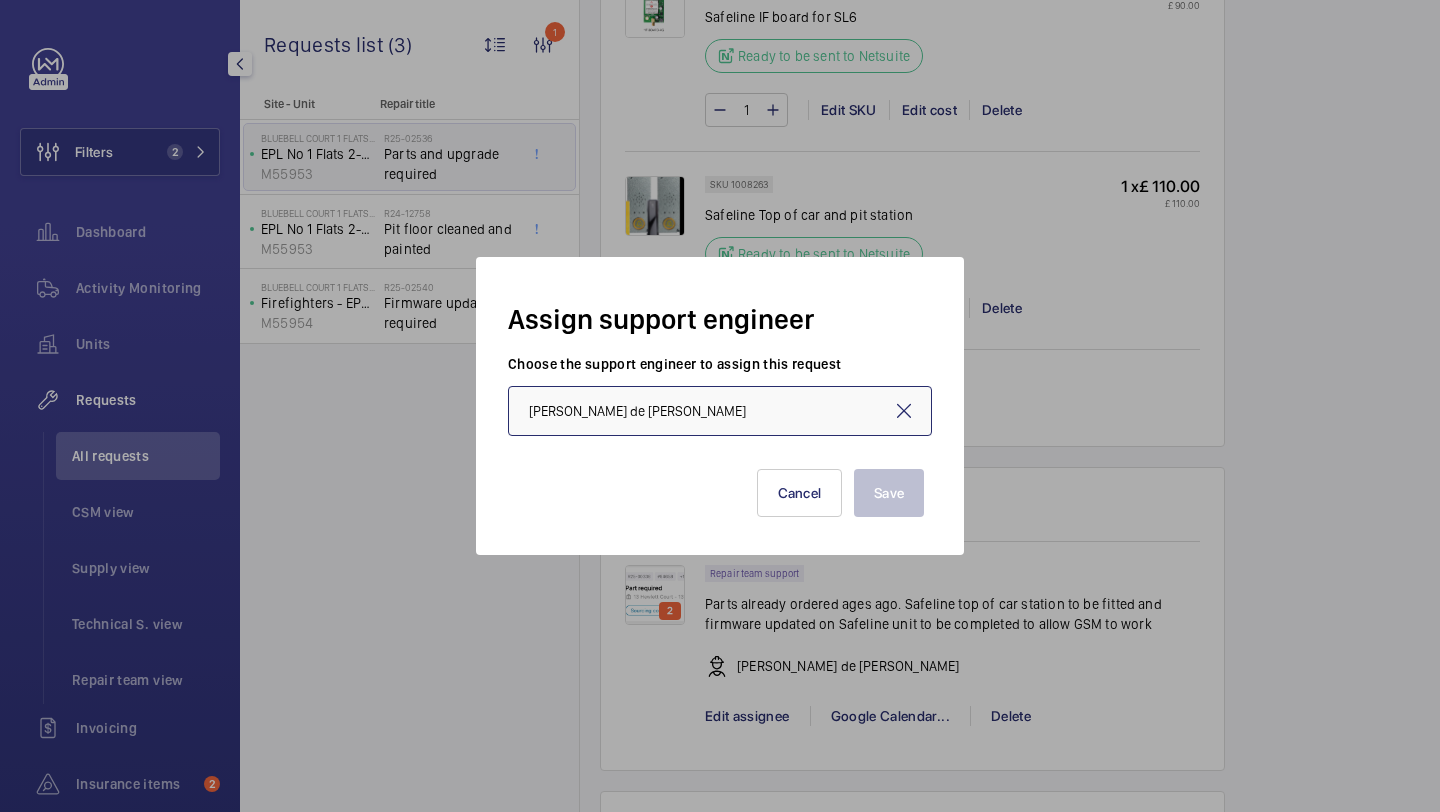 click on "[PERSON_NAME] de [PERSON_NAME]" at bounding box center (720, 411) 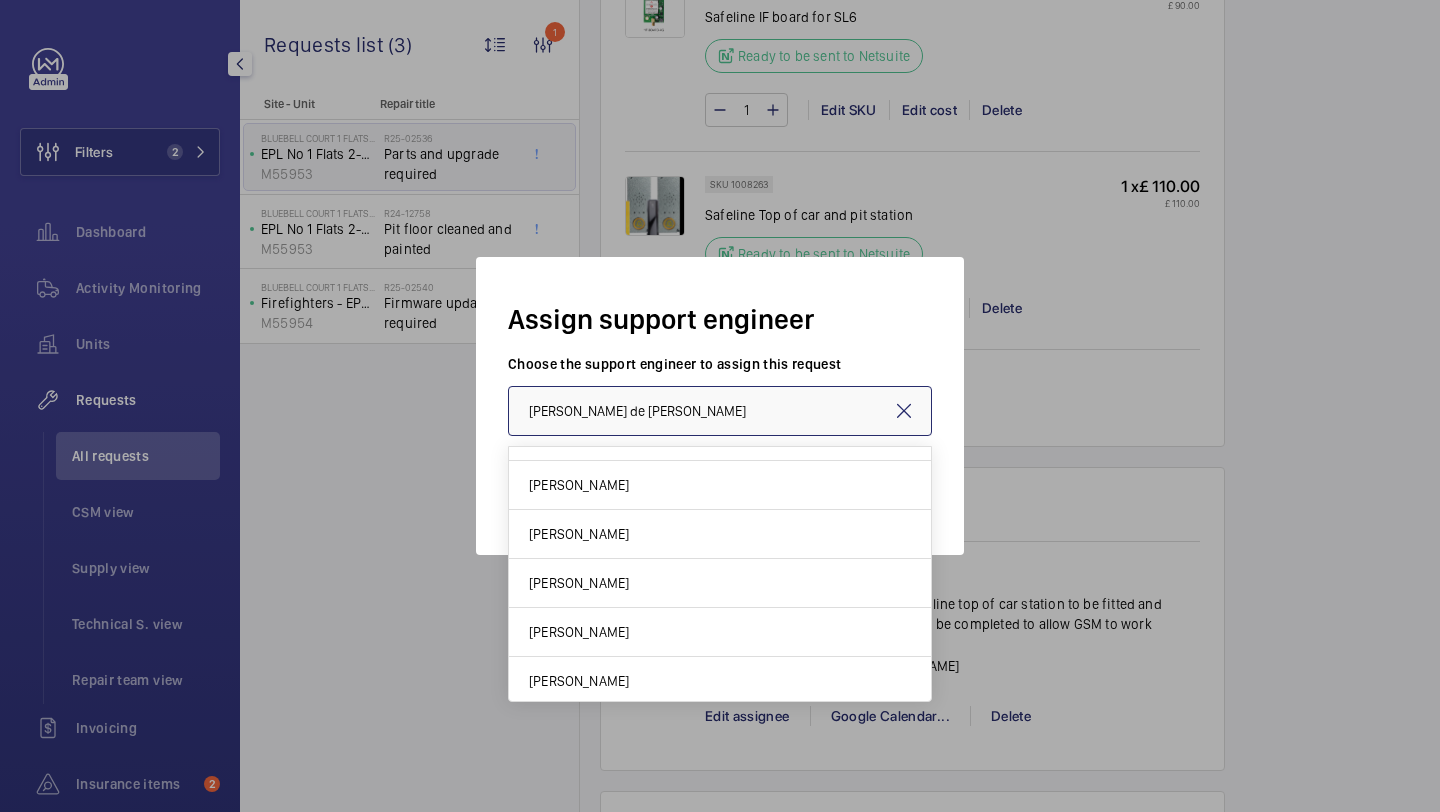 scroll, scrollTop: 424, scrollLeft: 0, axis: vertical 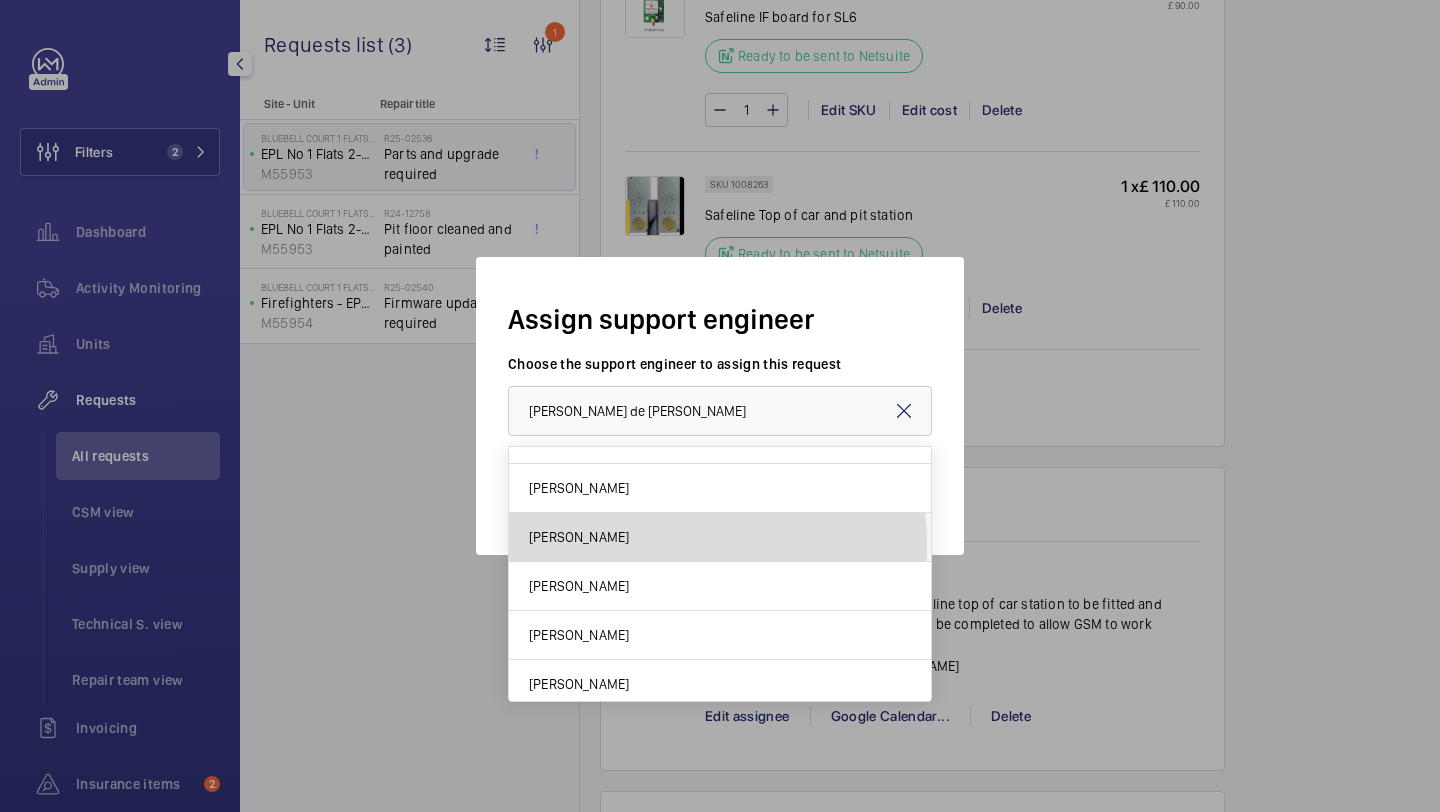 click on "[PERSON_NAME]" at bounding box center [720, 537] 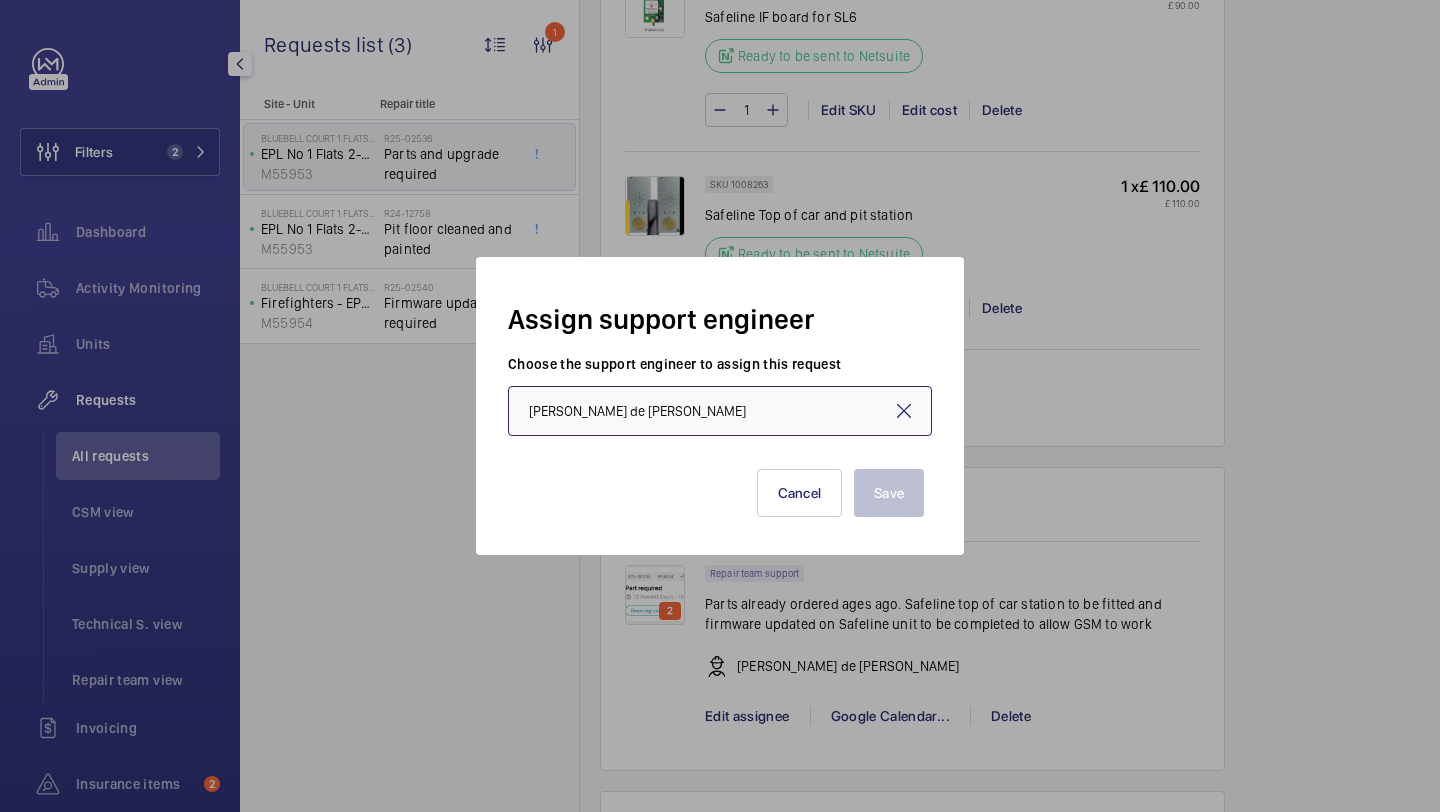 type on "[PERSON_NAME]" 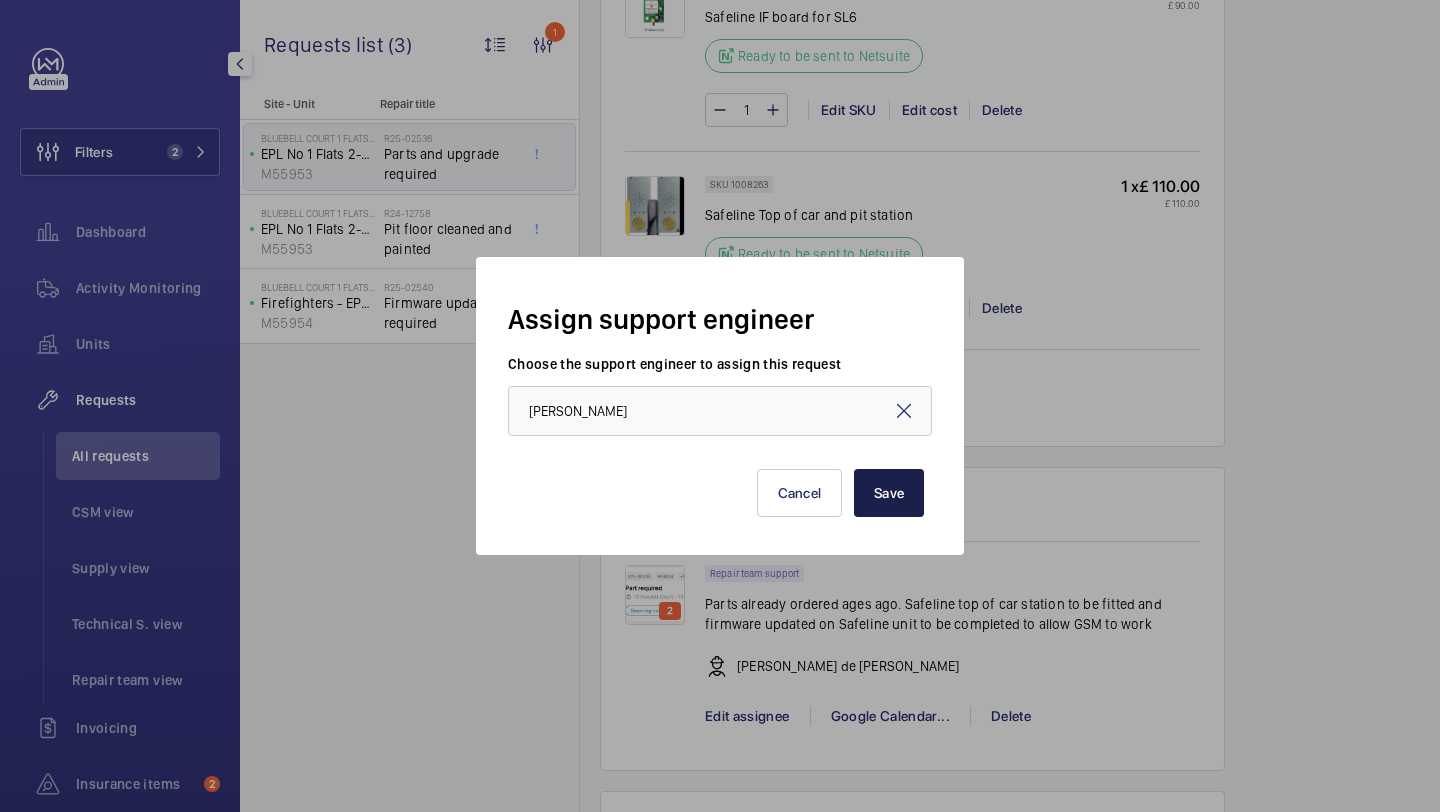 click on "Save" at bounding box center (889, 493) 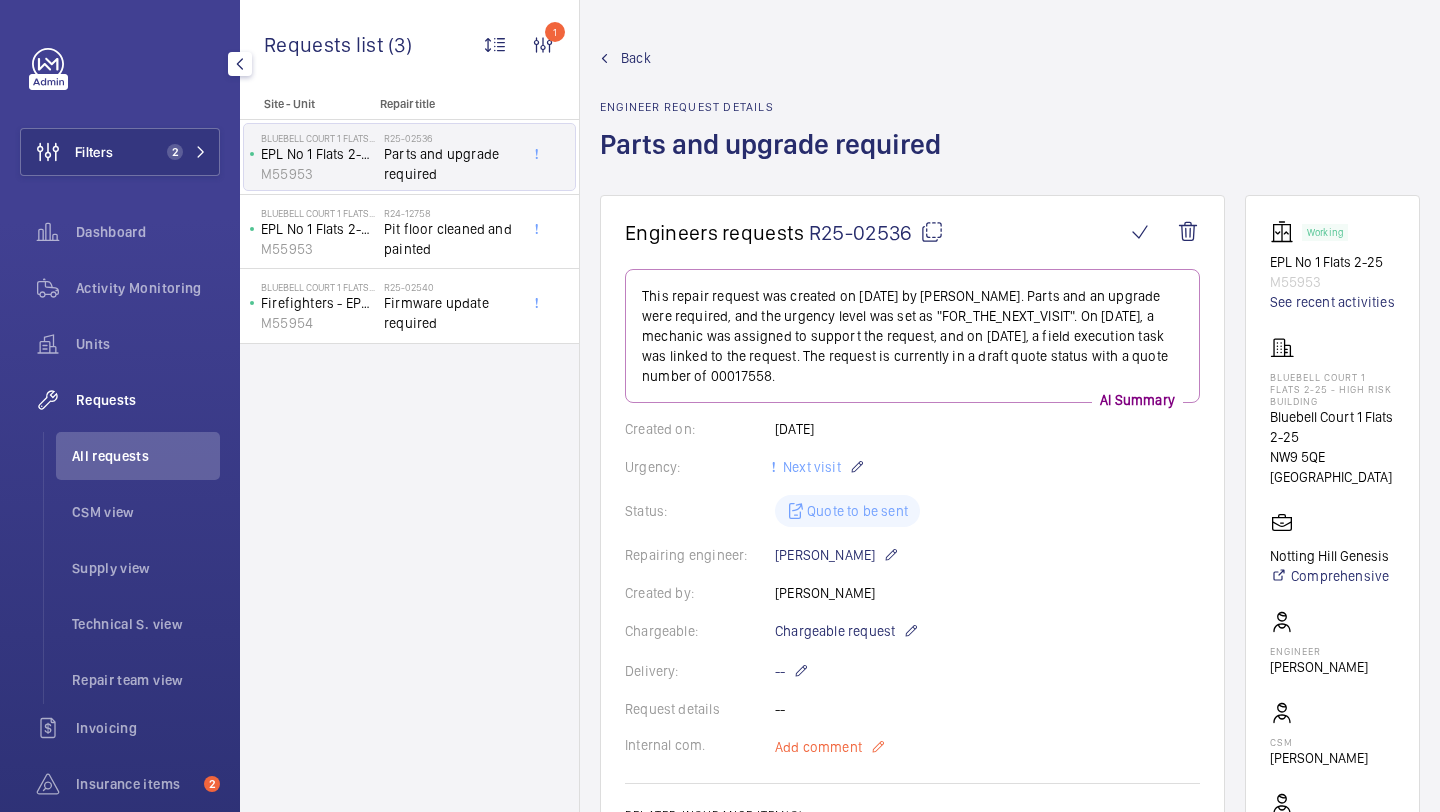 click on "Add comment" 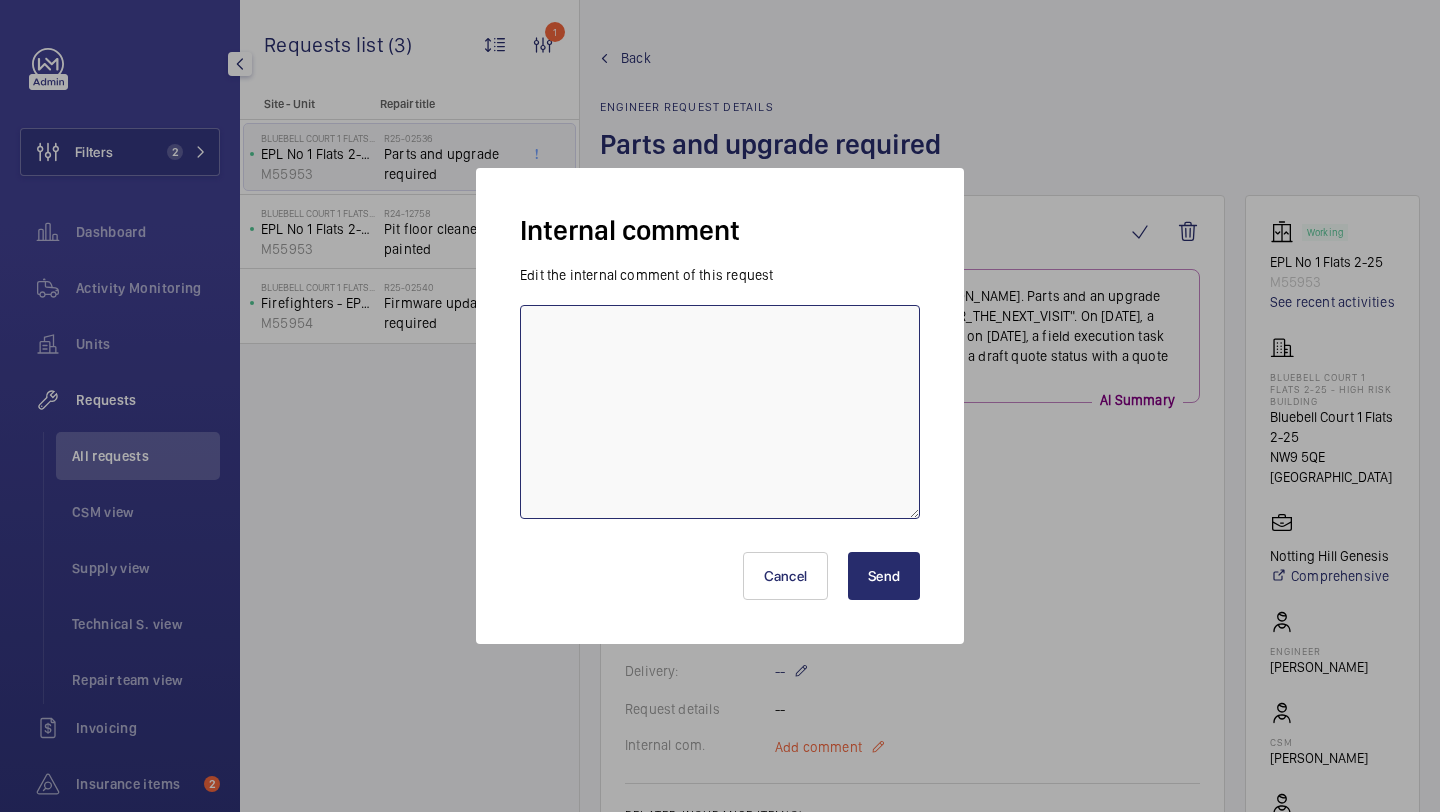 scroll, scrollTop: 280, scrollLeft: 0, axis: vertical 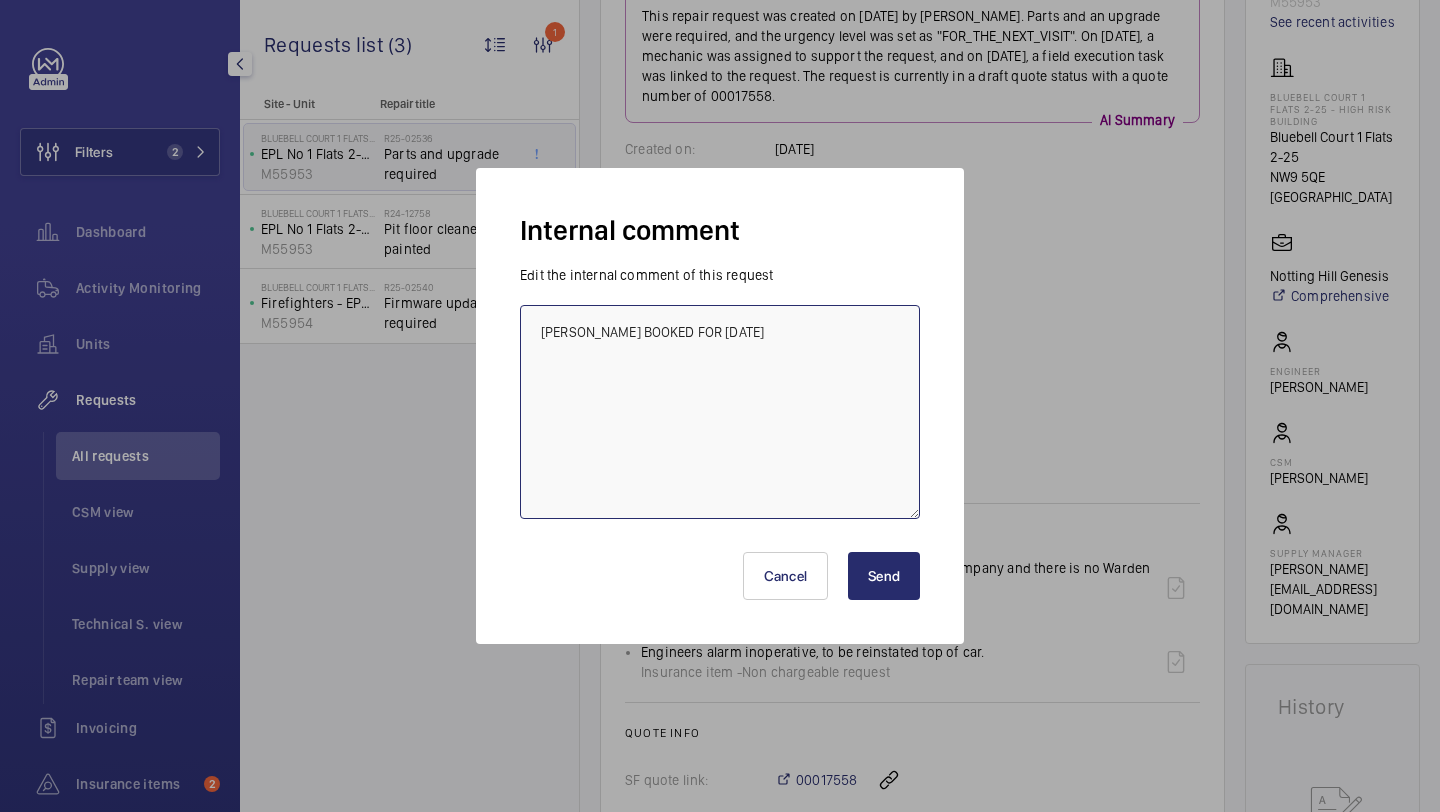 type on "STEVE BOOKED FOR 29/07/2025" 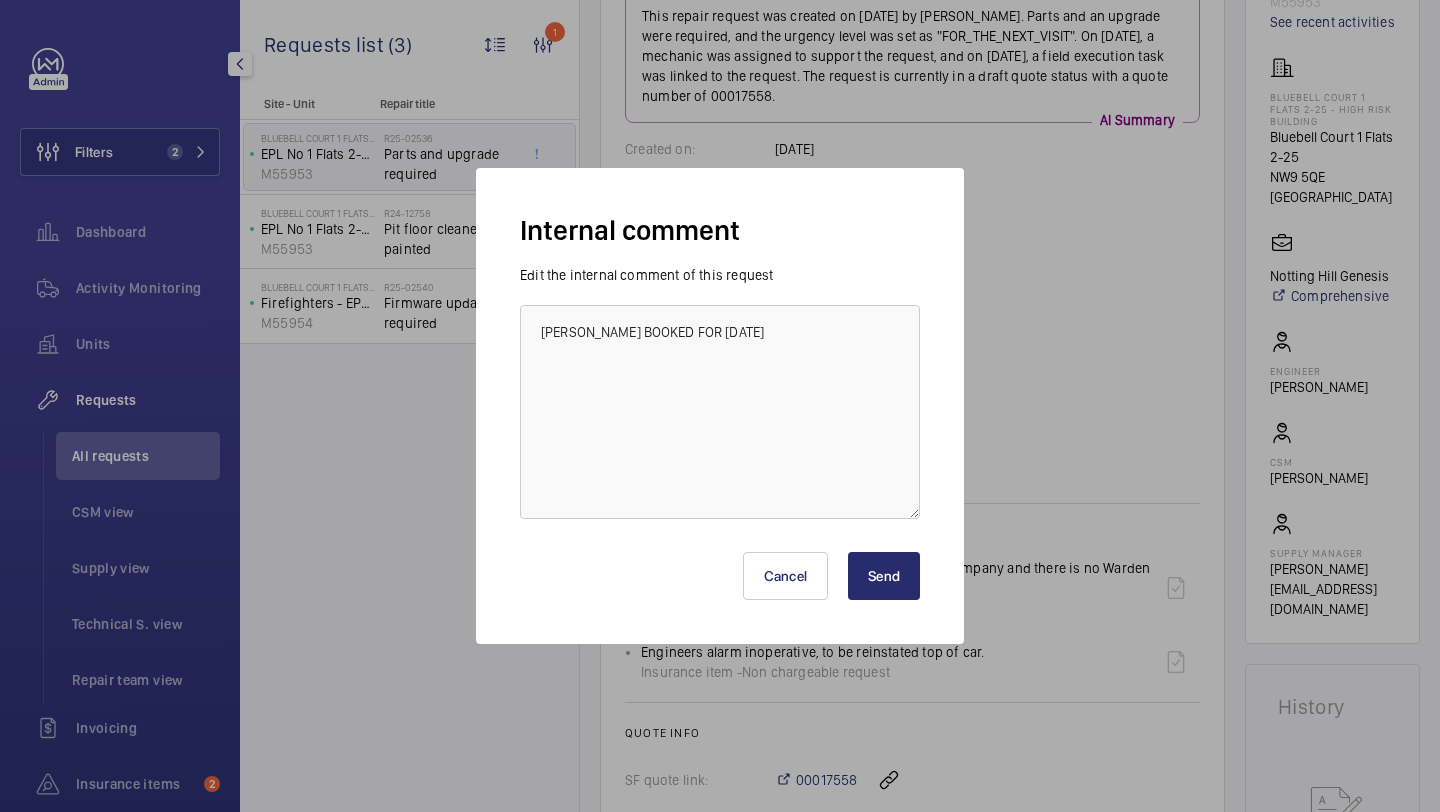 click on "Send" at bounding box center (884, 576) 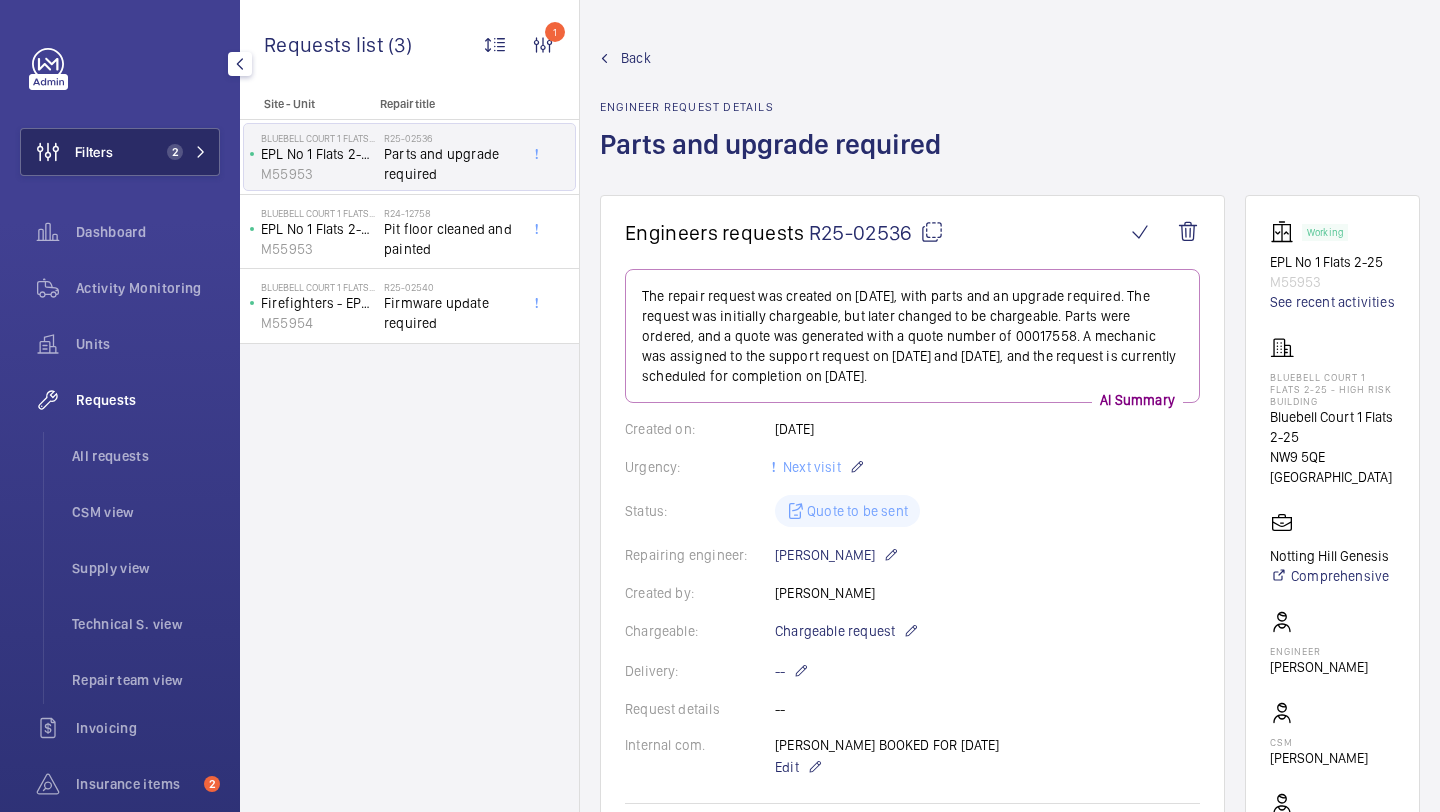 click on "Filters 2" 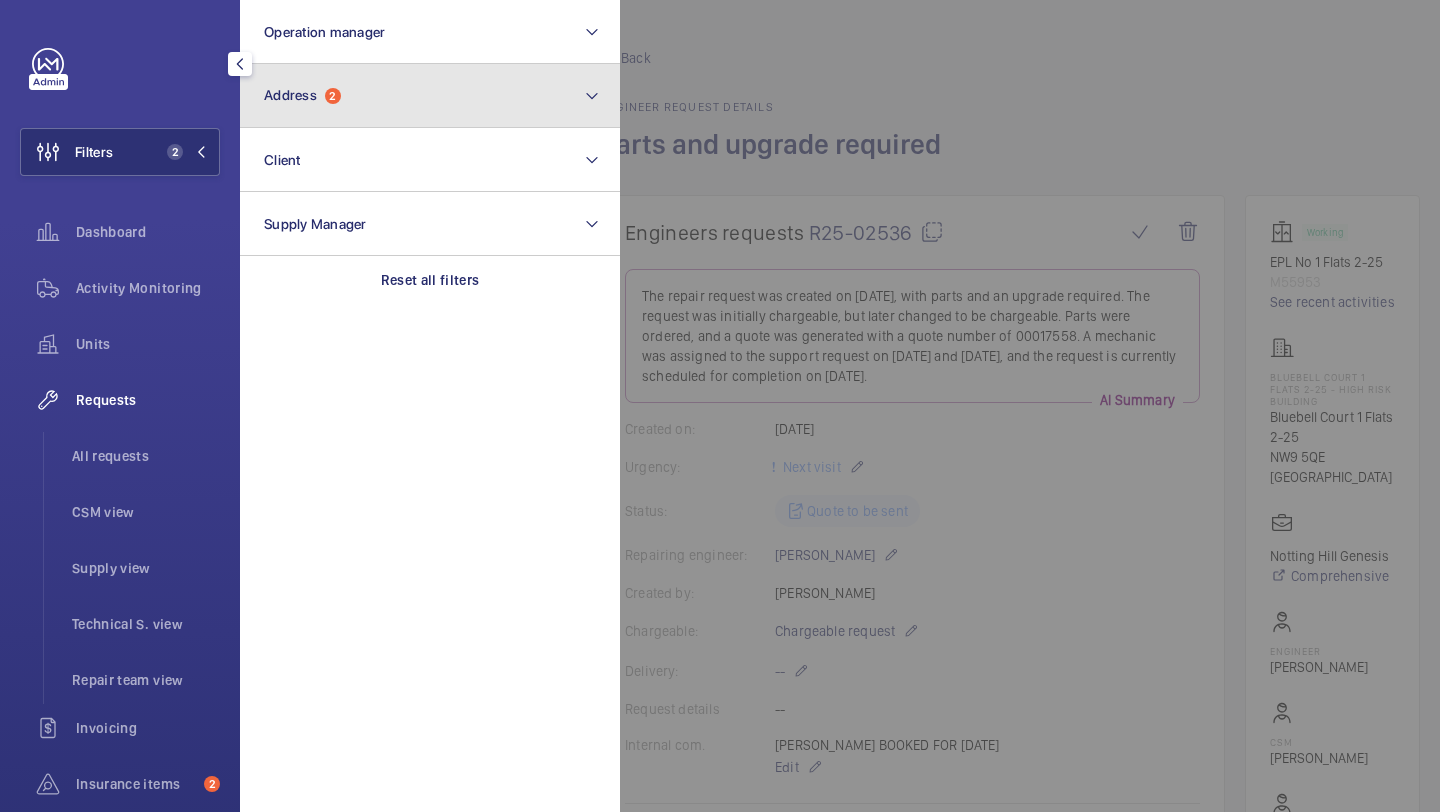 click on "Address  2" 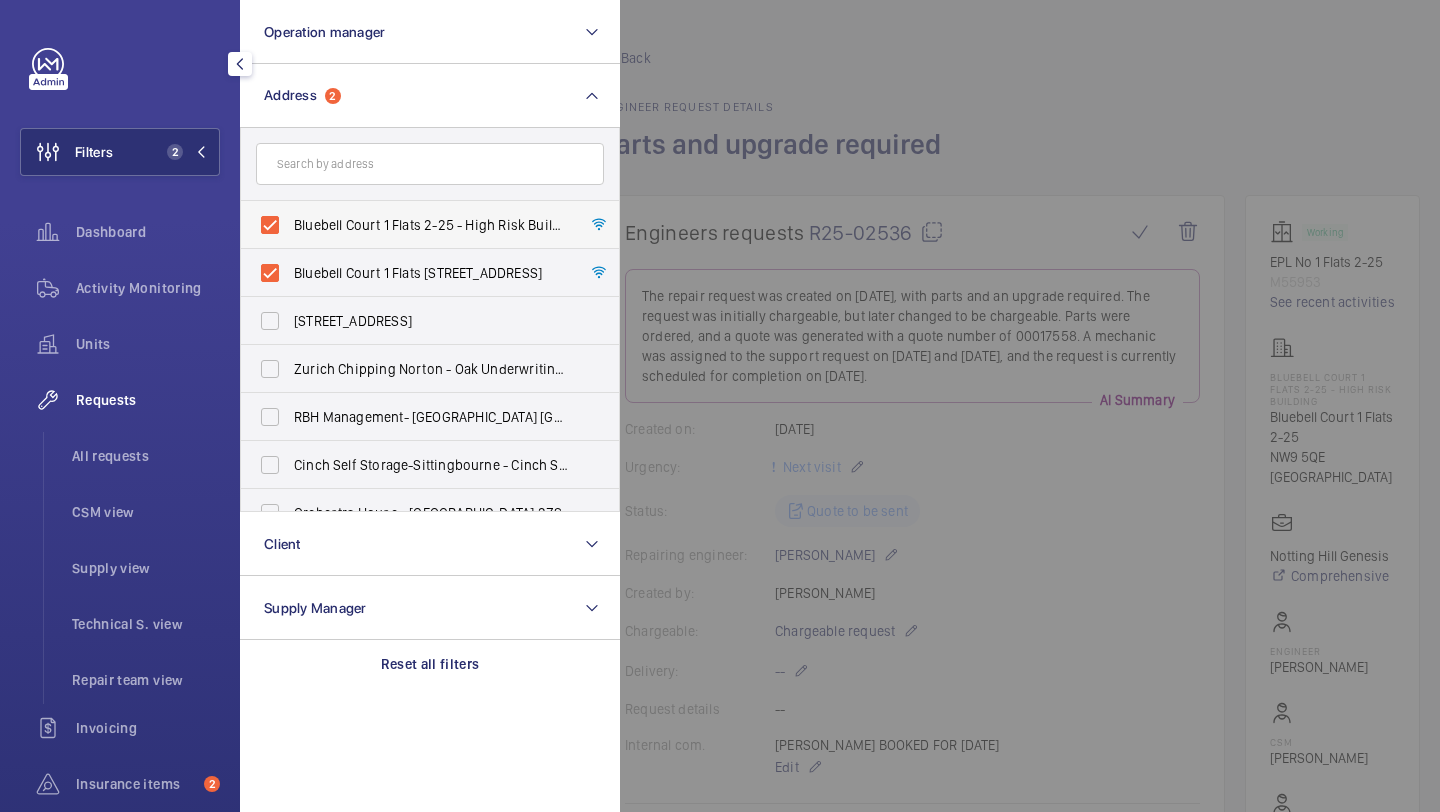 click on "Bluebell Court 1 Flats 2-25 - High Risk Building - Bluebell Court 1 Flats 2-25, LONDON NW9 5QE" at bounding box center [431, 225] 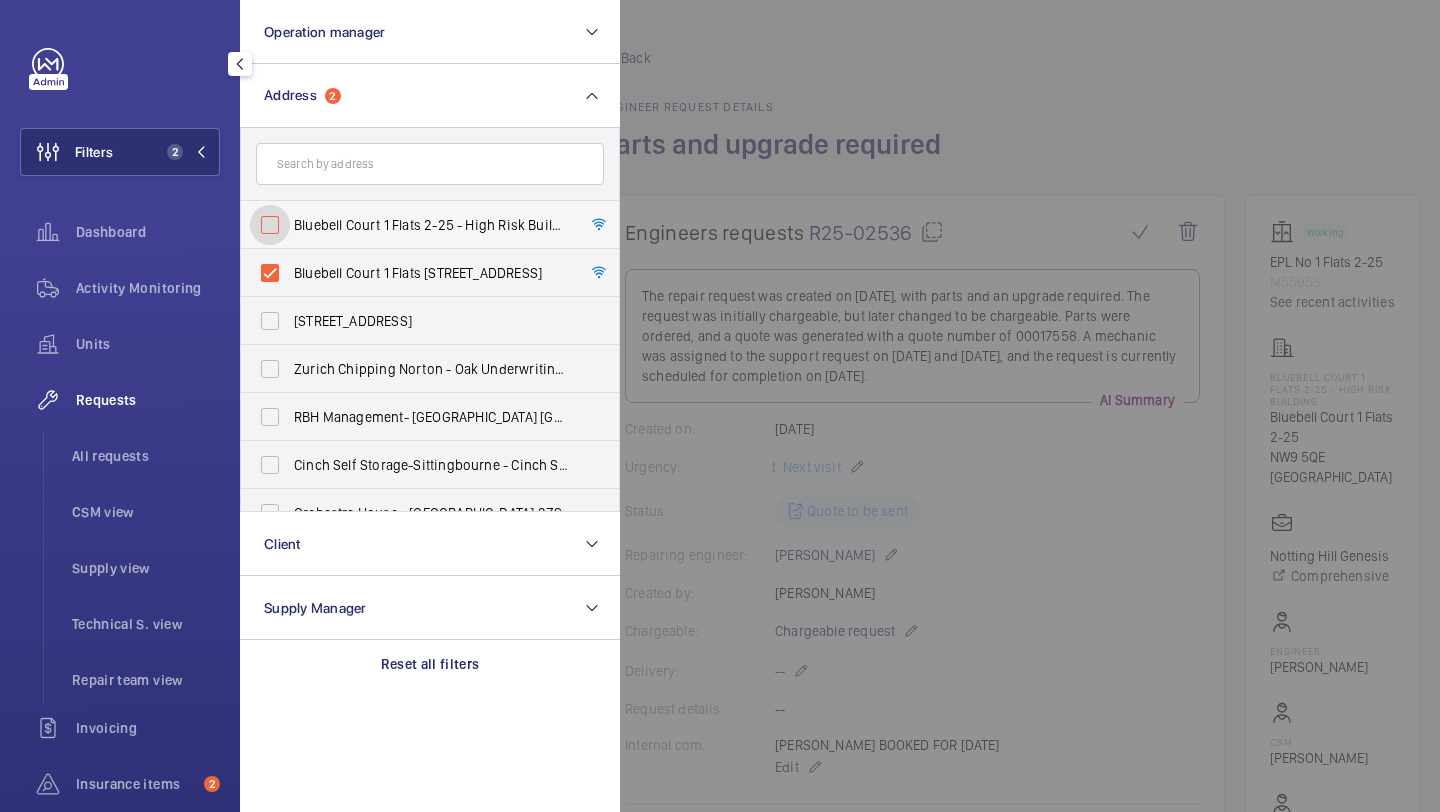 checkbox on "false" 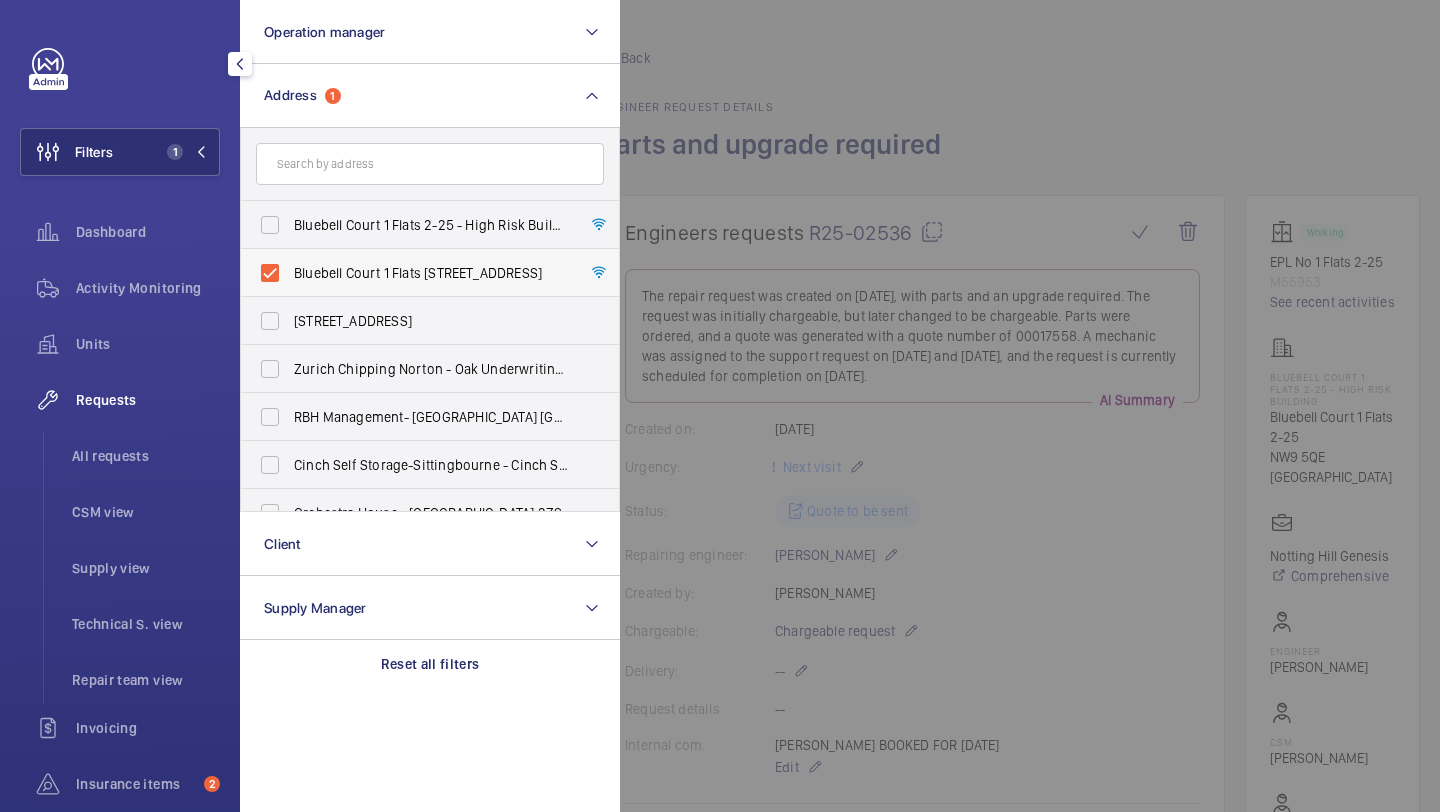 click on "Bluebell Court 1 Flats 28-37 - Bluebell Court 1 Flats 28-37, LONDON NW9 5QE" at bounding box center (431, 273) 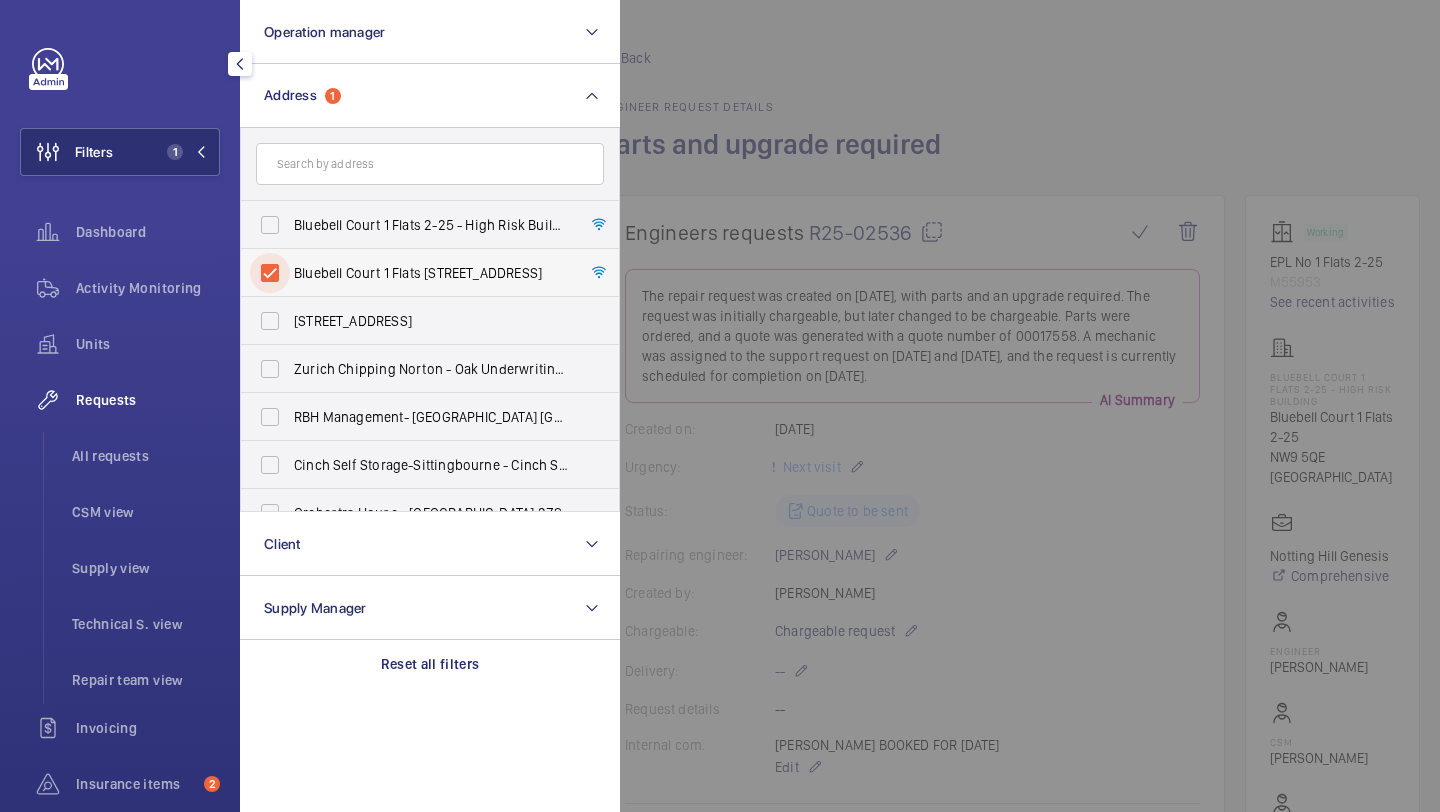 click on "Bluebell Court 1 Flats 28-37 - Bluebell Court 1 Flats 28-37, LONDON NW9 5QE" at bounding box center [270, 273] 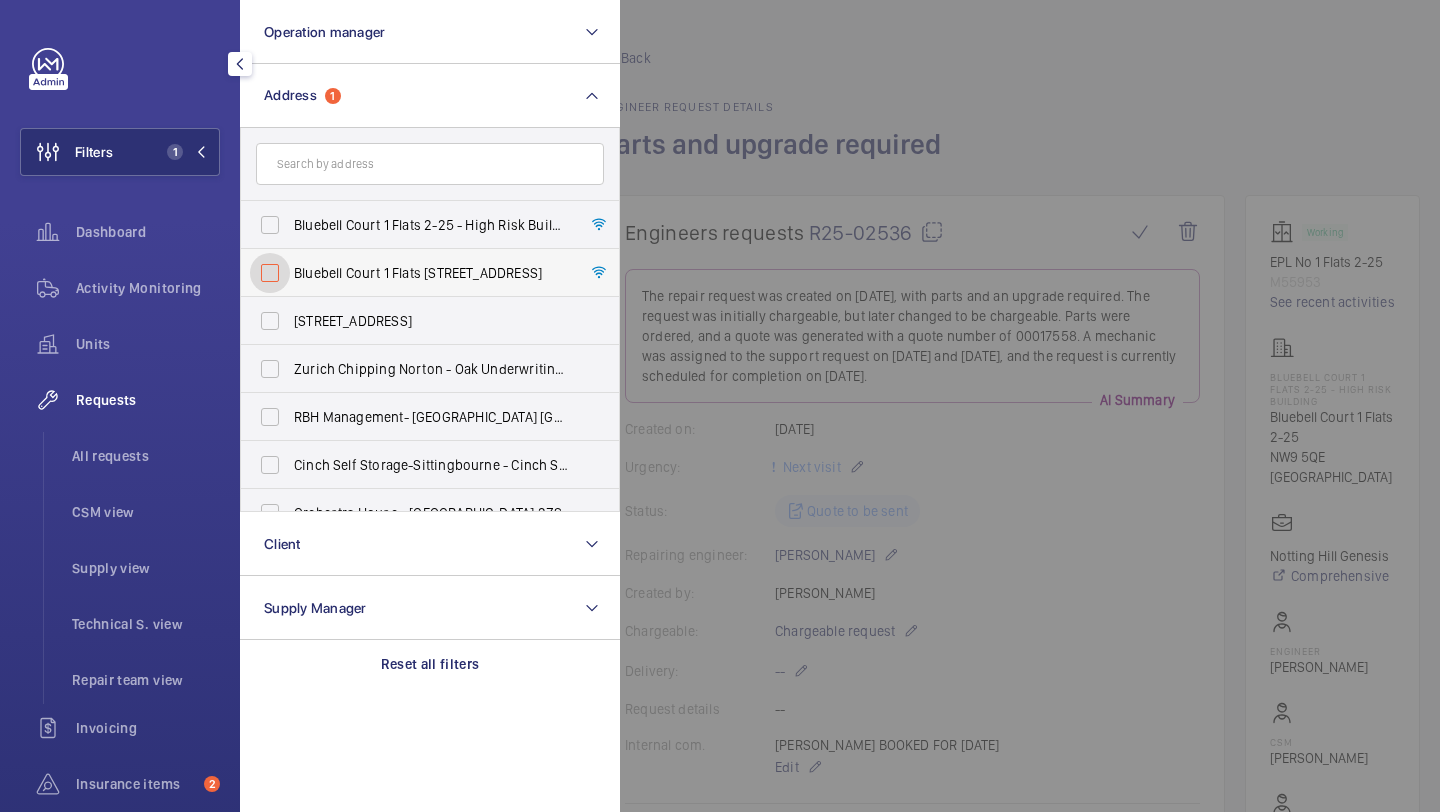 checkbox on "false" 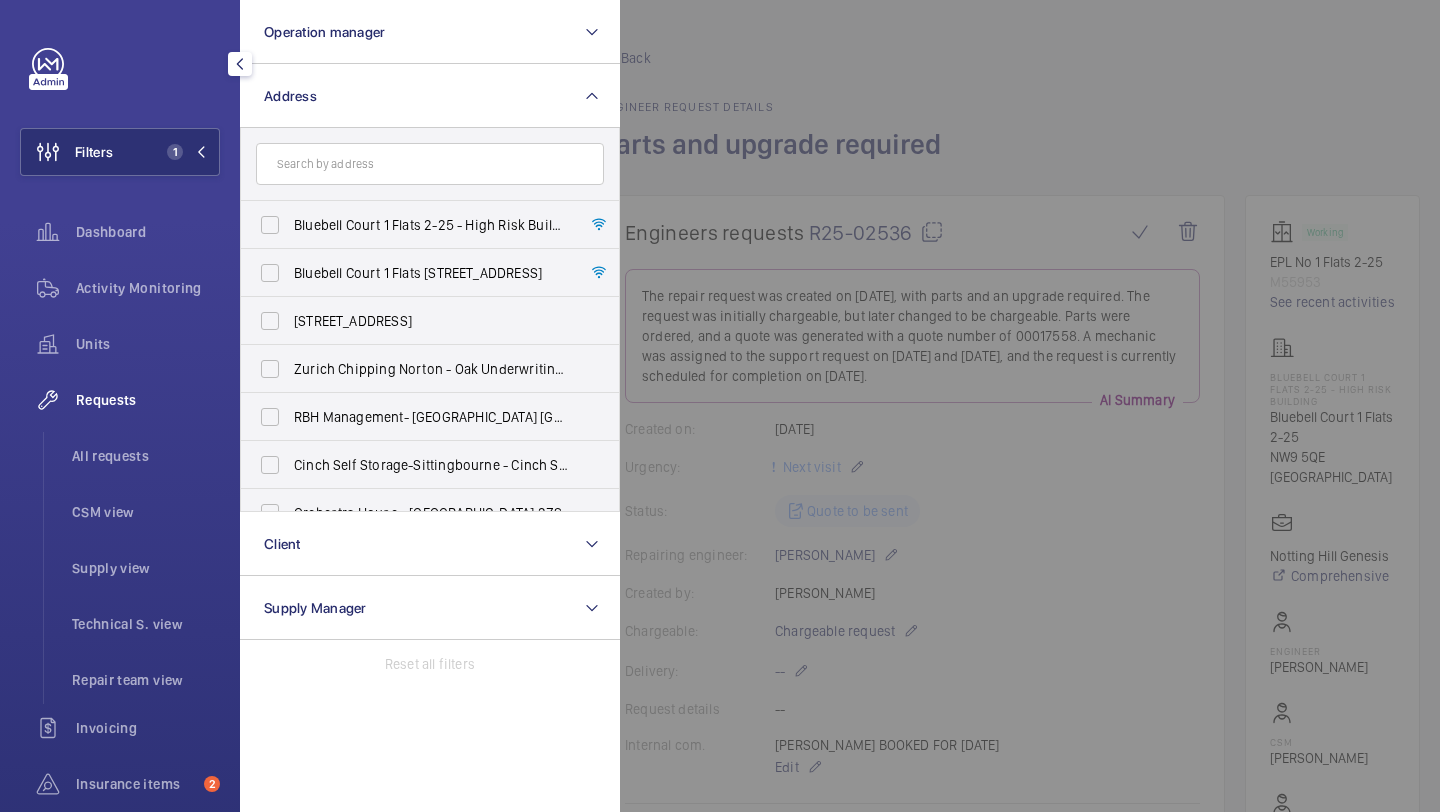 click 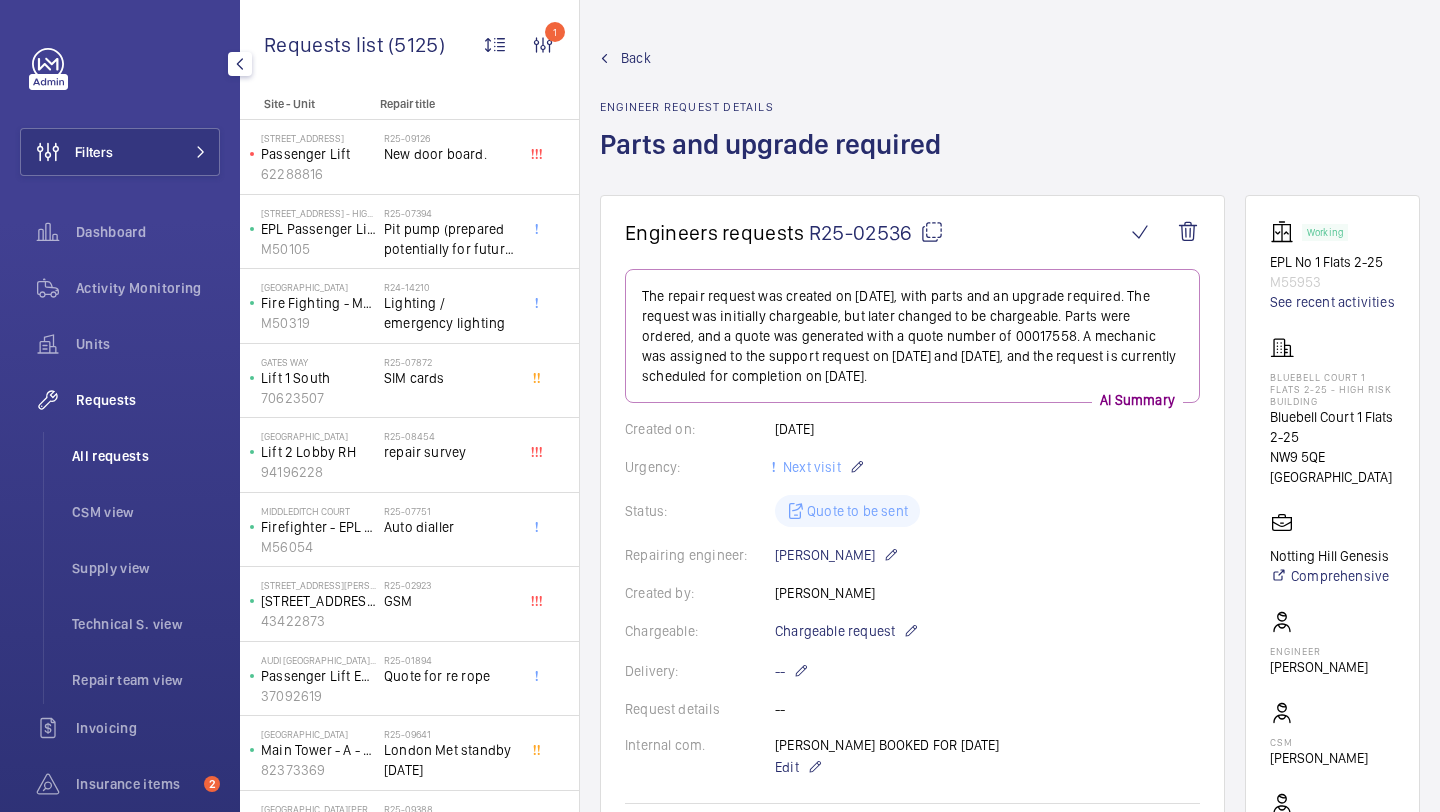 click on "All requests" 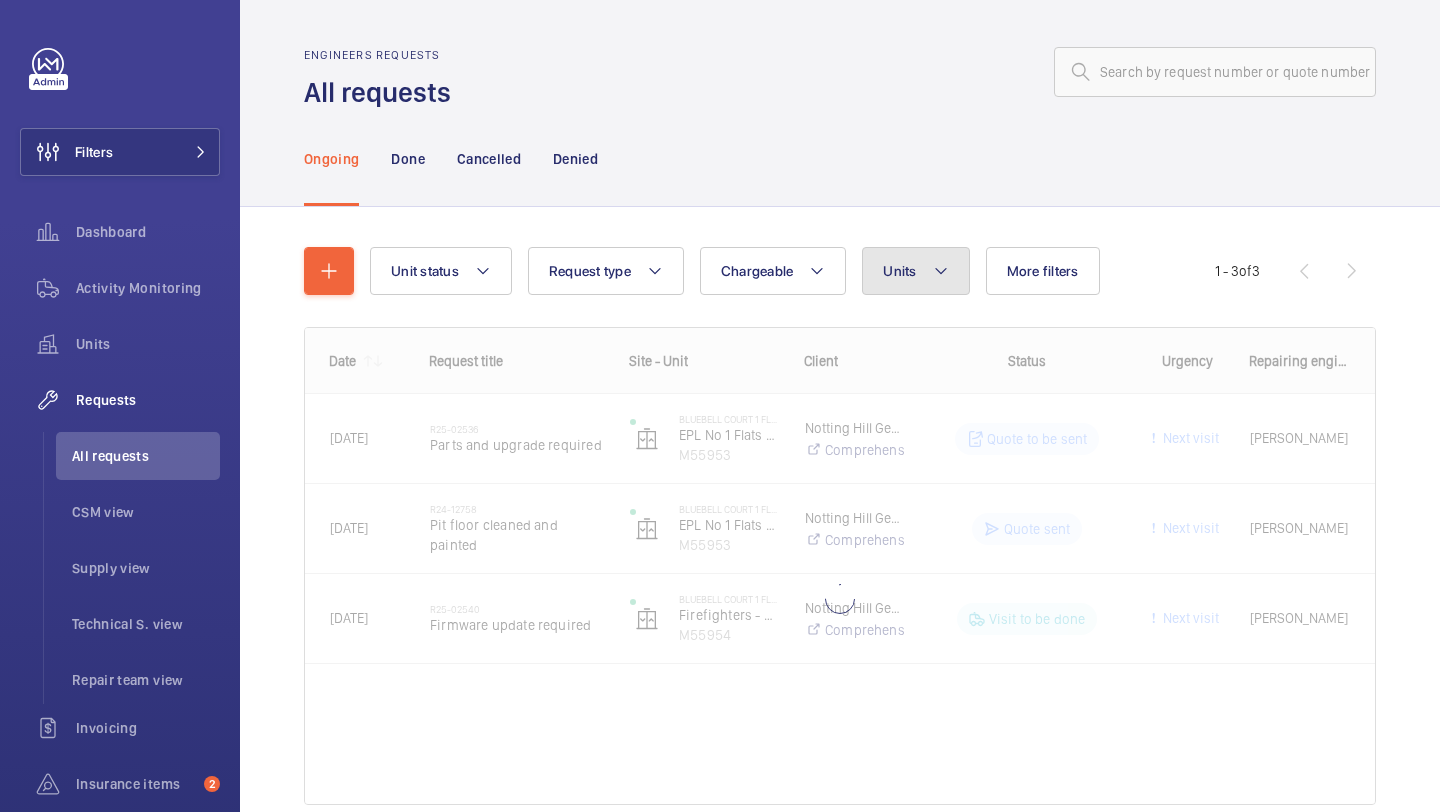 click on "Units" 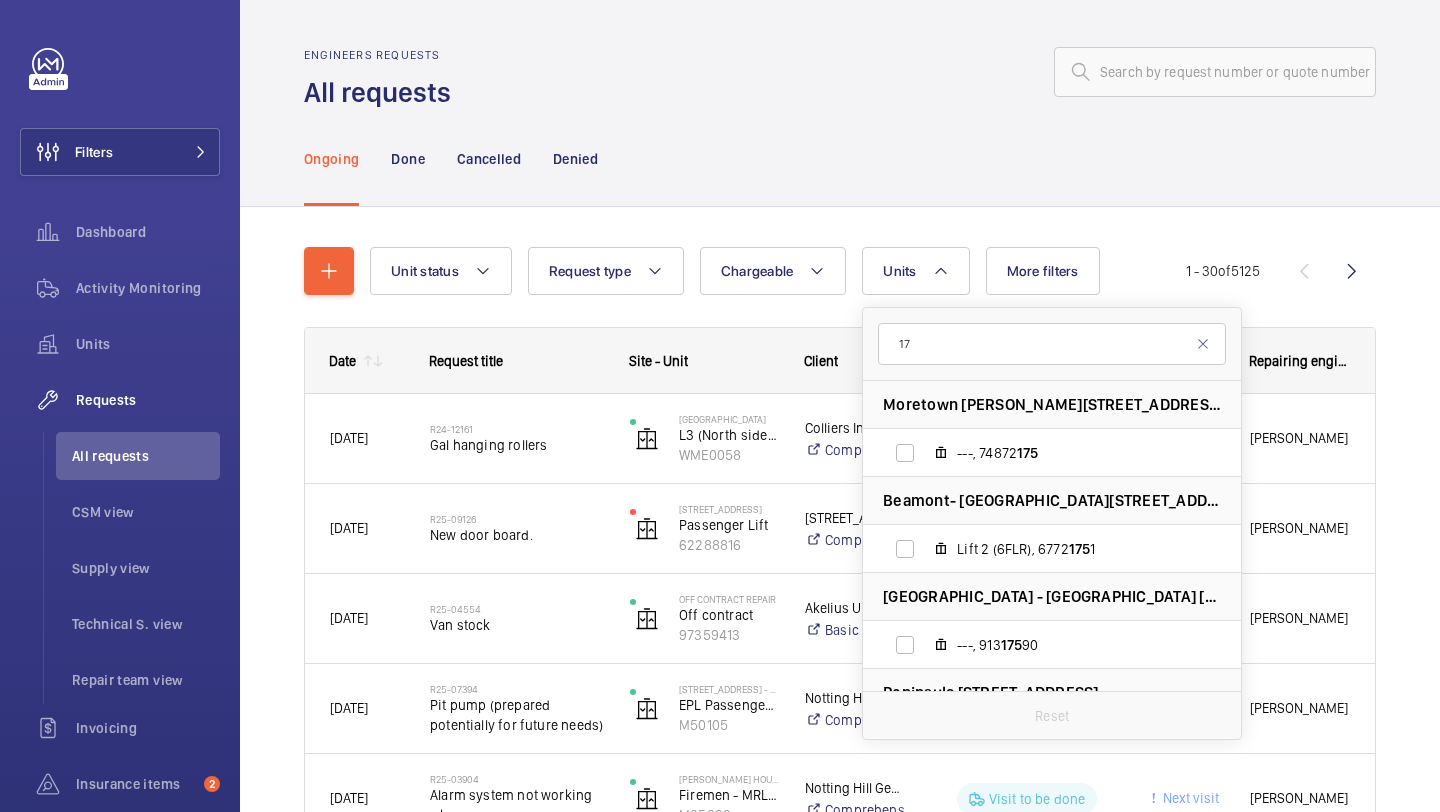type on "1" 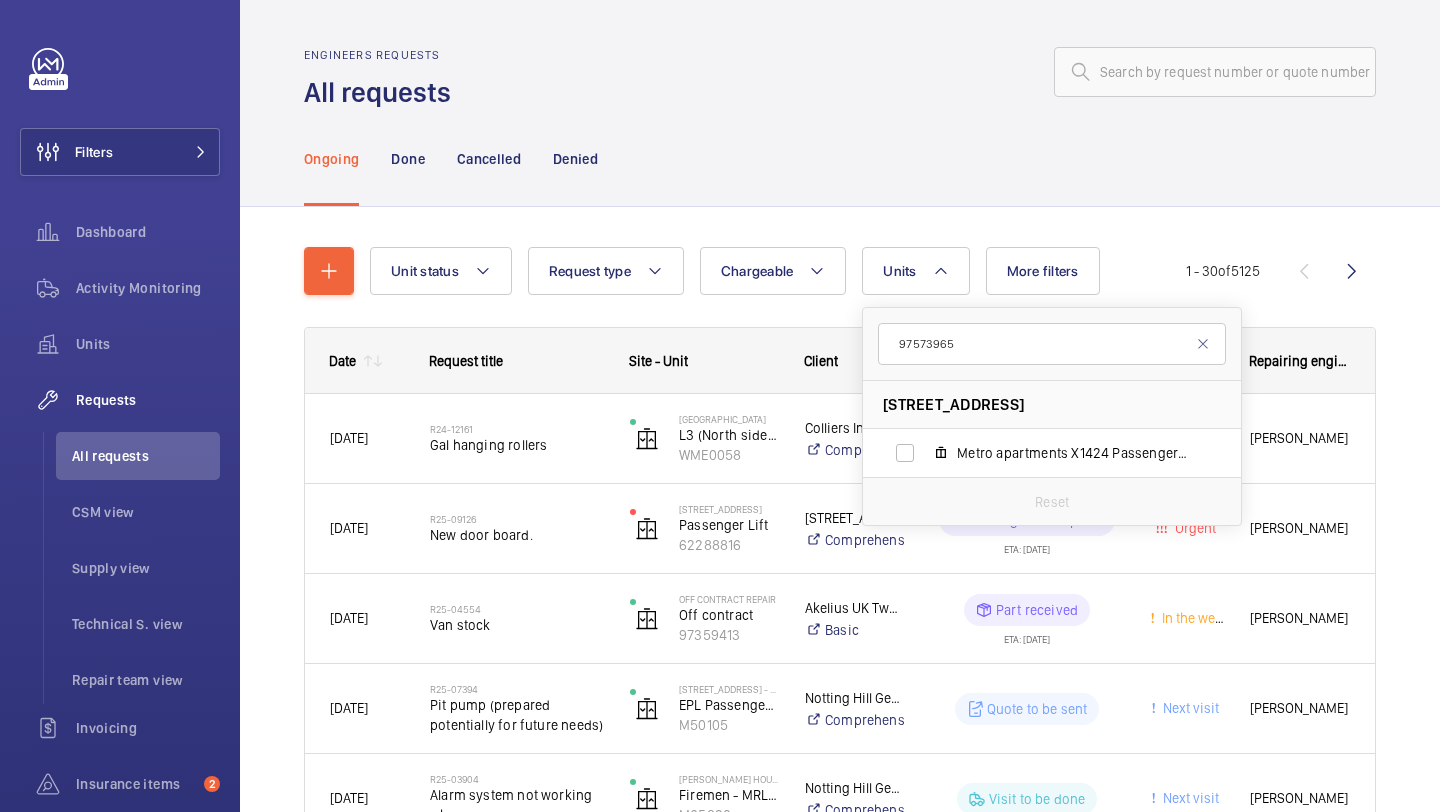 type on "97573965" 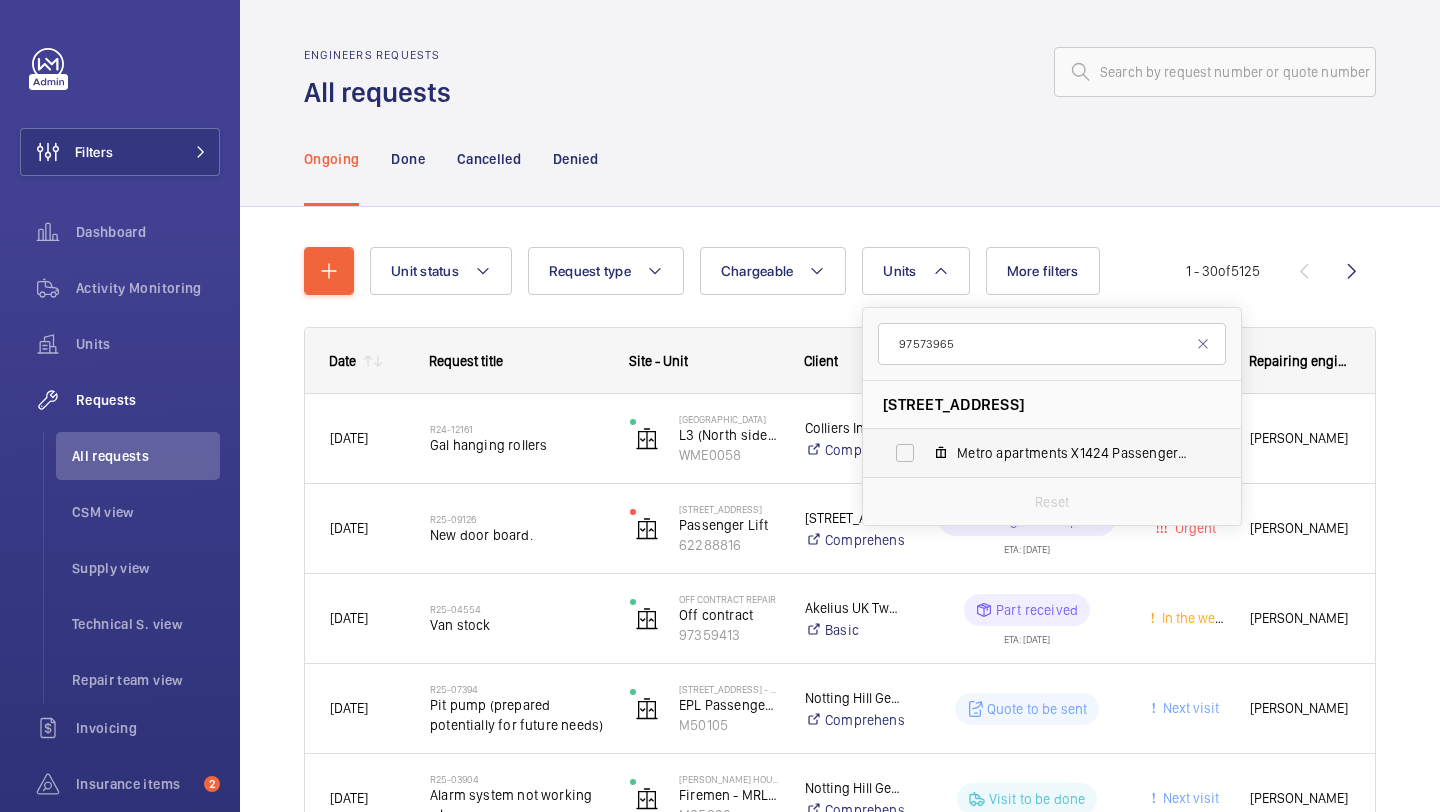 click on "Metro apartments X1424 Passenger Lift,  97573965" at bounding box center (1036, 453) 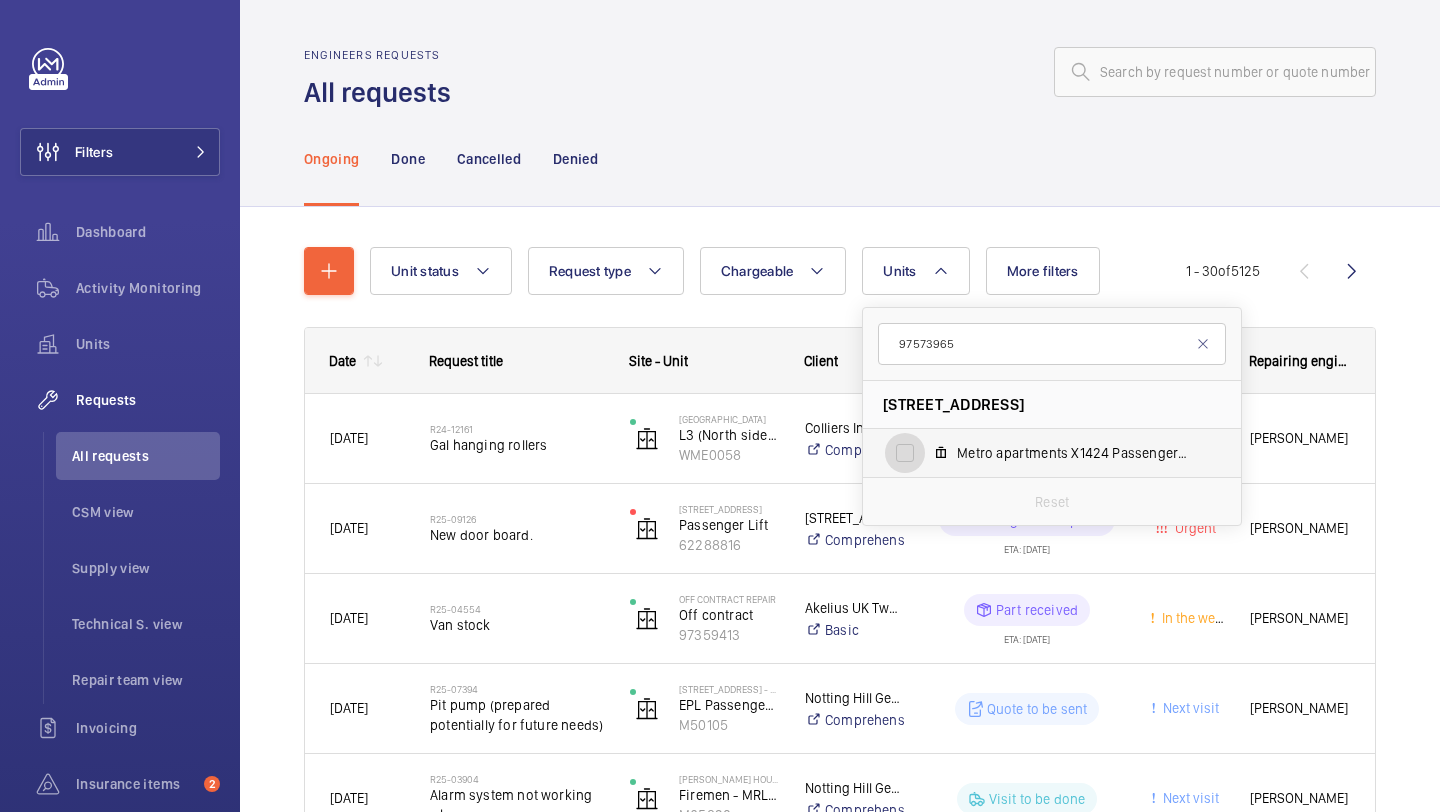 click on "Metro apartments X1424 Passenger Lift,  97573965" at bounding box center (905, 453) 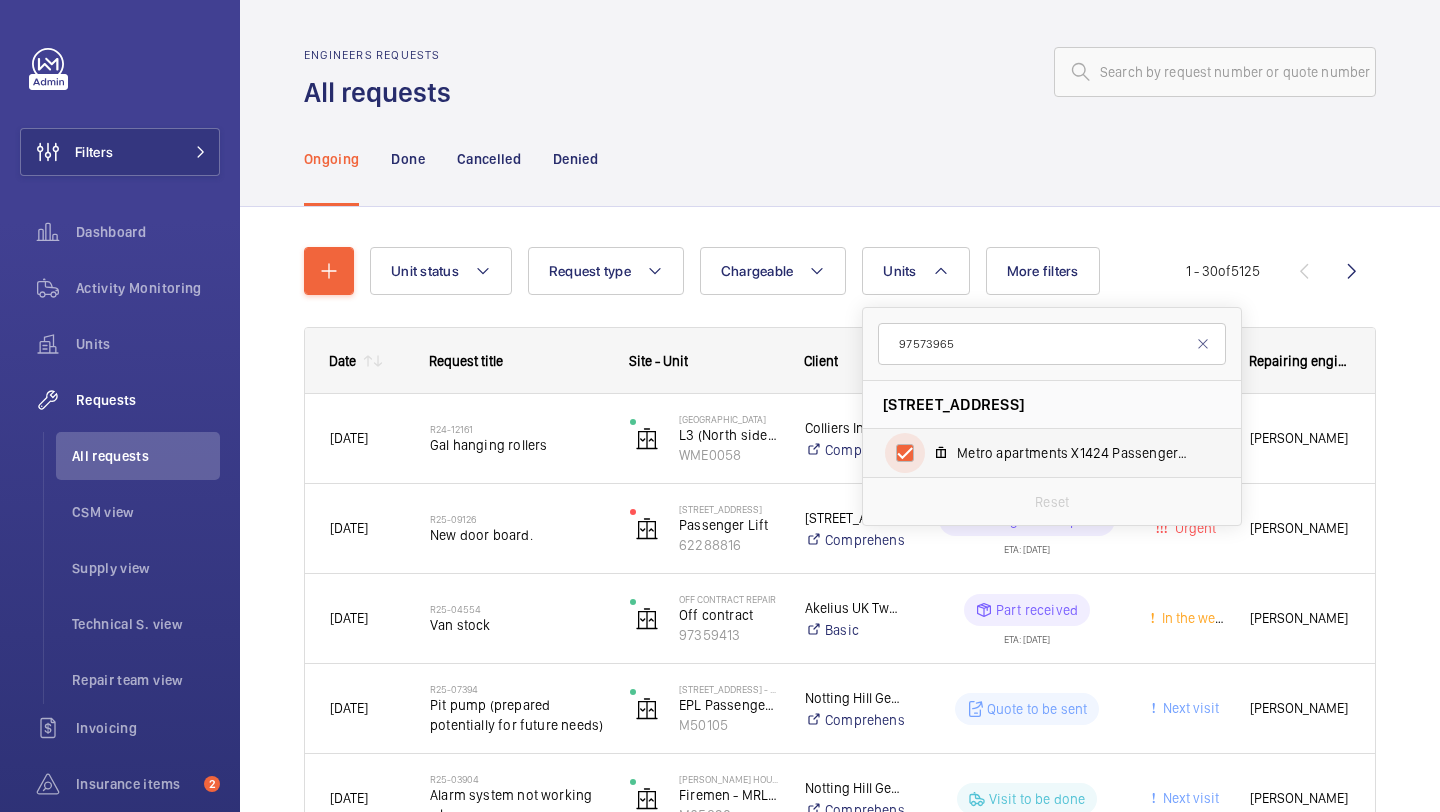 checkbox on "true" 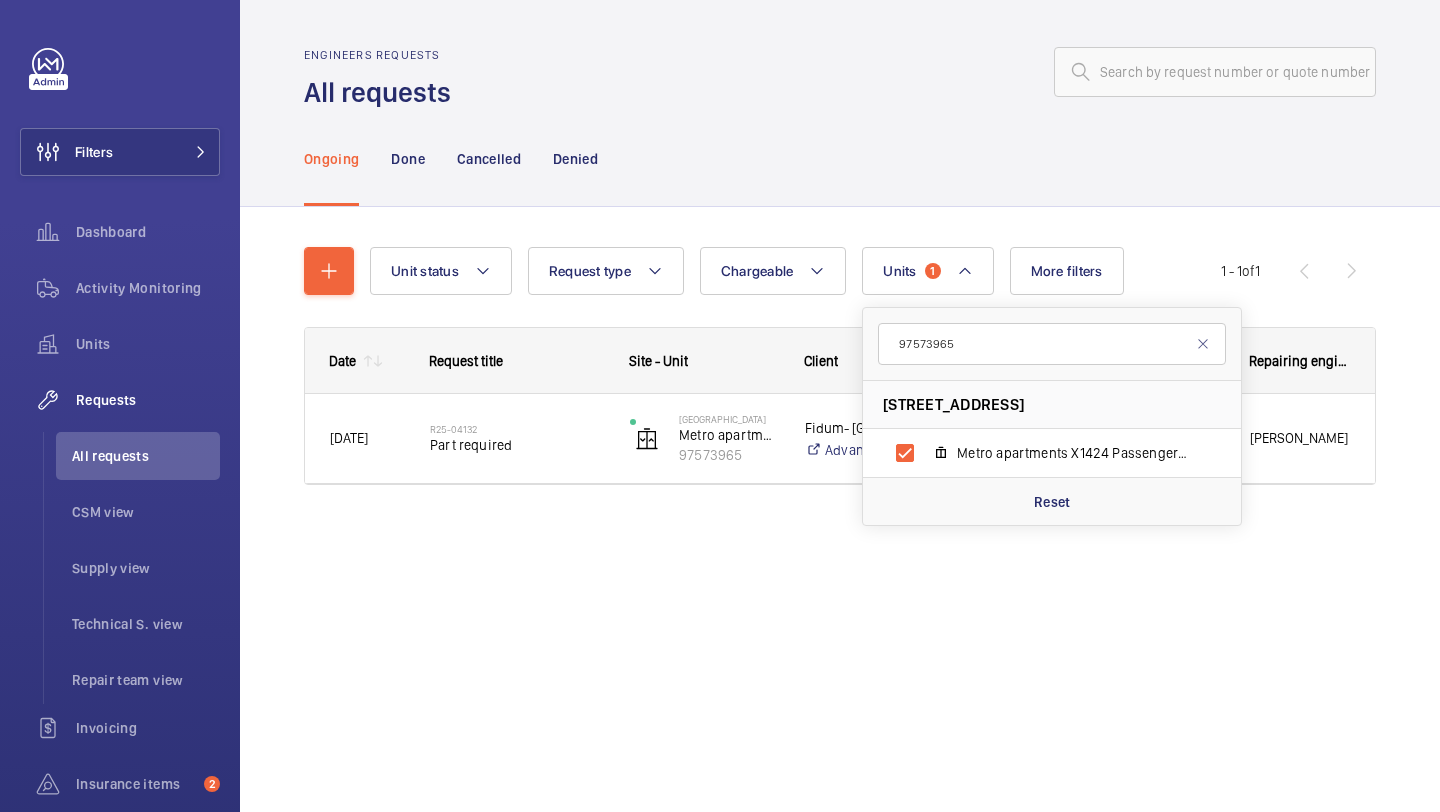 click on "Unit status Request type  Chargeable Units  1 97573965 Wembley Central - High Road, HA9 7AF WEMBLEY Metro apartments X1424 Passenger Lift,  97573965 Reset More filters Request status Urgency Repairing engineer Engineer Device type Reset all filters 1 - 1  of  1
Date
Request title
Site - Unit
Client" 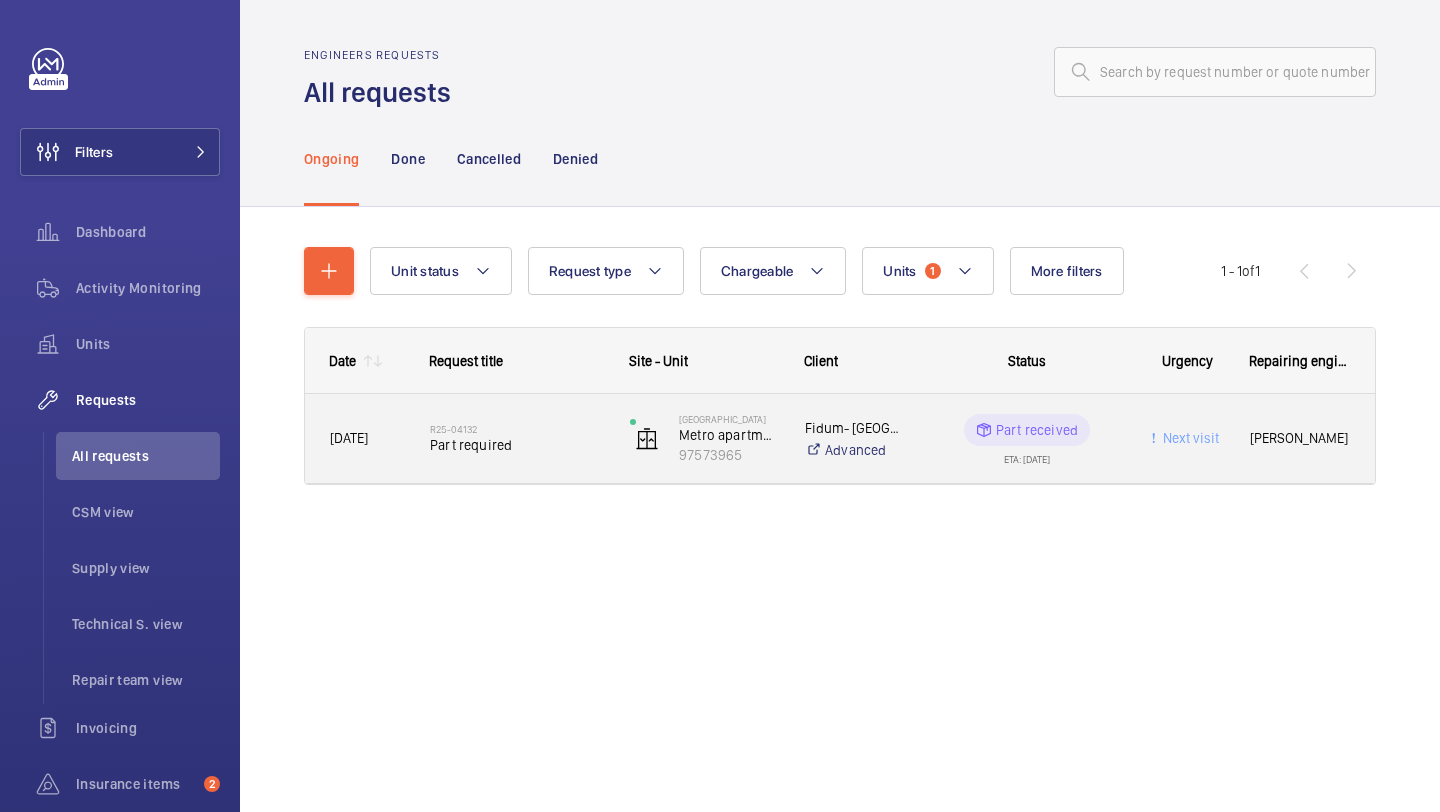 click on "R25-04132   Part required" 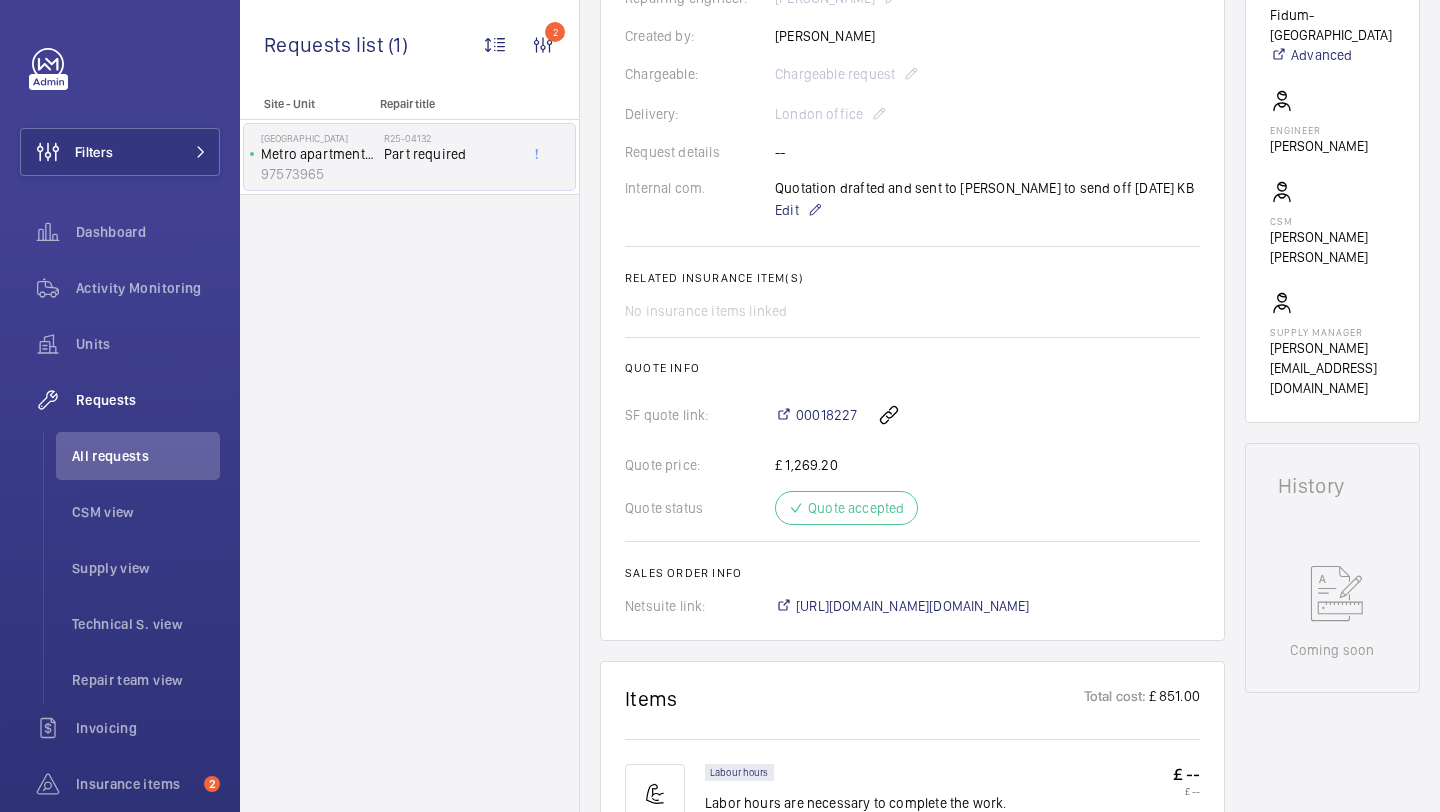 scroll, scrollTop: 1437, scrollLeft: 0, axis: vertical 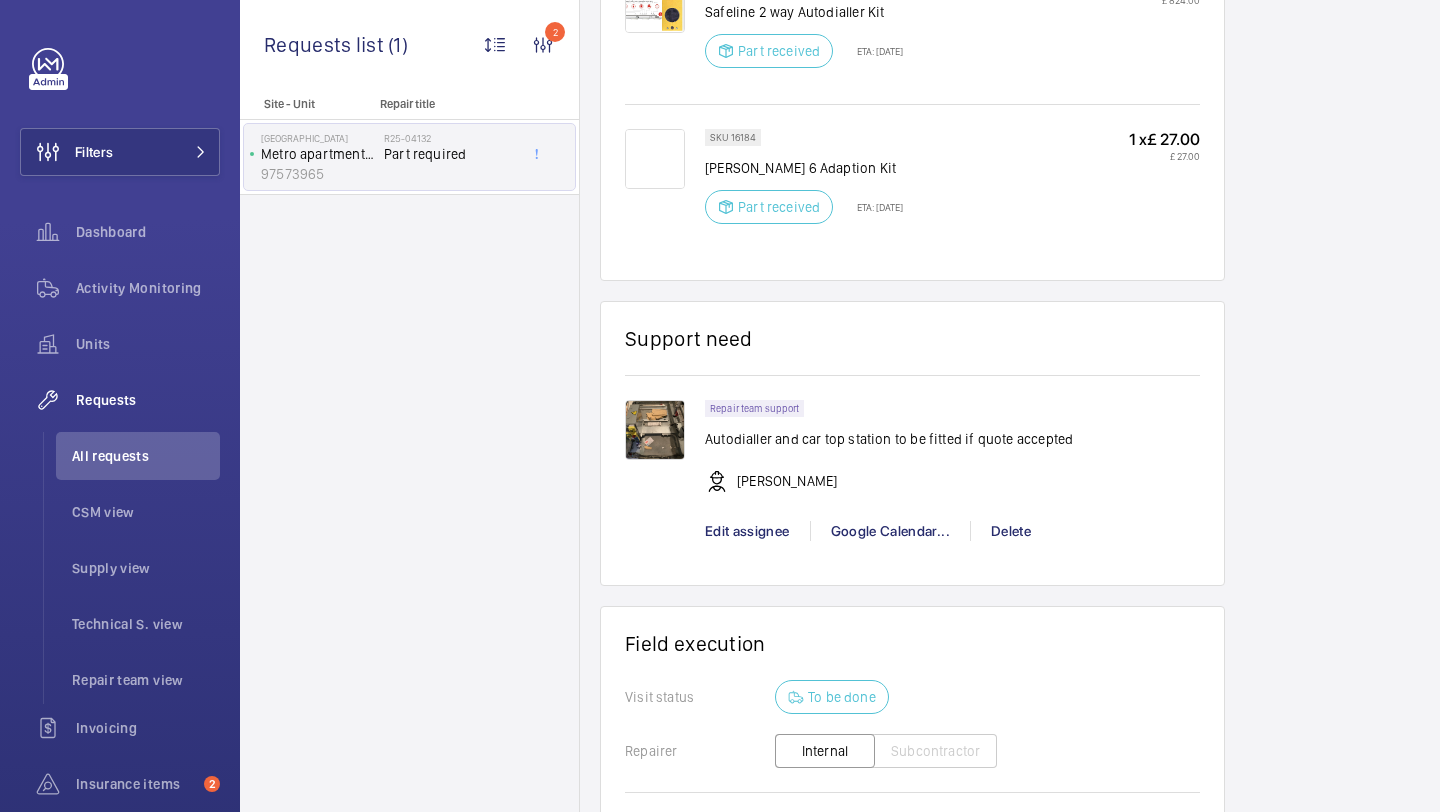click 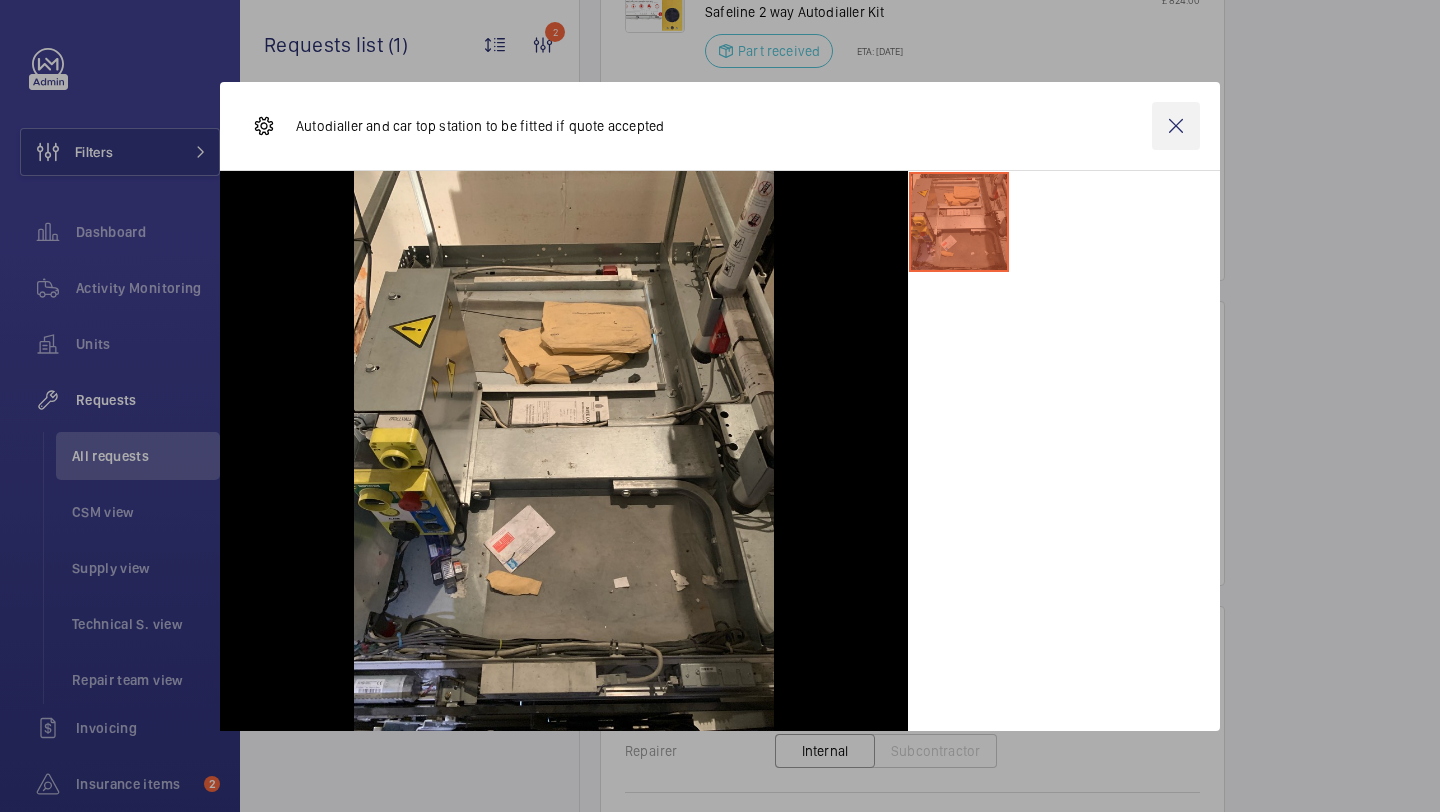 click at bounding box center [1176, 126] 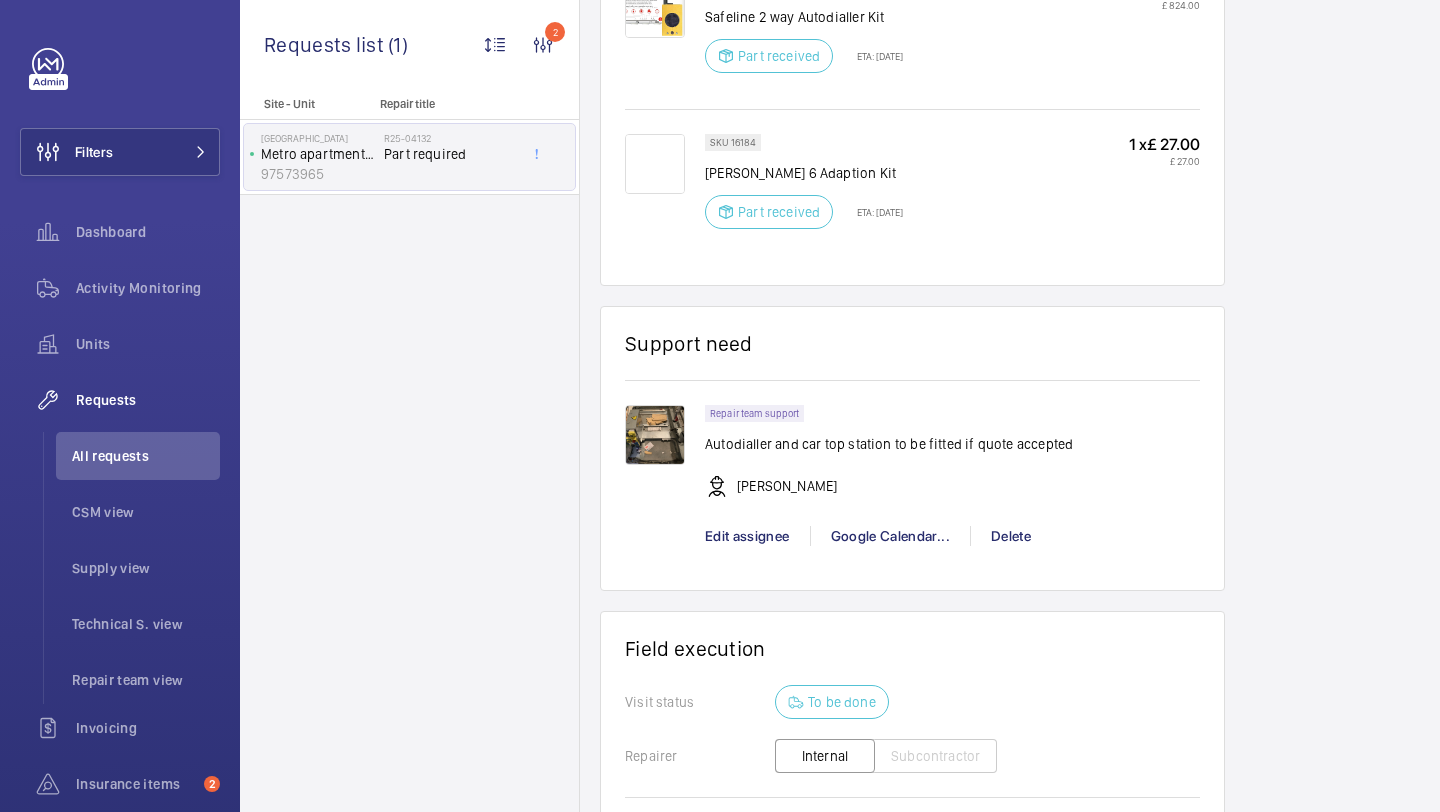 scroll, scrollTop: 1751, scrollLeft: 0, axis: vertical 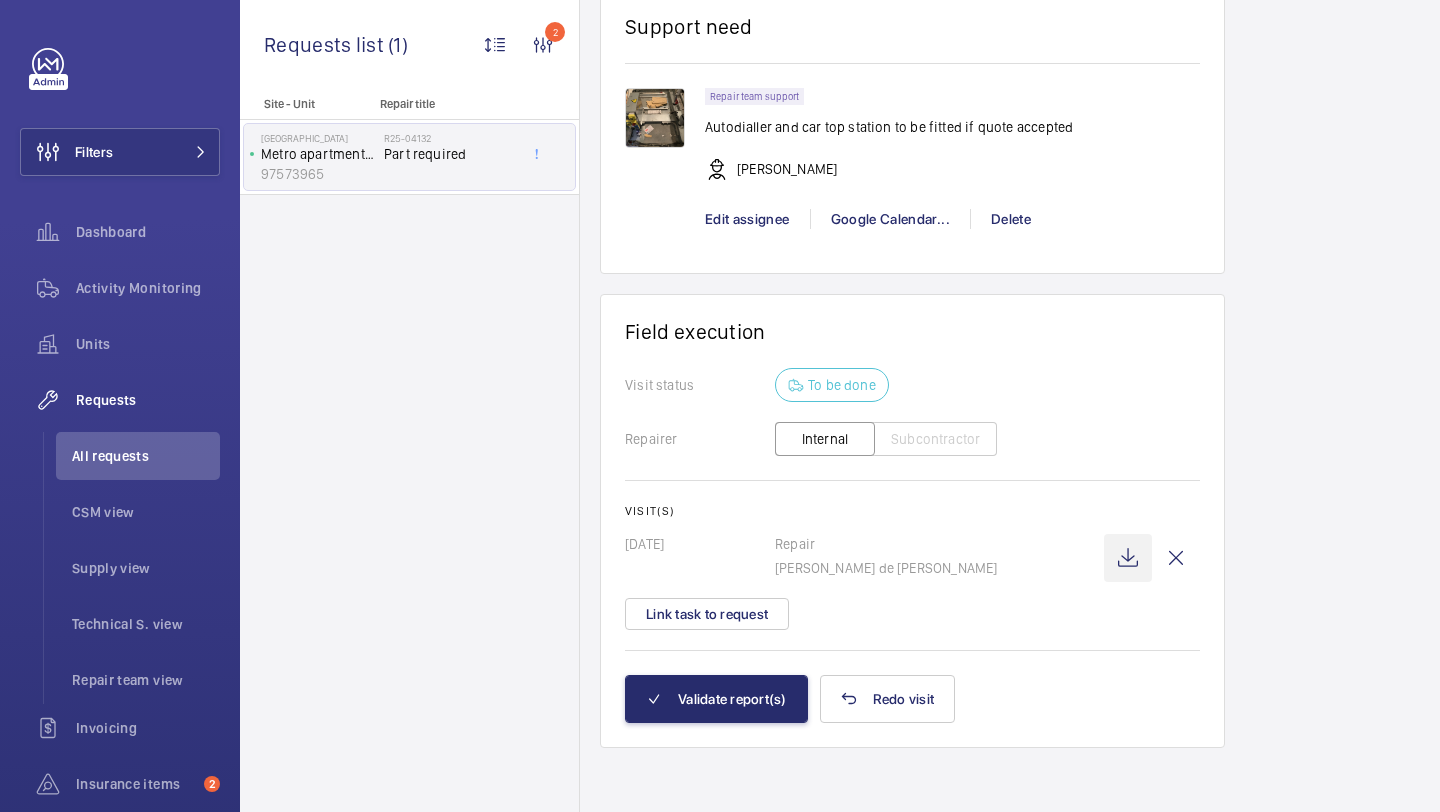 click 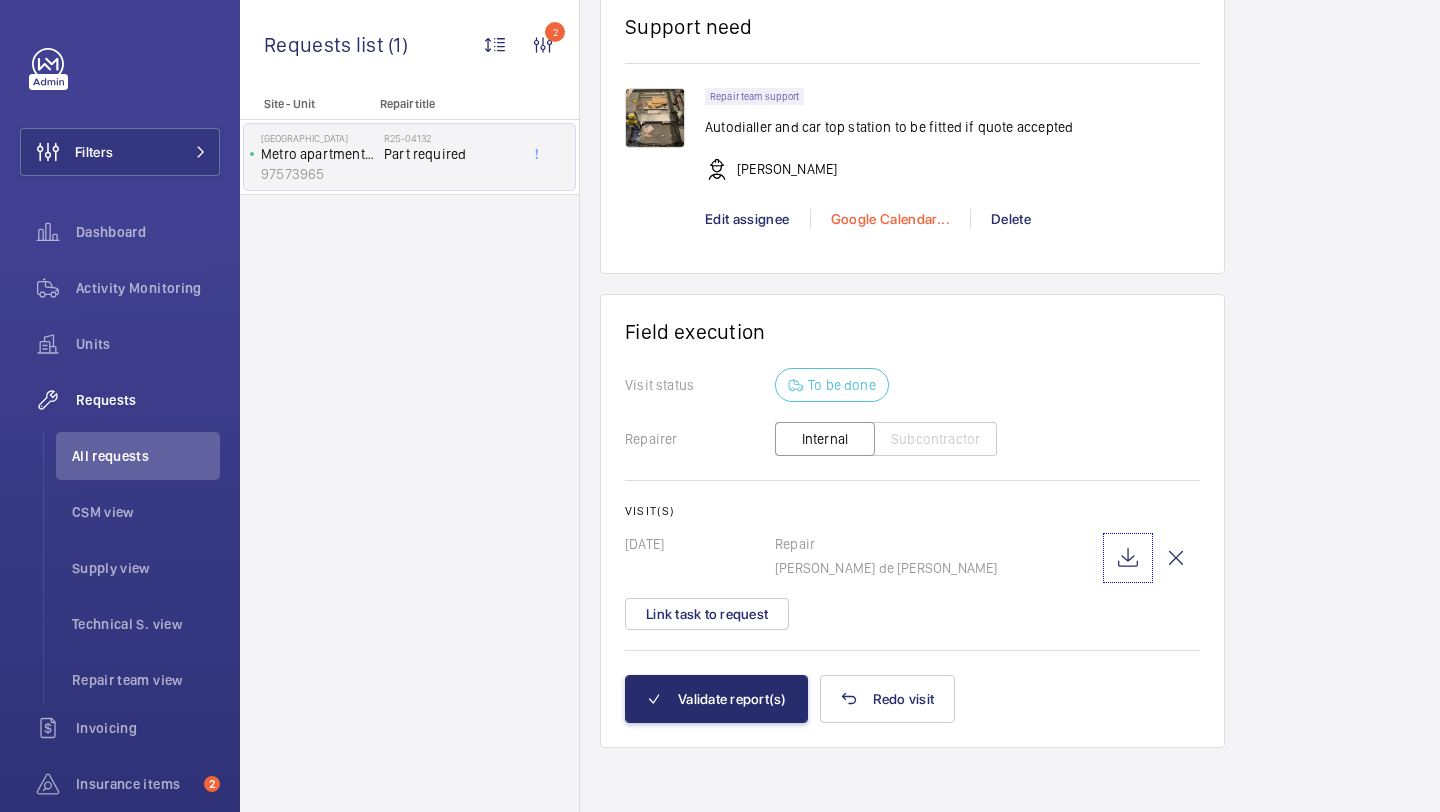 scroll, scrollTop: 1720, scrollLeft: 0, axis: vertical 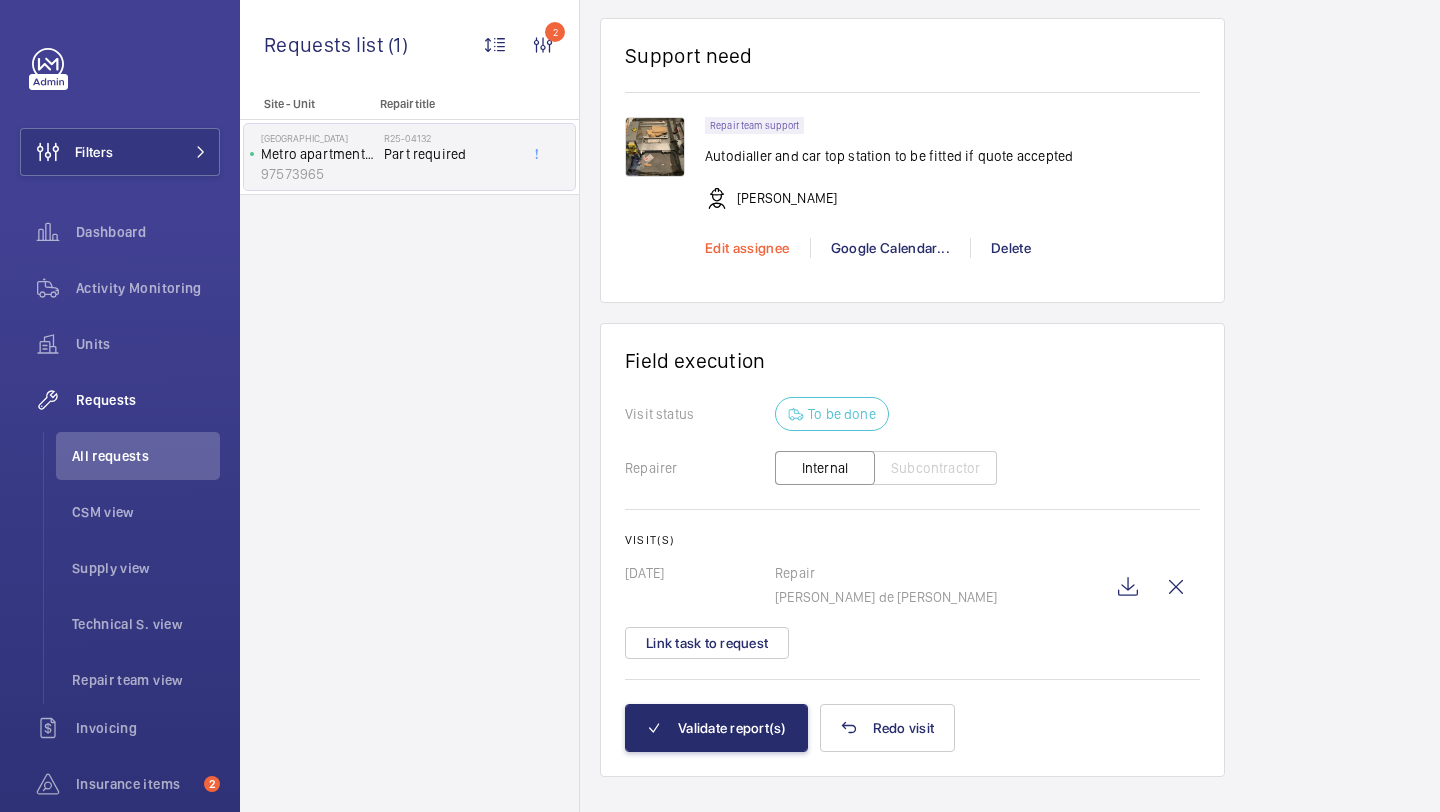 click on "Edit assignee" 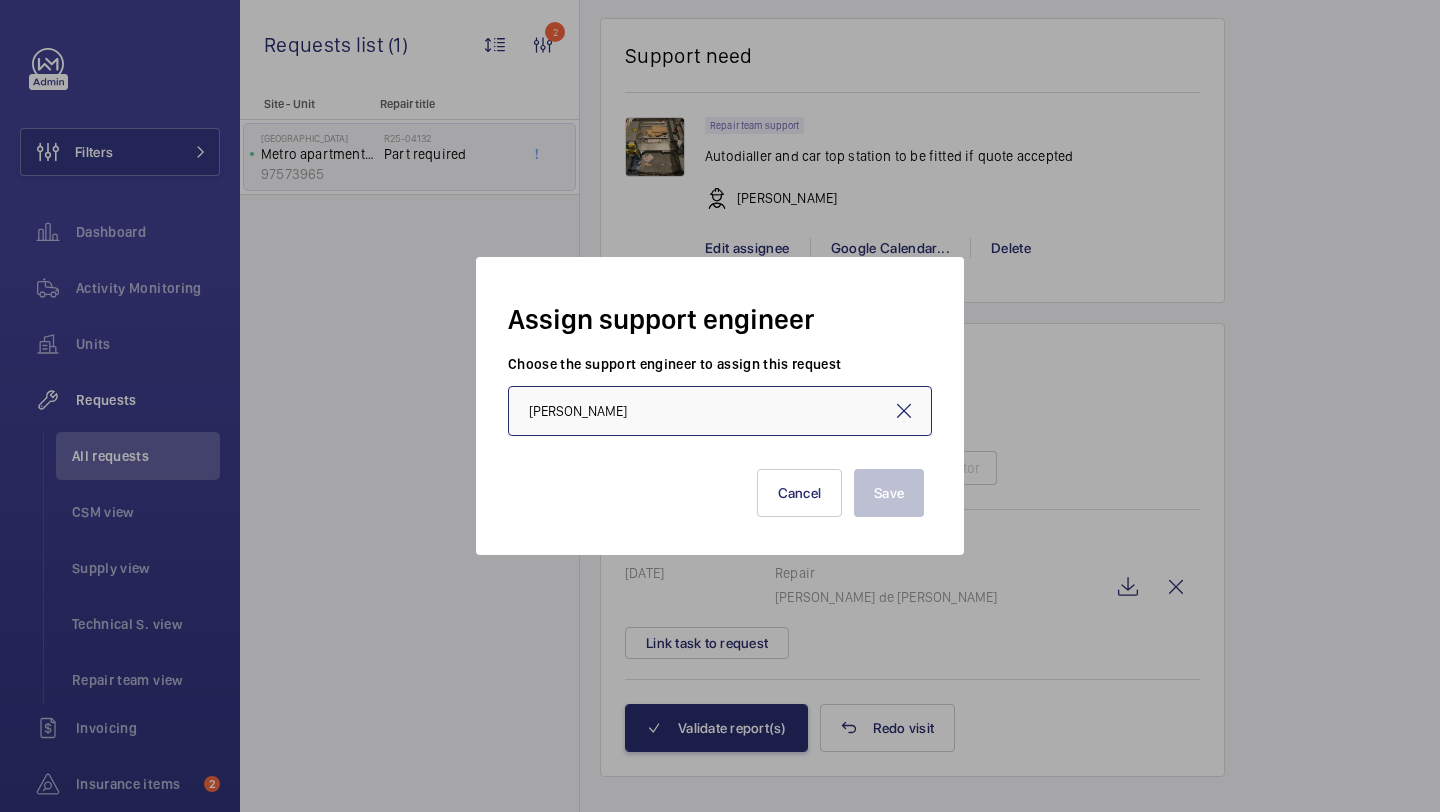 click on "[PERSON_NAME]" at bounding box center [720, 411] 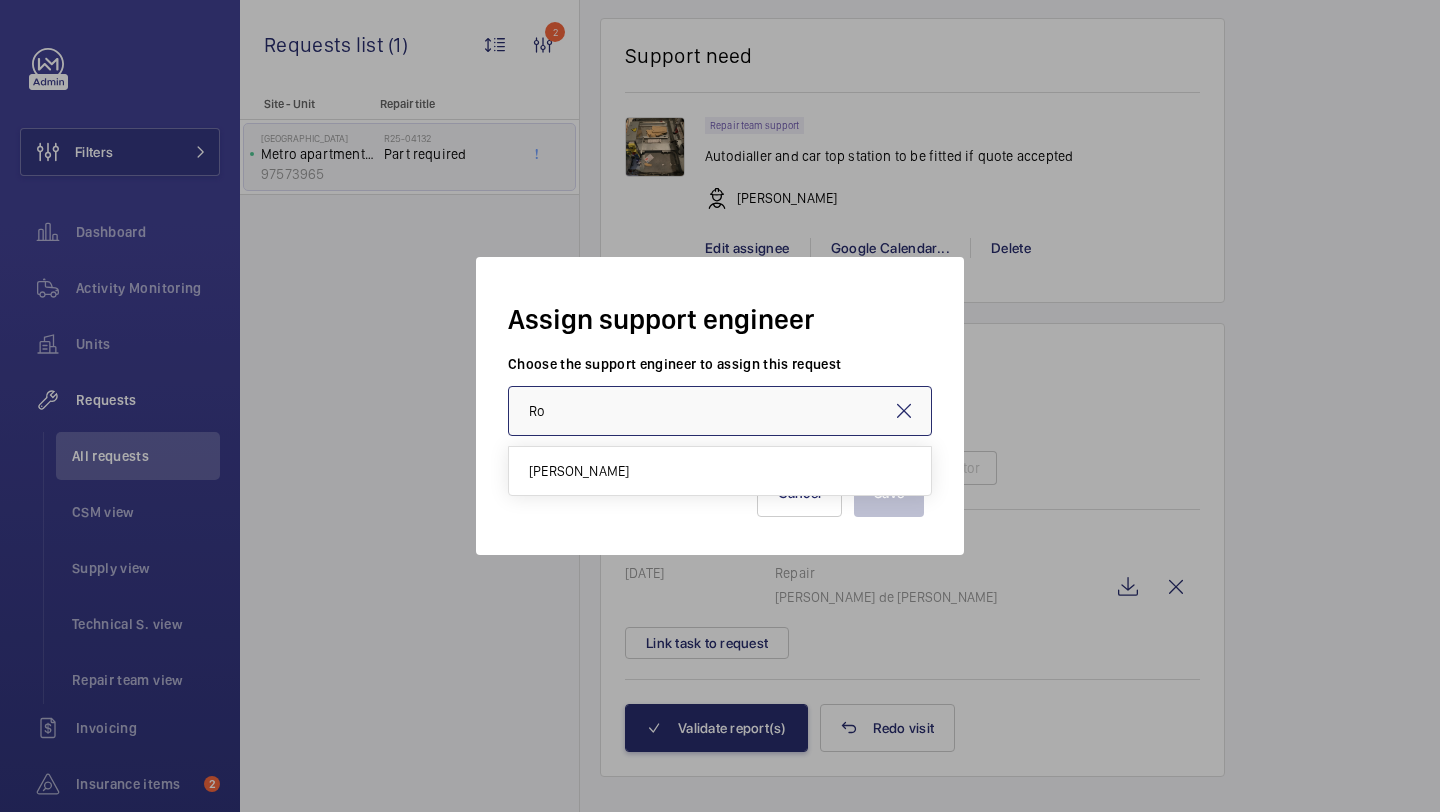 type on "R" 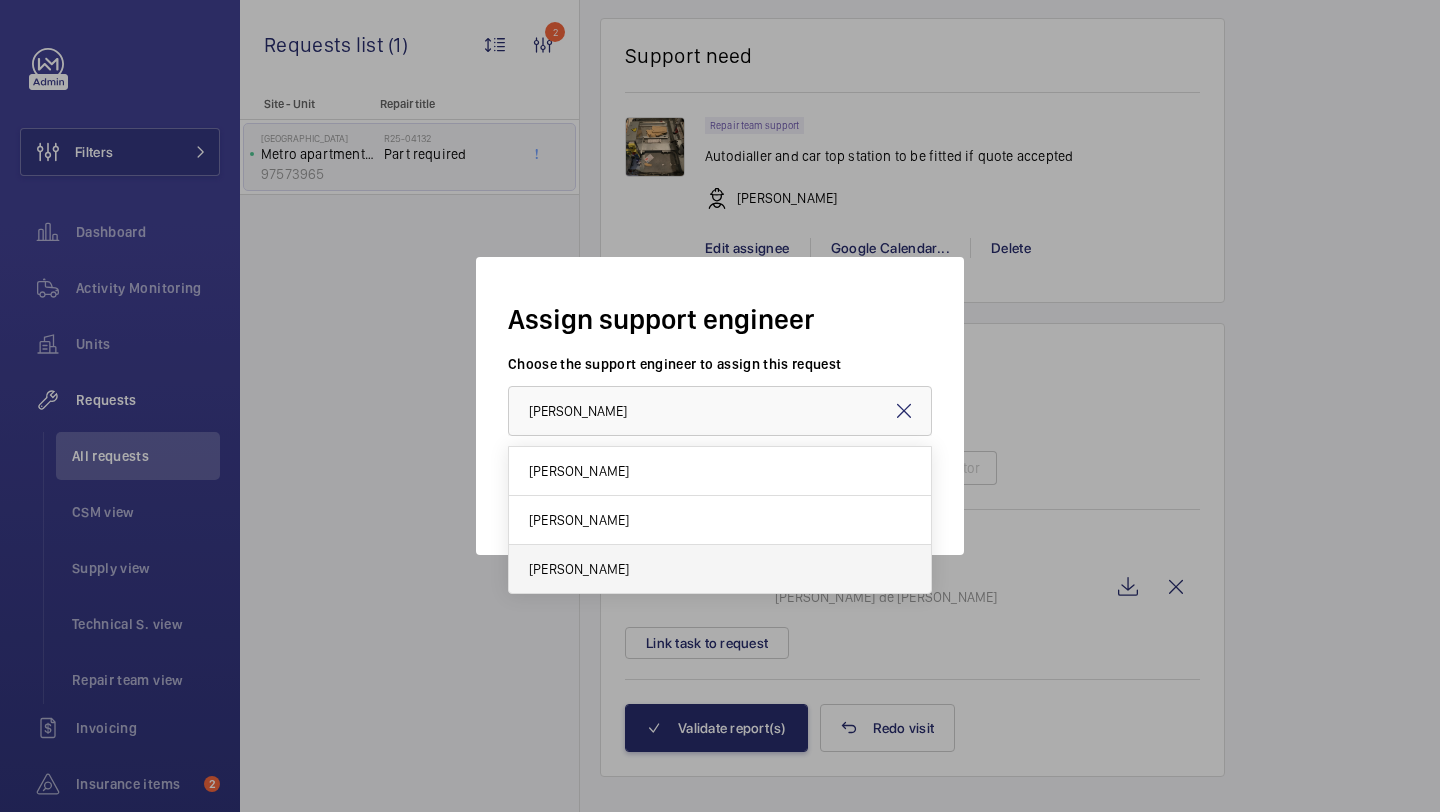 click on "[PERSON_NAME]" at bounding box center [720, 569] 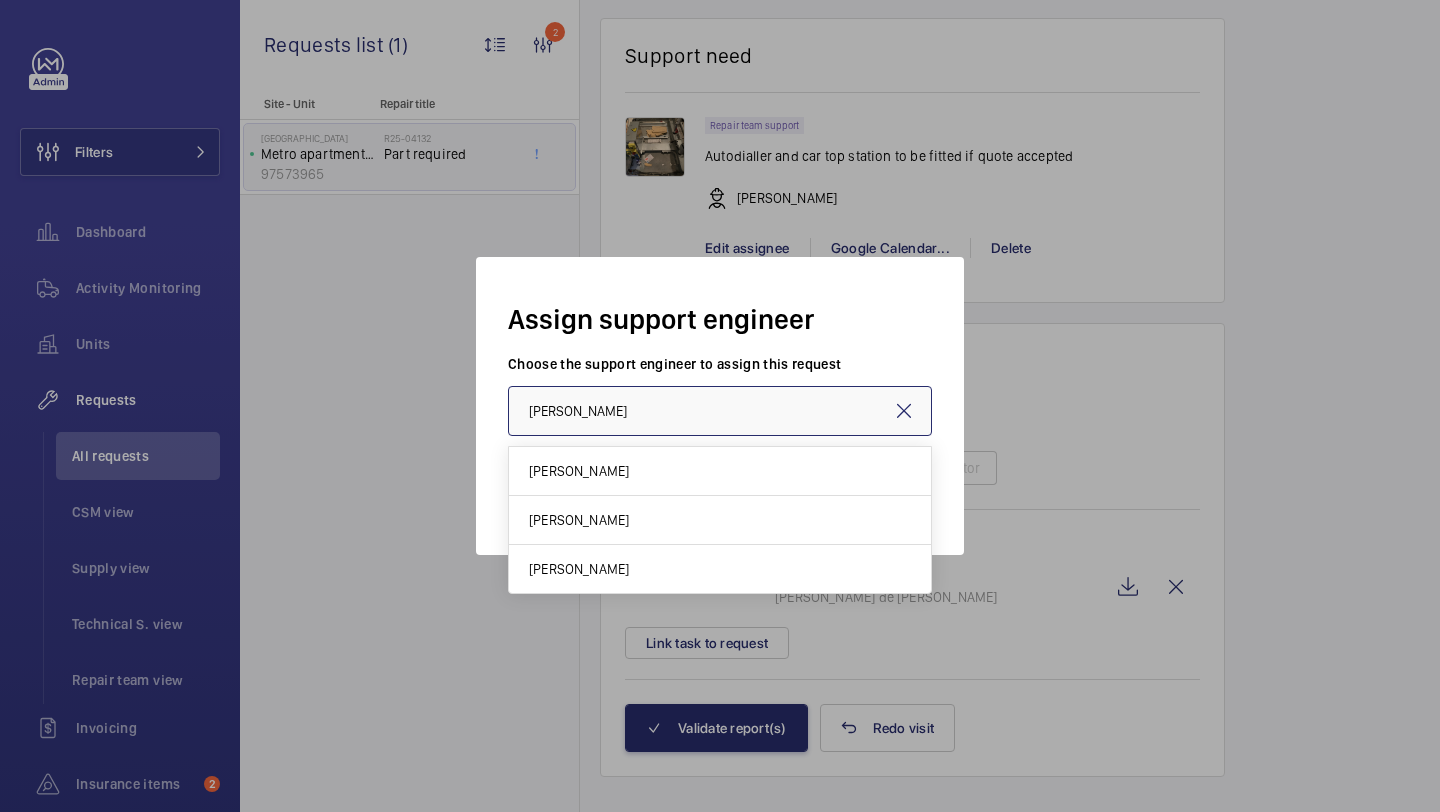 type on "[PERSON_NAME]" 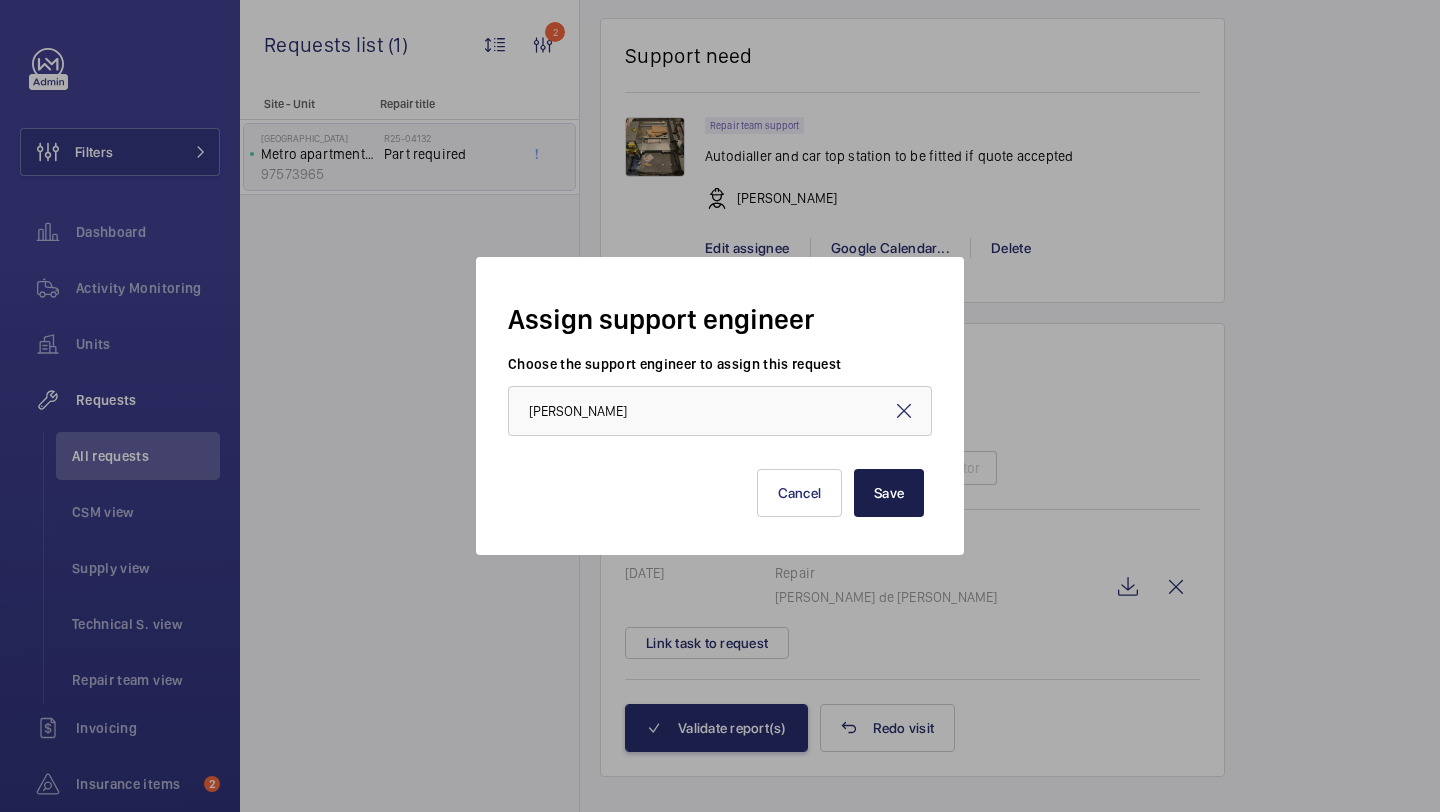click on "Save" at bounding box center (889, 493) 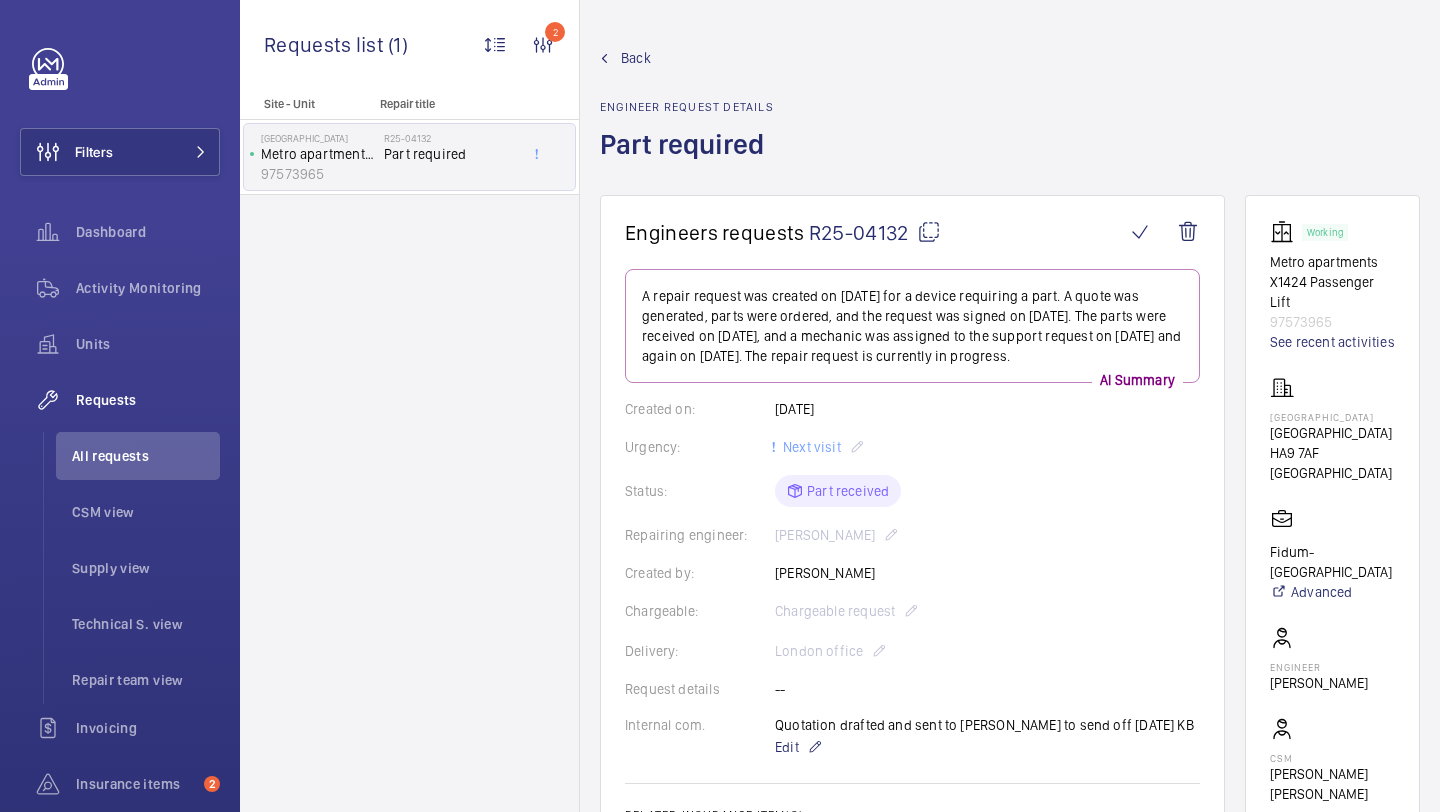 scroll, scrollTop: 1393, scrollLeft: 0, axis: vertical 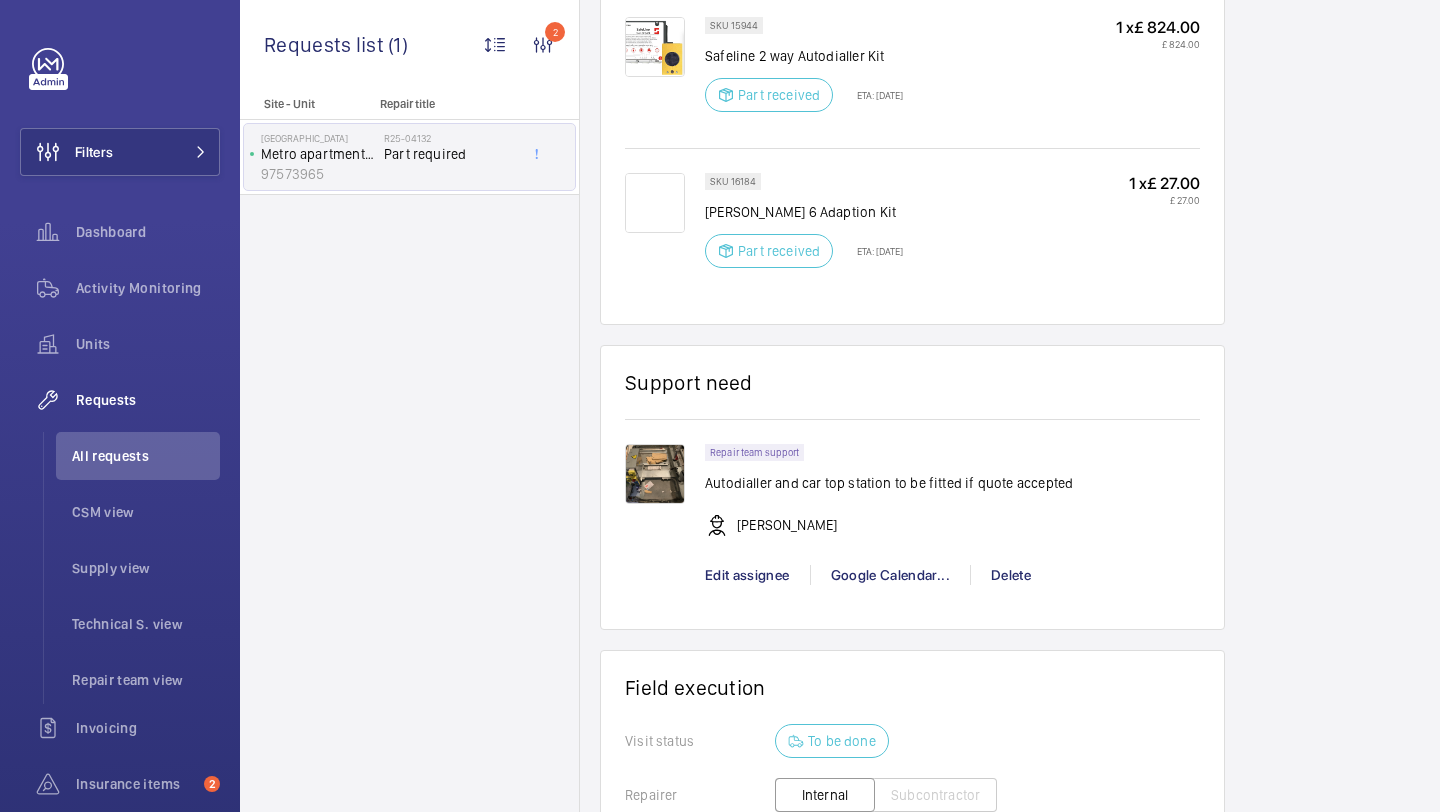 click on "Edit assignee" 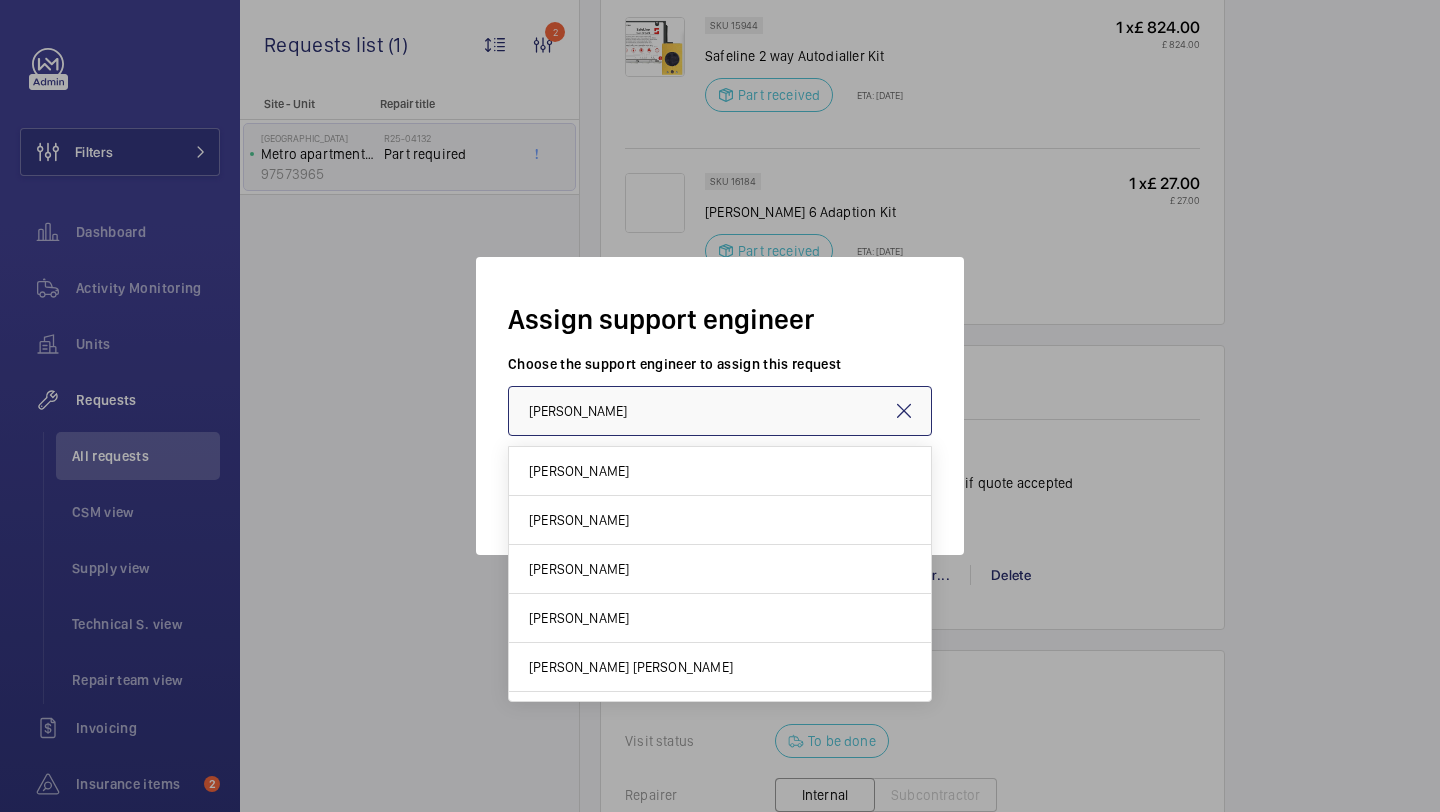 click on "[PERSON_NAME]" at bounding box center [720, 411] 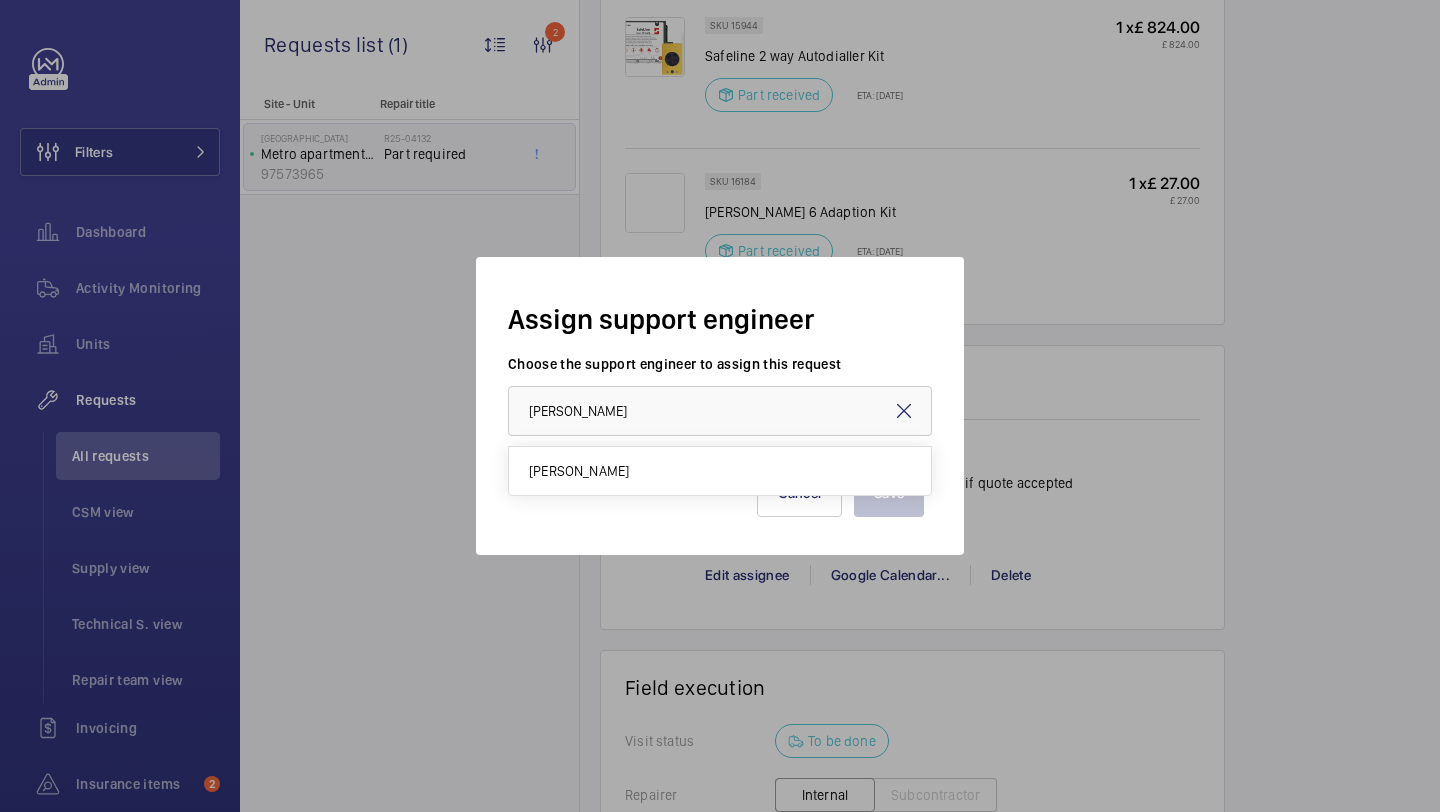 click on "[PERSON_NAME]" at bounding box center (720, 466) 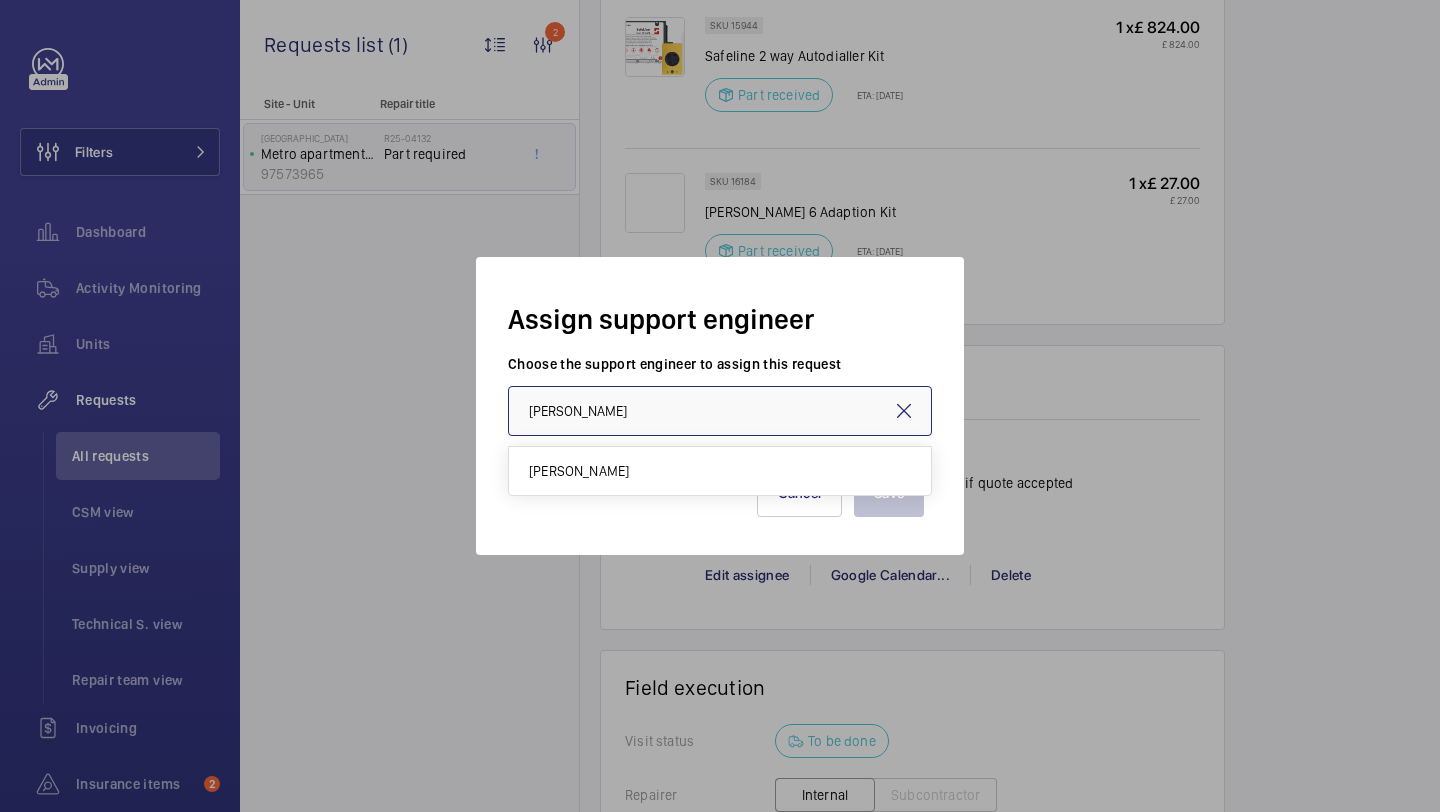 click on "[PERSON_NAME]" at bounding box center [720, 411] 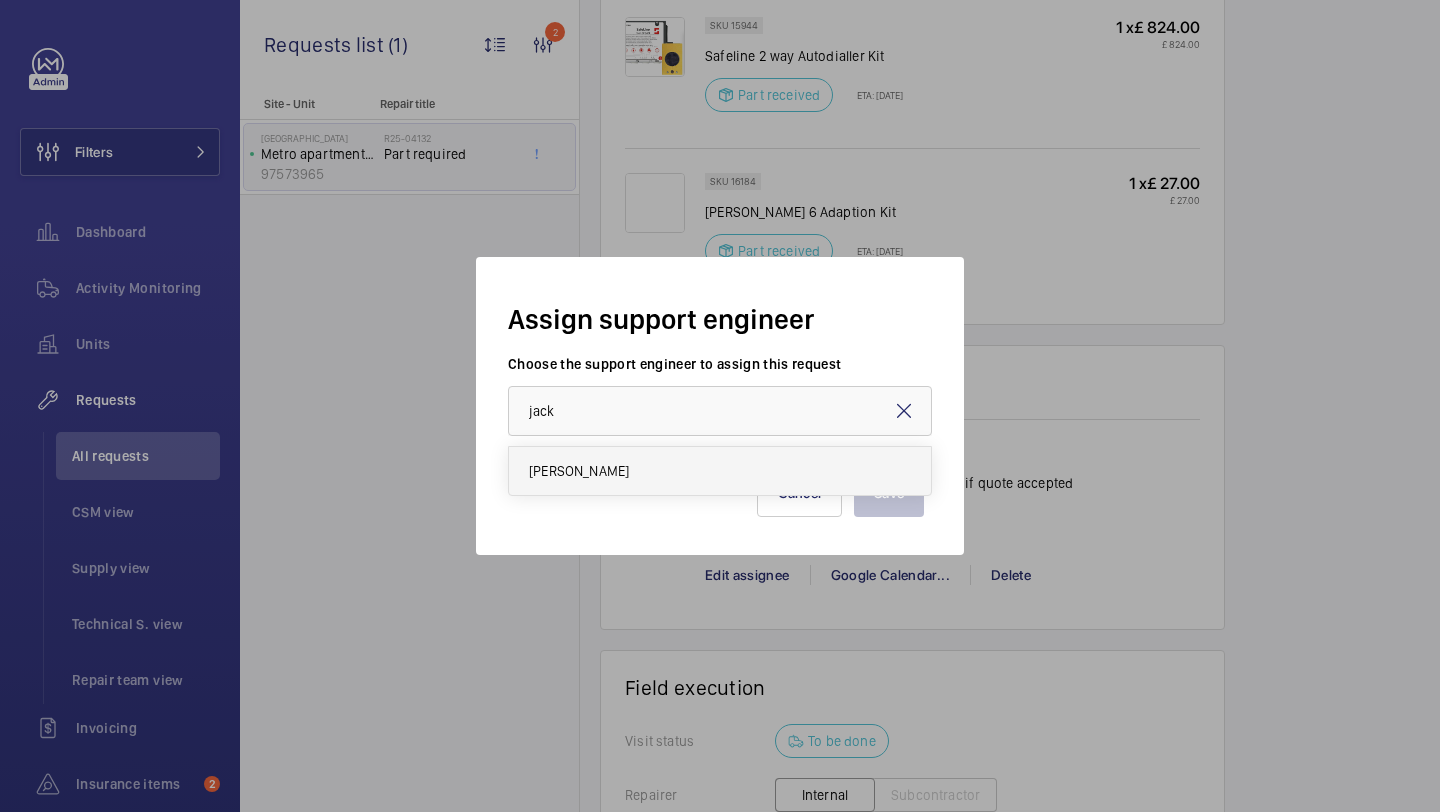 click on "[PERSON_NAME]" at bounding box center [720, 471] 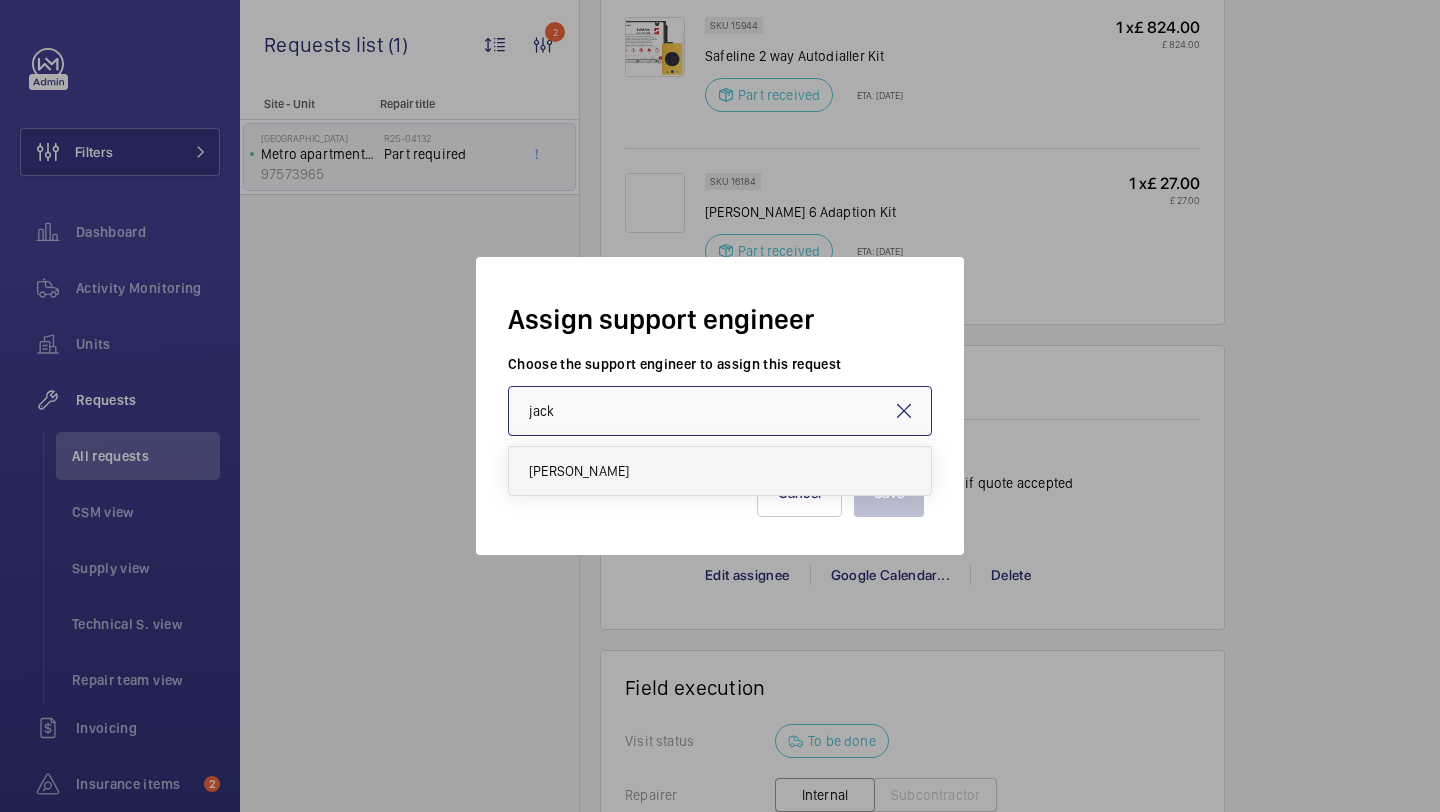 type on "[PERSON_NAME]" 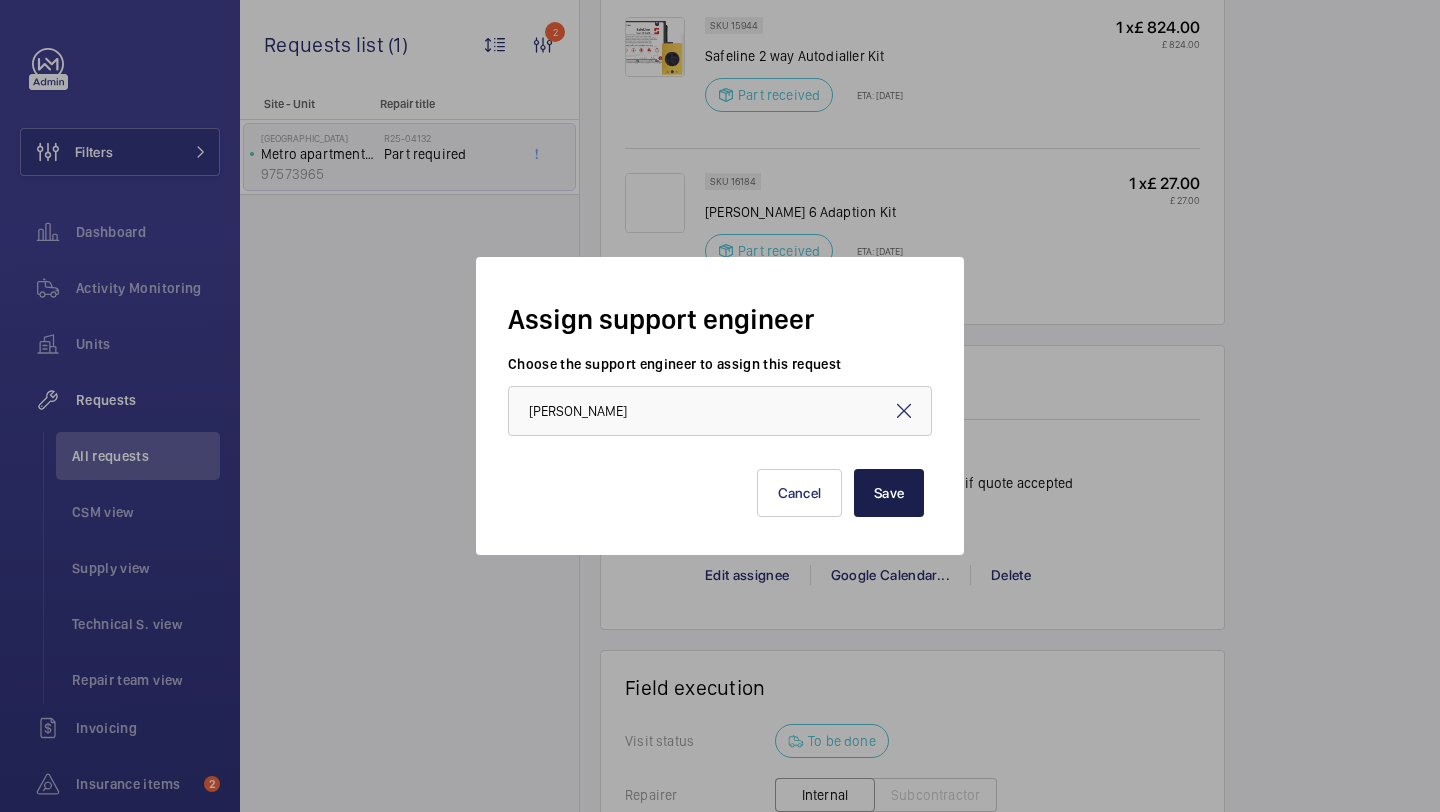 click on "Save" at bounding box center [889, 493] 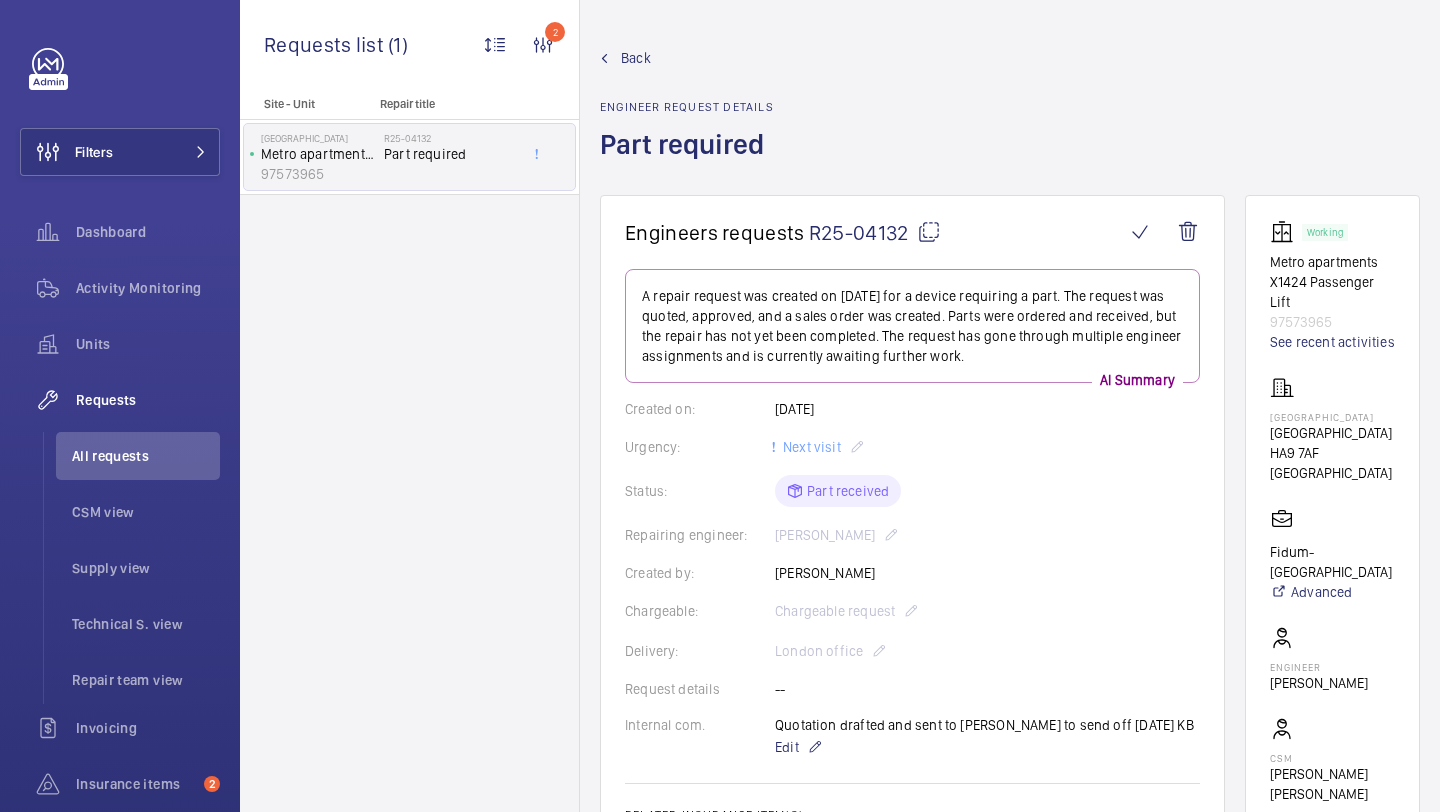 scroll, scrollTop: 509, scrollLeft: 0, axis: vertical 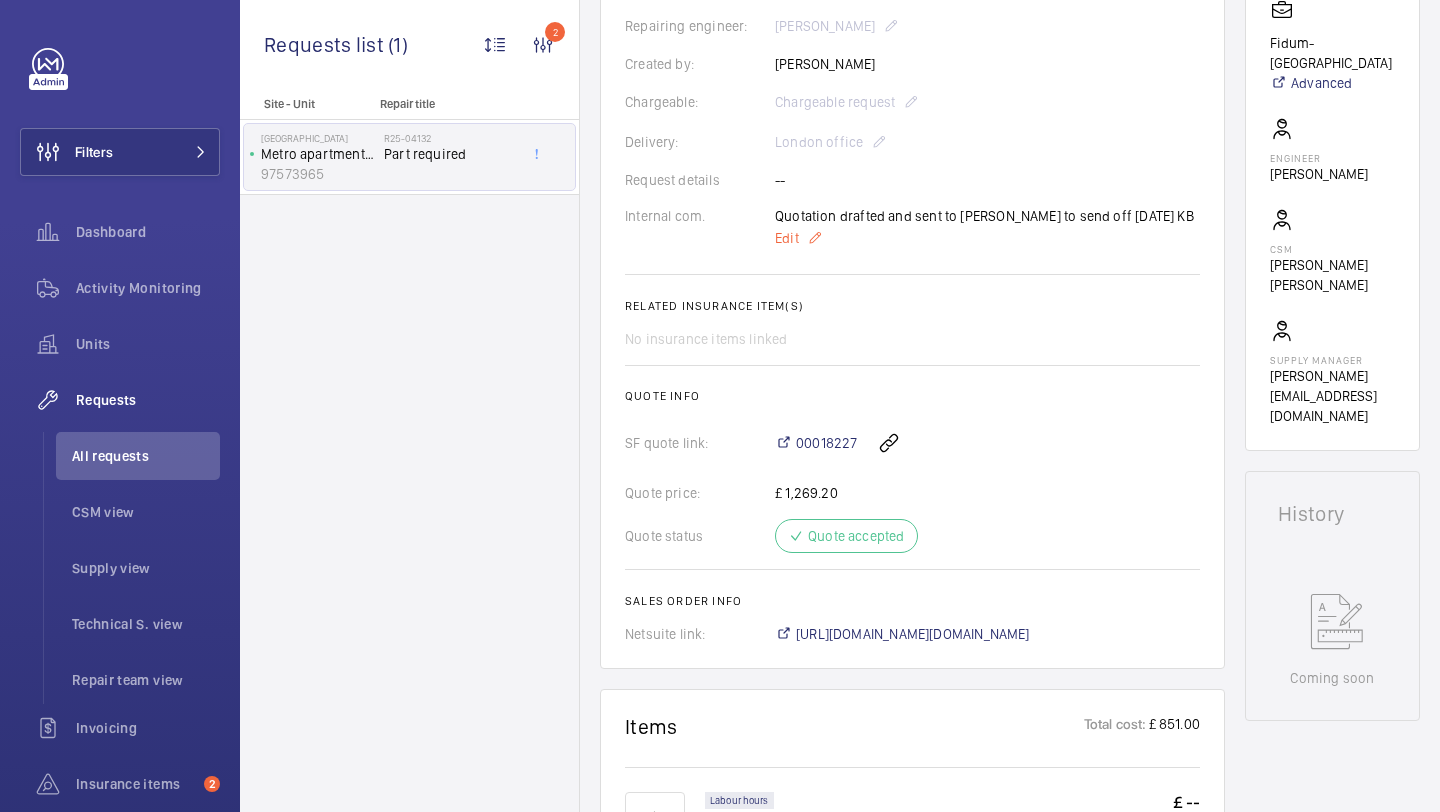 click 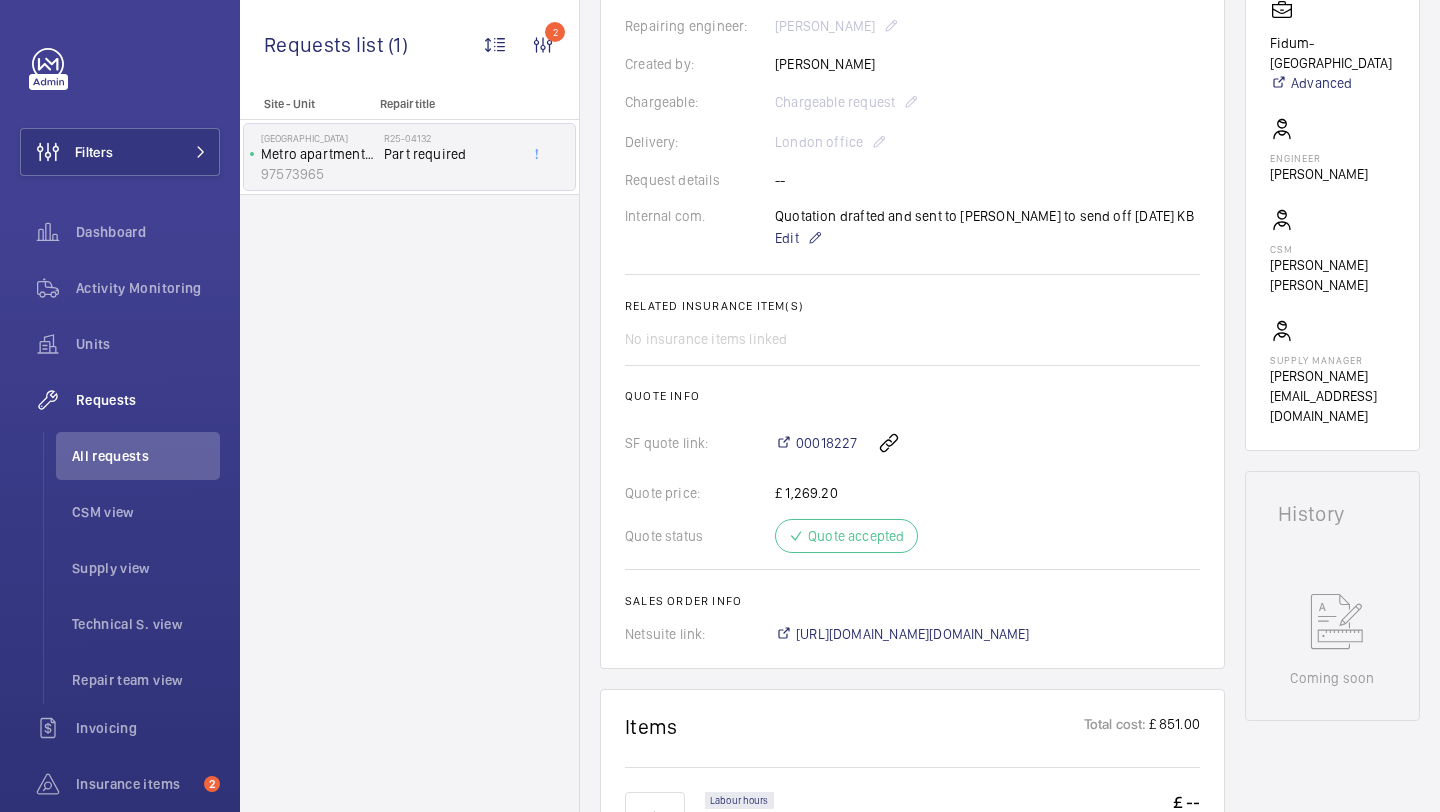 click on "Quotation drafted and sent to Connor to send off 19/03/2025 KB" at bounding box center (720, 410) 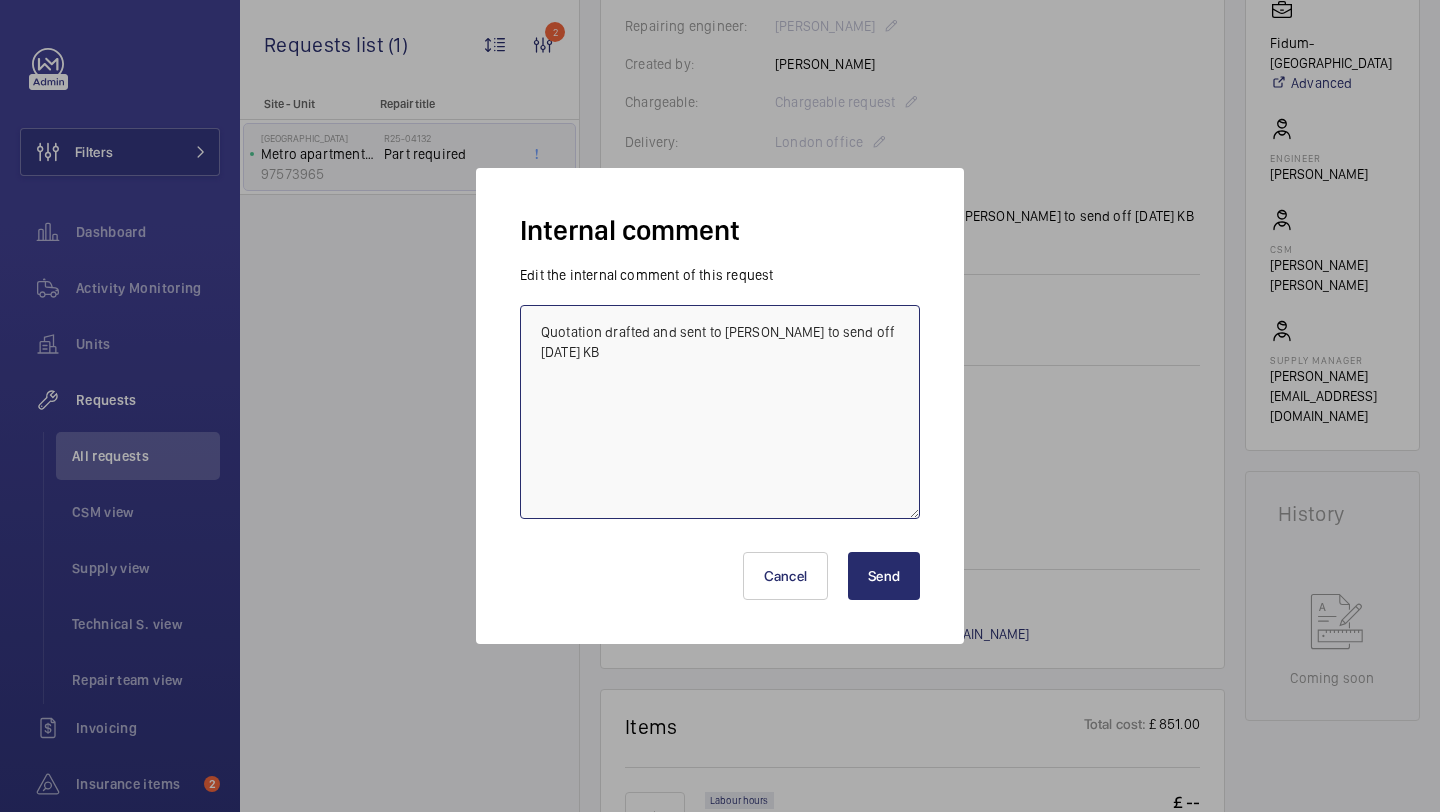click on "Quotation drafted and sent to Connor to send off 19/03/2025 KB" at bounding box center (720, 412) 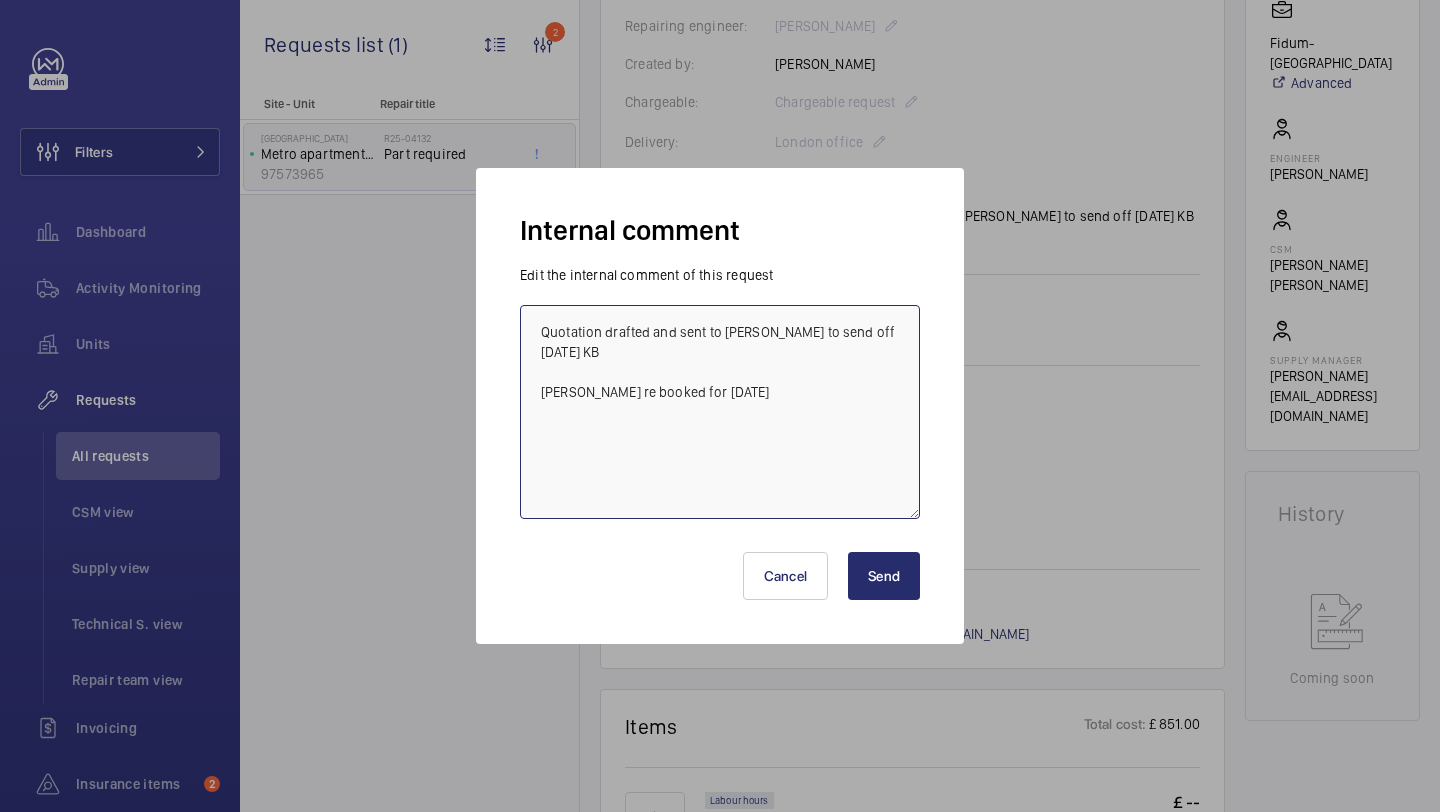 type on "Quotation drafted and sent to Connor to send off 19/03/2025 KB
Jack G re booked for 29/07/2025" 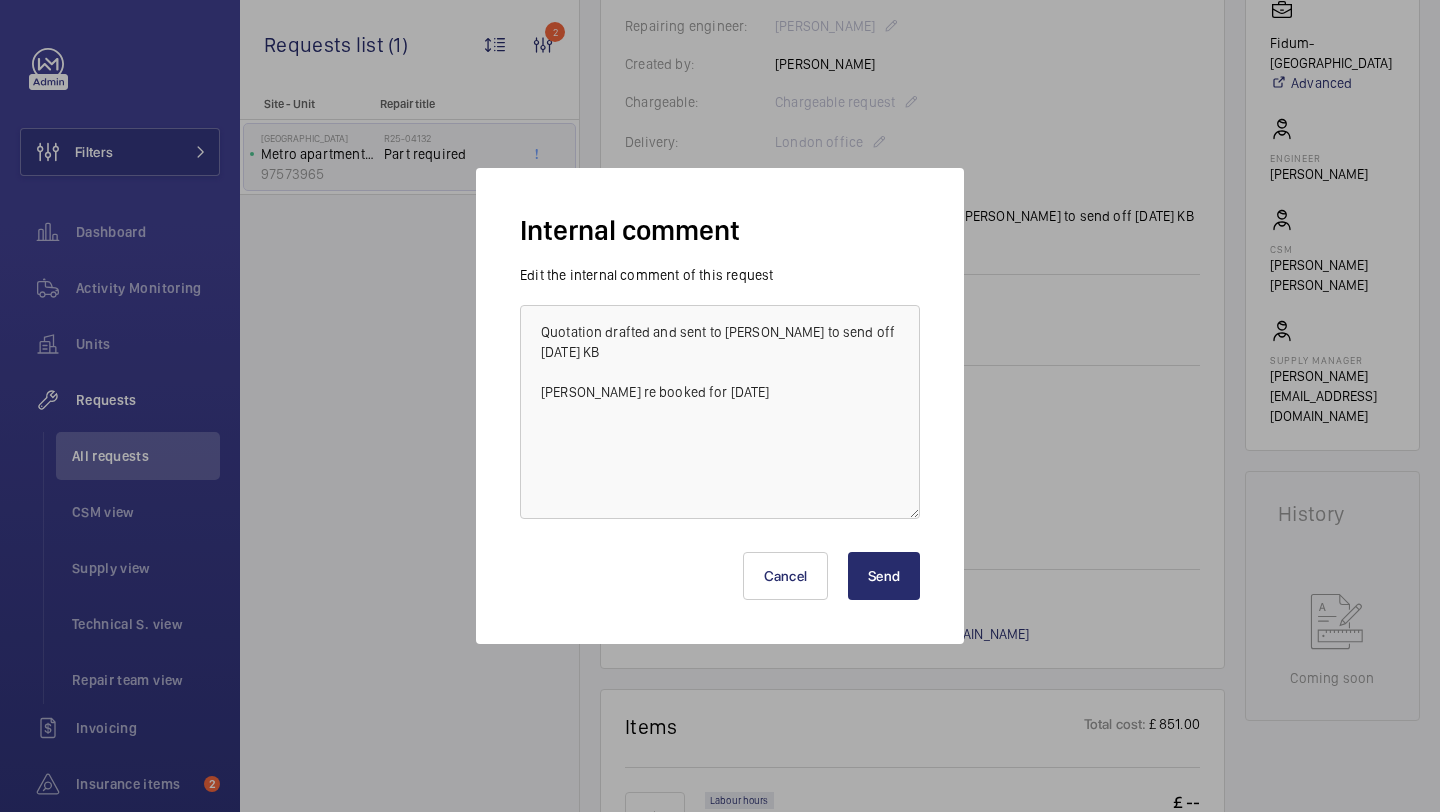 click on "Send" at bounding box center (884, 576) 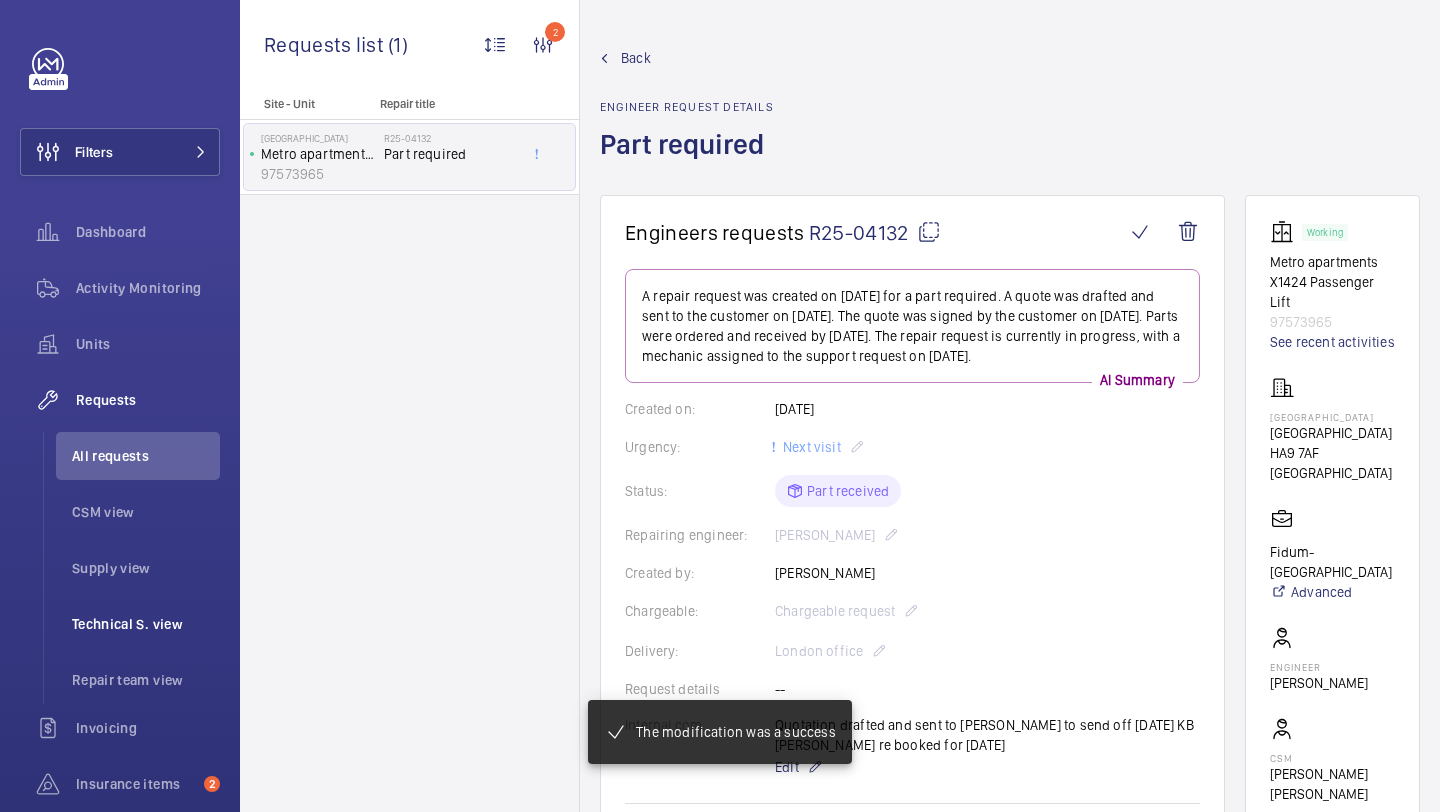 click on "Filters" 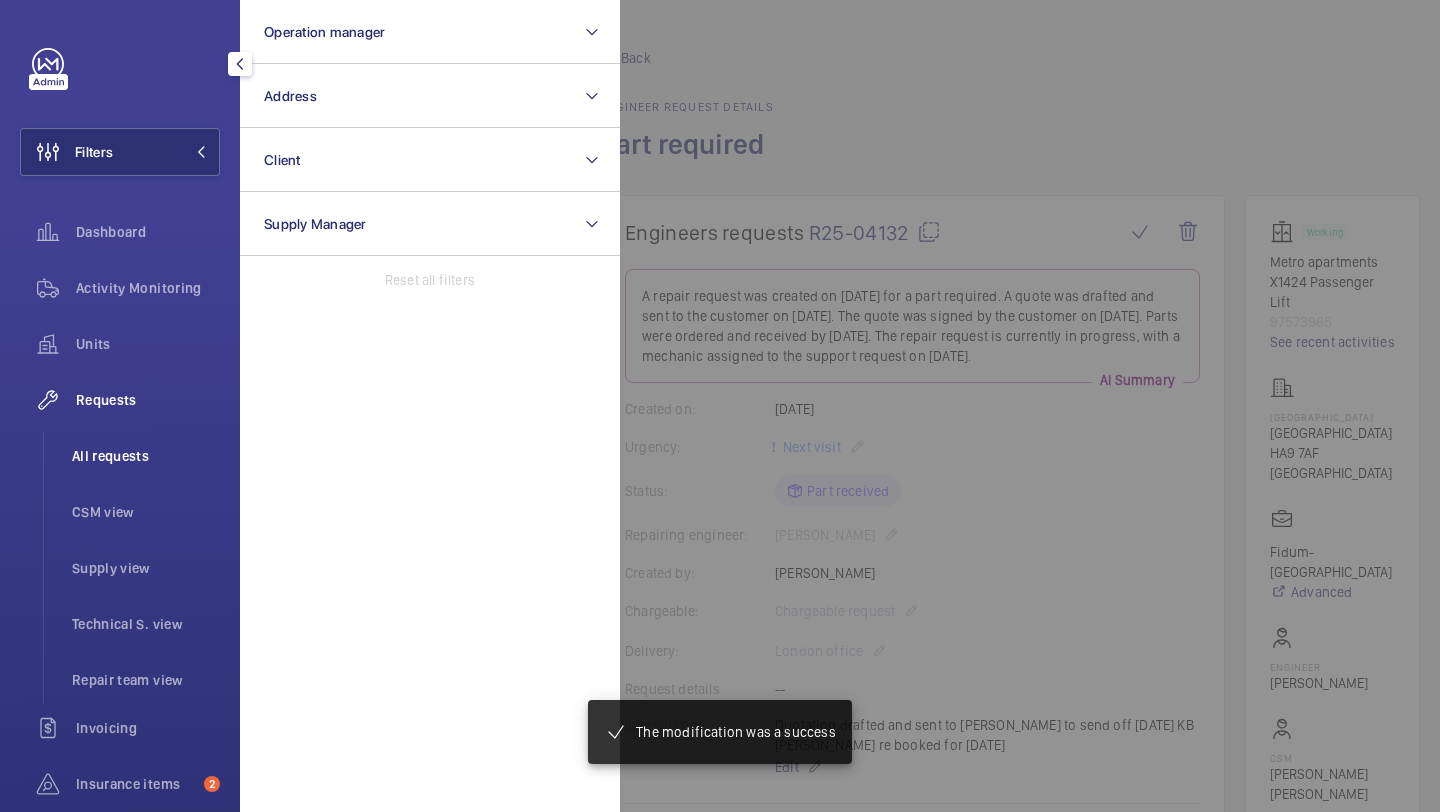 click on "All requests" 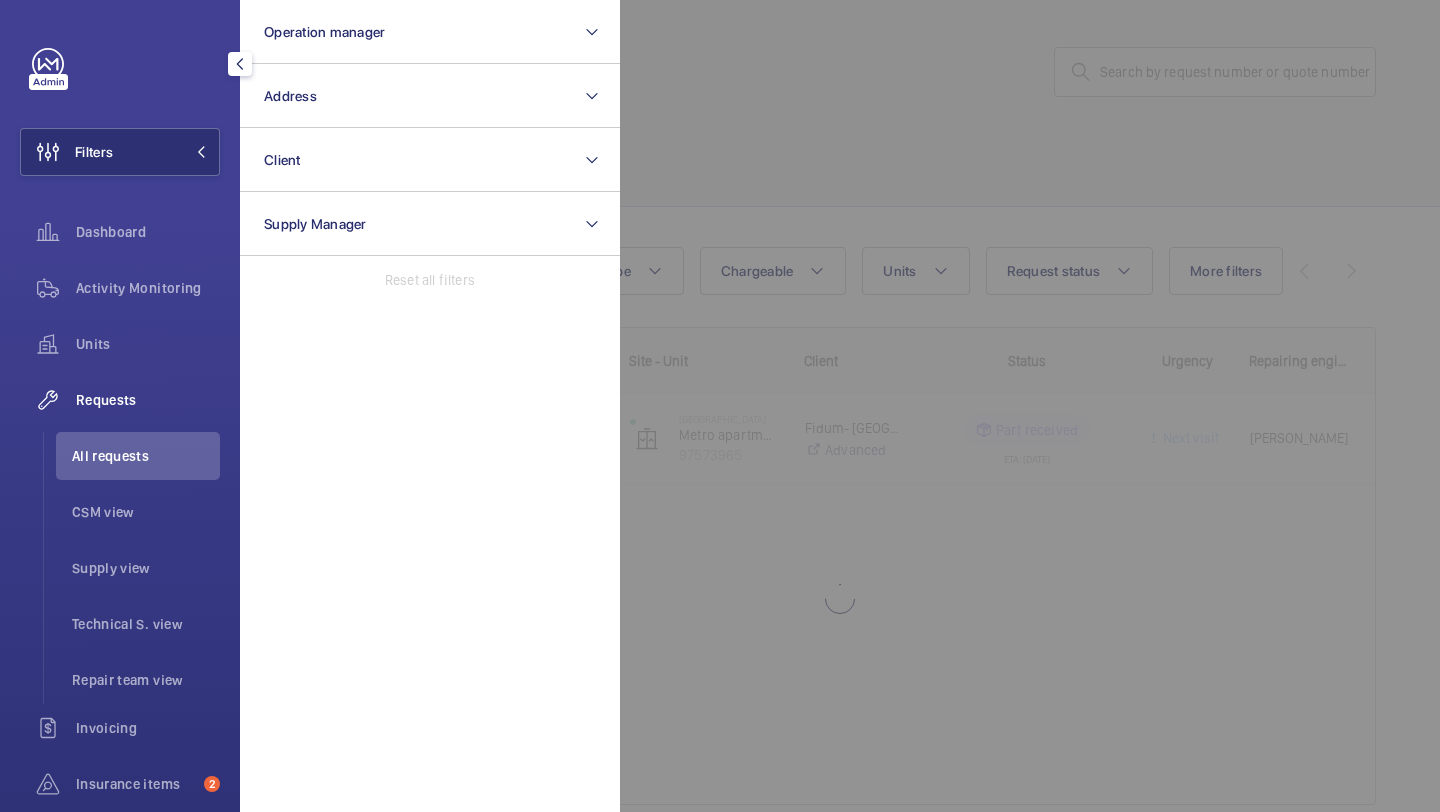 click 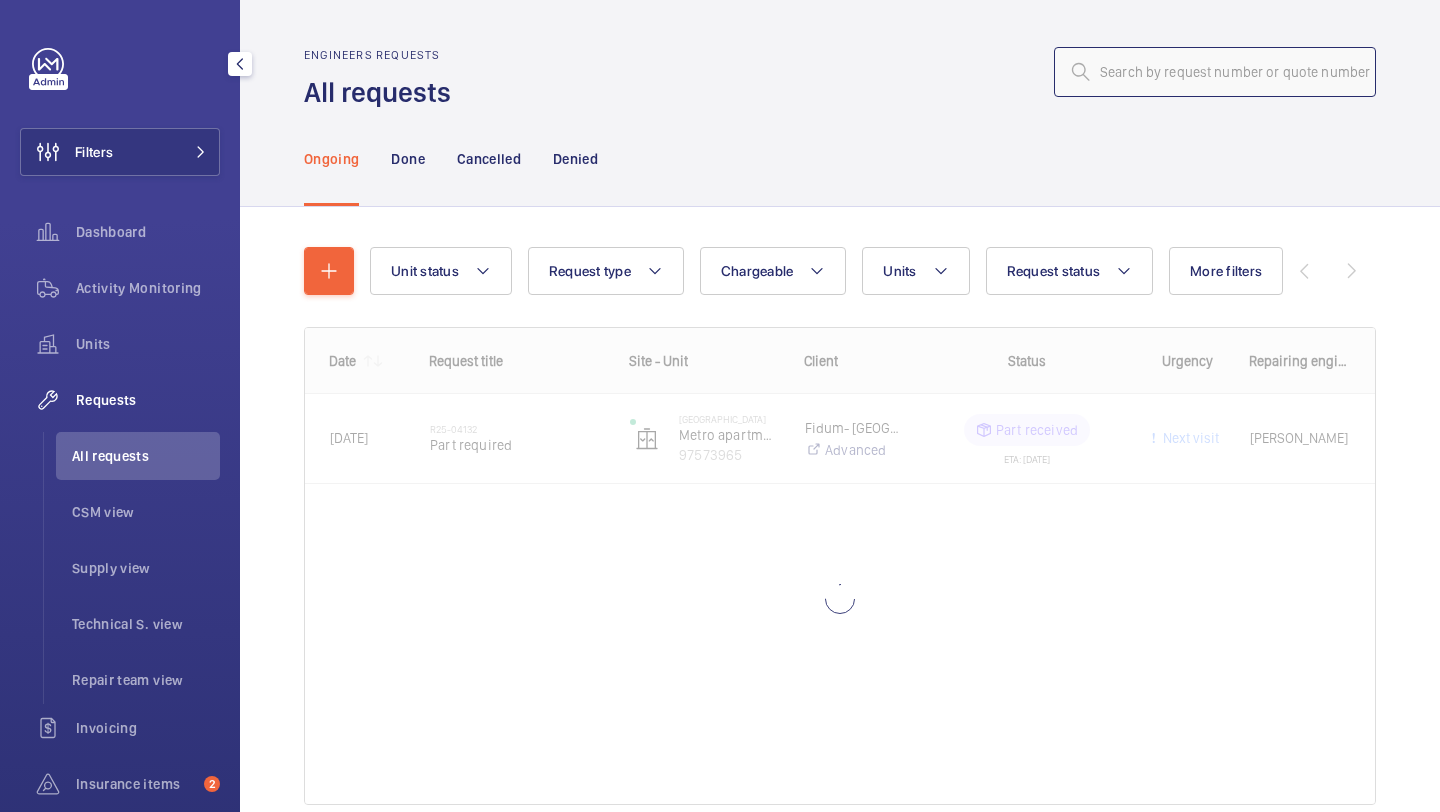 click 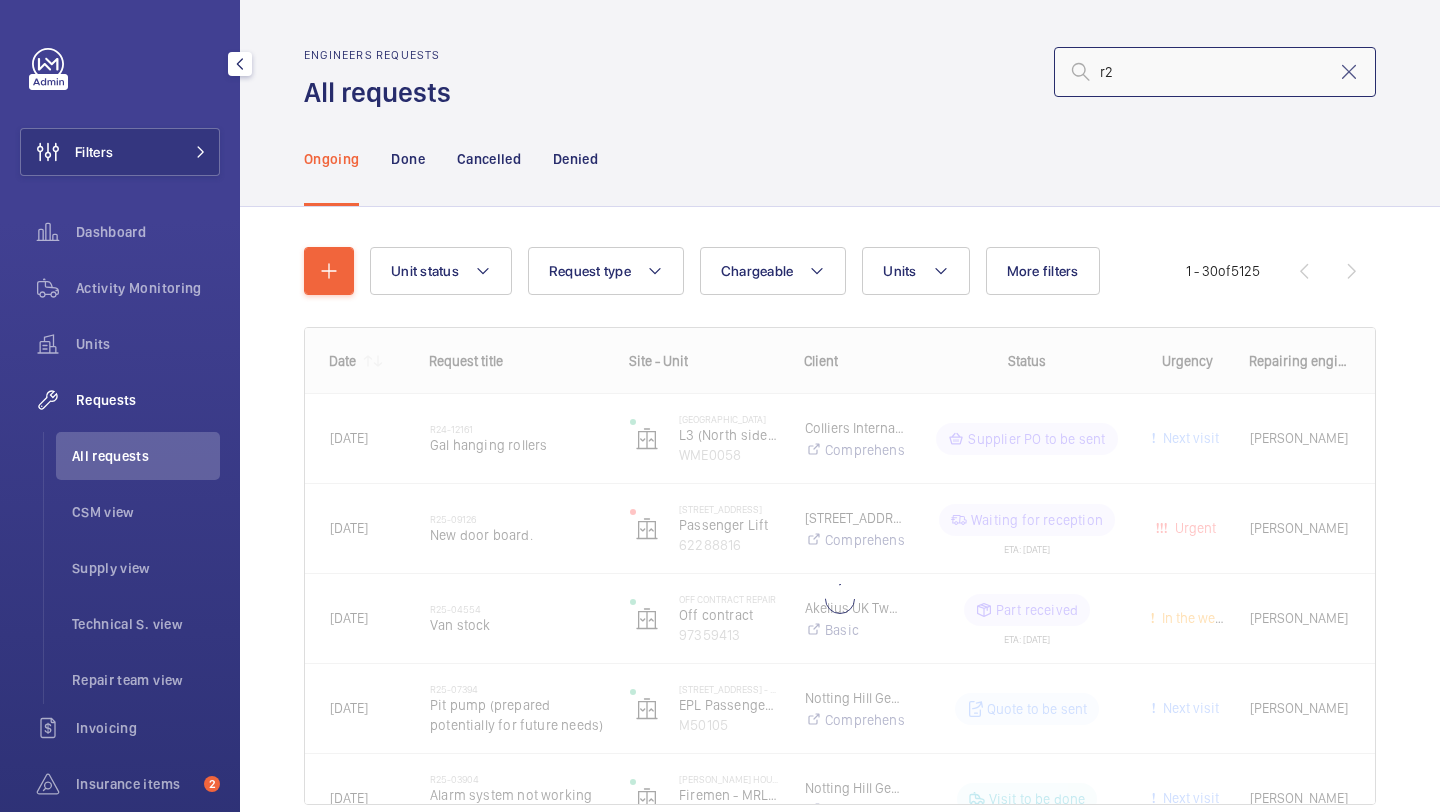 type on "r" 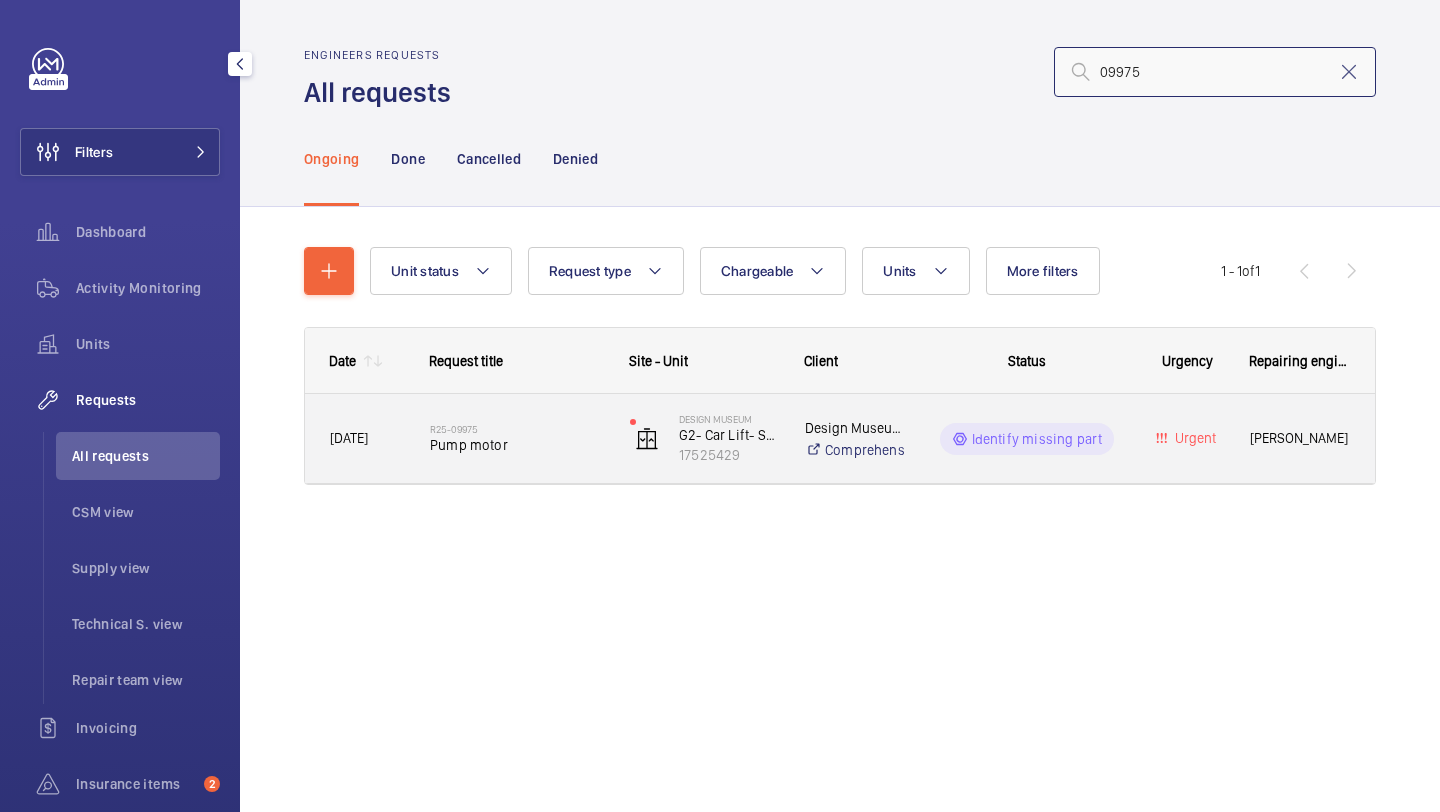 type on "09975" 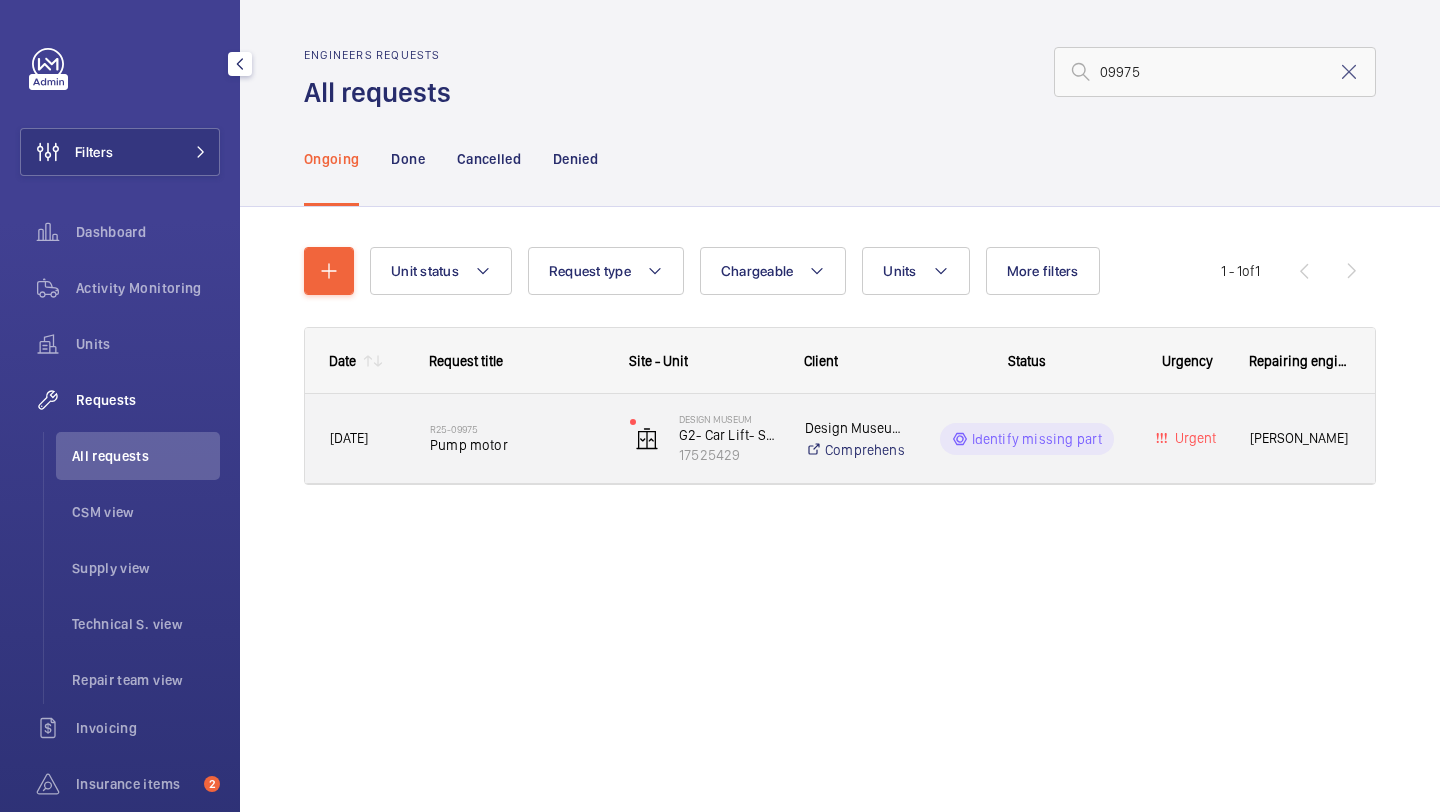 click on "Pump motor" 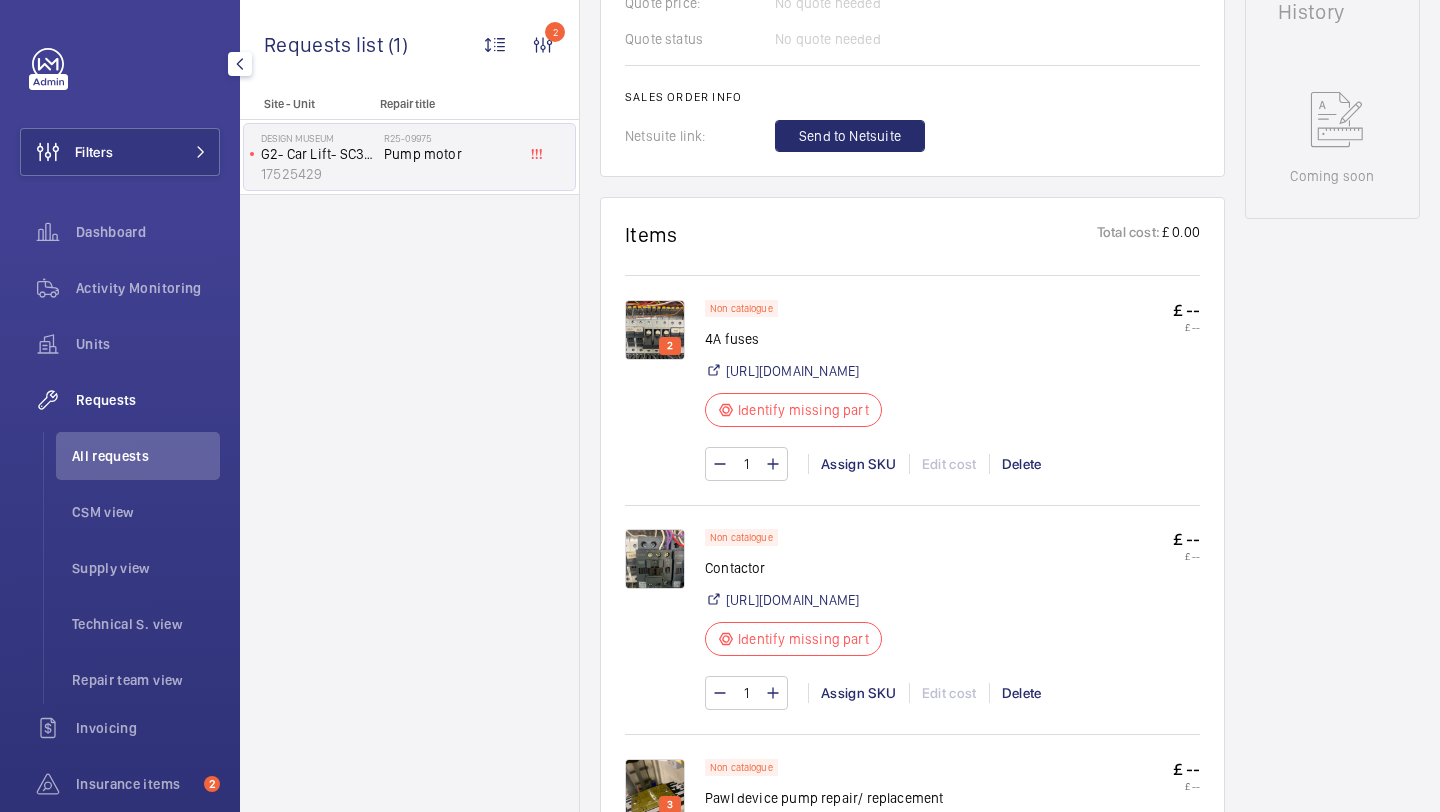 scroll, scrollTop: 965, scrollLeft: 0, axis: vertical 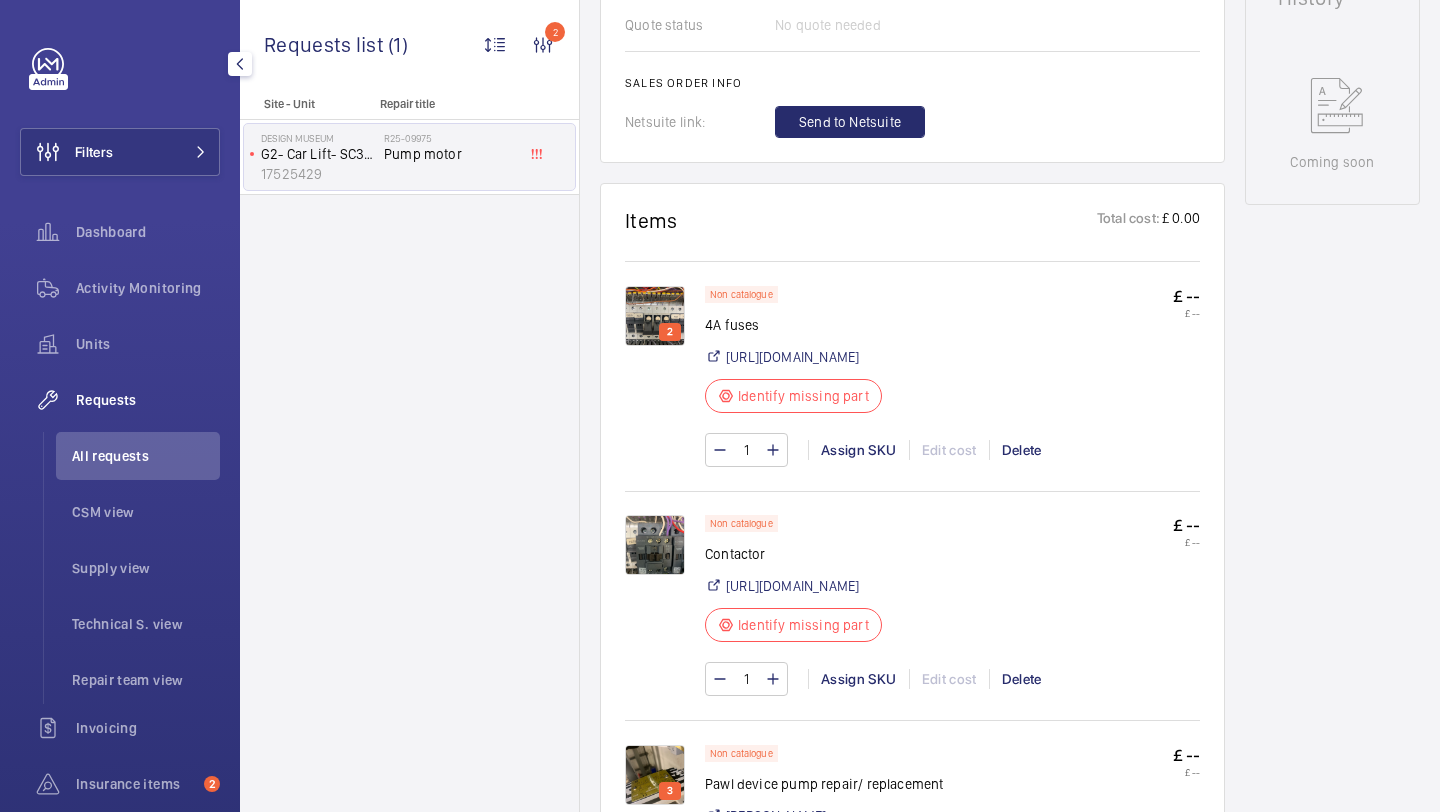 click 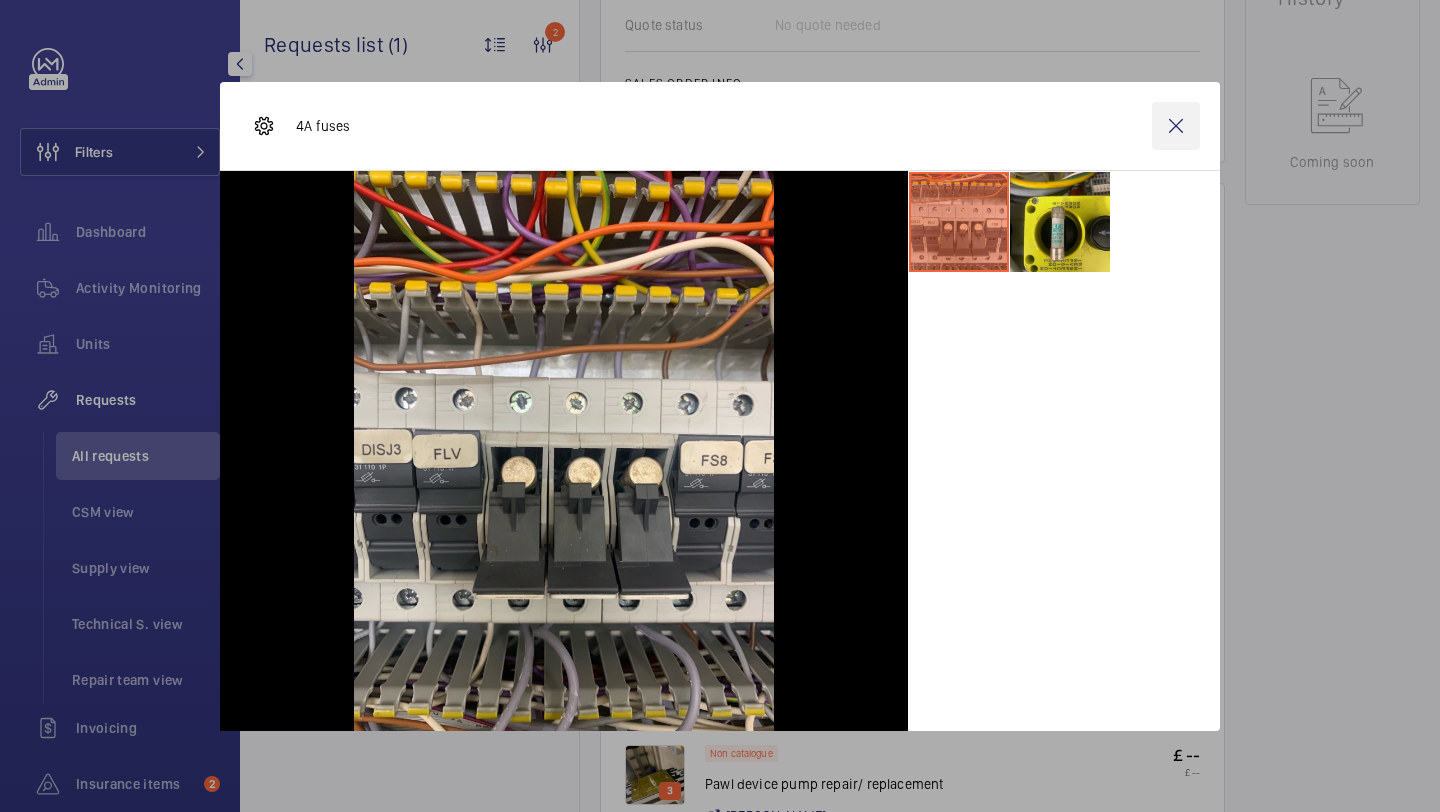 click at bounding box center (1176, 126) 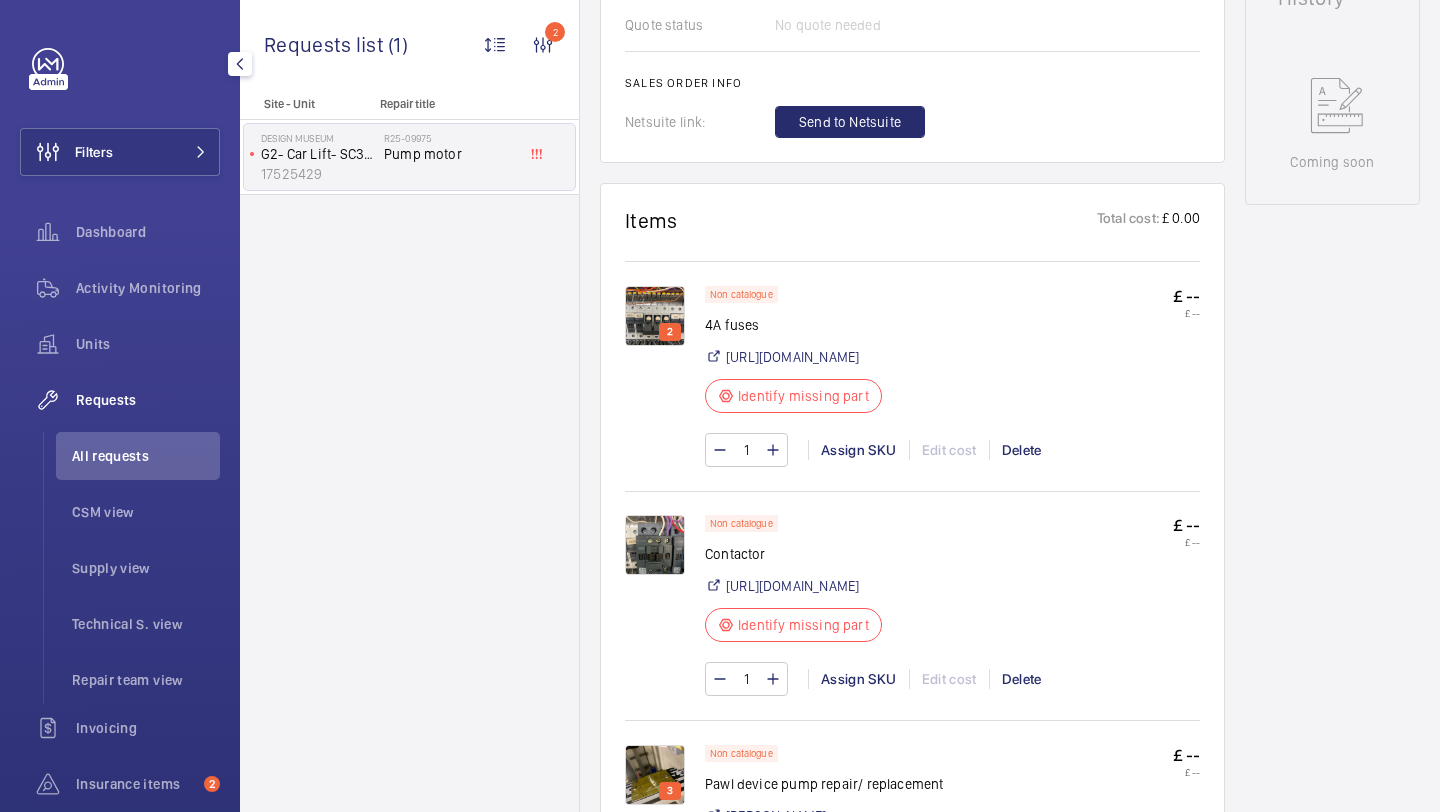 scroll, scrollTop: 1335, scrollLeft: 0, axis: vertical 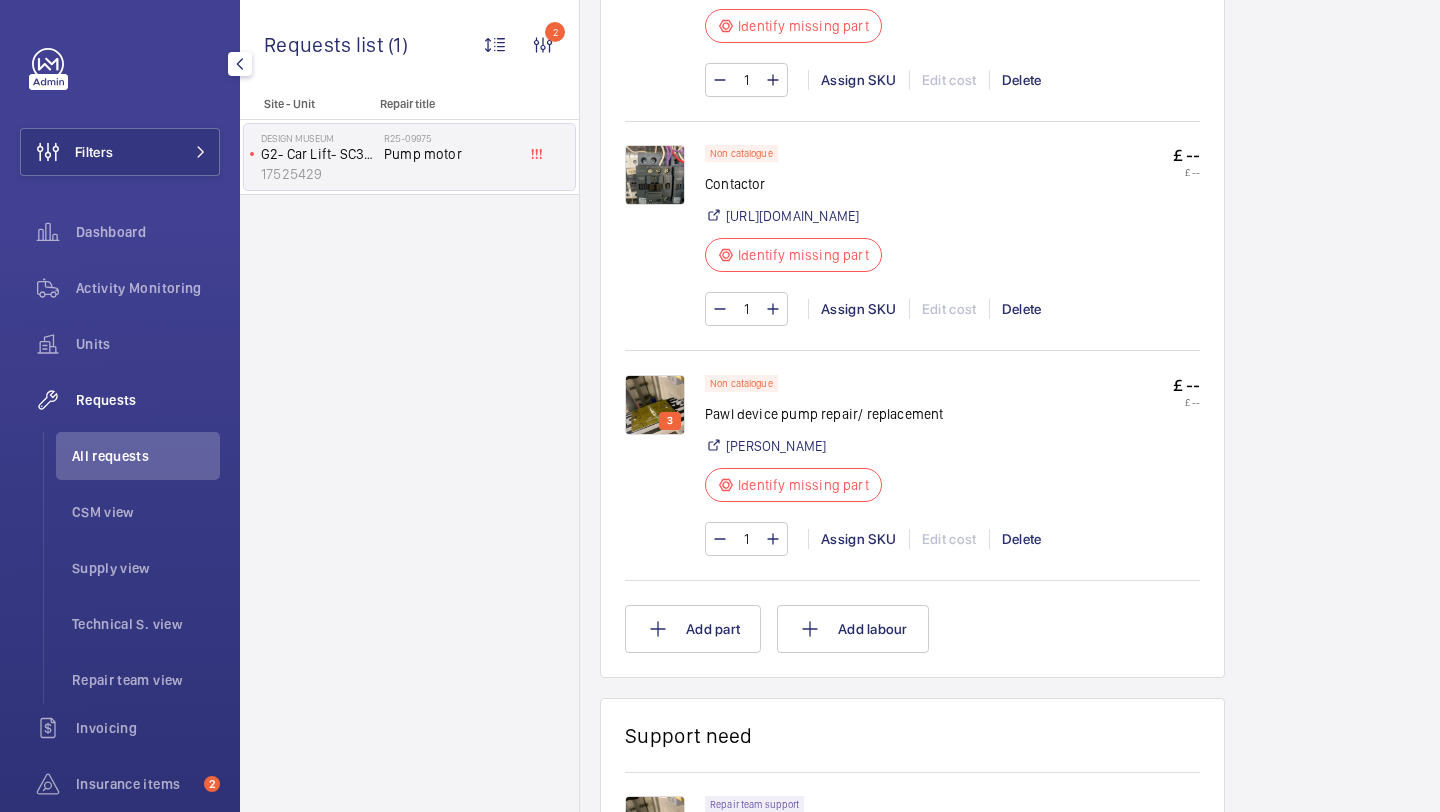 click 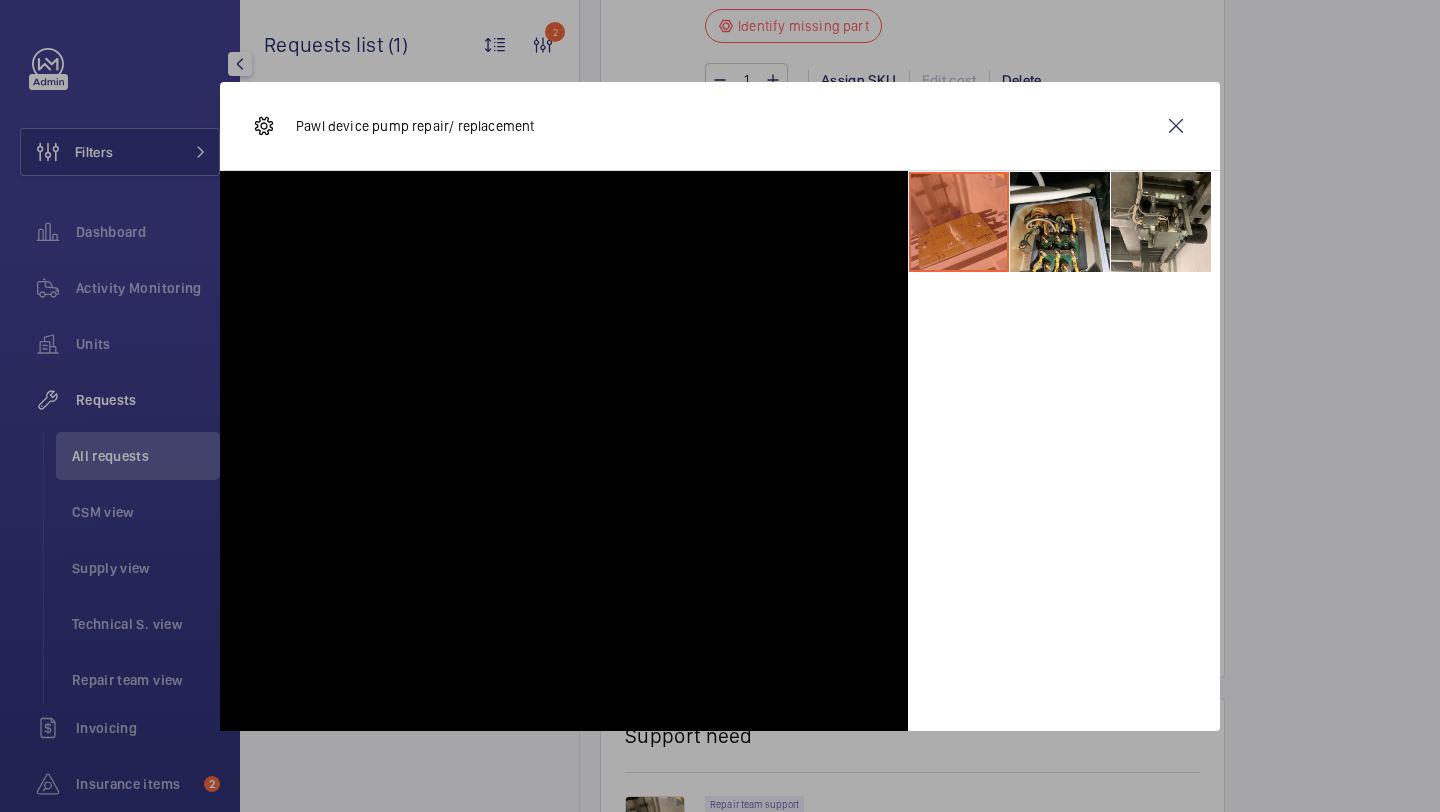 click at bounding box center (908, 709) 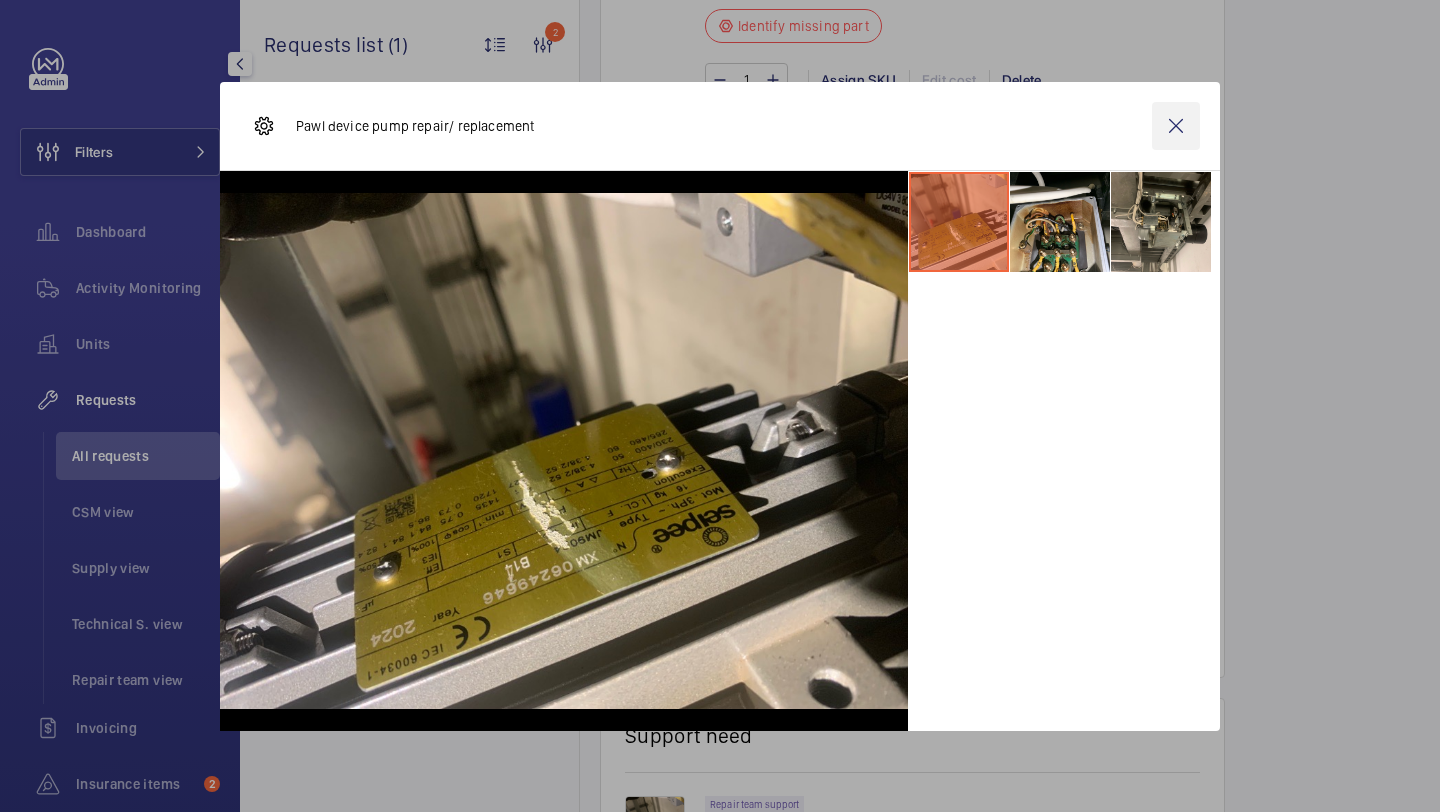 click at bounding box center (1176, 126) 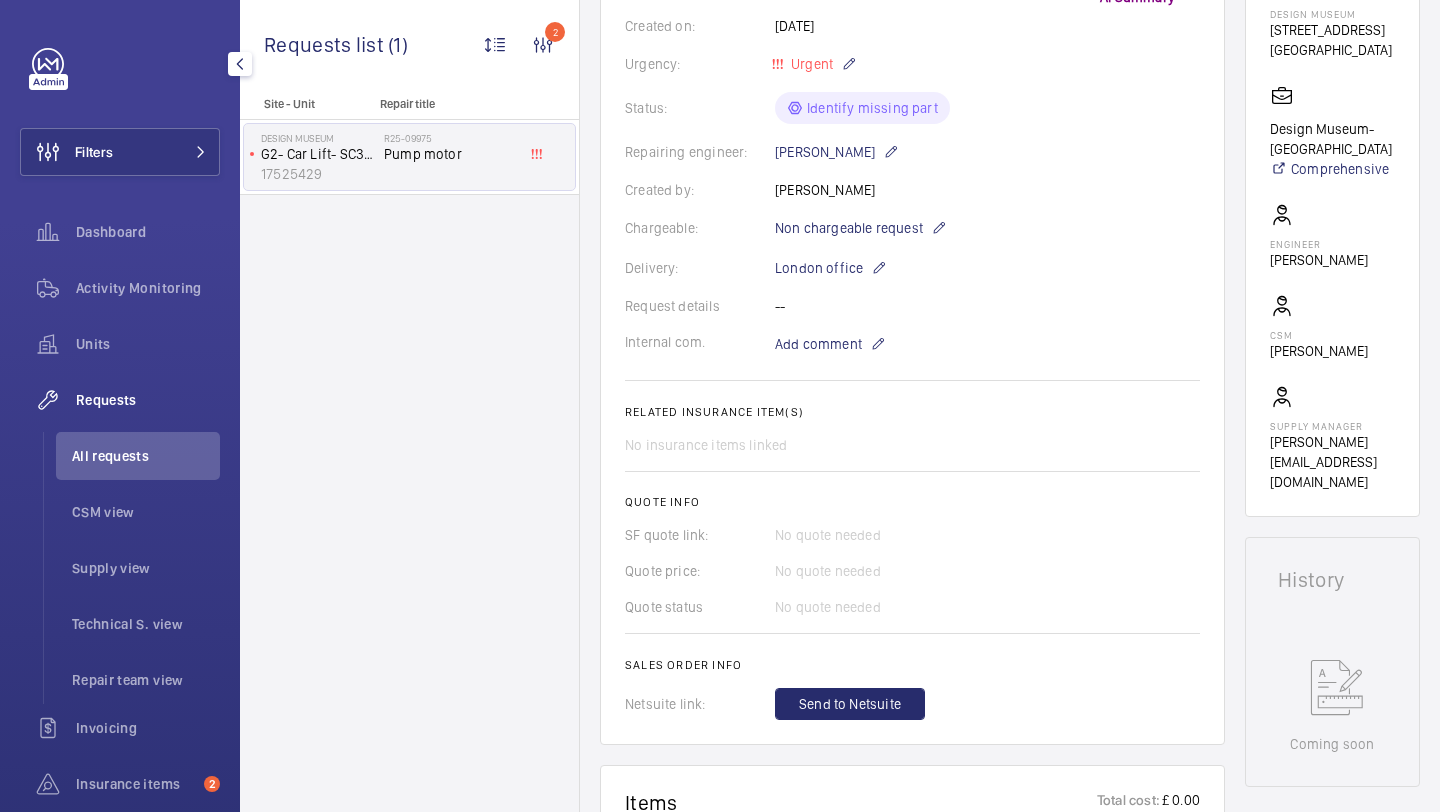scroll, scrollTop: 936, scrollLeft: 0, axis: vertical 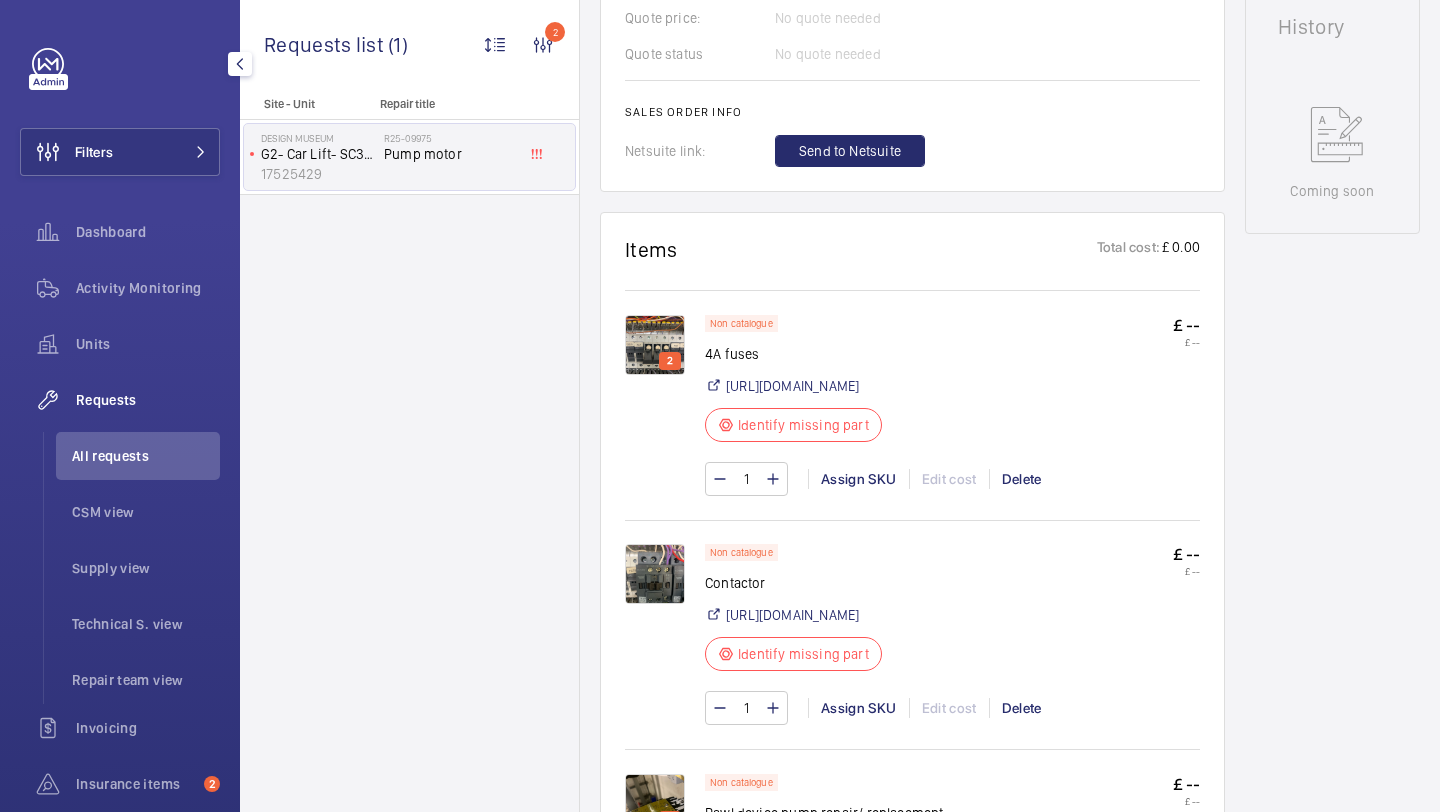 click 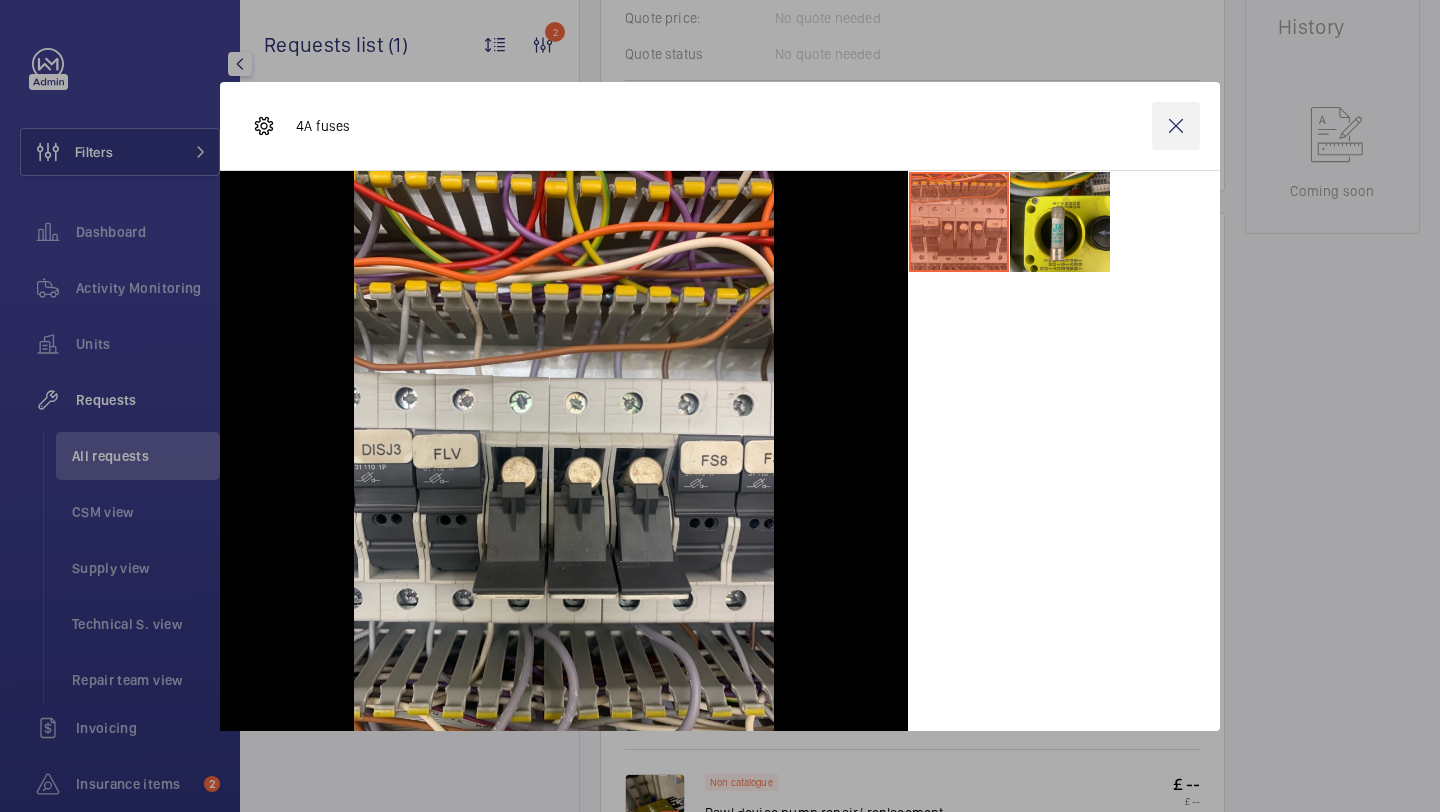 click at bounding box center [1176, 126] 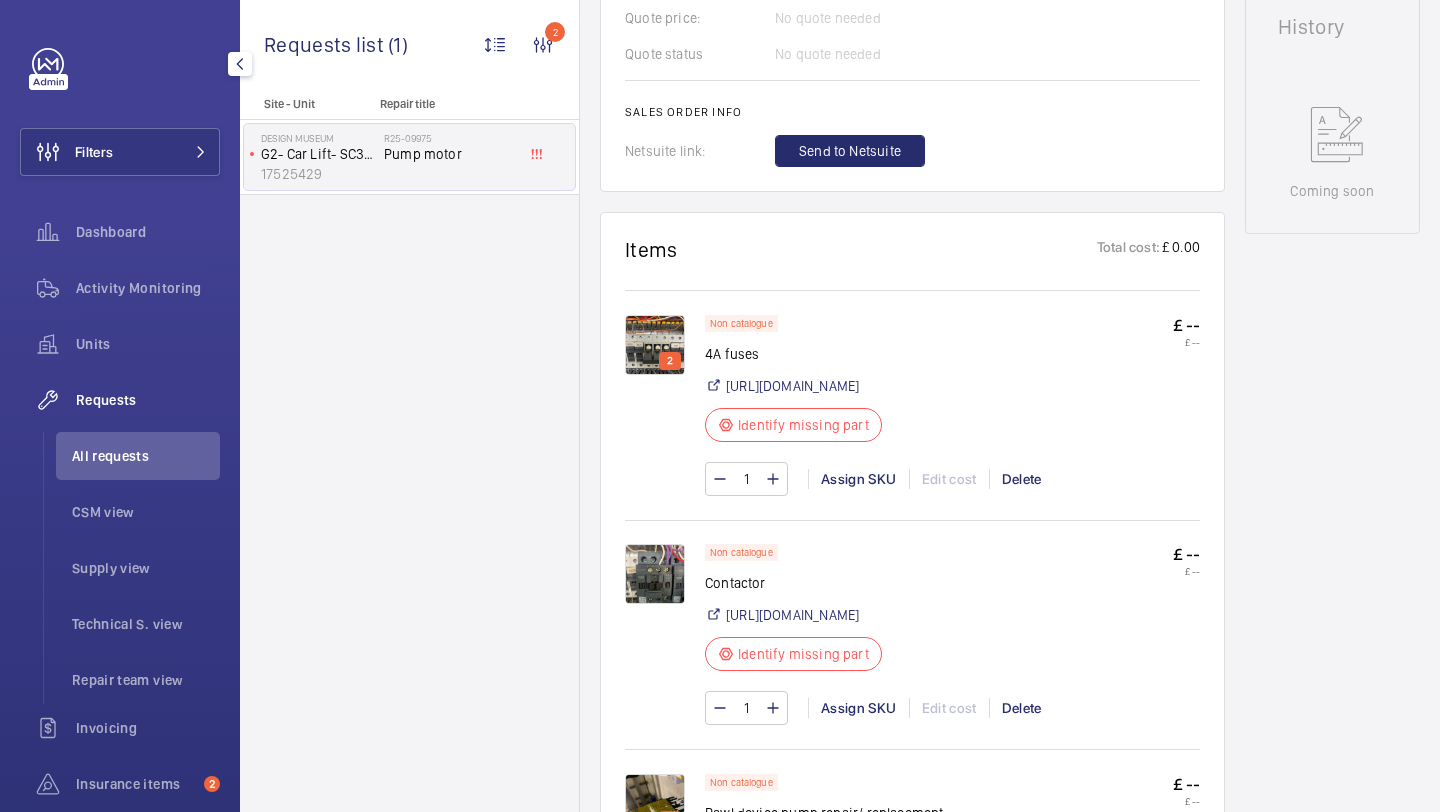 scroll, scrollTop: 995, scrollLeft: 0, axis: vertical 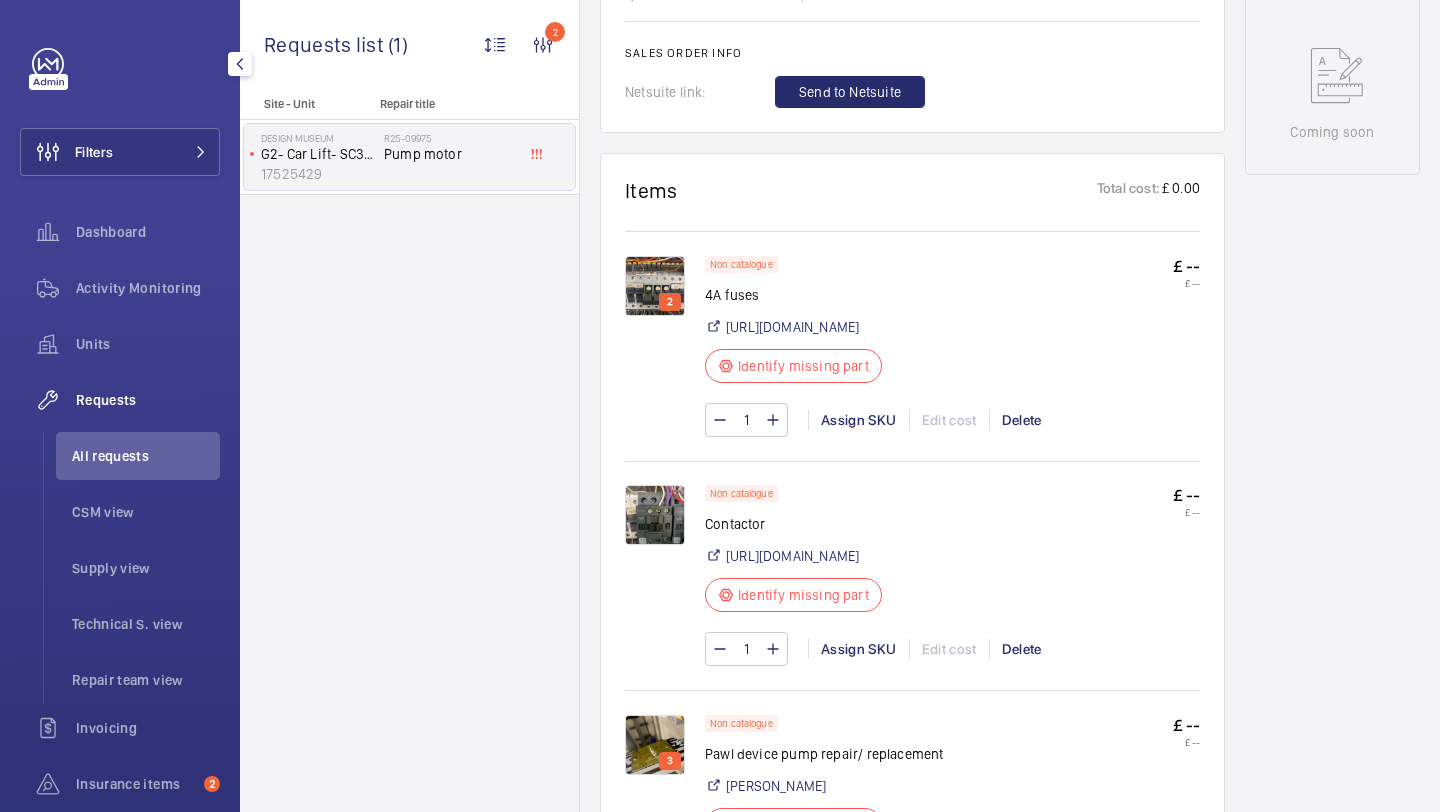 click 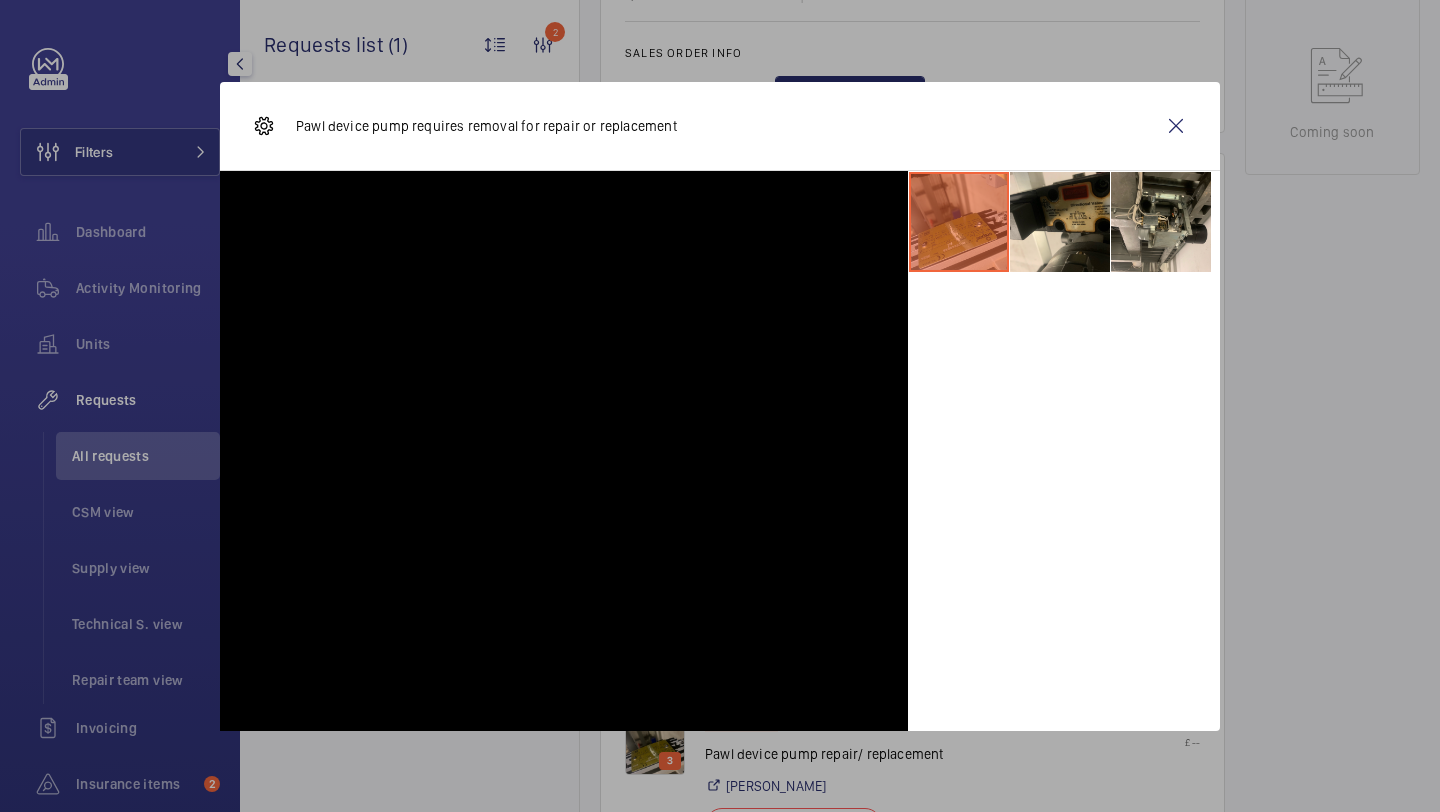 scroll, scrollTop: 2006, scrollLeft: 0, axis: vertical 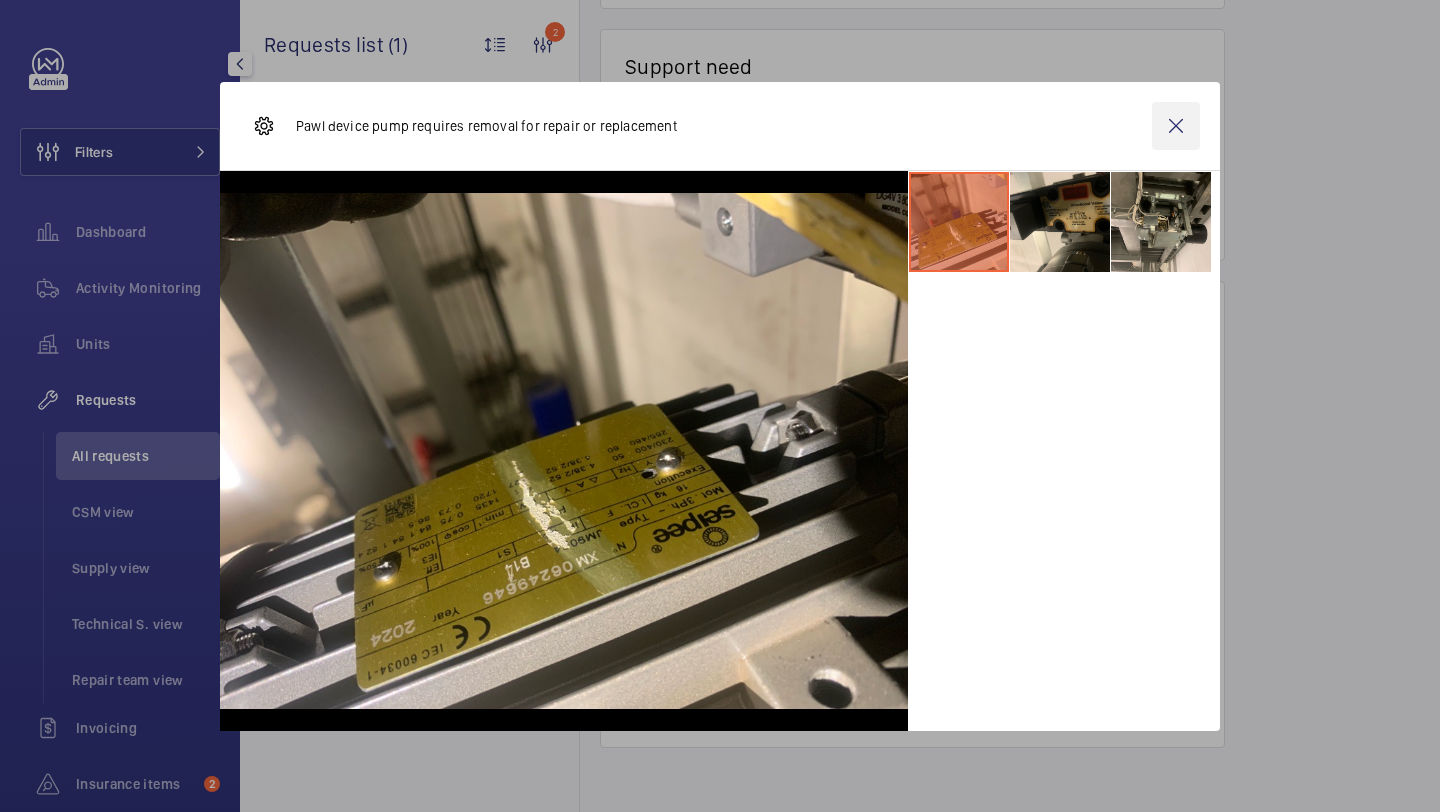 click at bounding box center (1176, 126) 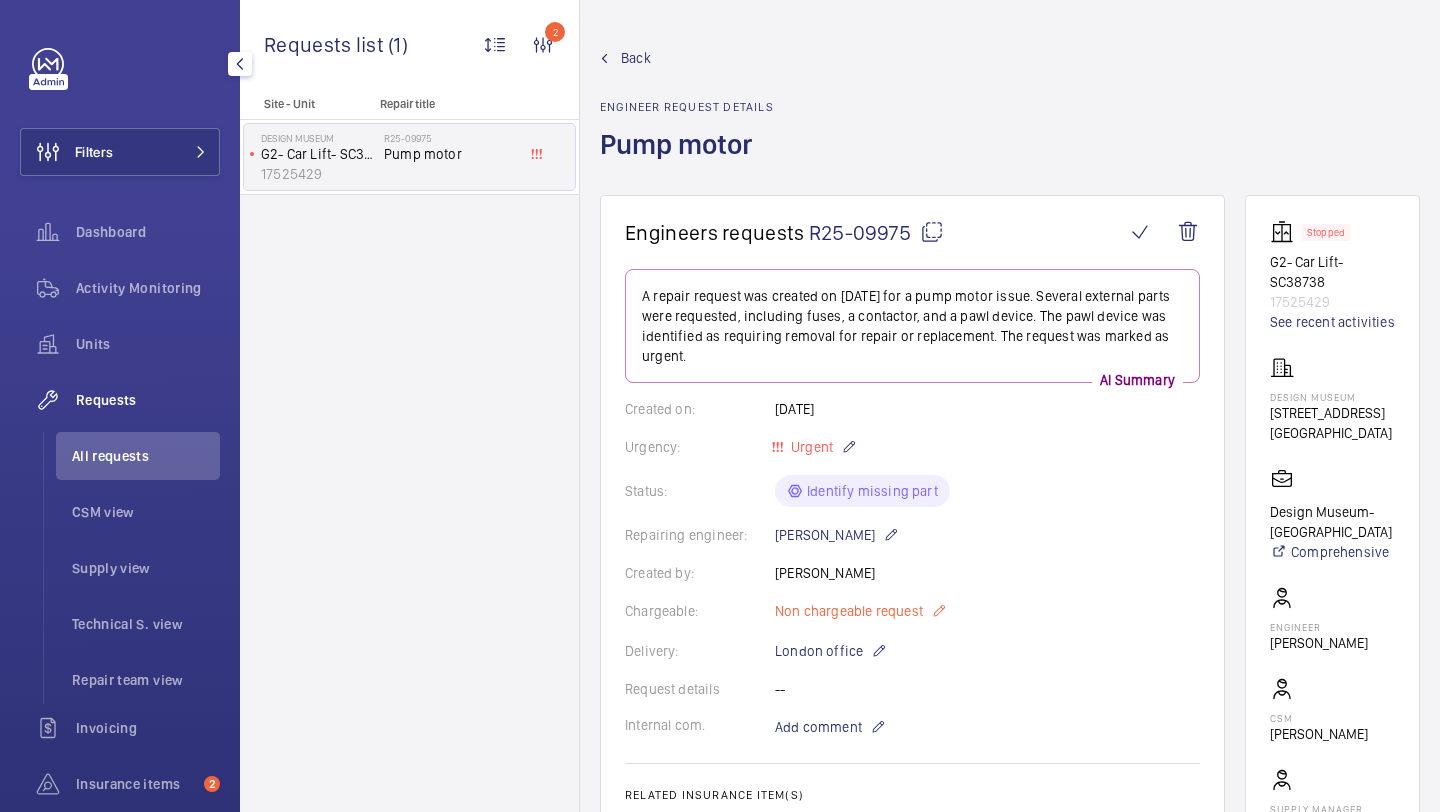 scroll, scrollTop: 259, scrollLeft: 0, axis: vertical 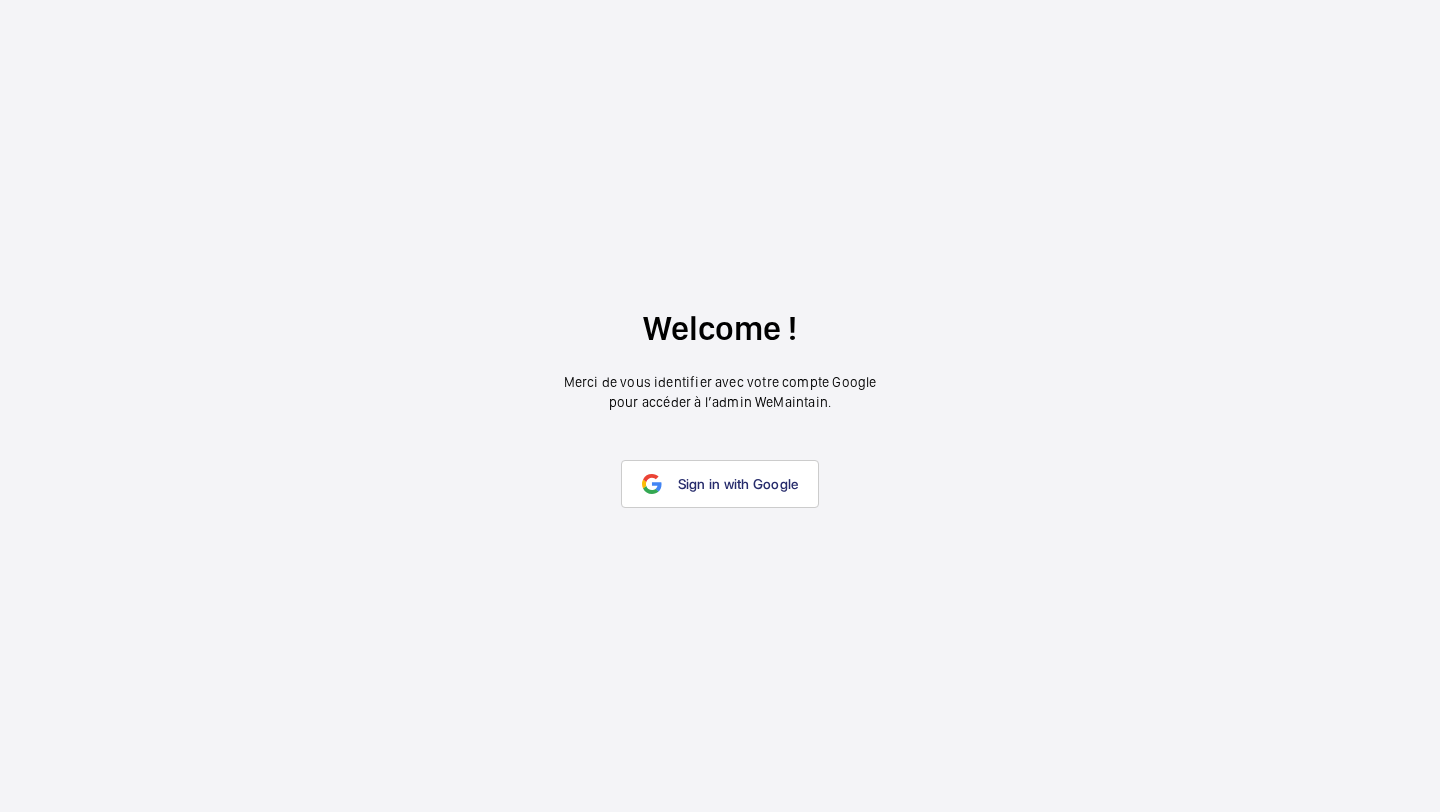 click on "Welcome !  Merci de vous identifier avec votre compte Google   pour accéder à l’admin WeMaintain.
Sign in with Google" 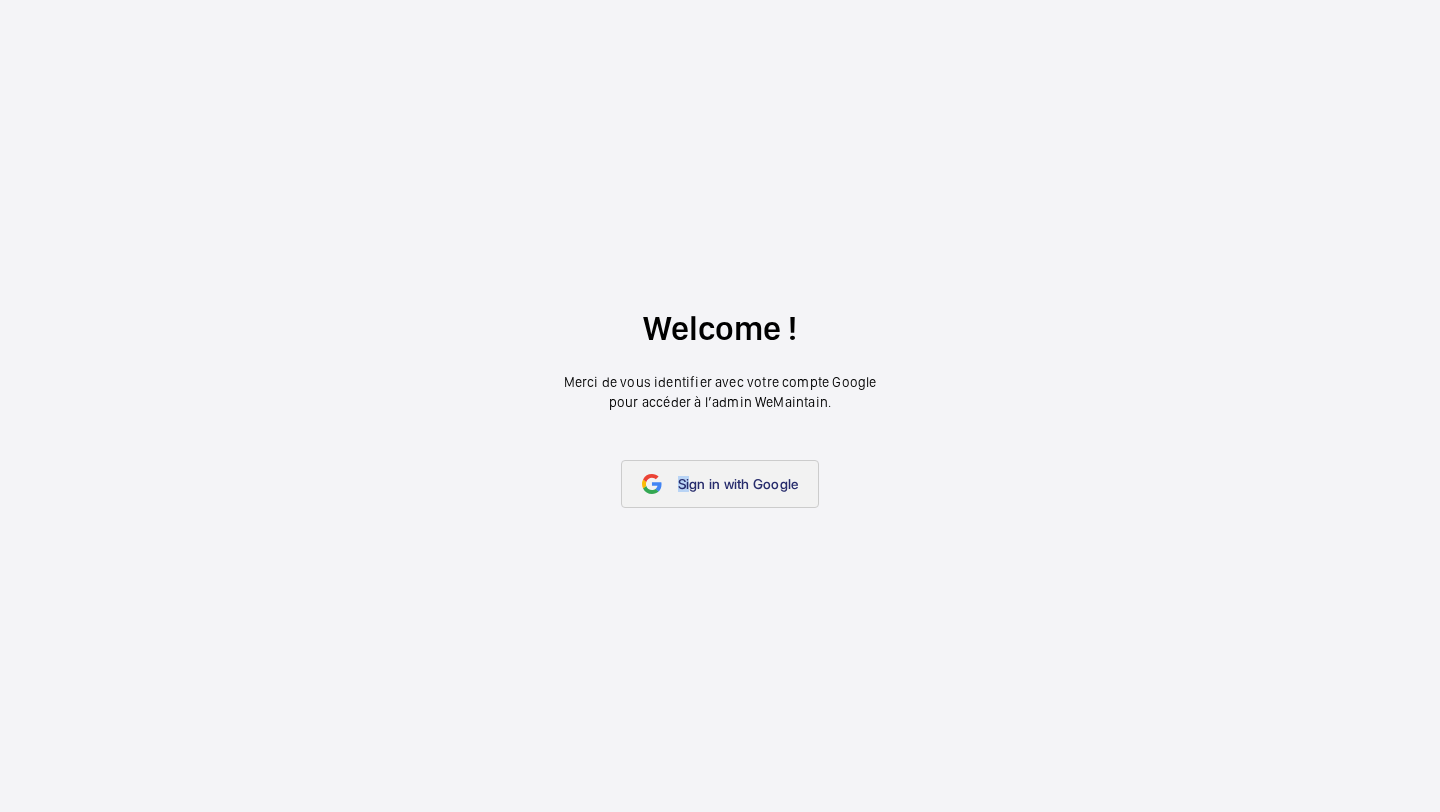 click on "Sign in with Google" 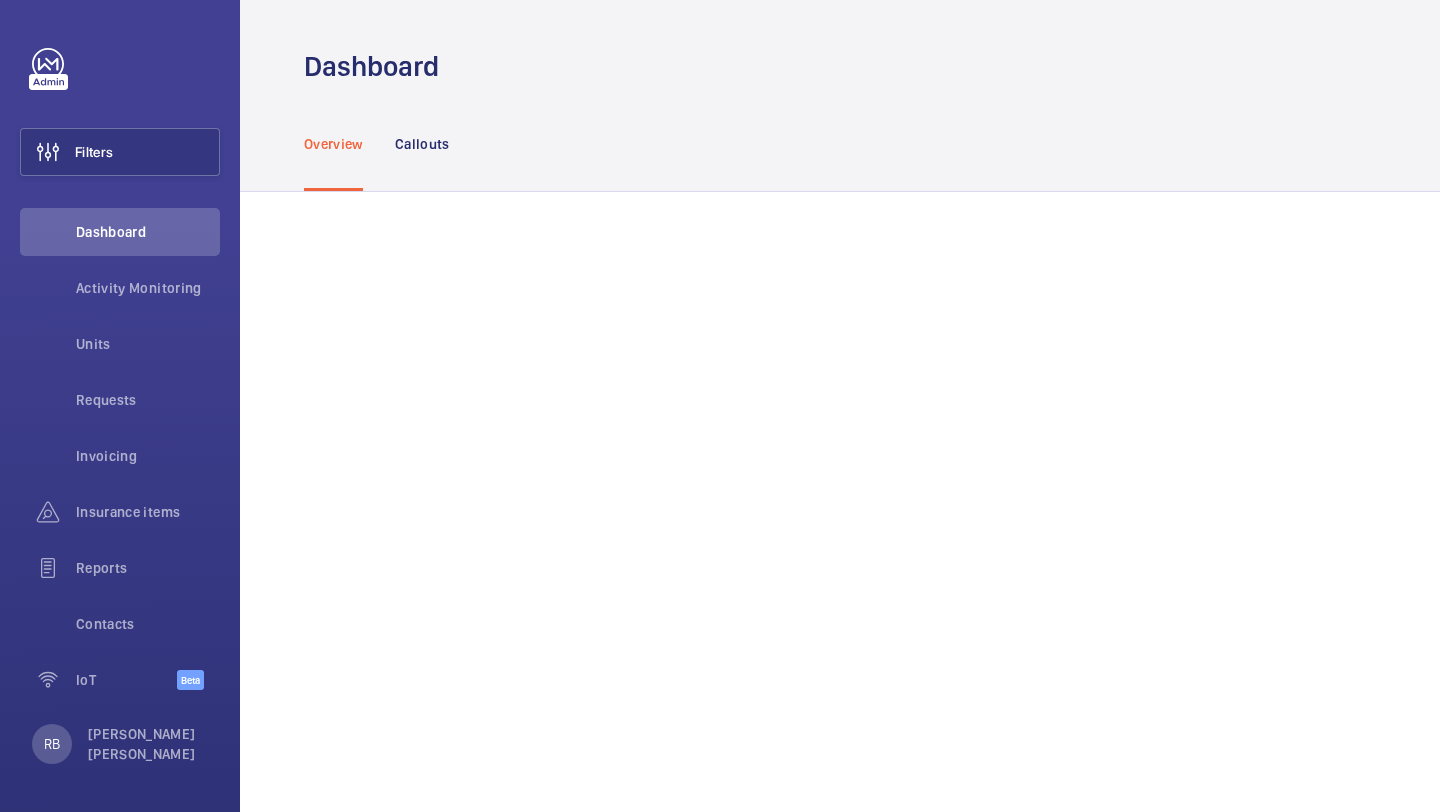 scroll, scrollTop: 0, scrollLeft: 0, axis: both 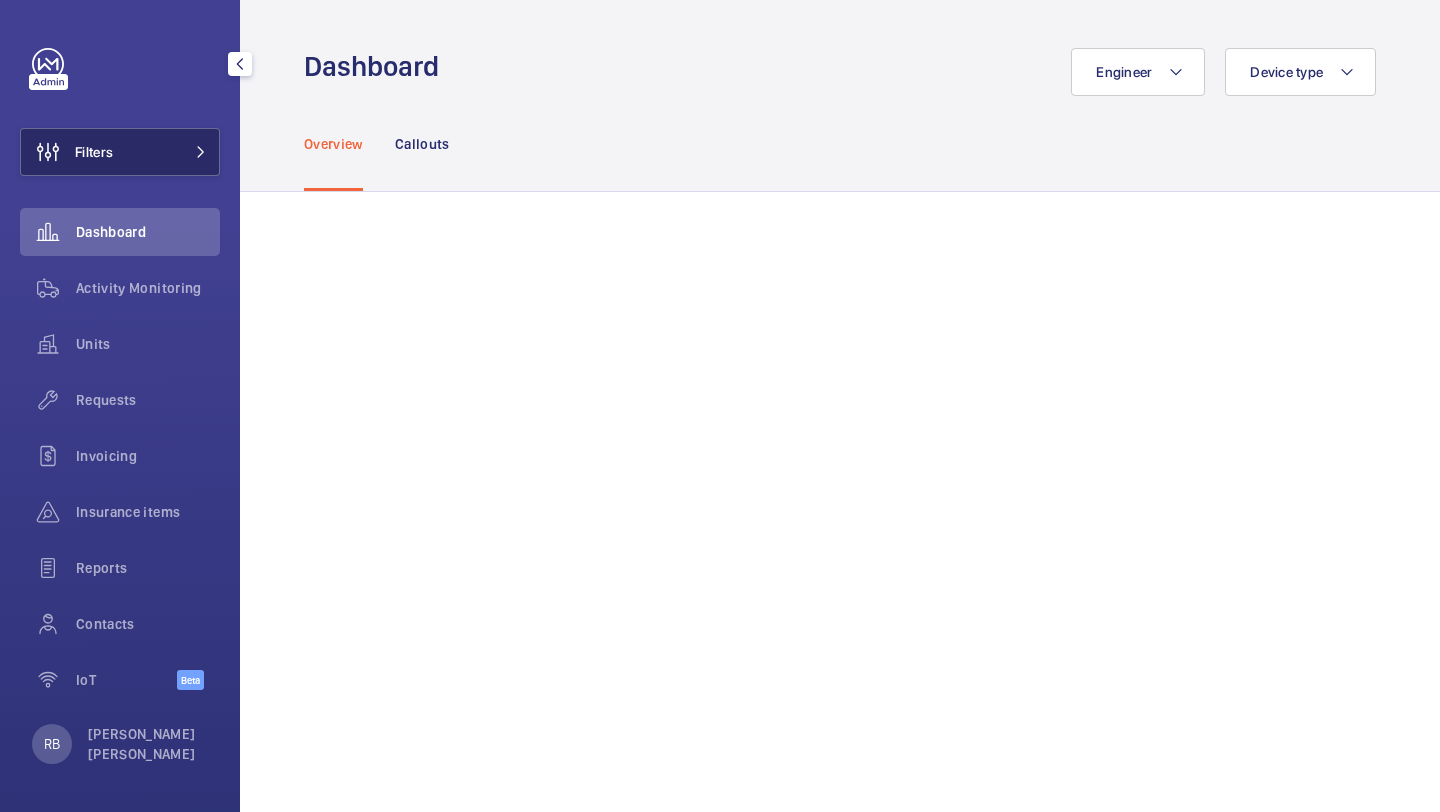 click on "Filters" 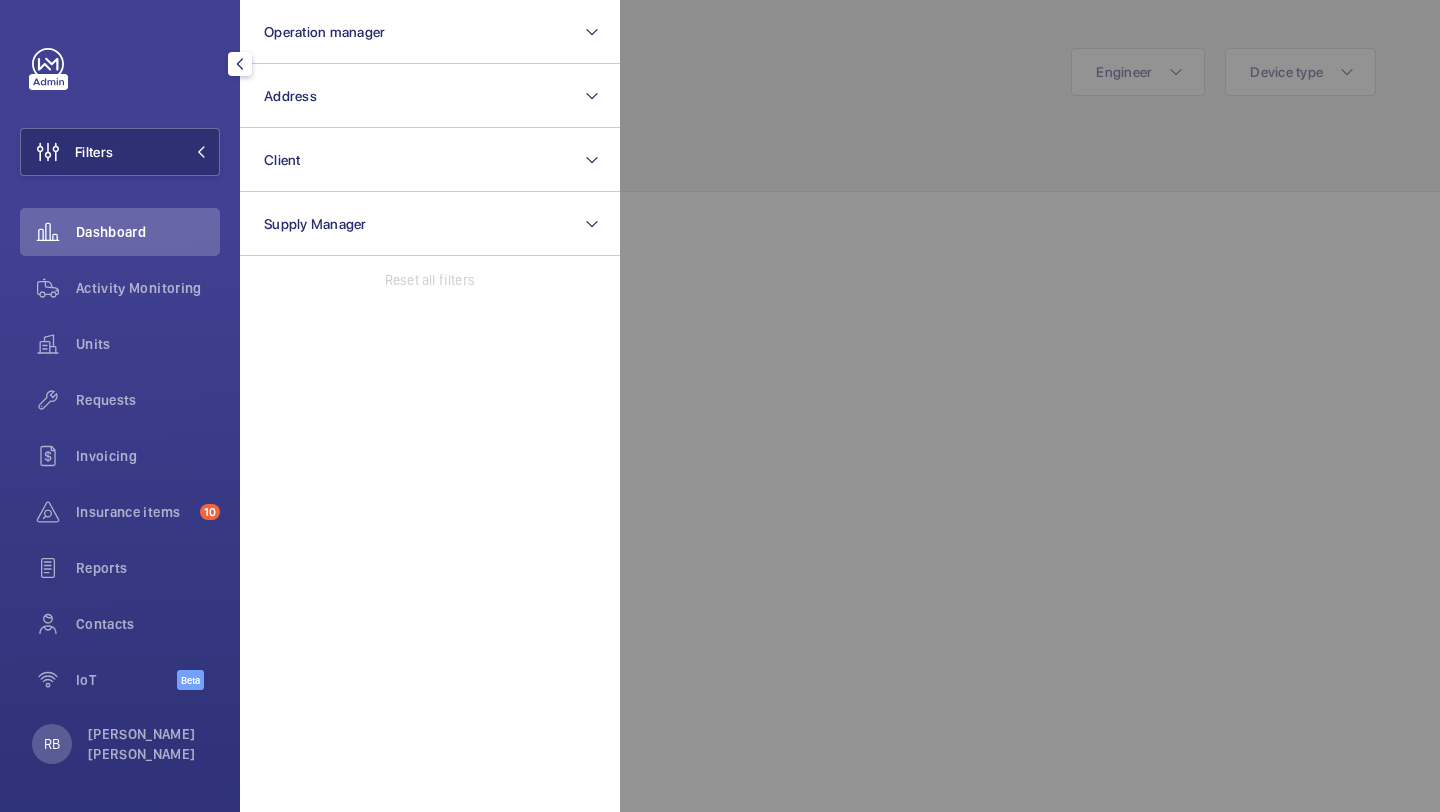 click 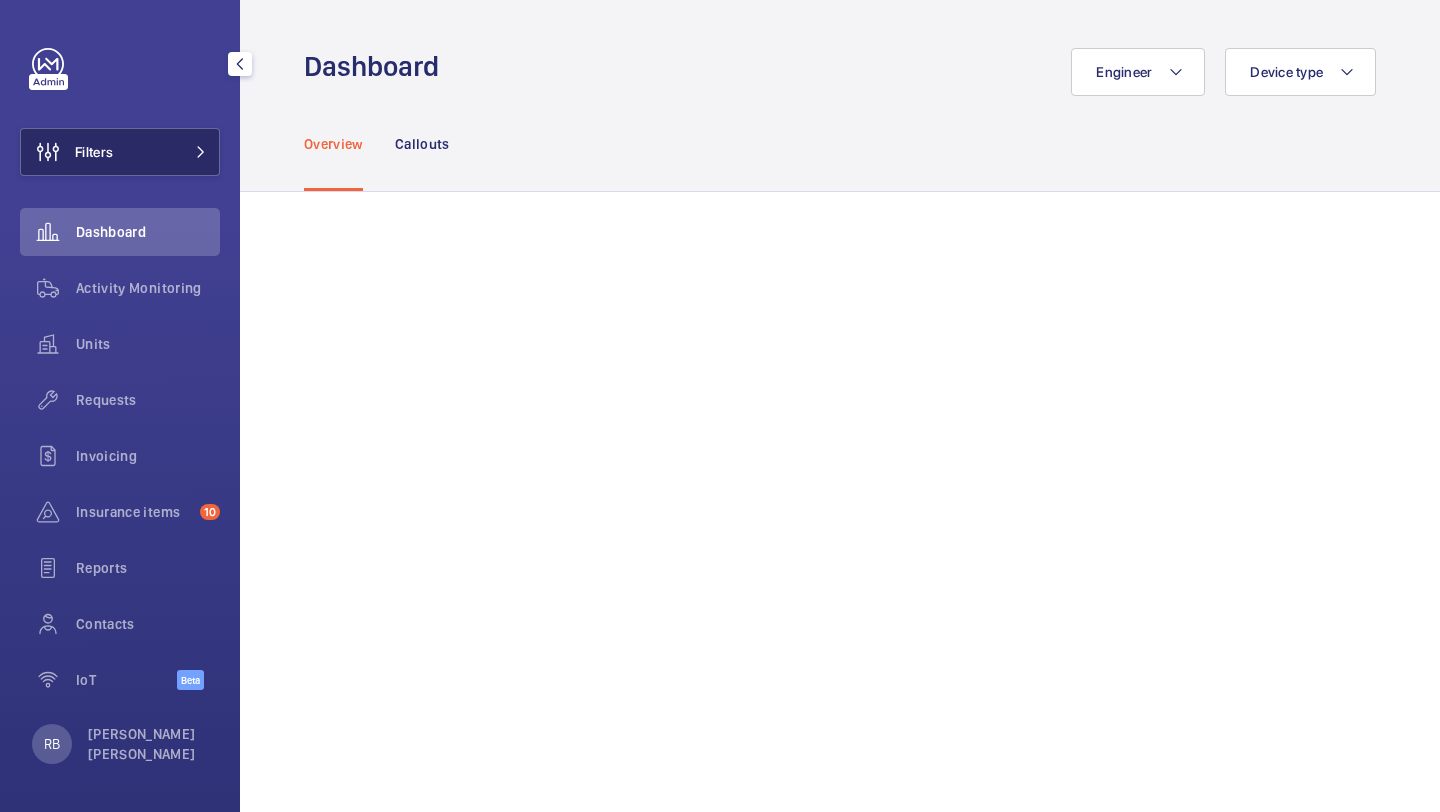 click 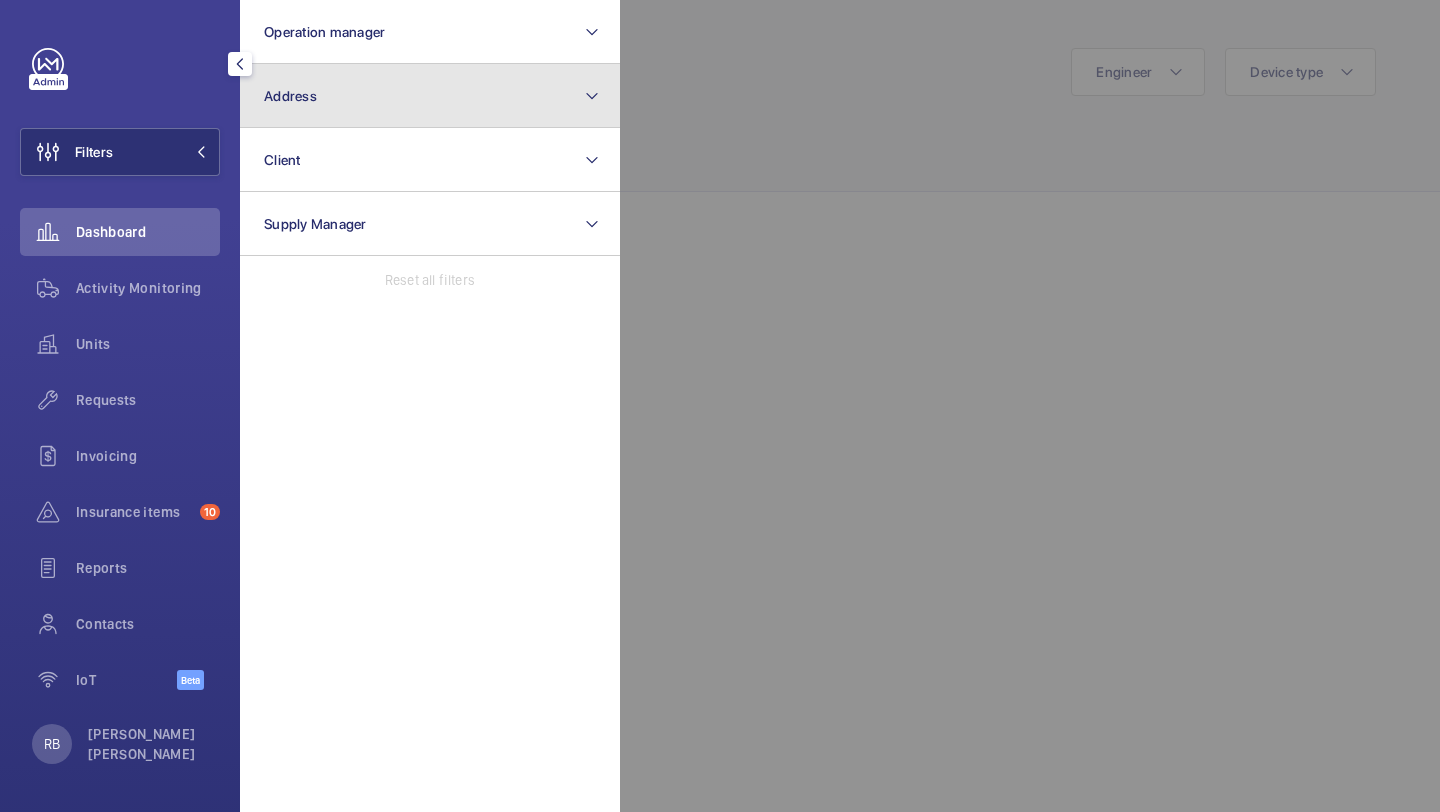 click on "Address" 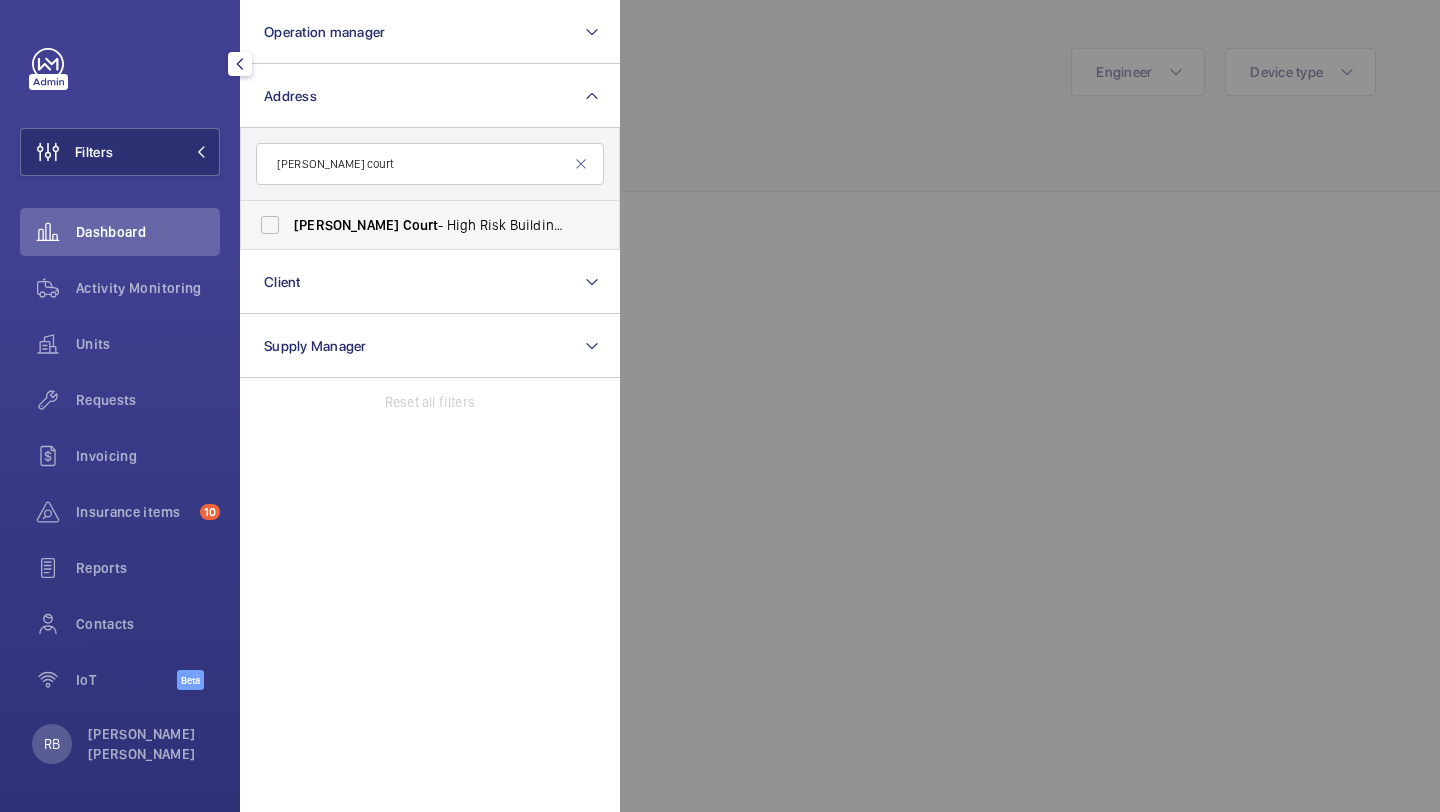 type on "wilson court" 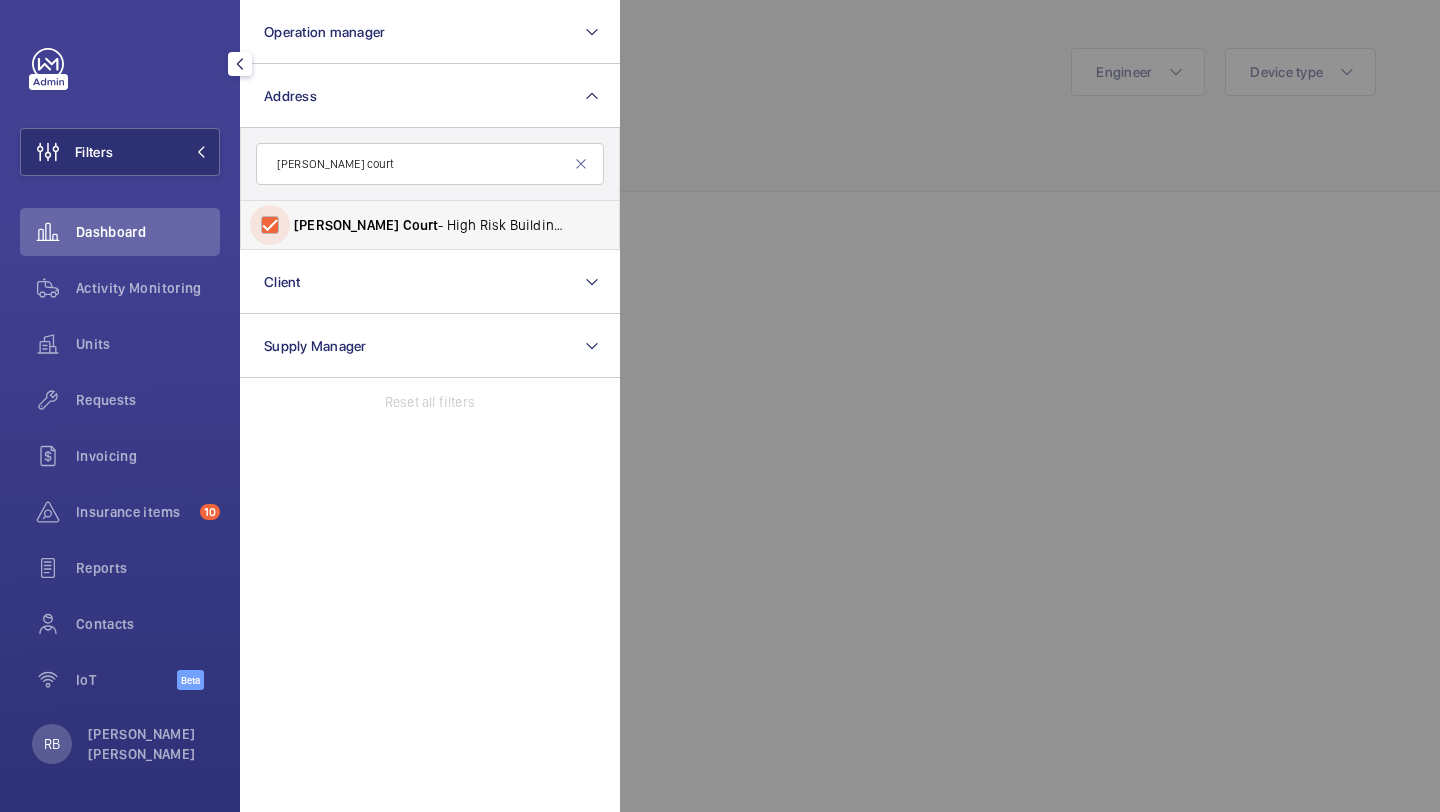 checkbox on "true" 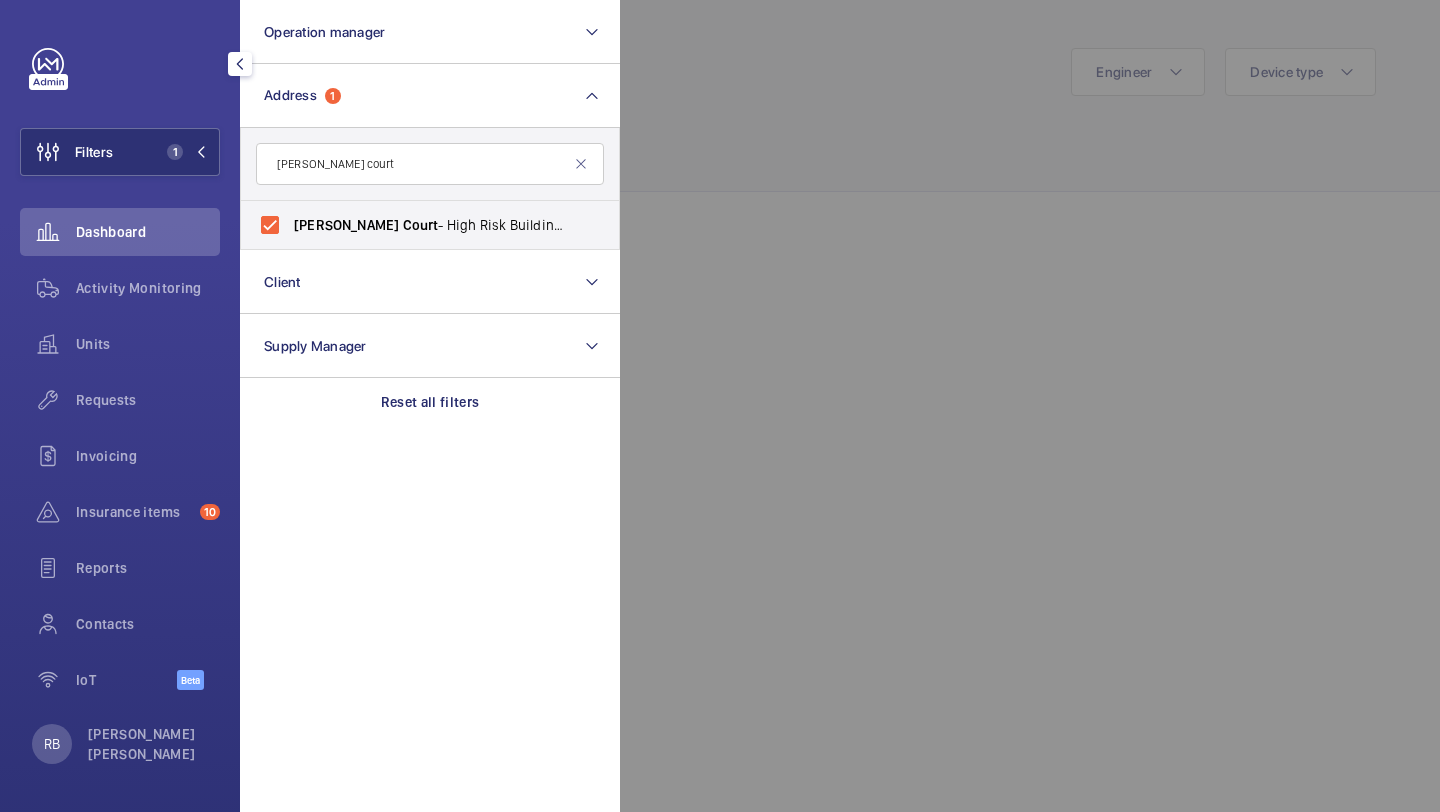 click 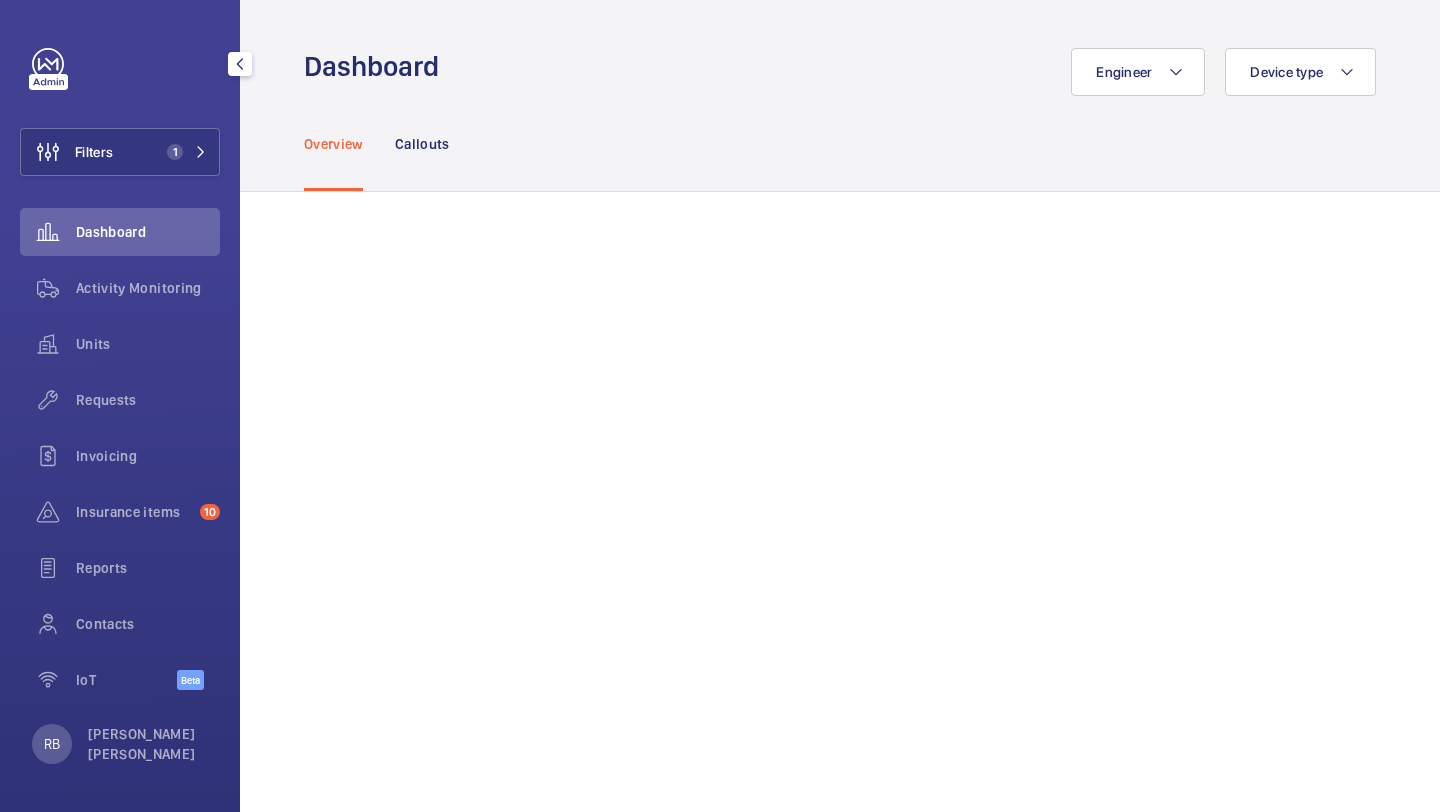 click on "Activity Monitoring" 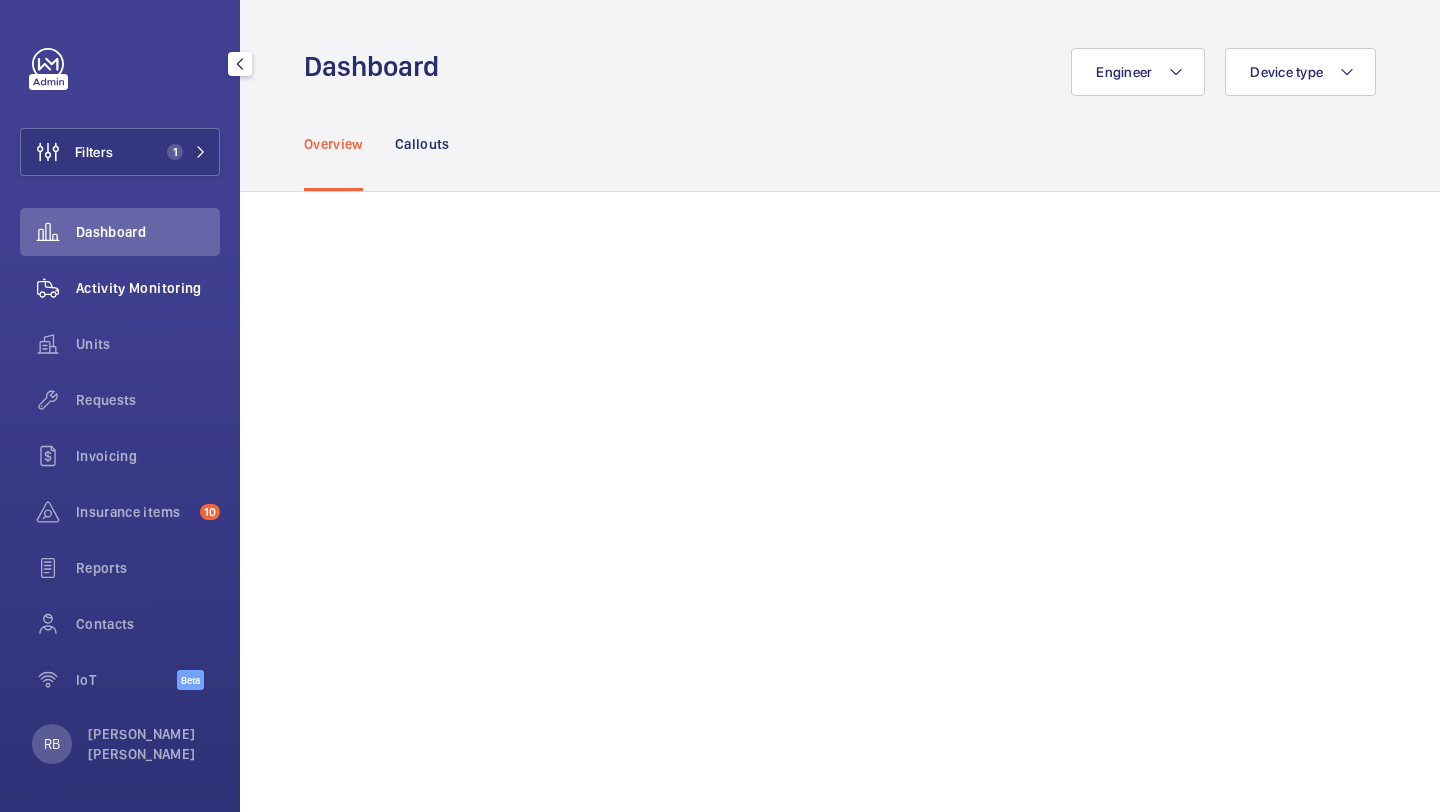 click on "Activity Monitoring" 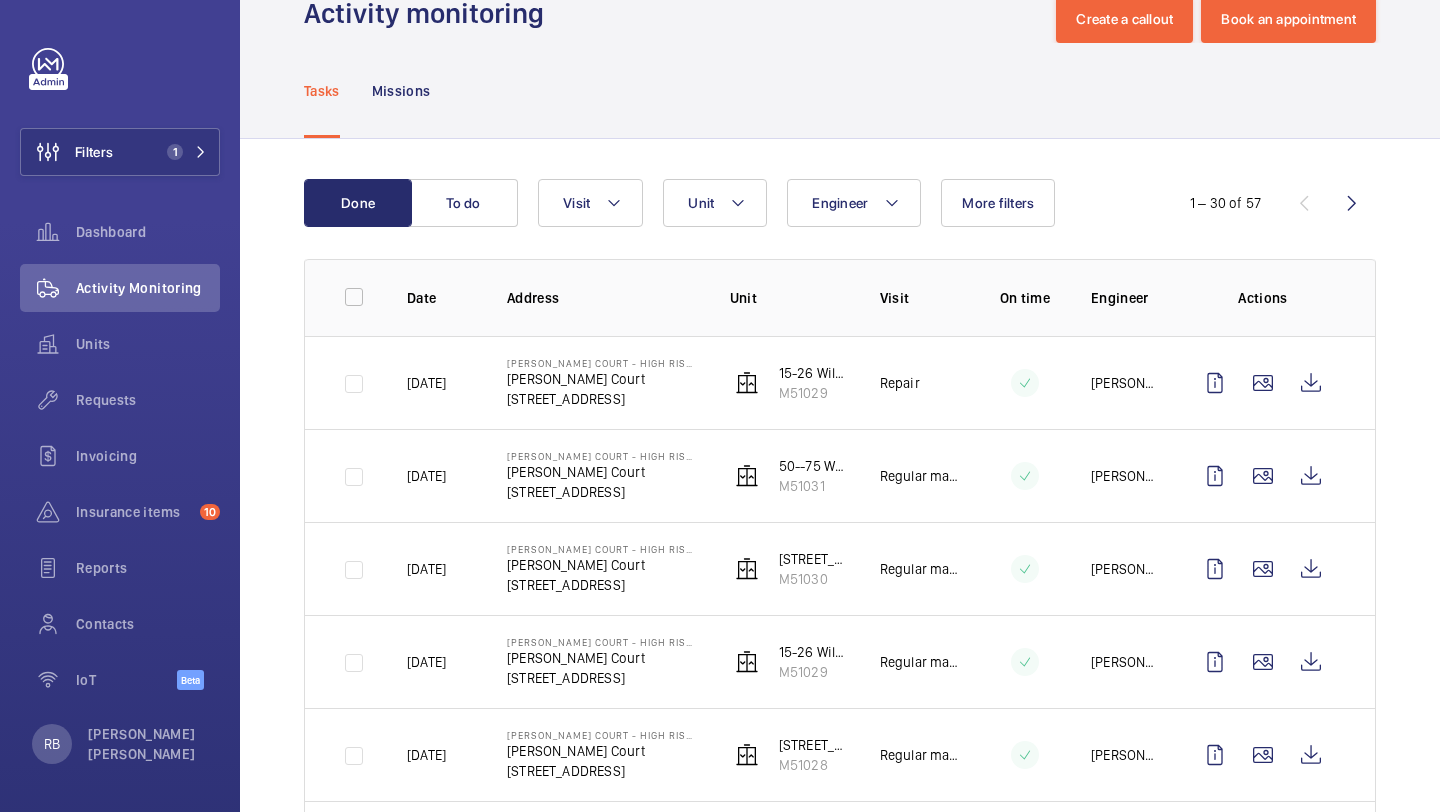 scroll, scrollTop: 79, scrollLeft: 0, axis: vertical 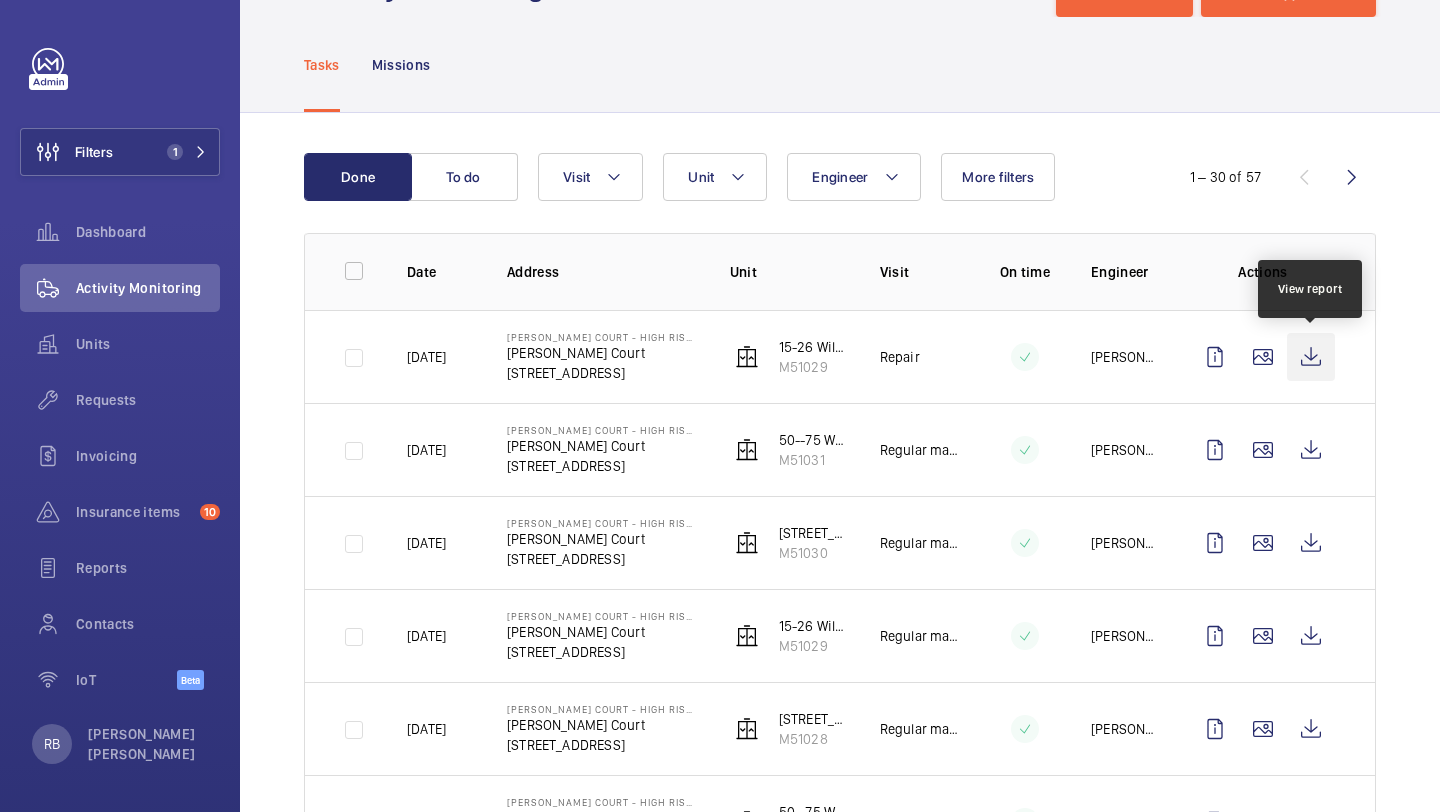 click 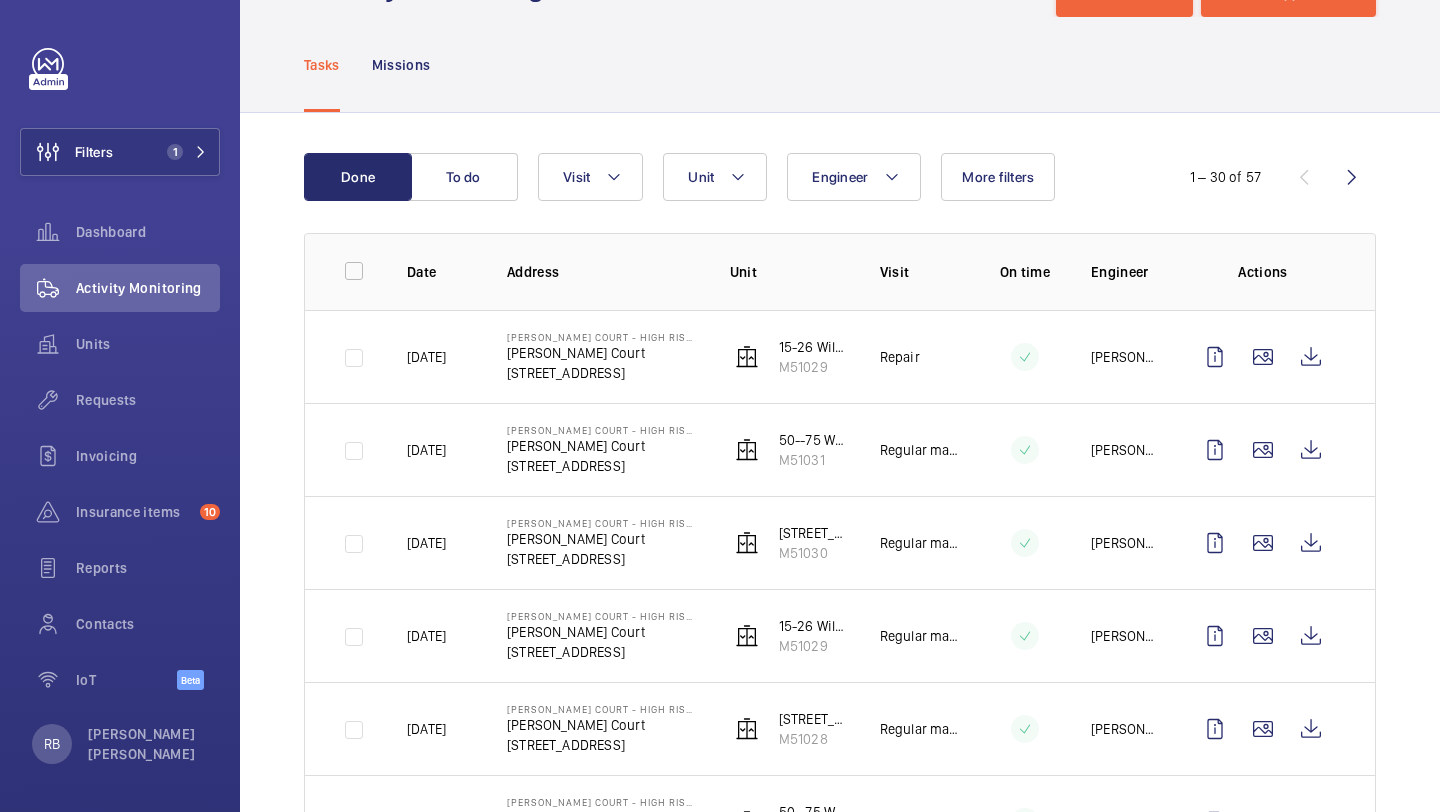 scroll, scrollTop: 99, scrollLeft: 0, axis: vertical 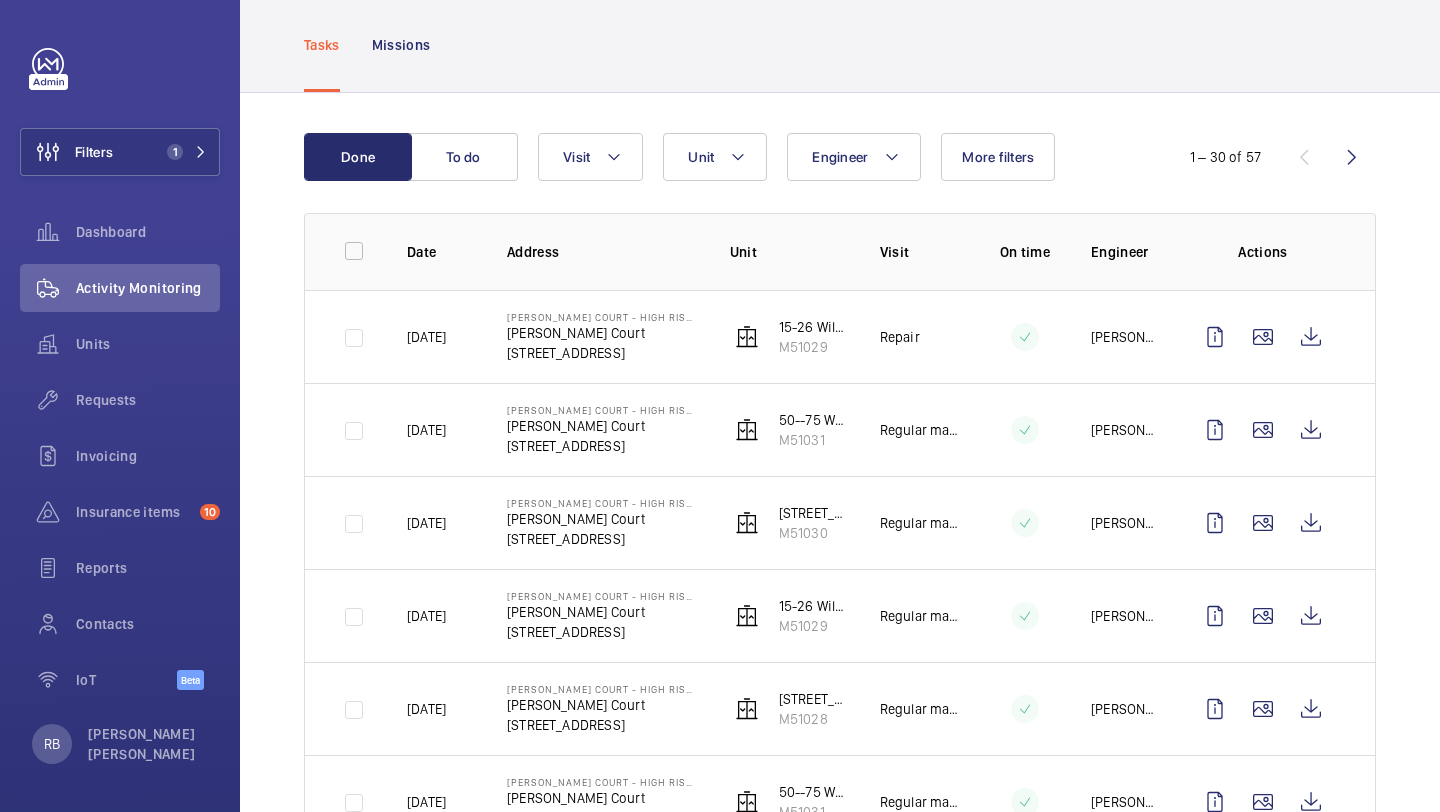 click on "Engineer Unit Visit More filters" 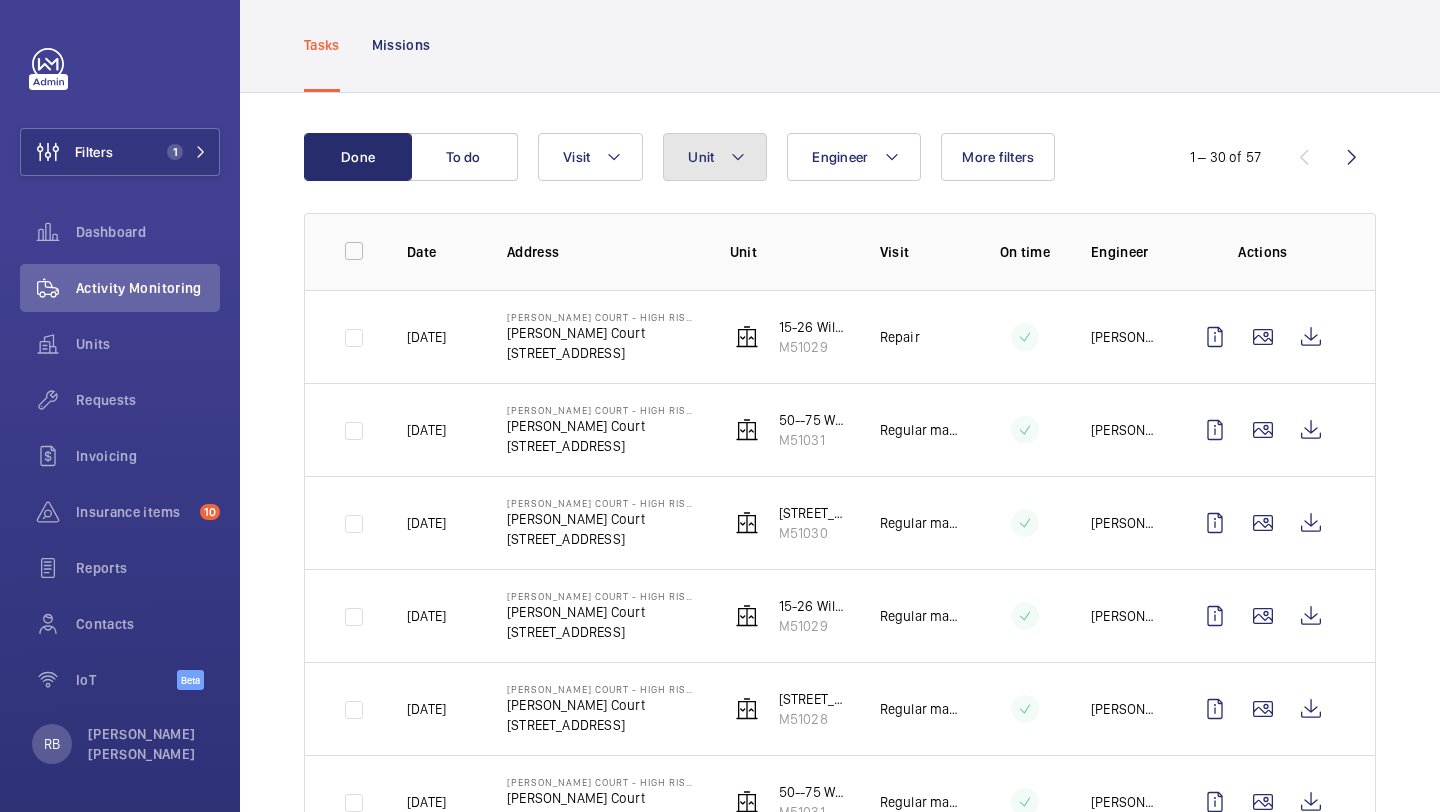 click on "Unit" 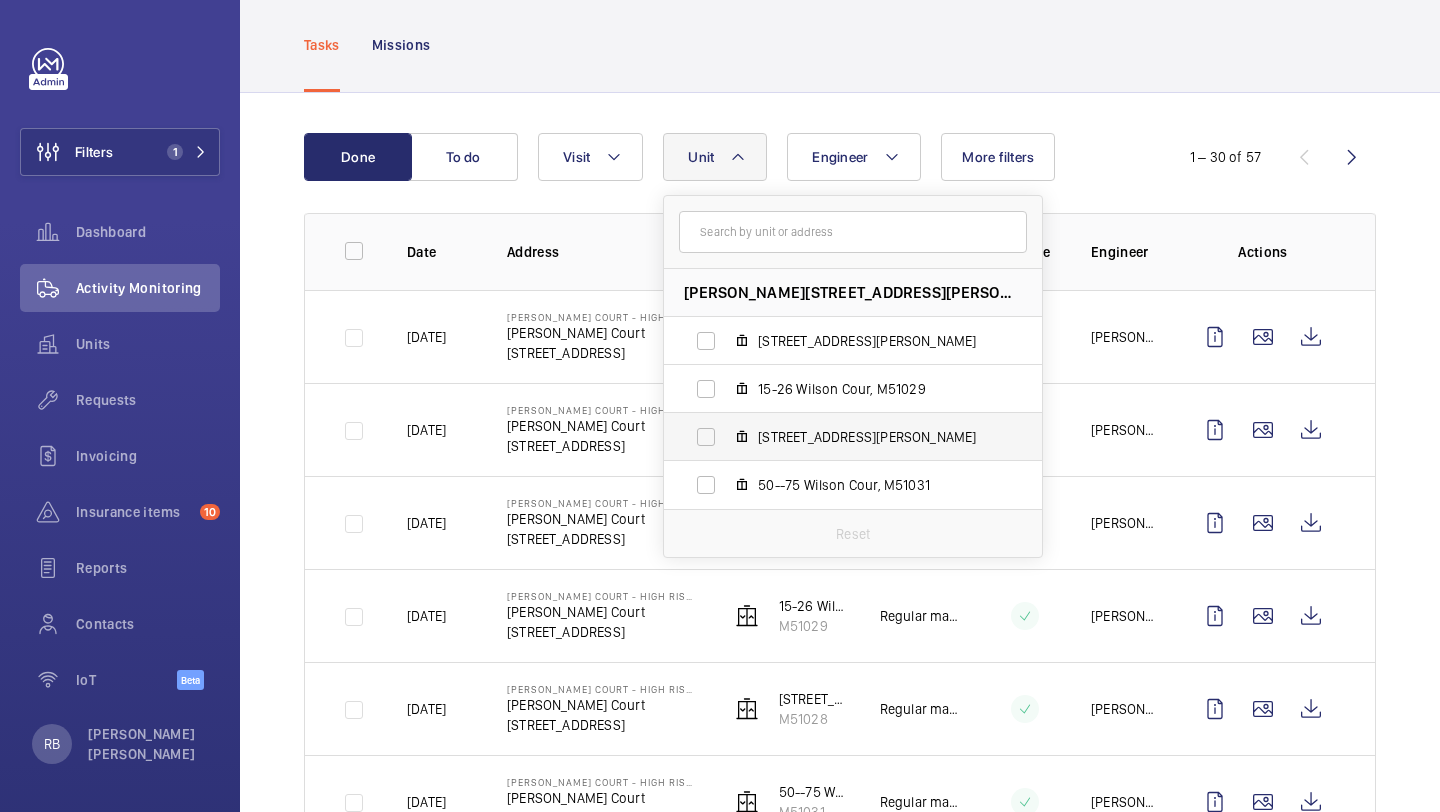 click on "28-49 Wilson Court, M51030" at bounding box center (837, 437) 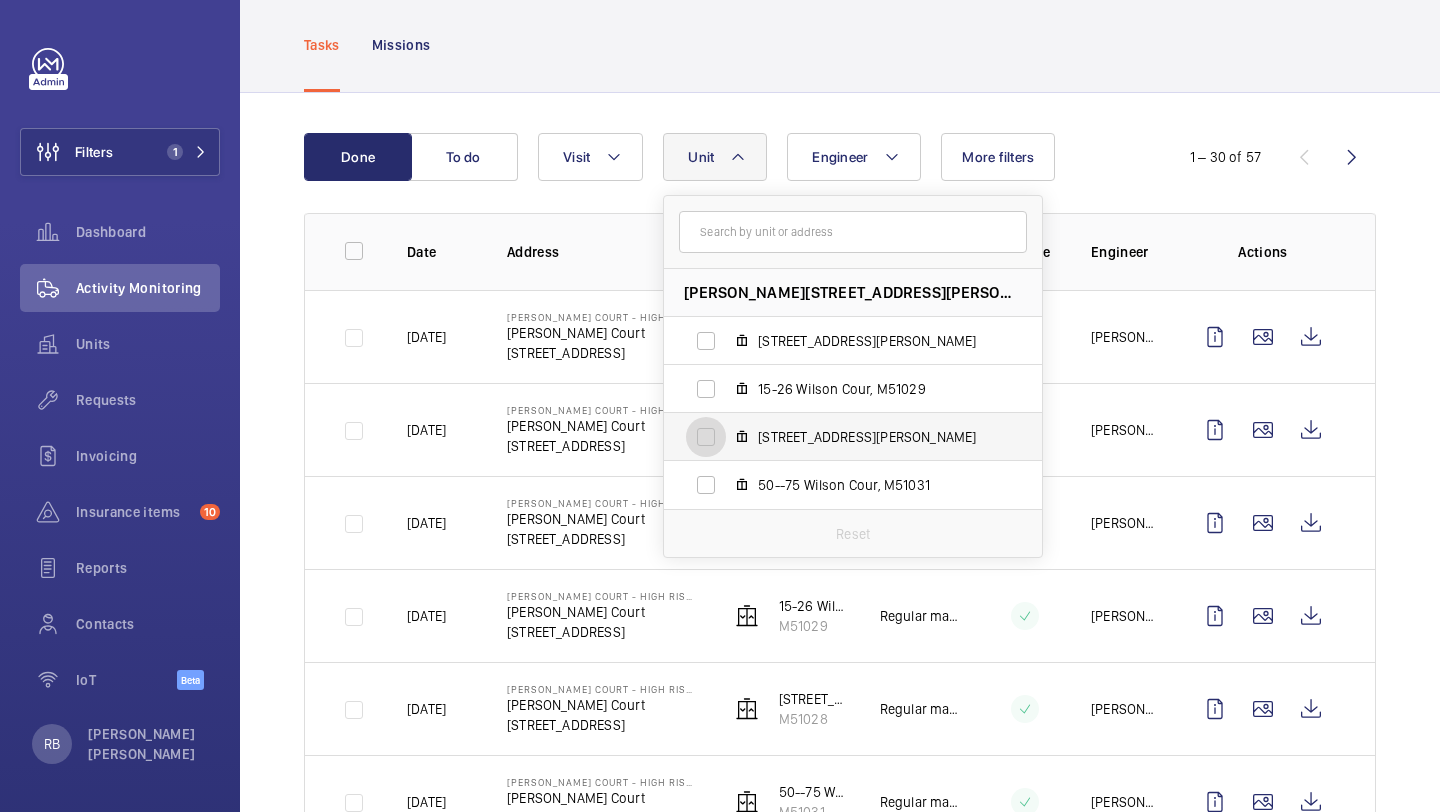 click on "28-49 Wilson Court, M51030" at bounding box center (706, 437) 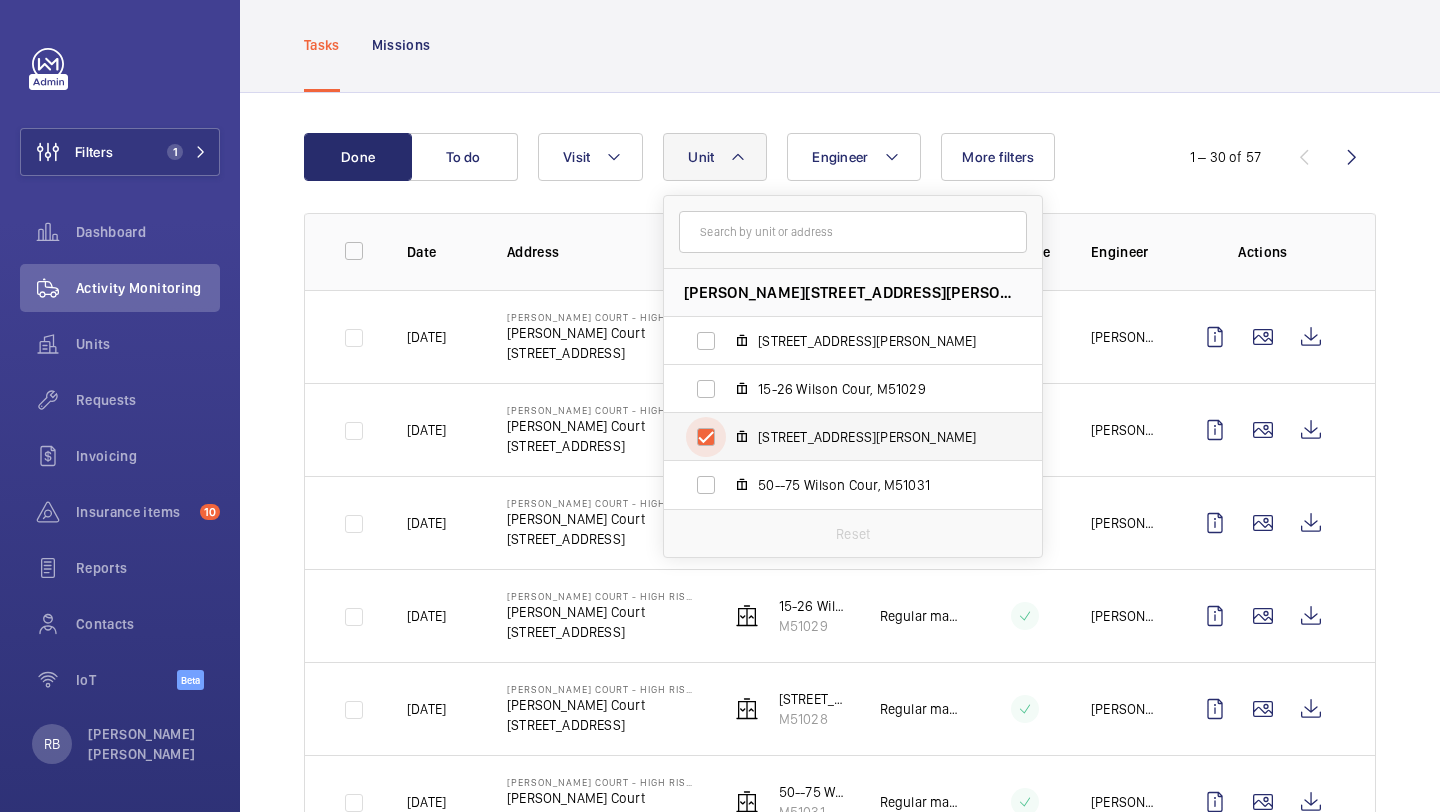 checkbox on "true" 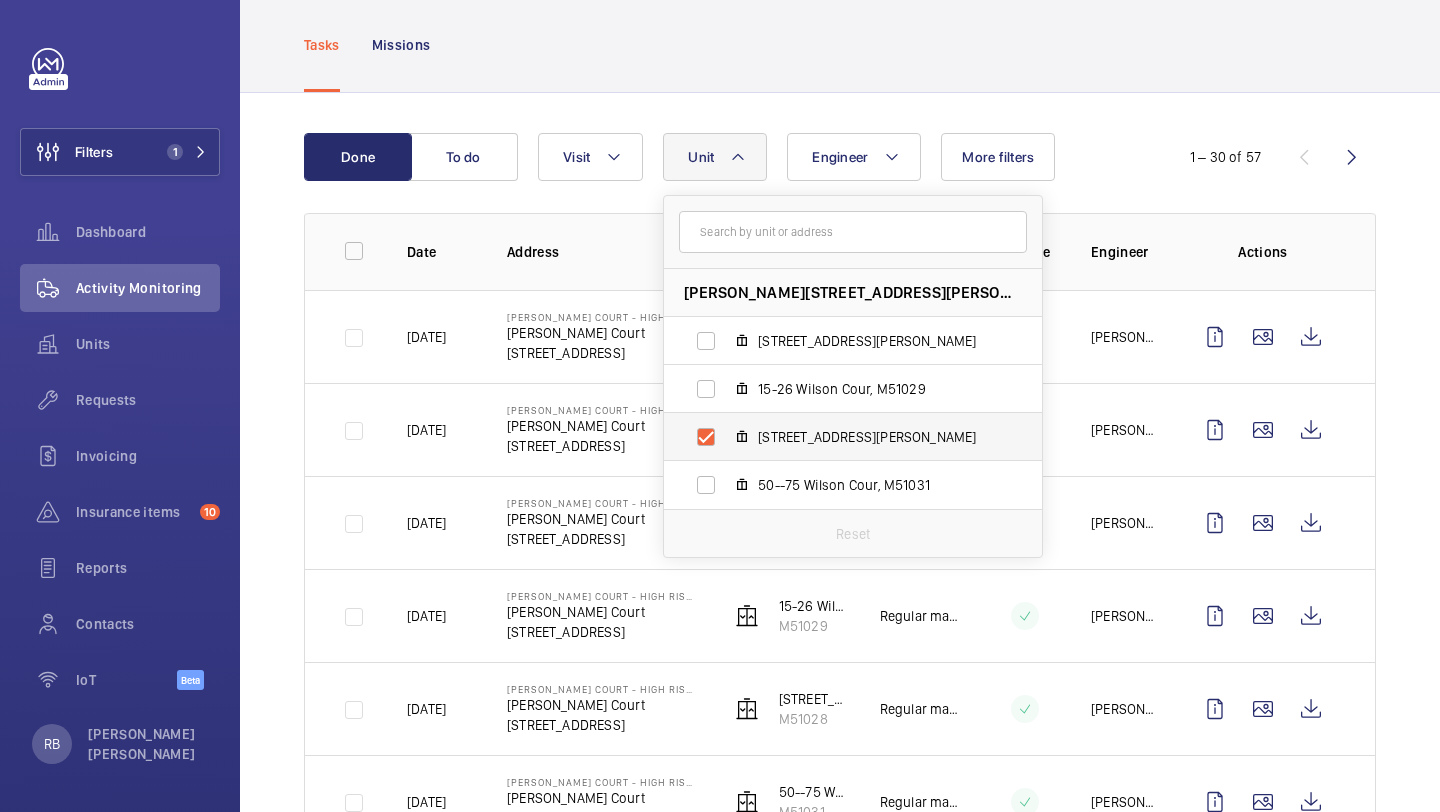 scroll, scrollTop: 5, scrollLeft: 0, axis: vertical 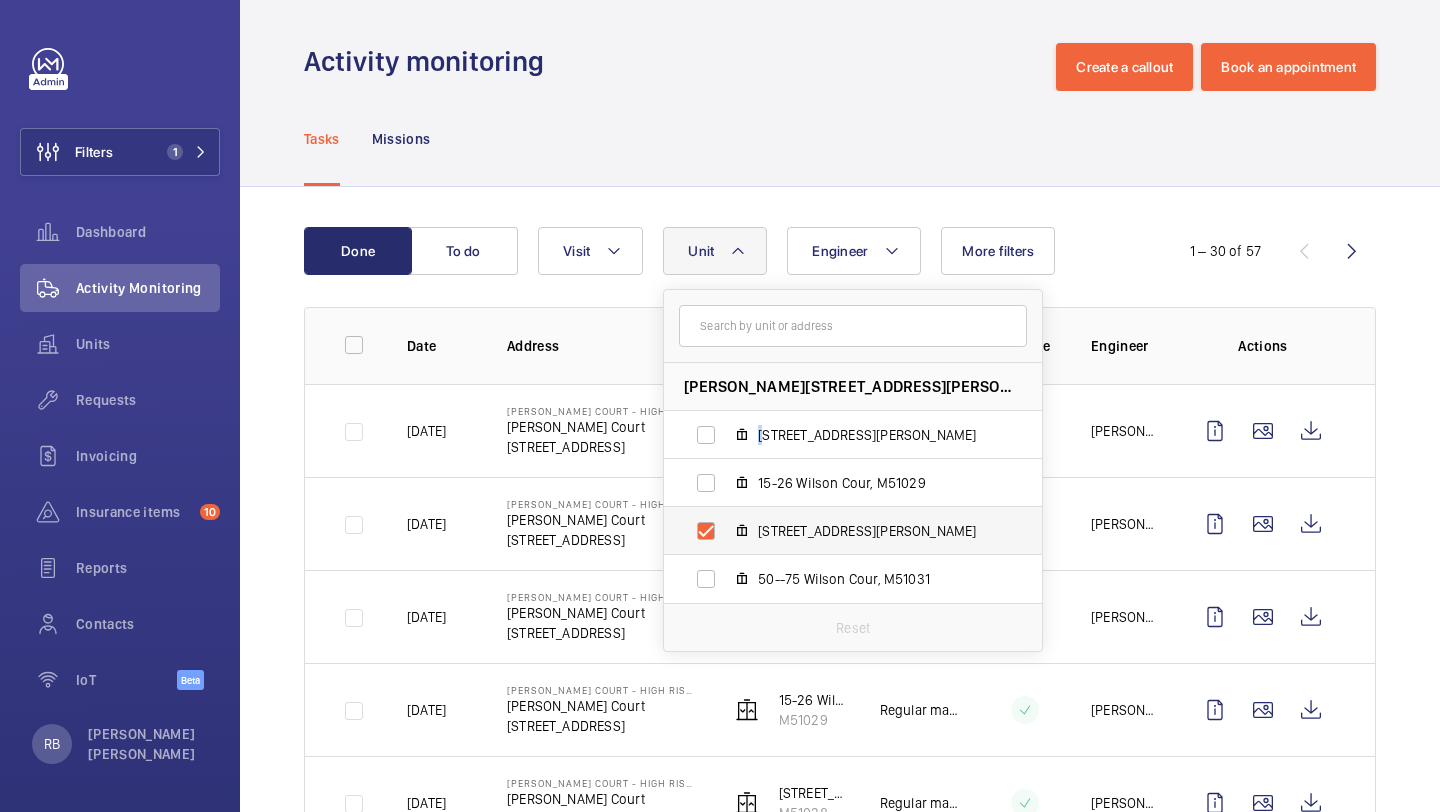 click on "1-13 Wilson Court, M51028" at bounding box center (837, 435) 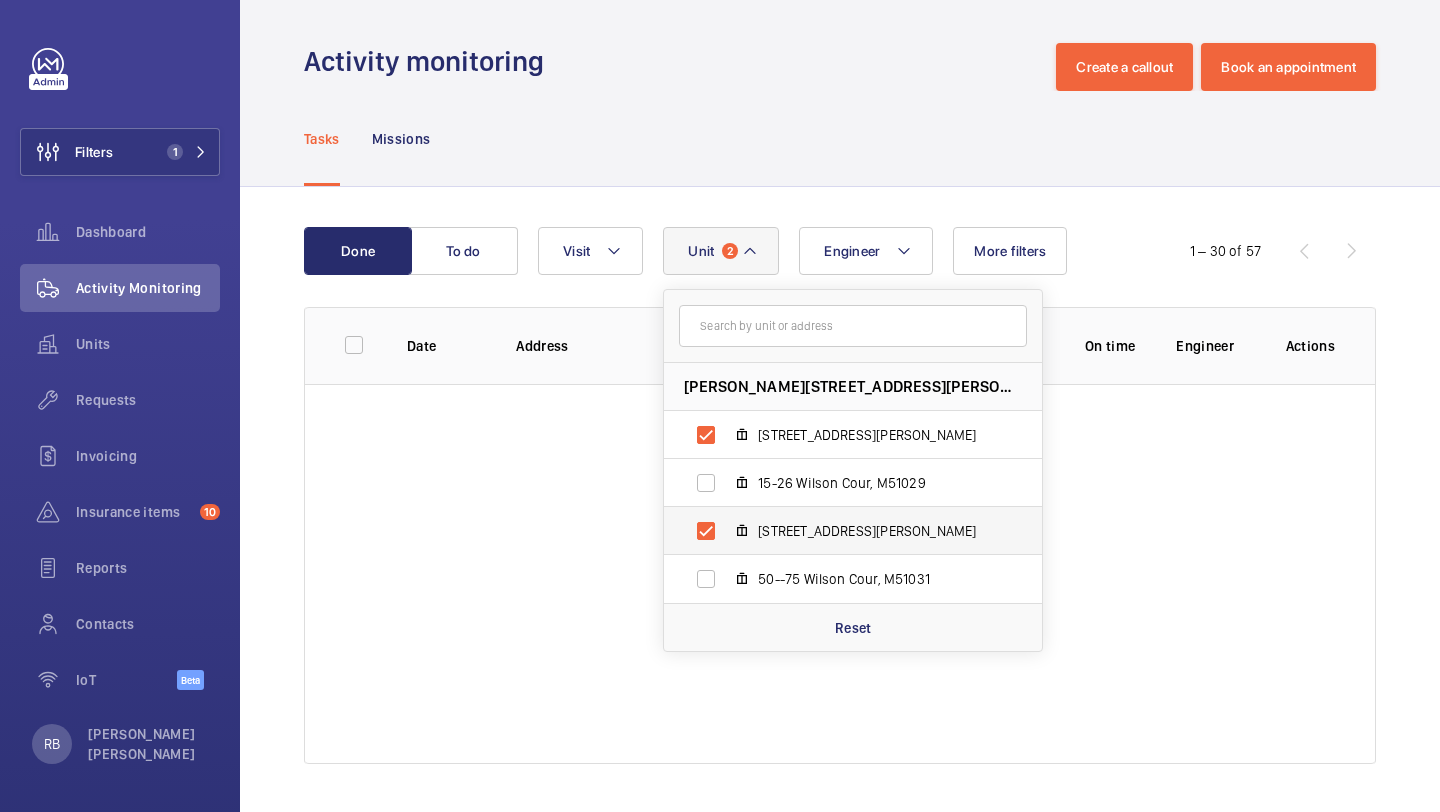 click on "1-13 Wilson Court, M51028" at bounding box center (837, 435) 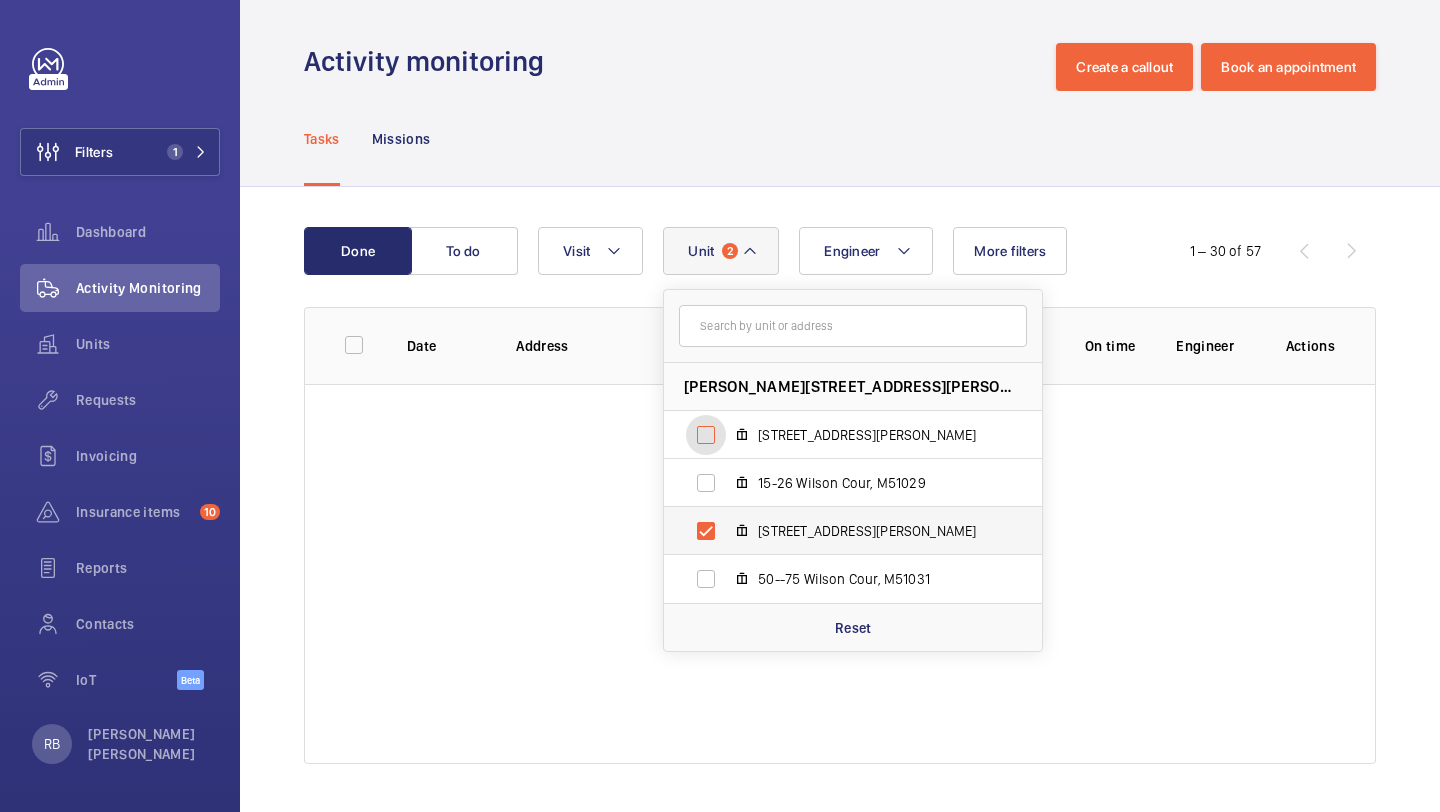 checkbox on "false" 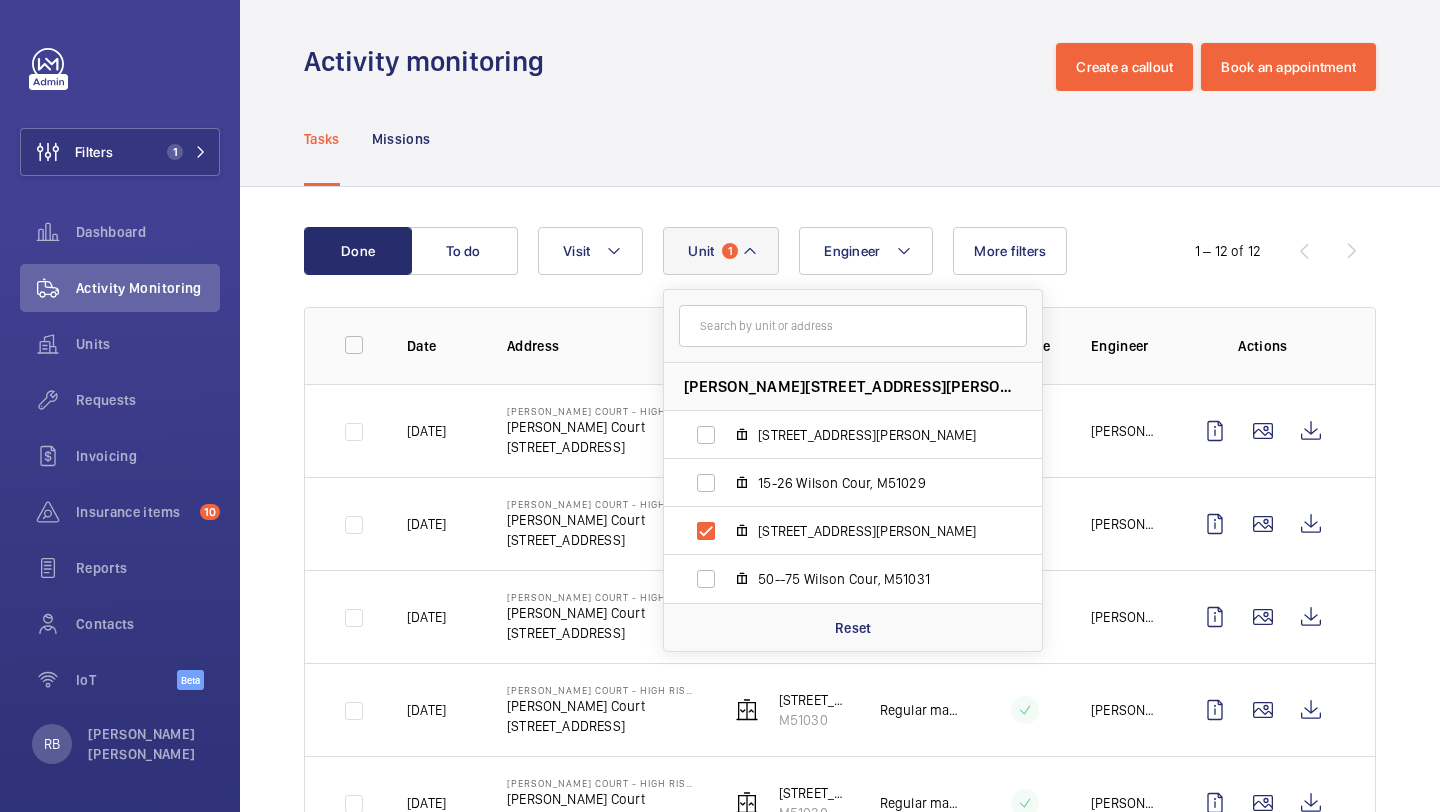 click on "Done To do Engineer Unit 1 Wilson Court - High Risk Building - Wilson Court, NW9 5BG LONDON 1-13 Wilson Court, M51028 15-26 Wilson Cour, M51029 28-49 Wilson Court, M51030 50--75 Wilson Cour, M51031 Reset Visit More filters  1 – 12 of 12  Date Address Unit Visit On time Engineer Actions 03/07/2025  Wilson Court - High Risk Building   Wilson Court   NW9 5BG LONDON   28-49 Wilson Court   M51030   Regular maintenance  Ian Thompson  18/06/2025  Wilson Court - High Risk Building   Wilson Court   NW9 5BG LONDON   28-49 Wilson Court   M51030   Regular maintenance  Ian Thompson  19/05/2025  Wilson Court - High Risk Building   Wilson Court   NW9 5BG LONDON   28-49 Wilson Court   M51030   Regular maintenance  Ian Thompson  30/04/2025  Wilson Court - High Risk Building   Wilson Court   NW9 5BG LONDON   28-49 Wilson Court   M51030   Regular maintenance  Ian Thompson  10/03/2025  Wilson Court - High Risk Building   Wilson Court   NW9 5BG LONDON   28-49 Wilson Court   M51030   Regular maintenance  Ian Thompson  12/02/2025" 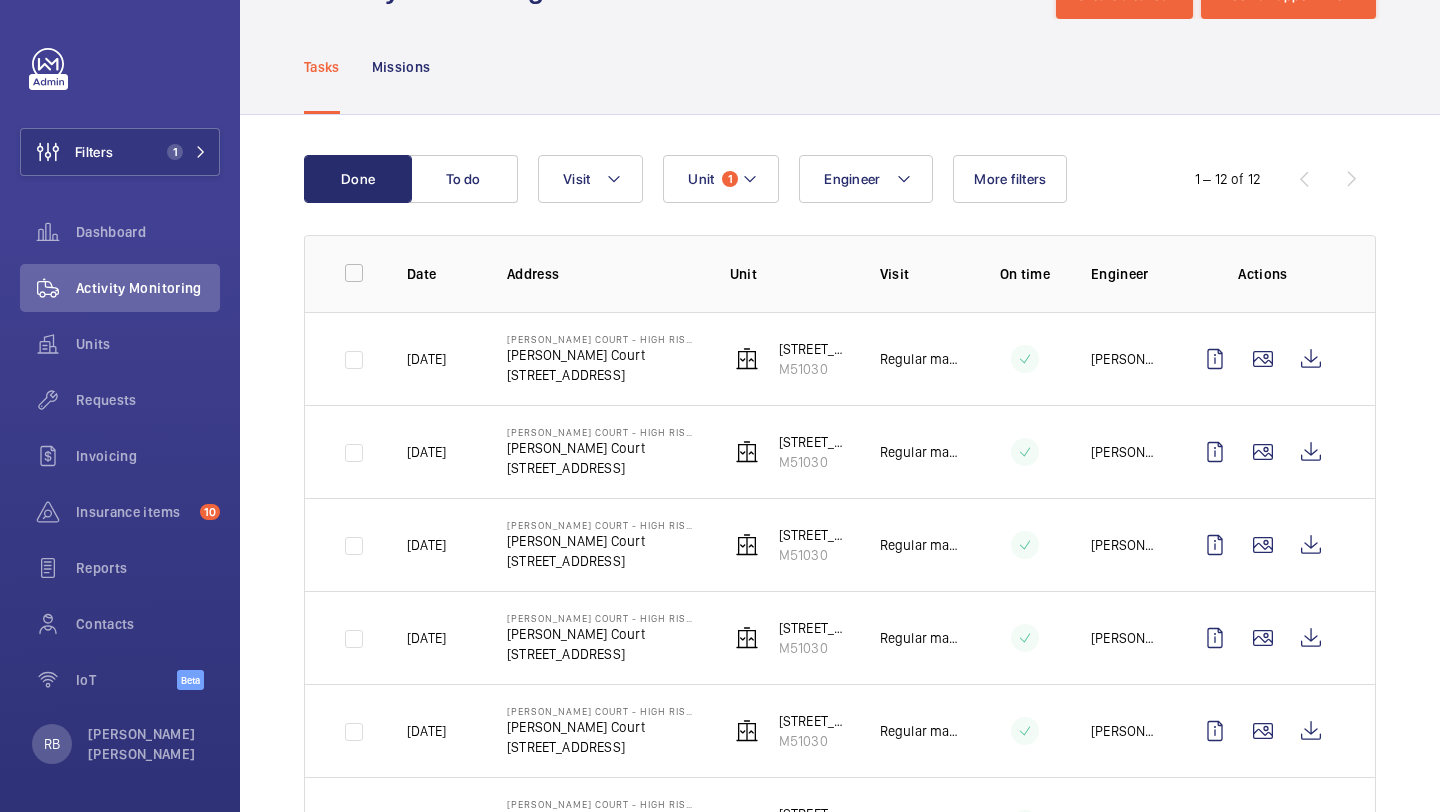 scroll, scrollTop: 89, scrollLeft: 0, axis: vertical 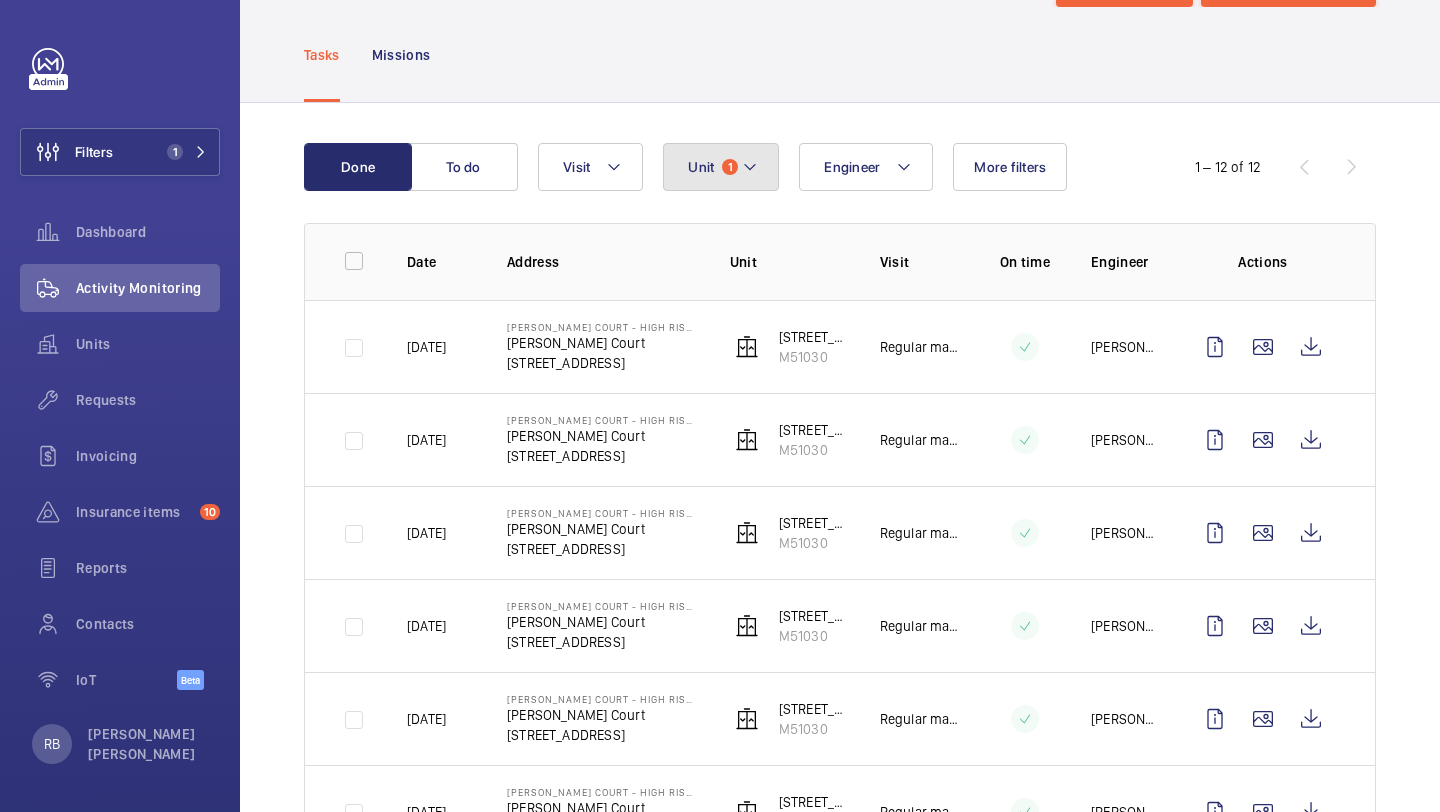 click on "Unit 1" 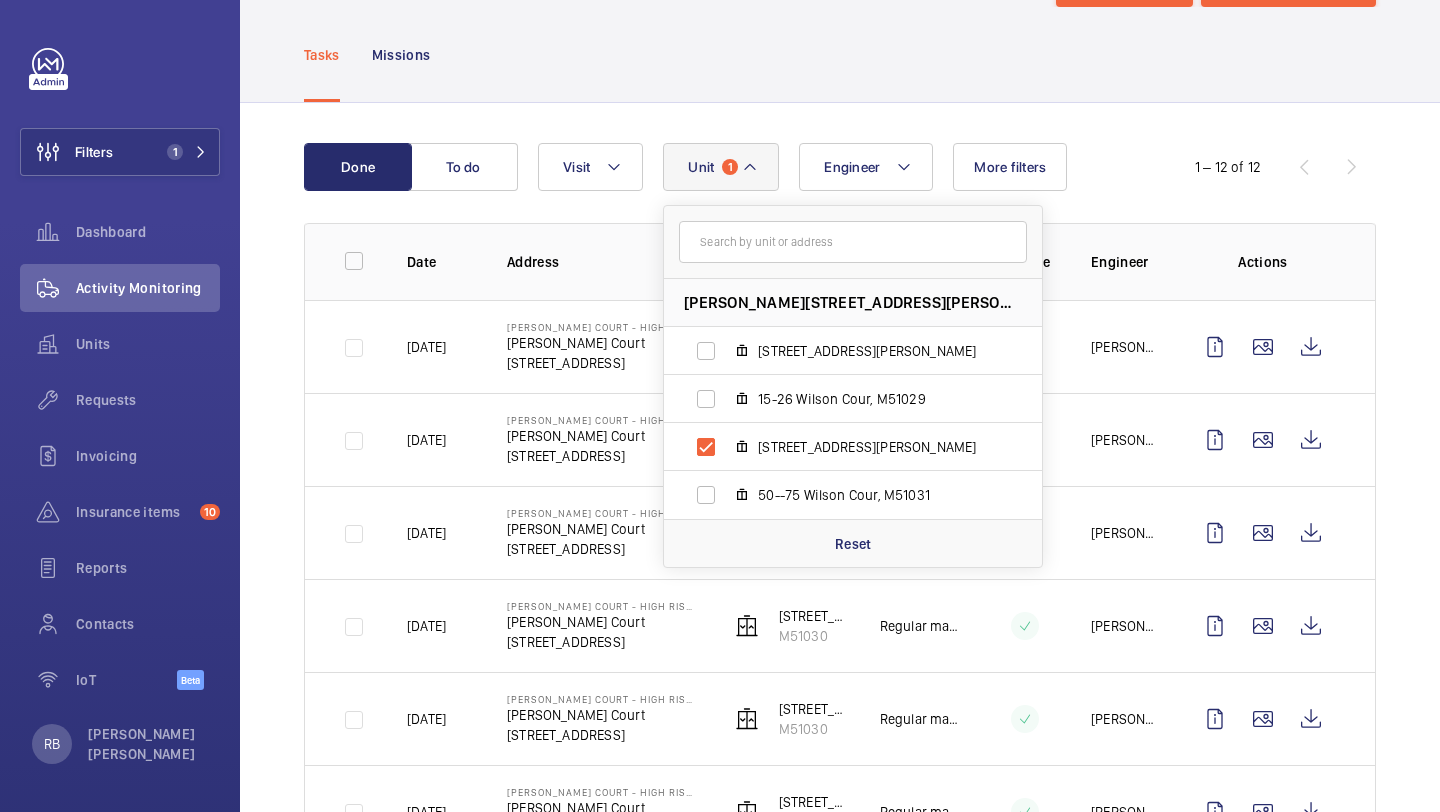 click on "Done To do Engineer Unit 1 Wilson Court - High Risk Building - Wilson Court, NW9 5BG LONDON 1-13 Wilson Court, M51028 15-26 Wilson Cour, M51029 28-49 Wilson Court, M51030 50--75 Wilson Cour, M51031 Reset Visit More filters  1 – 12 of 12  Date Address Unit Visit On time Engineer Actions 03/07/2025  Wilson Court - High Risk Building   Wilson Court   NW9 5BG LONDON   28-49 Wilson Court   M51030   Regular maintenance  Ian Thompson  18/06/2025  Wilson Court - High Risk Building   Wilson Court   NW9 5BG LONDON   28-49 Wilson Court   M51030   Regular maintenance  Ian Thompson  19/05/2025  Wilson Court - High Risk Building   Wilson Court   NW9 5BG LONDON   28-49 Wilson Court   M51030   Regular maintenance  Ian Thompson  30/04/2025  Wilson Court - High Risk Building   Wilson Court   NW9 5BG LONDON   28-49 Wilson Court   M51030   Regular maintenance  Ian Thompson  10/03/2025  Wilson Court - High Risk Building   Wilson Court   NW9 5BG LONDON   28-49 Wilson Court   M51030   Regular maintenance  Ian Thompson  12/02/2025" 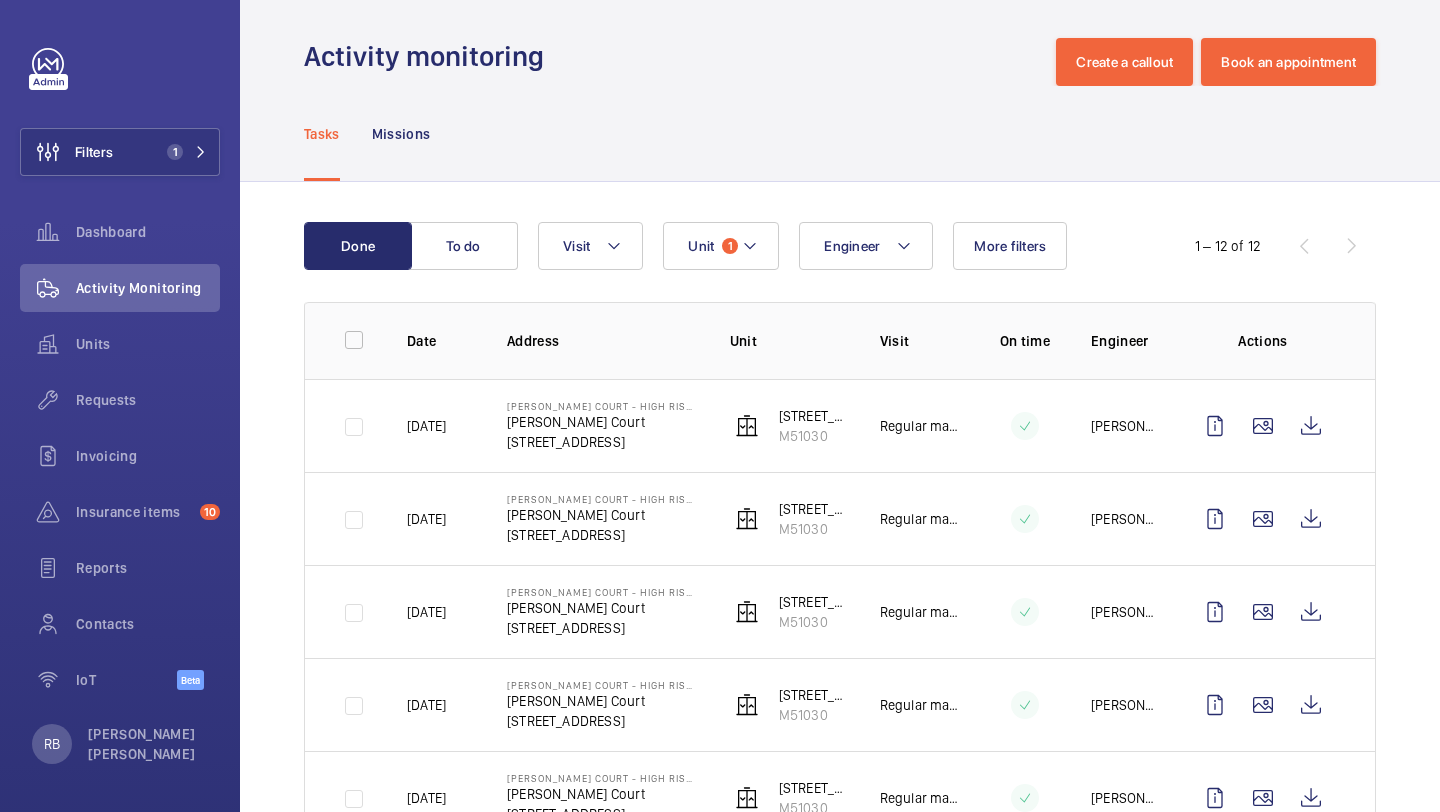 scroll, scrollTop: 0, scrollLeft: 0, axis: both 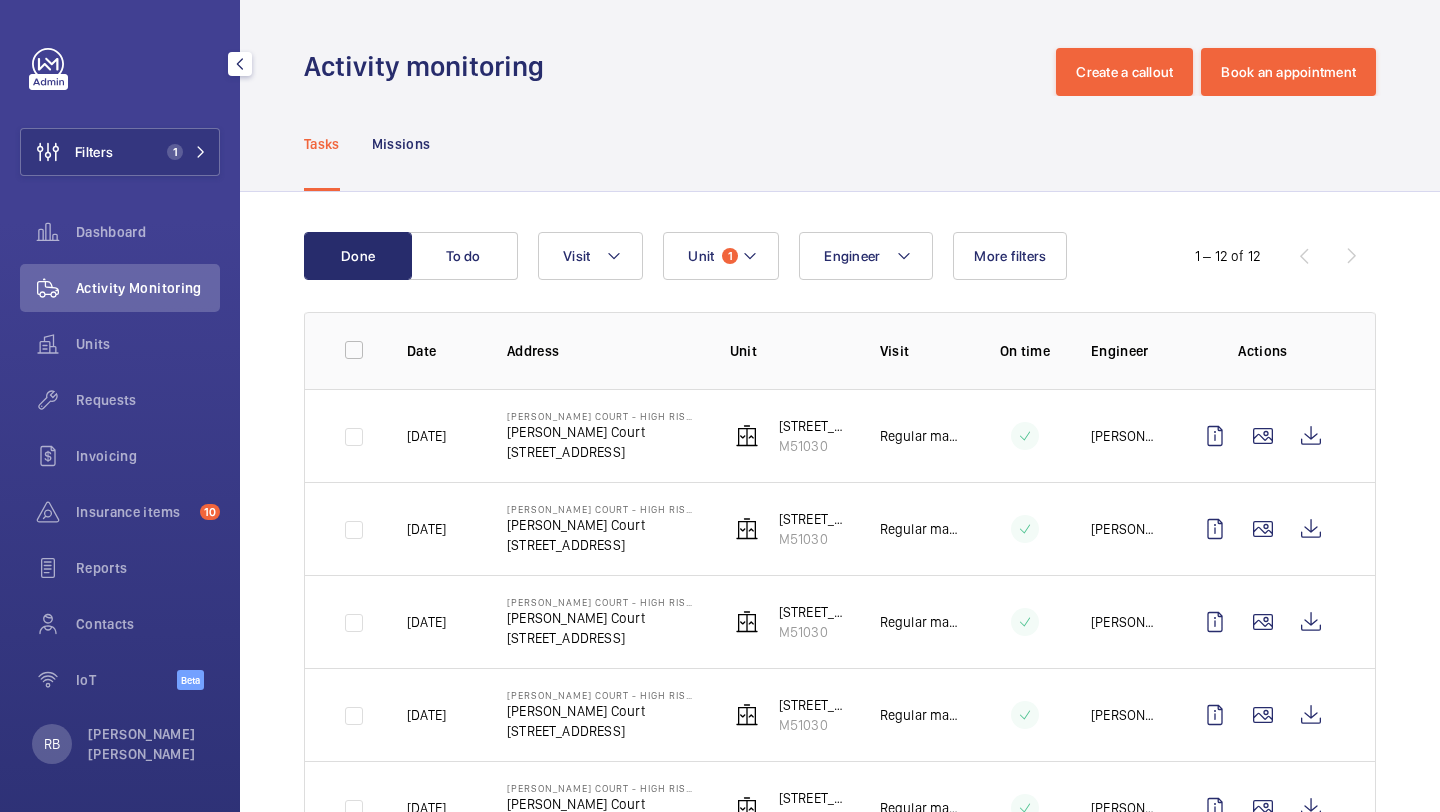 click on "Filters 1  Dashboard   Activity Monitoring   Units   Requests   Invoicing   Insurance items  10  Reports   Contacts   IoT  Beta" 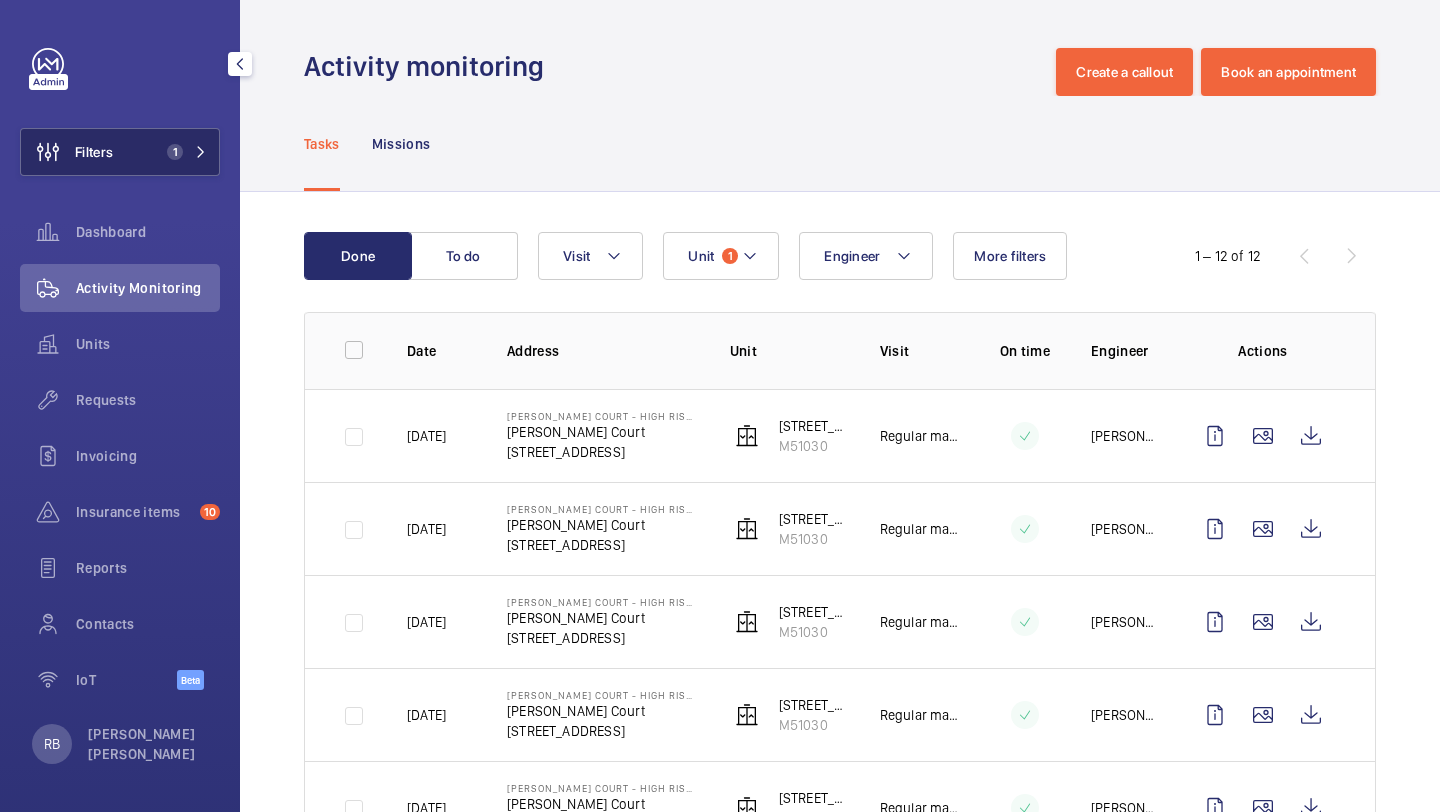 click 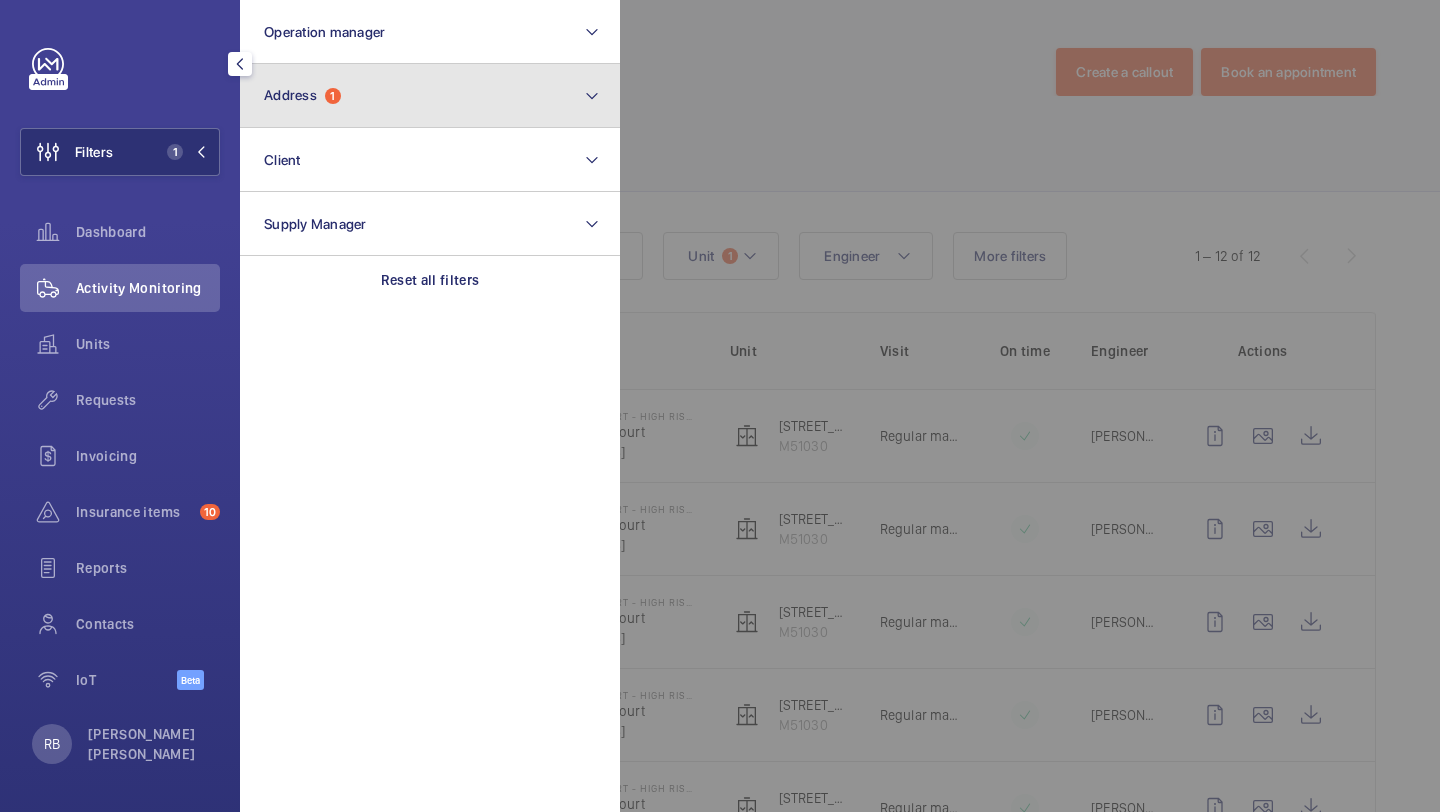 click on "Address  1" 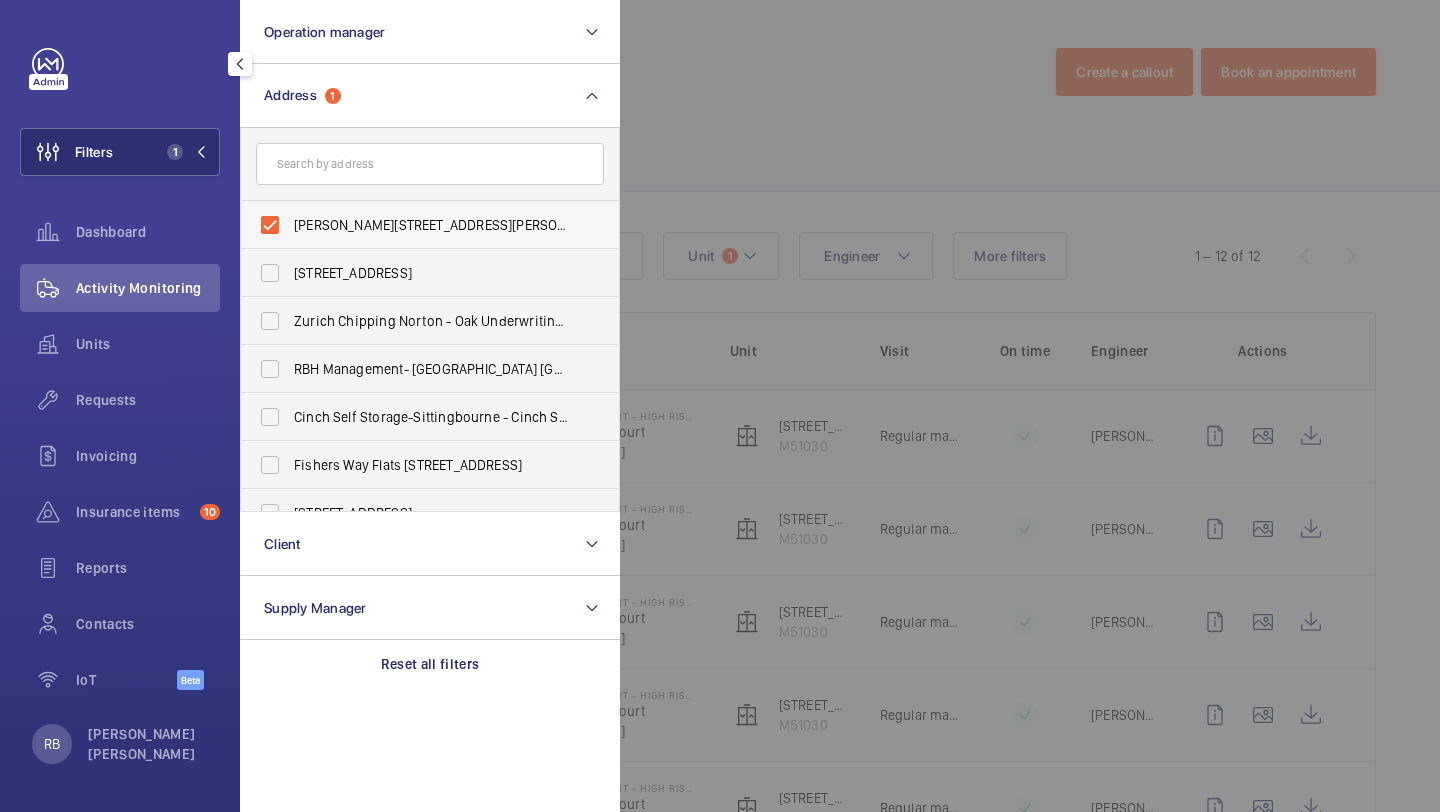 click on "Wilson Court - High Risk Building - Wilson Court, LONDON NW9 5BG" at bounding box center (431, 225) 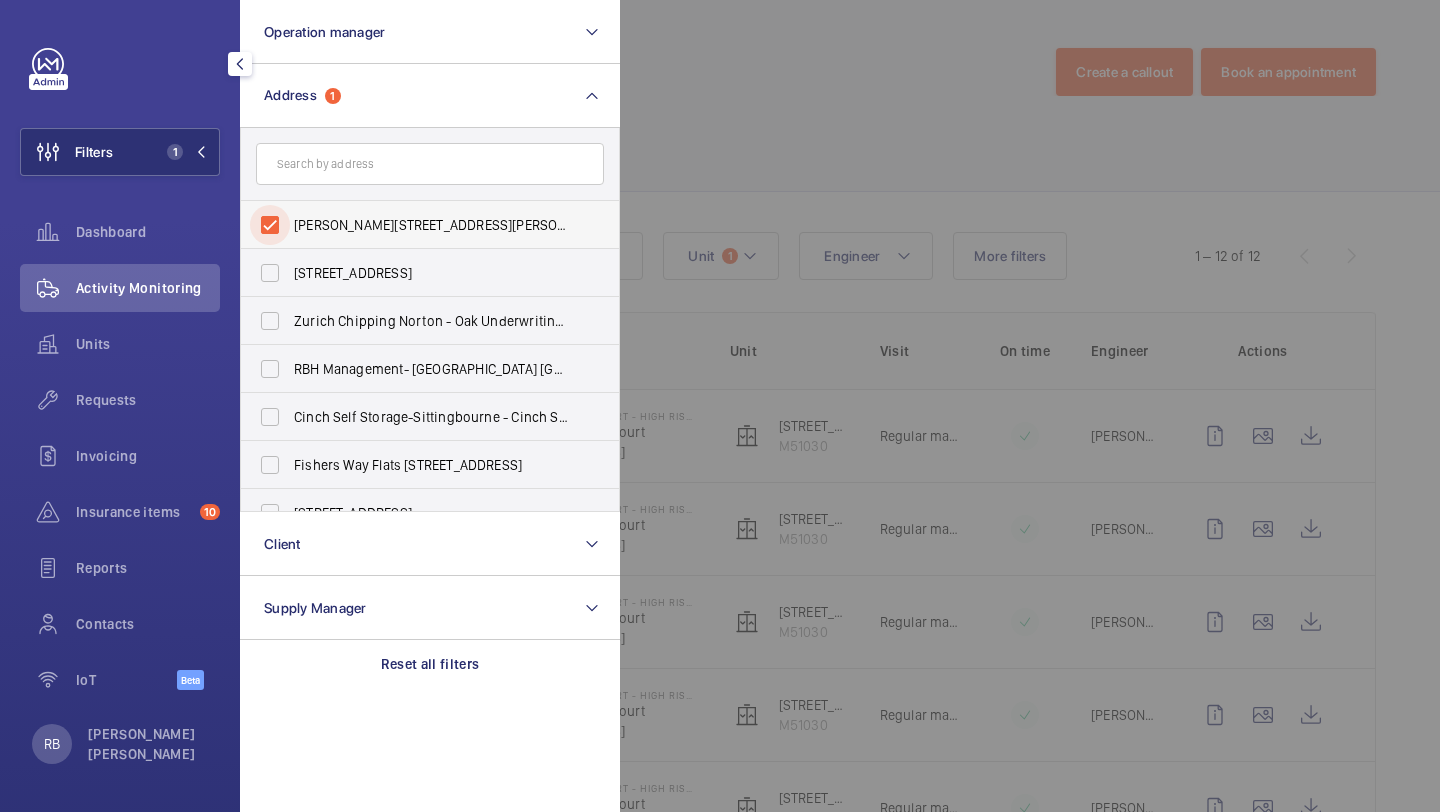 click on "Wilson Court - High Risk Building - Wilson Court, LONDON NW9 5BG" at bounding box center (270, 225) 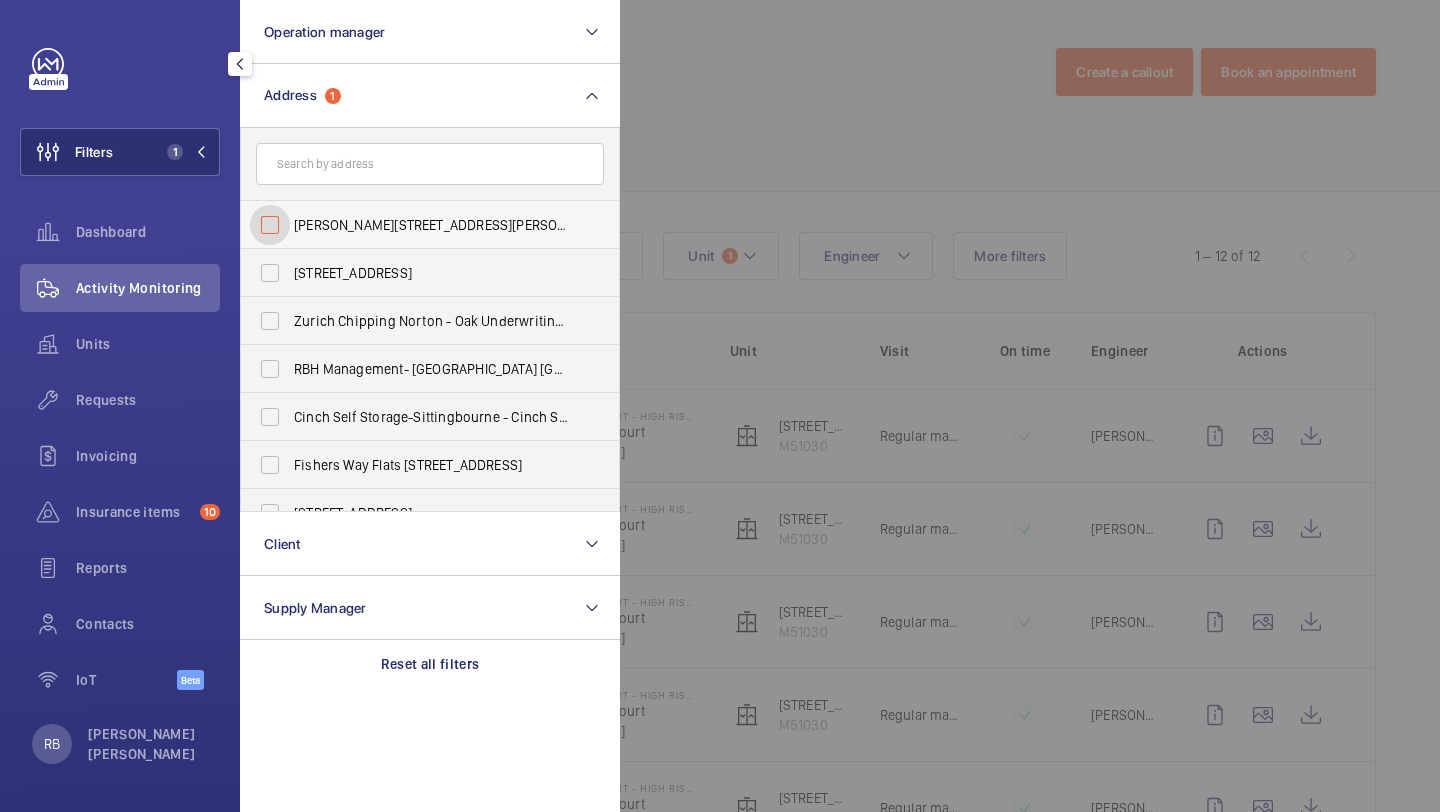 checkbox on "false" 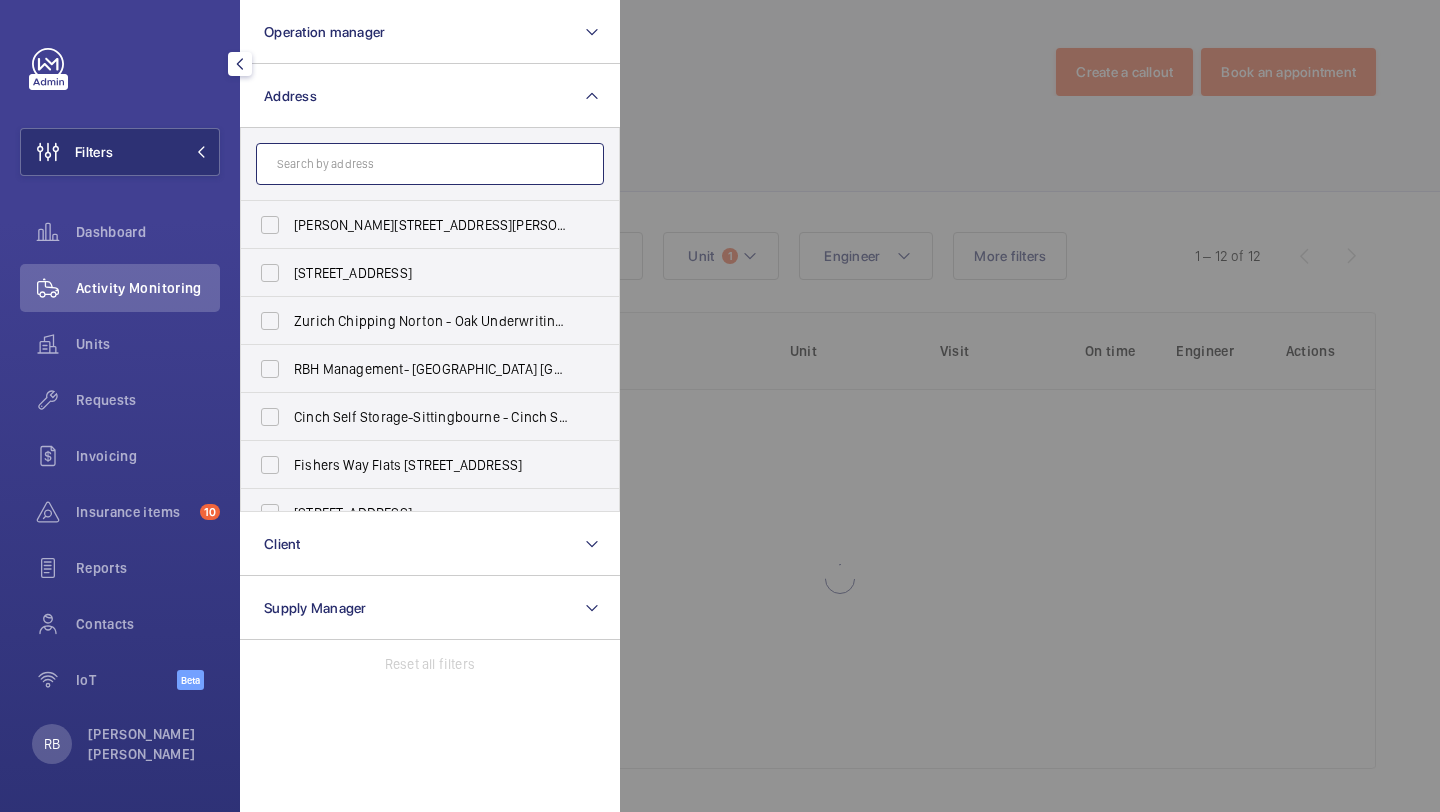 click 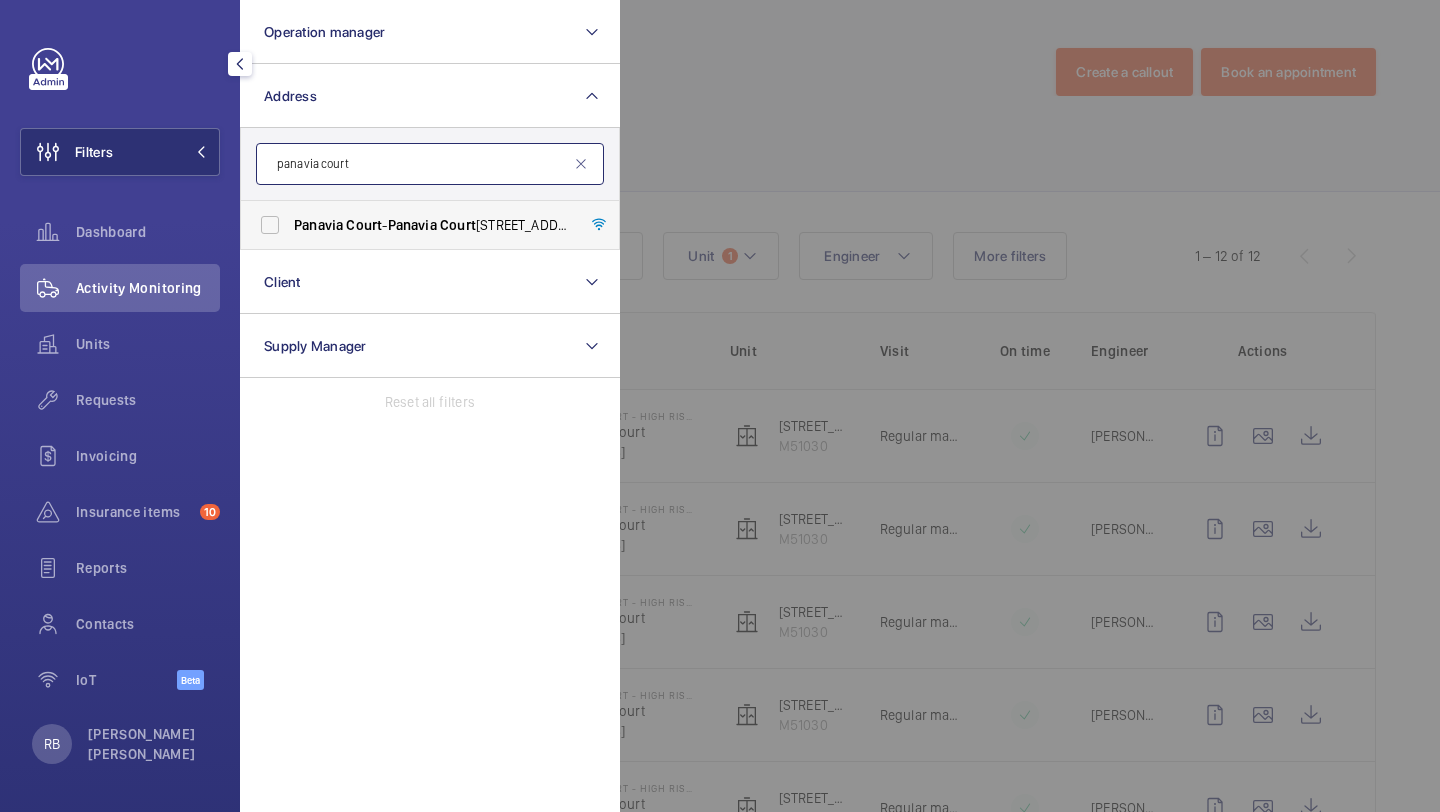 type on "panavia court" 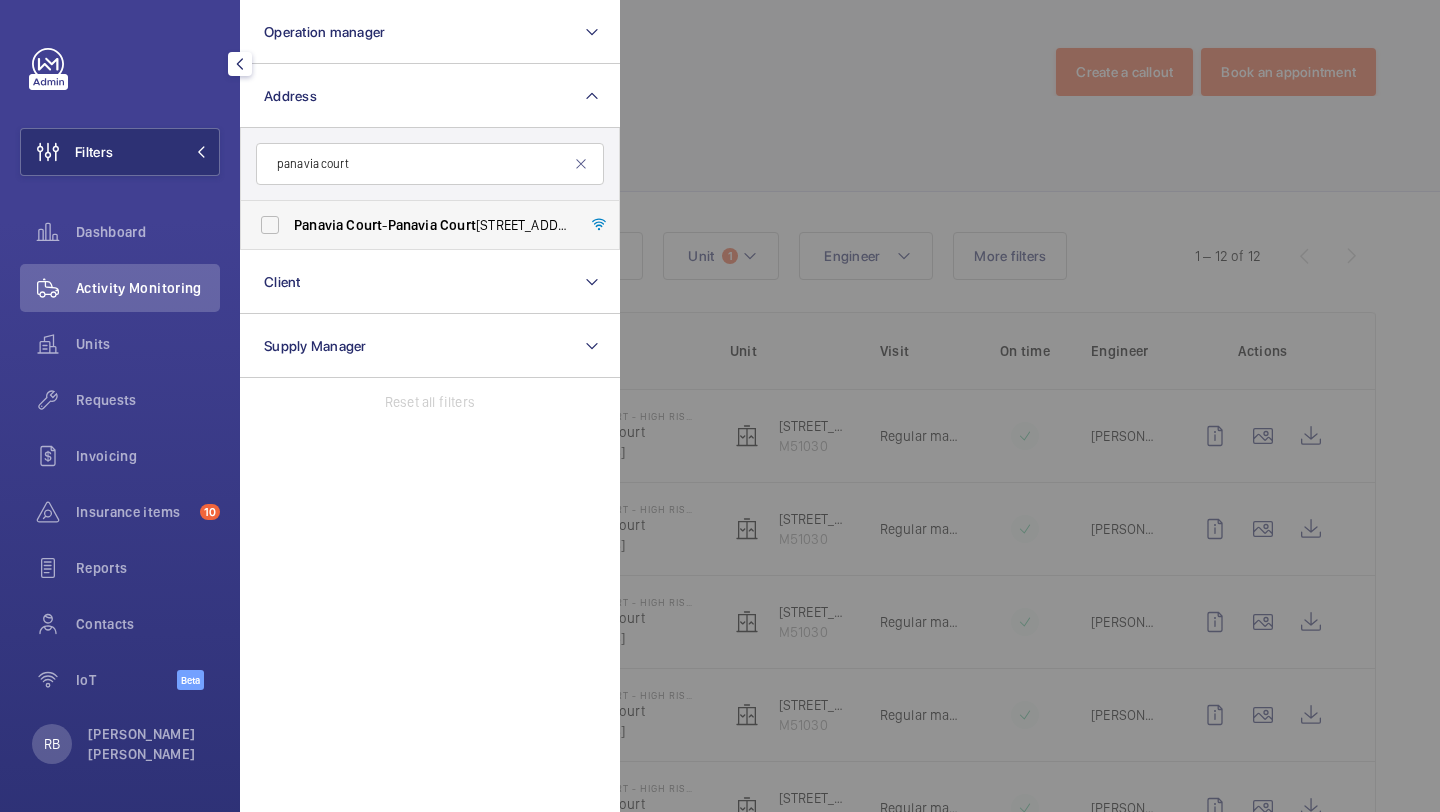 click on "Court" at bounding box center (364, 225) 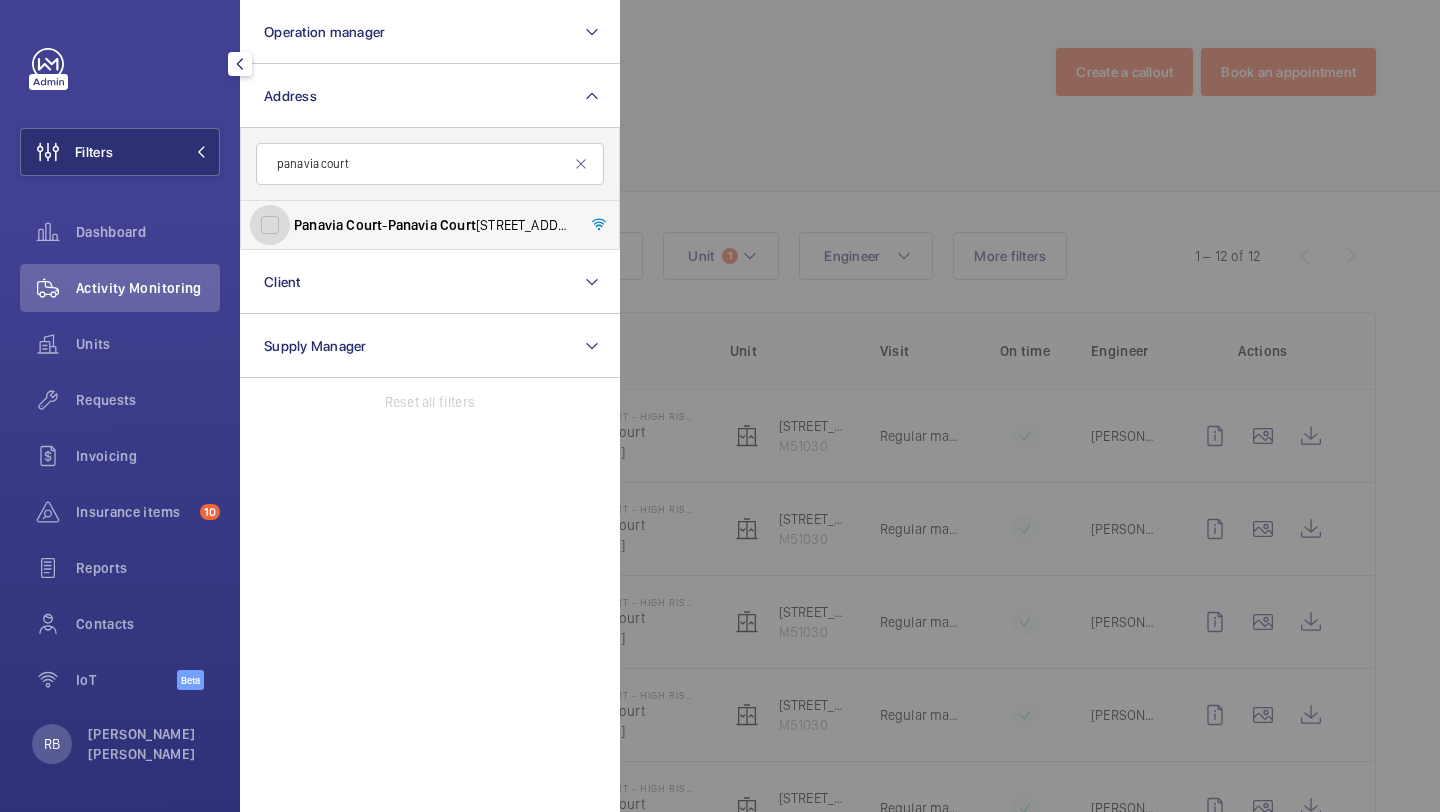 click on "Panavia   Court  -  Panavia   Court , LONDON NW9 4BS" at bounding box center (270, 225) 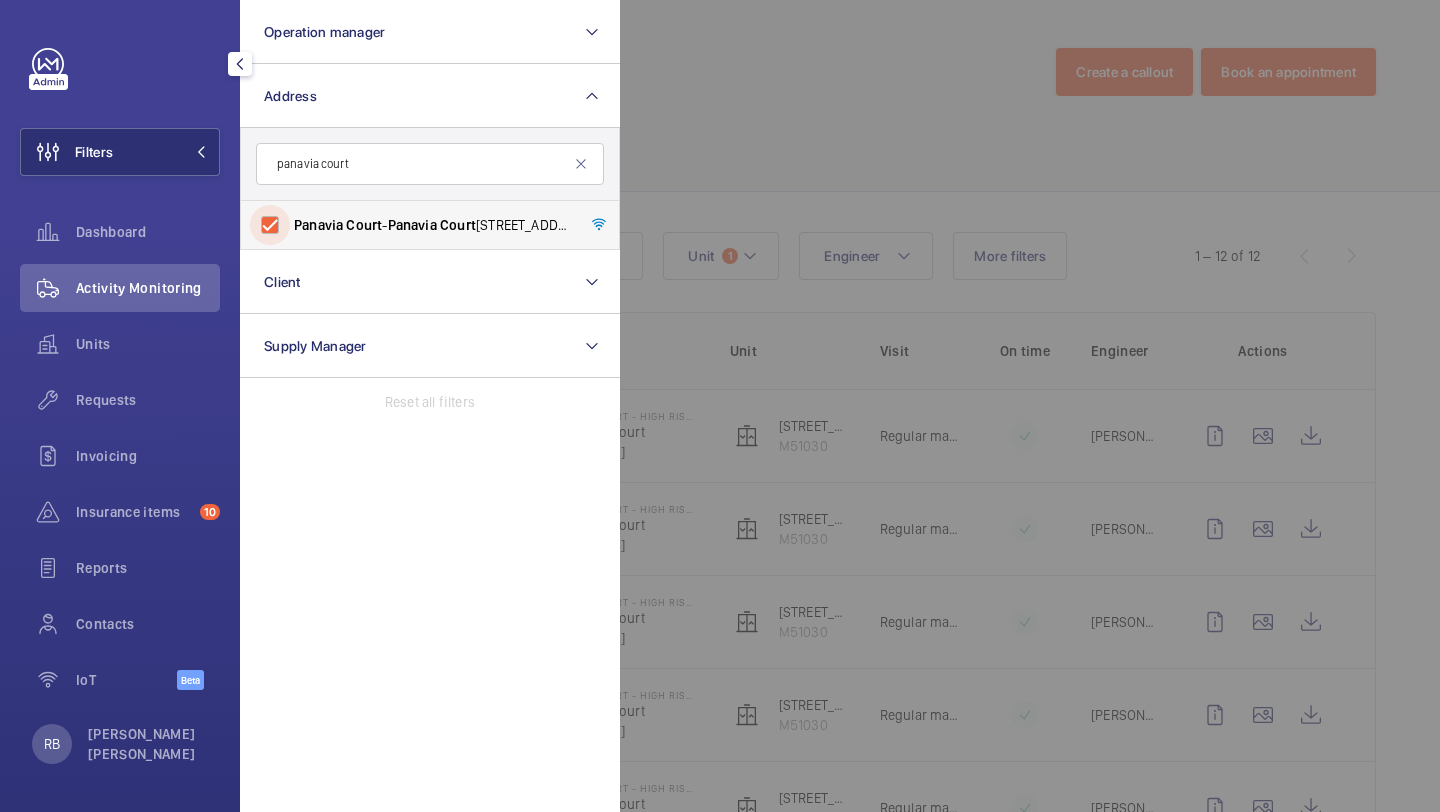 checkbox on "true" 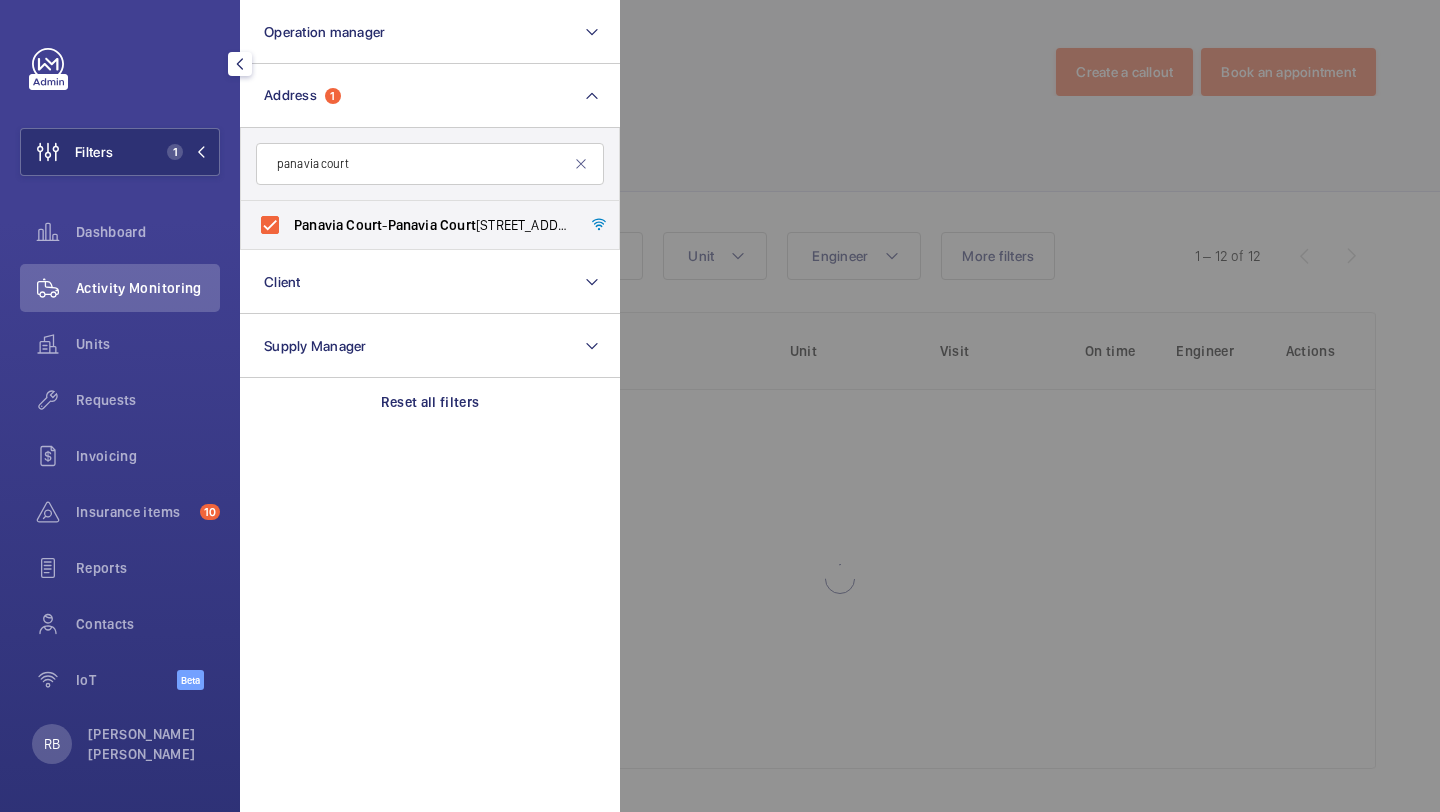 click 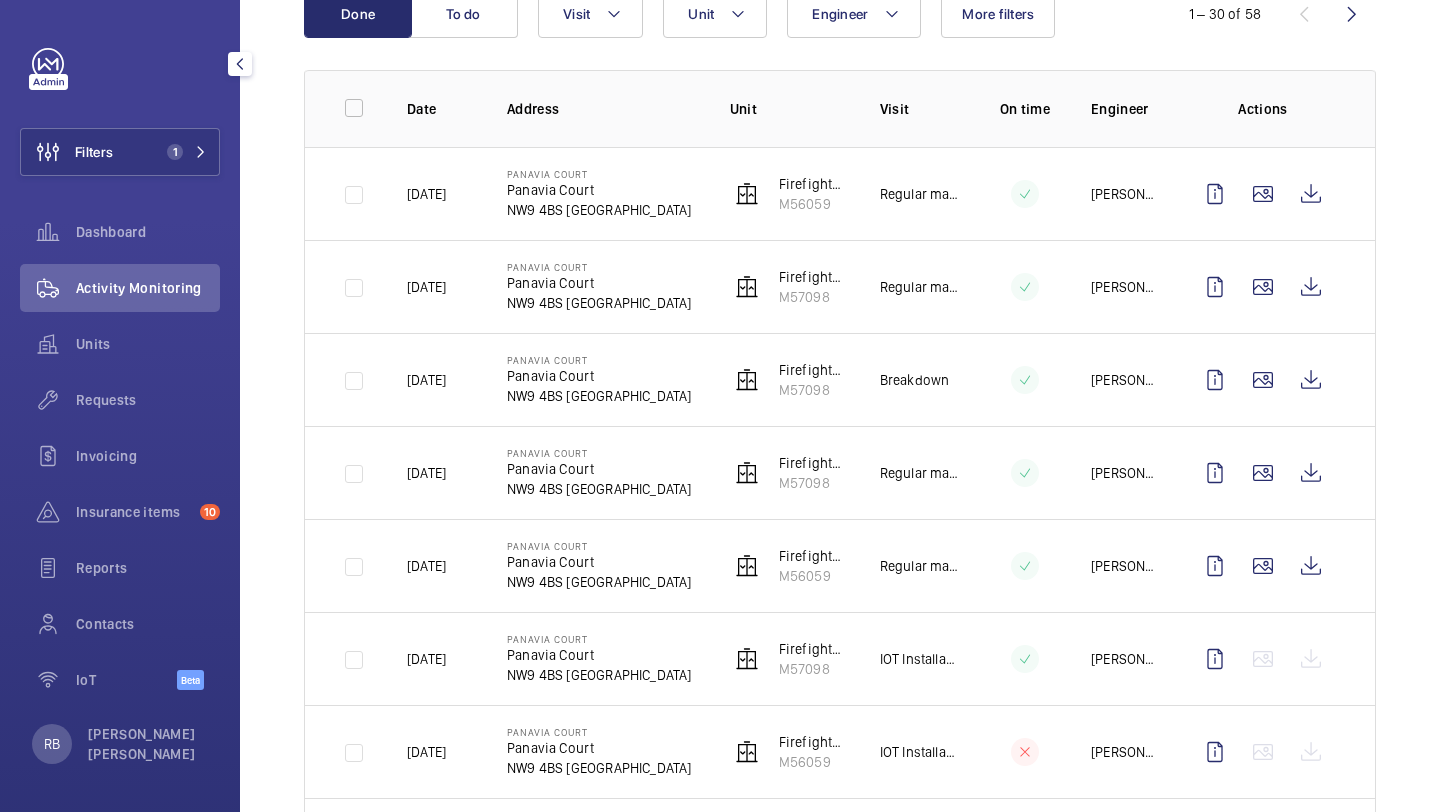 scroll, scrollTop: 207, scrollLeft: 0, axis: vertical 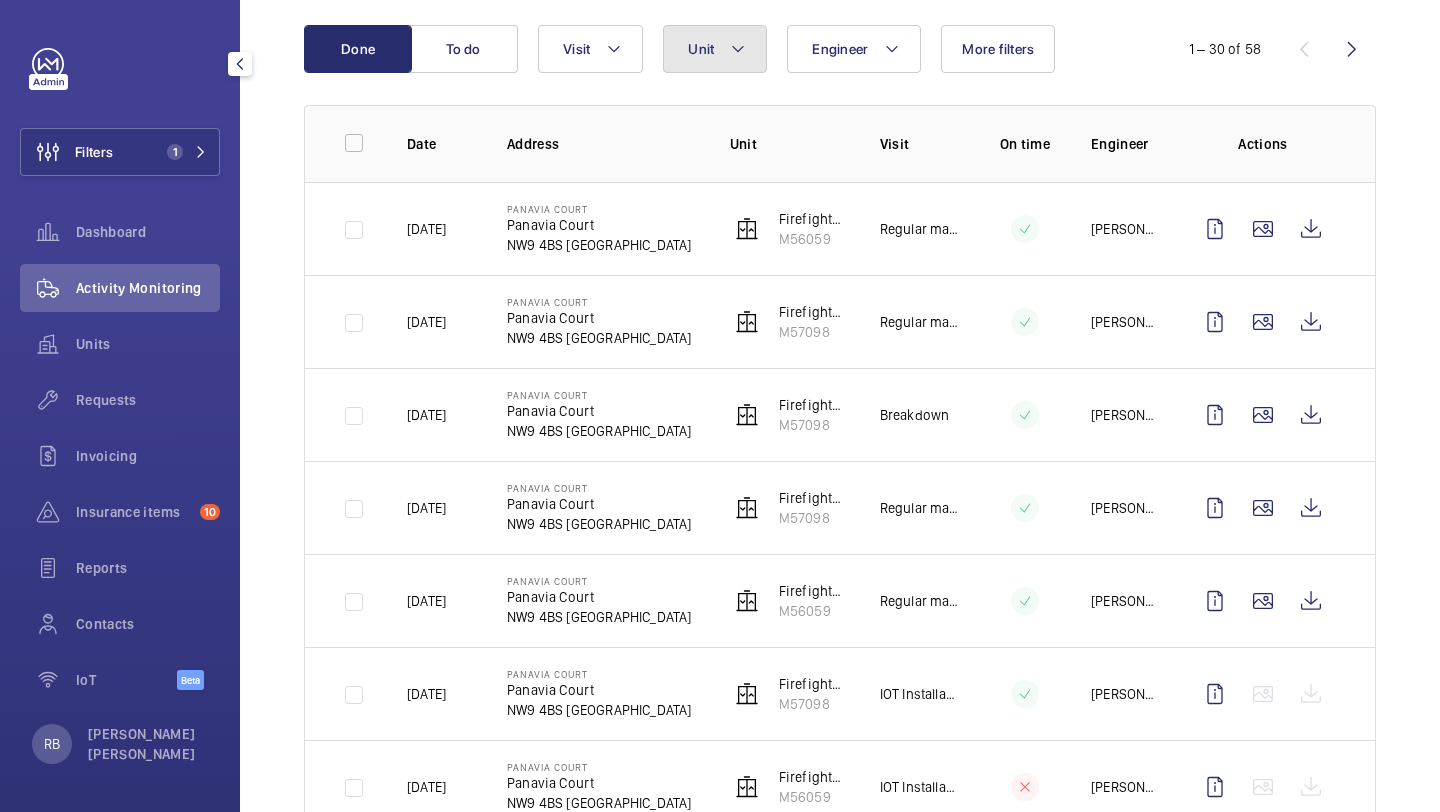 click 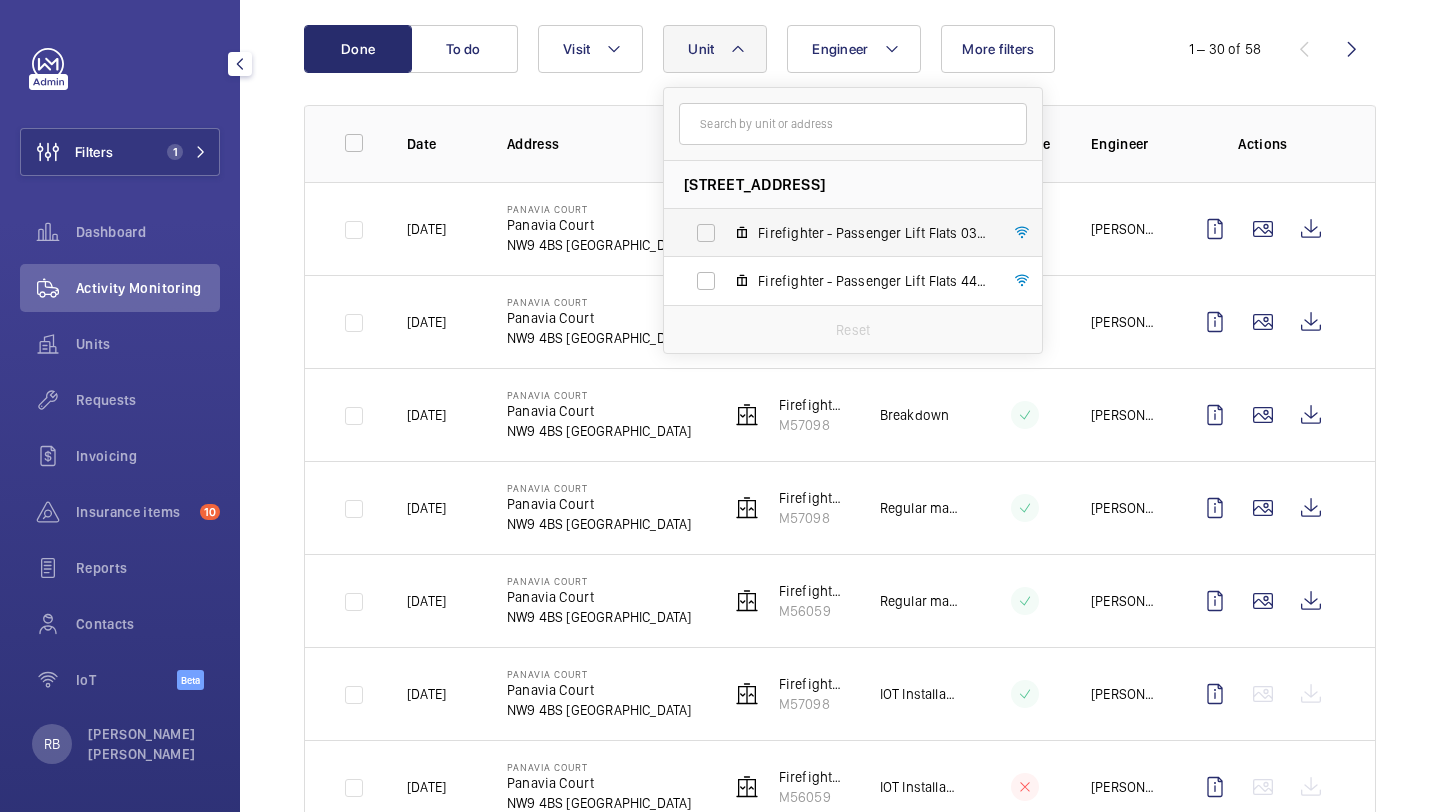 click on "Firefighter - Passenger Lift Flats 03-18, M56059" at bounding box center (837, 233) 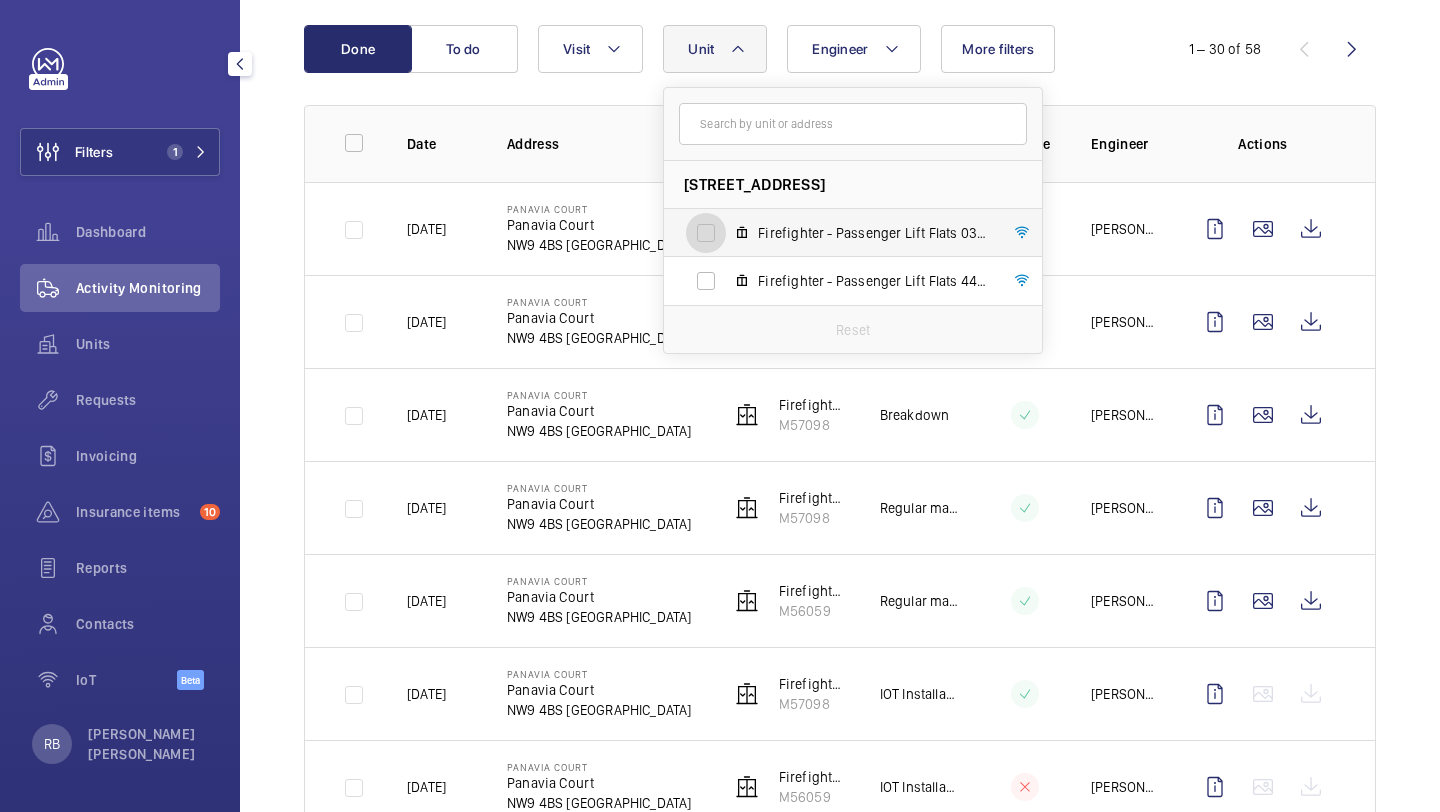 click on "Firefighter - Passenger Lift Flats 03-18, M56059" at bounding box center [706, 233] 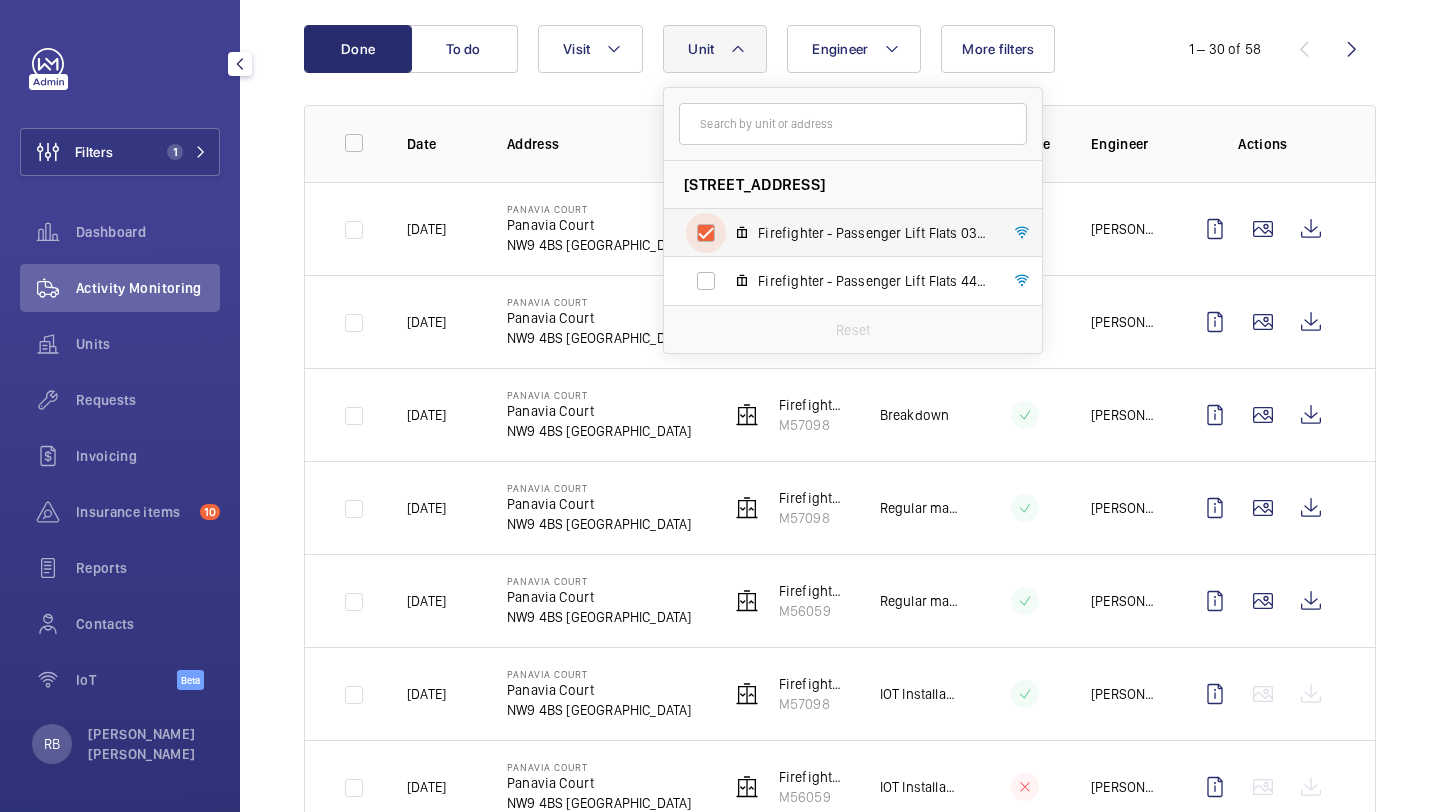 checkbox on "true" 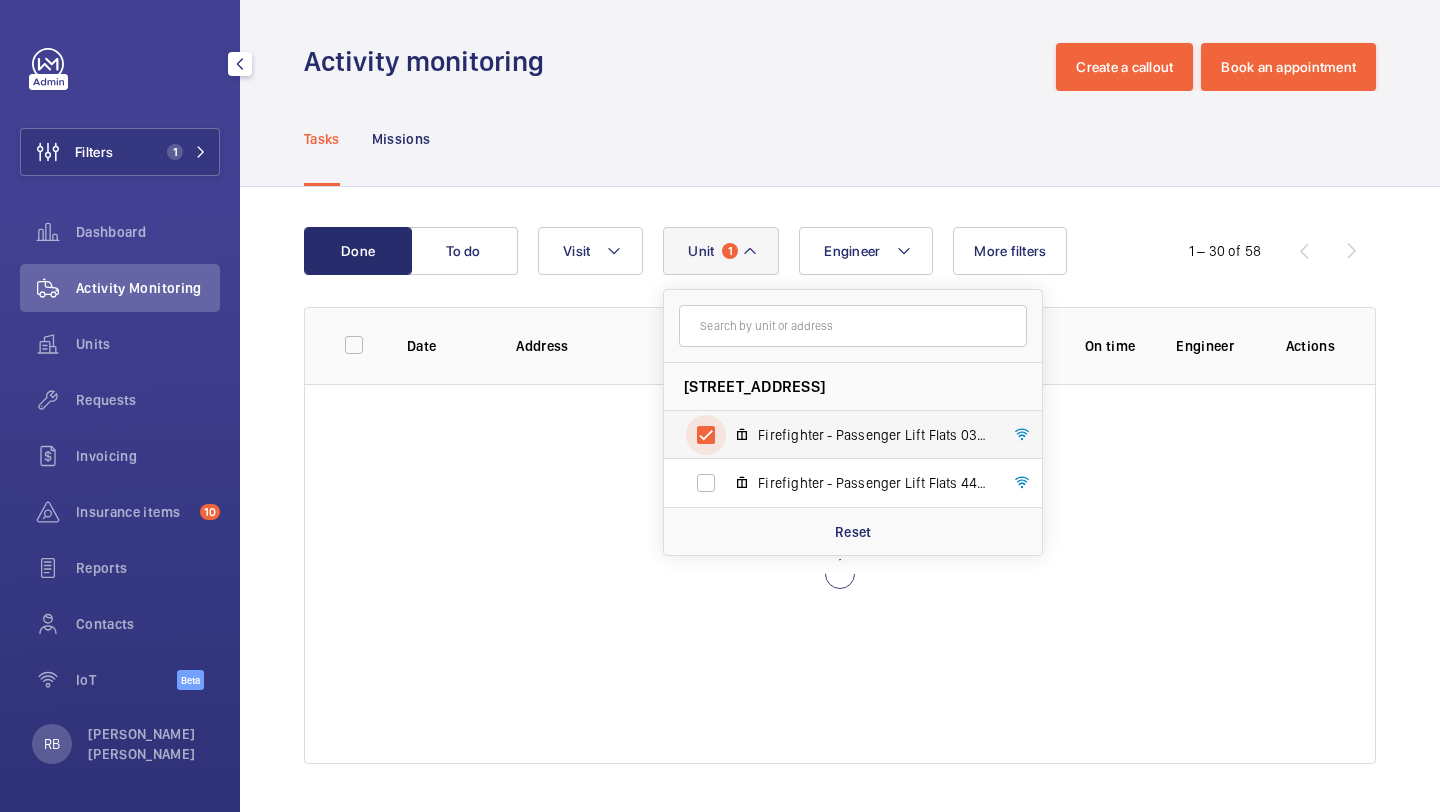 scroll, scrollTop: 5, scrollLeft: 0, axis: vertical 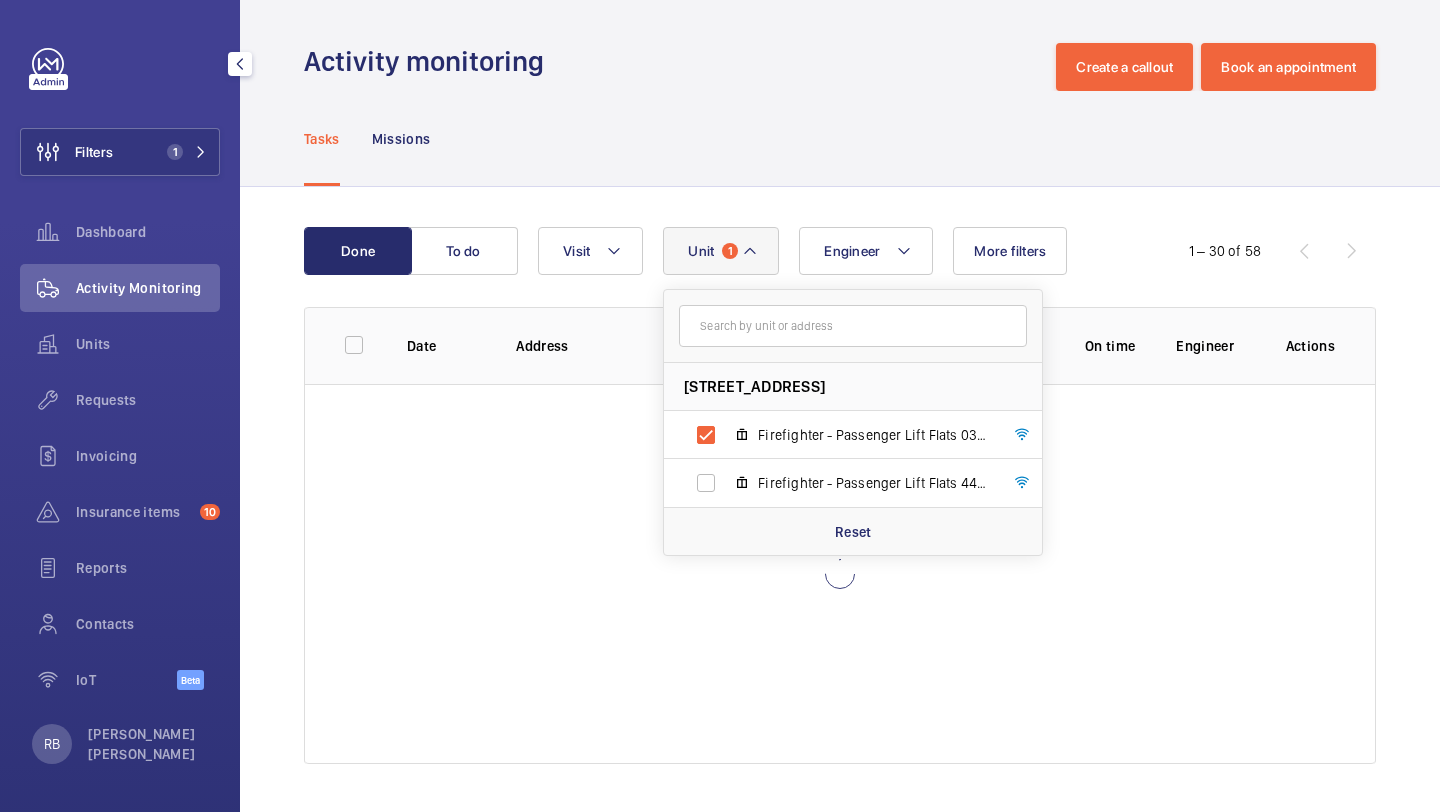 click on "Done To do Engineer Unit 1 Panavia Court - Panavia Court, NW9 4BS LONDON Firefighter - Passenger Lift Flats 03-18, M56059 Firefighter - Passenger Lift Flats 44-59, M57098 Reset Visit More filters  1 – 30 of 58  Date Address Unit Visit On time Engineer Actions" 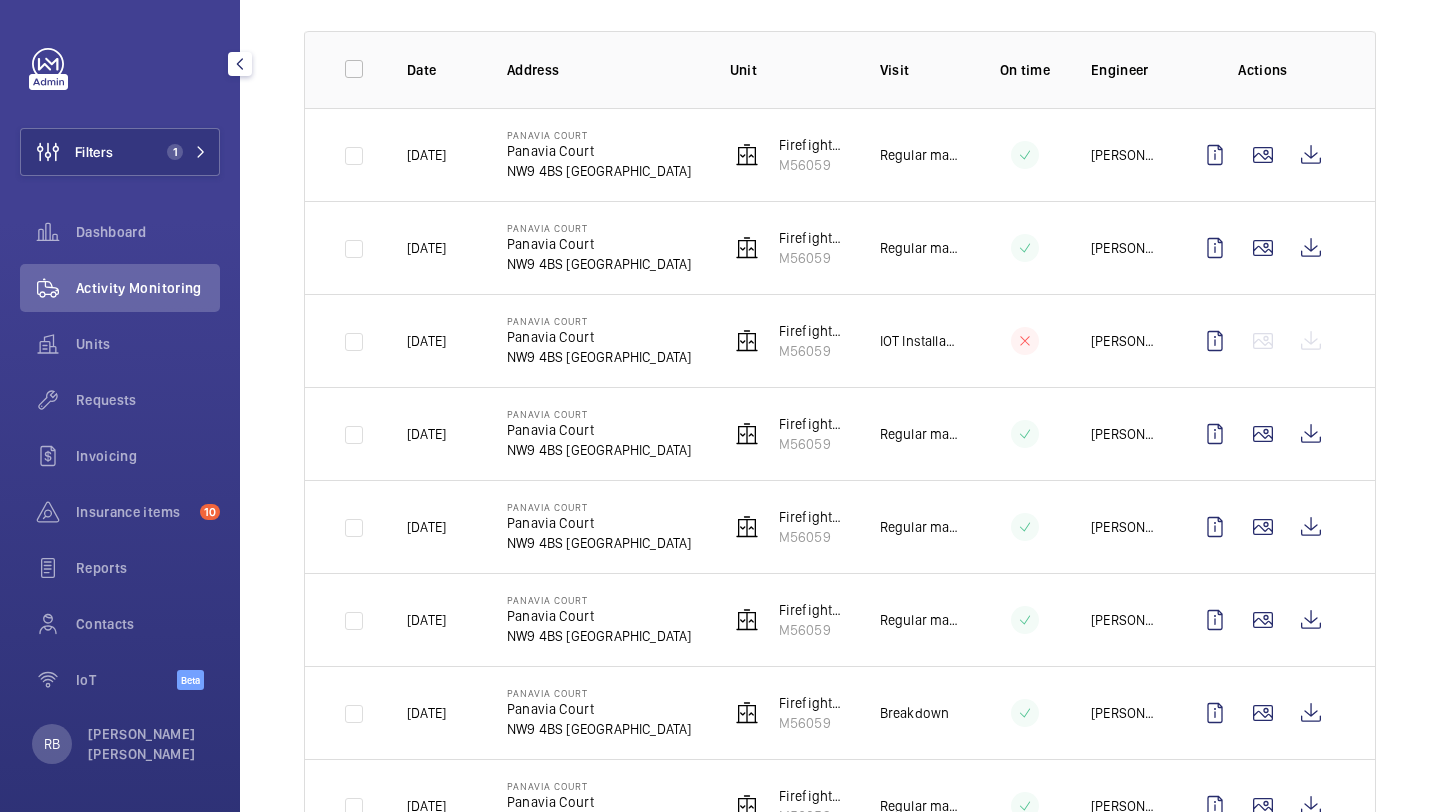 scroll, scrollTop: 0, scrollLeft: 0, axis: both 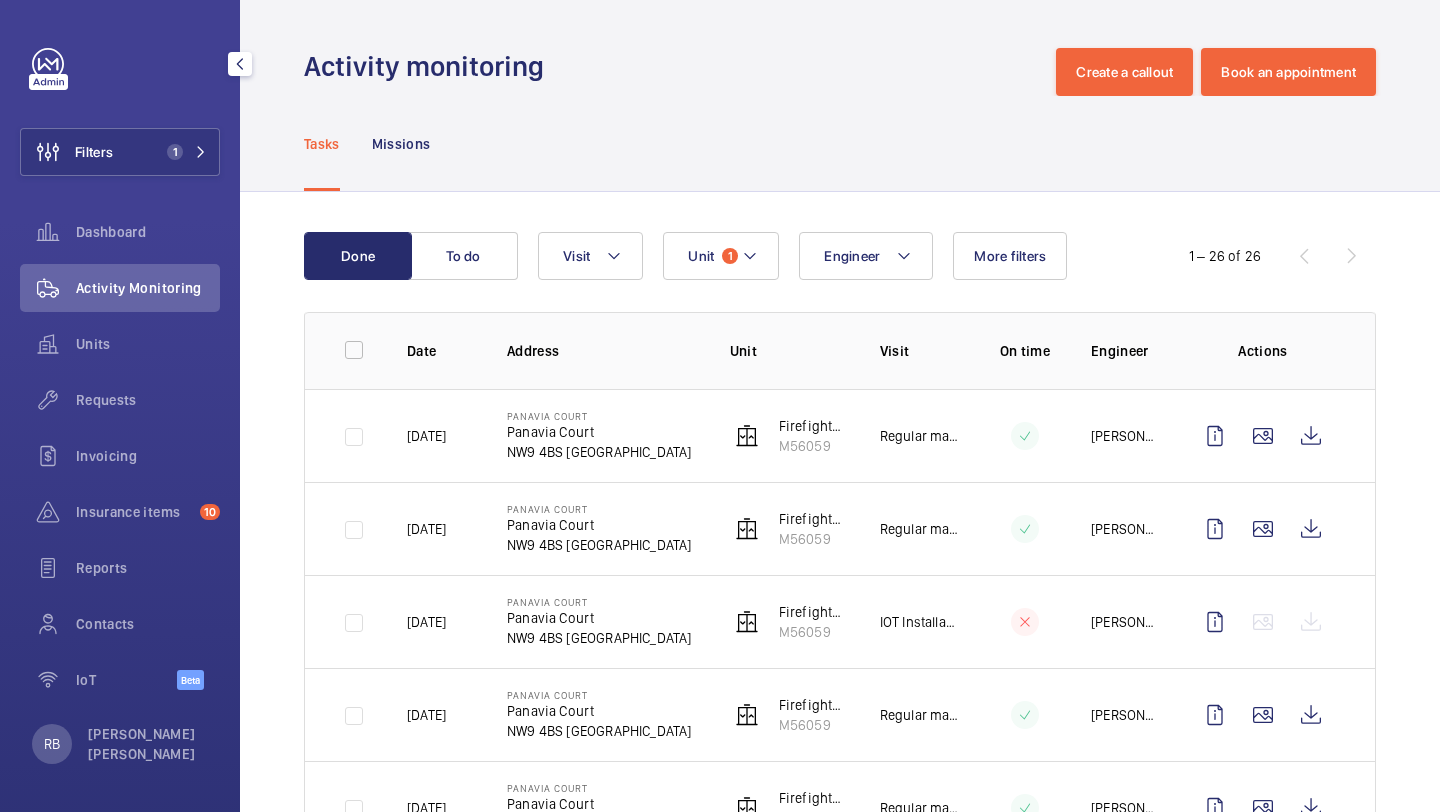 click on "Requests" 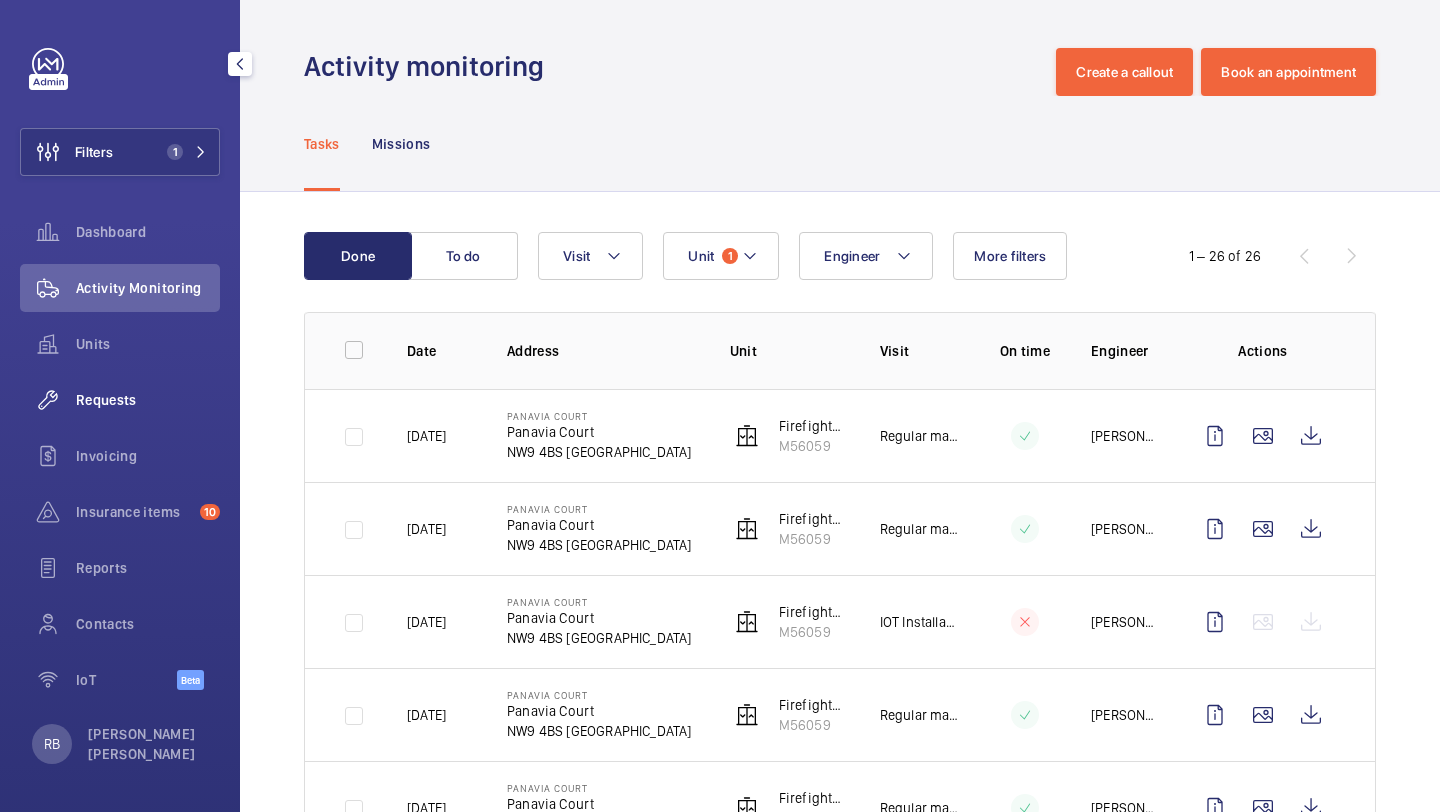 click on "Requests" 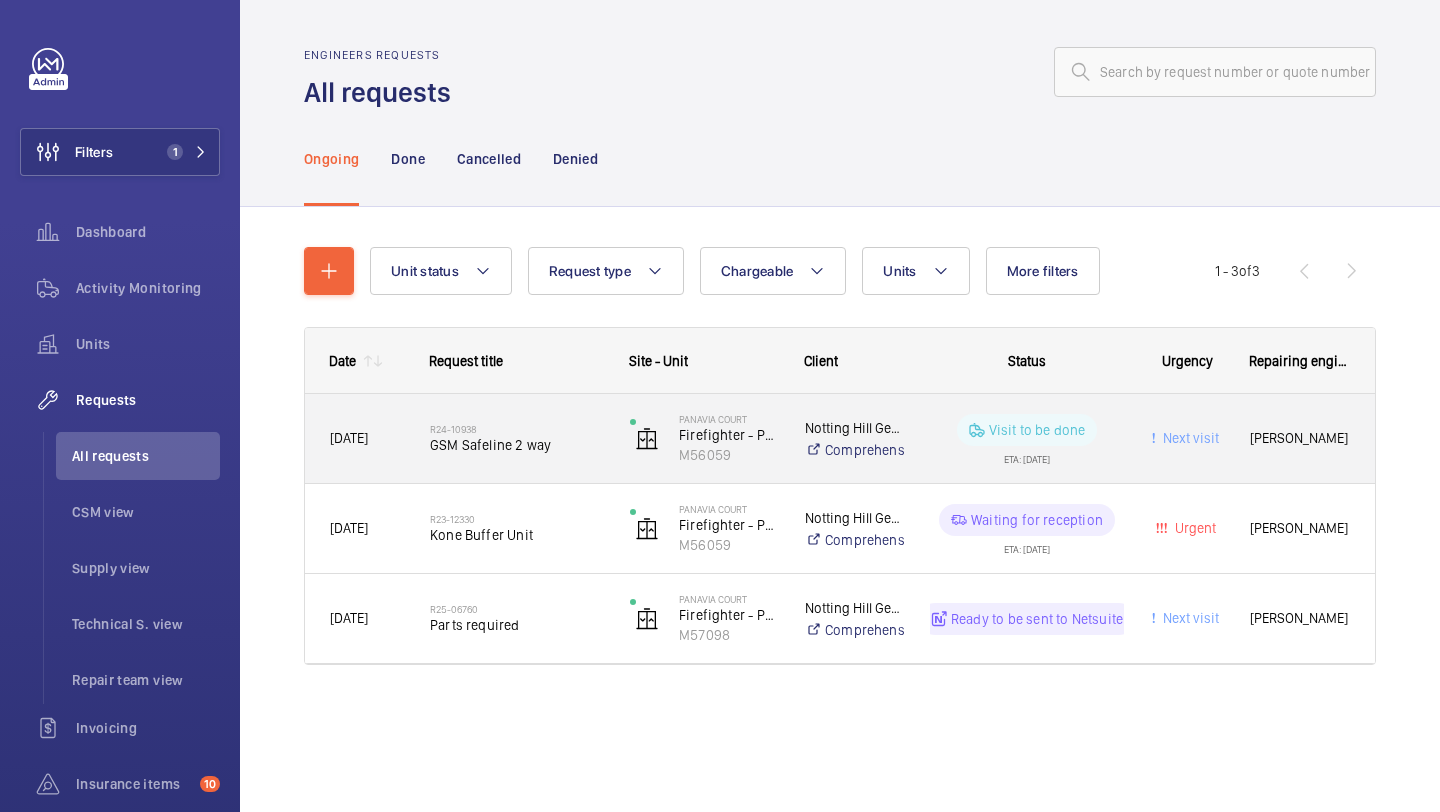 click on "R24-10938" 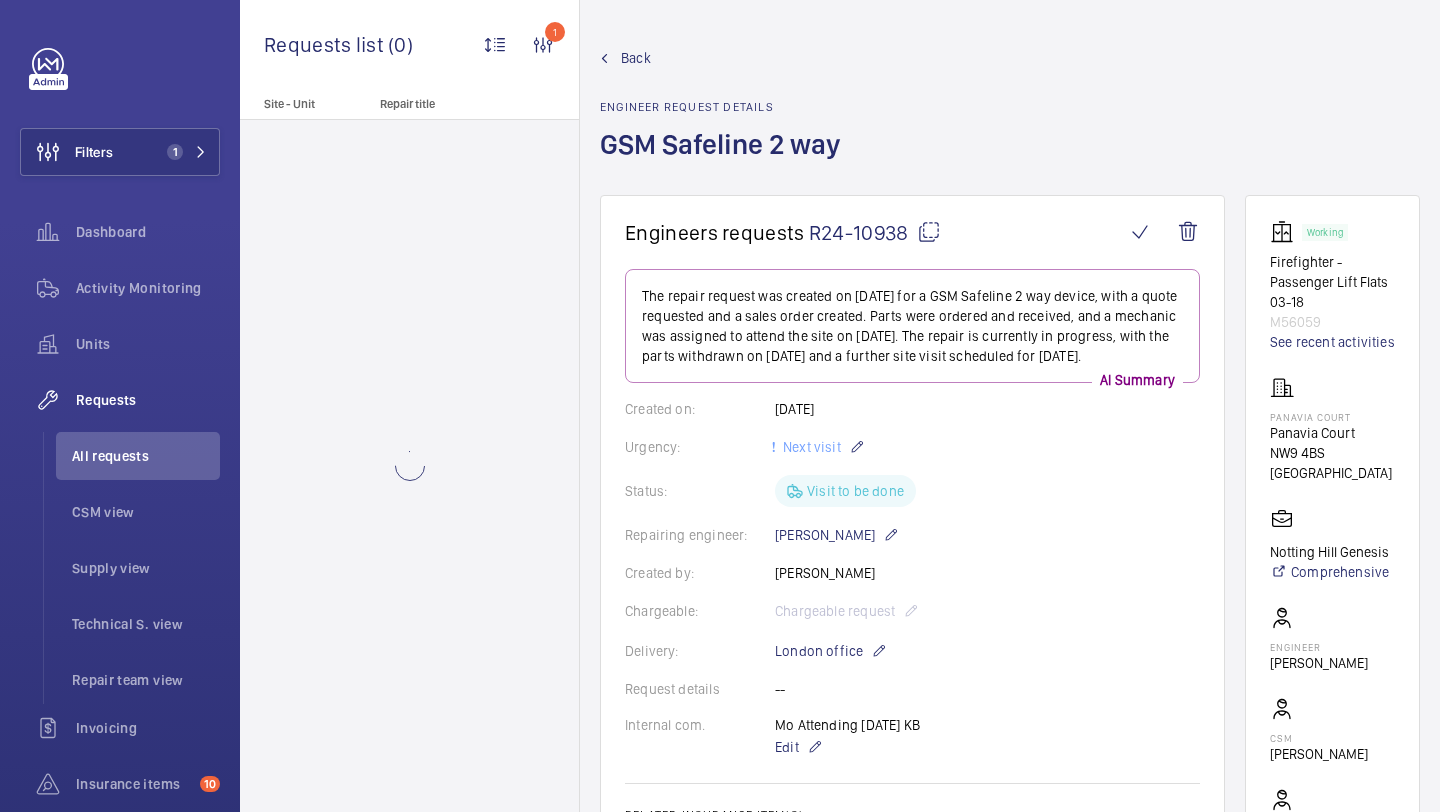 scroll, scrollTop: 367, scrollLeft: 0, axis: vertical 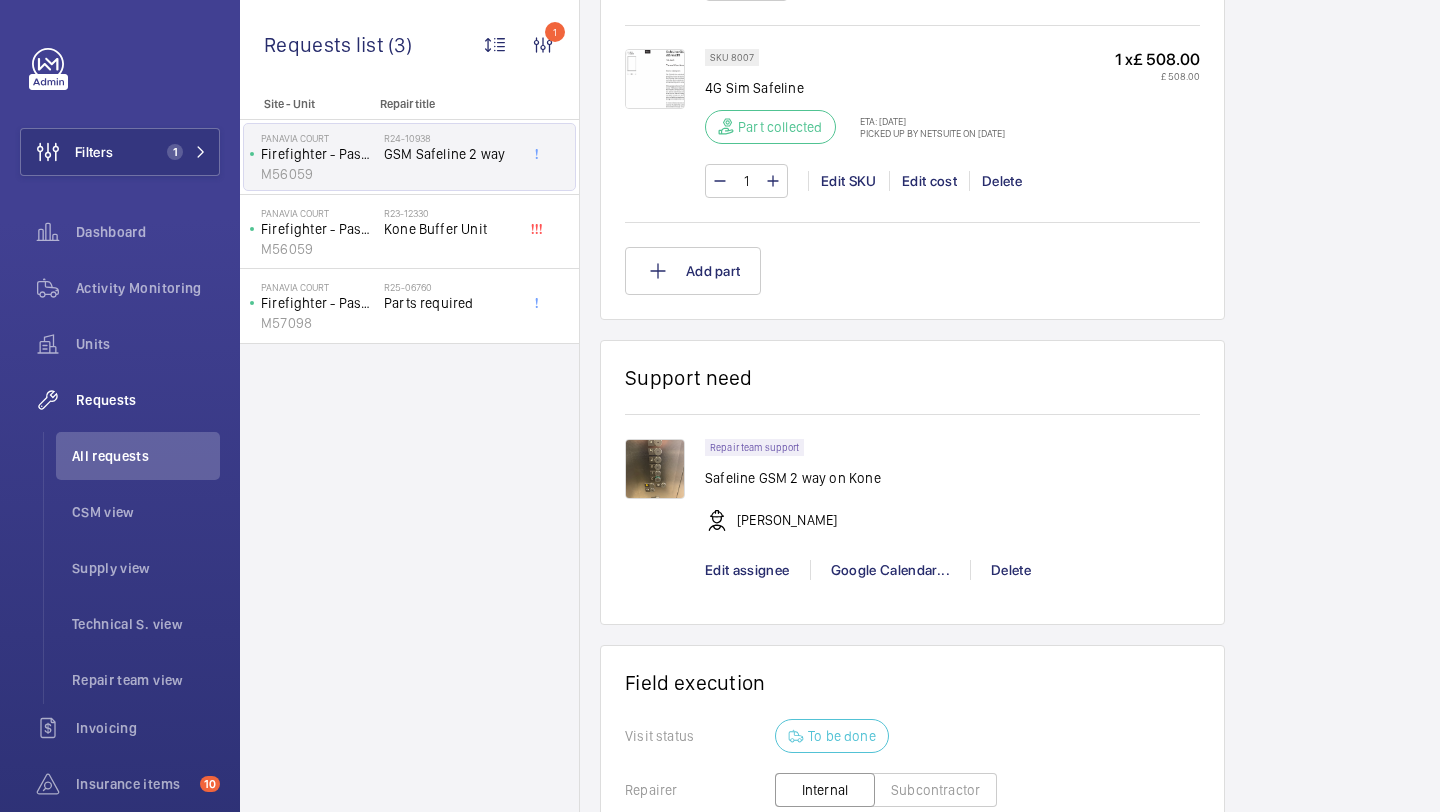 click 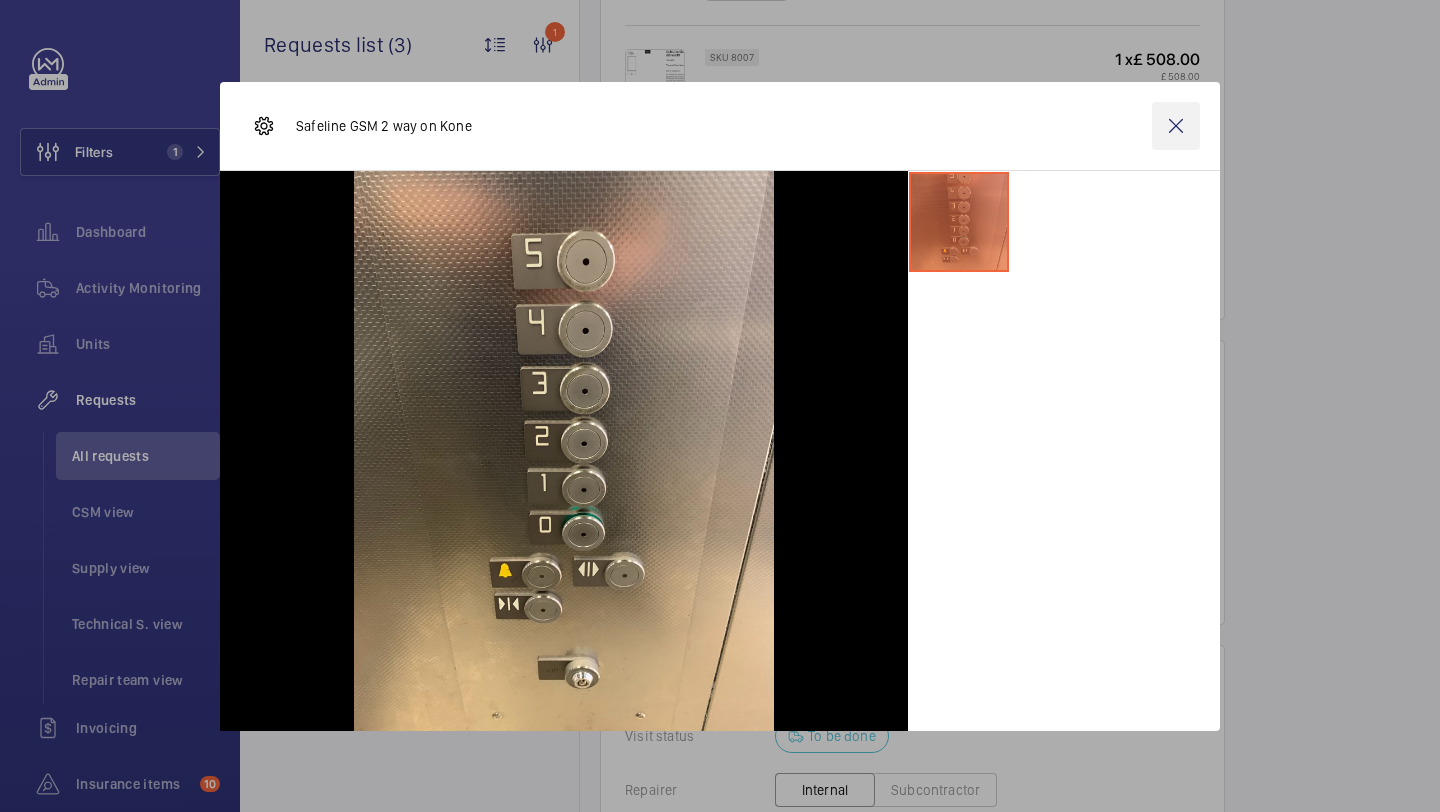 click at bounding box center [1176, 126] 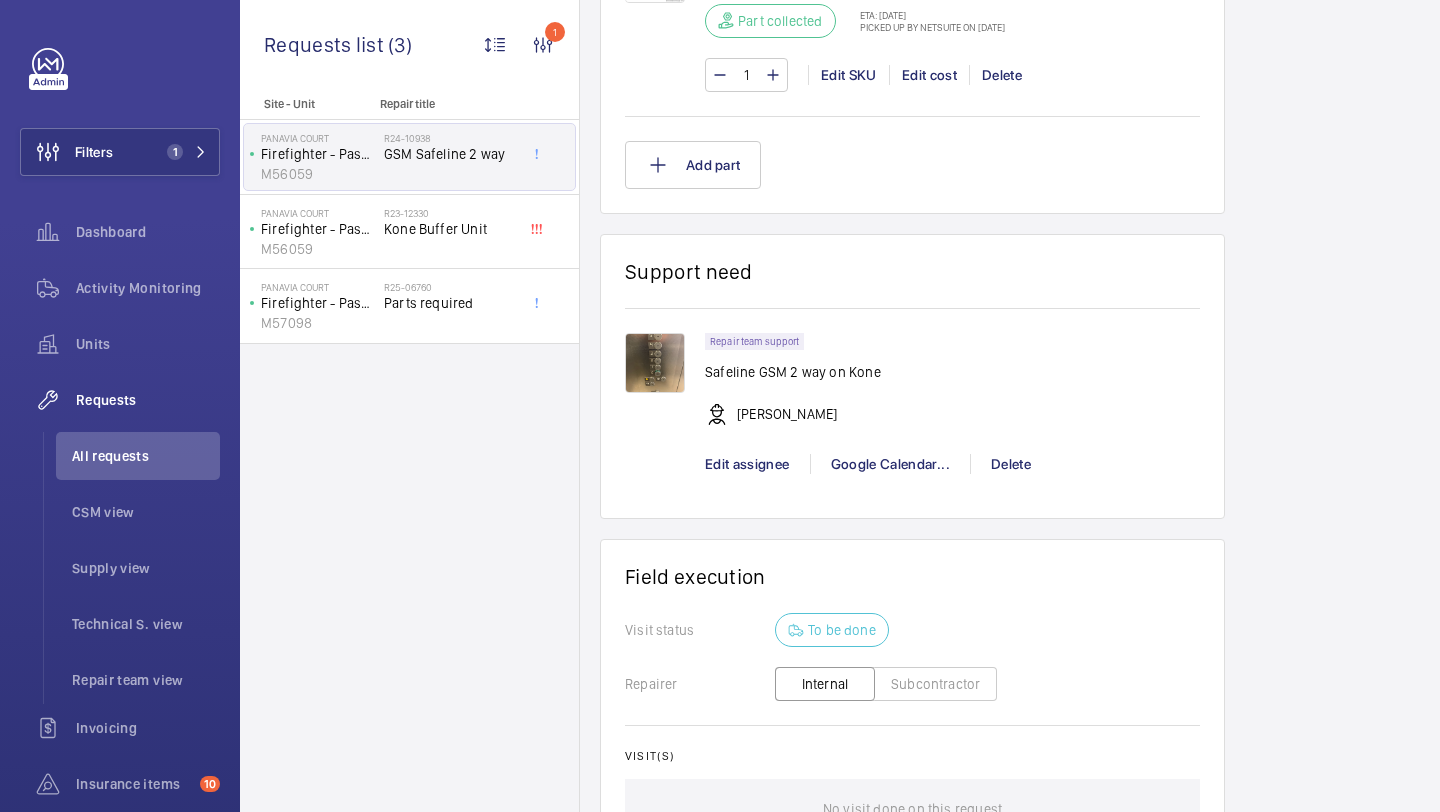 scroll, scrollTop: 1642, scrollLeft: 0, axis: vertical 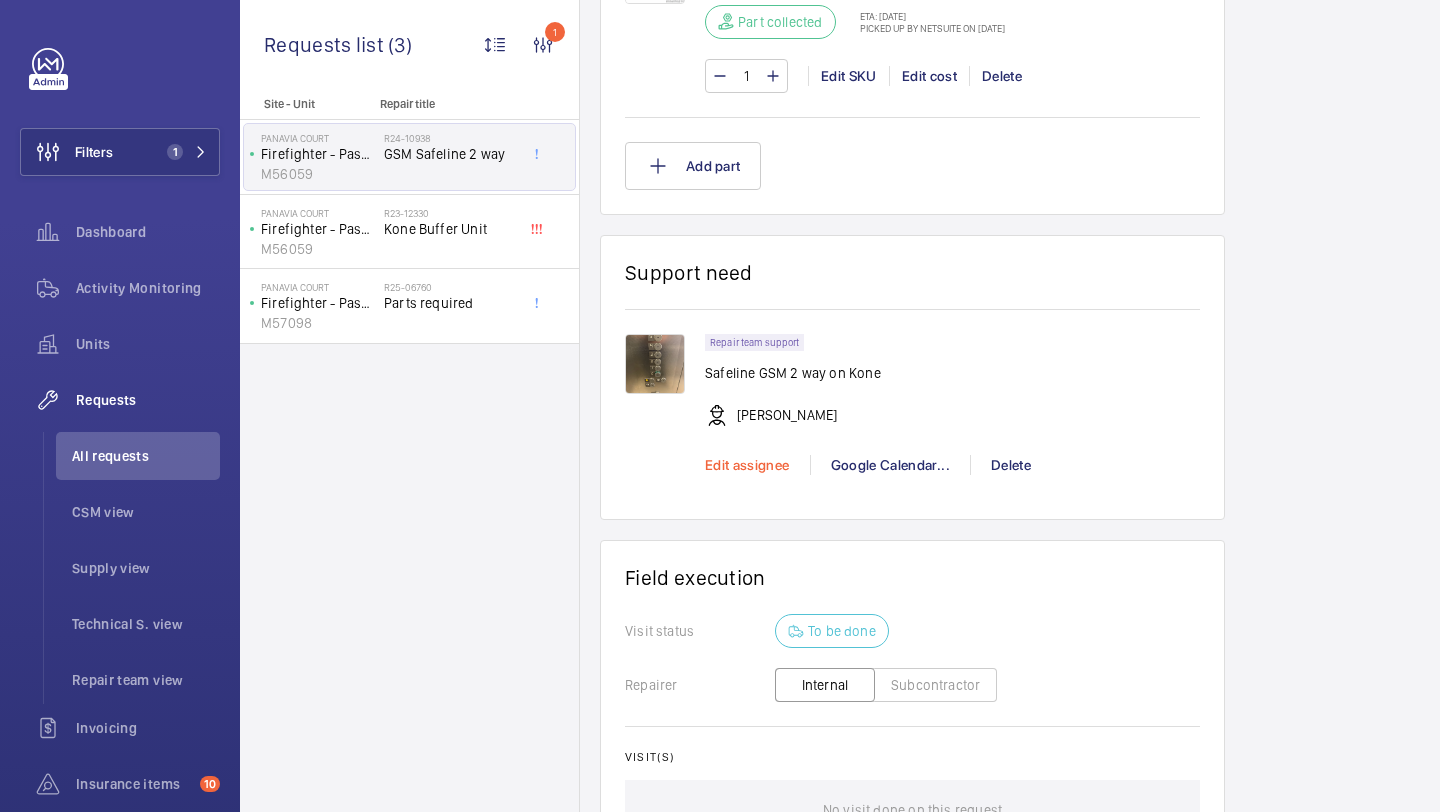 click on "Edit assignee" 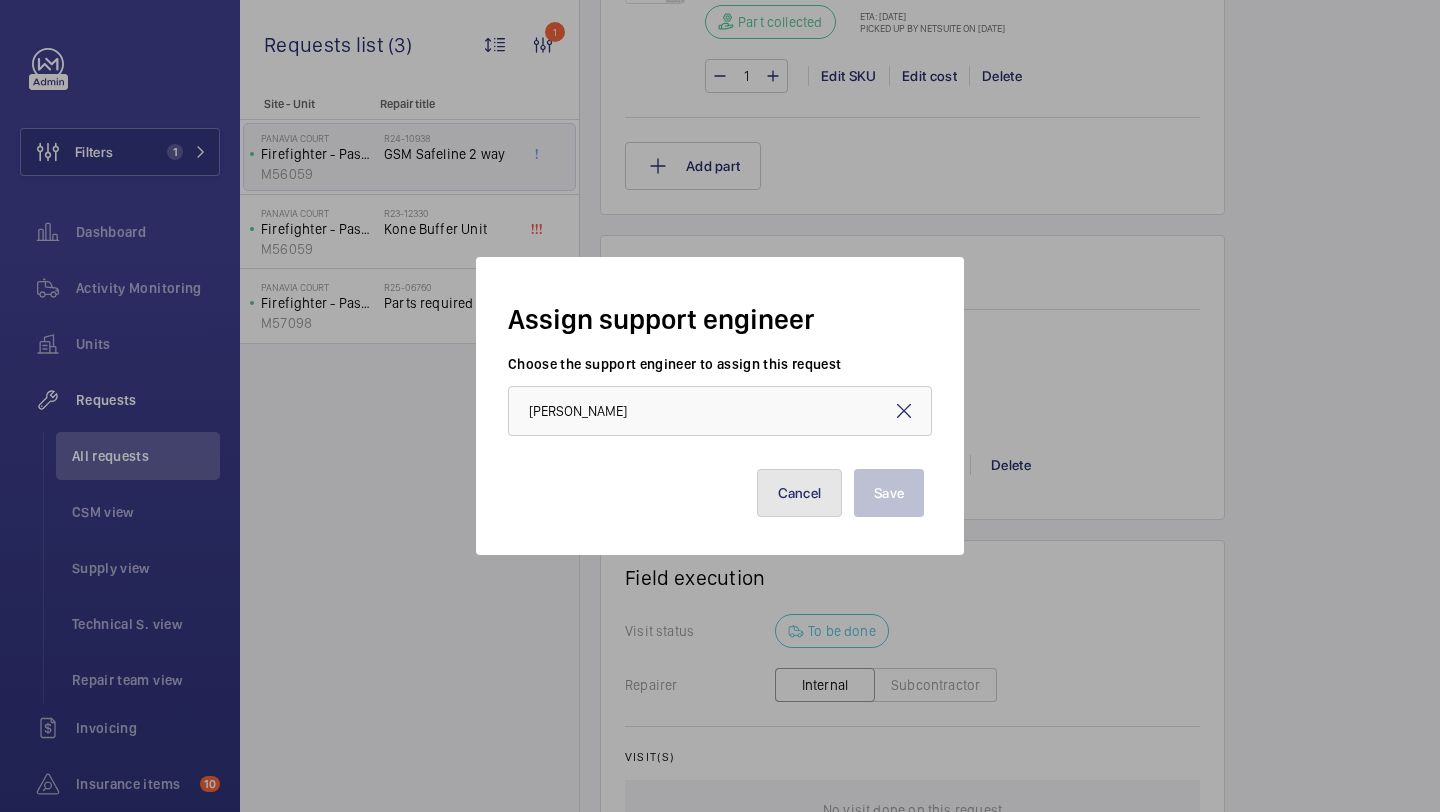 click on "Cancel" at bounding box center [800, 493] 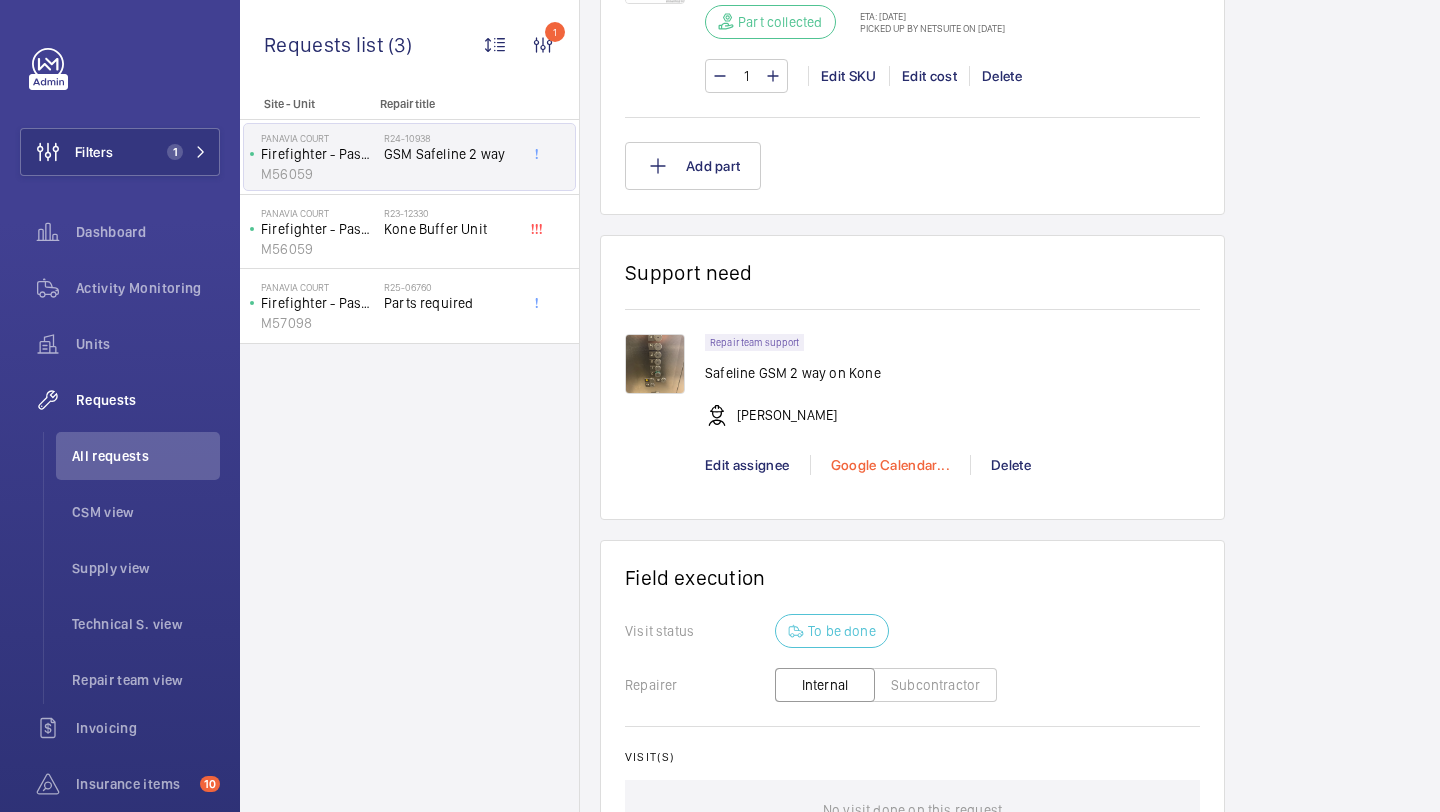 click on "Google Calendar..." 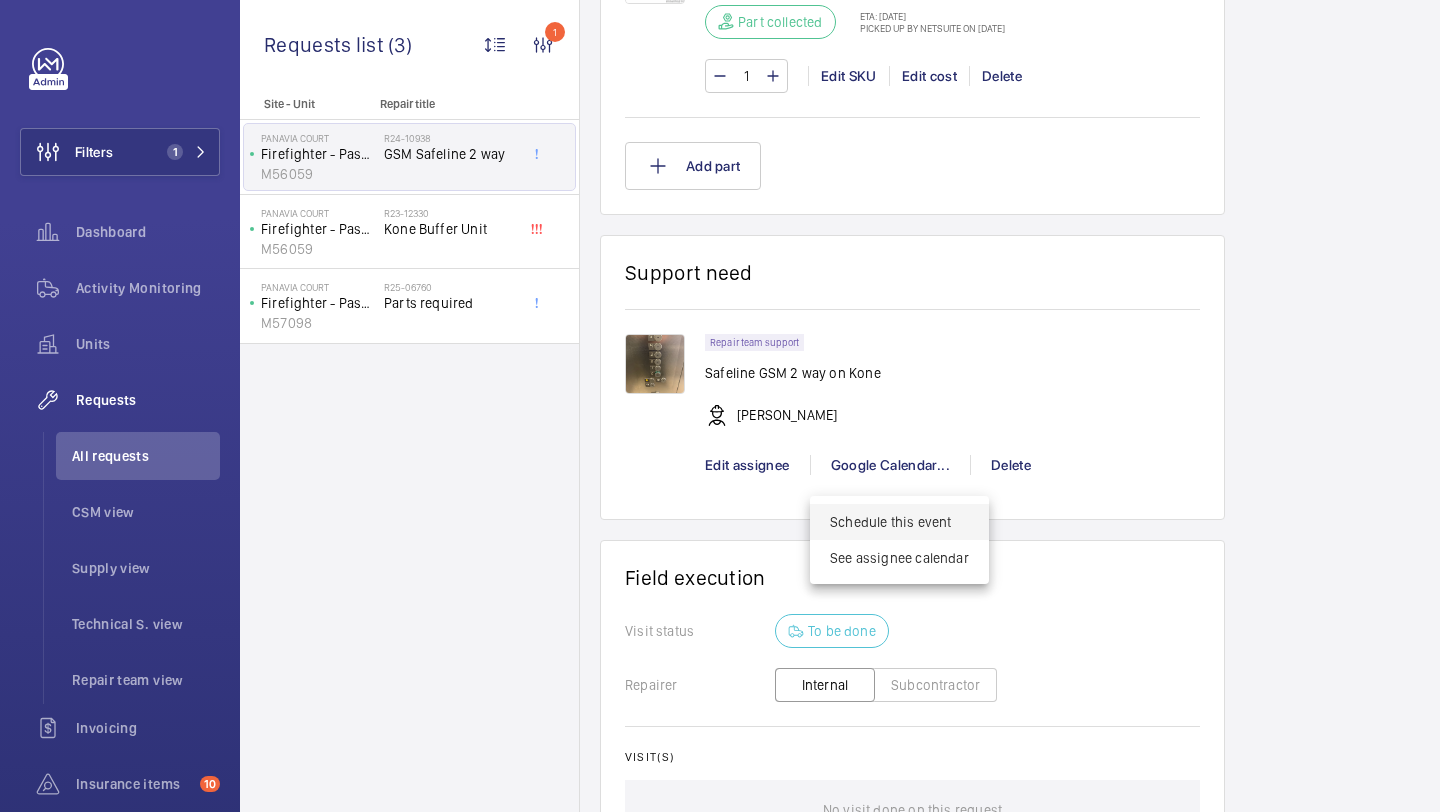 click on "Schedule this event" at bounding box center (899, 522) 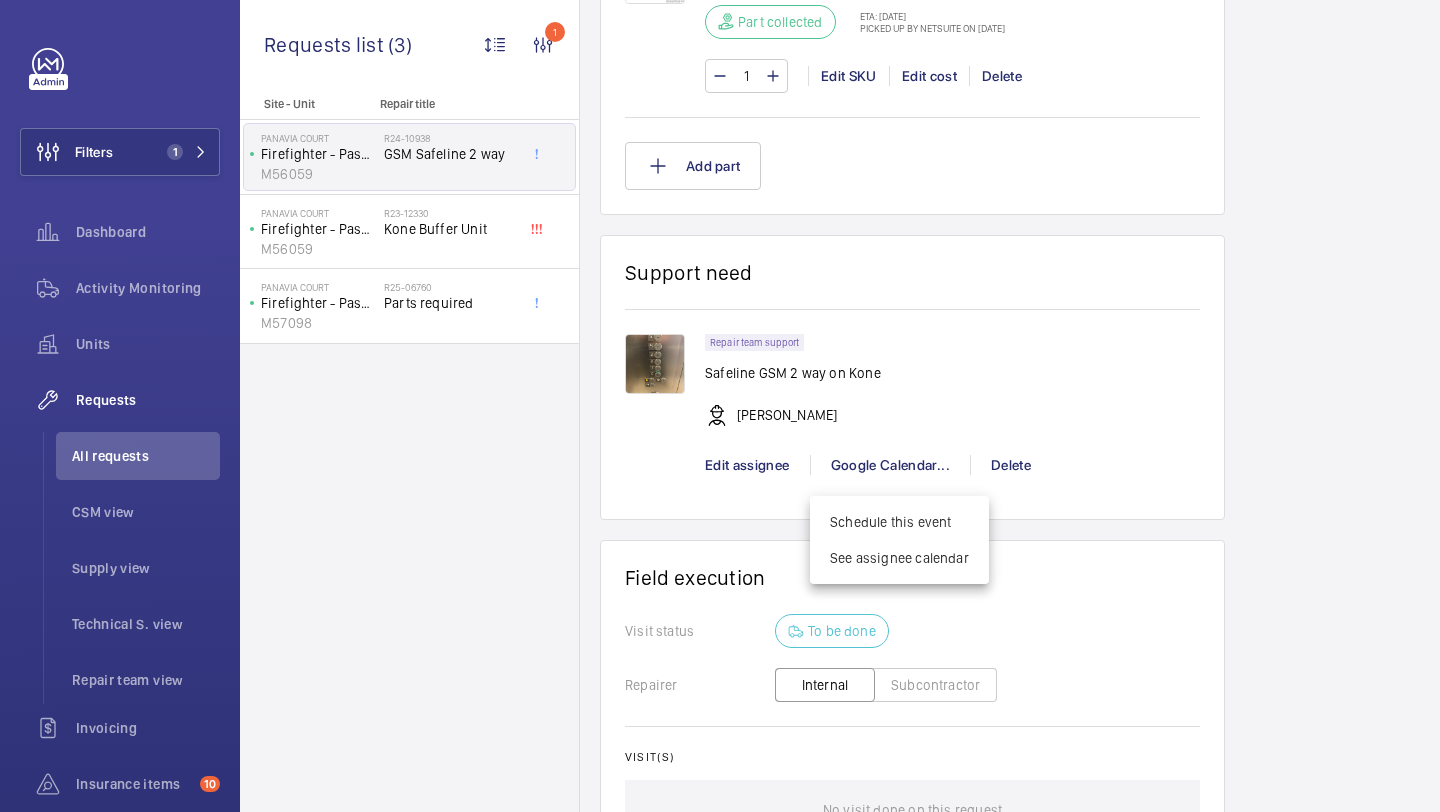 click at bounding box center [720, 406] 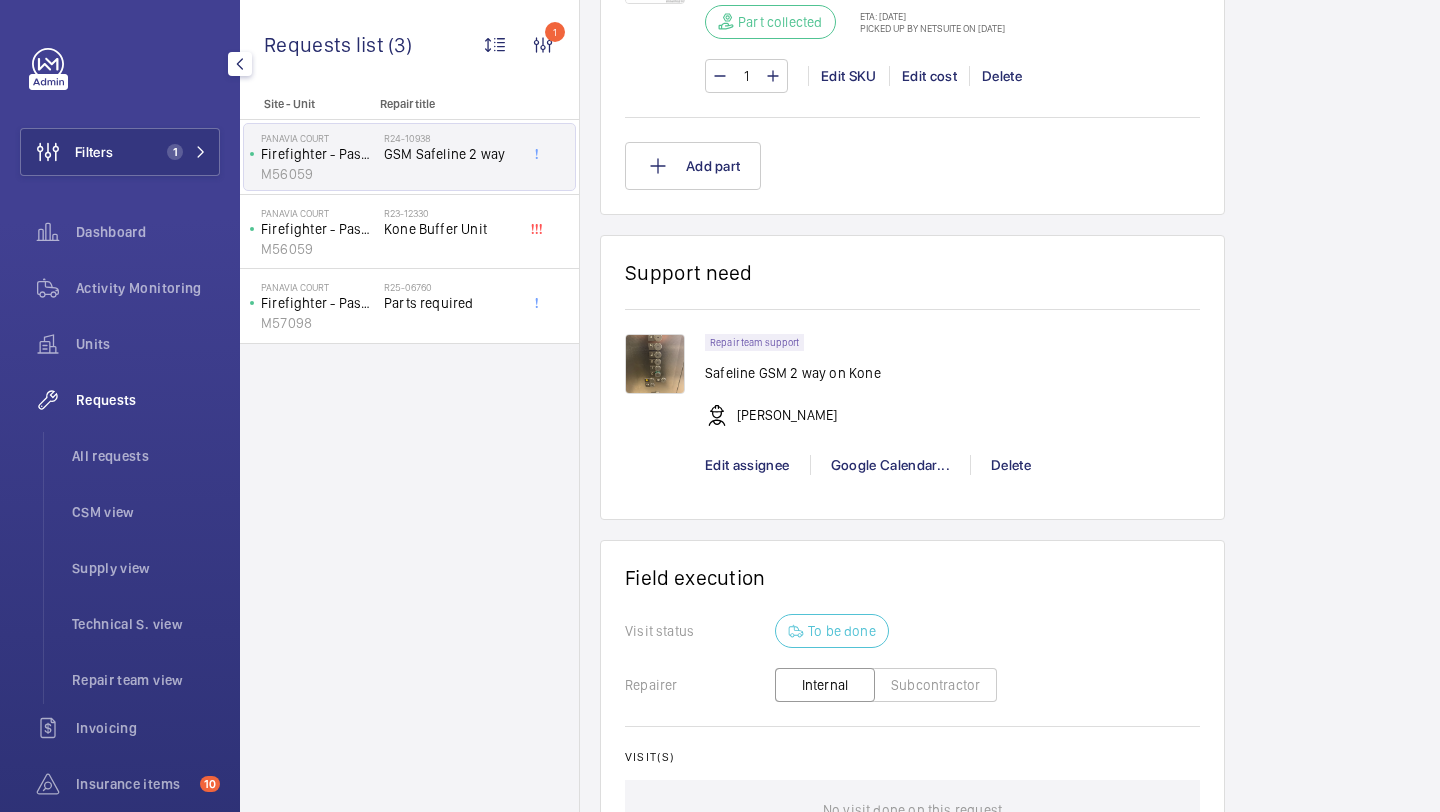 click on "Filters 1  Dashboard   Activity Monitoring   Units   Requests   All requests   CSM view   Supply view   Technical S. view   Repair team view   Invoicing   Insurance items  10  Reports   Contacts   IoT  Beta" 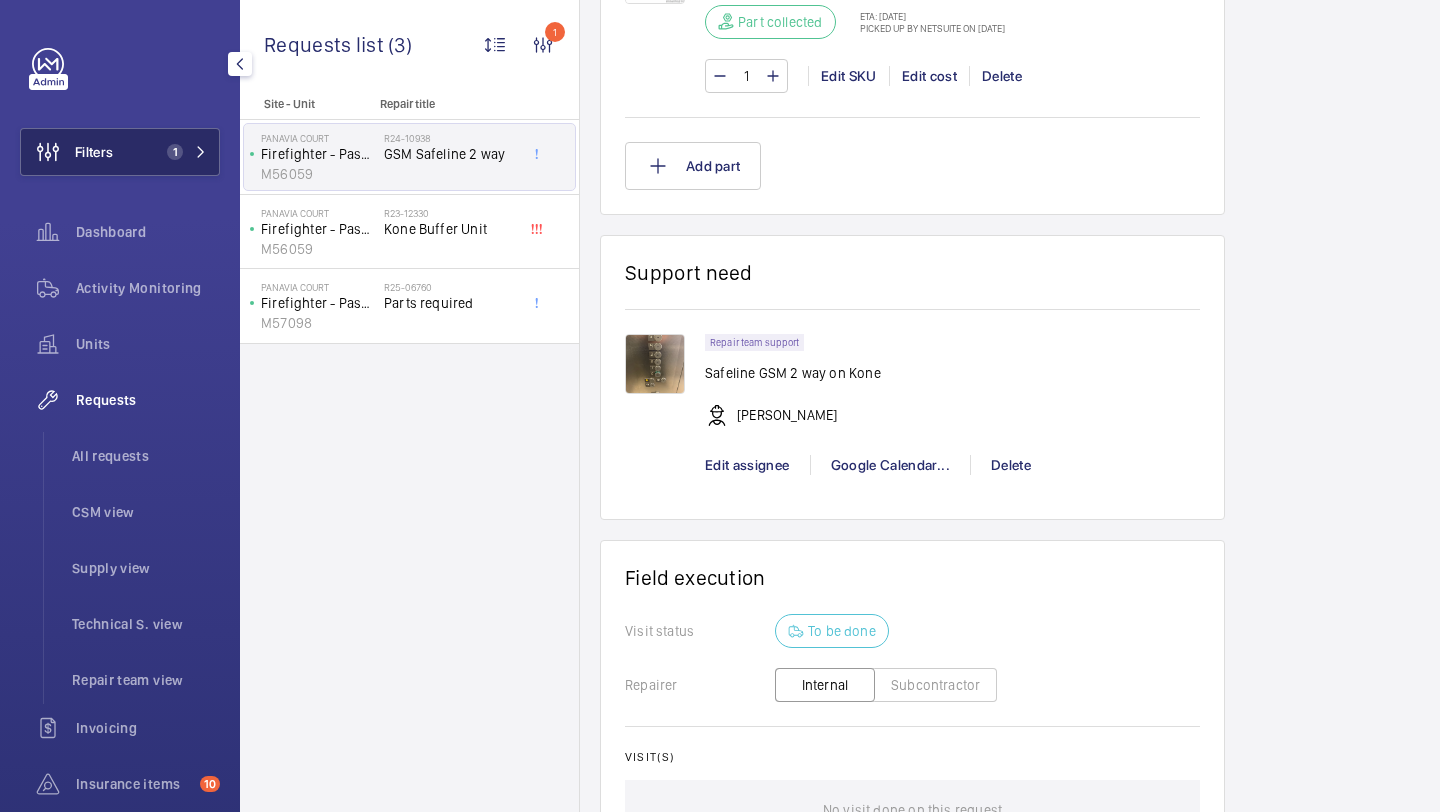 click on "Filters 1" 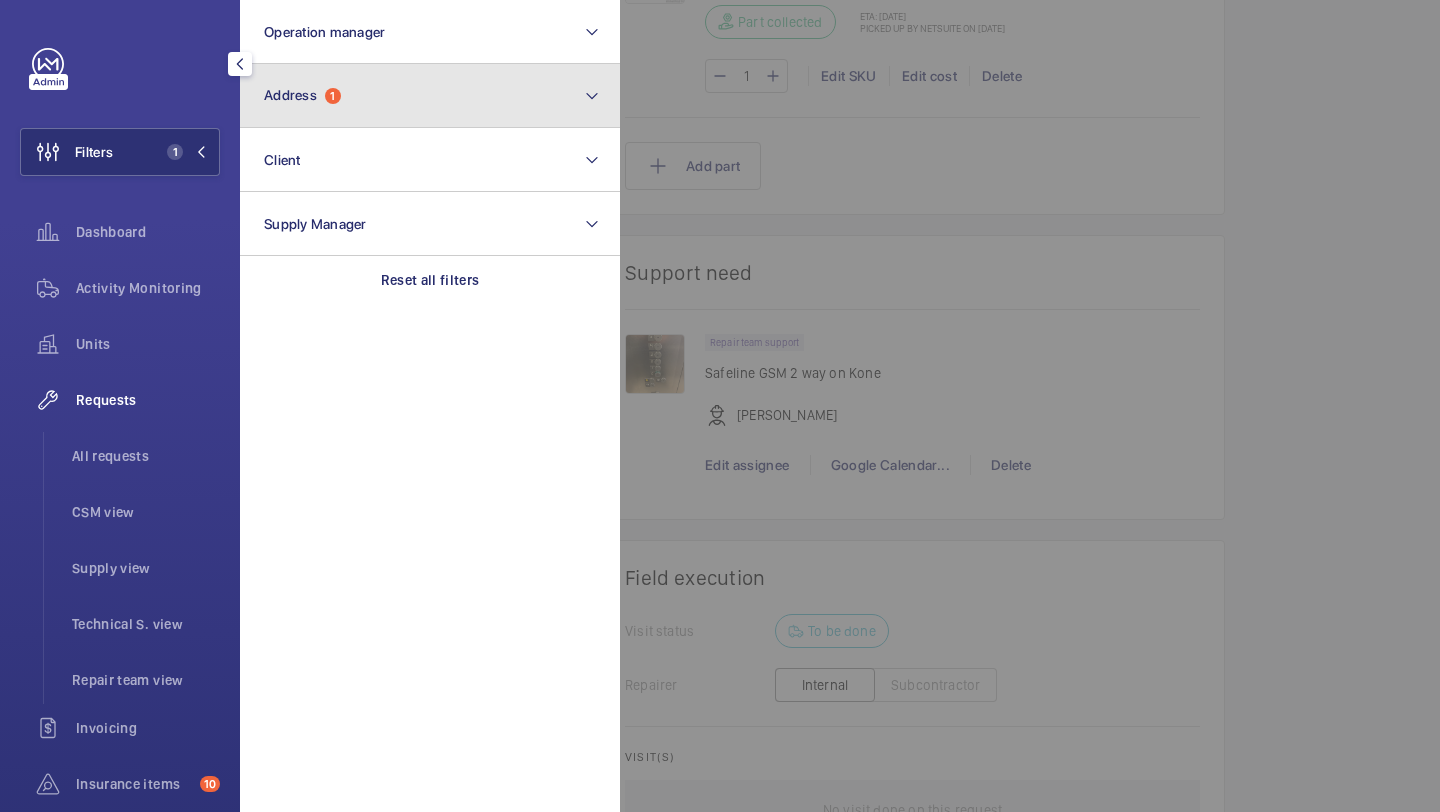 click on "Address  1" 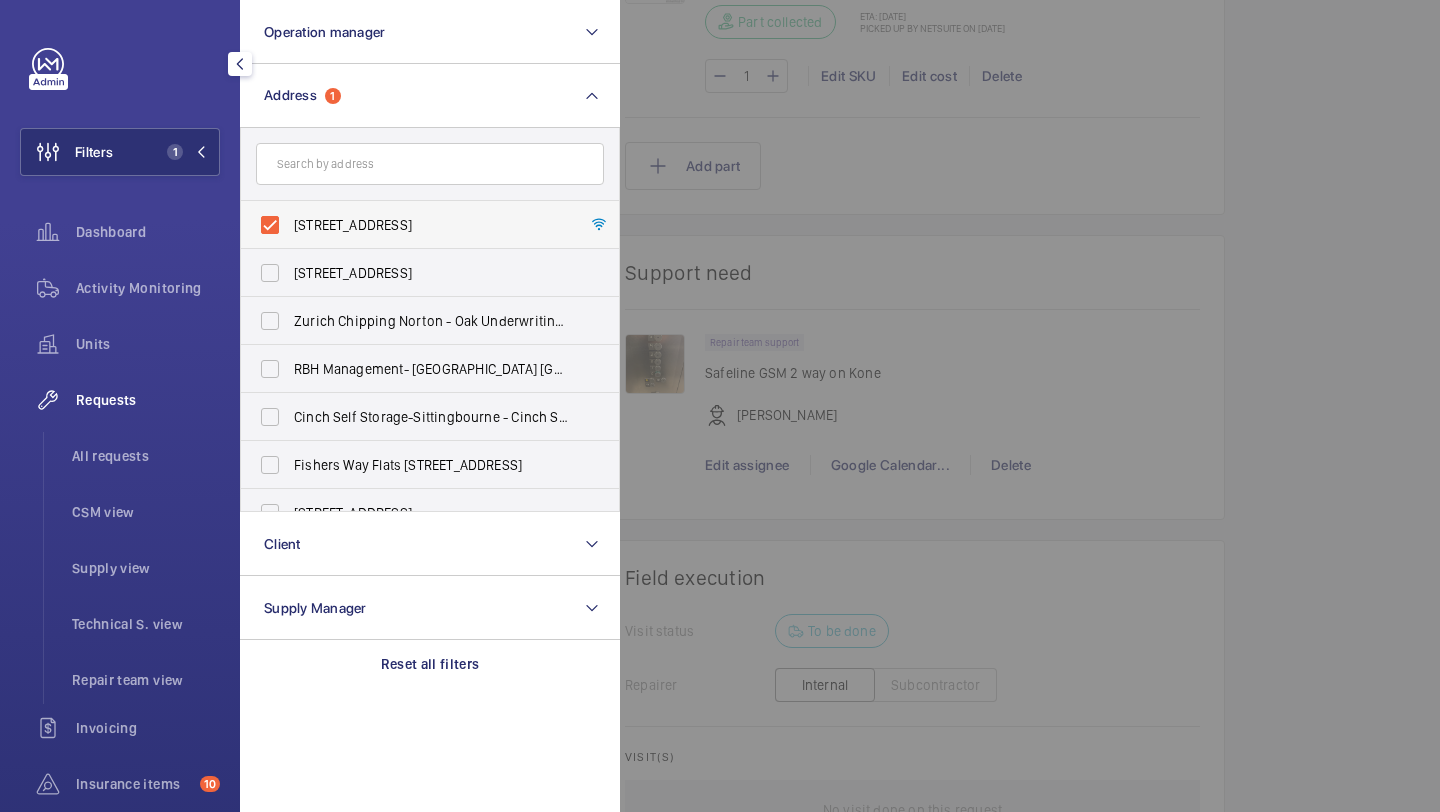 click on "Panavia Court - Panavia Court, LONDON NW9 4BS" at bounding box center (431, 225) 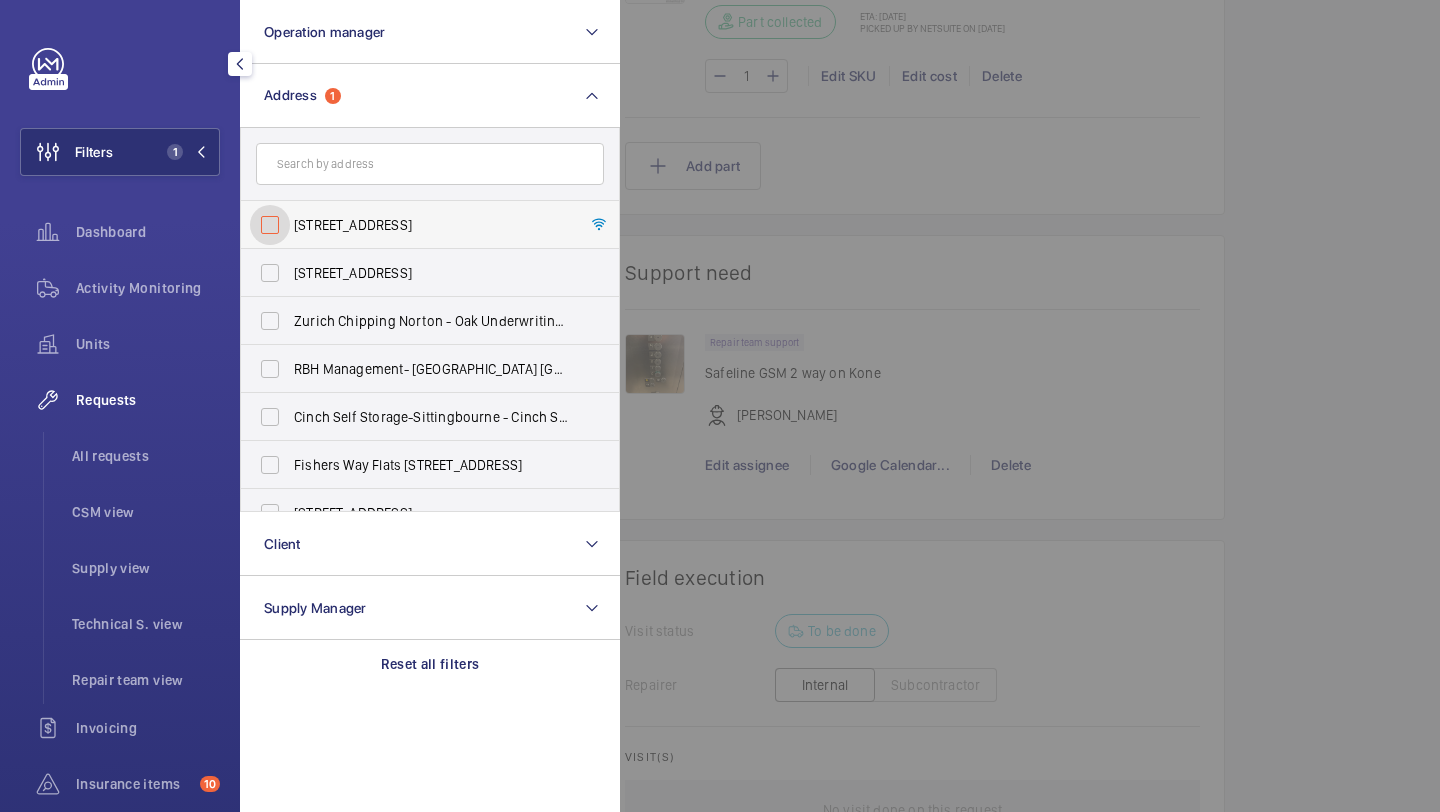 checkbox on "false" 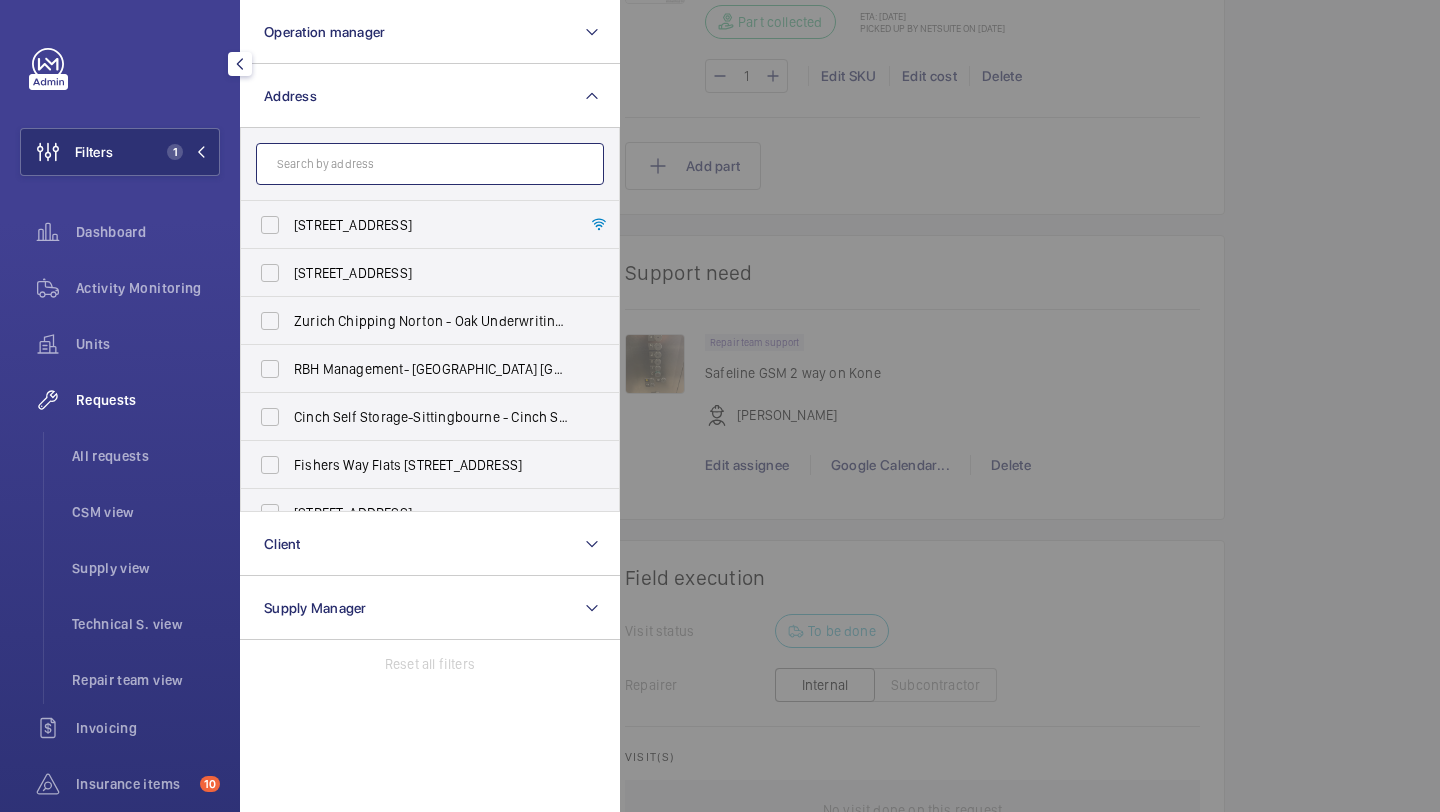 click 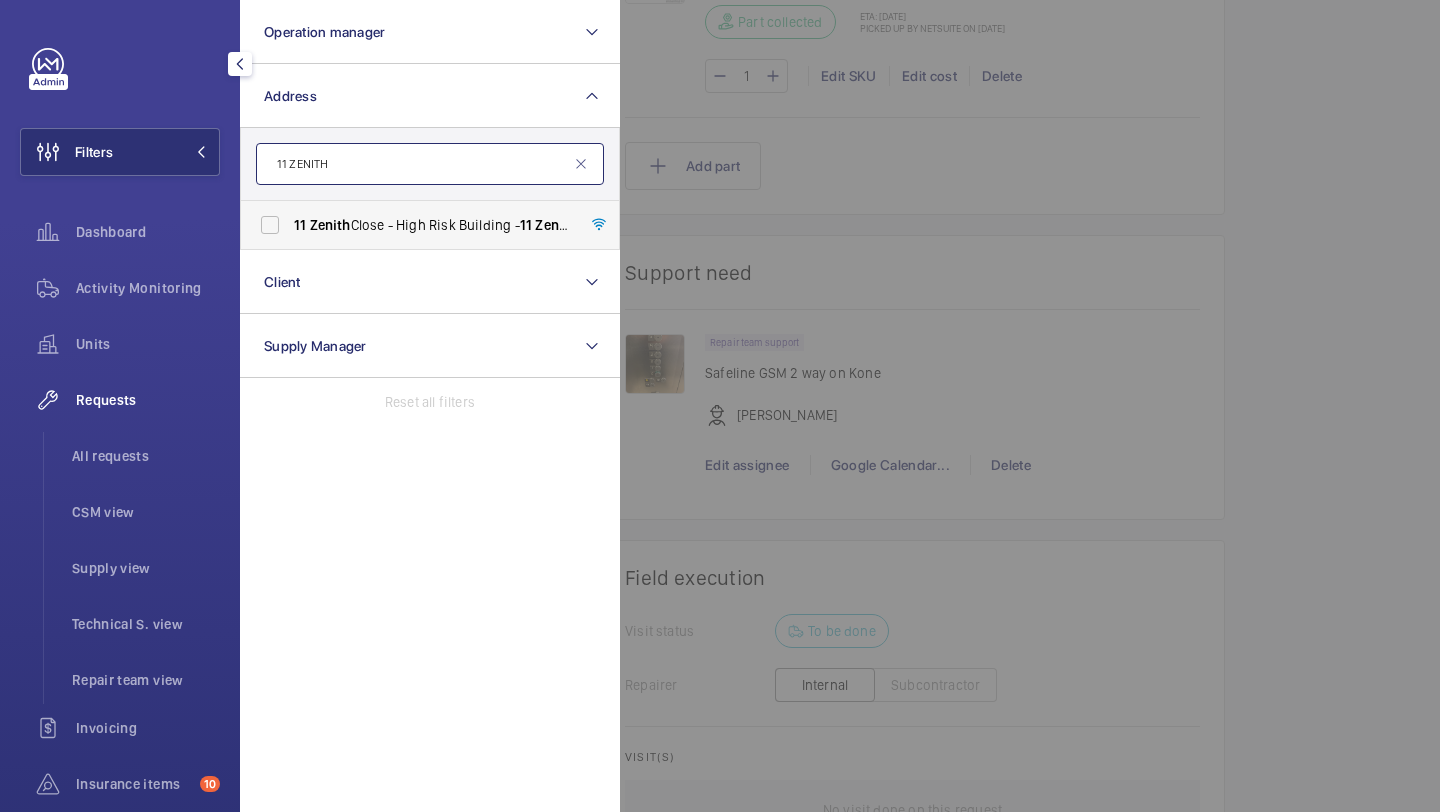 type on "11 ZENITH" 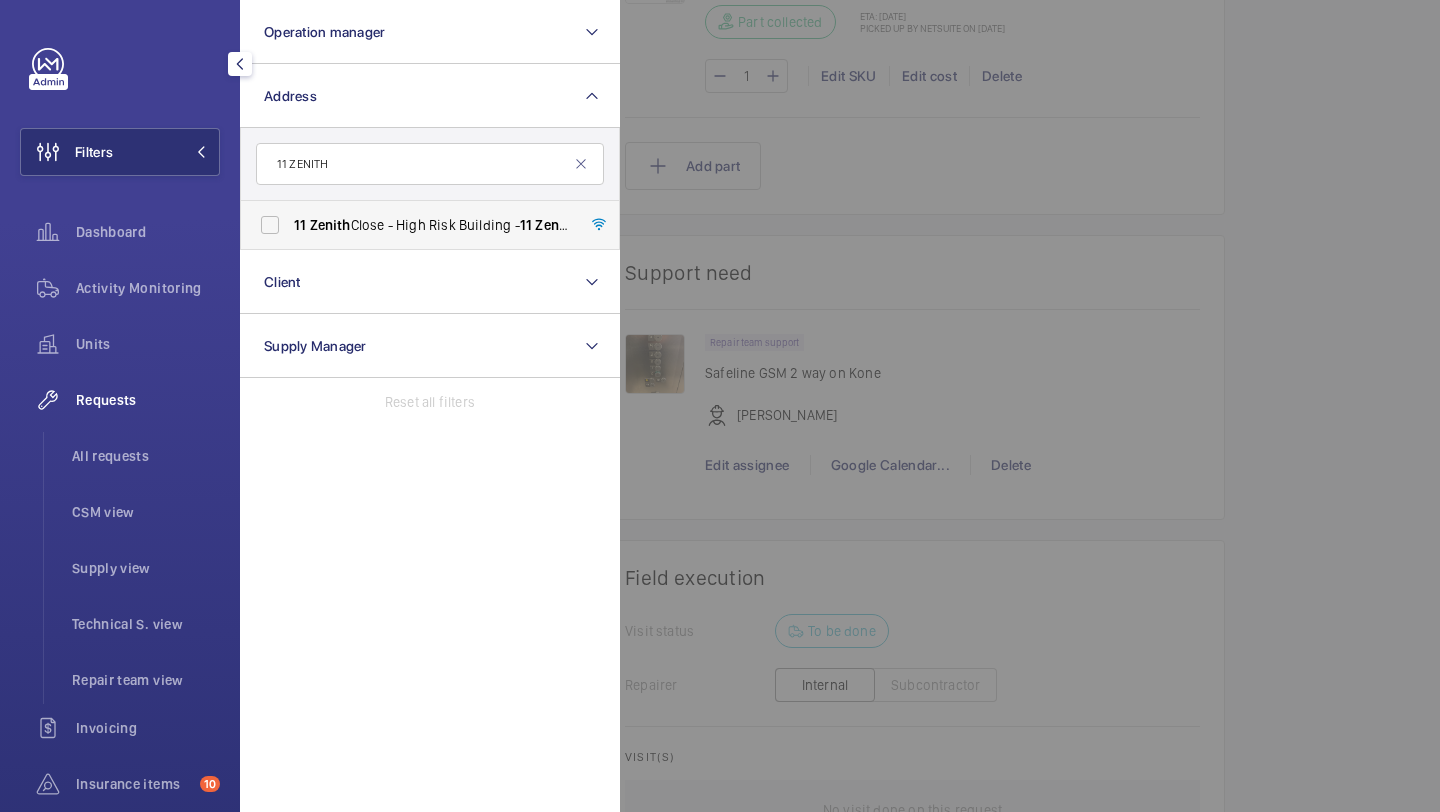 click on "Zenith" at bounding box center [330, 225] 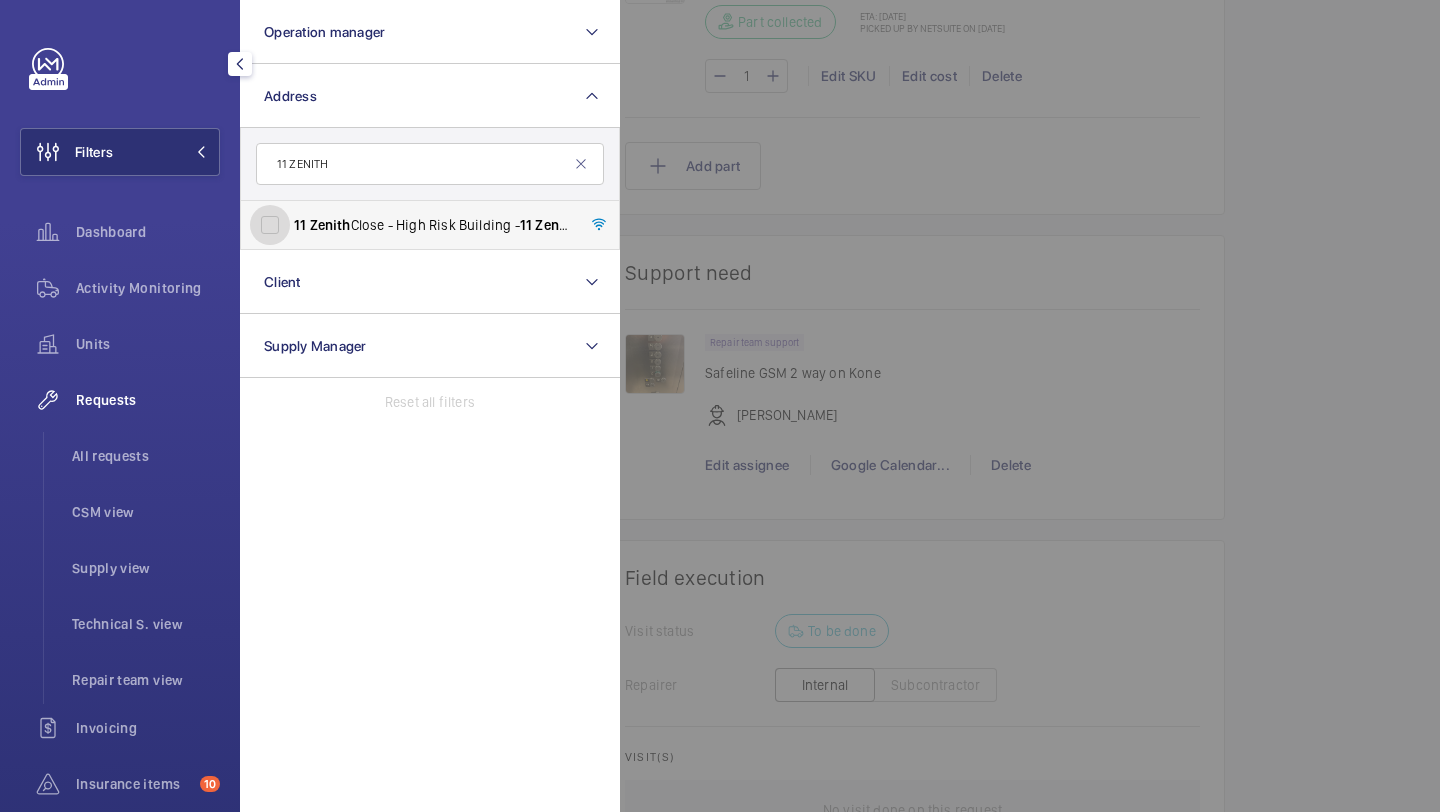 click on "11   Zenith  Close - High Risk Building -  11   Zenith  Close, LONDON NW9 6FH" at bounding box center [270, 225] 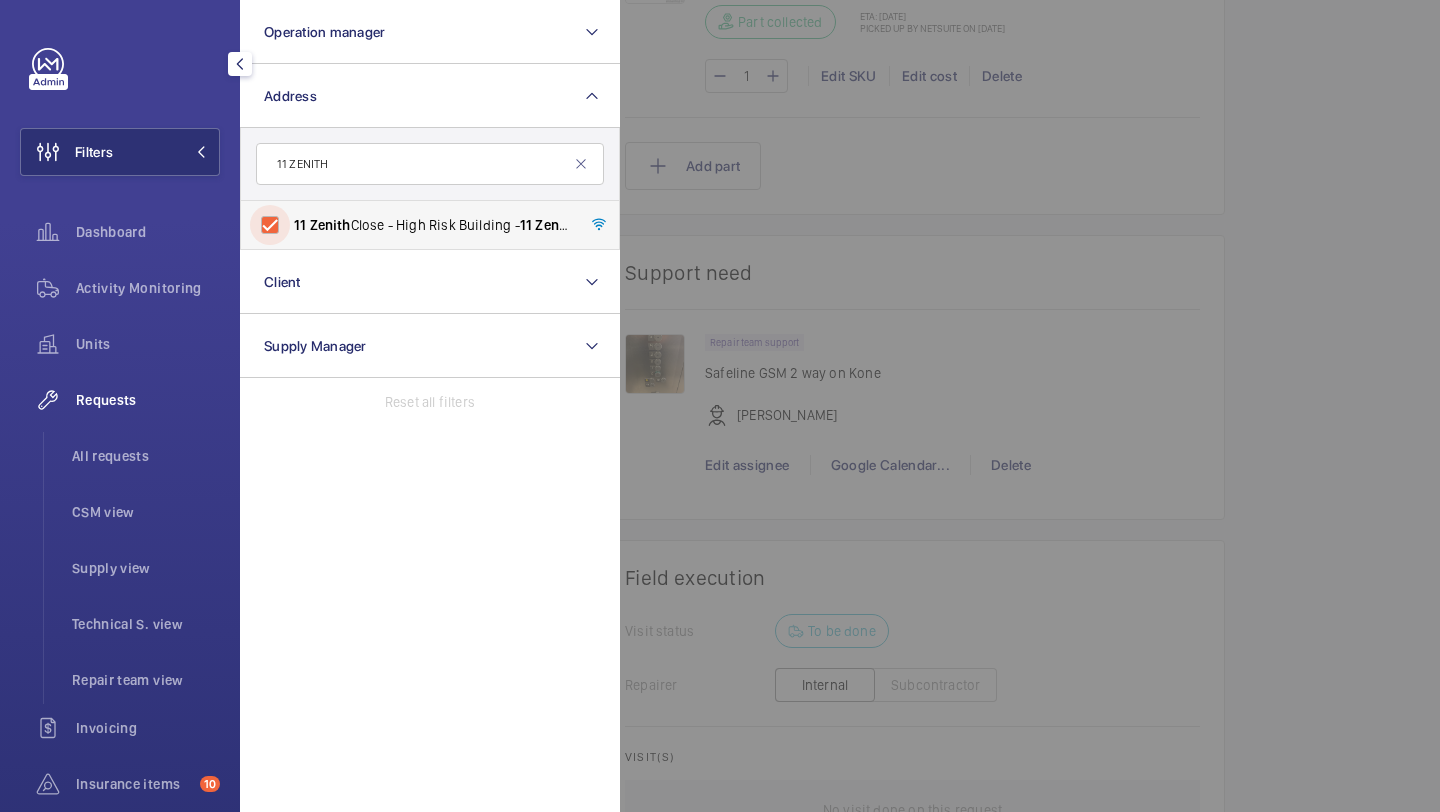 checkbox on "true" 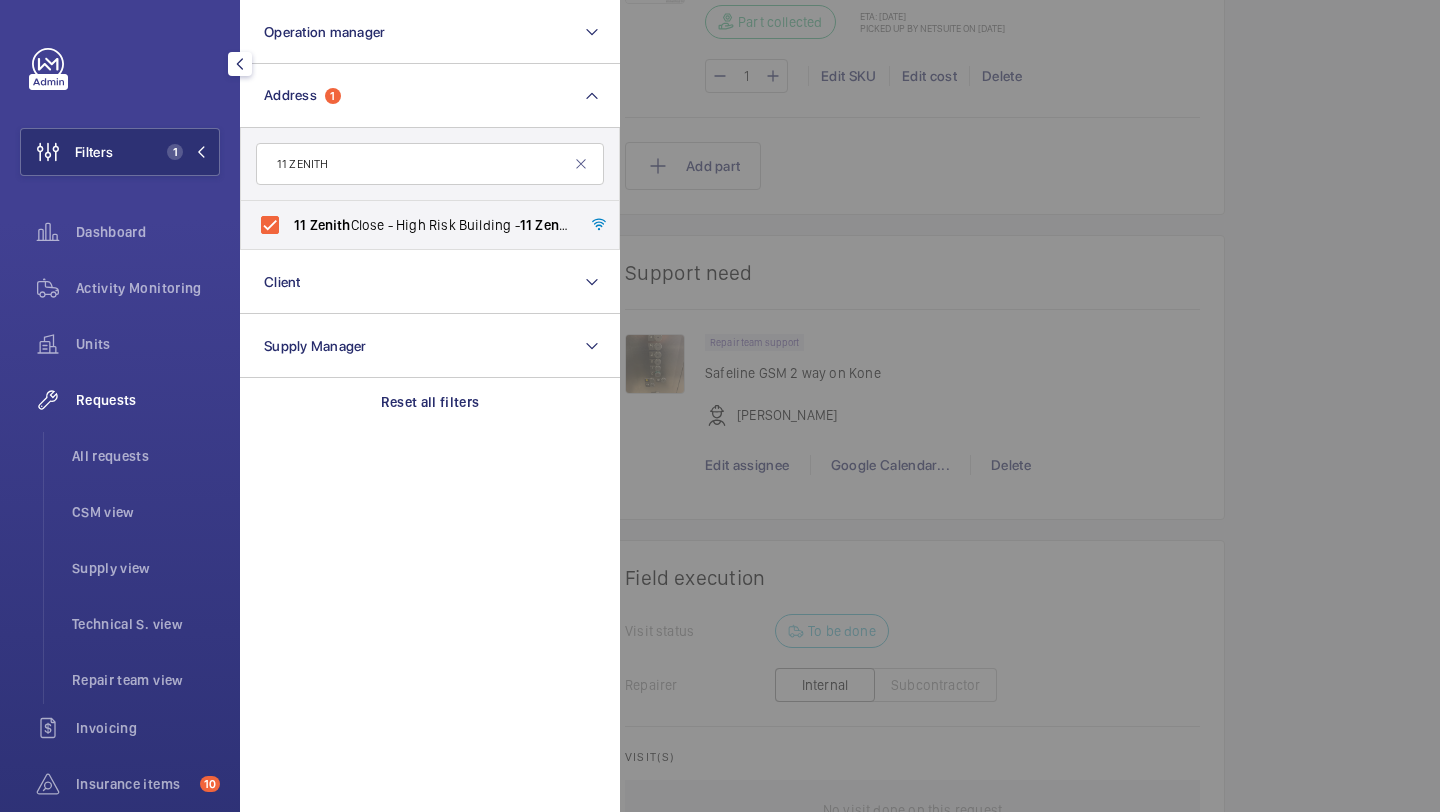 click 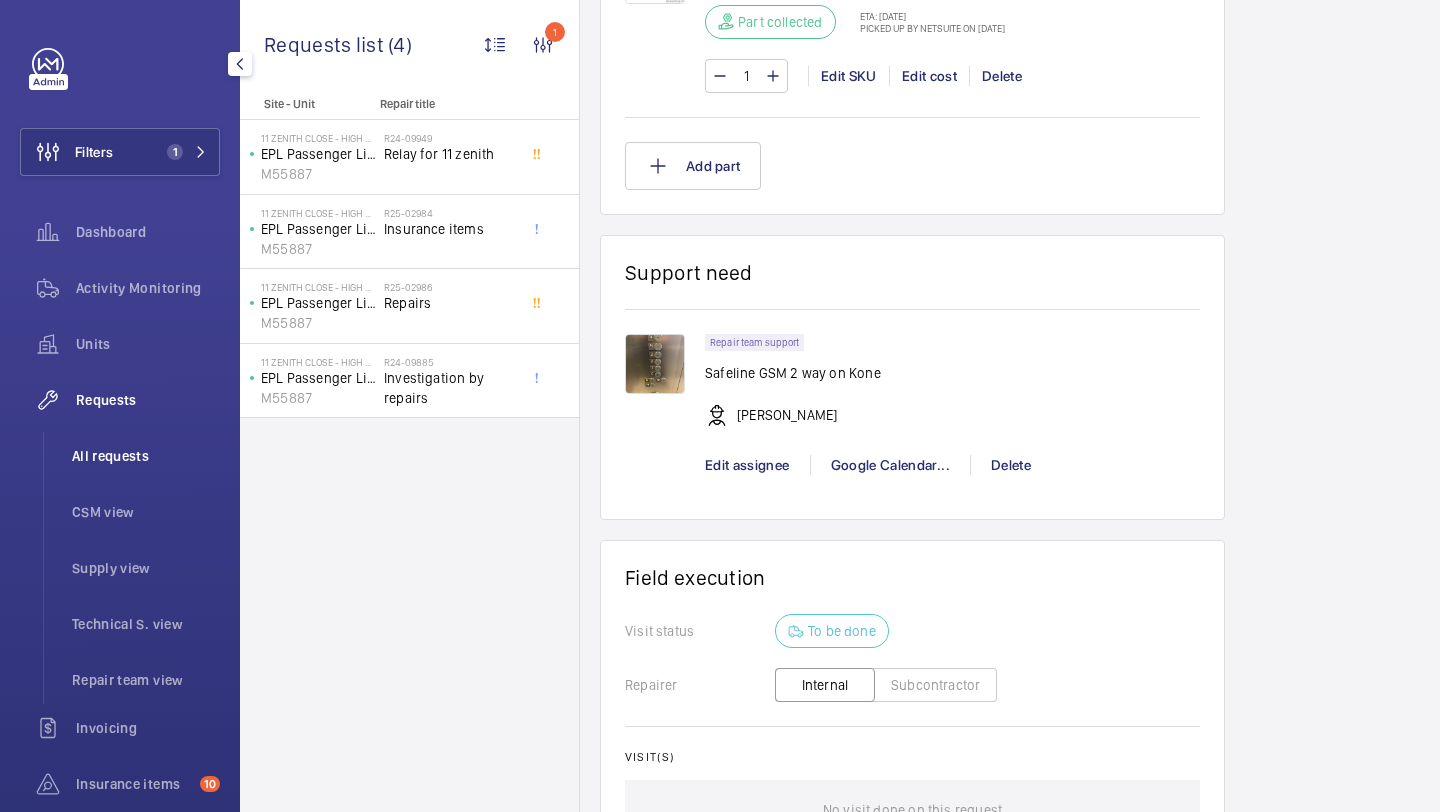 click on "All requests" 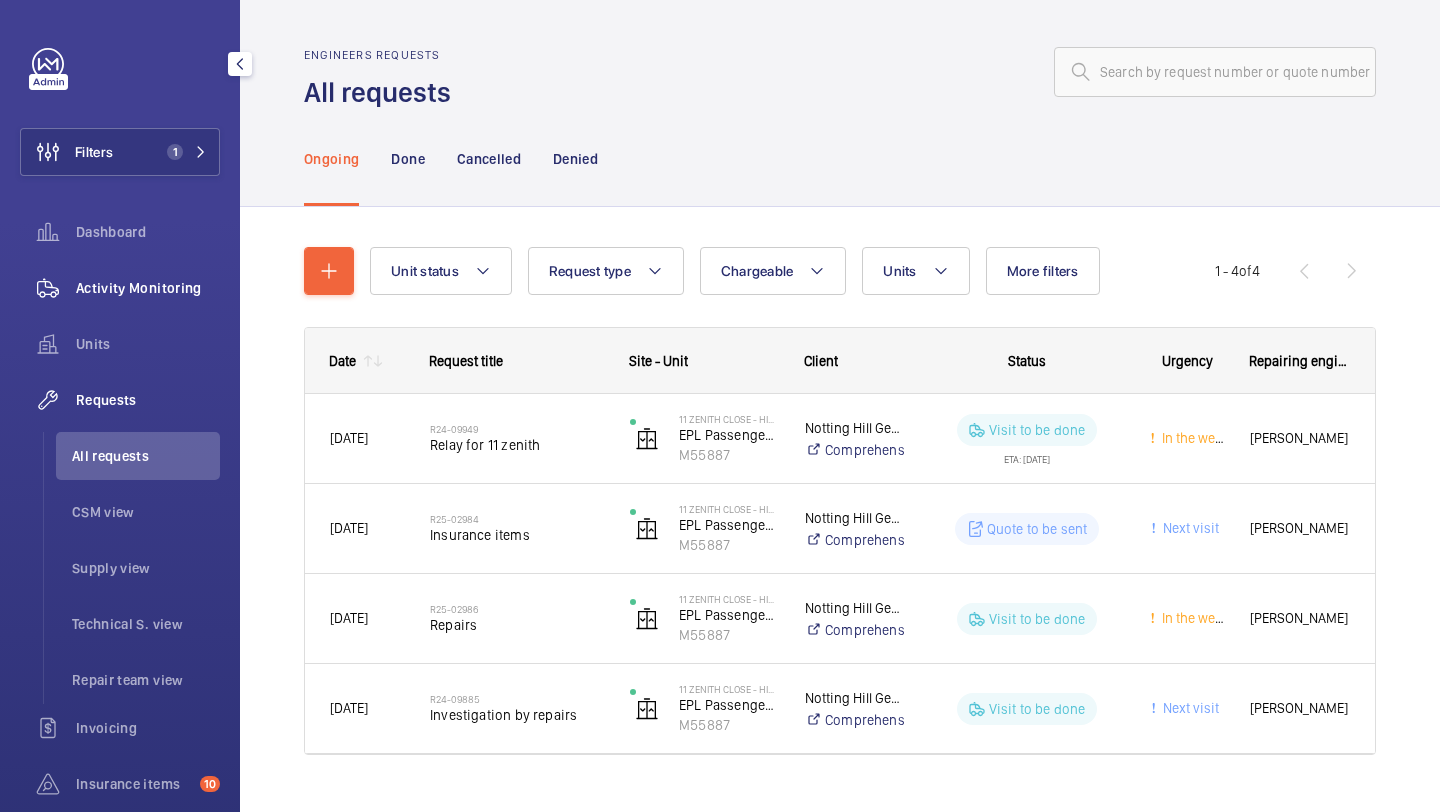 click on "Activity Monitoring" 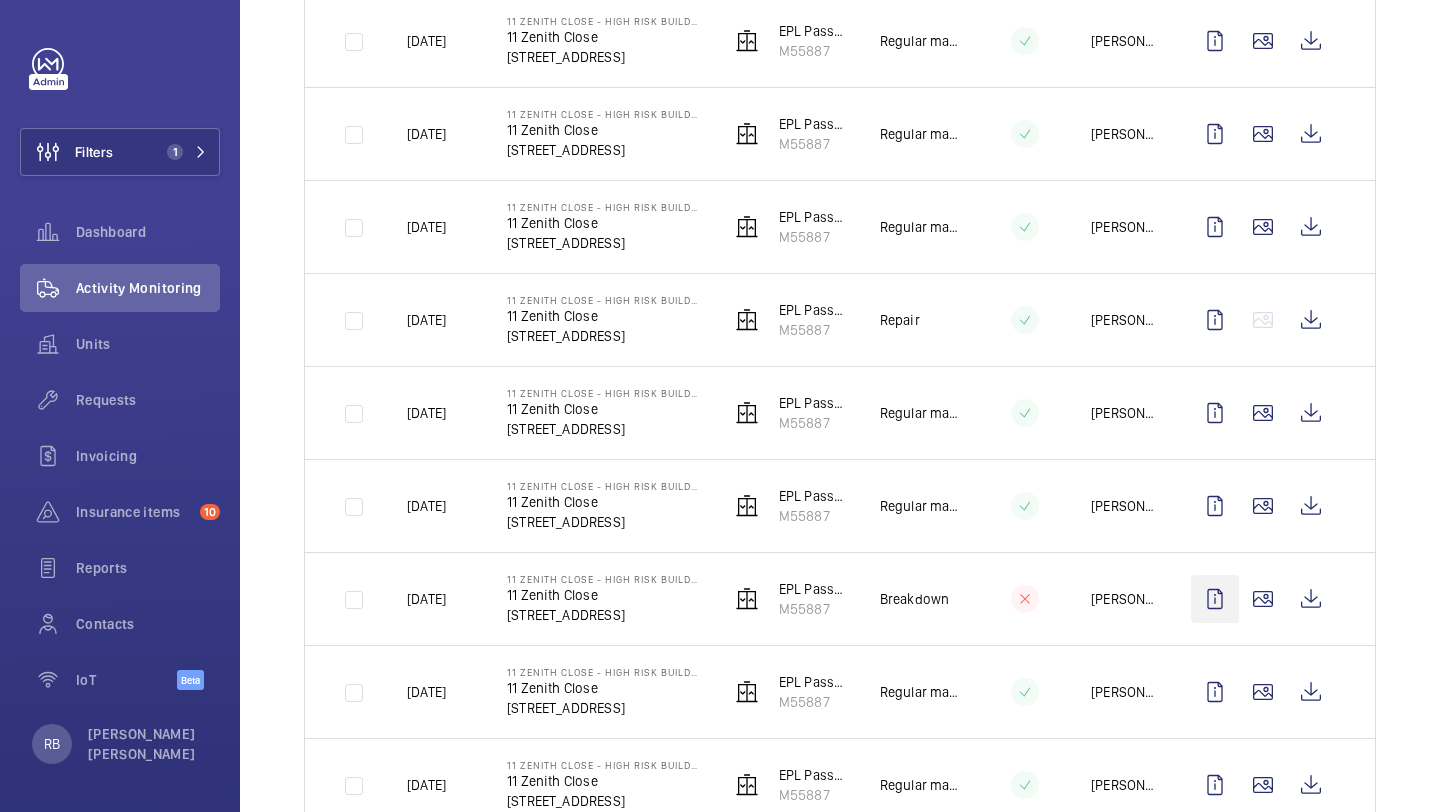 scroll, scrollTop: 1278, scrollLeft: 0, axis: vertical 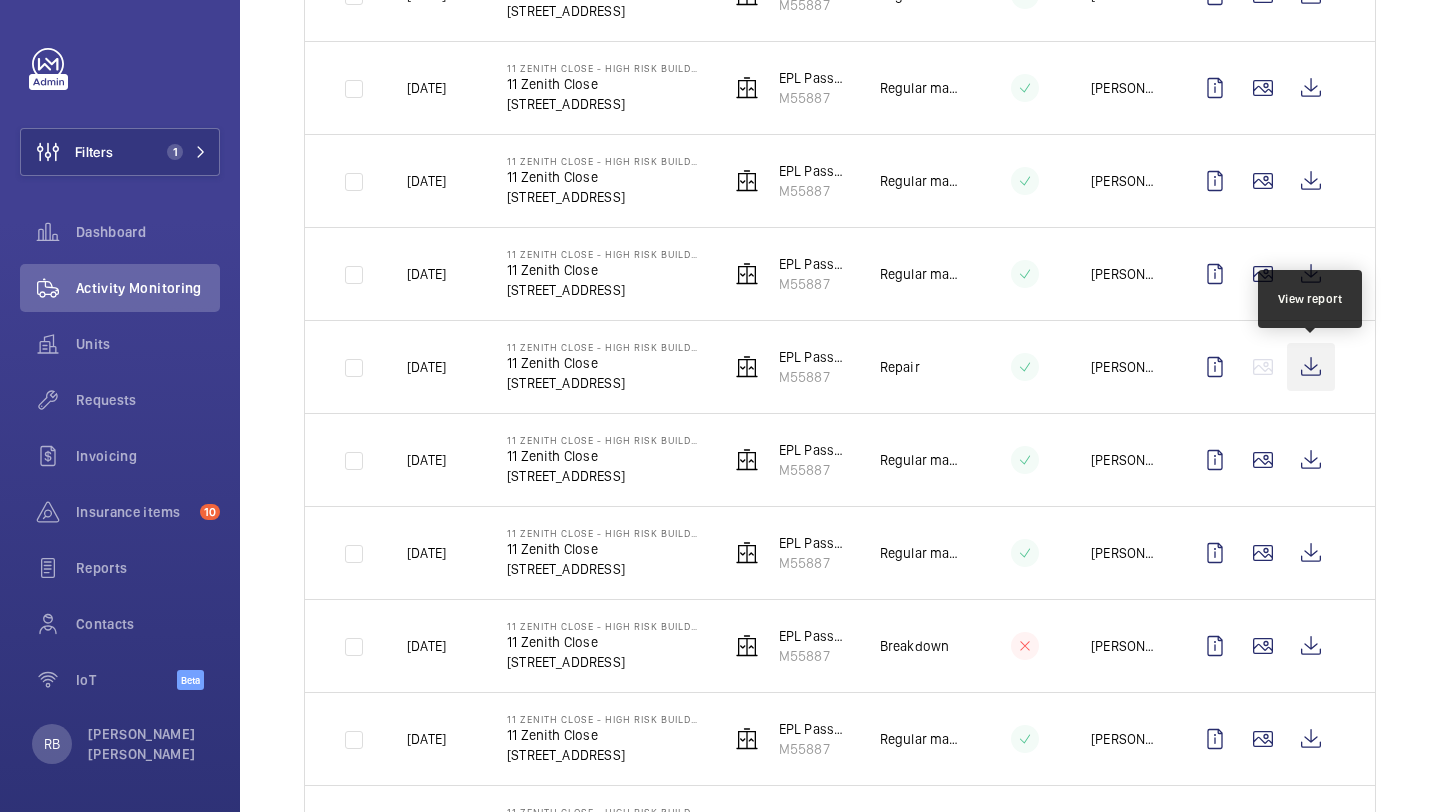click 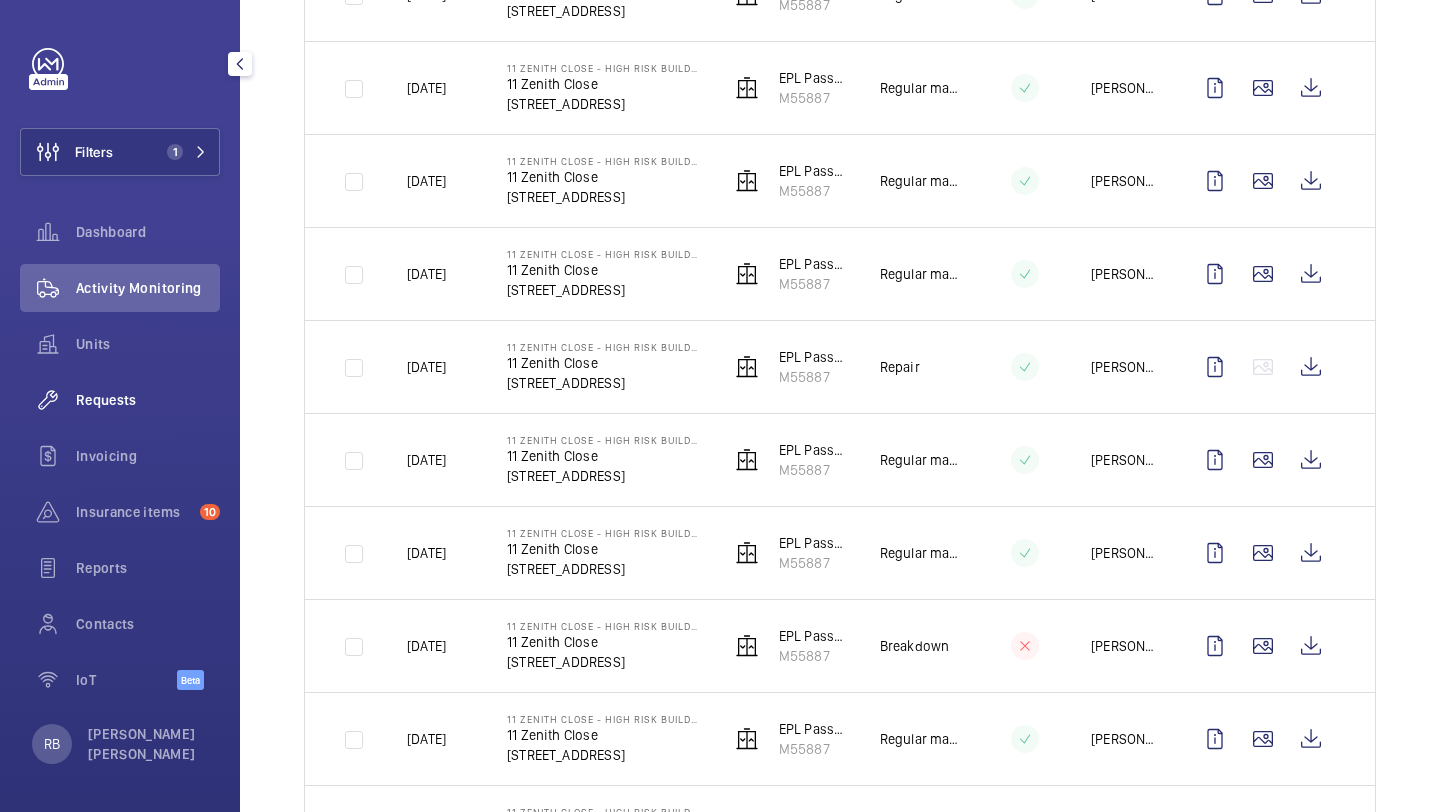 click on "Requests" 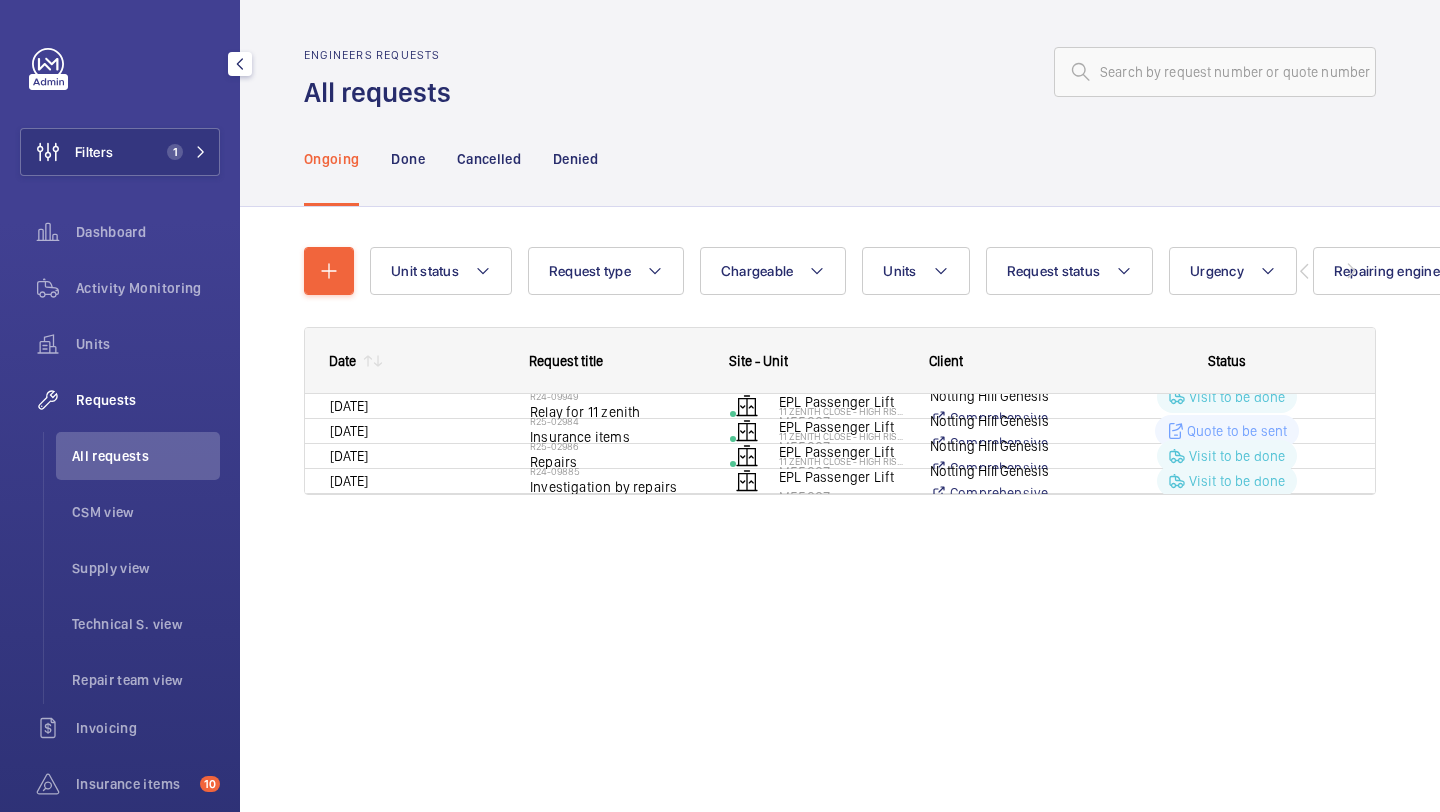 scroll, scrollTop: 0, scrollLeft: 0, axis: both 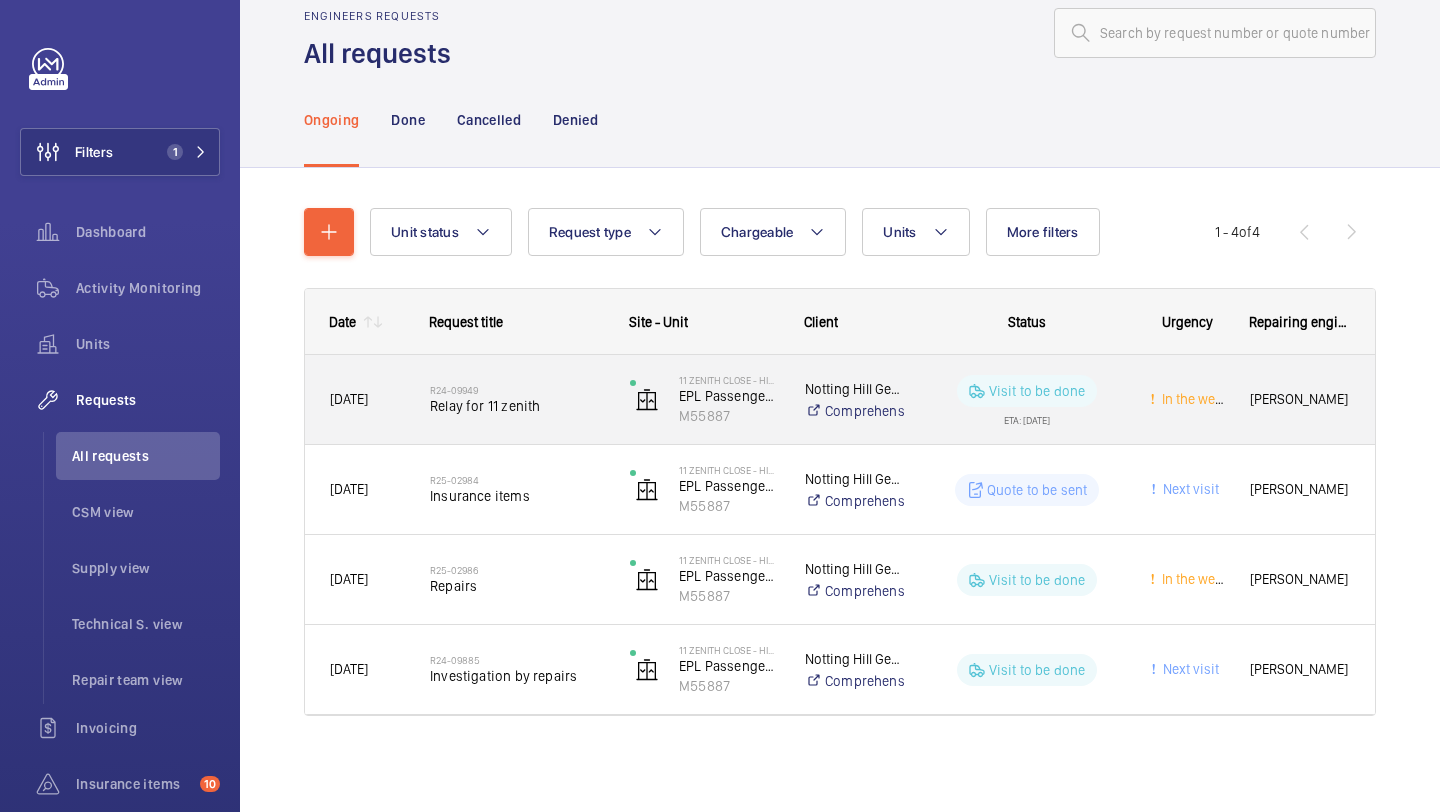 click on "Relay for 11 zenith" 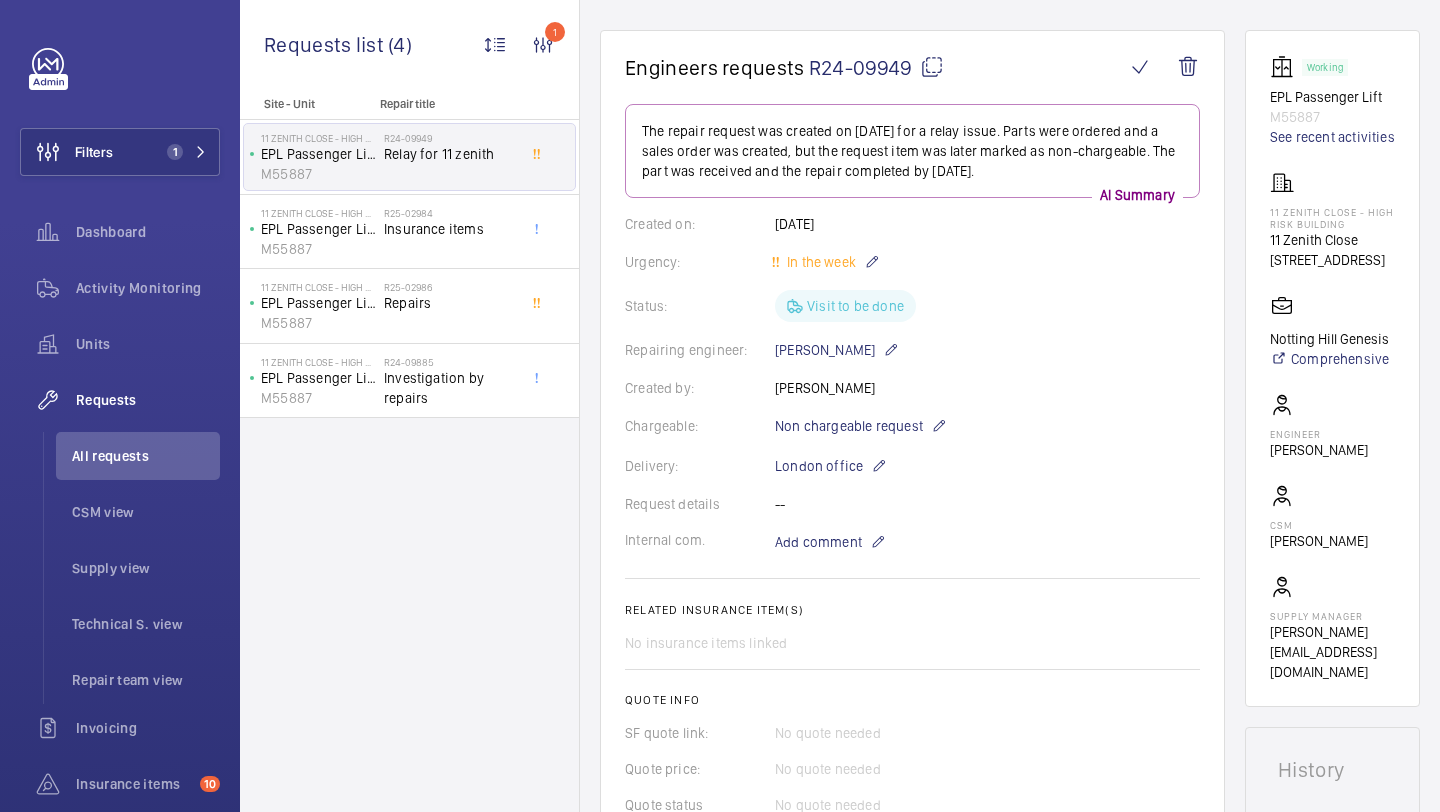scroll, scrollTop: 126, scrollLeft: 0, axis: vertical 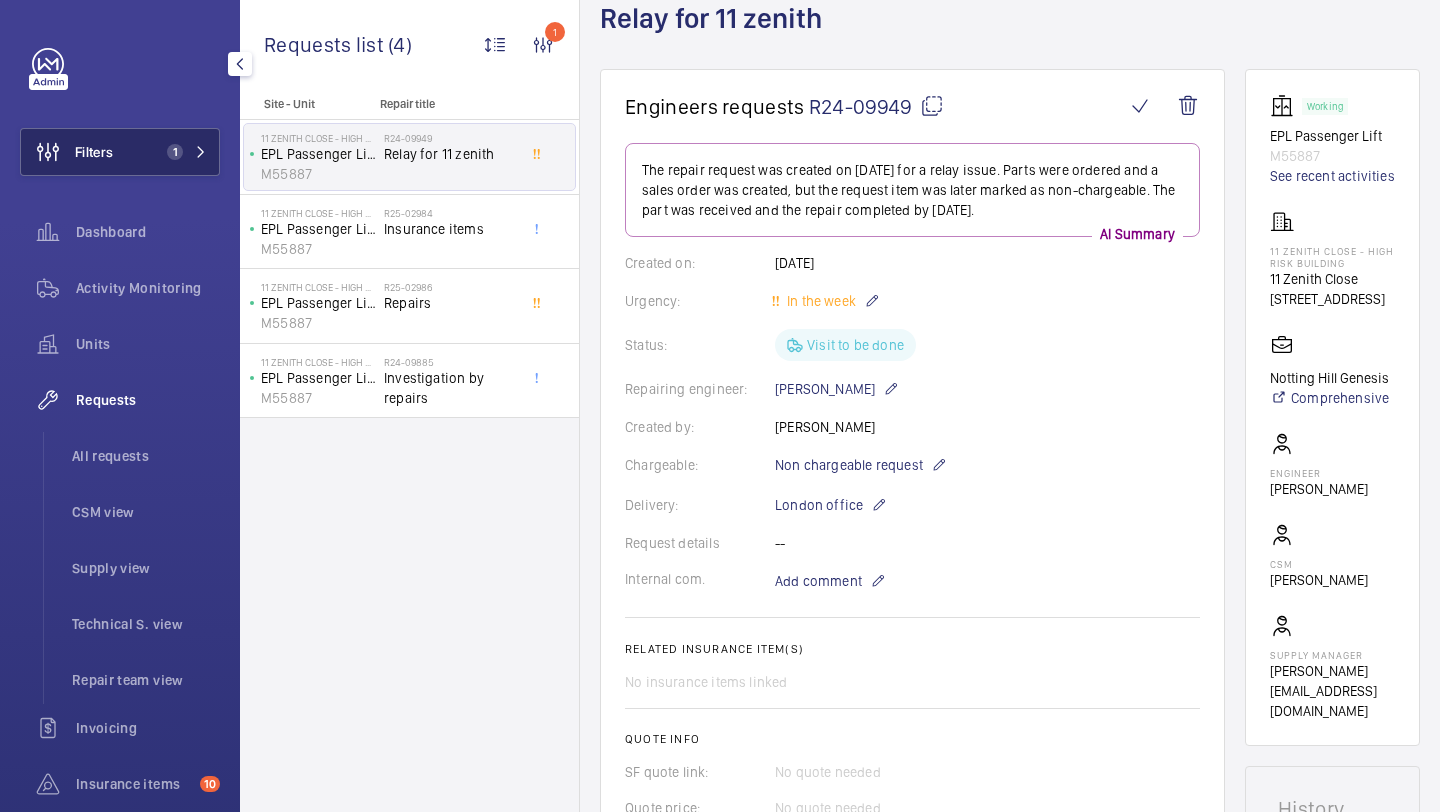 click 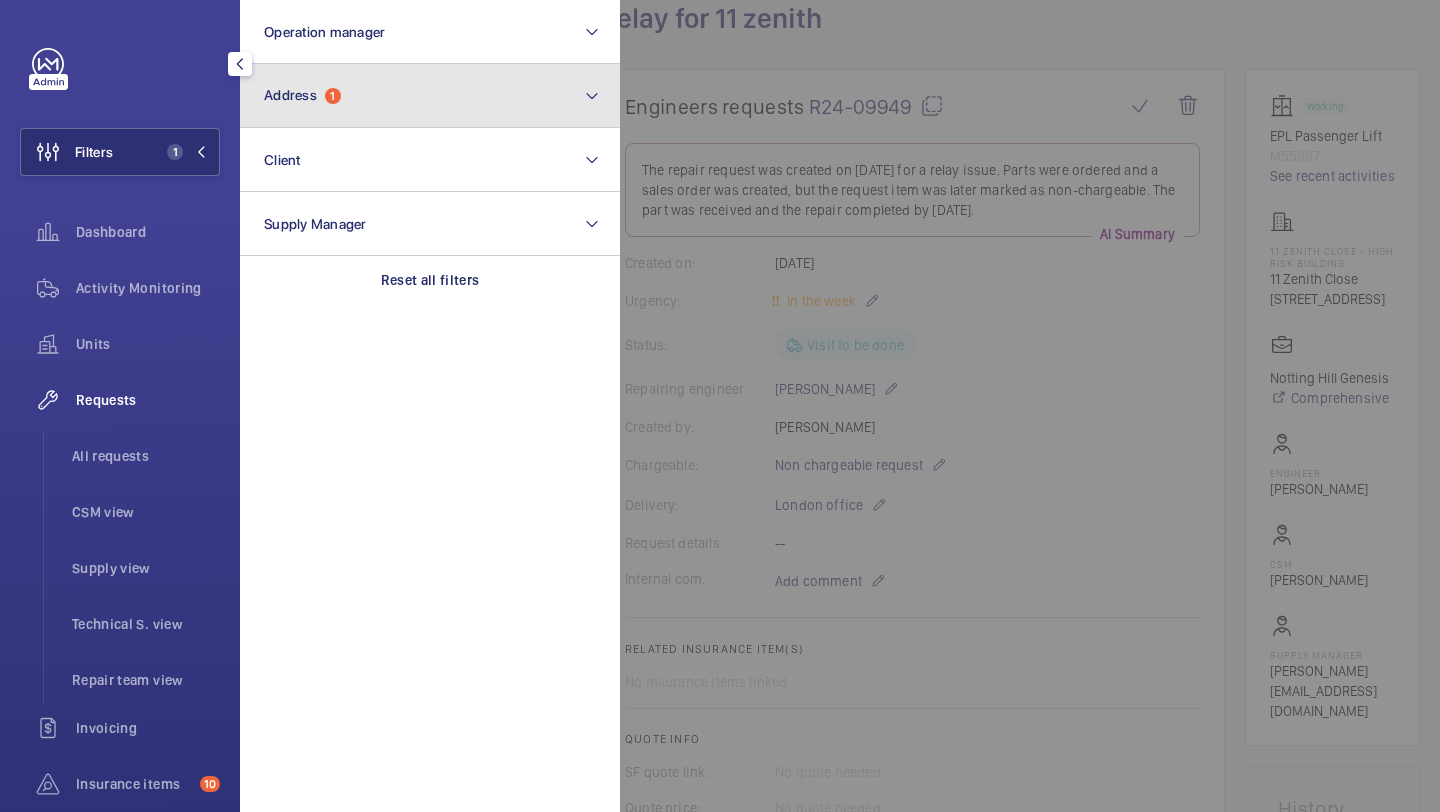 click on "Address  1" 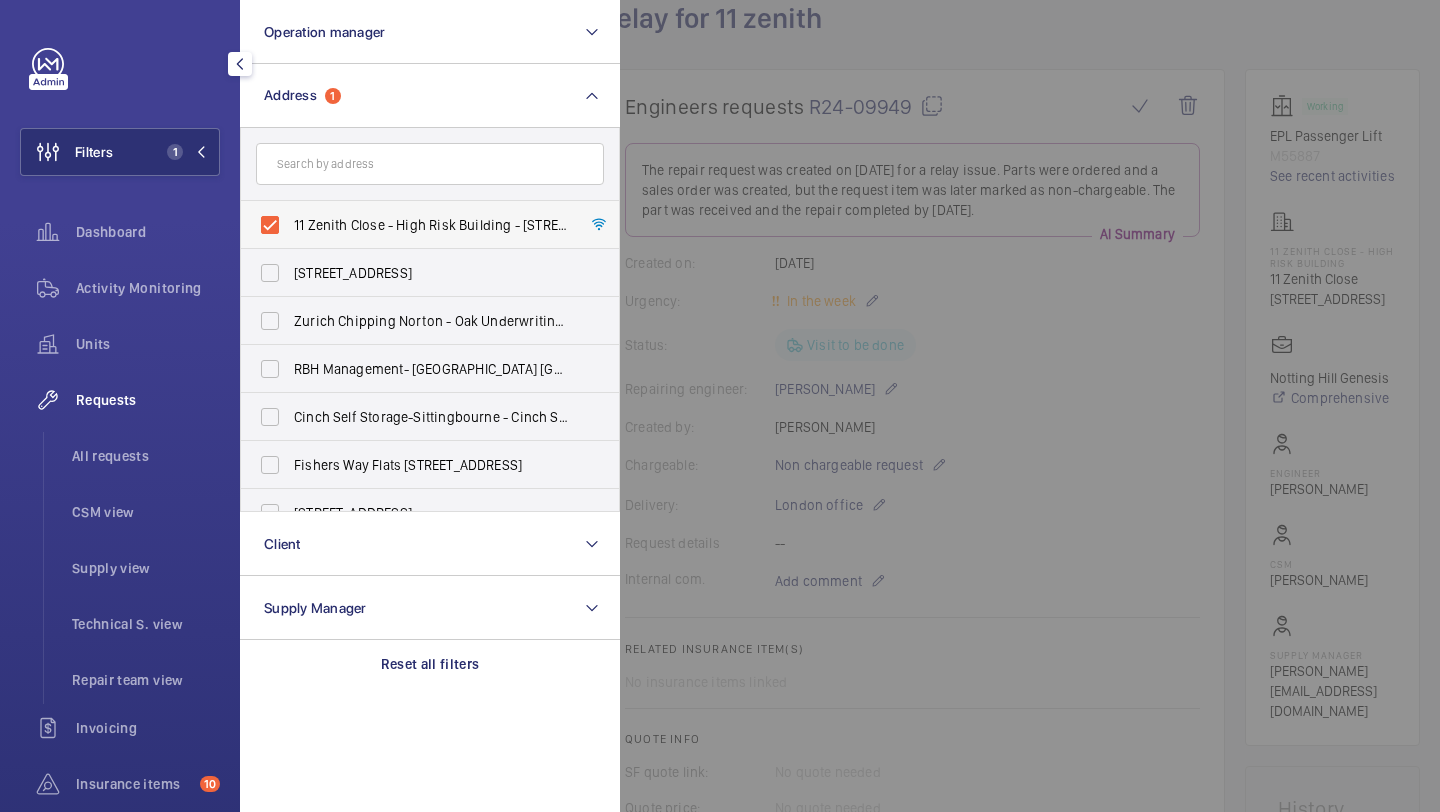 click on "11 Zenith Close - High Risk Building - 11 Zenith Close, LONDON NW9 6FH" at bounding box center (415, 225) 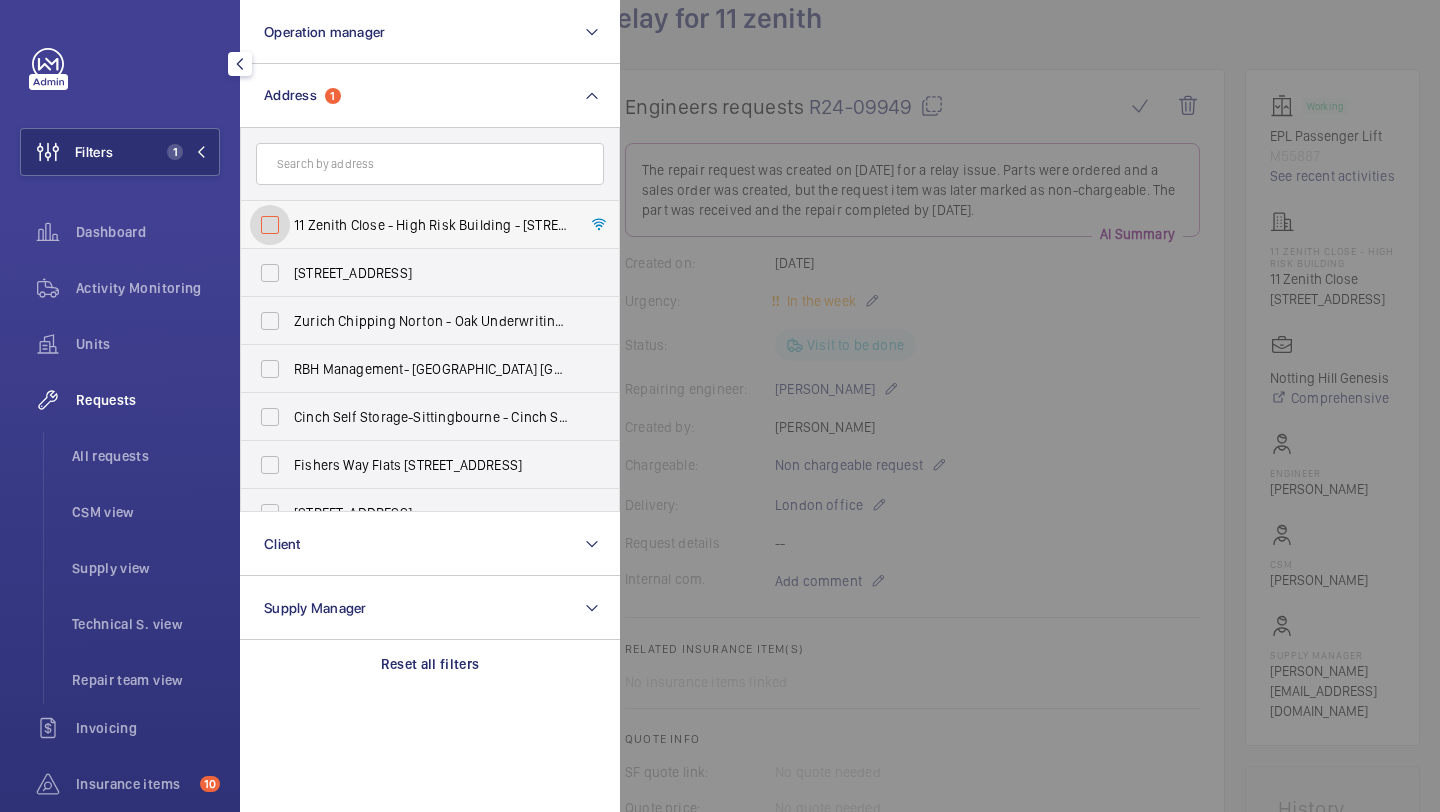 checkbox on "false" 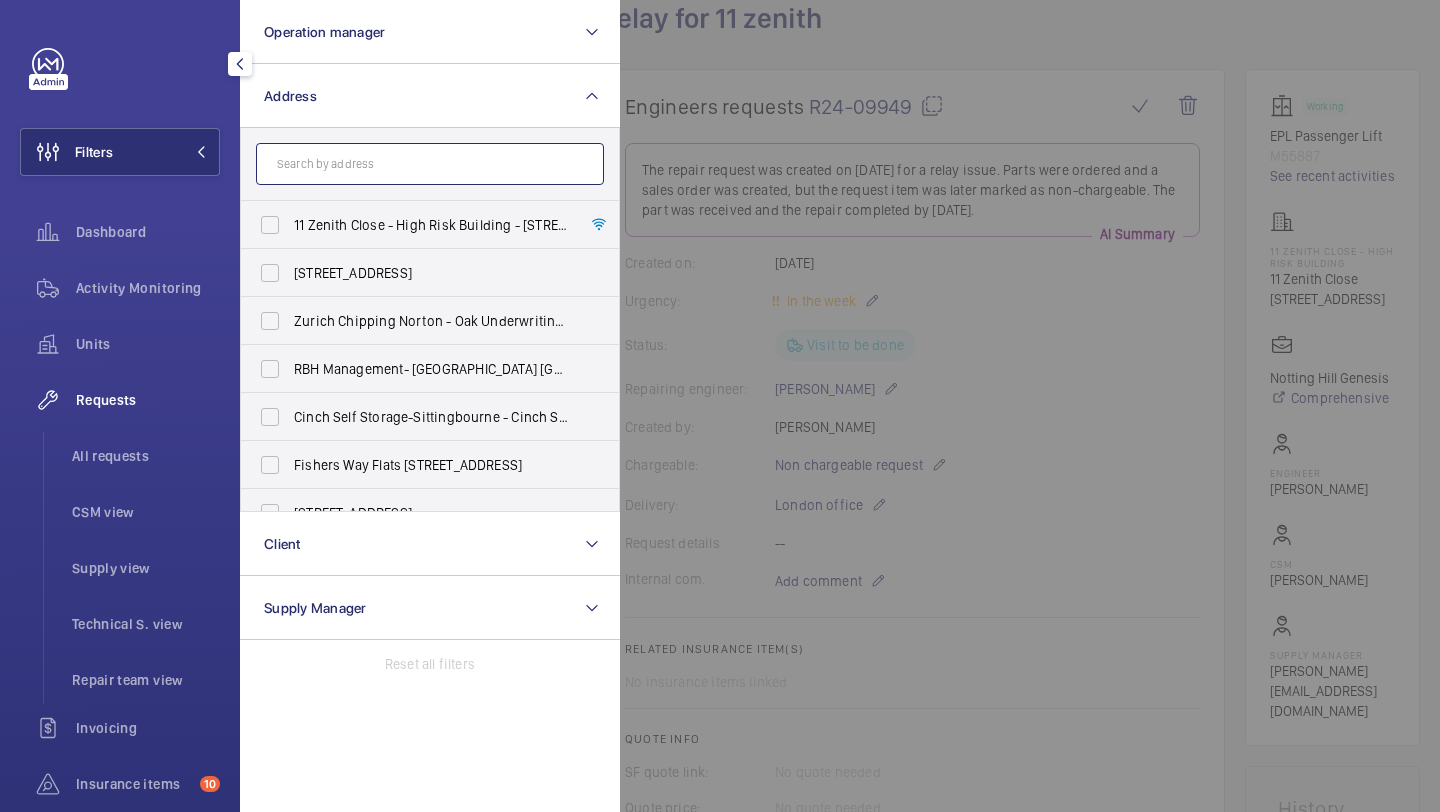 click 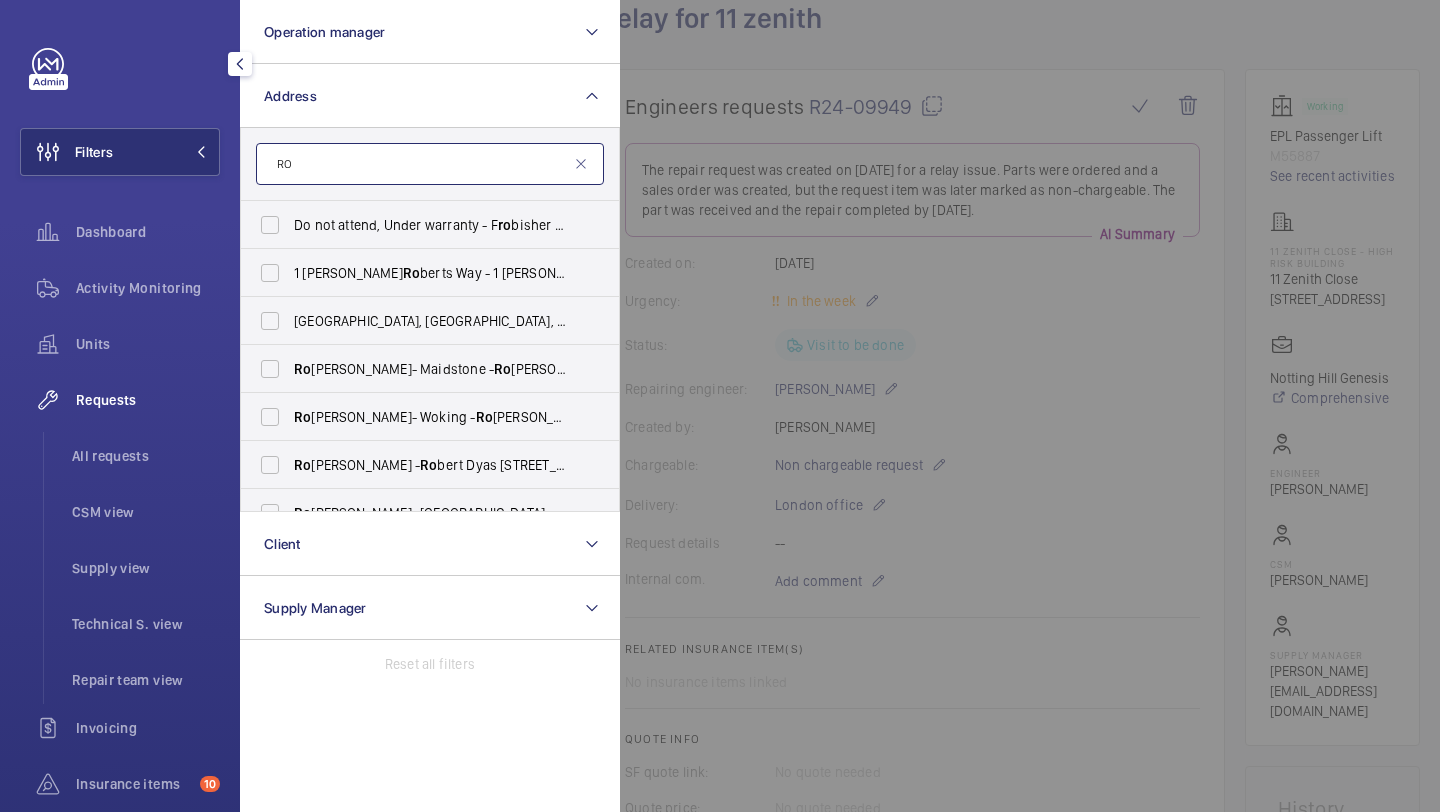 type on "R" 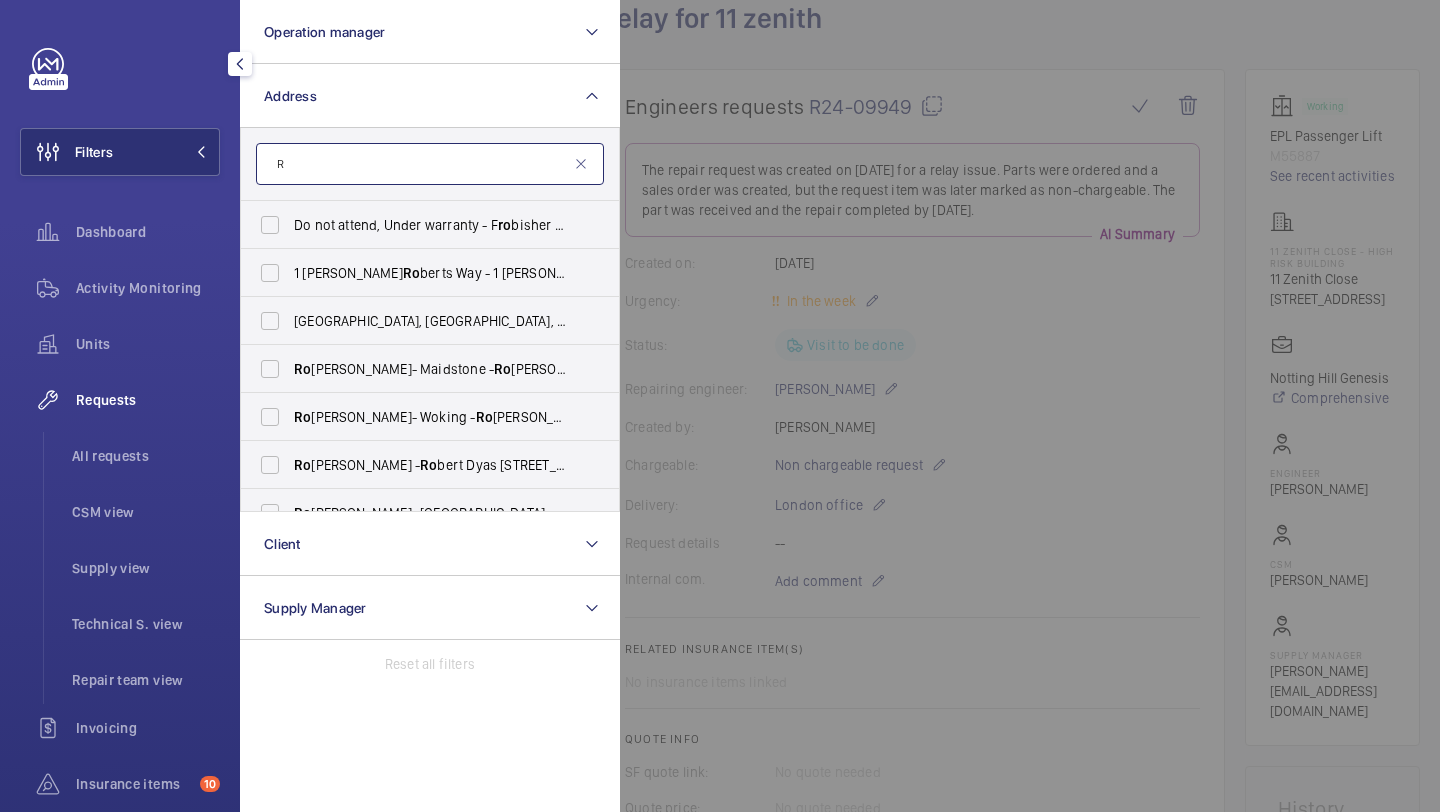 type 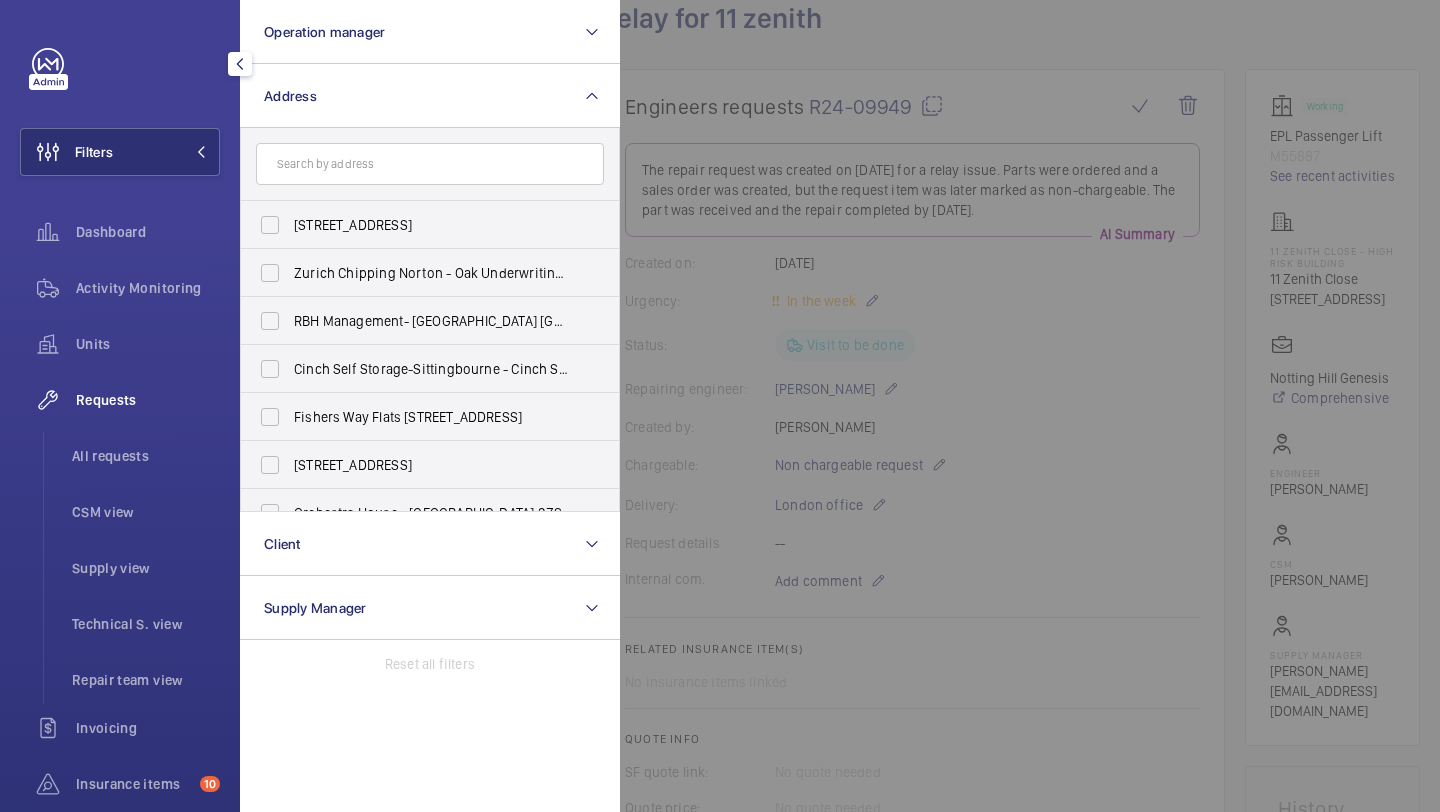 click 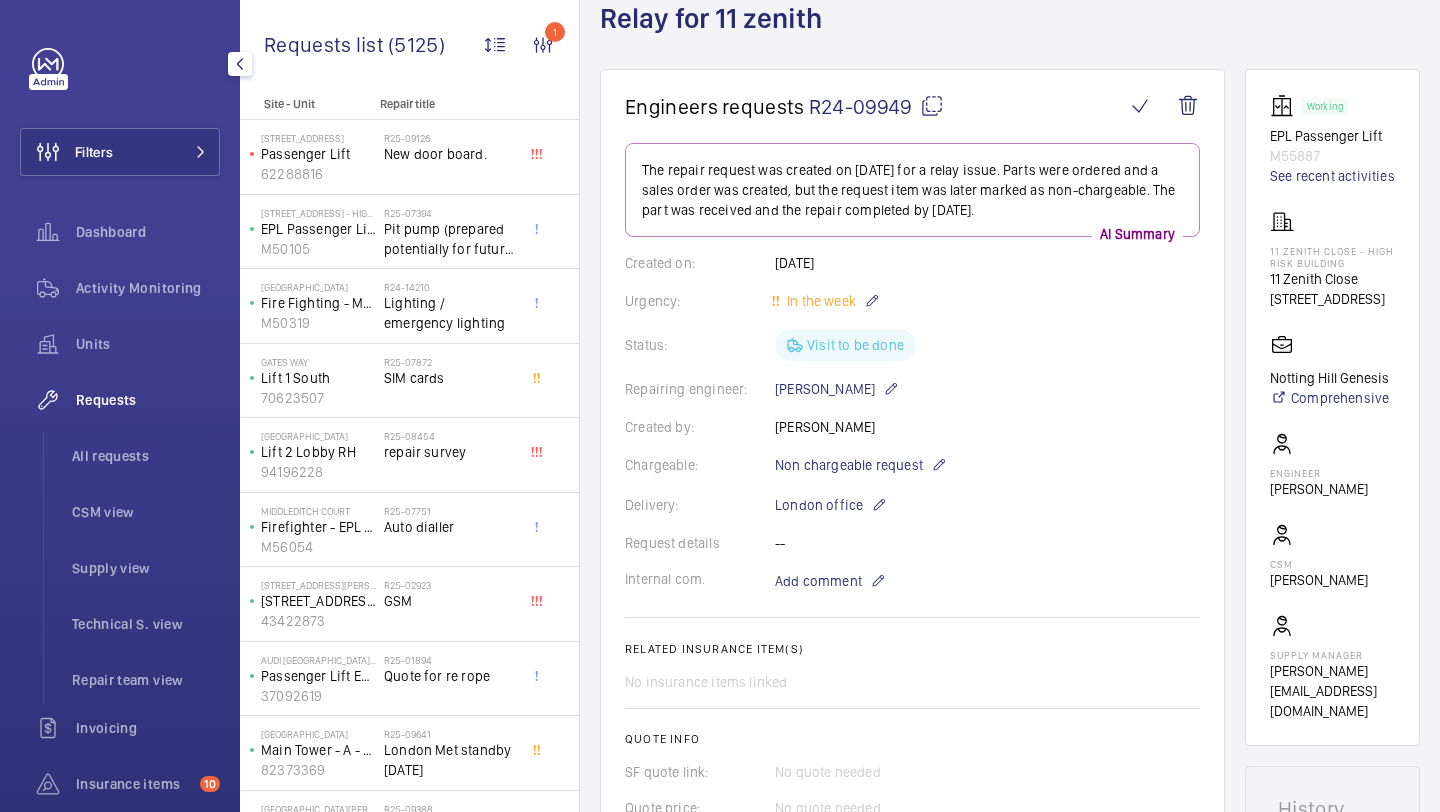 click on "Filters  Dashboard   Activity Monitoring   Units   Requests   All requests   CSM view   Supply view   Technical S. view   Repair team view   Invoicing   Insurance items  10  Reports   Contacts   IoT  Beta" 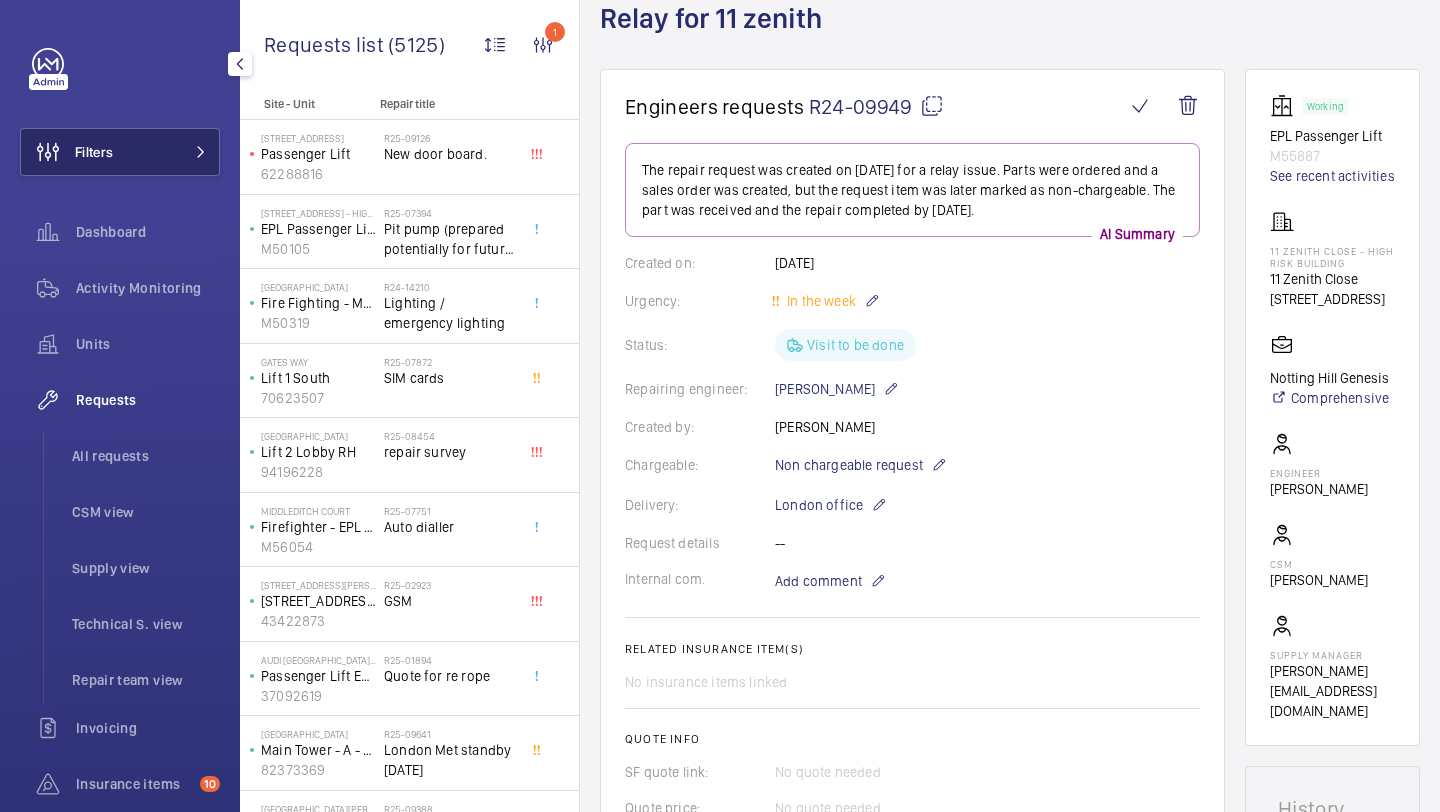 click on "Filters" 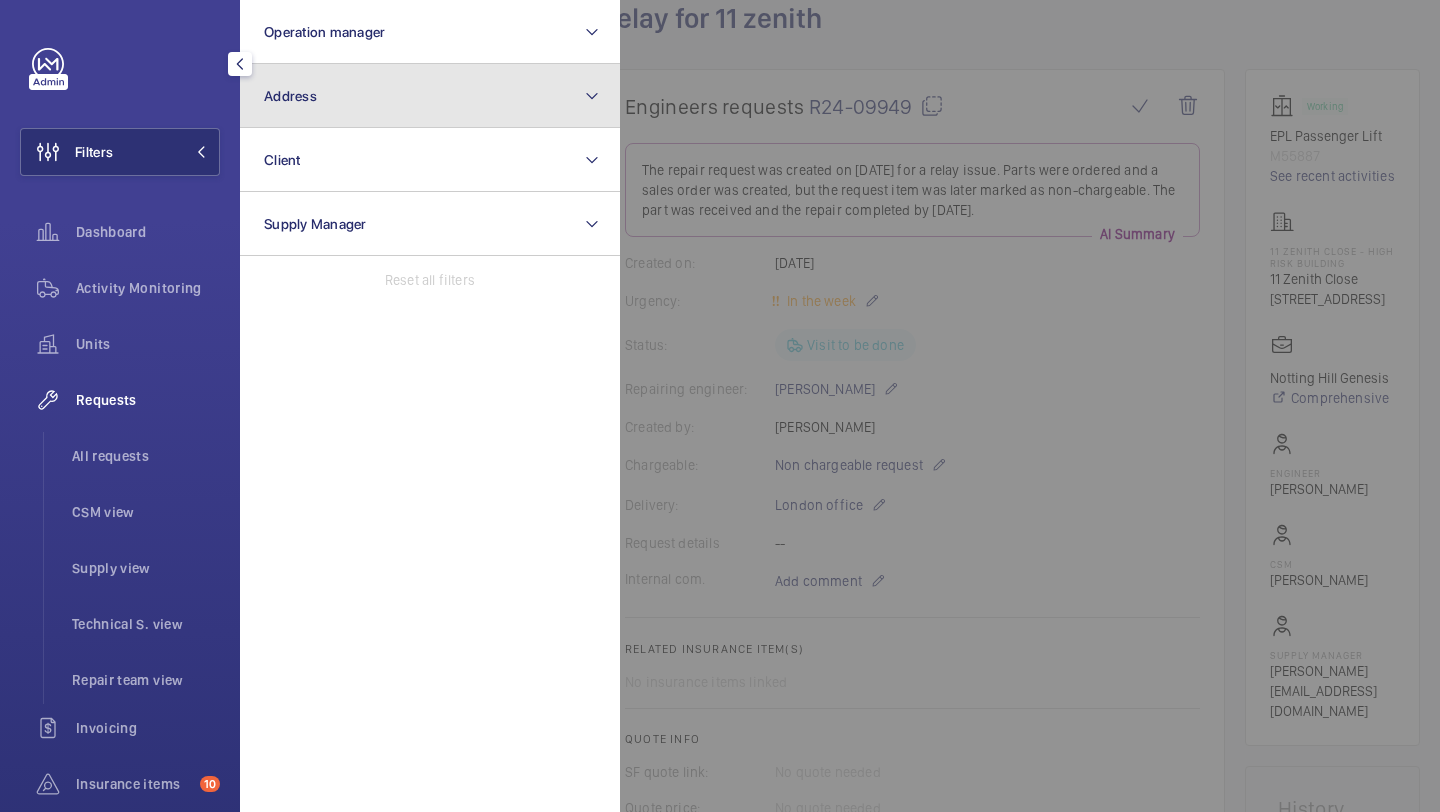 click on "Address" 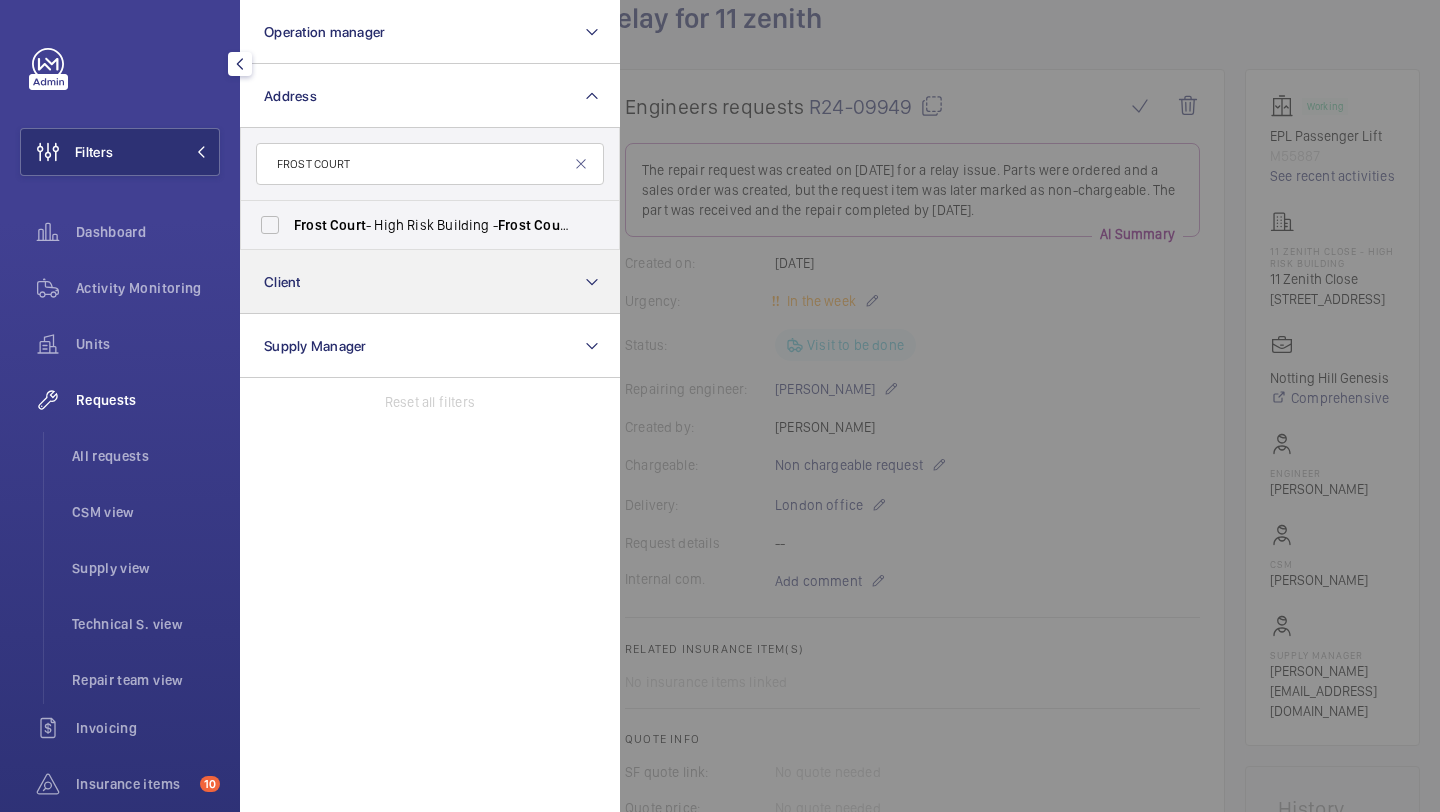 type on "FROST COURT" 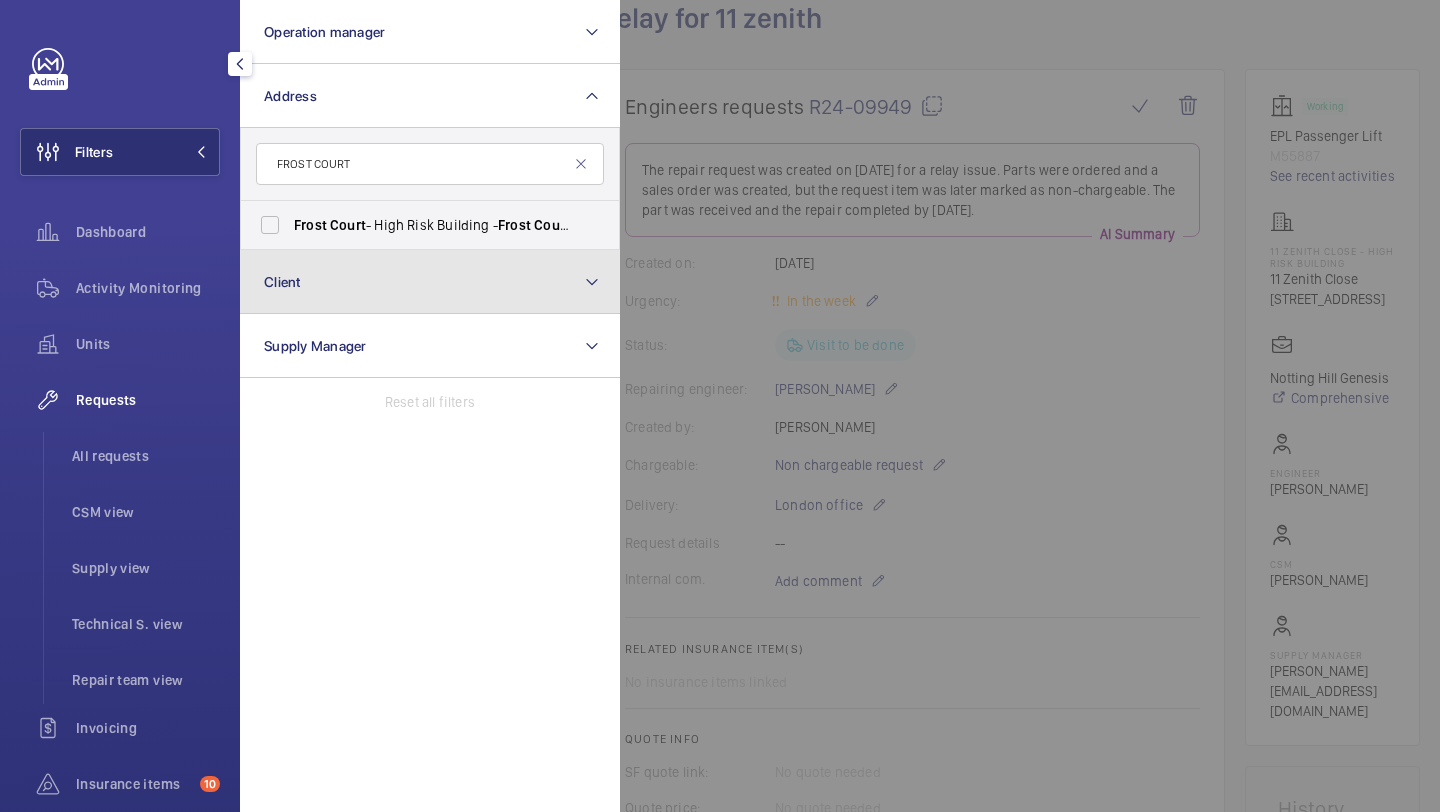 click on "Client" 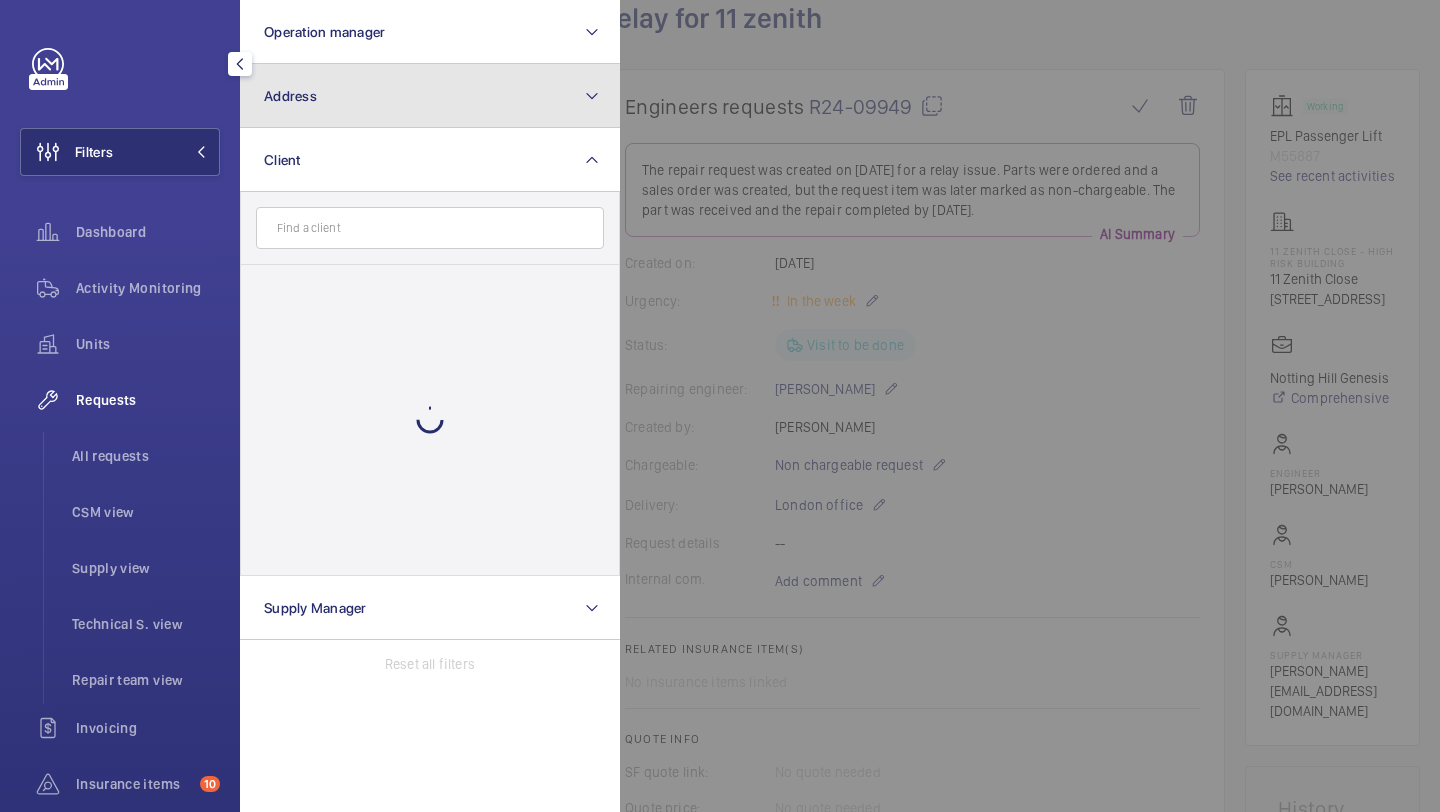 click on "Address" 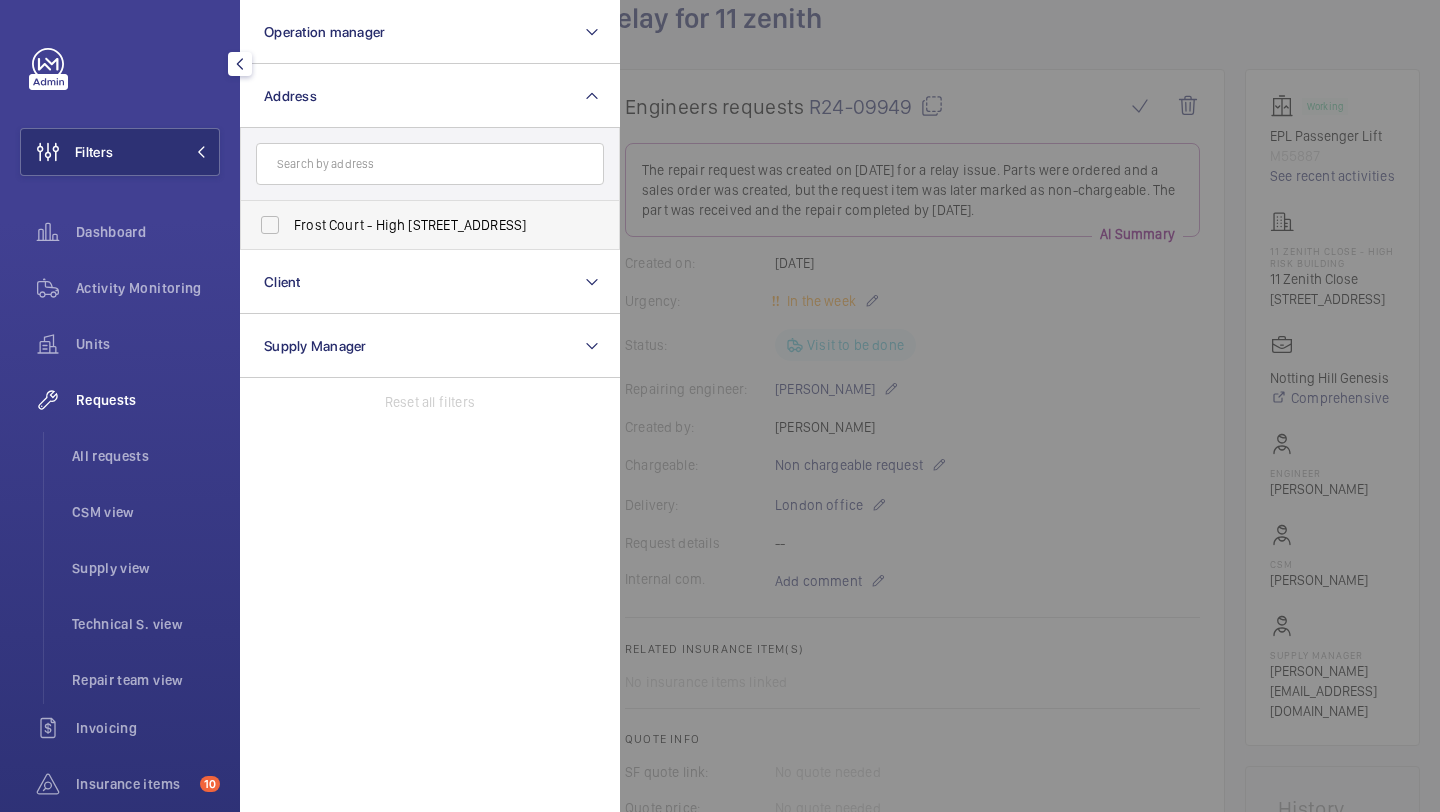 click on "Frost Court - High Risk Building - Frost Court, LONDON NW9 5XH" at bounding box center (415, 225) 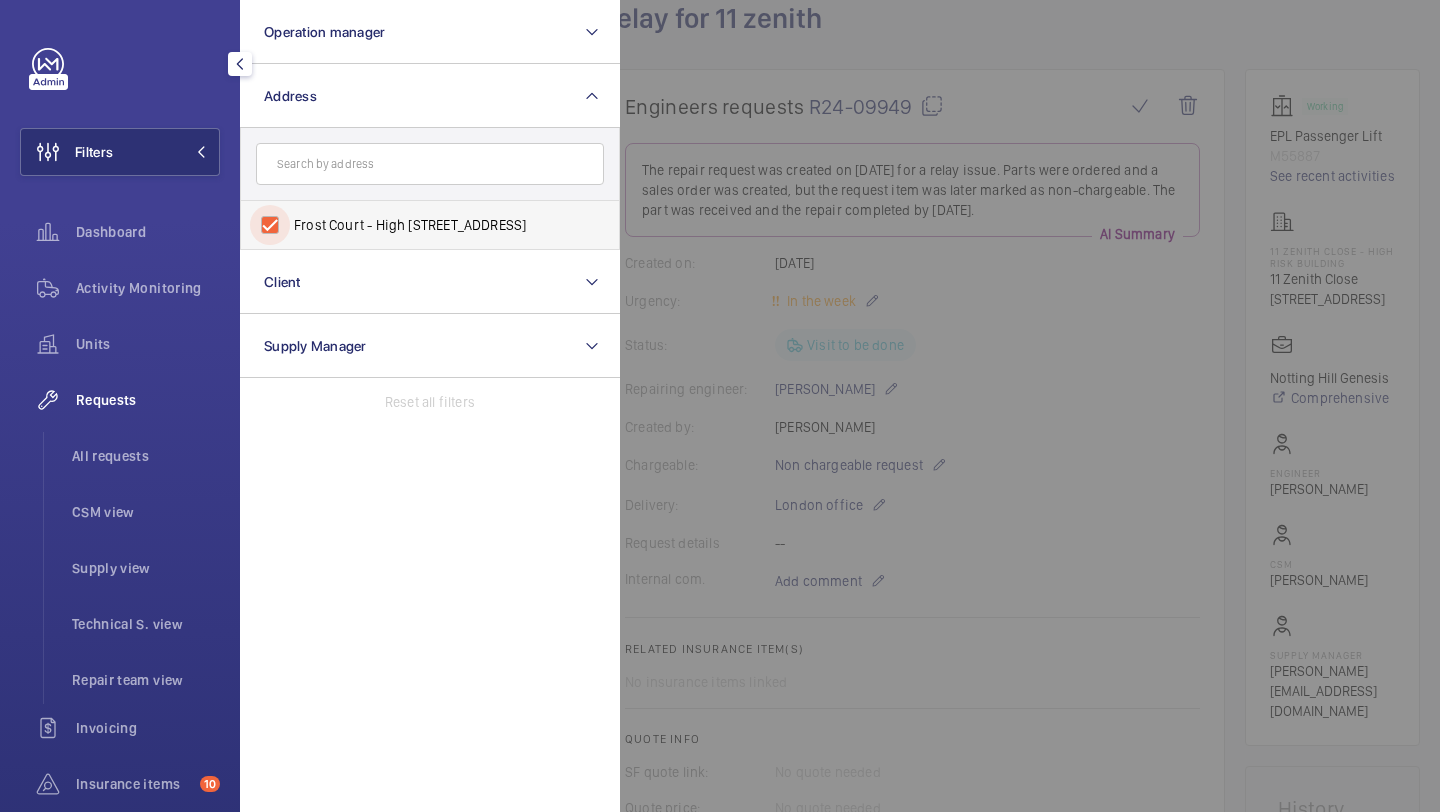 checkbox on "true" 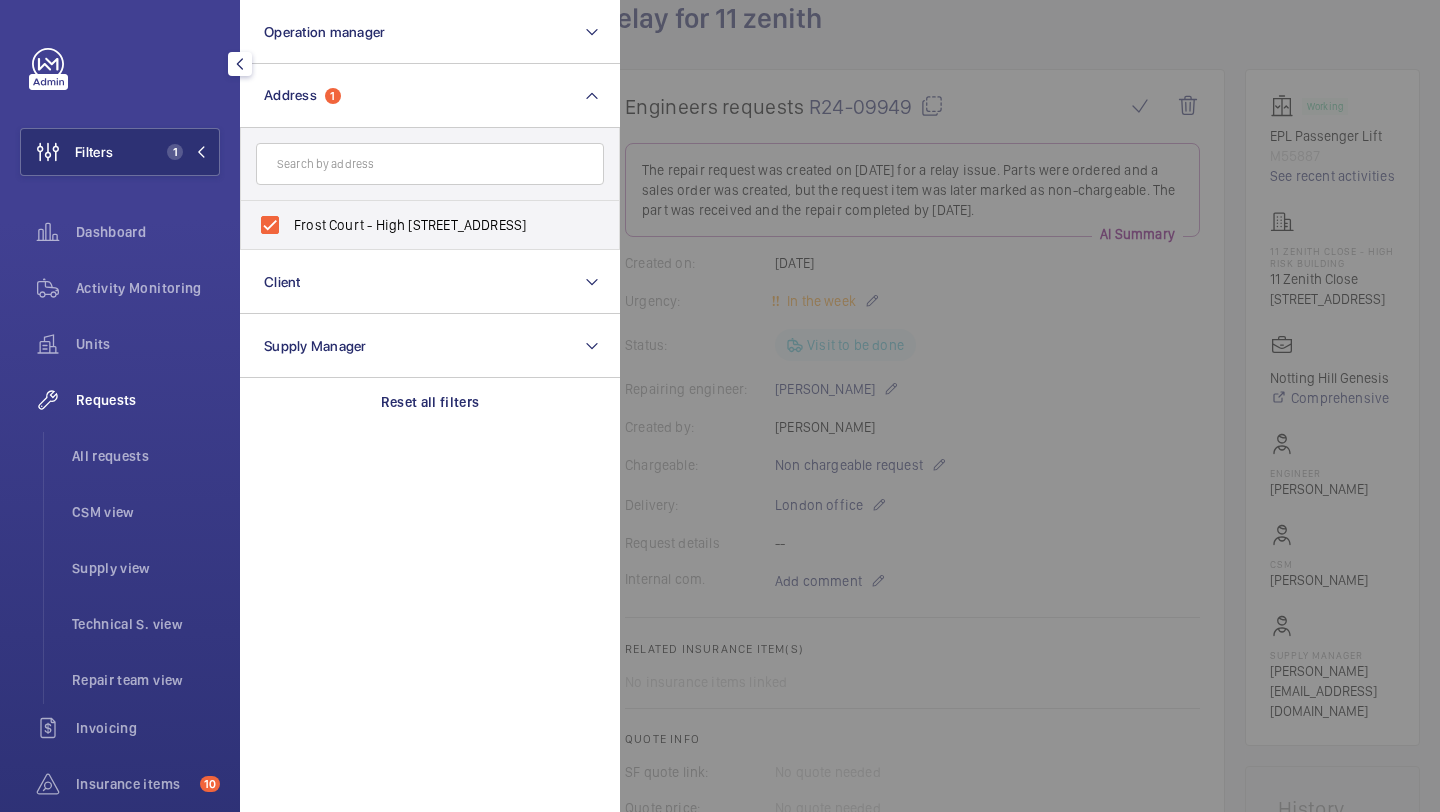 click 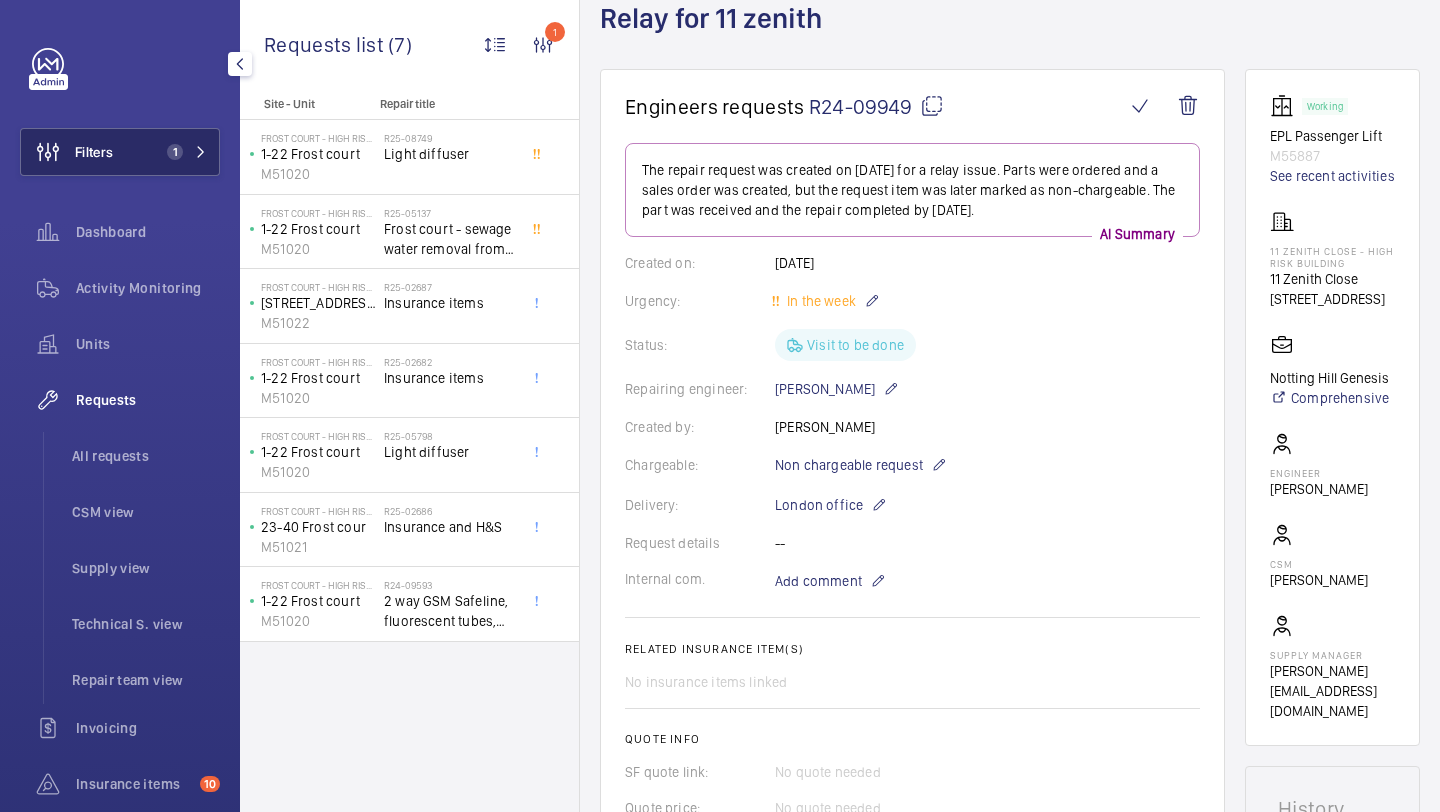 click on "Filters 1" 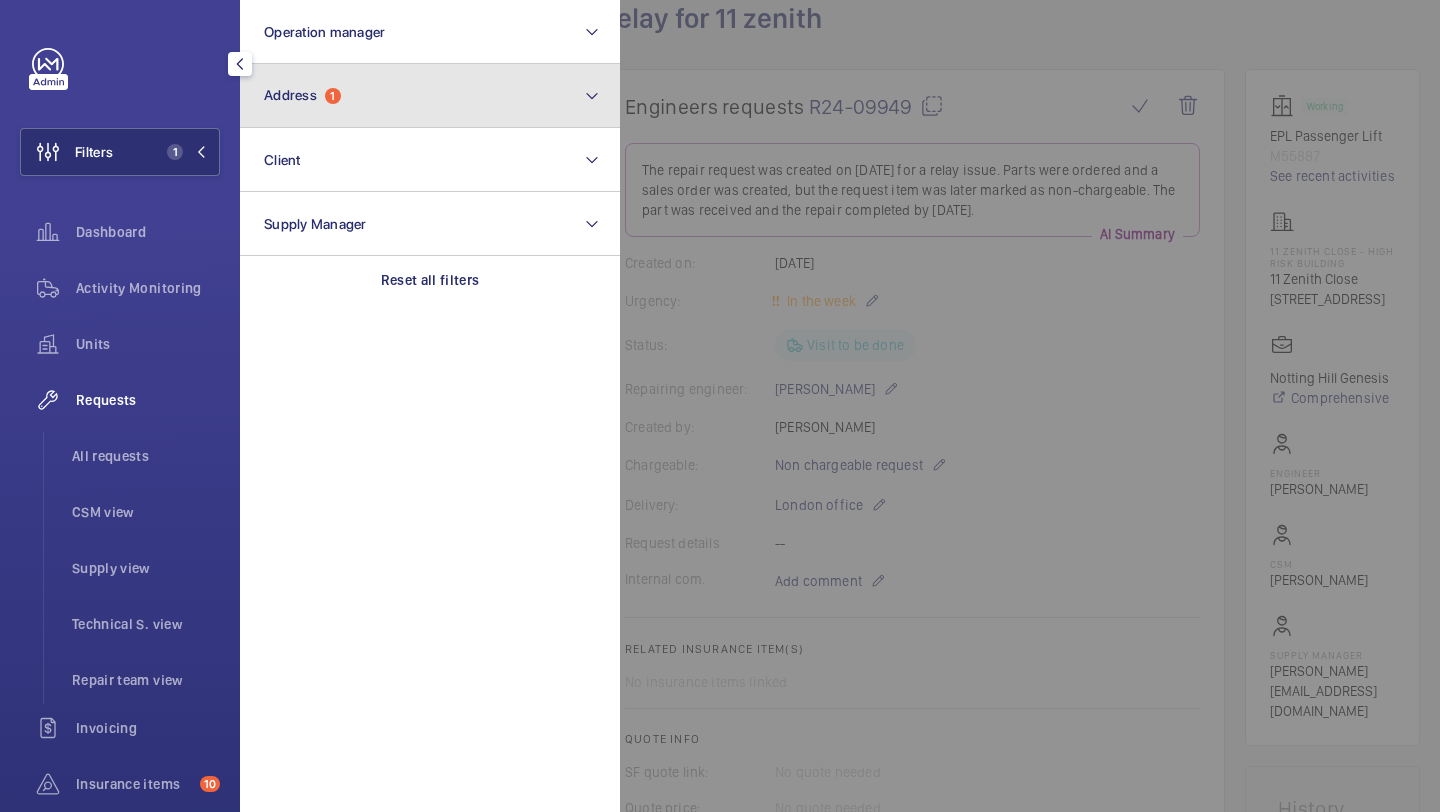 click on "Address  1" 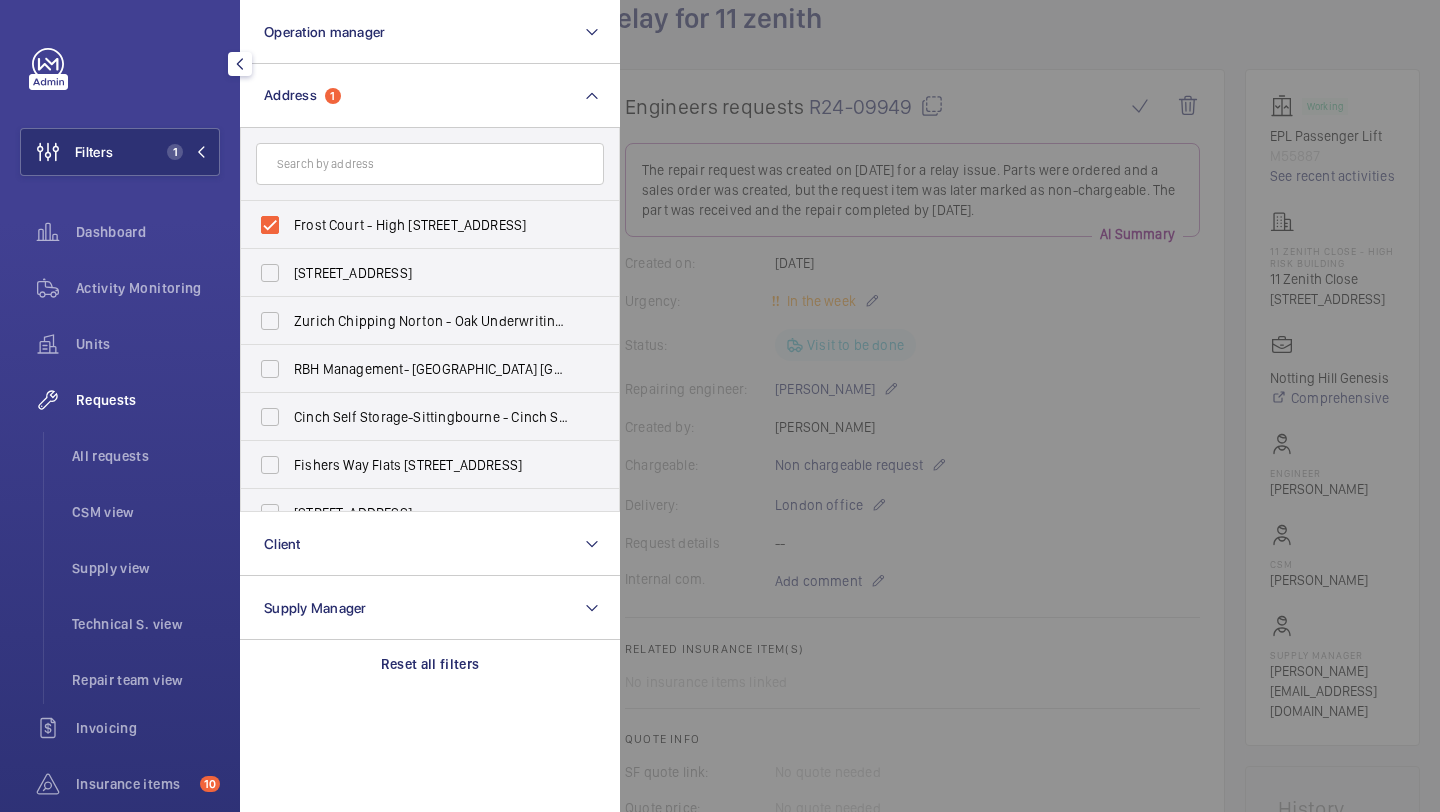click on "Frost Court - High Risk Building - Frost Court, LONDON NW9 5XH" at bounding box center (415, 225) 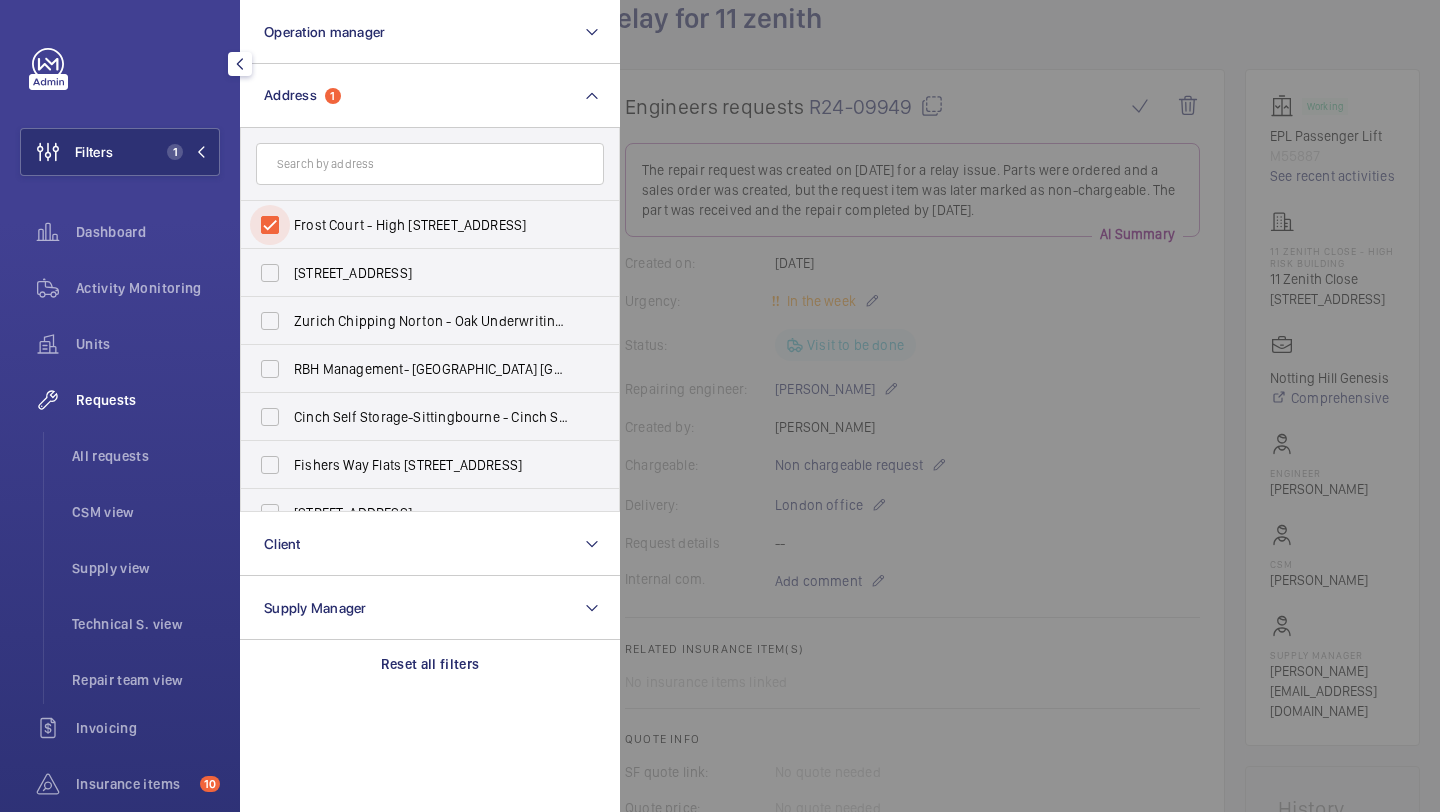 click on "Frost Court - High Risk Building - Frost Court, LONDON NW9 5XH" at bounding box center [270, 225] 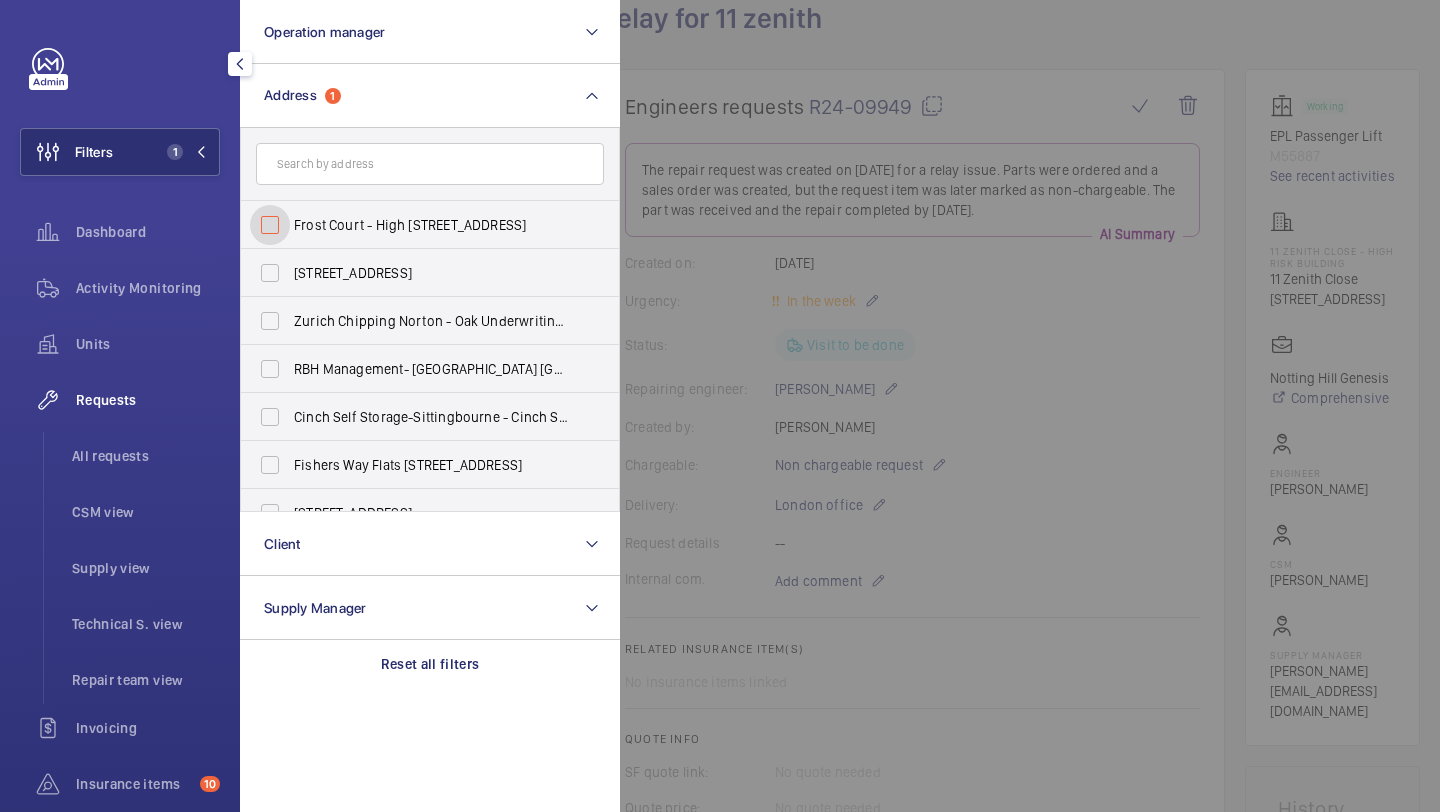 checkbox on "false" 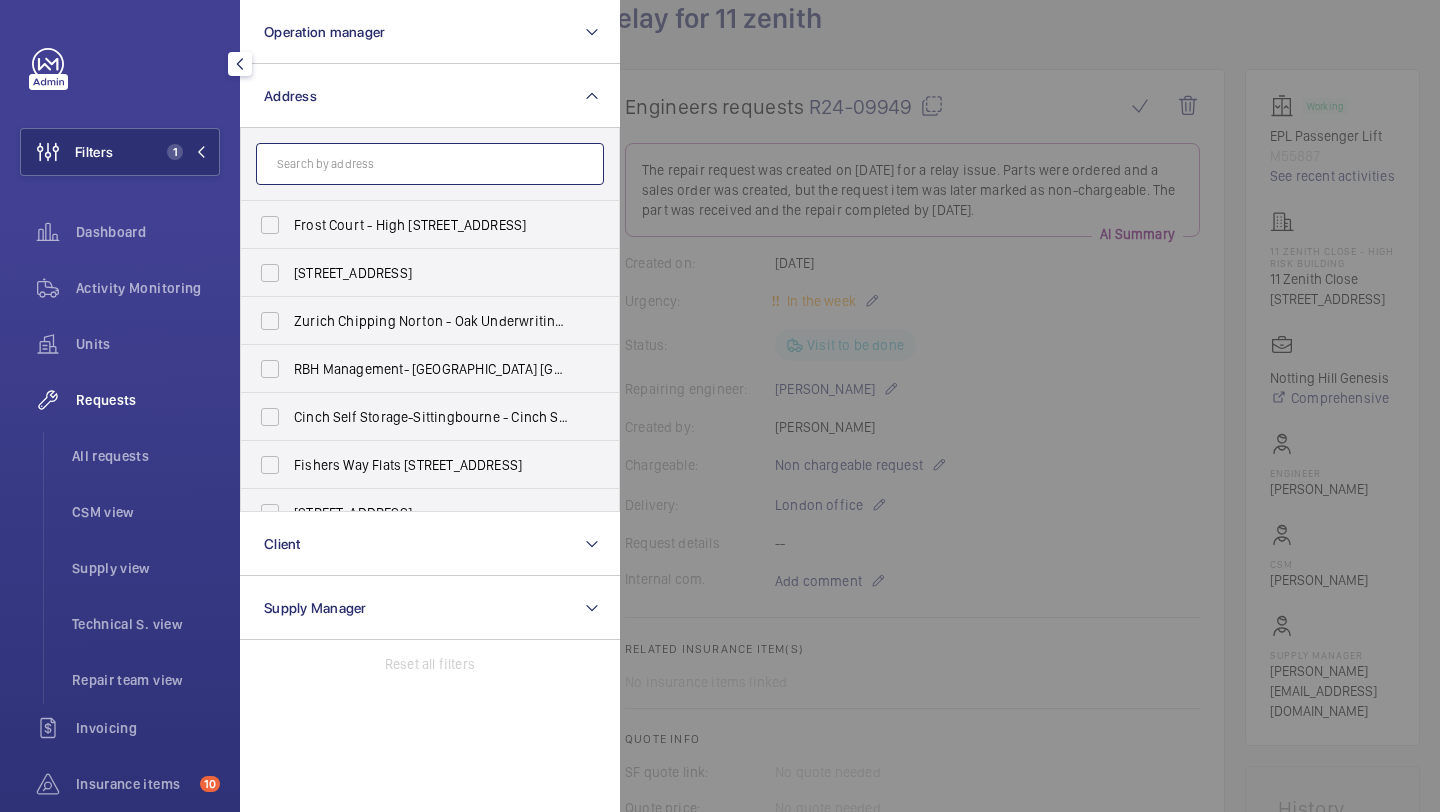 click 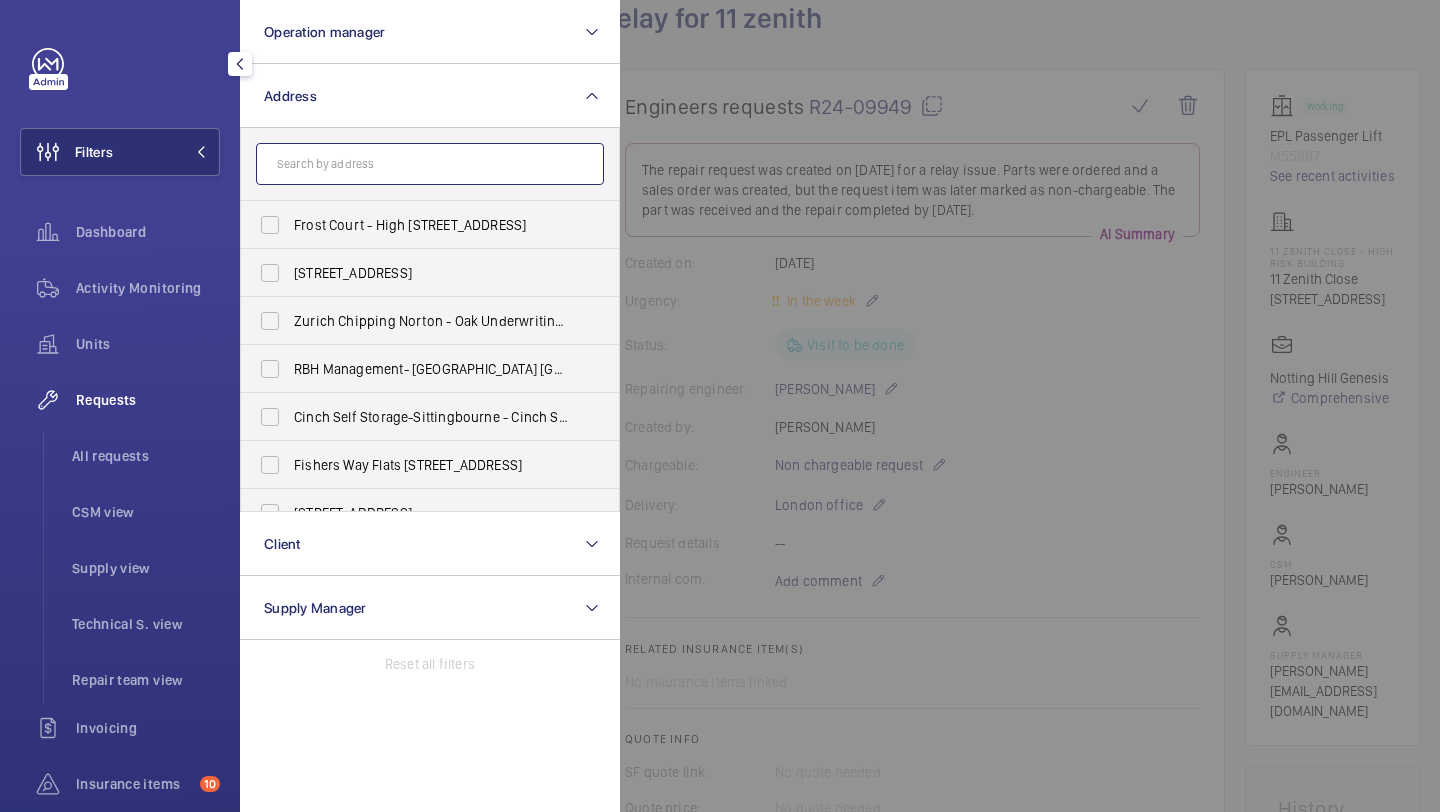 click 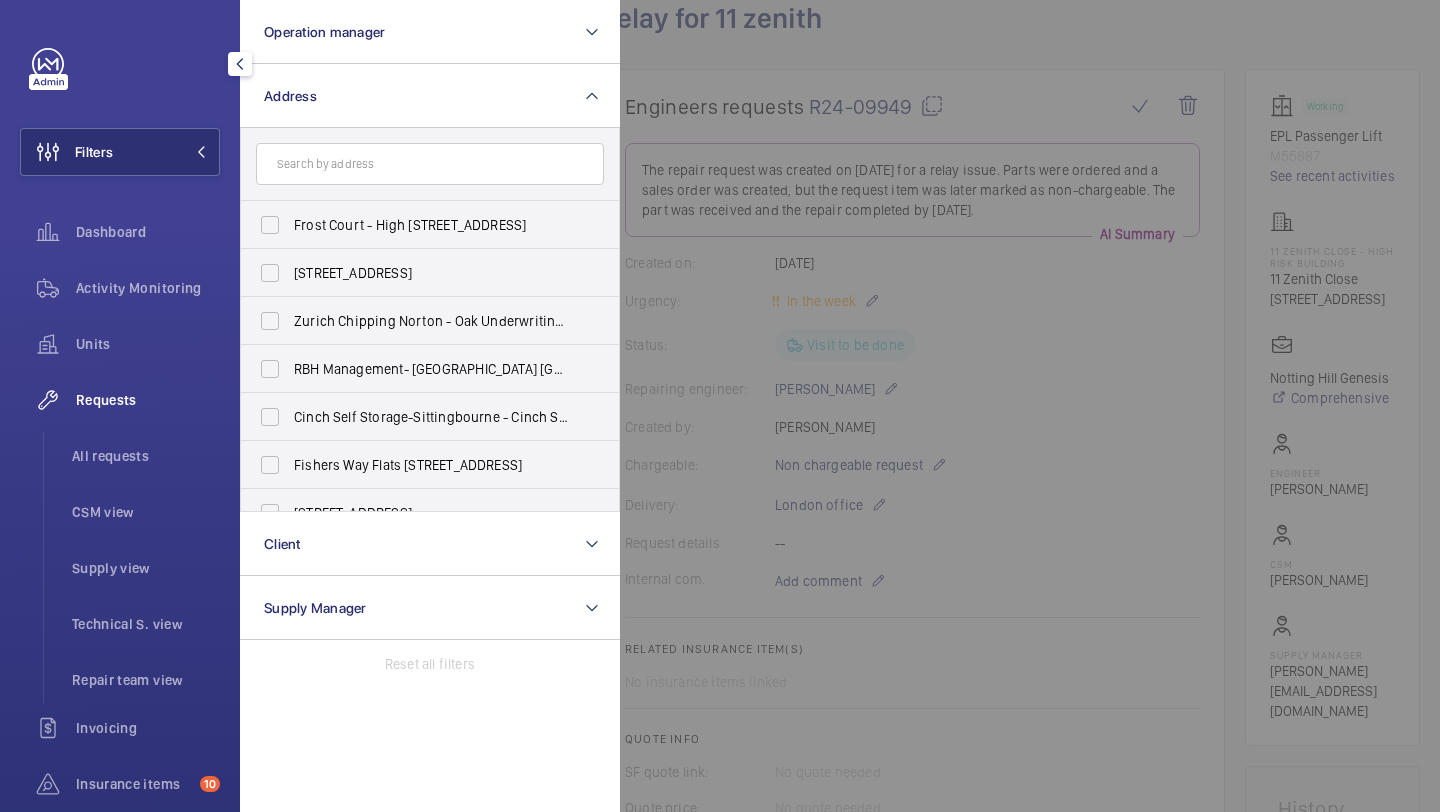 click 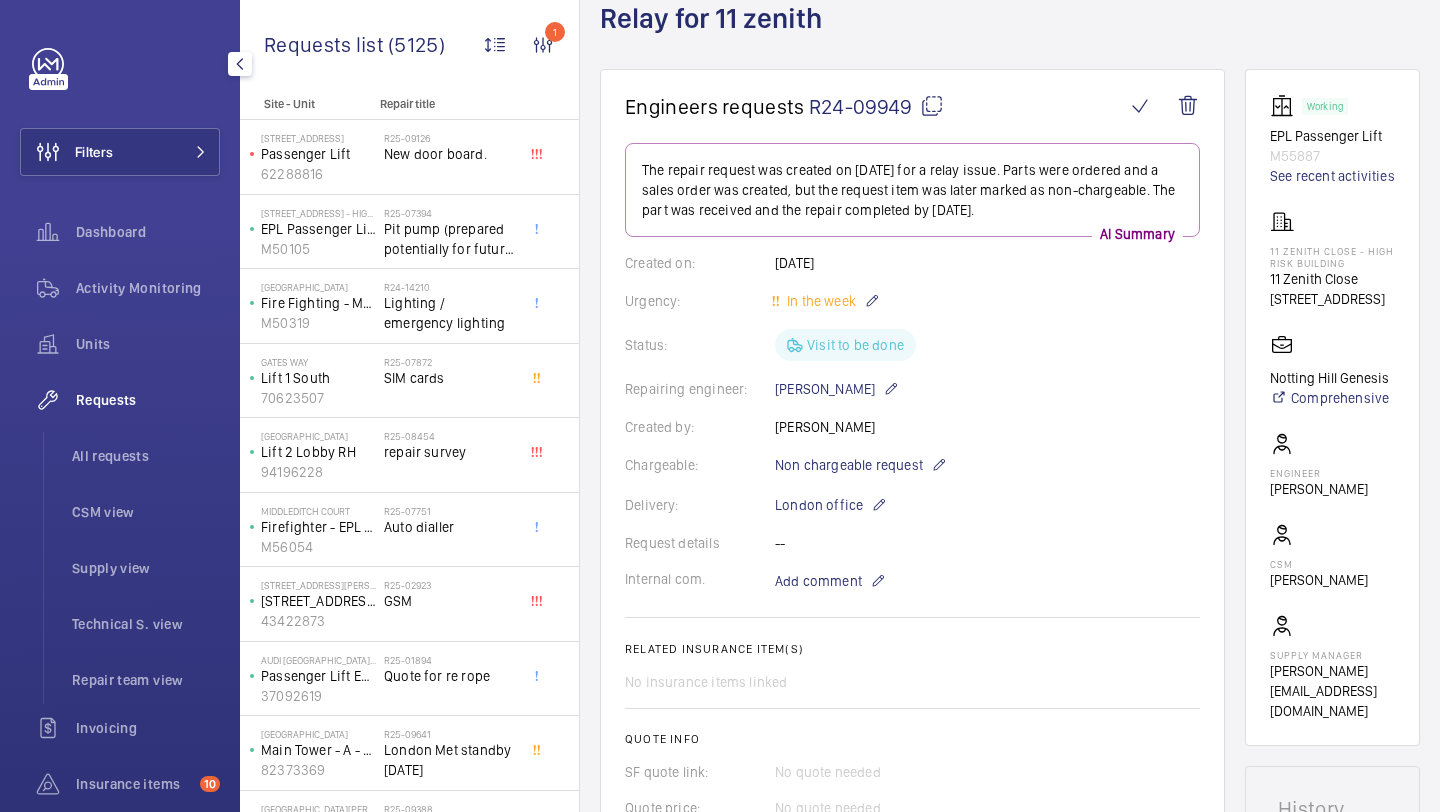 scroll, scrollTop: 127, scrollLeft: 0, axis: vertical 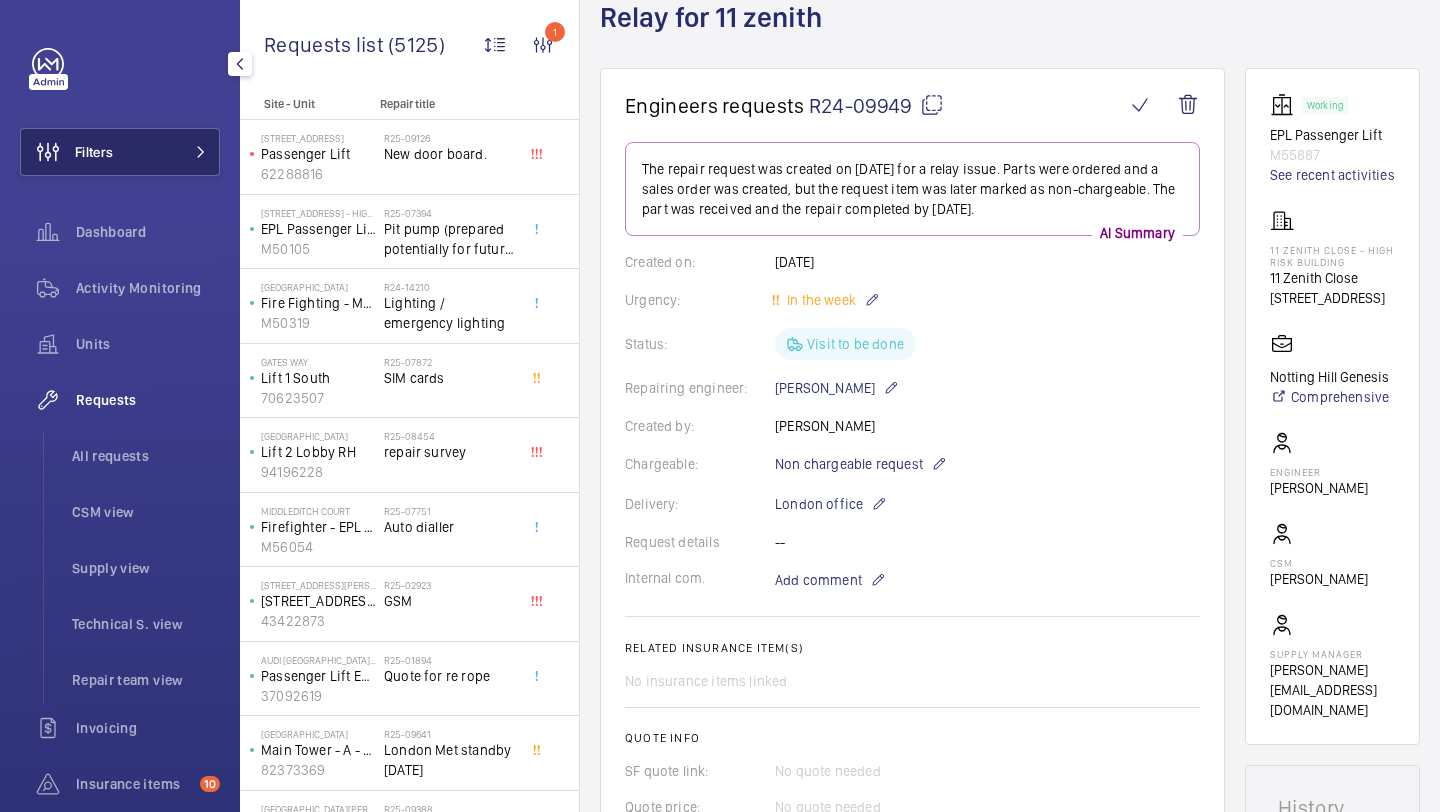 click on "Filters" 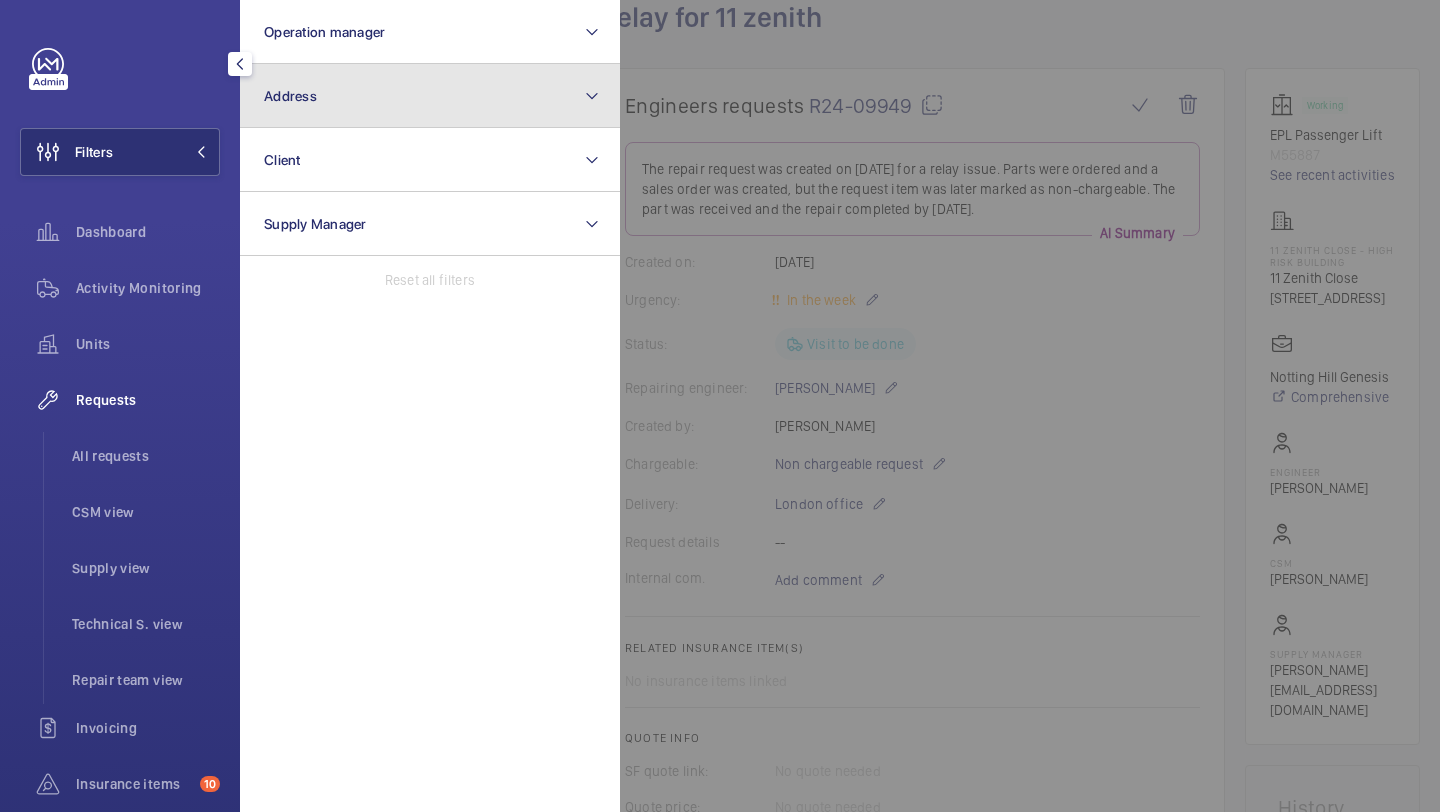 click on "Address" 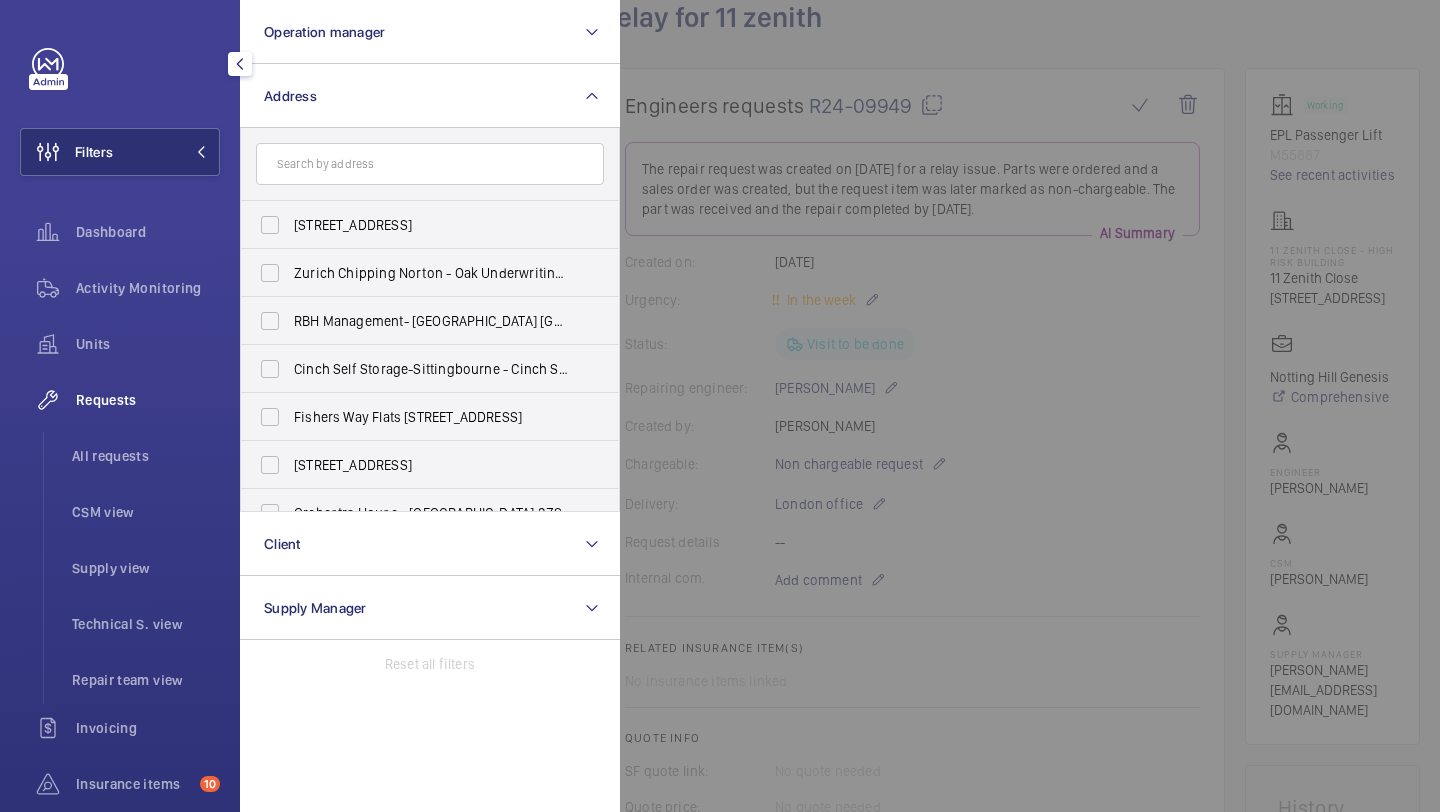 click 